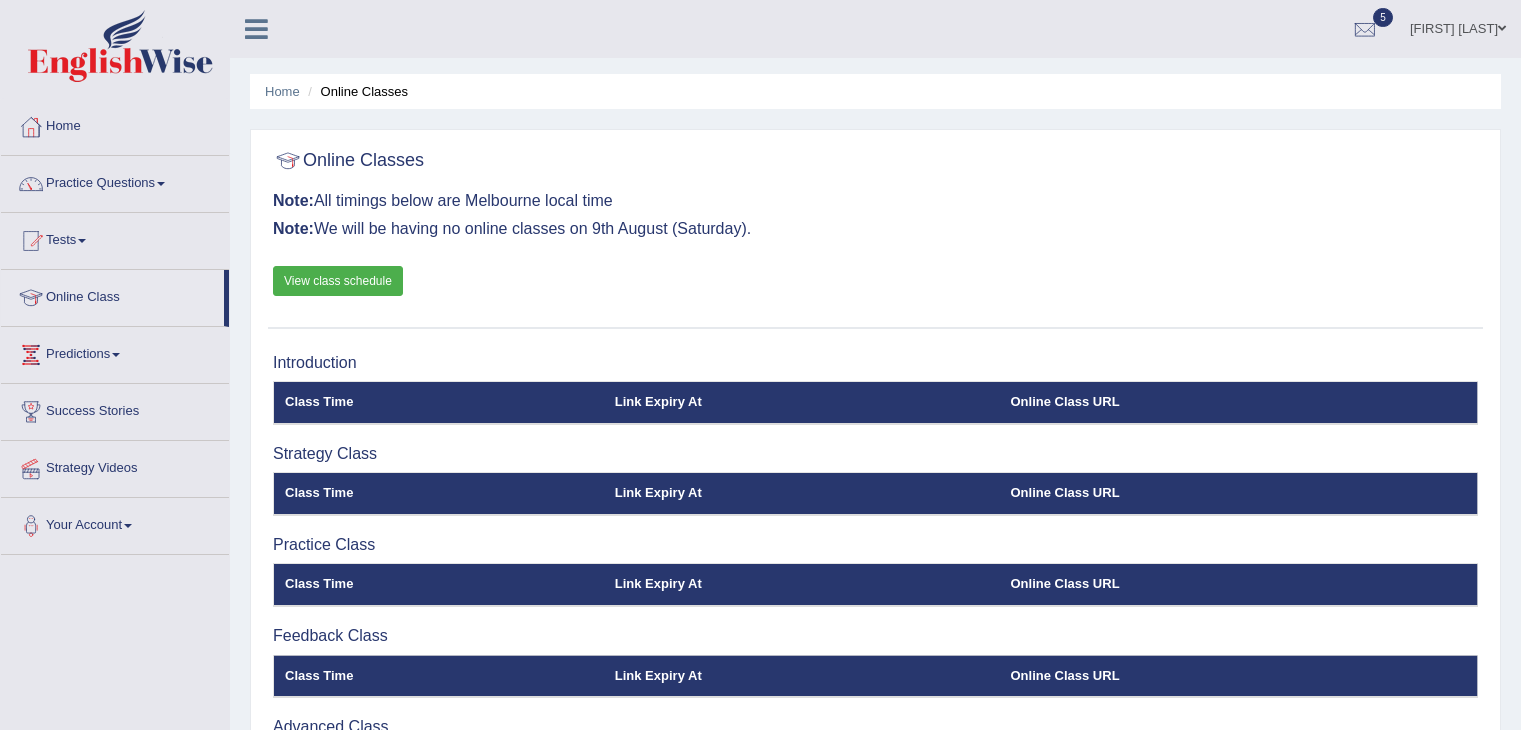scroll, scrollTop: 0, scrollLeft: 0, axis: both 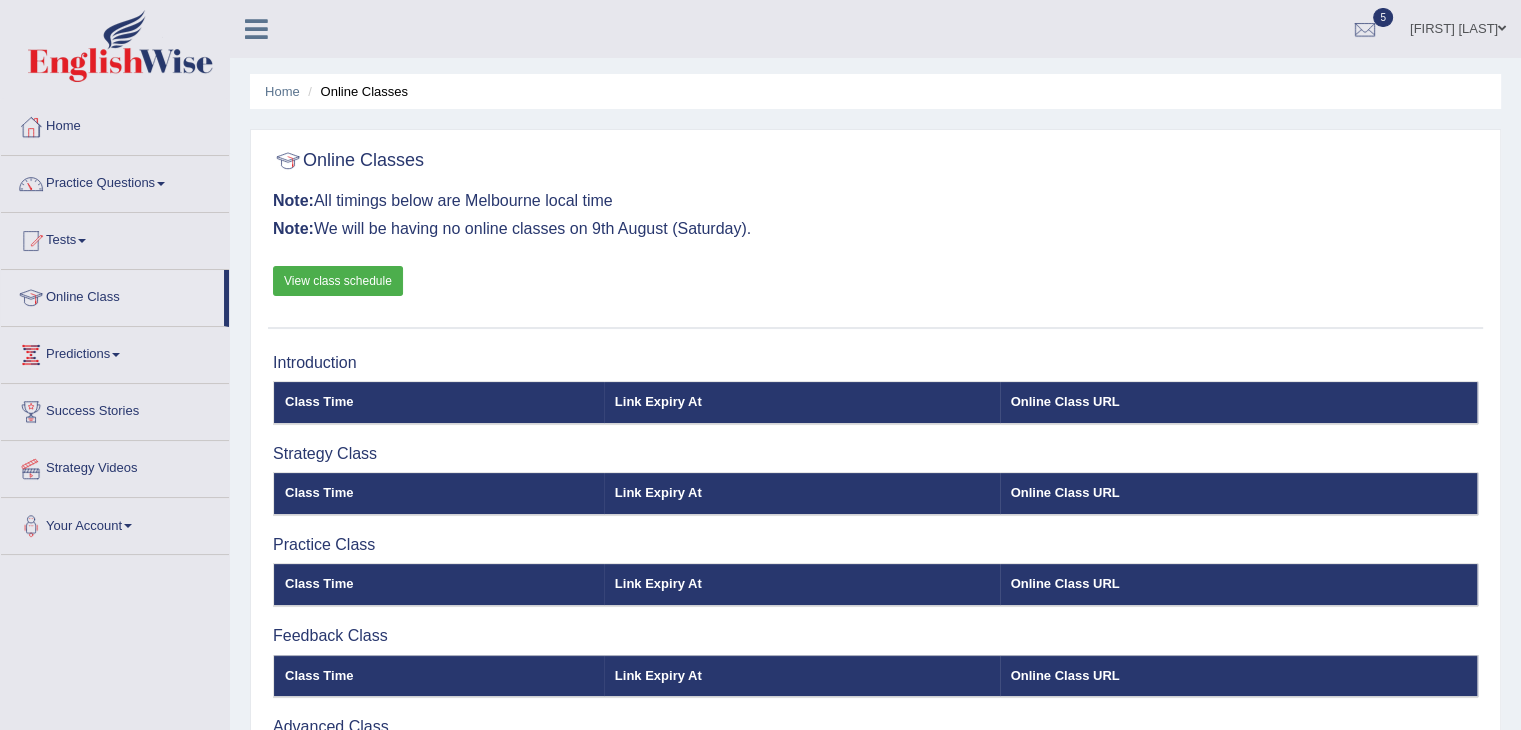 click on "Home" at bounding box center (115, 124) 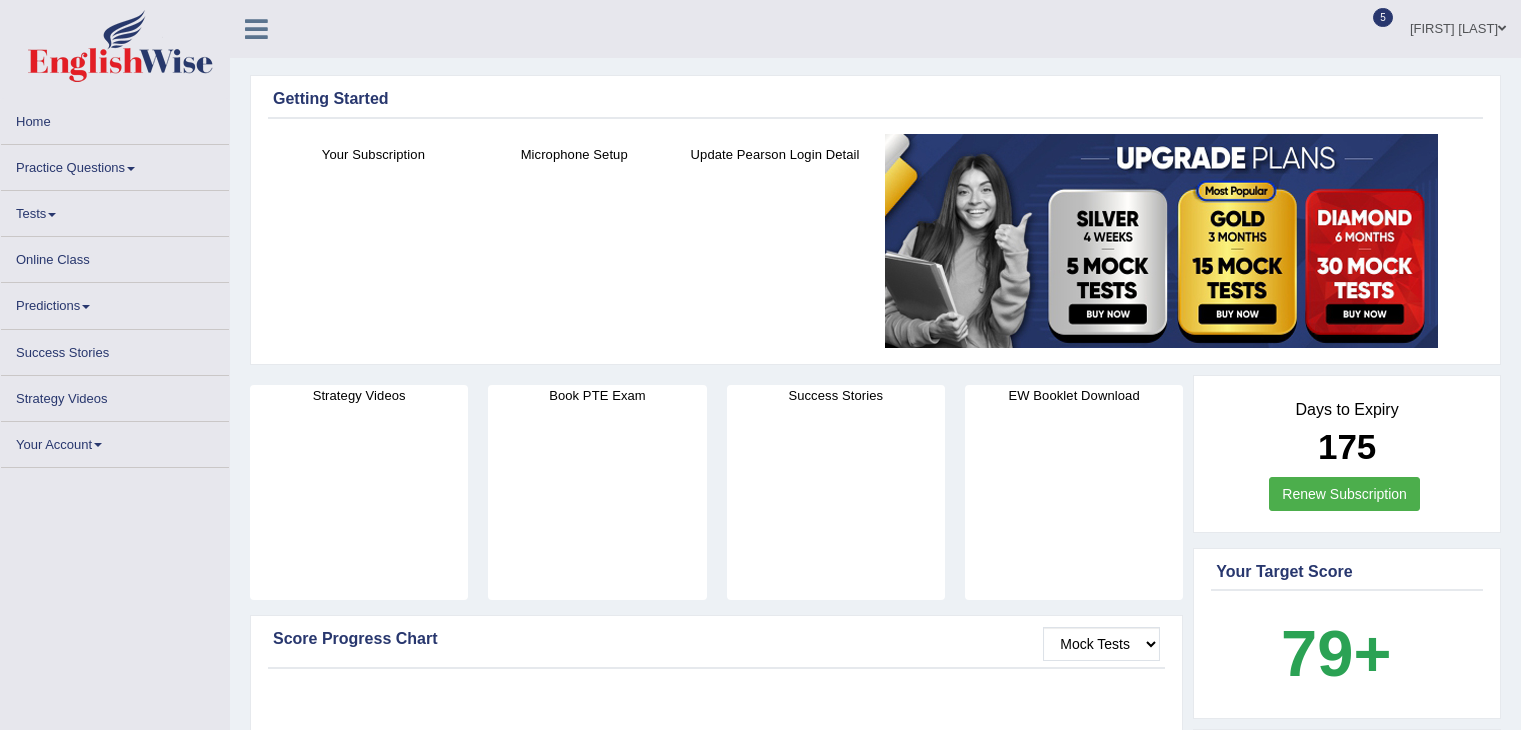 scroll, scrollTop: 0, scrollLeft: 0, axis: both 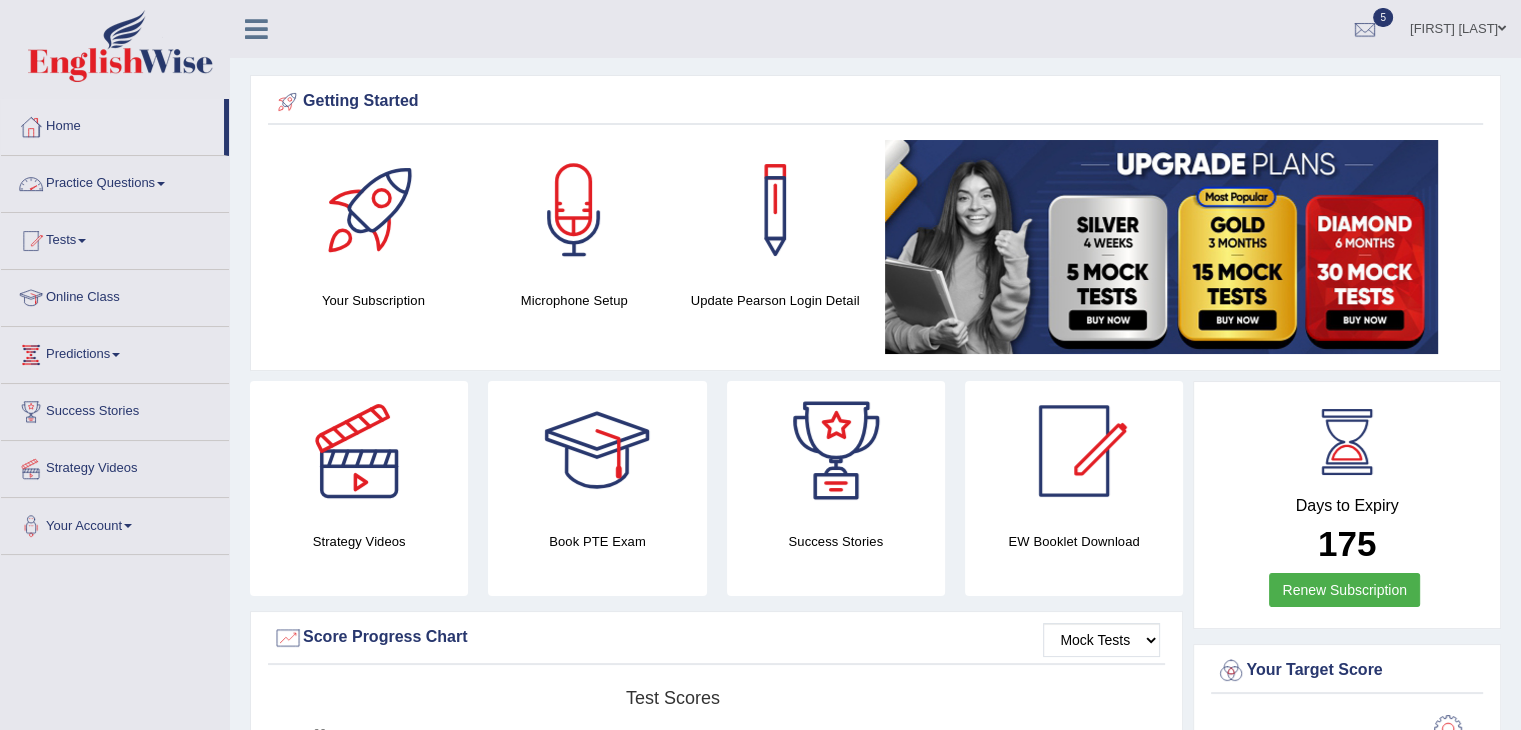 click at bounding box center (161, 184) 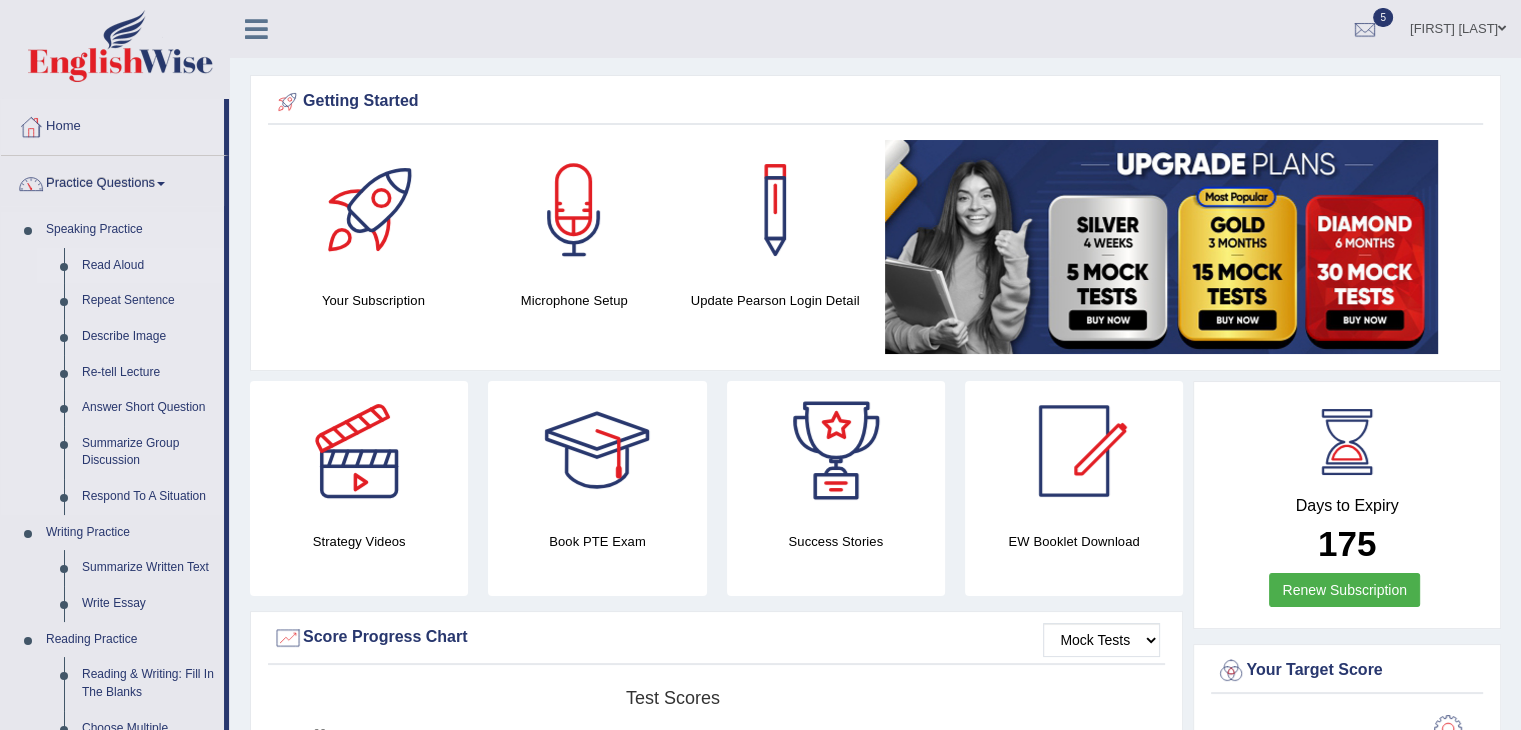 click on "Read Aloud" at bounding box center [148, 266] 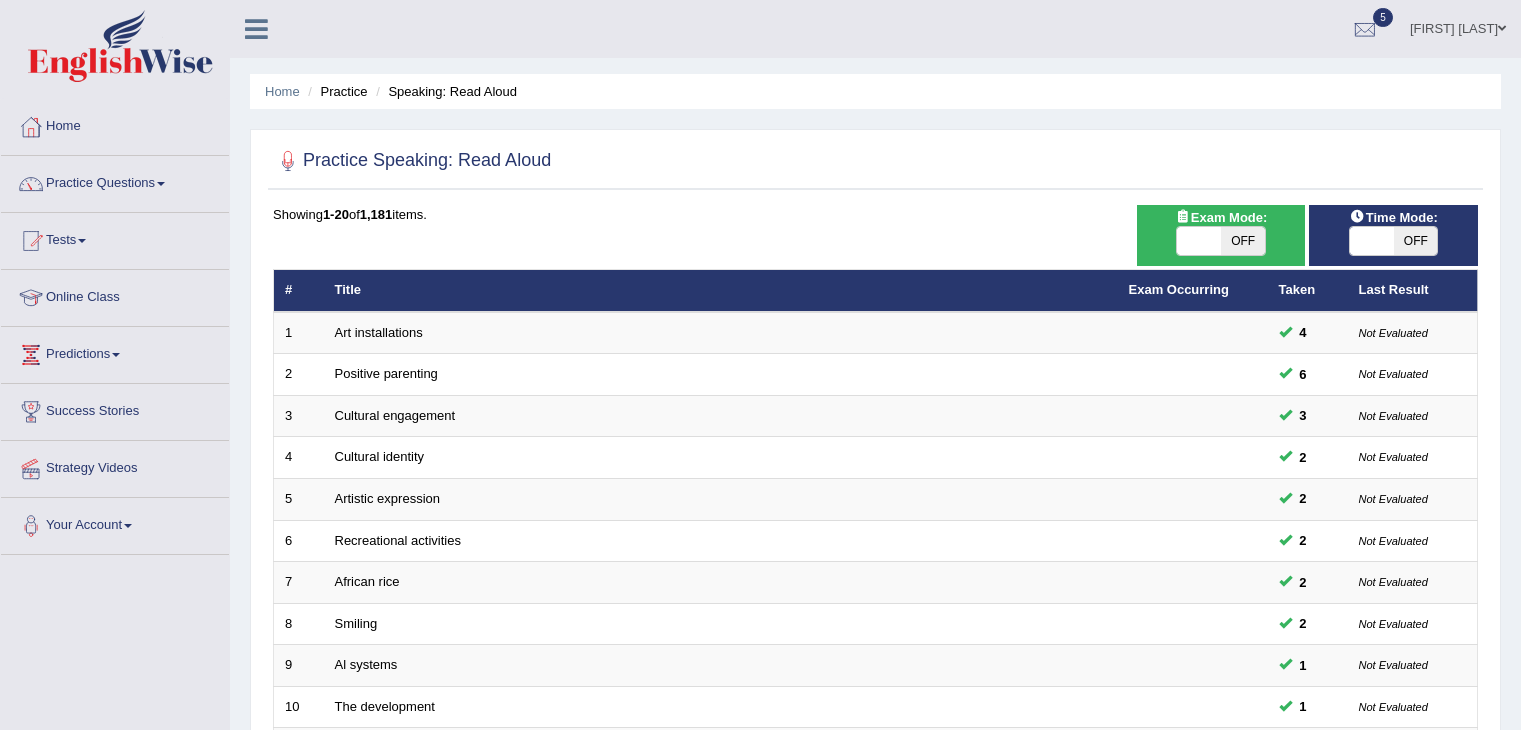 scroll, scrollTop: 0, scrollLeft: 0, axis: both 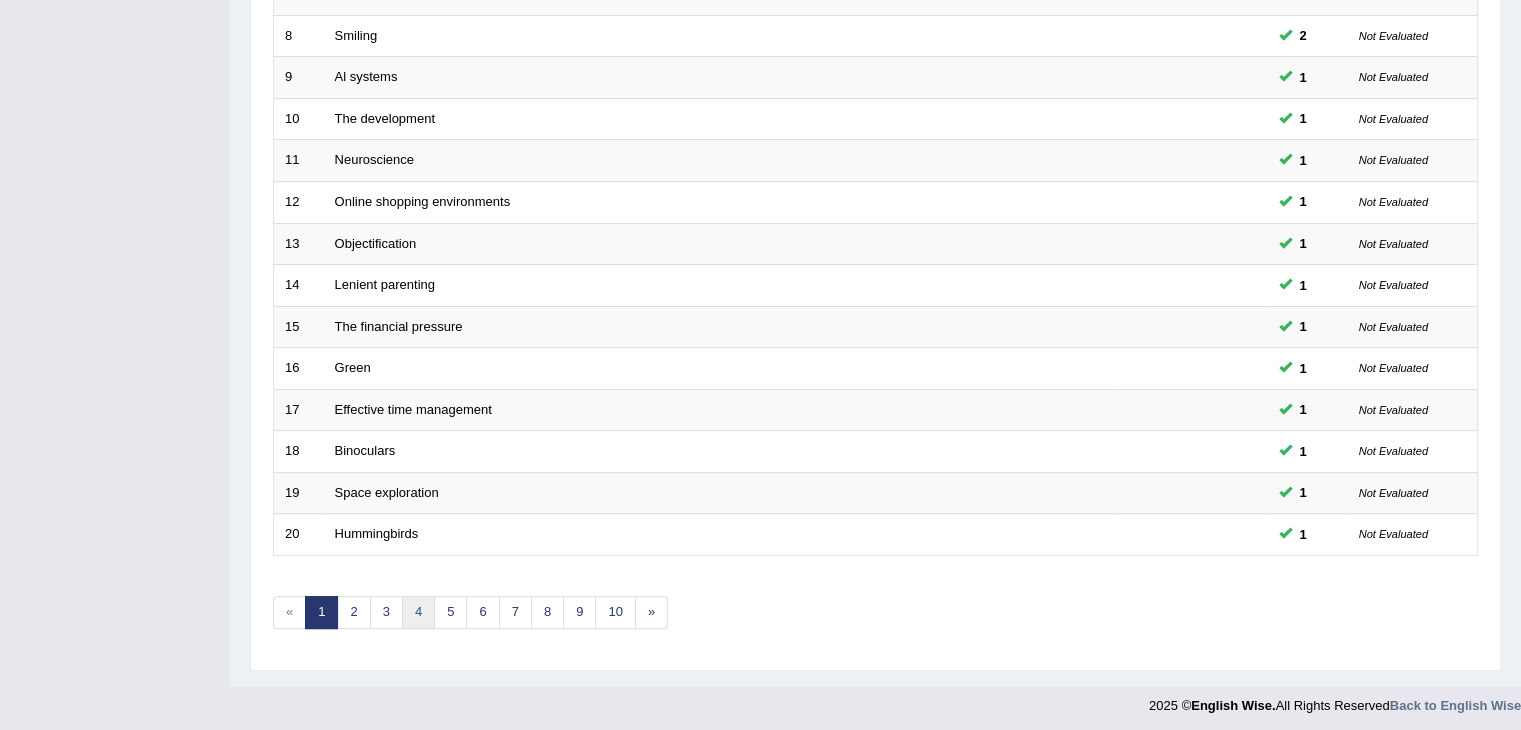 click on "4" at bounding box center (418, 612) 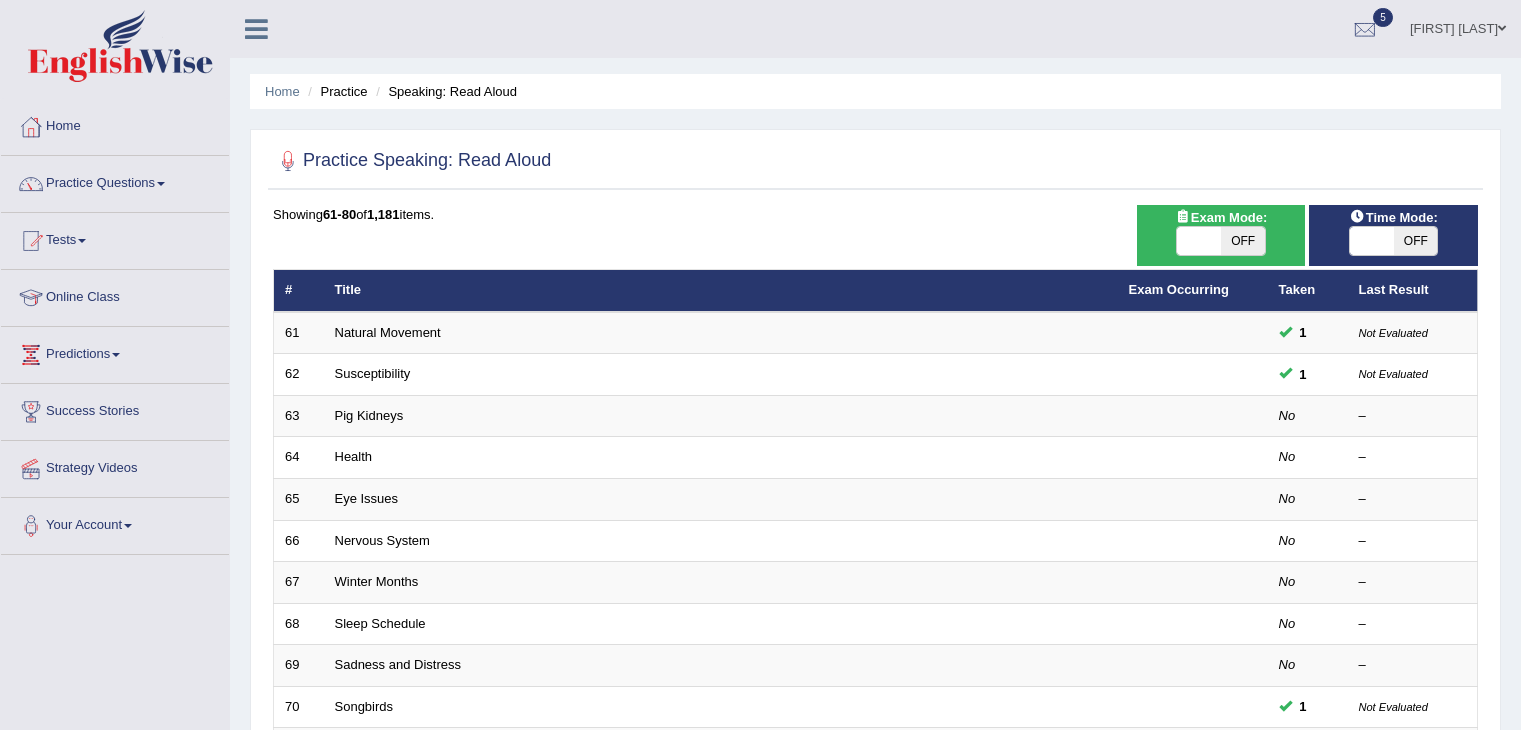 scroll, scrollTop: 0, scrollLeft: 0, axis: both 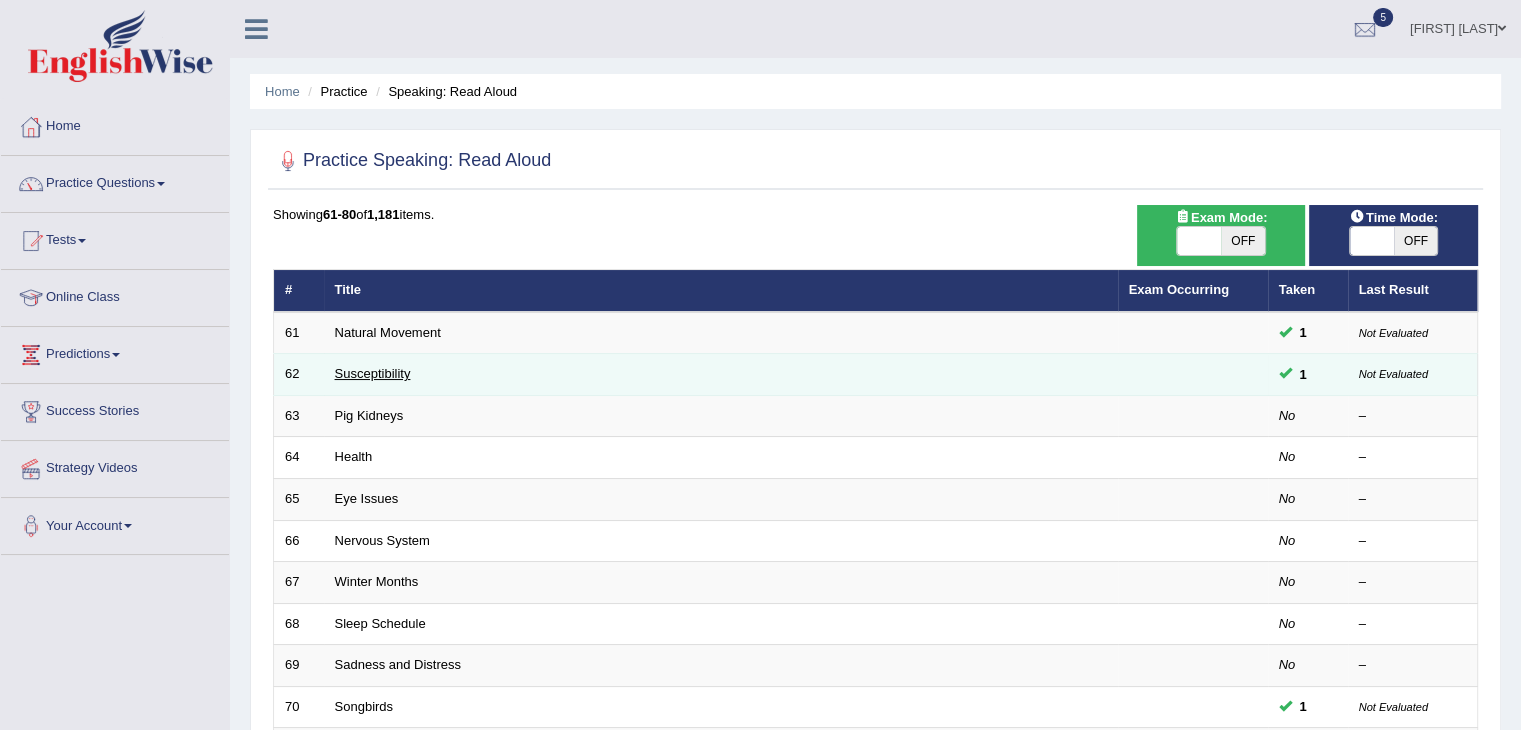 click on "Susceptibility" at bounding box center [373, 373] 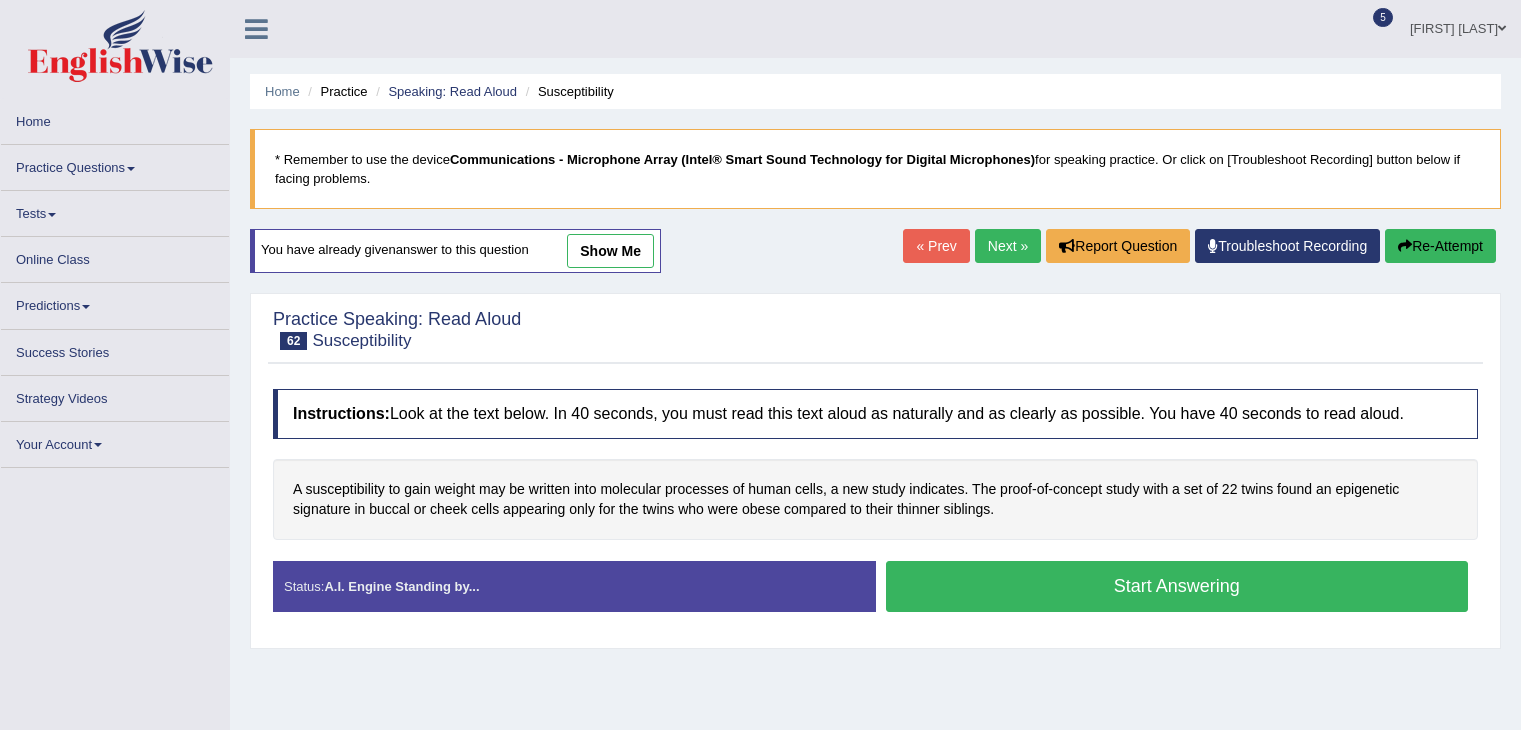 scroll, scrollTop: 0, scrollLeft: 0, axis: both 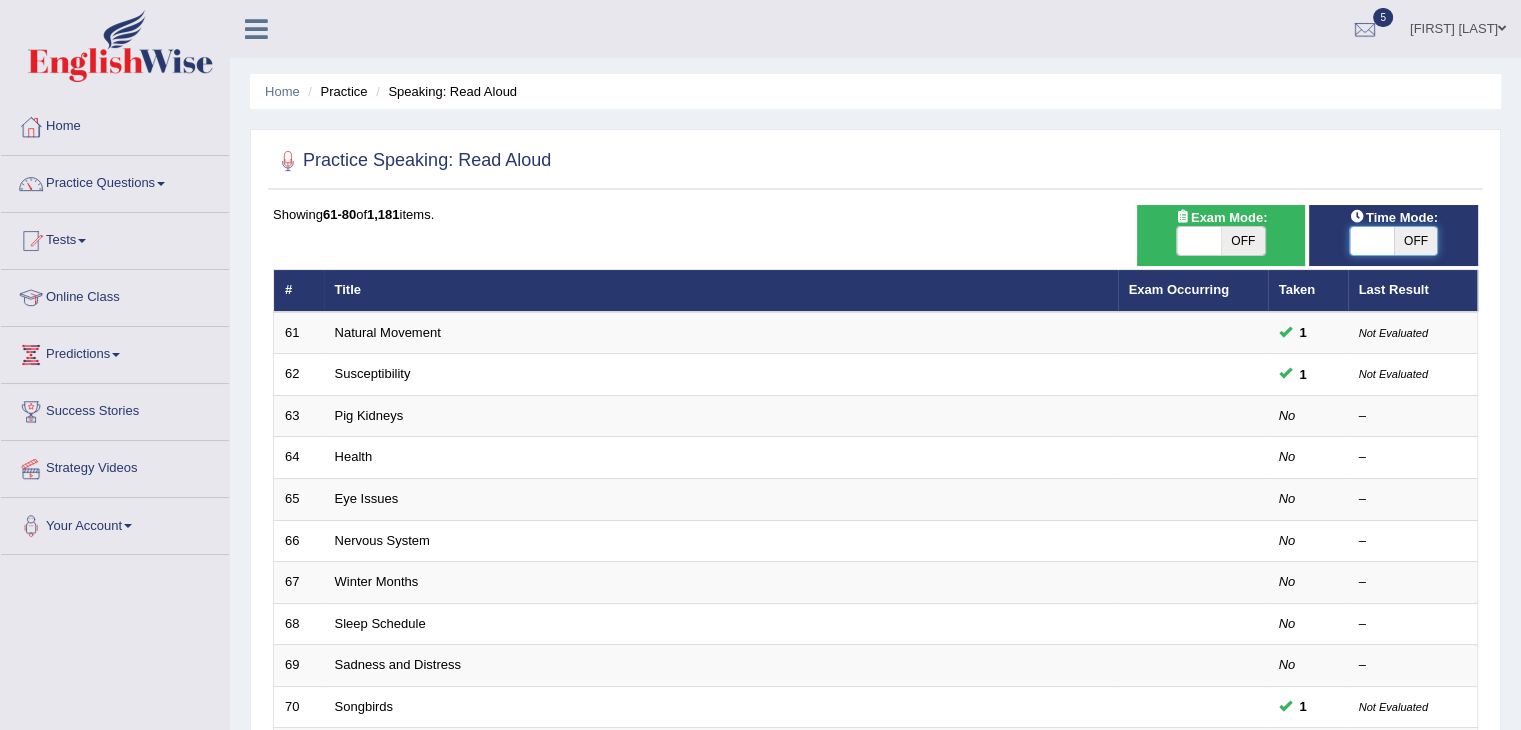 click at bounding box center [1372, 241] 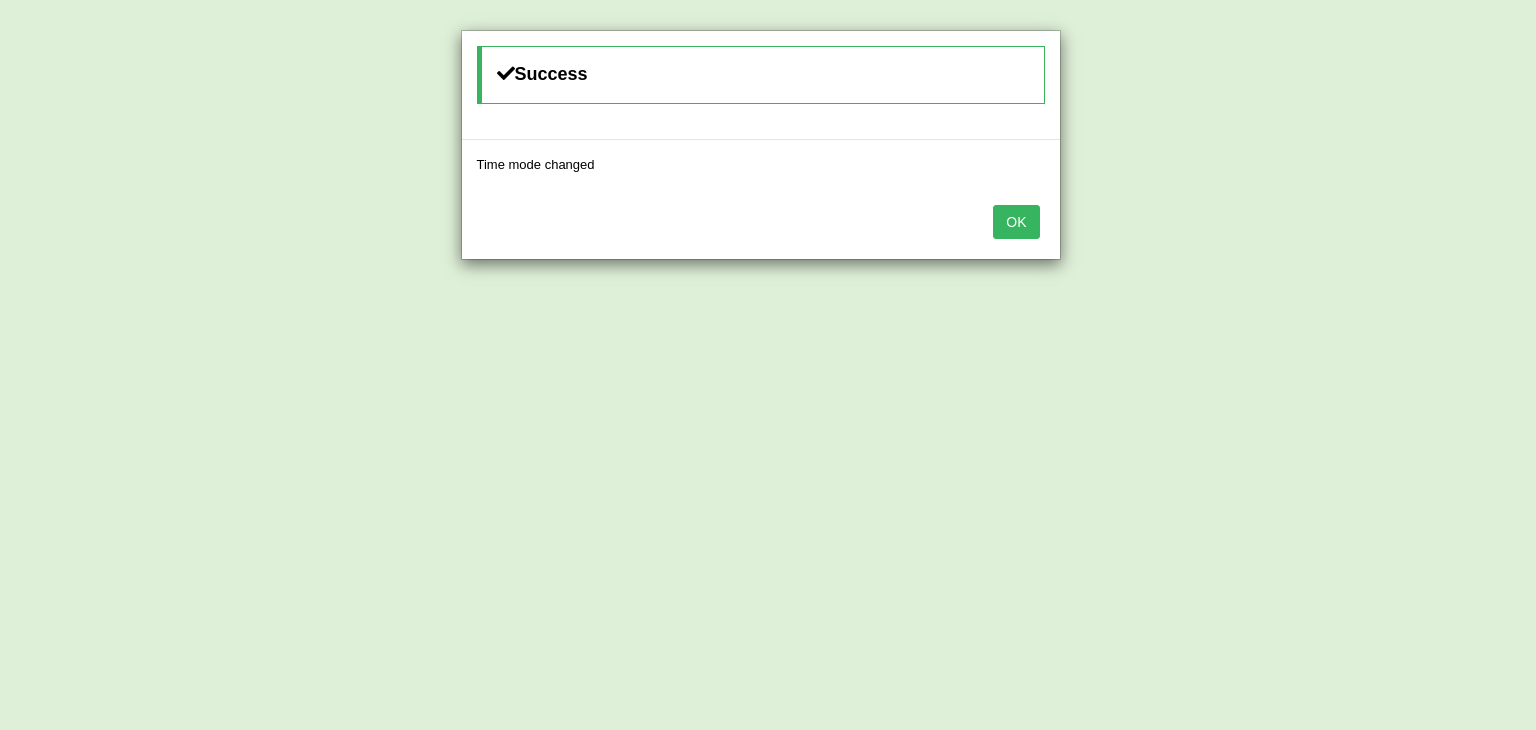 click on "OK" at bounding box center (1016, 222) 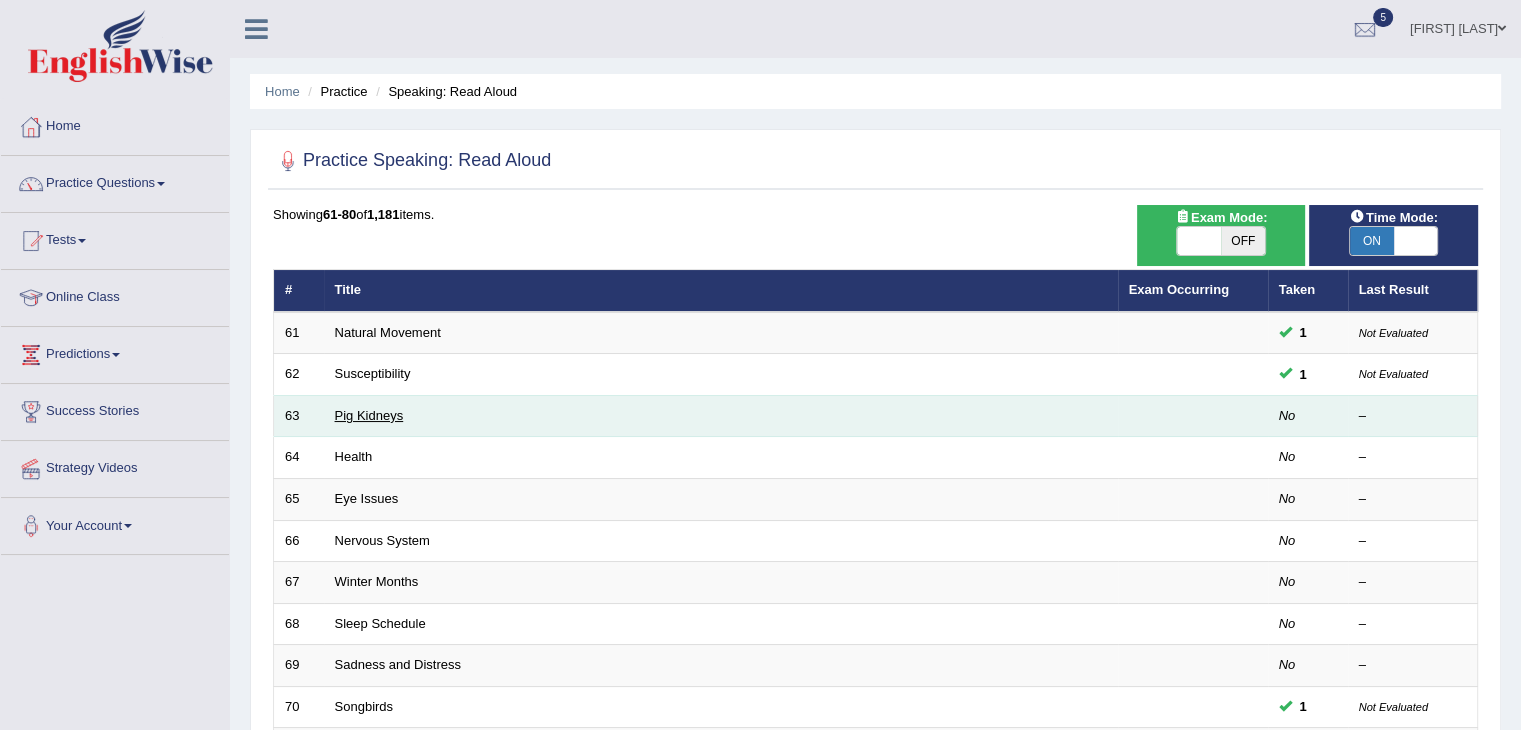 click on "Pig Kidneys" at bounding box center [369, 415] 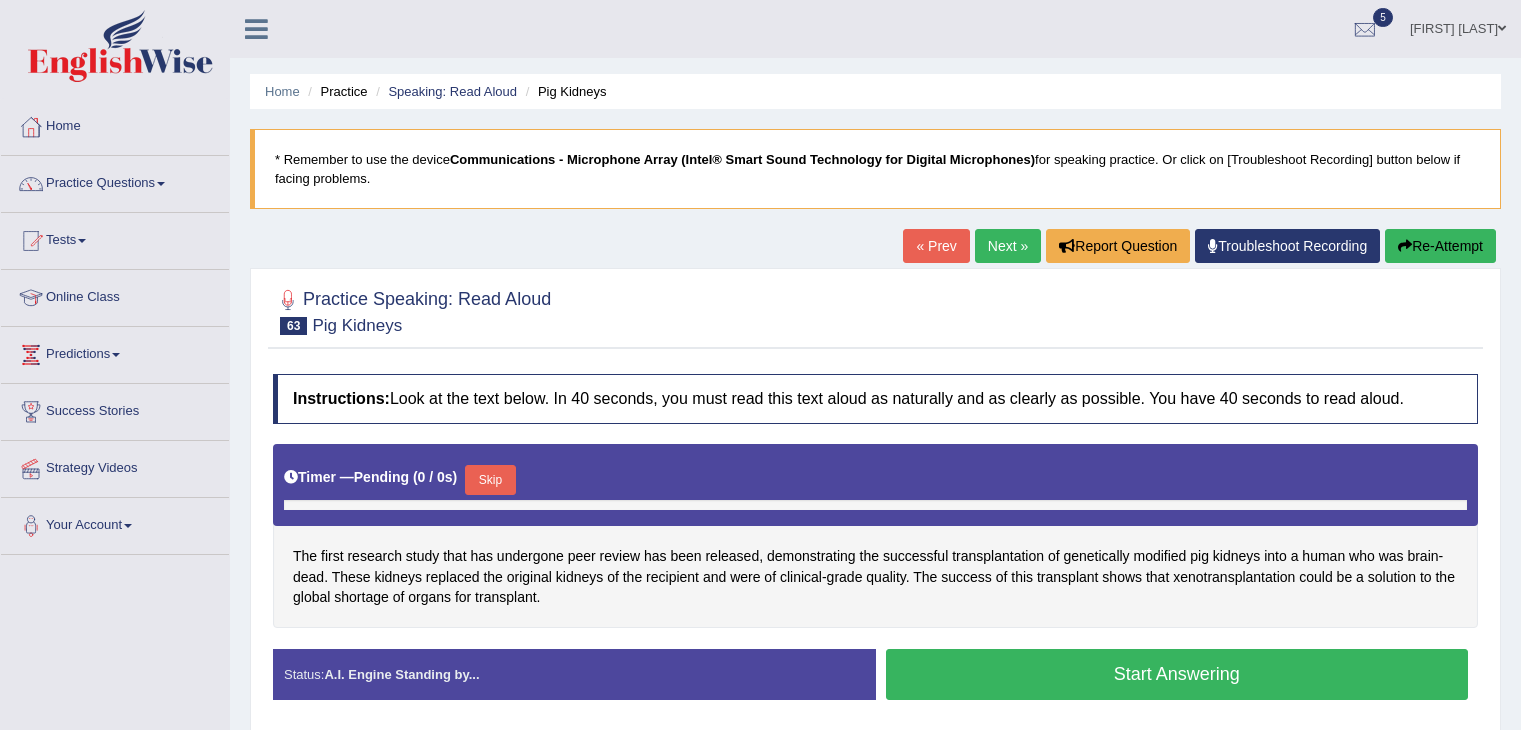 scroll, scrollTop: 0, scrollLeft: 0, axis: both 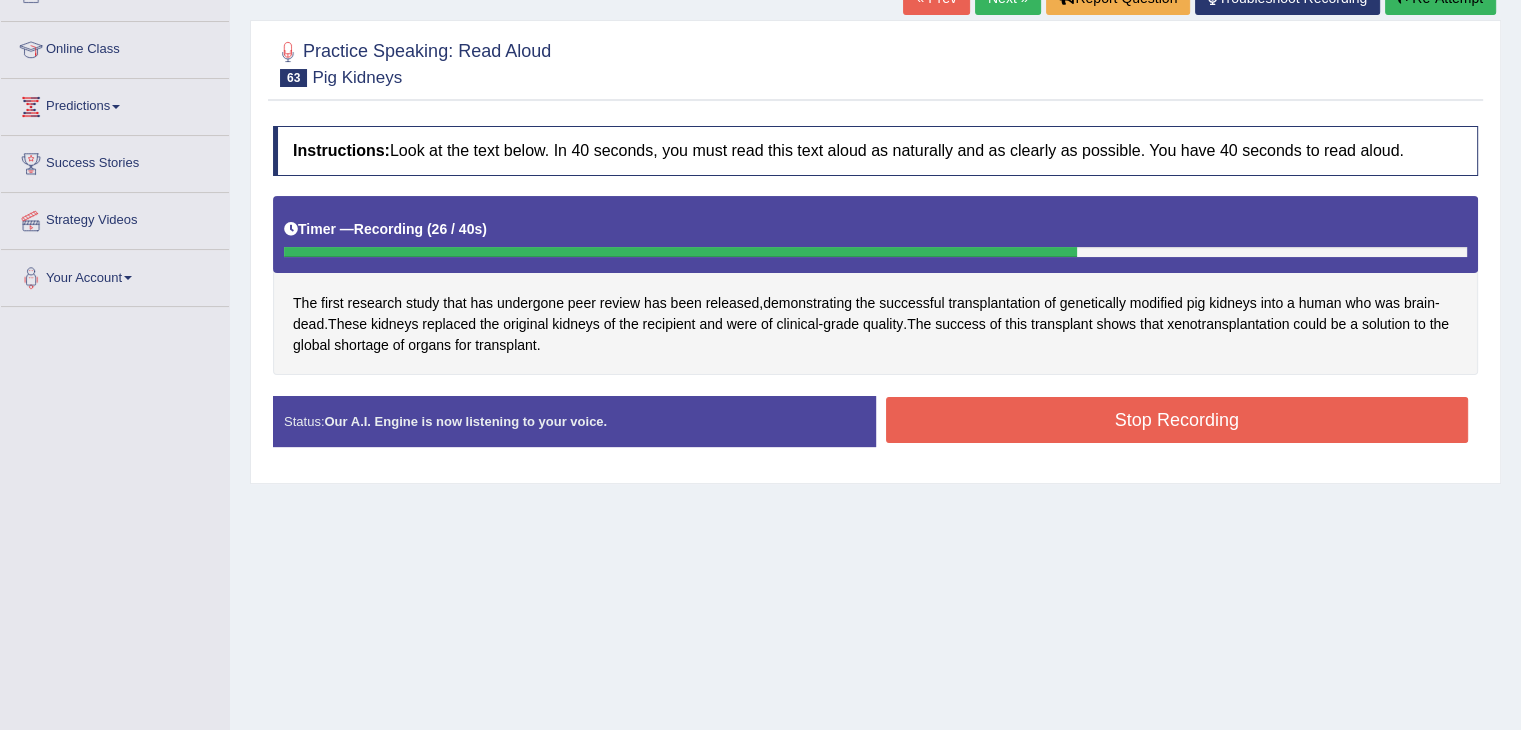 click on "Stop Recording" at bounding box center (1177, 420) 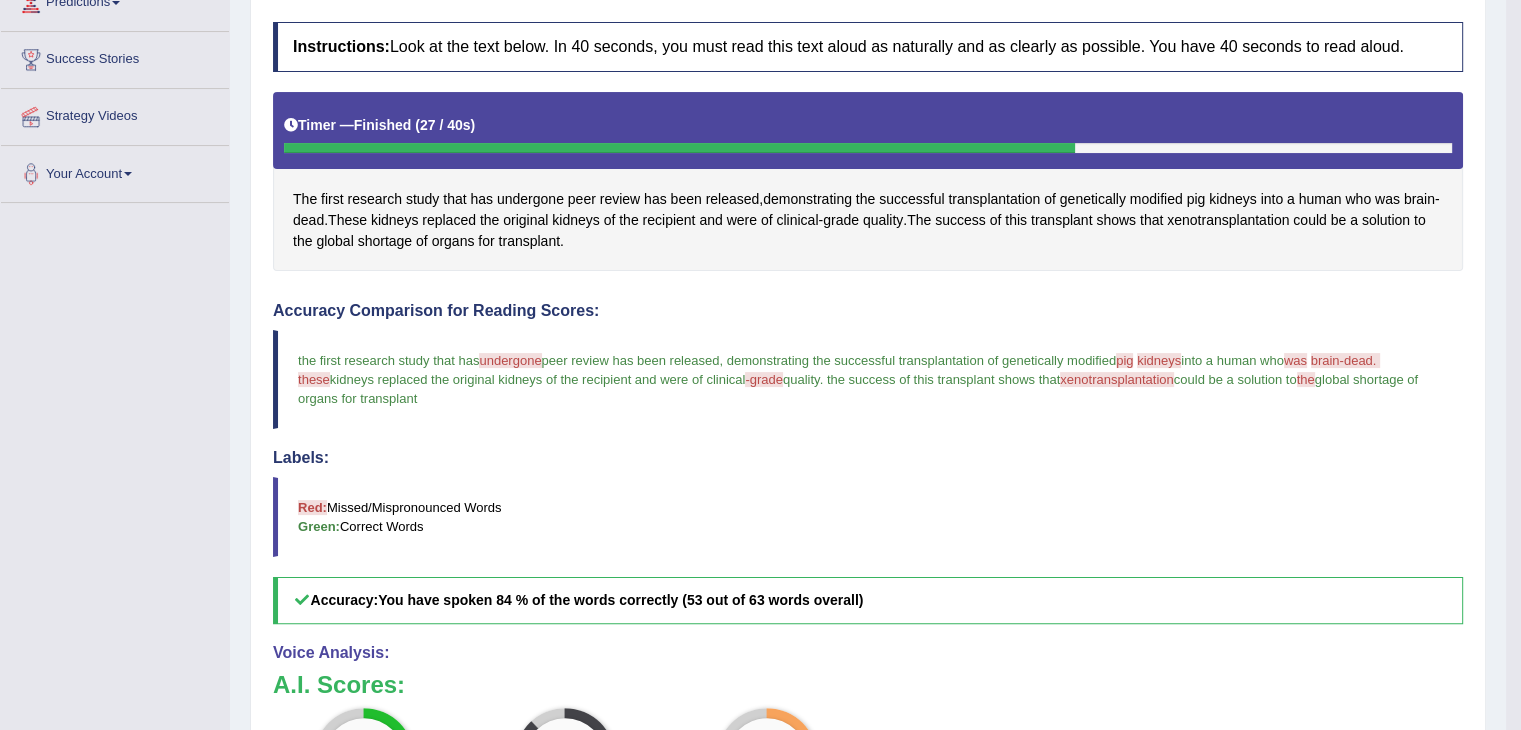 scroll, scrollTop: 0, scrollLeft: 0, axis: both 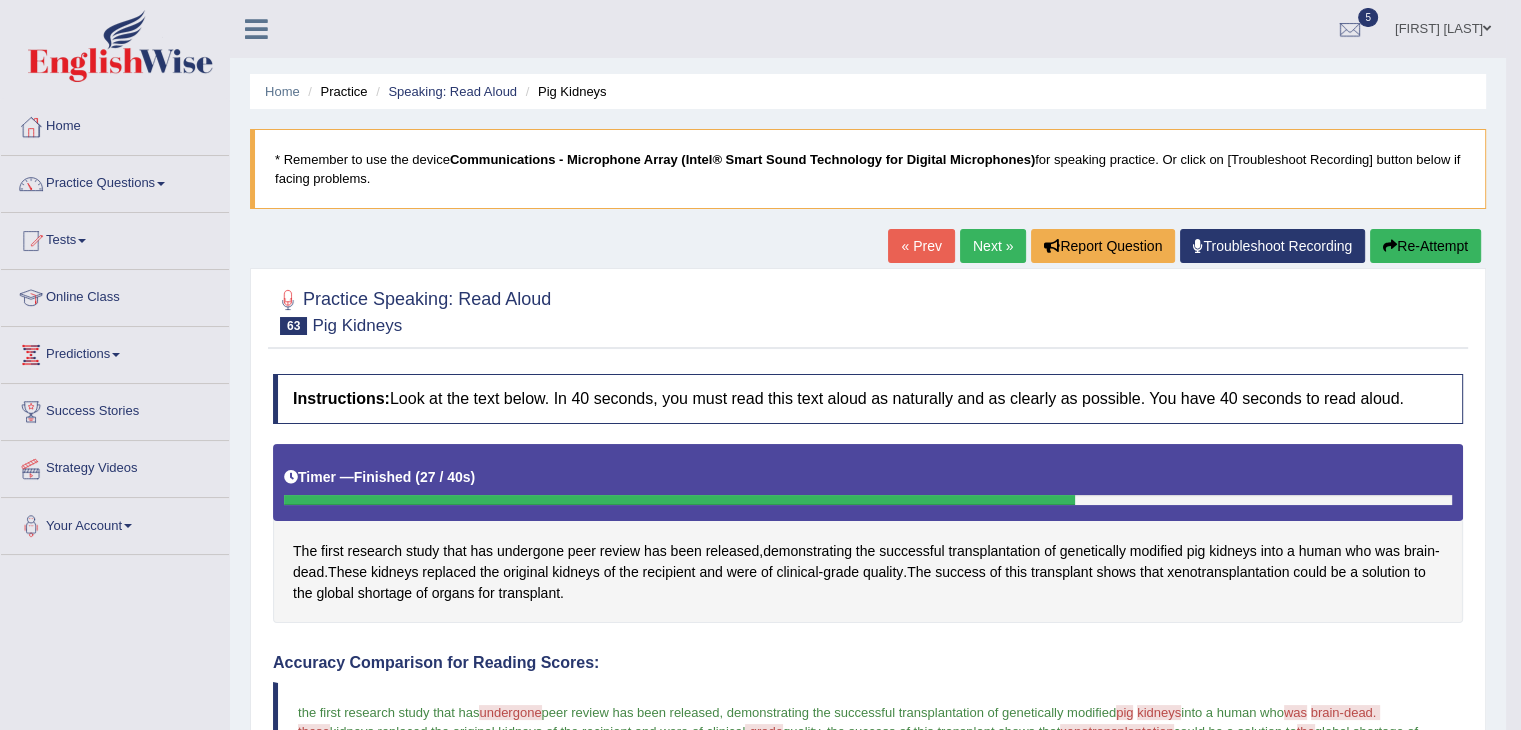 click on "Next »" at bounding box center (993, 246) 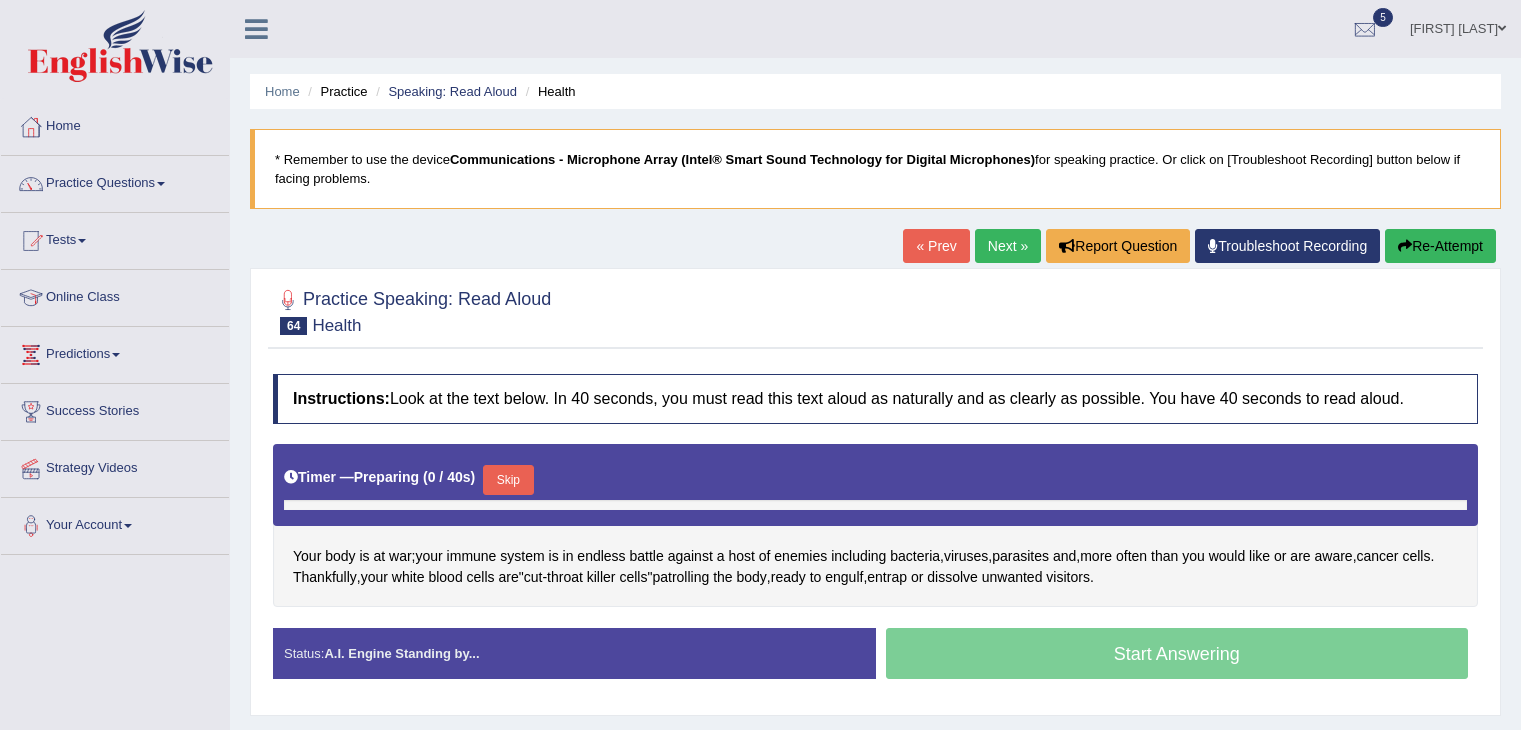 scroll, scrollTop: 214, scrollLeft: 0, axis: vertical 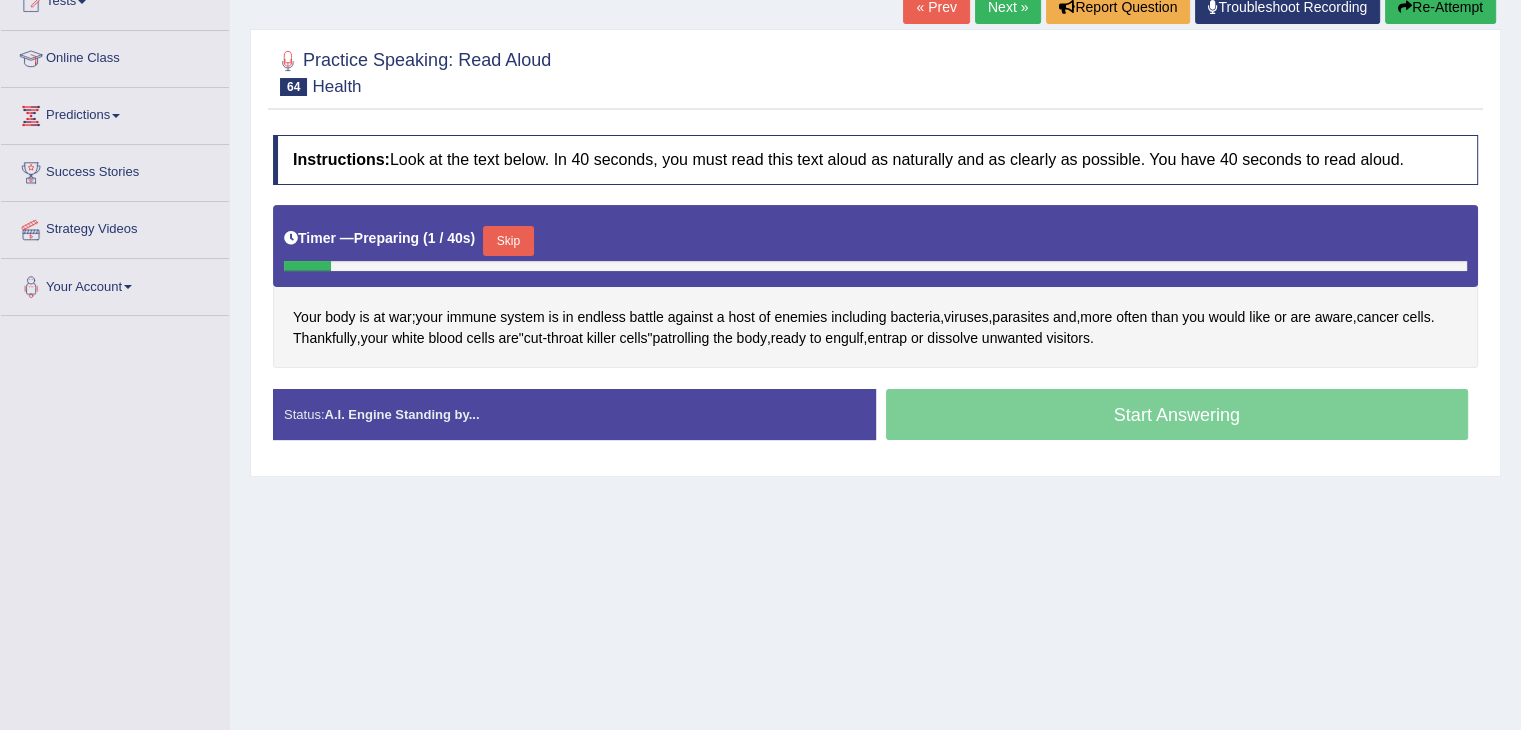 click on "Skip" at bounding box center (508, 241) 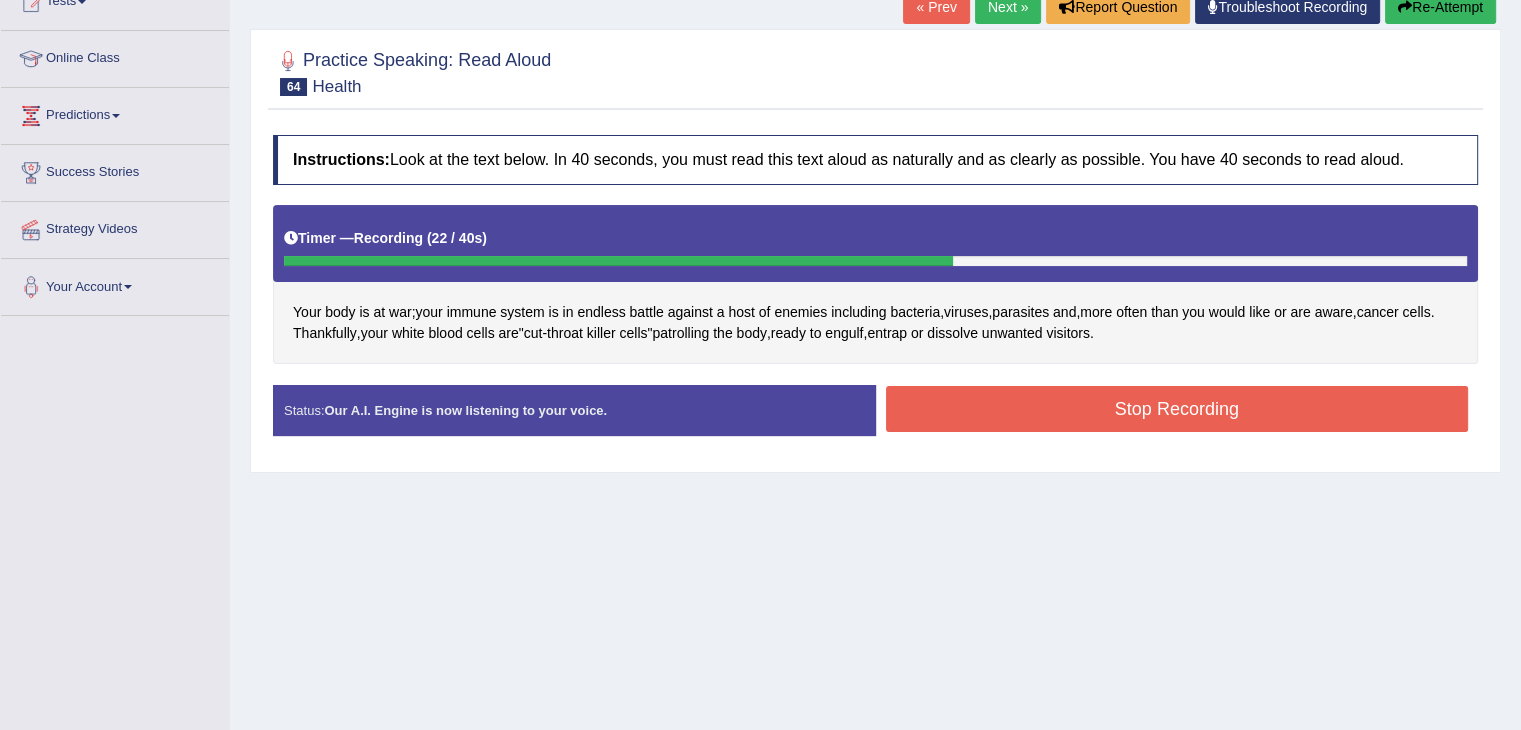 click on "Stop Recording" at bounding box center [1177, 409] 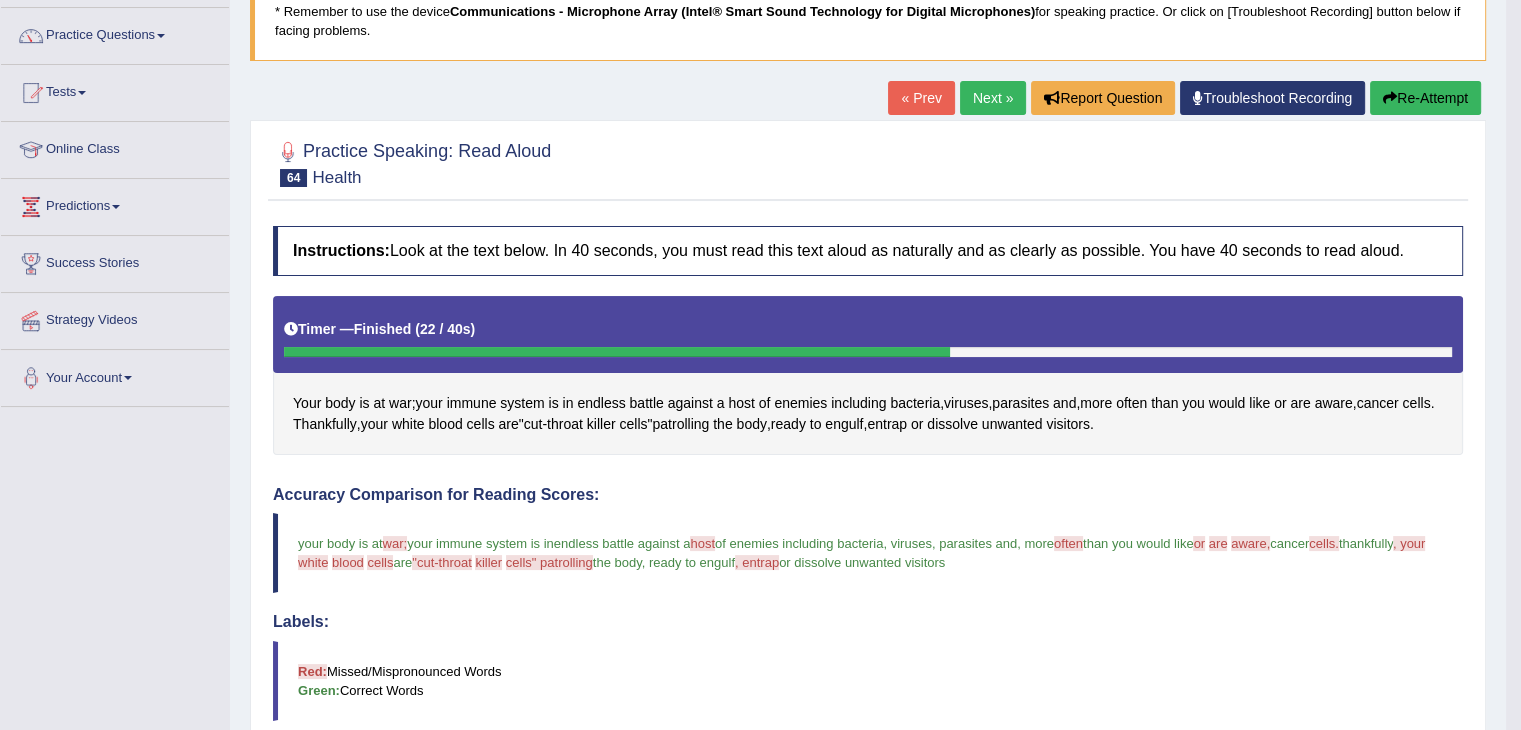scroll, scrollTop: 150, scrollLeft: 0, axis: vertical 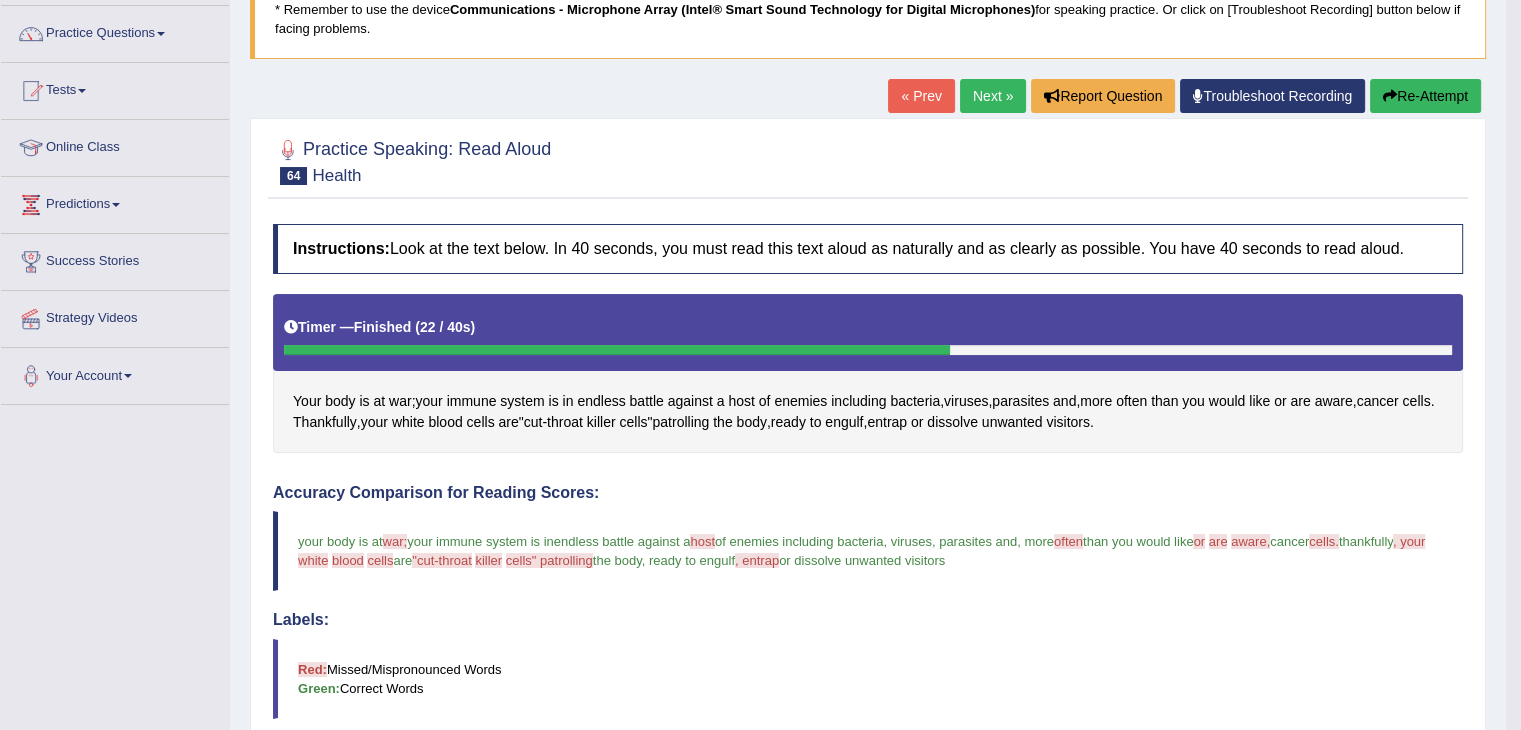 click on "Next »" at bounding box center [993, 96] 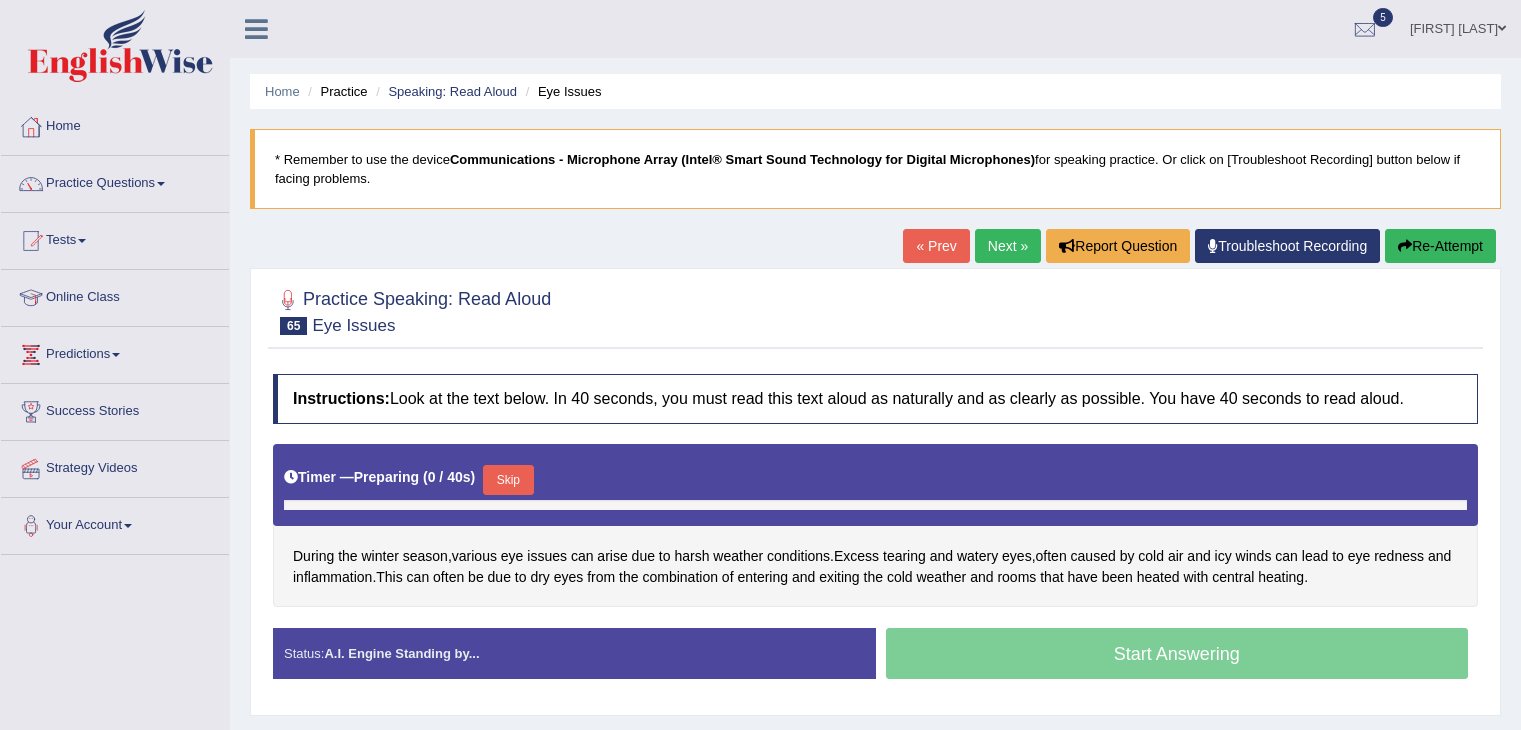 scroll, scrollTop: 0, scrollLeft: 0, axis: both 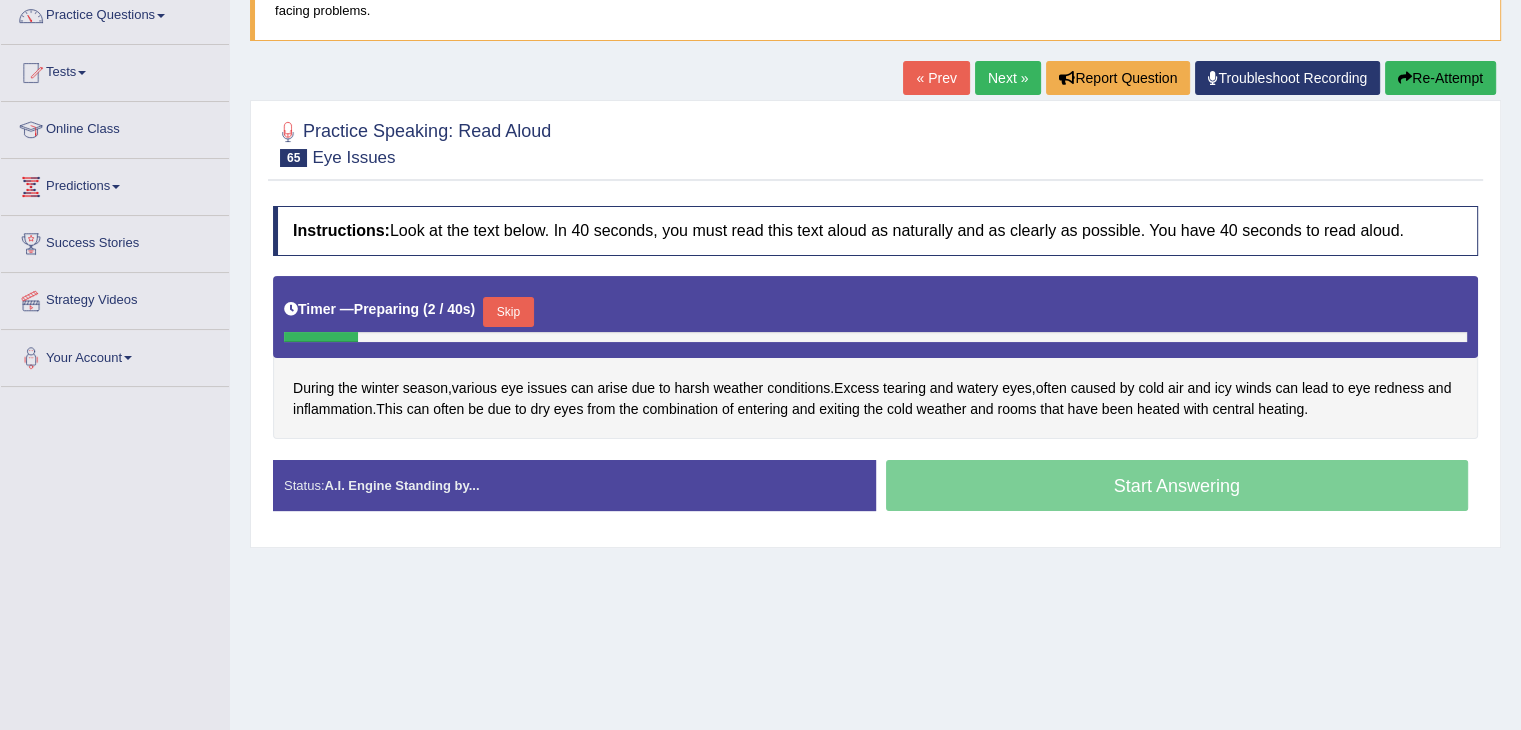 click on "Skip" at bounding box center (508, 312) 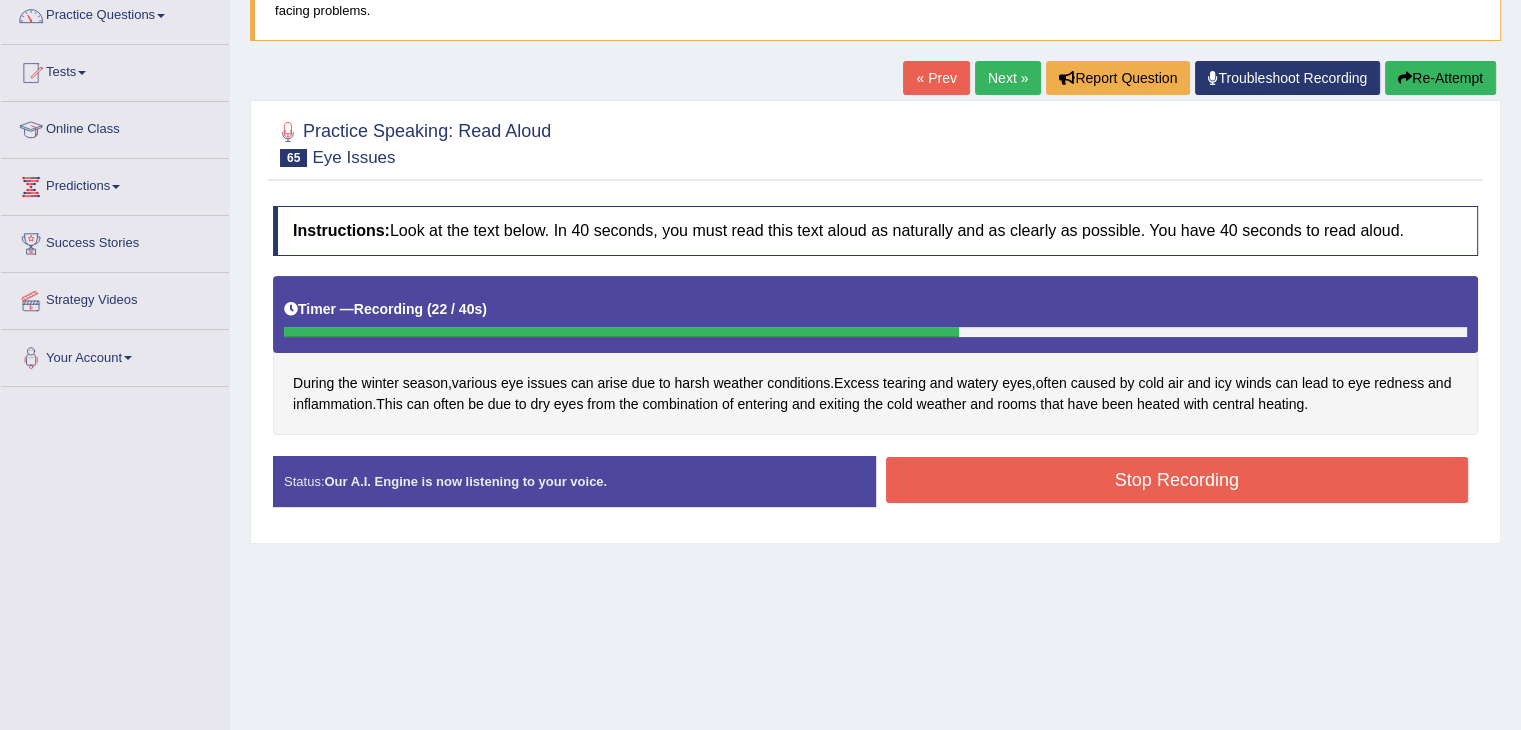 click on "Stop Recording" at bounding box center (1177, 480) 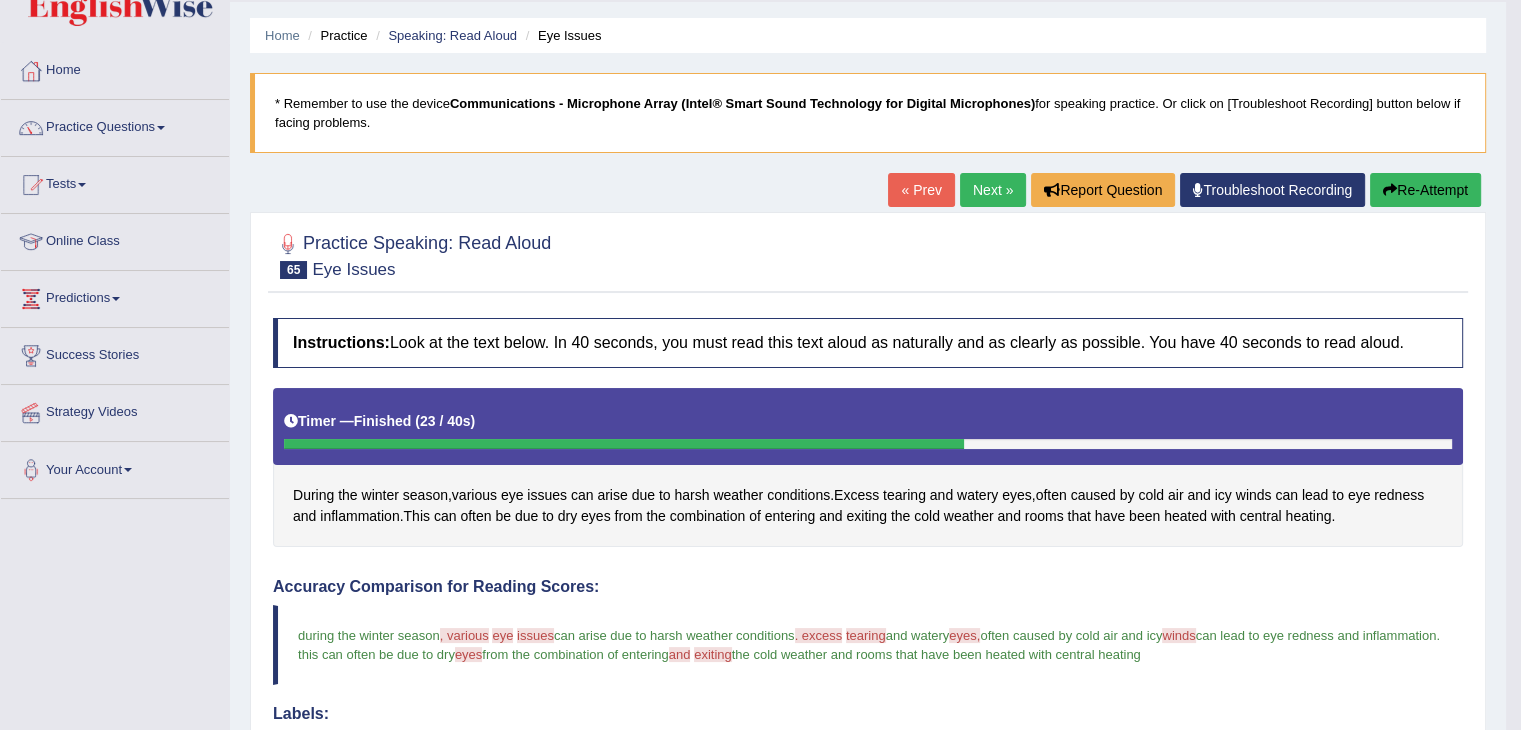 scroll, scrollTop: 49, scrollLeft: 0, axis: vertical 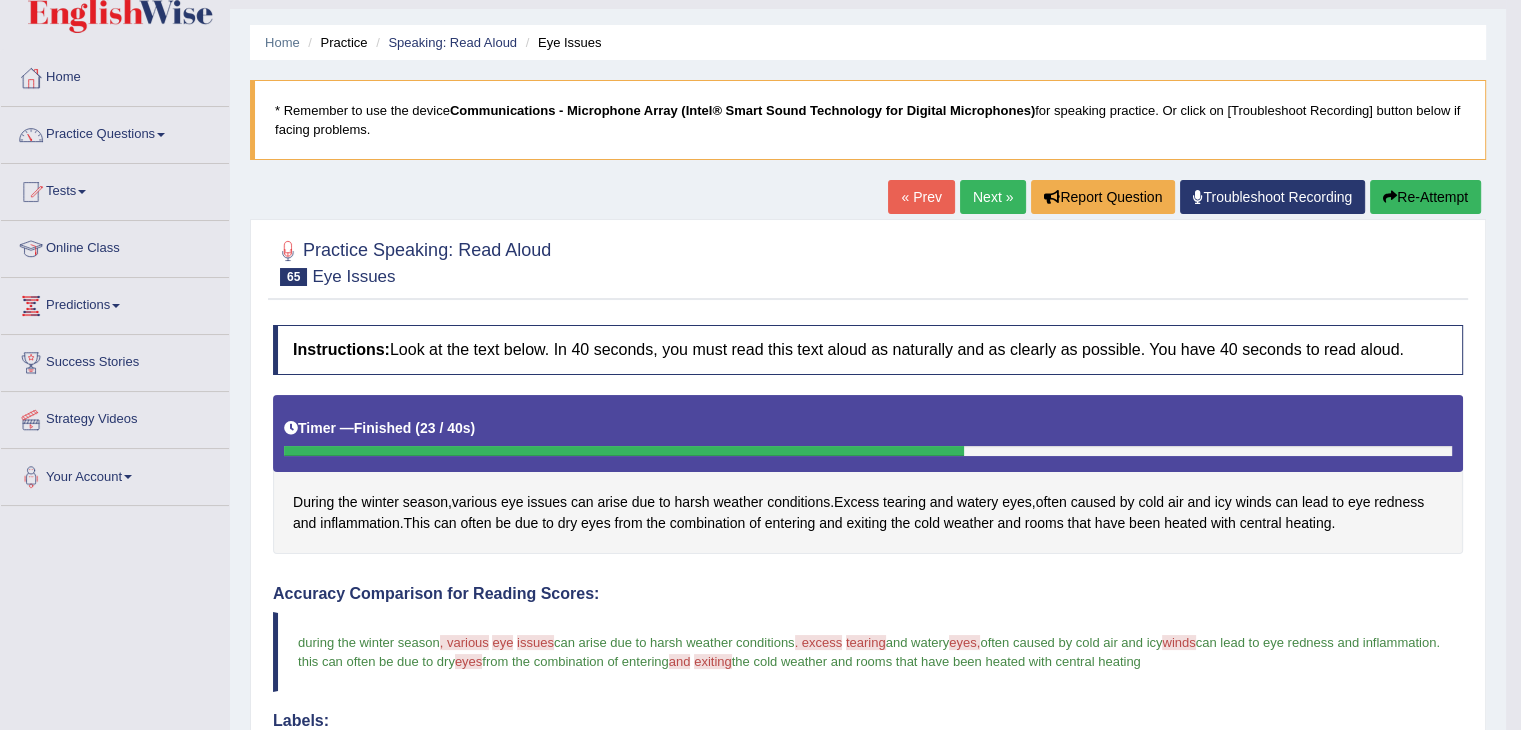 click on "Next »" at bounding box center [993, 197] 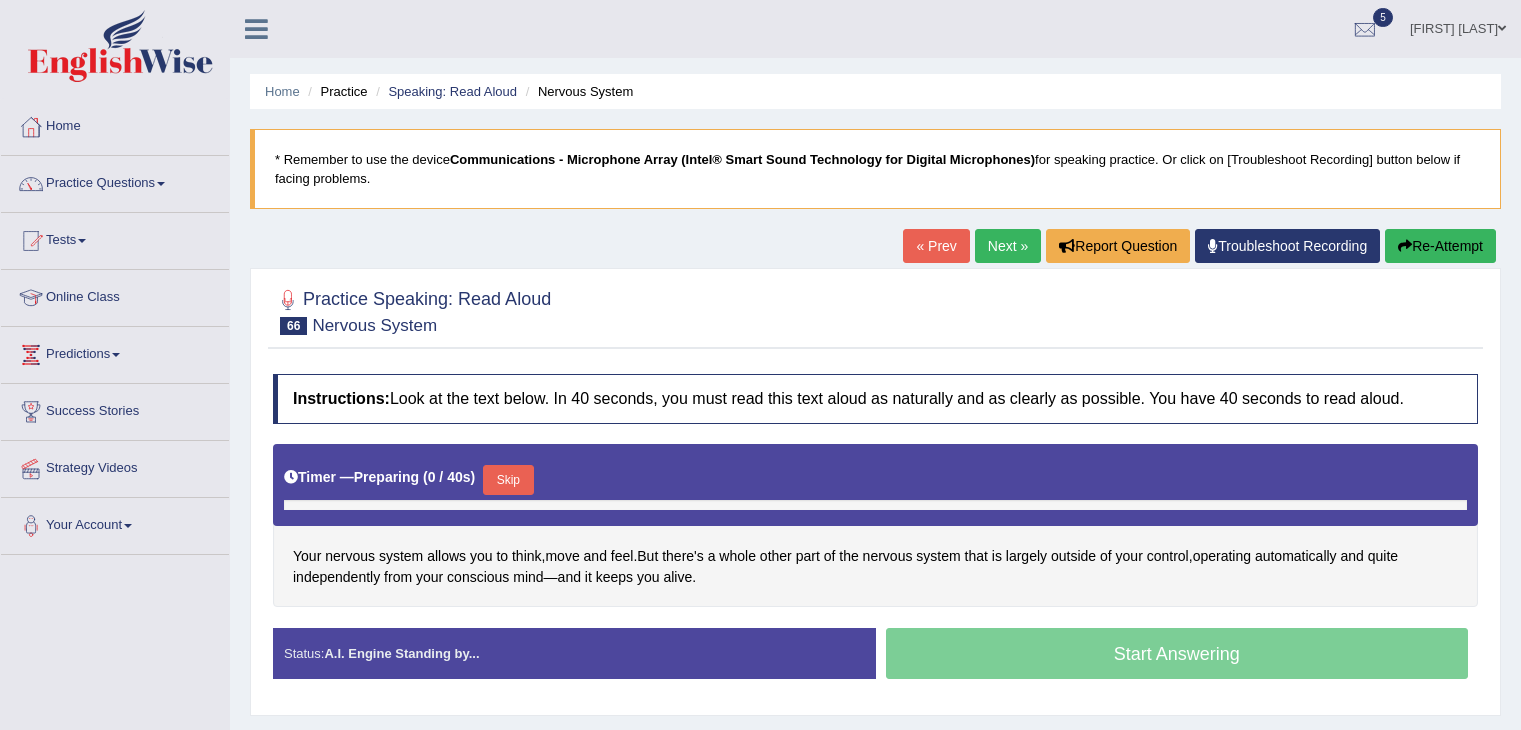 scroll, scrollTop: 0, scrollLeft: 0, axis: both 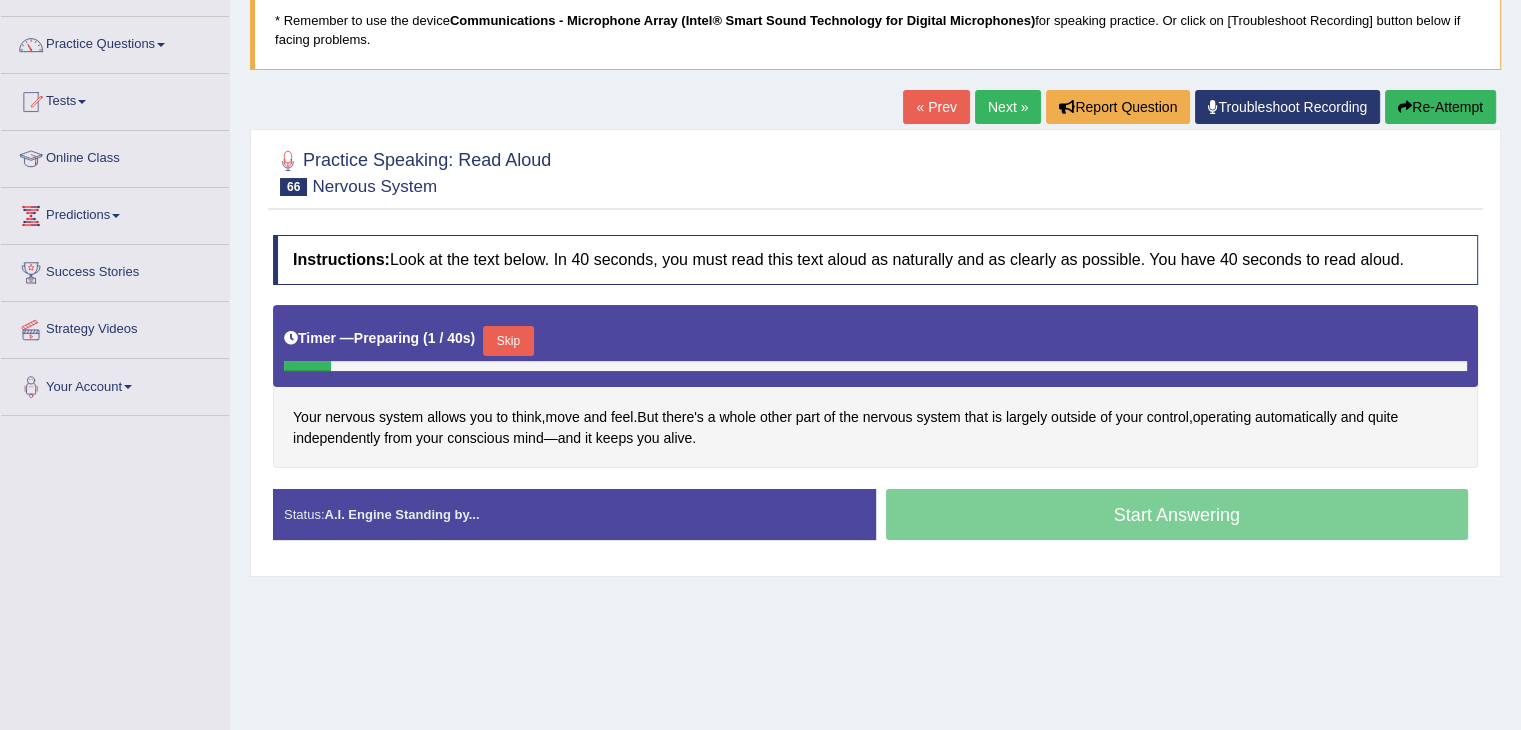 click on "Skip" at bounding box center (508, 341) 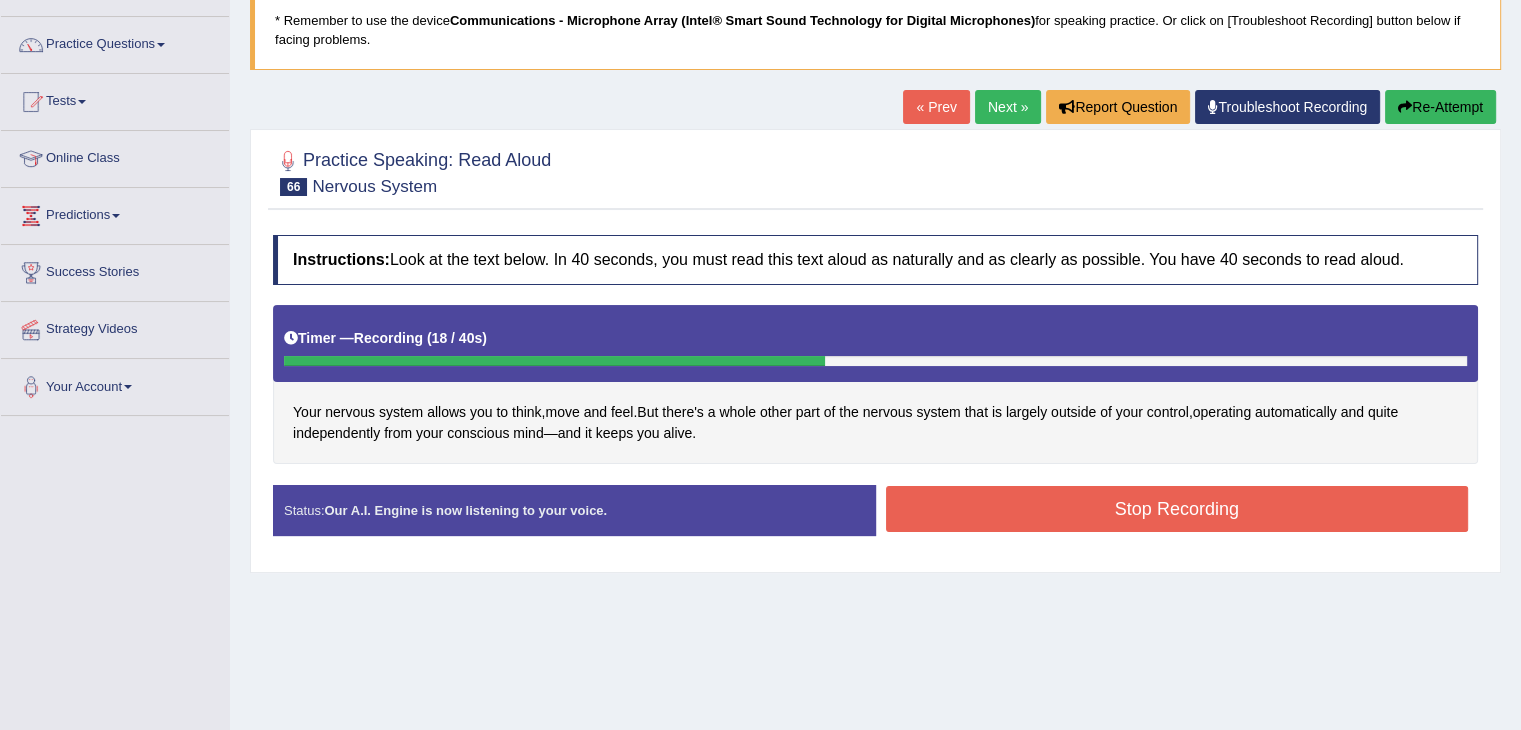 click on "Stop Recording" at bounding box center (1177, 509) 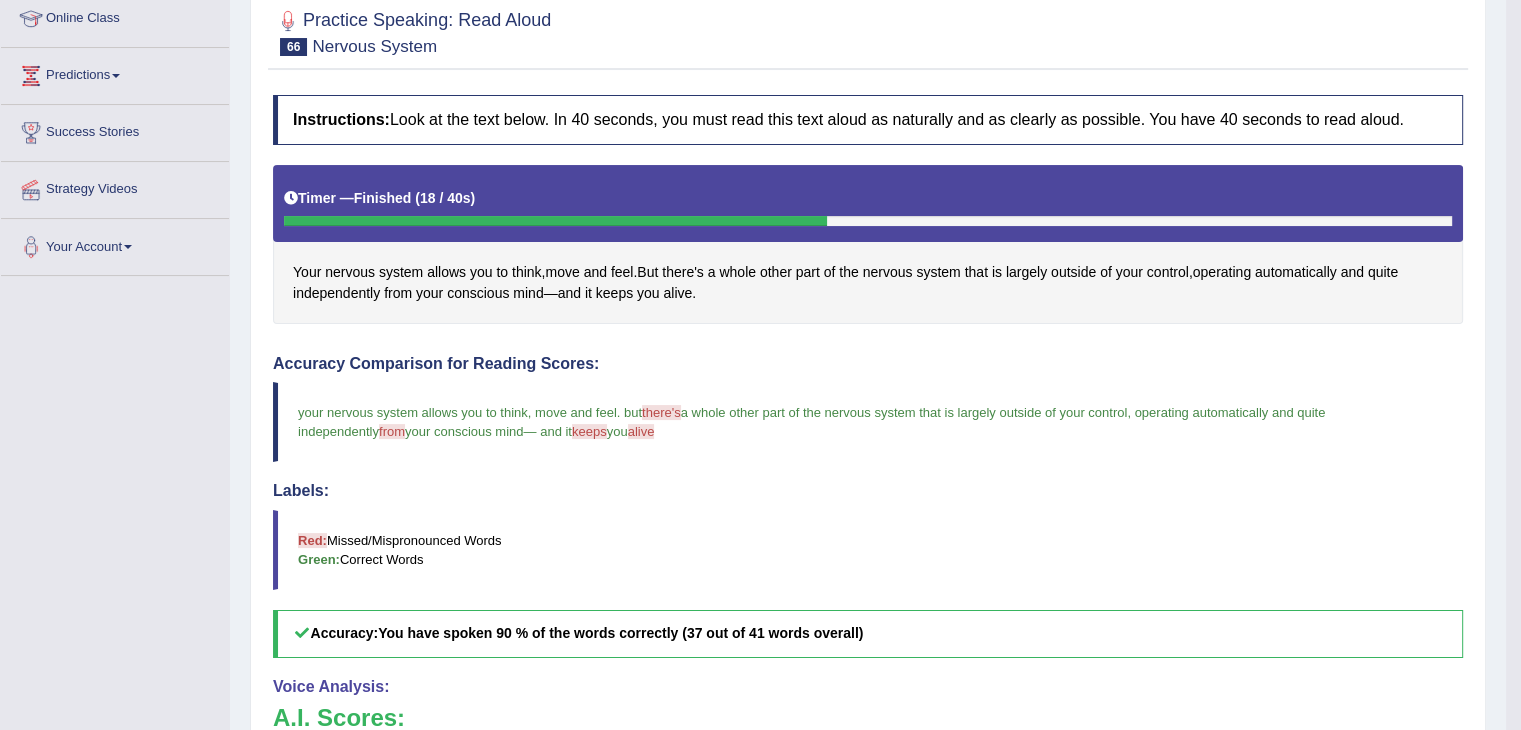 scroll, scrollTop: 0, scrollLeft: 0, axis: both 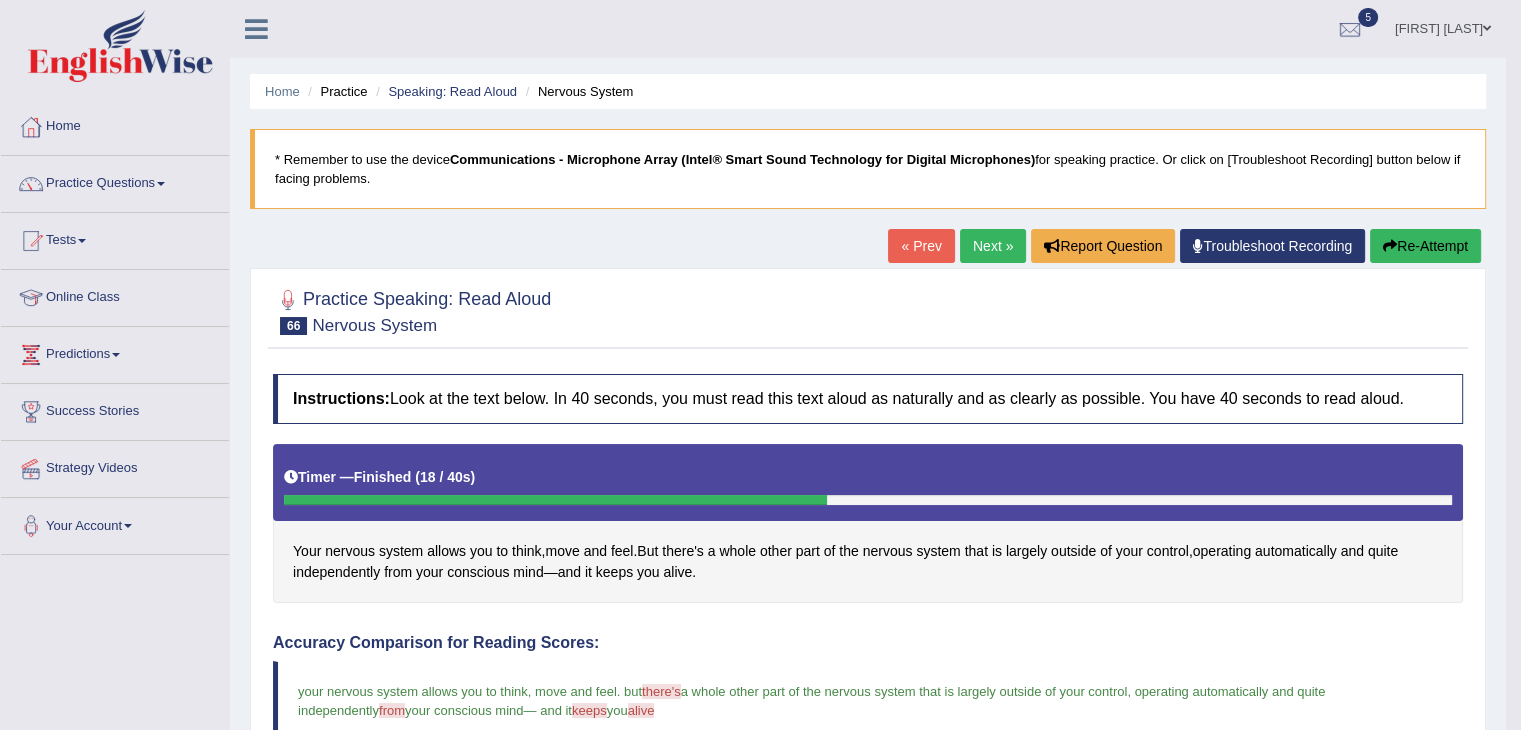 click on "Next »" at bounding box center [993, 246] 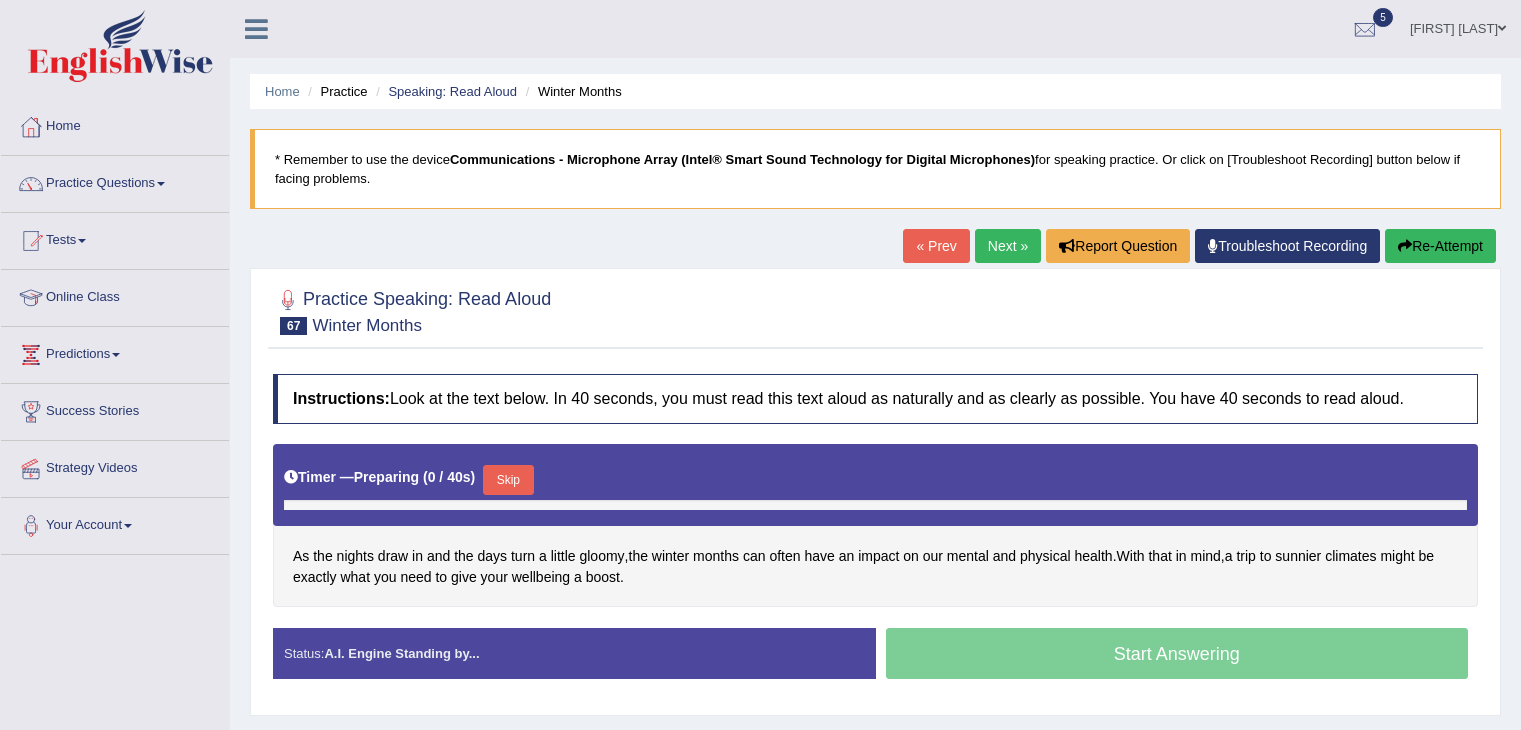 scroll, scrollTop: 0, scrollLeft: 0, axis: both 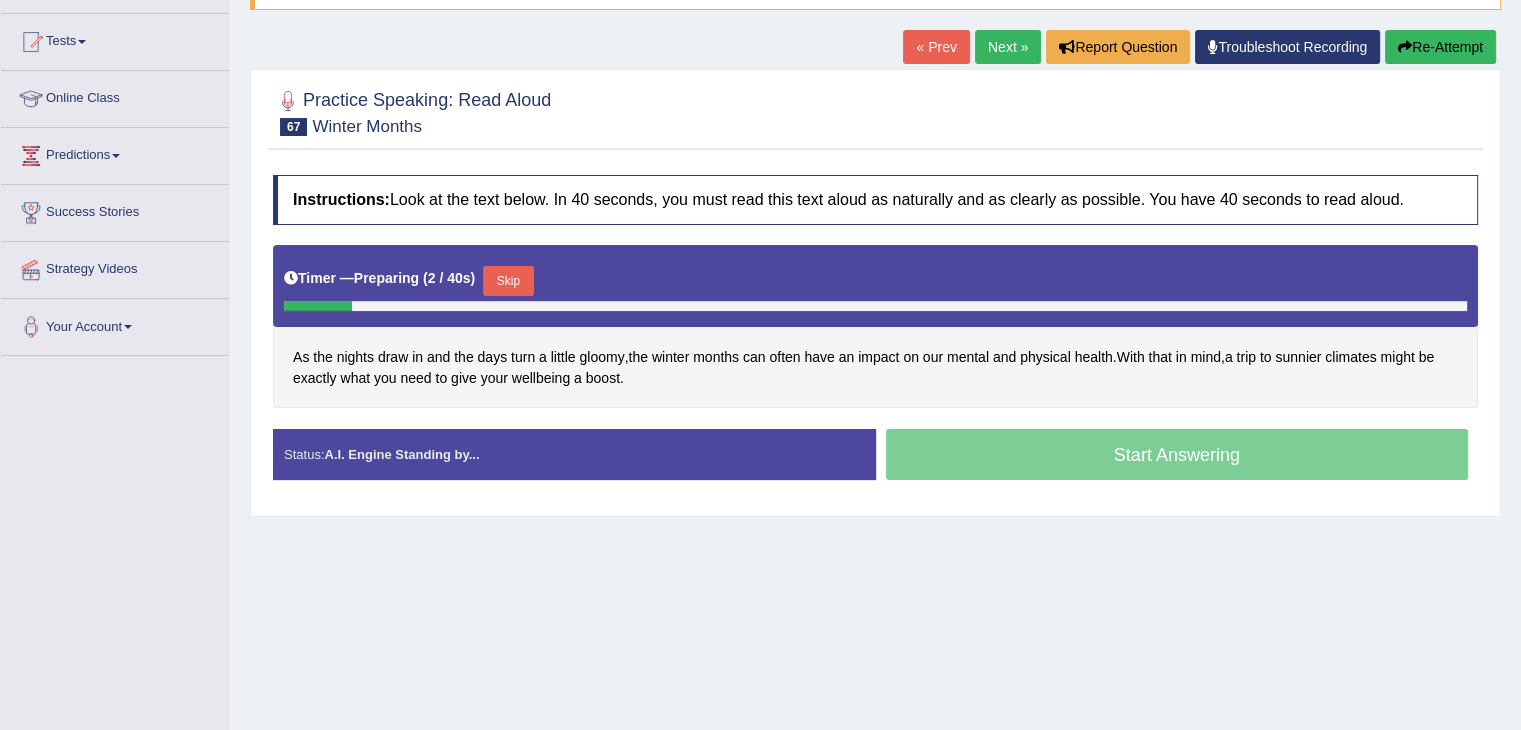 click on "Skip" at bounding box center (508, 281) 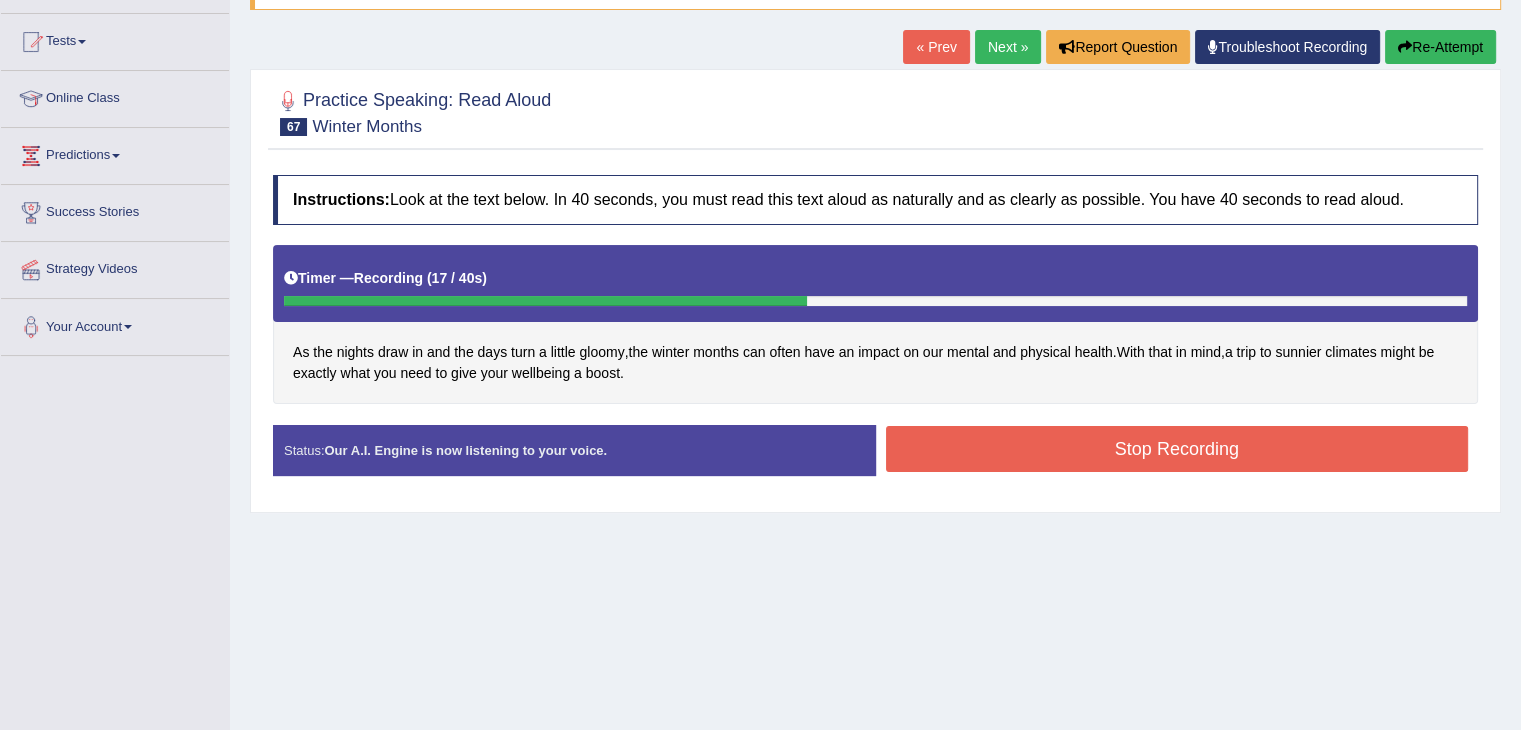 click on "Stop Recording" at bounding box center (1177, 449) 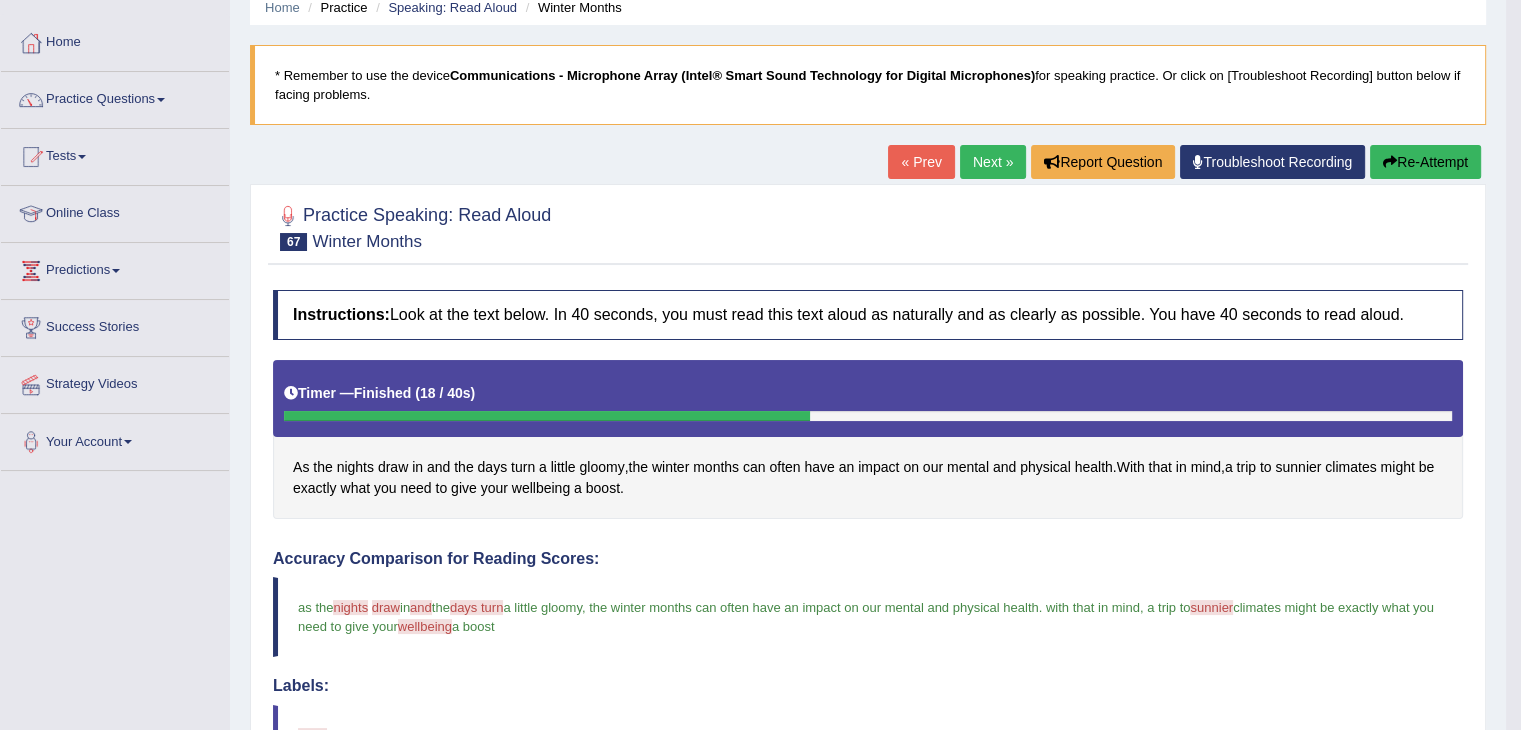scroll, scrollTop: 16, scrollLeft: 0, axis: vertical 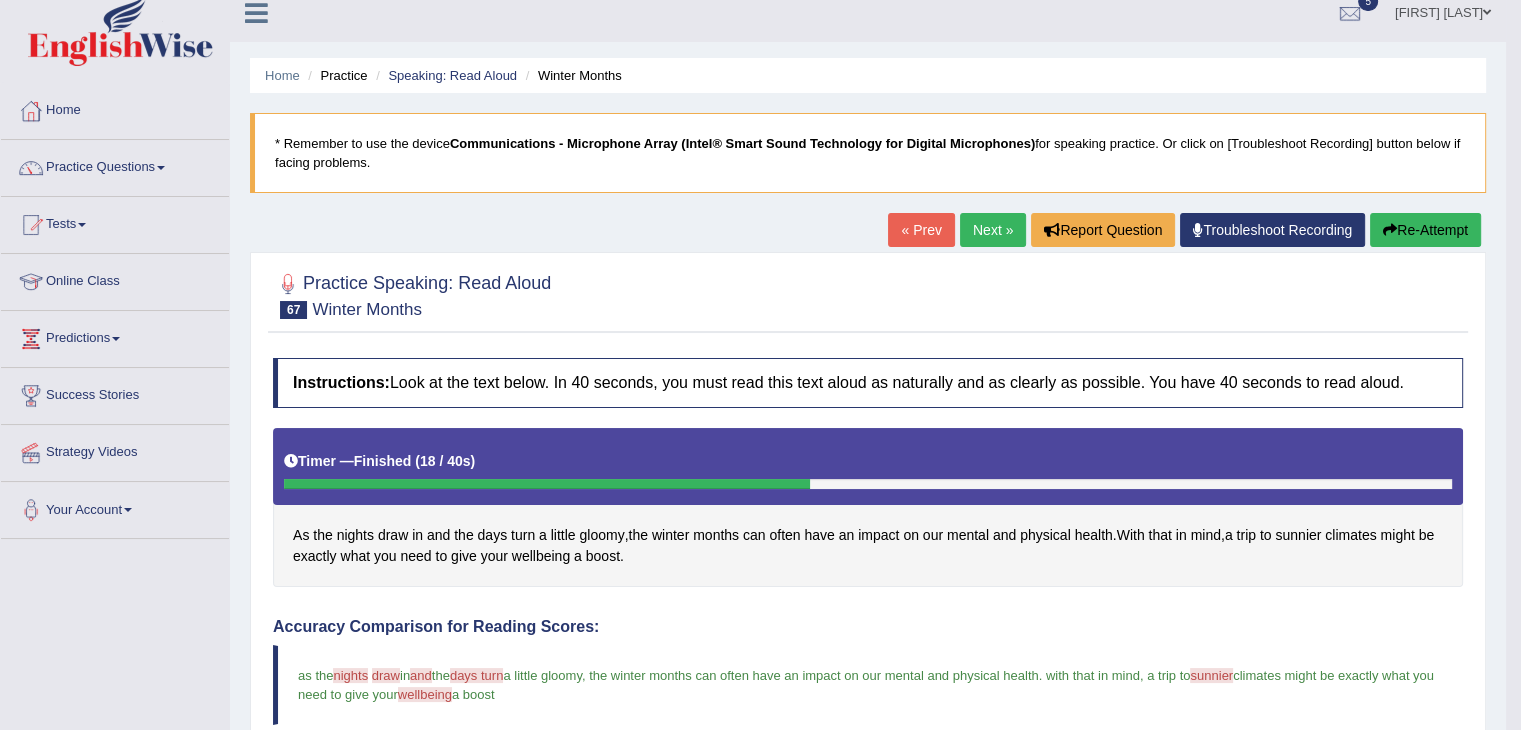 click on "Next »" at bounding box center (993, 230) 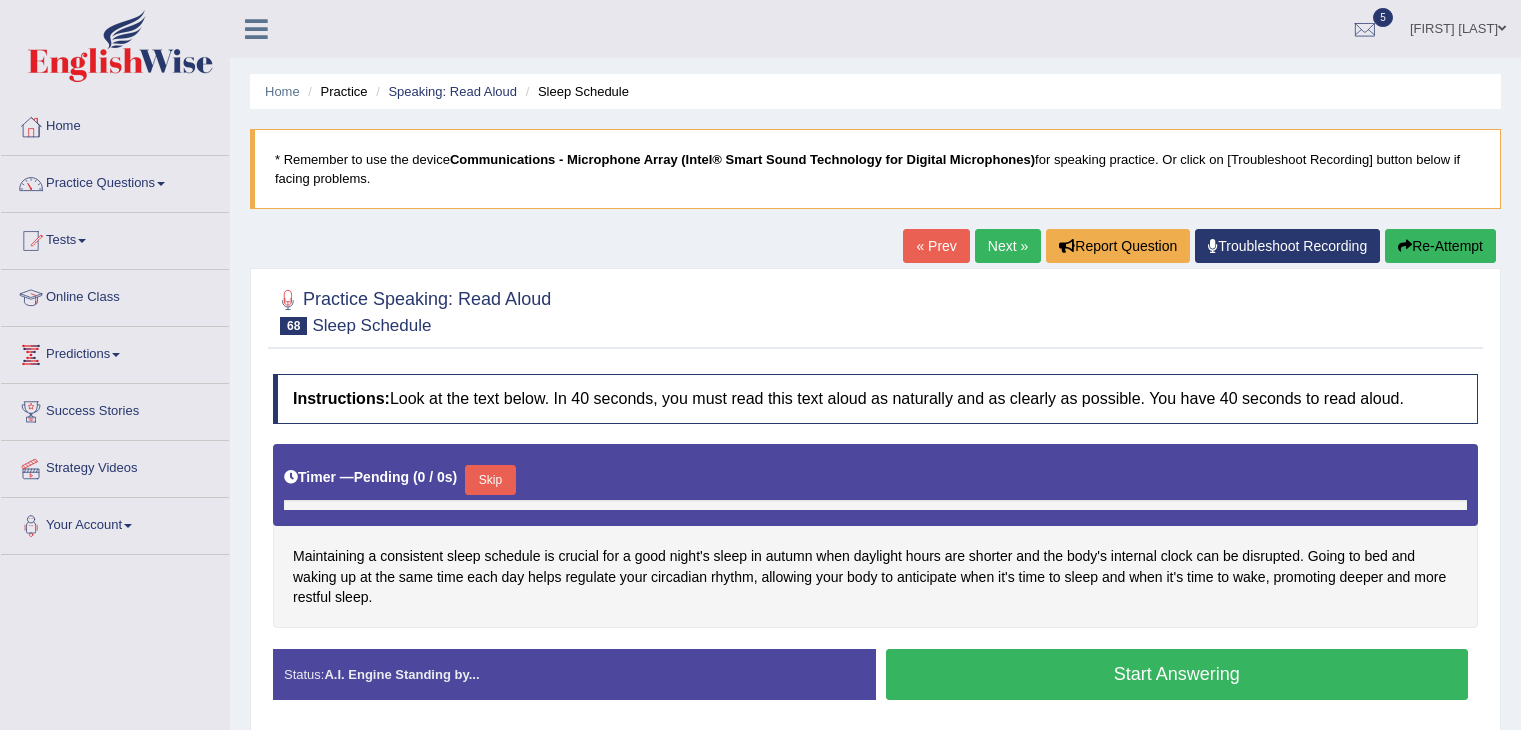 scroll, scrollTop: 0, scrollLeft: 0, axis: both 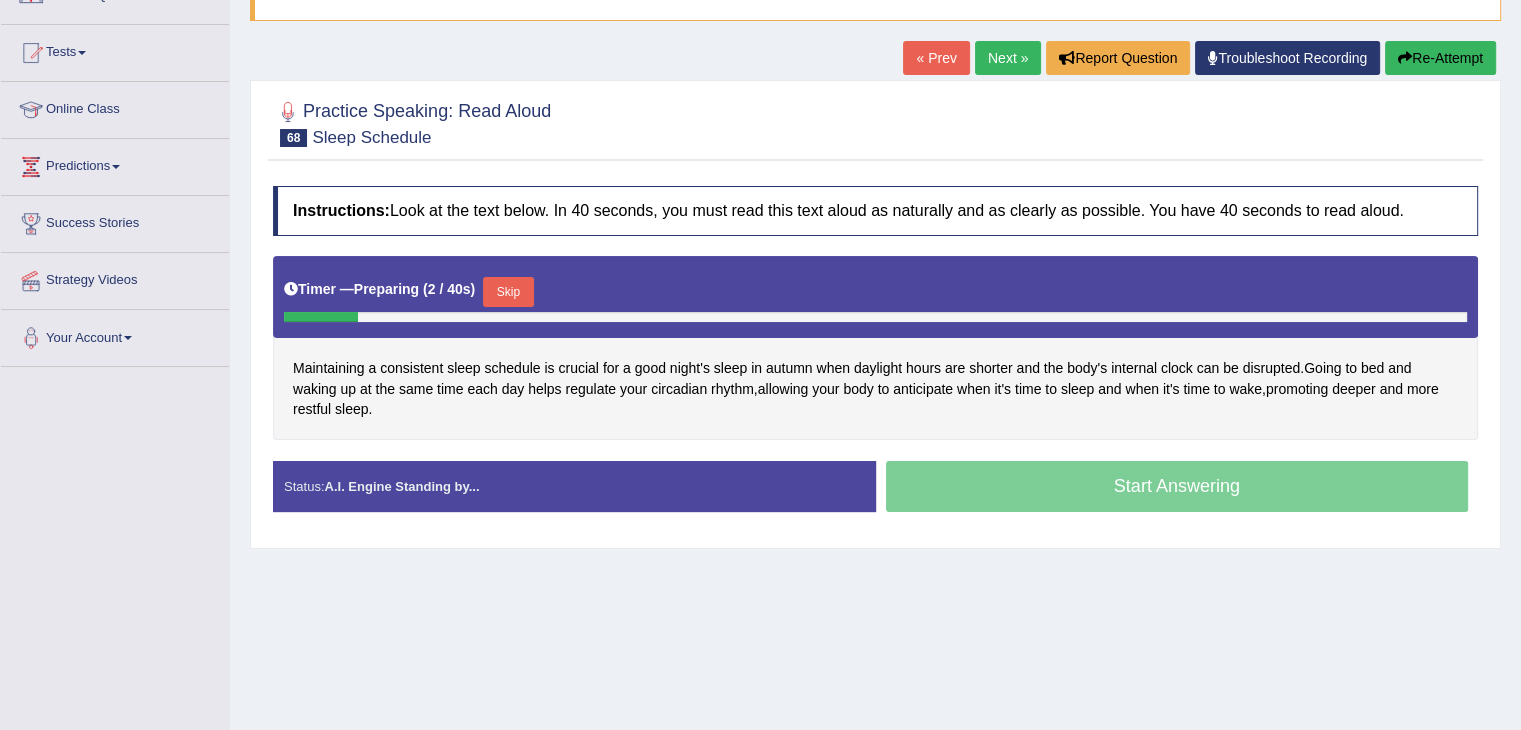 click on "Skip" at bounding box center [508, 292] 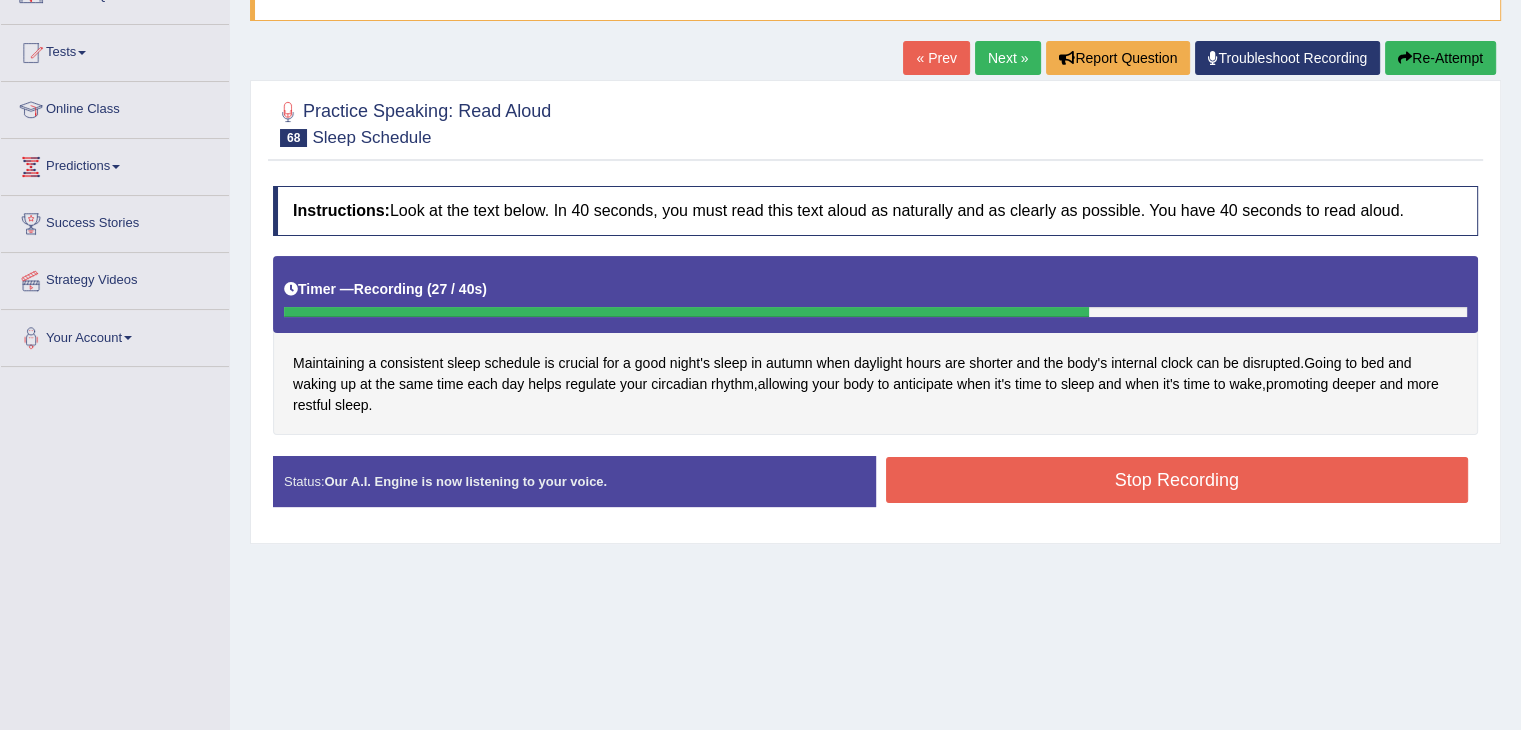 click on "Stop Recording" at bounding box center (1177, 480) 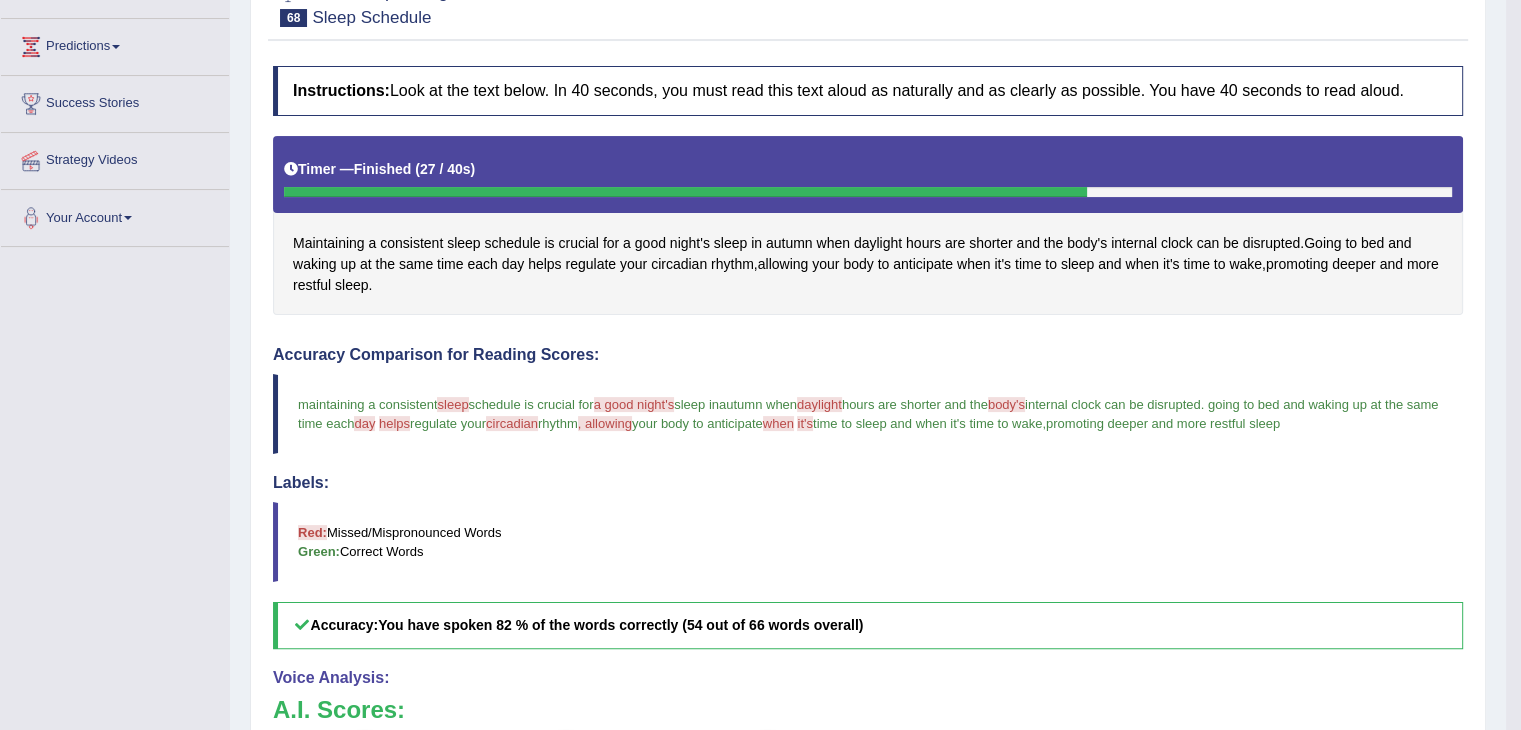 scroll, scrollTop: 0, scrollLeft: 0, axis: both 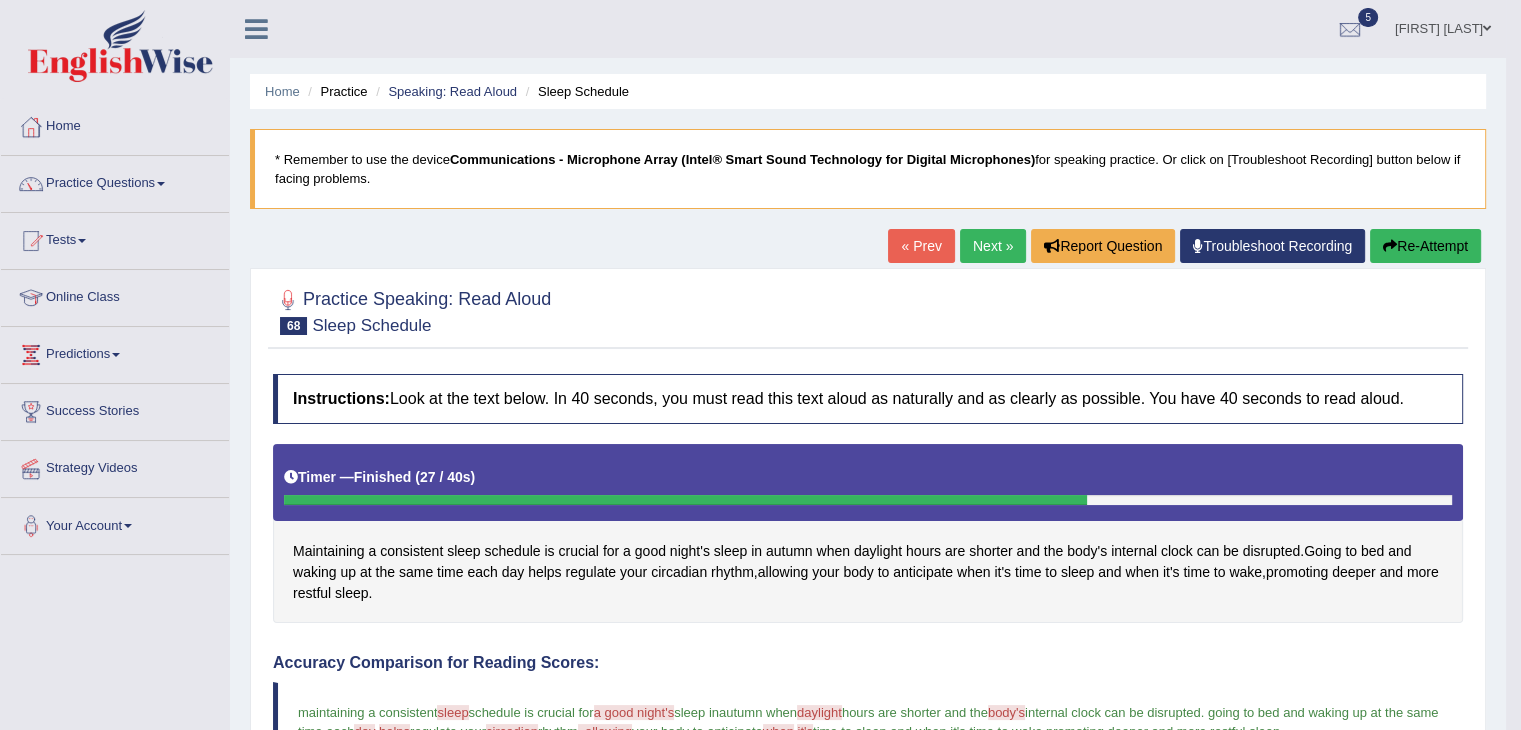 click on "Next »" at bounding box center (993, 246) 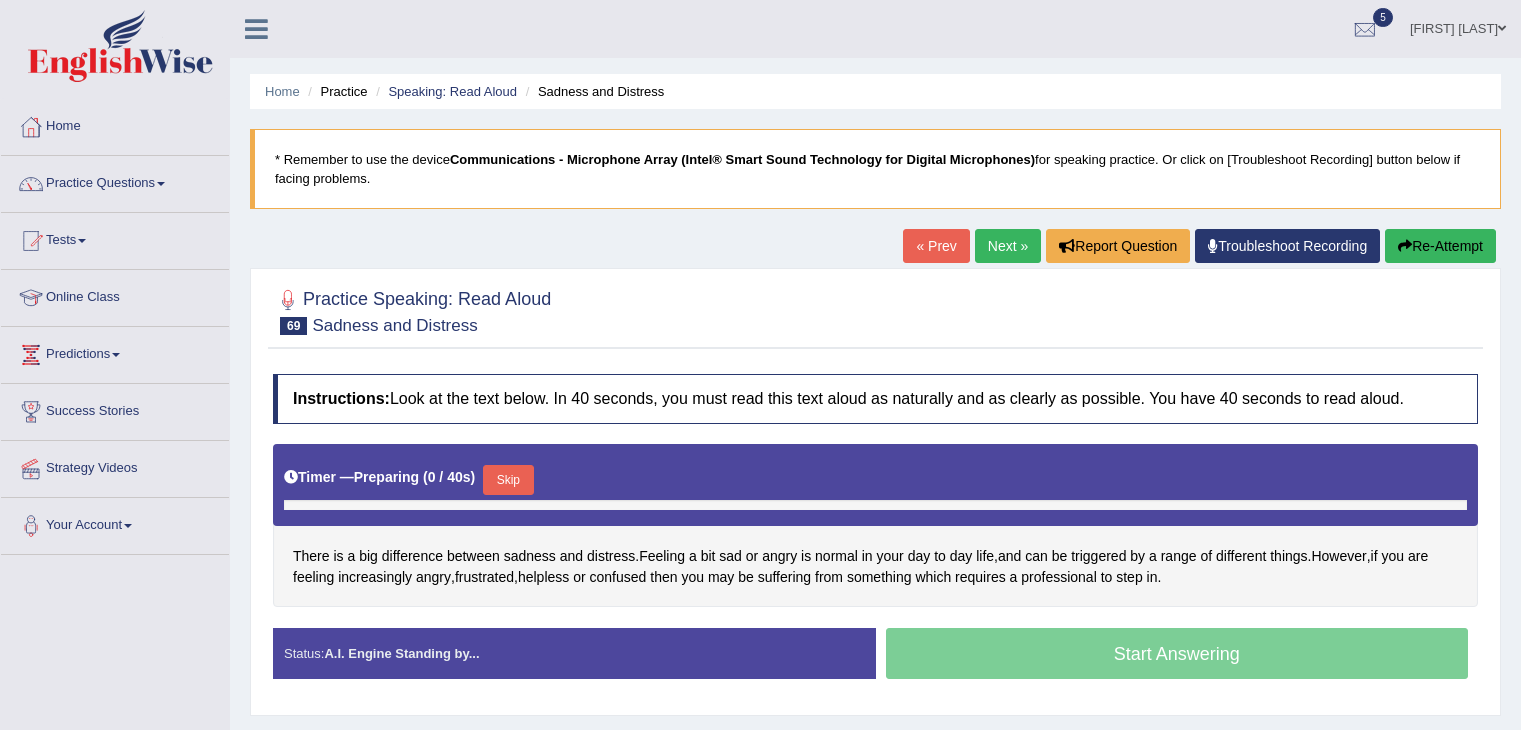 scroll, scrollTop: 0, scrollLeft: 0, axis: both 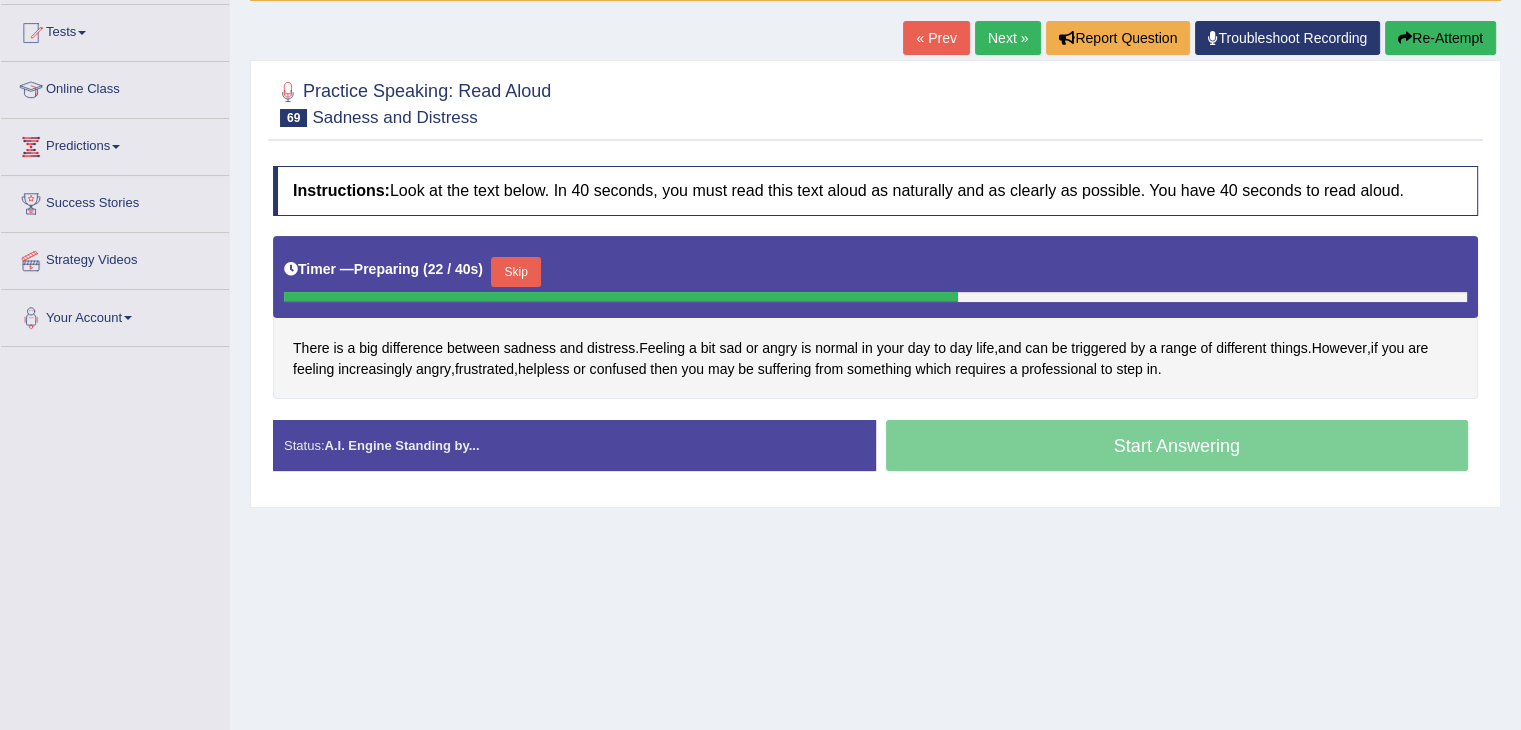 click on "Skip" at bounding box center [516, 272] 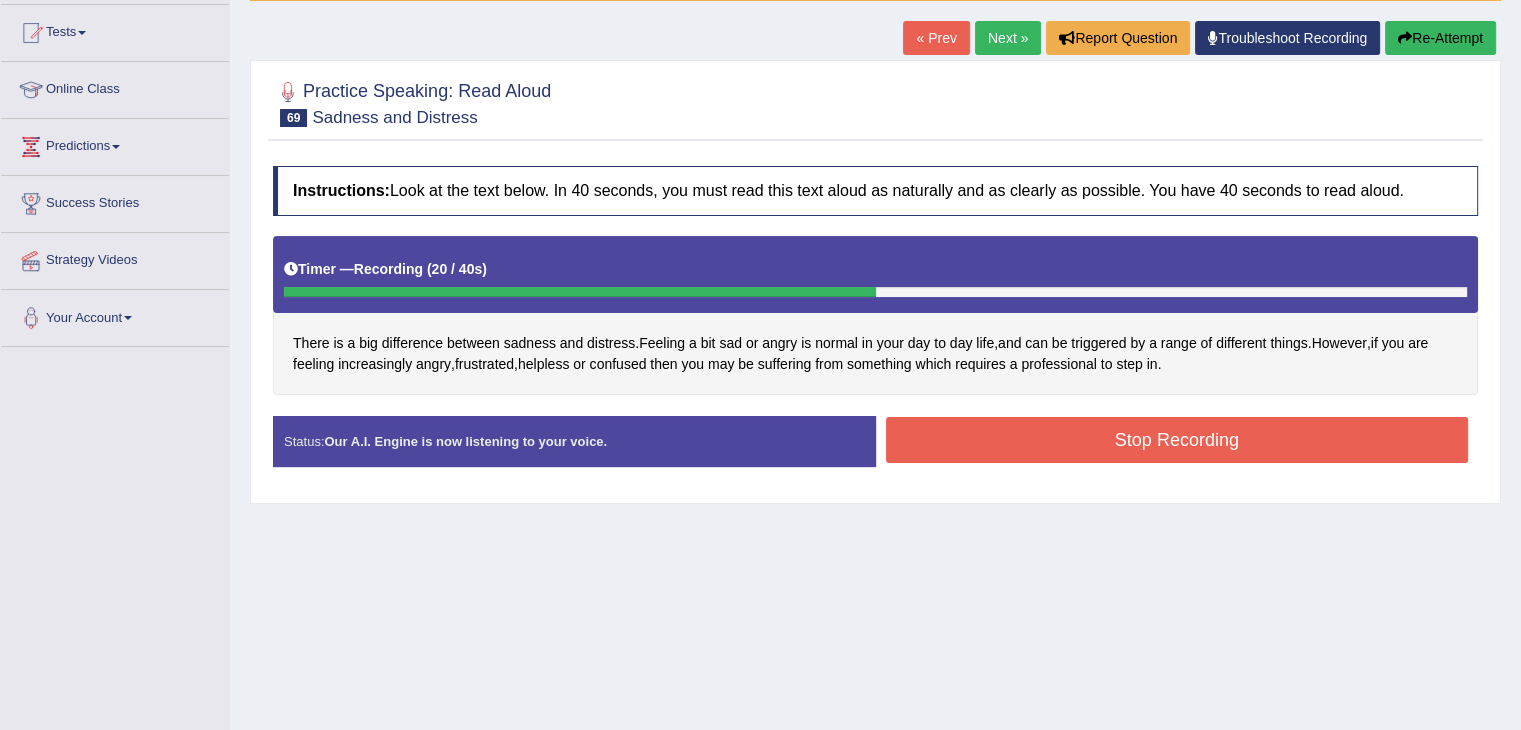 click on "Stop Recording" at bounding box center (1177, 440) 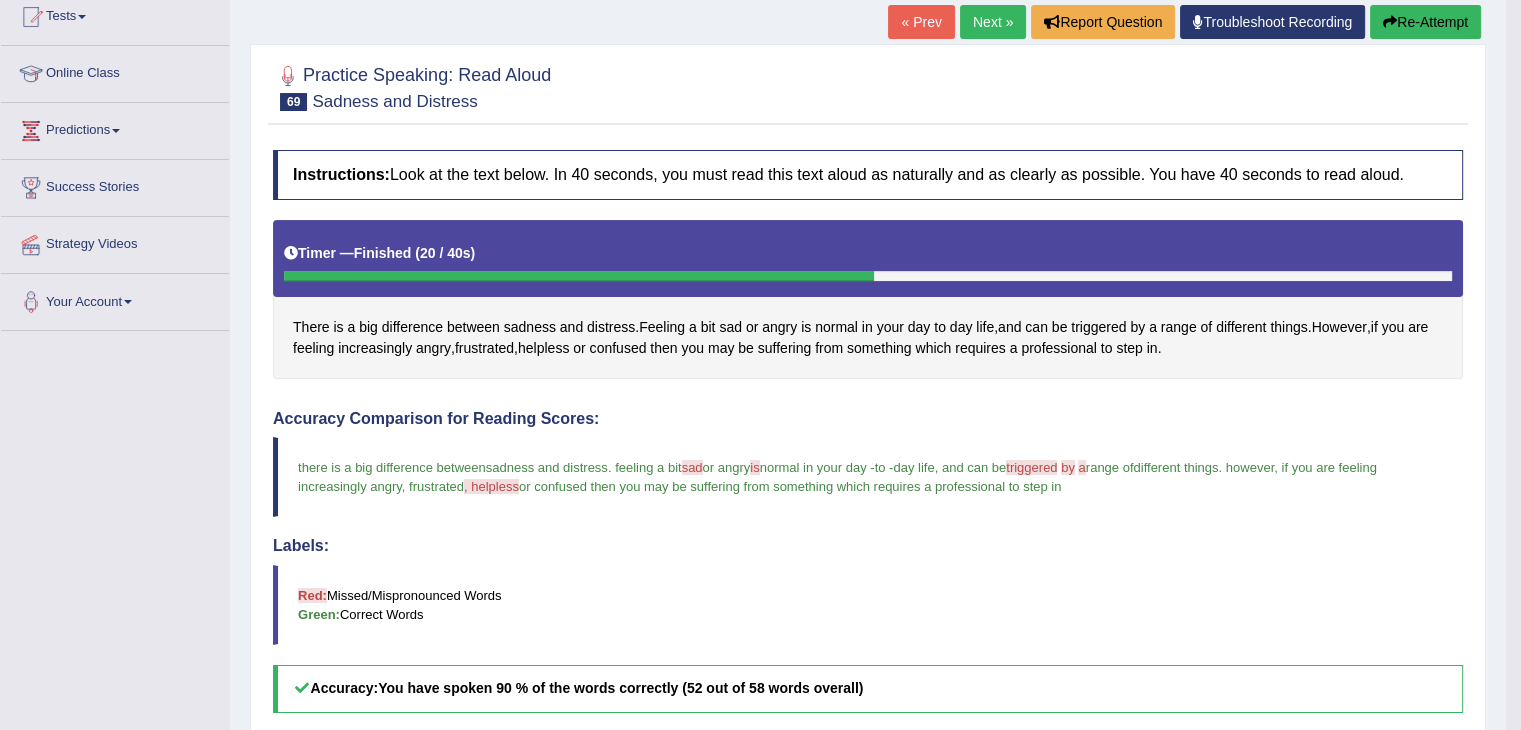 scroll, scrollTop: 91, scrollLeft: 0, axis: vertical 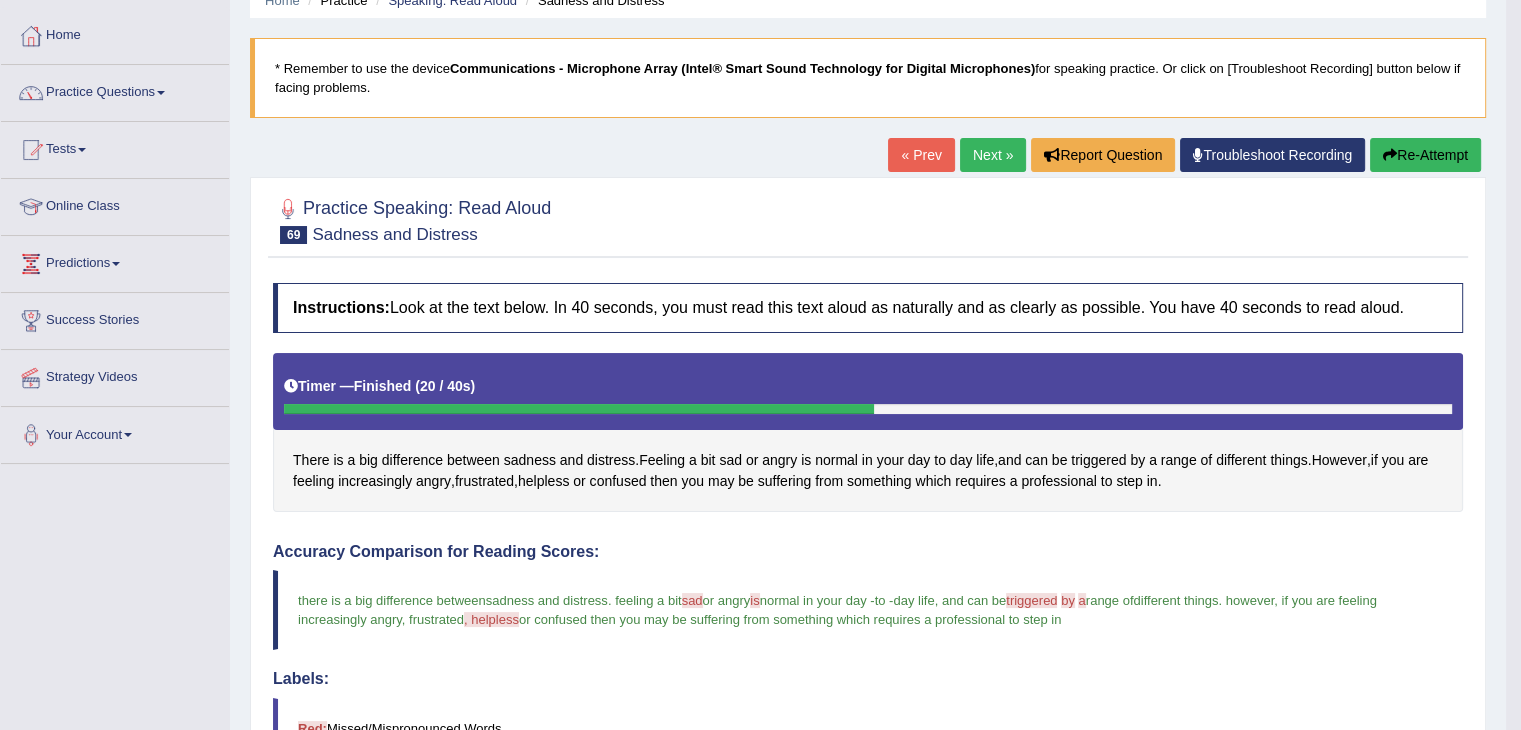 click on "Next »" at bounding box center [993, 155] 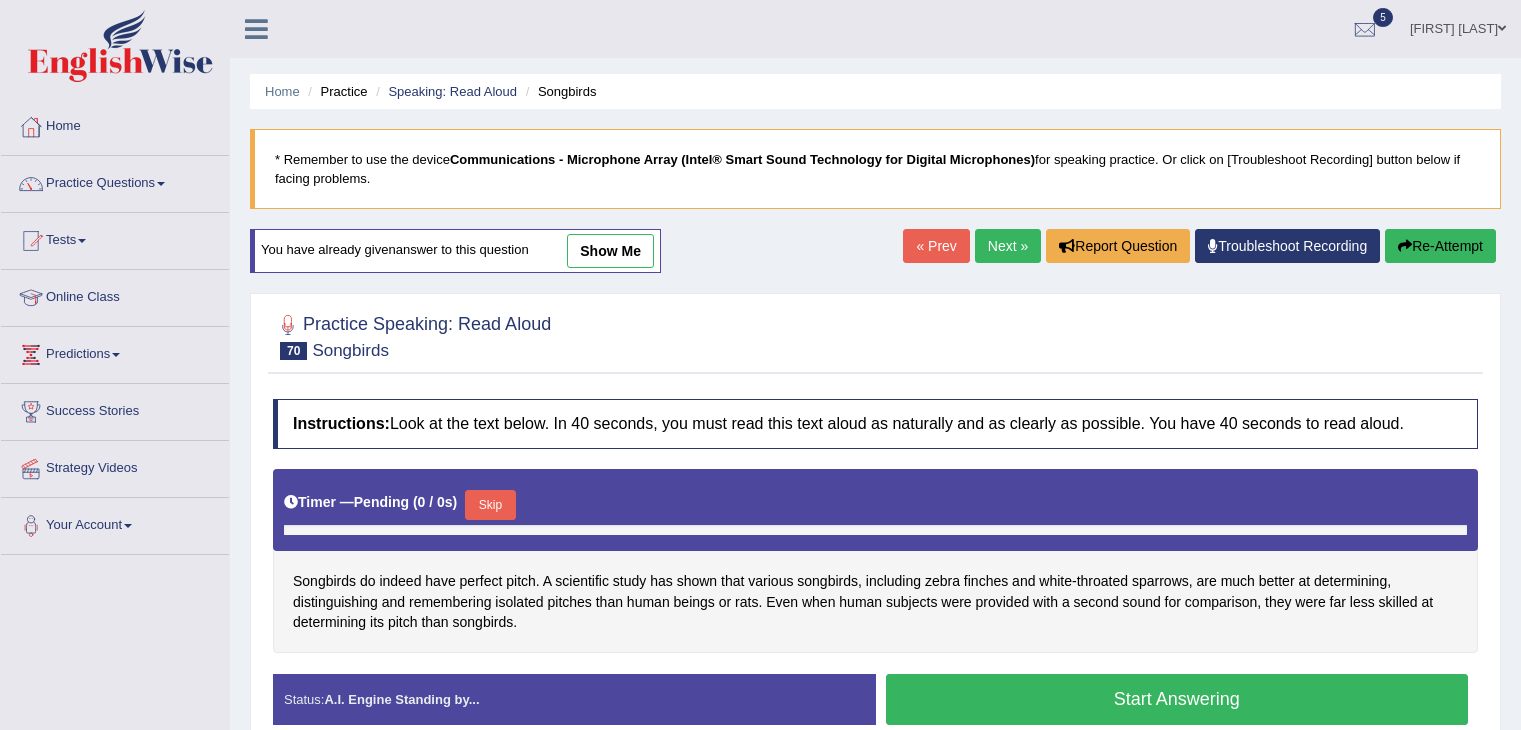 scroll, scrollTop: 0, scrollLeft: 0, axis: both 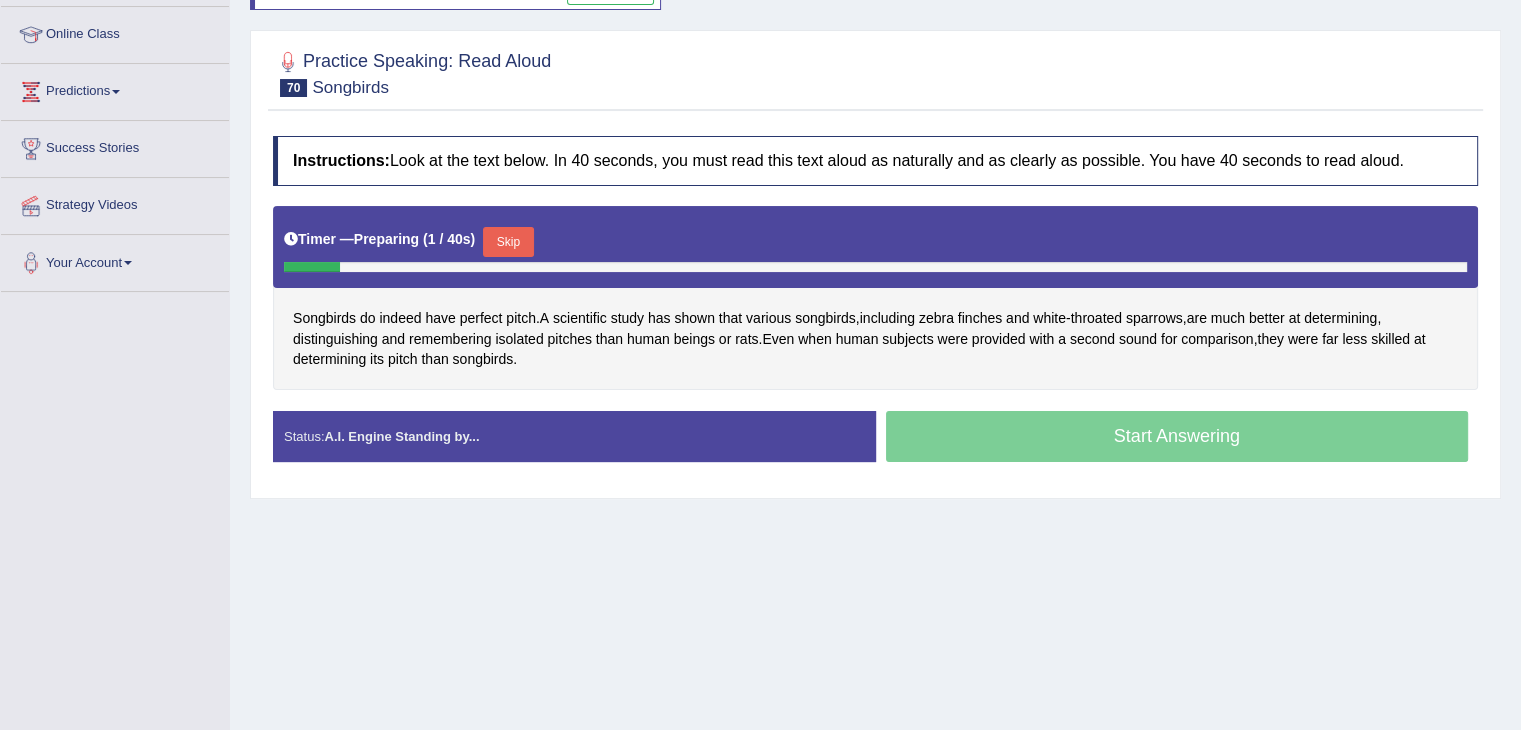 click on "Skip" at bounding box center [508, 242] 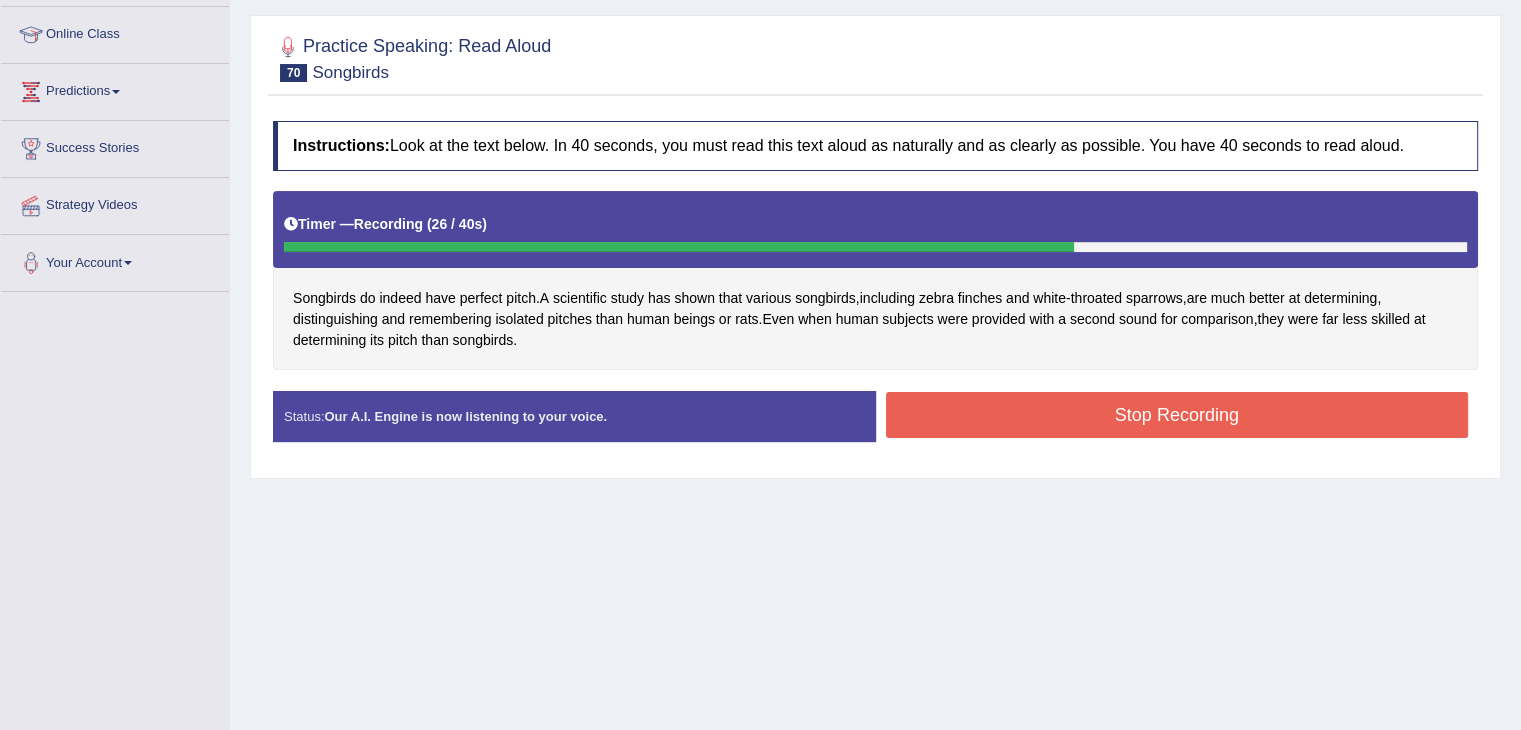 click on "Stop Recording" at bounding box center [1177, 415] 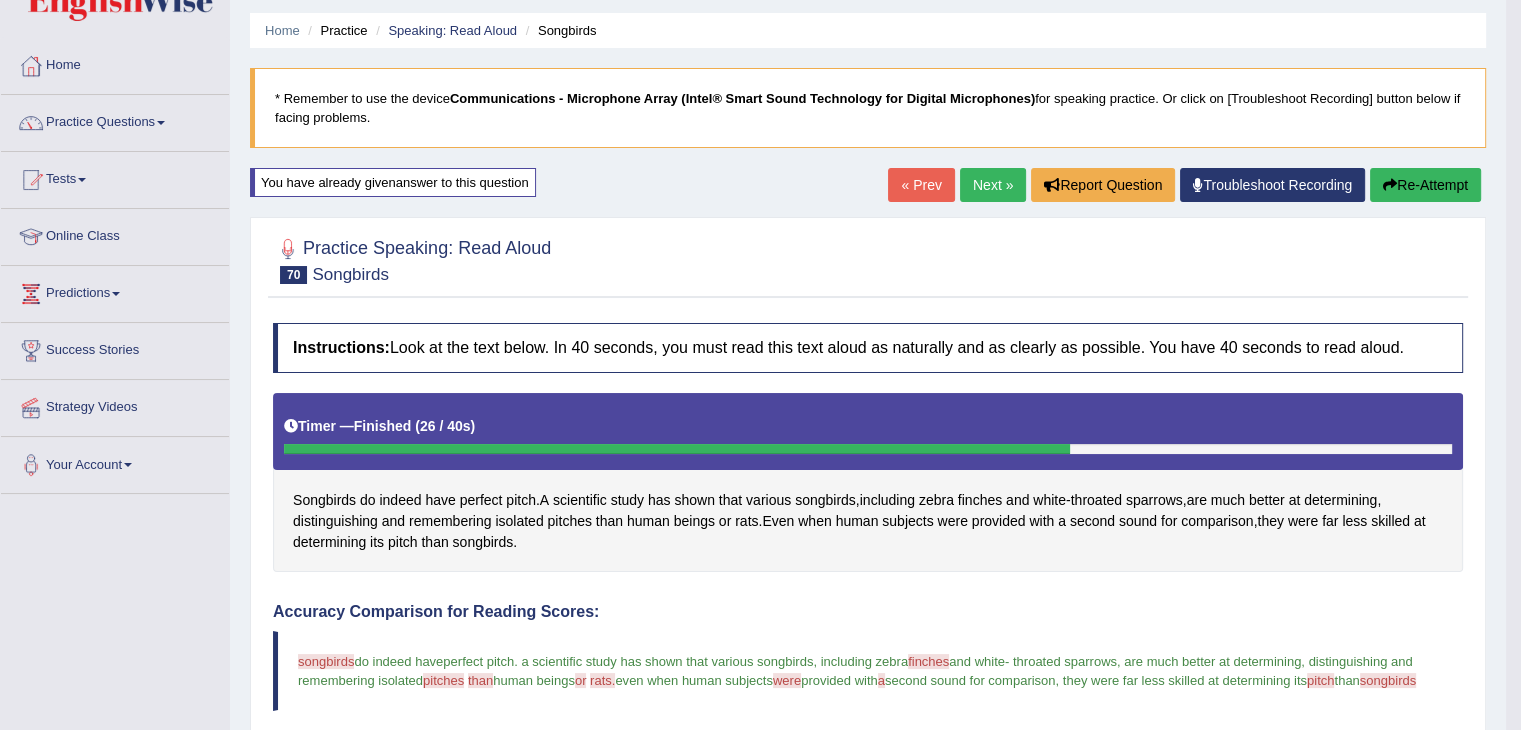 scroll, scrollTop: 60, scrollLeft: 0, axis: vertical 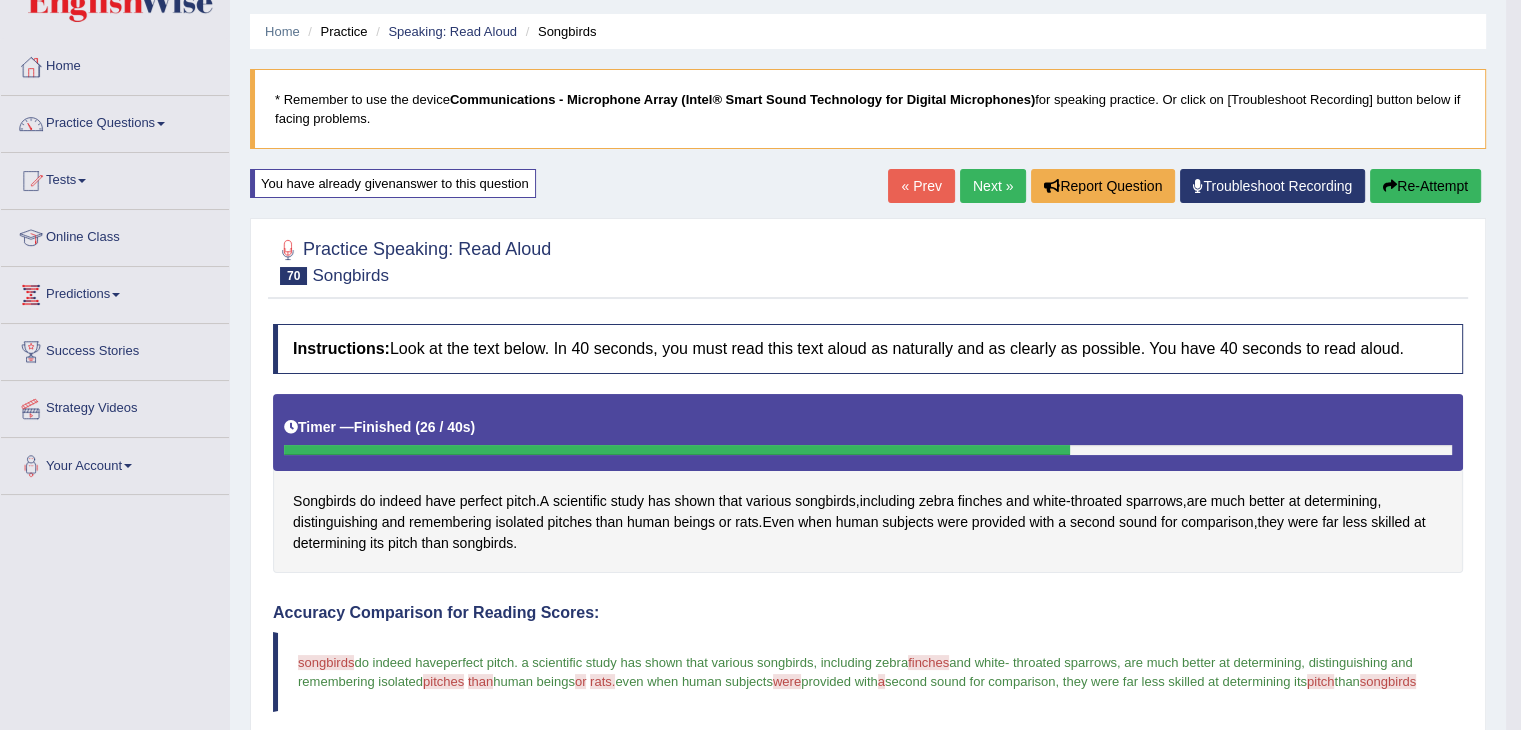 click on "Next »" at bounding box center [993, 186] 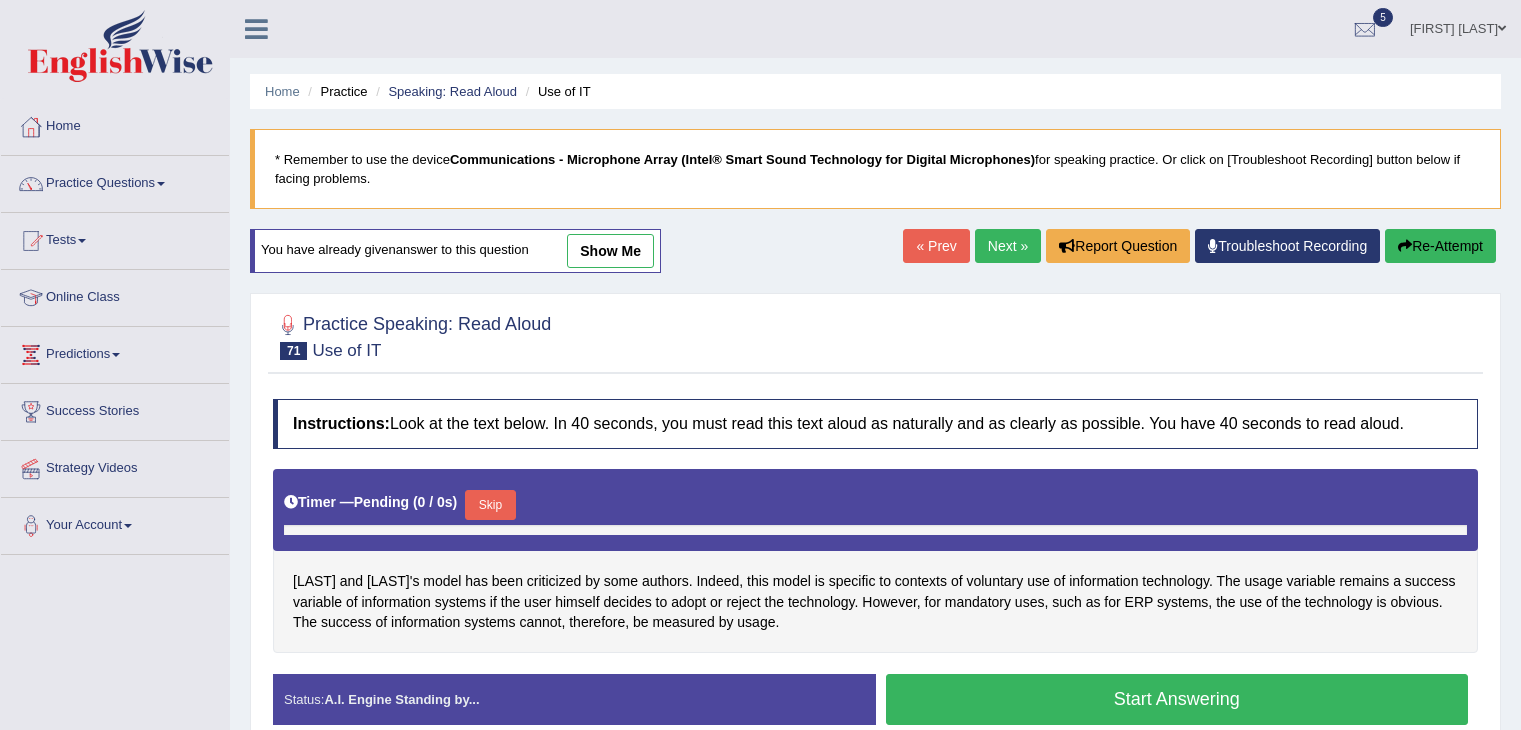 scroll, scrollTop: 0, scrollLeft: 0, axis: both 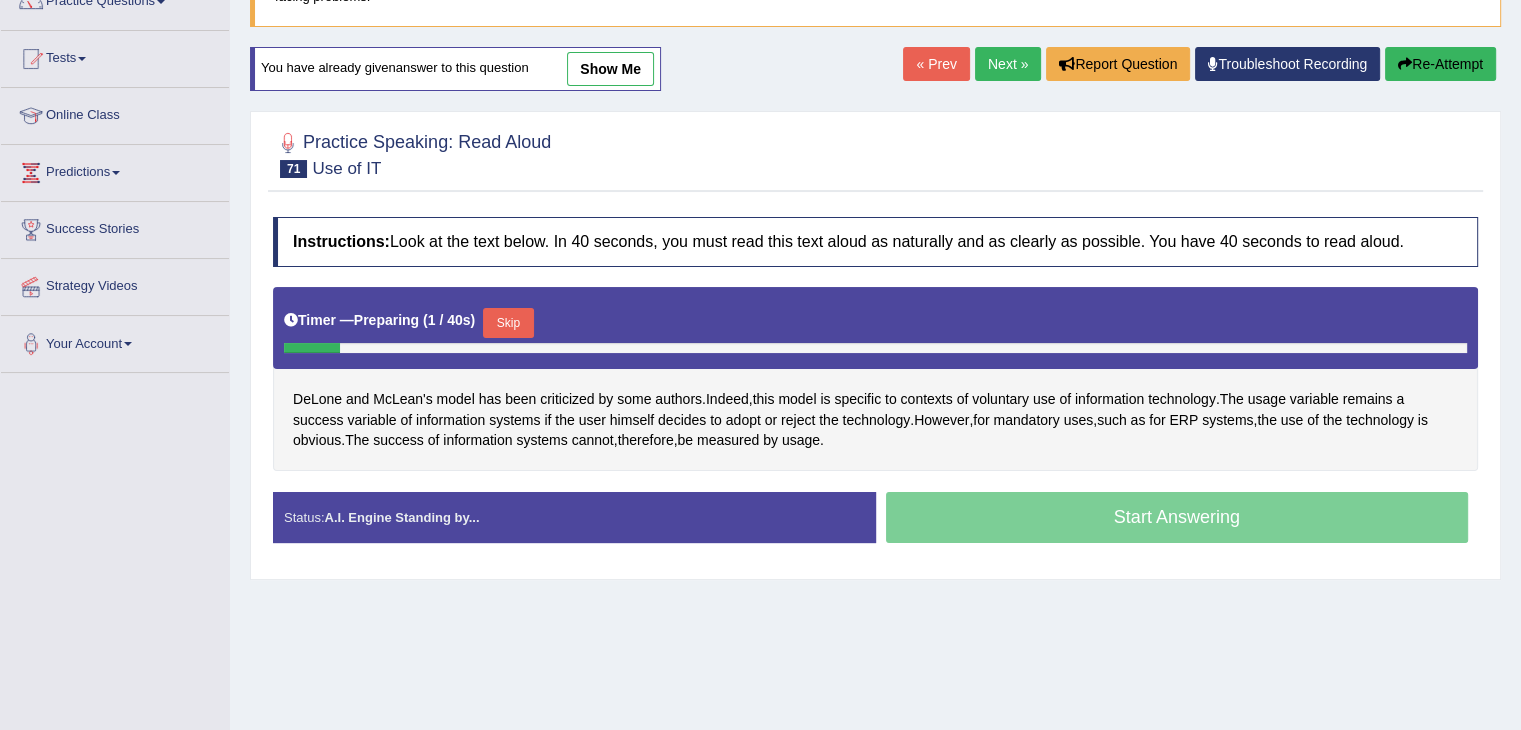 click on "Skip" at bounding box center (508, 323) 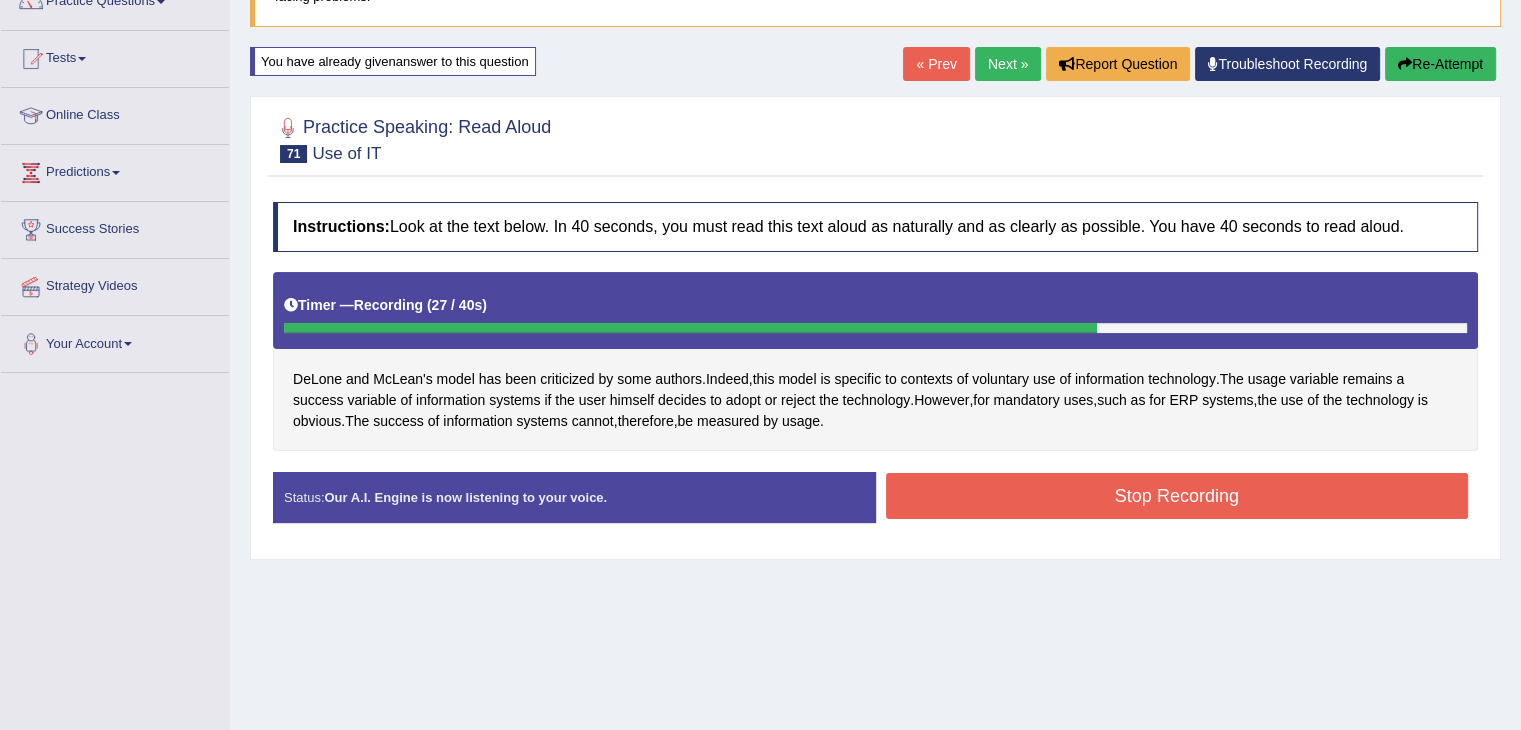 click on "Stop Recording" at bounding box center (1177, 496) 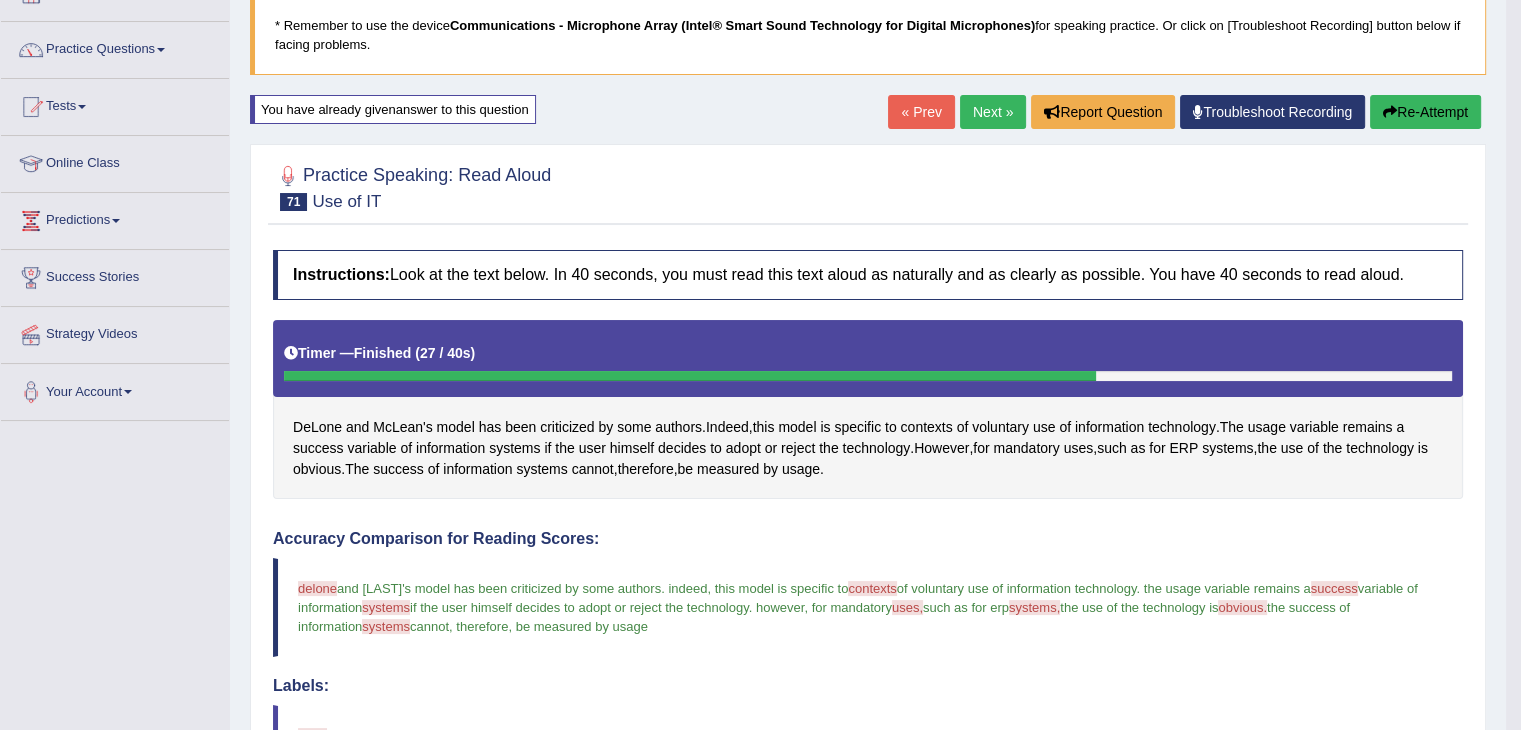 scroll, scrollTop: 86, scrollLeft: 0, axis: vertical 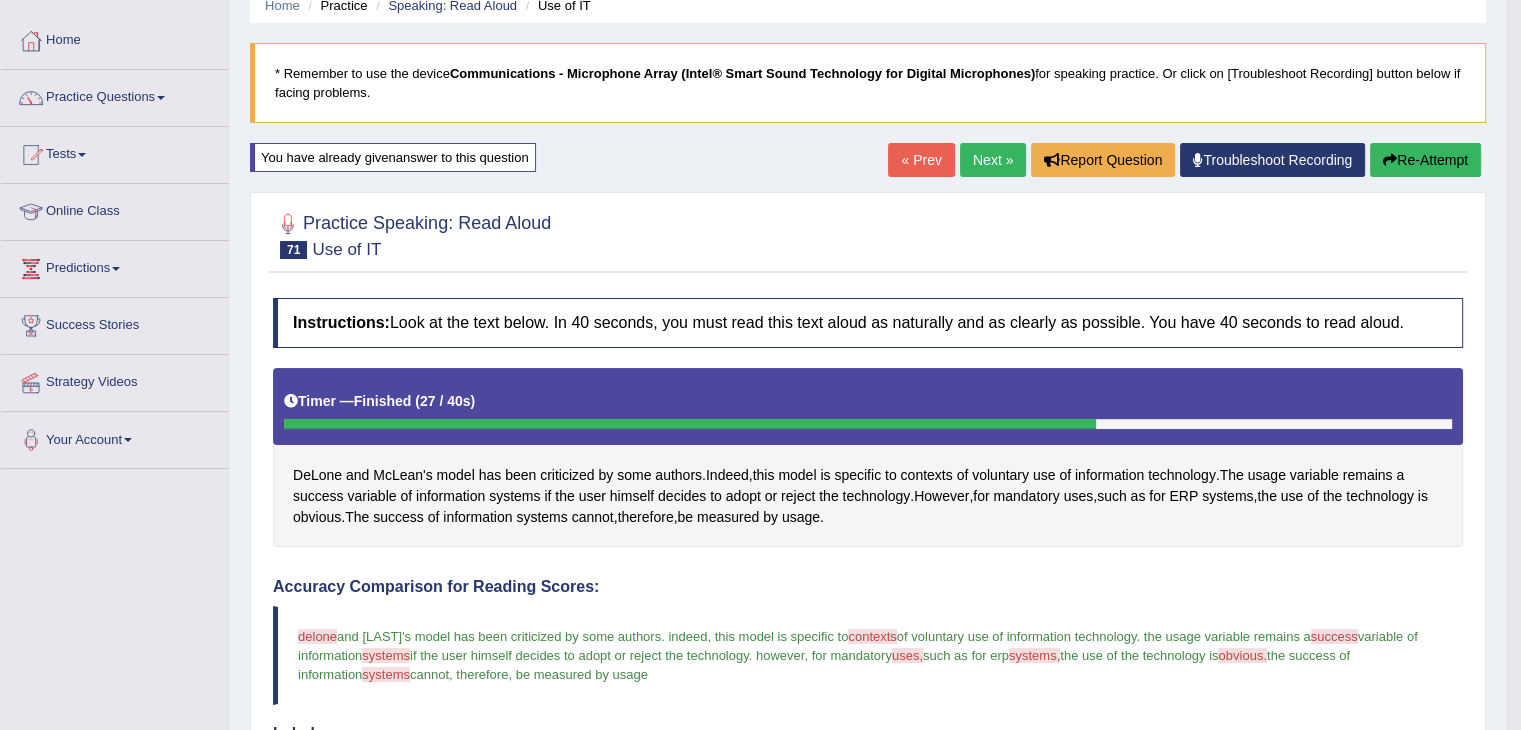 click on "Next »" at bounding box center [993, 160] 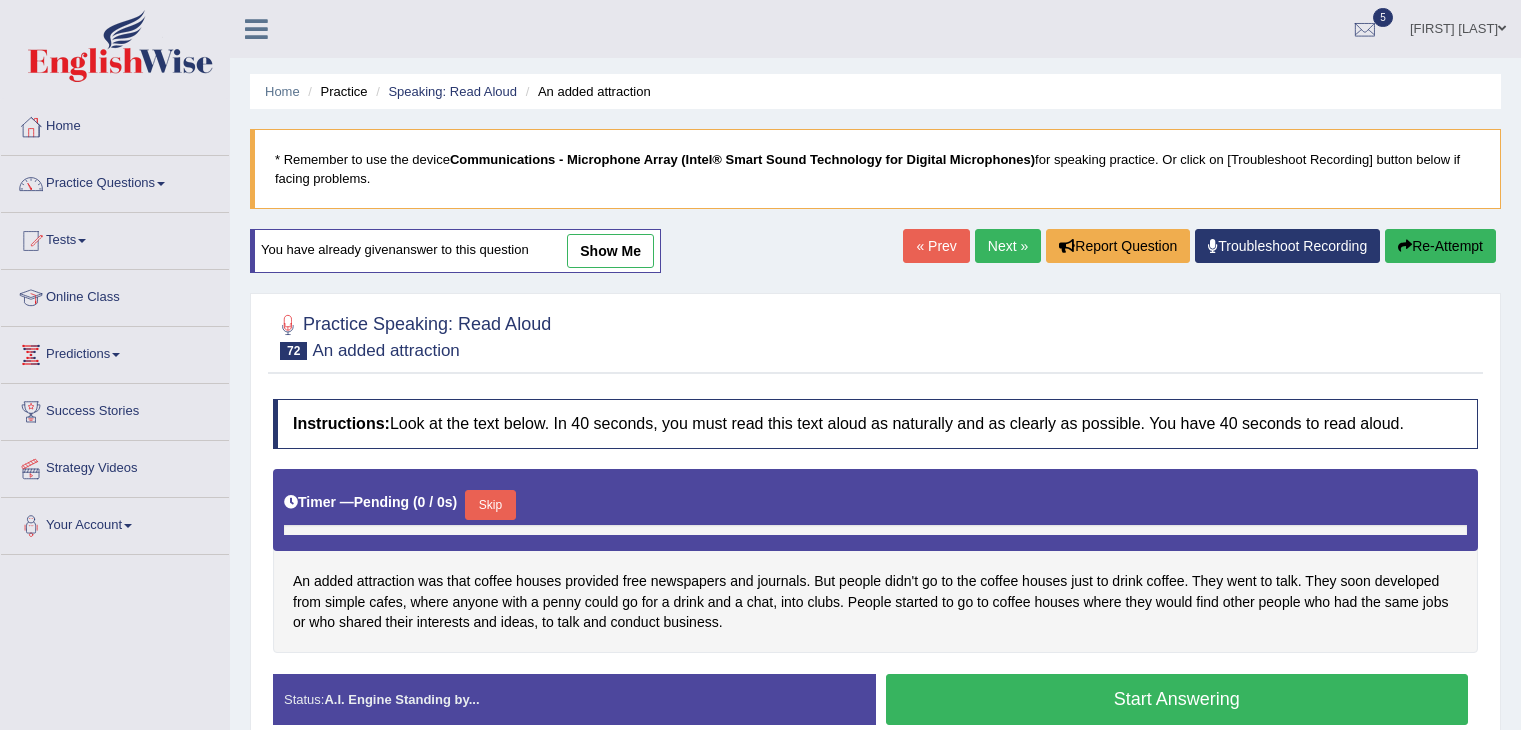 scroll, scrollTop: 0, scrollLeft: 0, axis: both 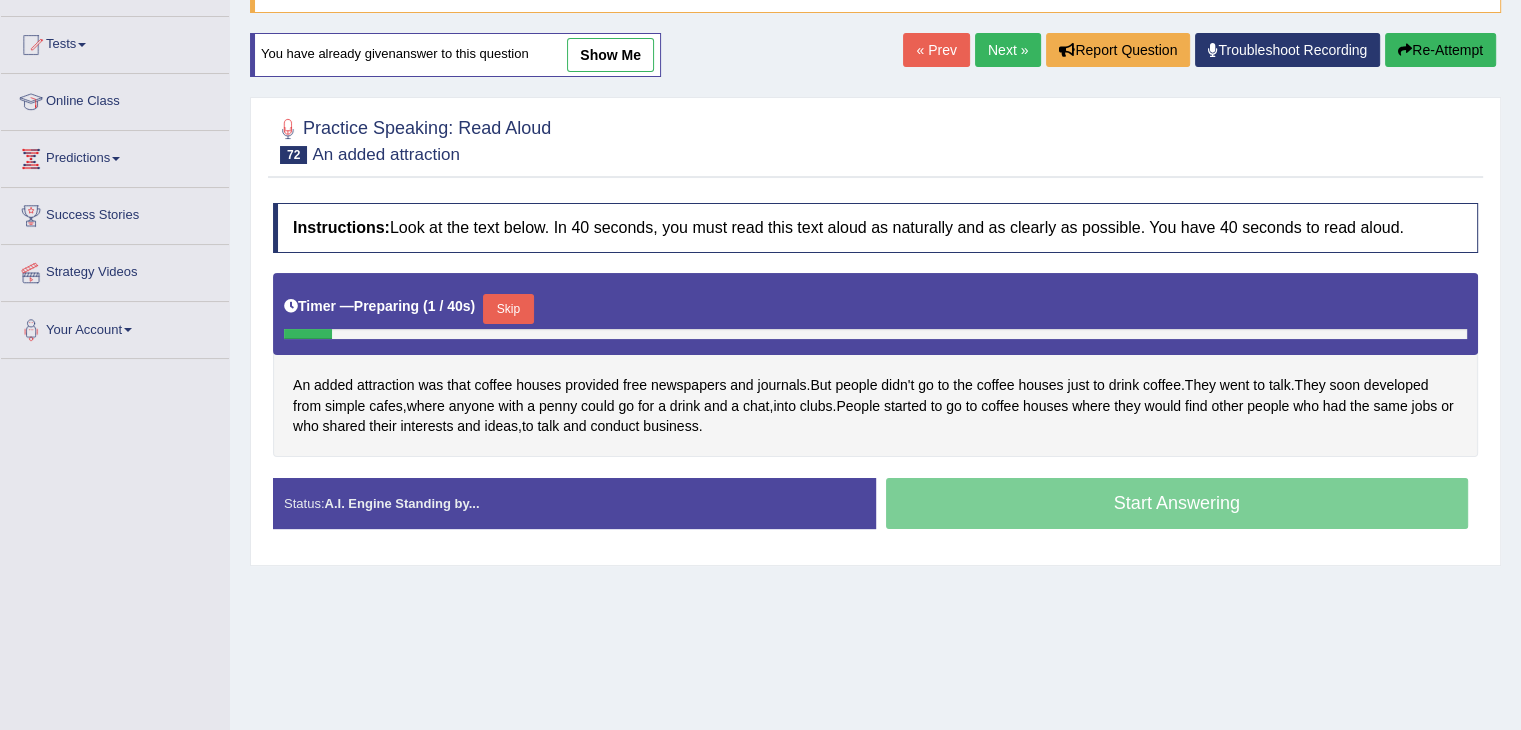 click on "Skip" at bounding box center [508, 309] 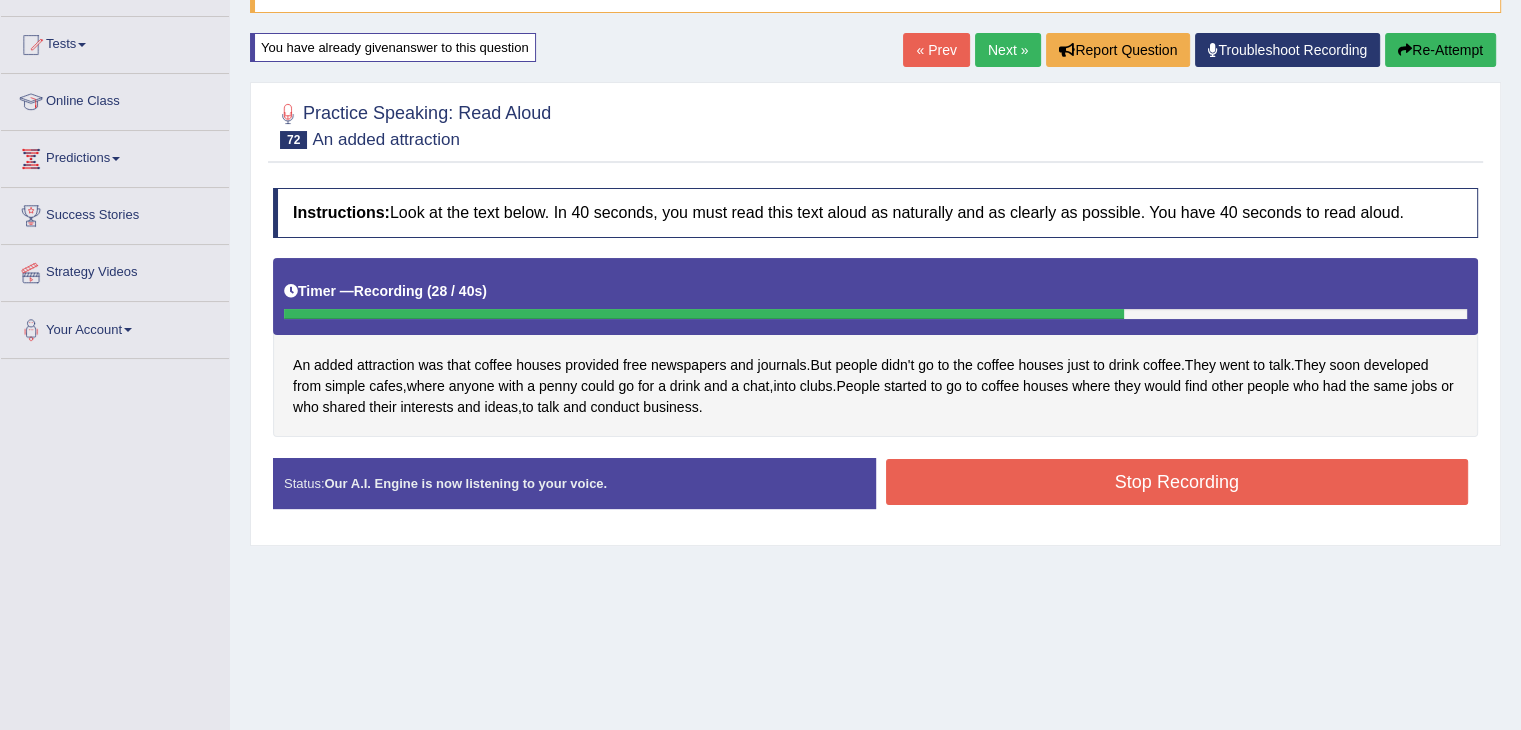 click on "Stop Recording" at bounding box center [1177, 482] 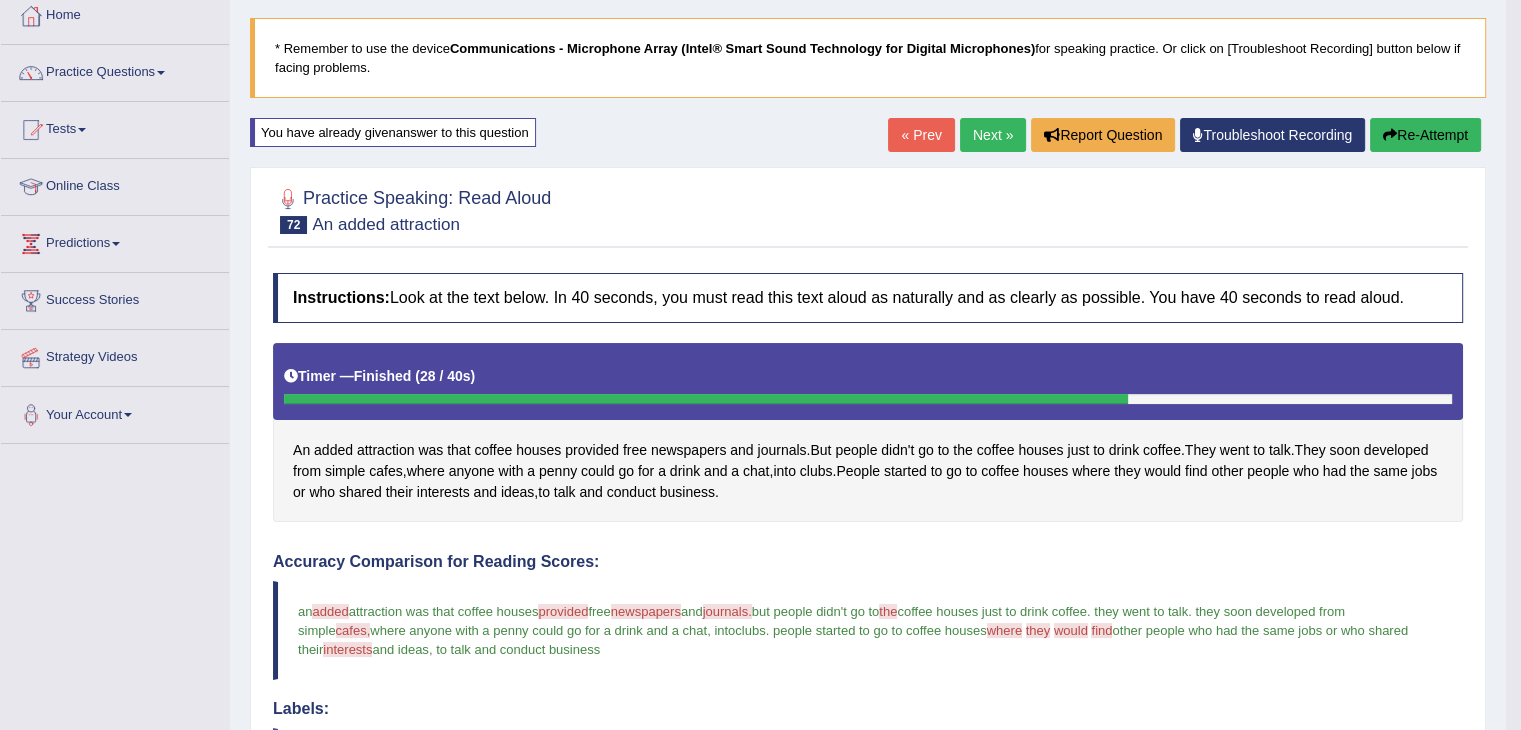 scroll, scrollTop: 0, scrollLeft: 0, axis: both 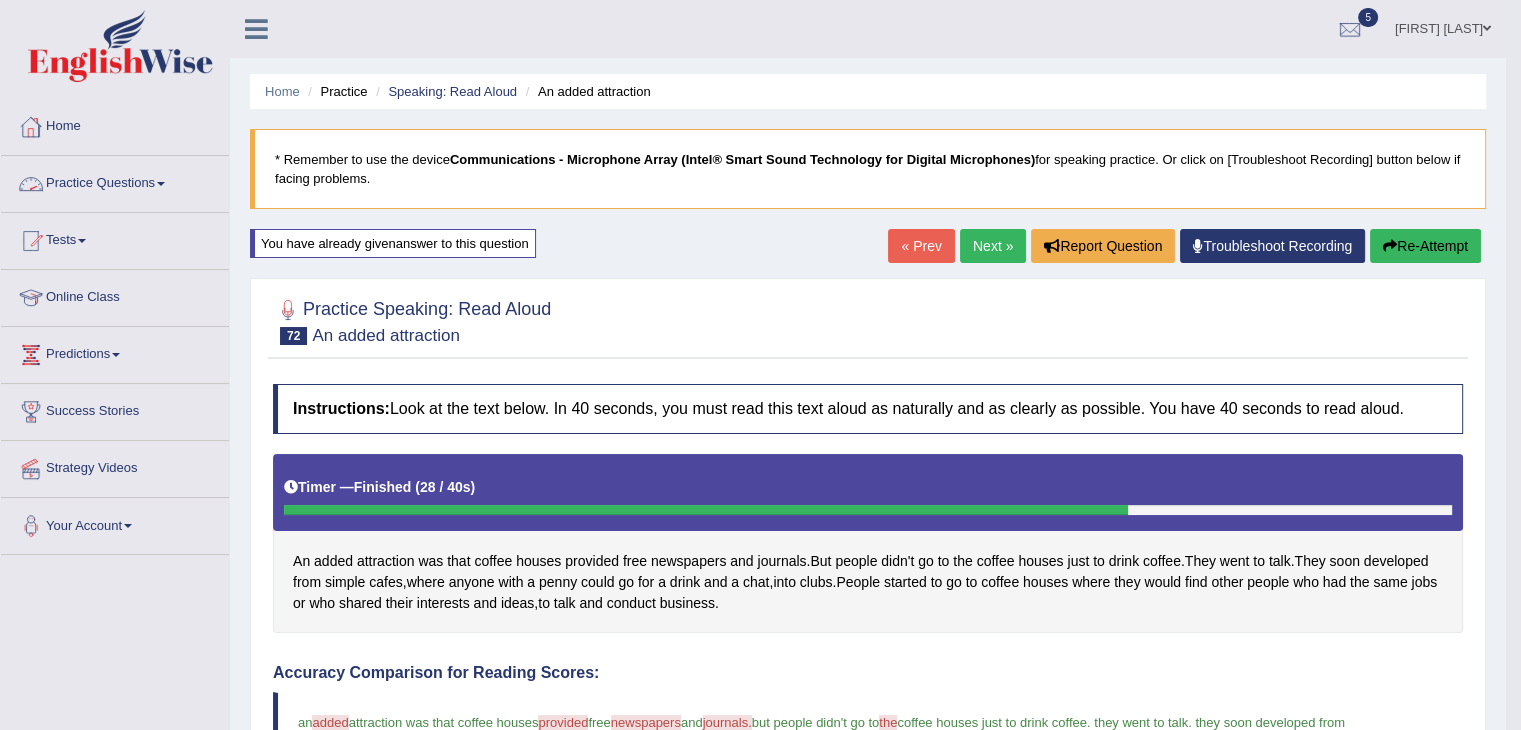 click on "Practice Questions" at bounding box center [115, 181] 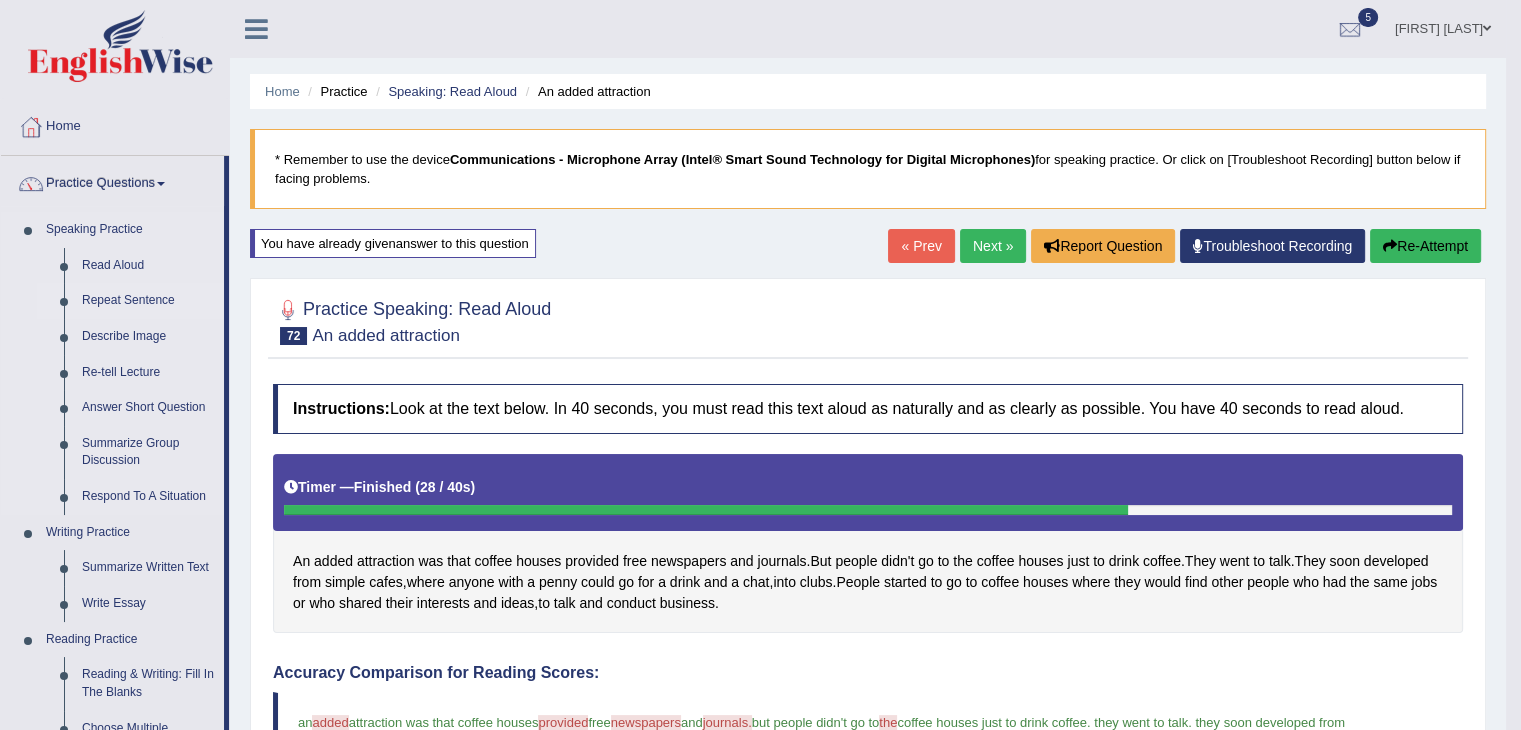 click on "Repeat Sentence" at bounding box center (148, 301) 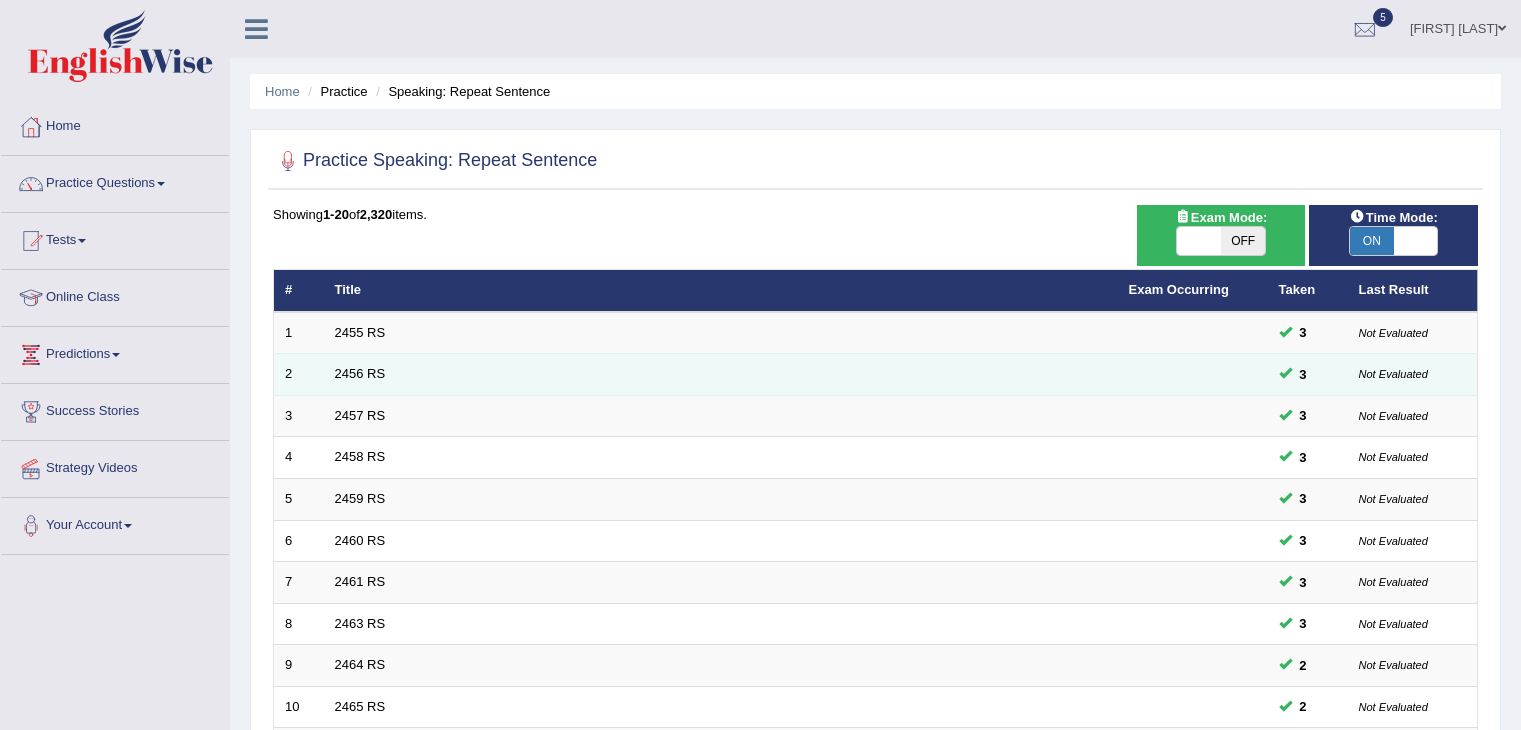 scroll, scrollTop: 0, scrollLeft: 0, axis: both 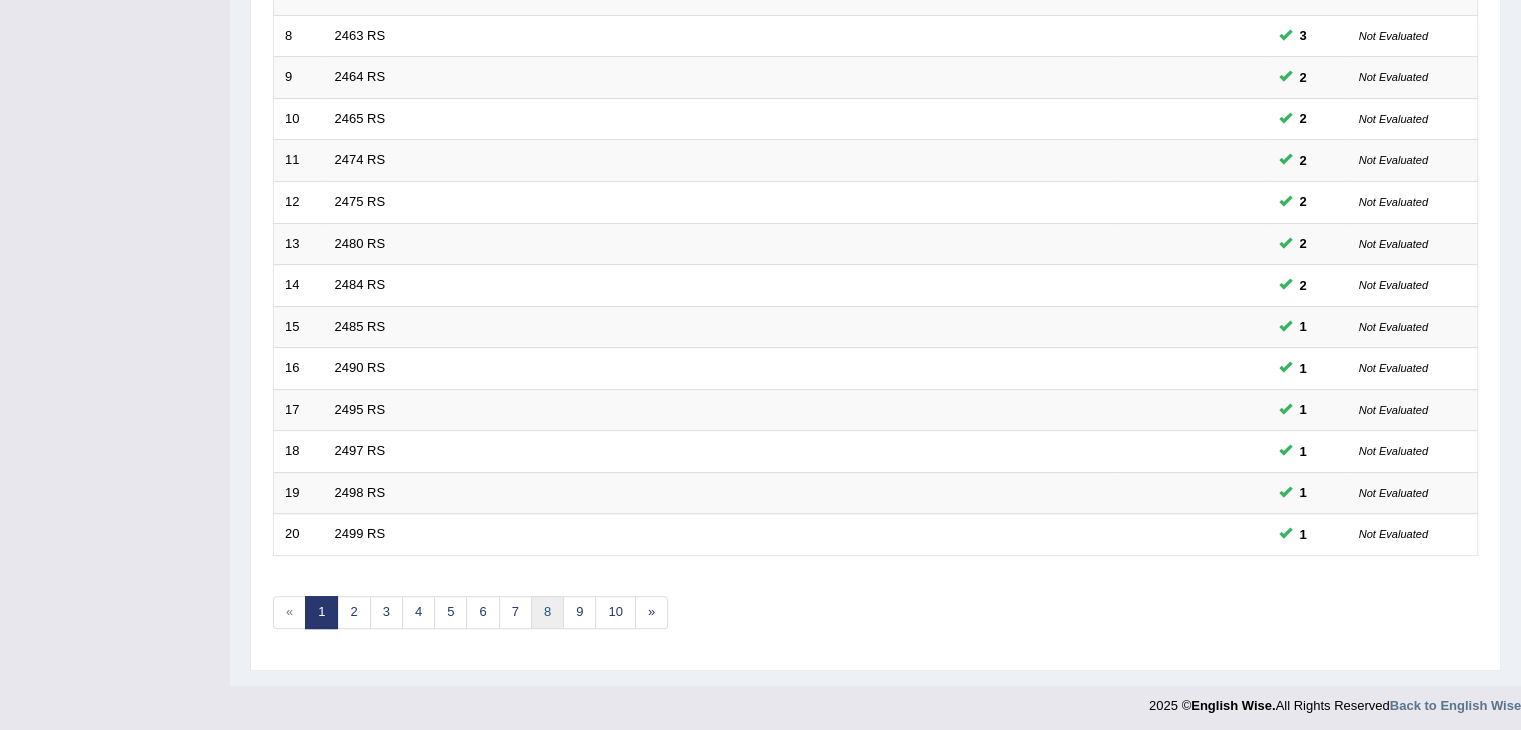 click on "8" at bounding box center [547, 612] 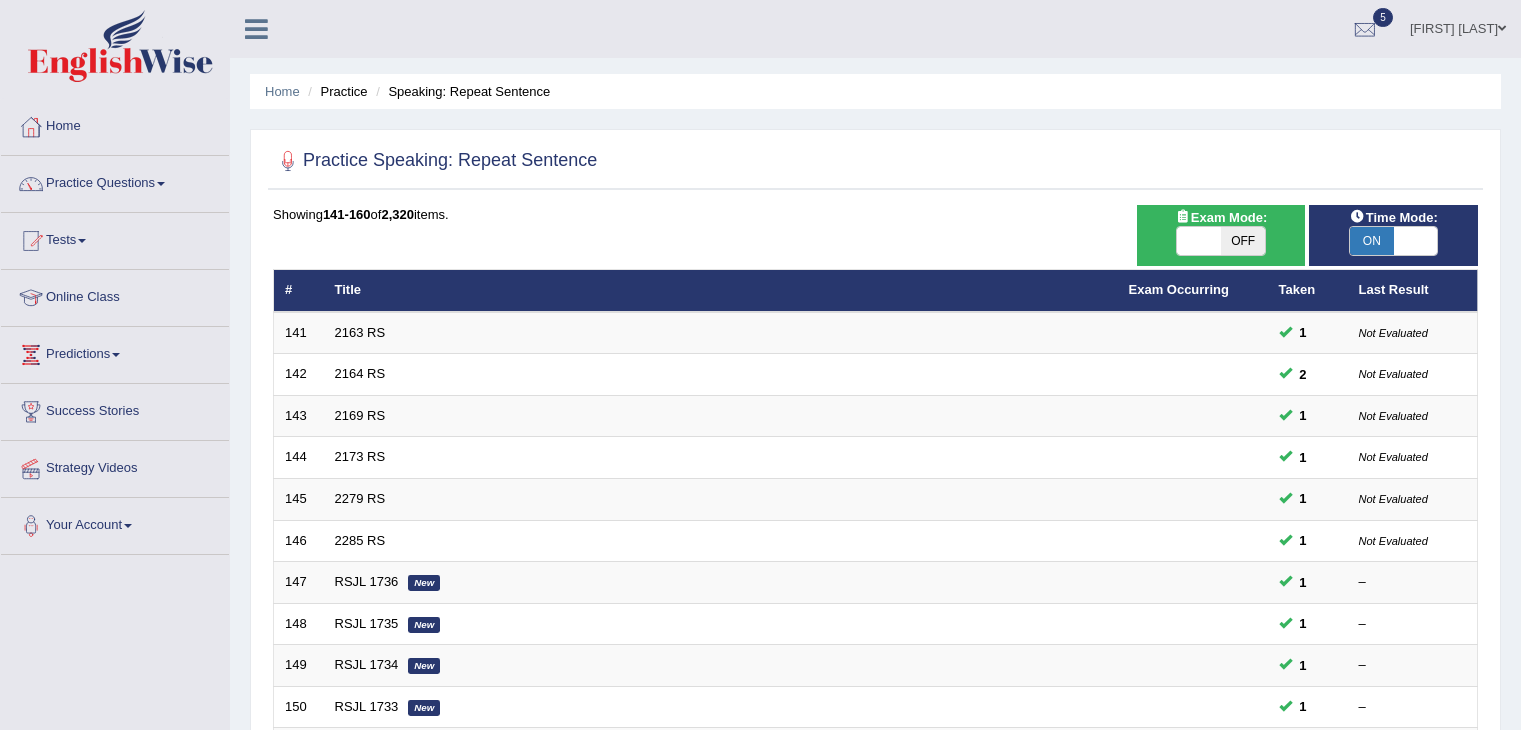 scroll, scrollTop: 0, scrollLeft: 0, axis: both 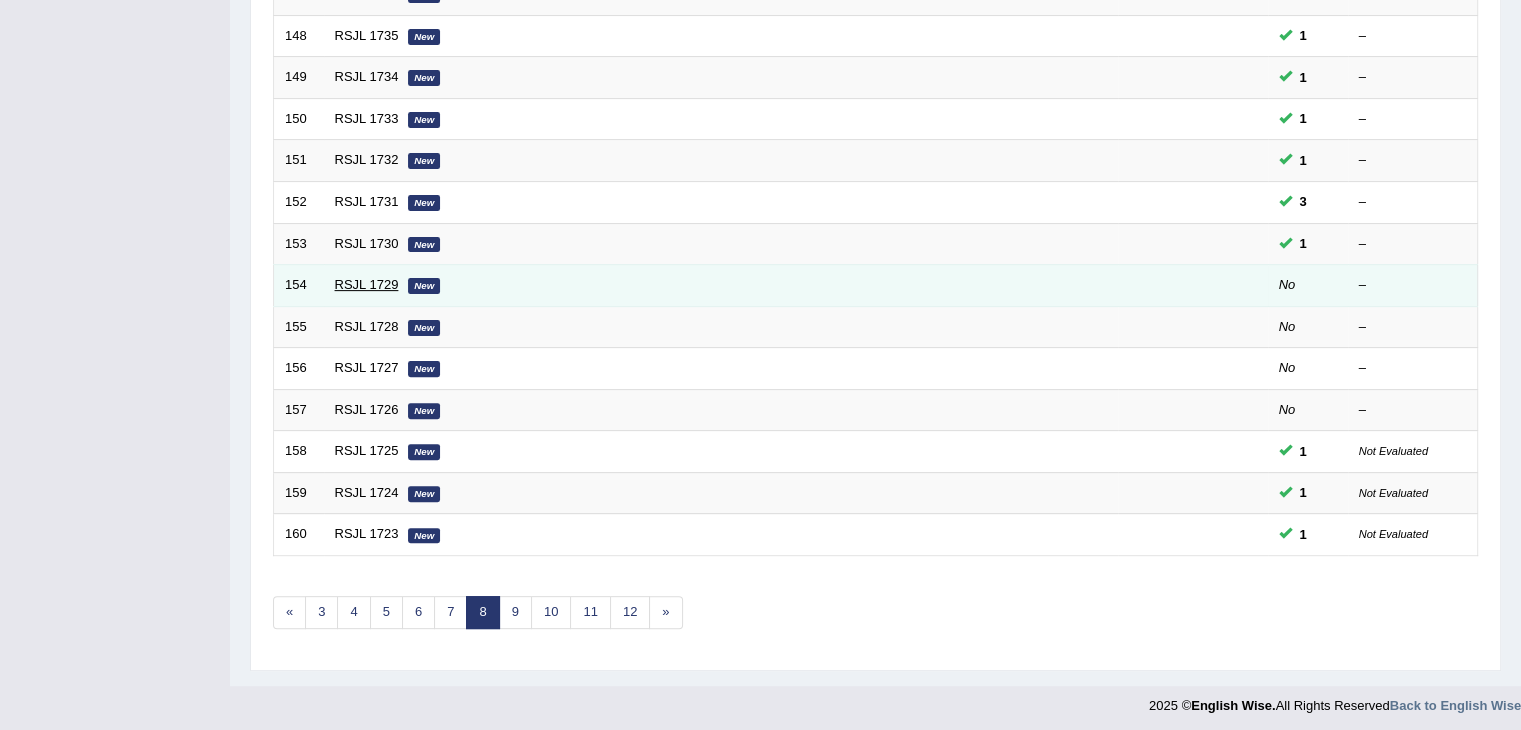 click on "RSJL 1729" at bounding box center (367, 284) 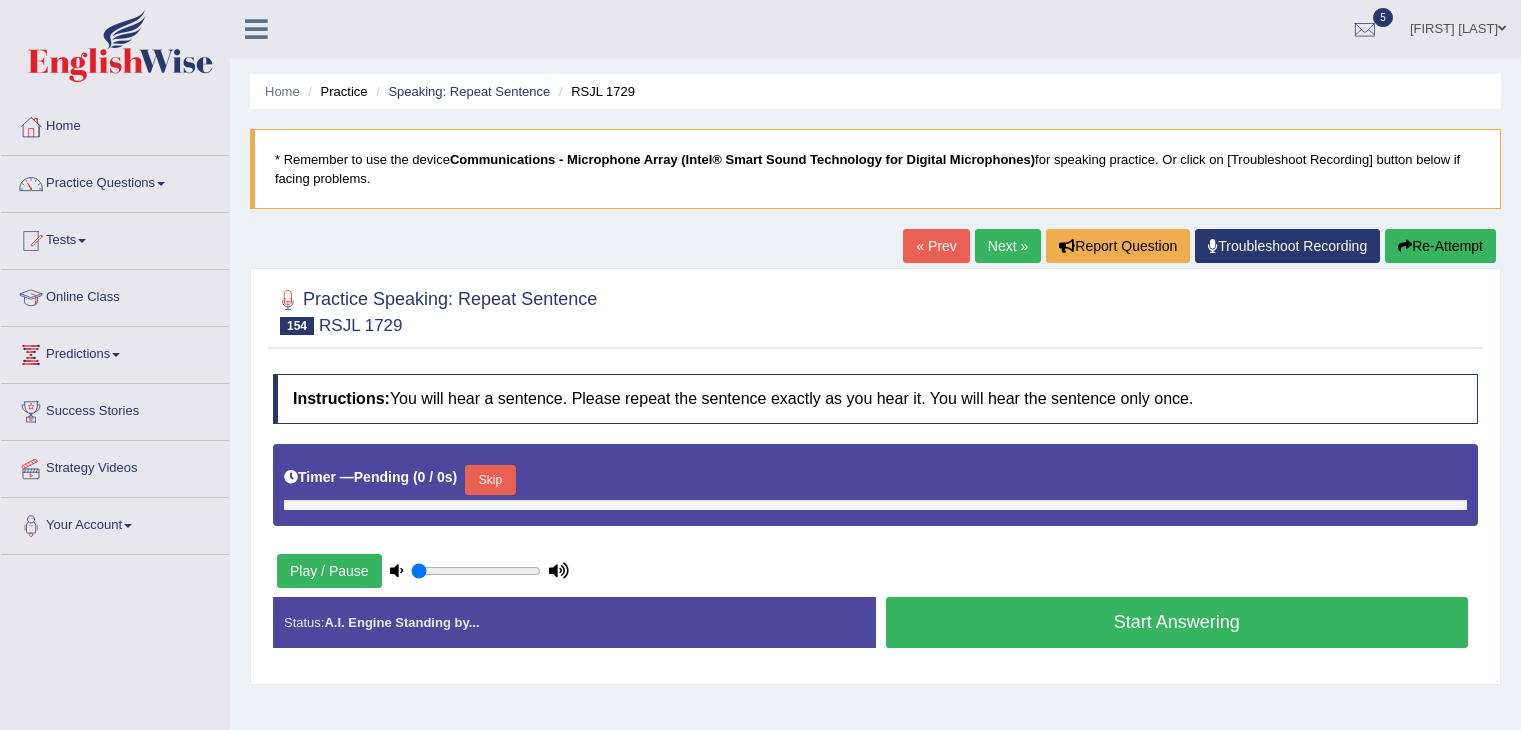 type on "0.8" 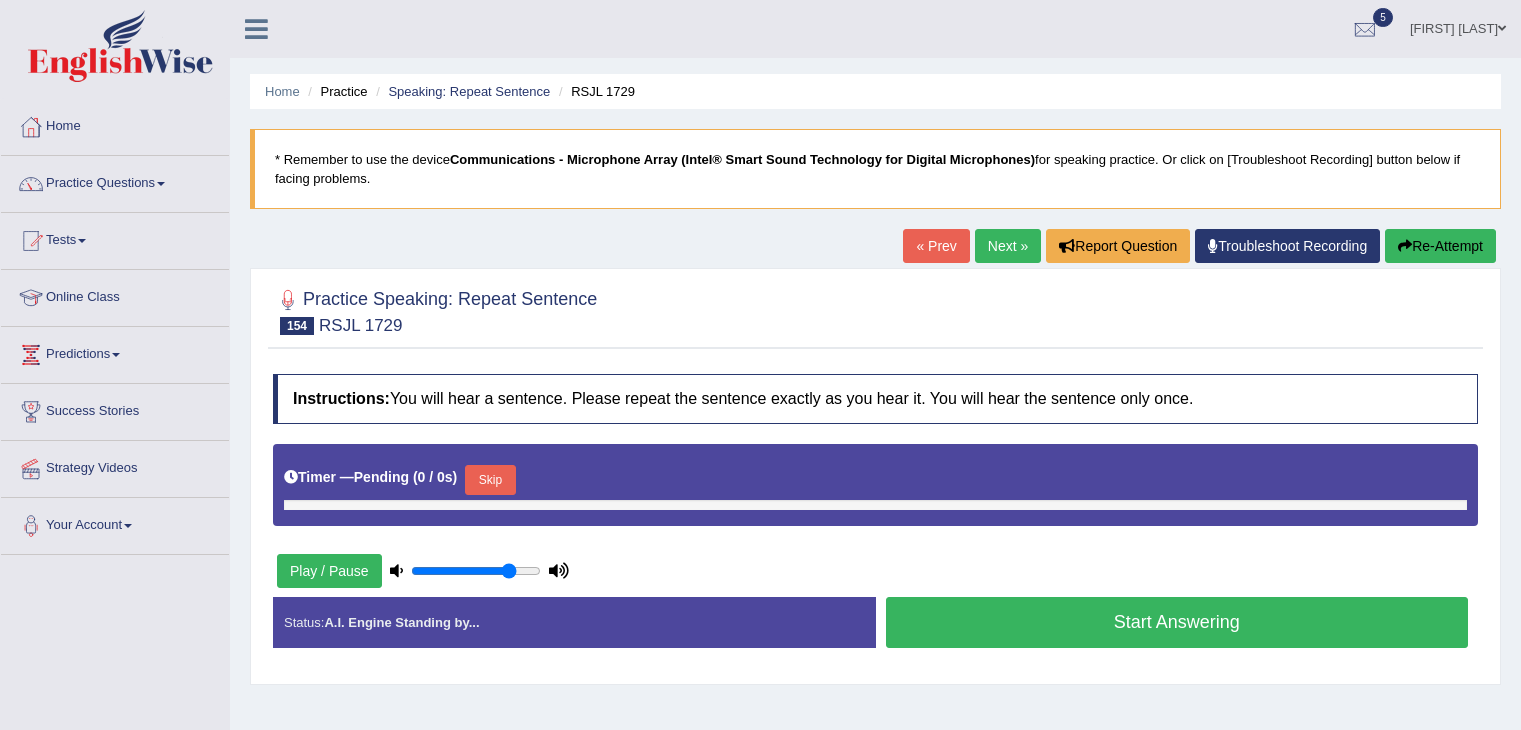 scroll, scrollTop: 0, scrollLeft: 0, axis: both 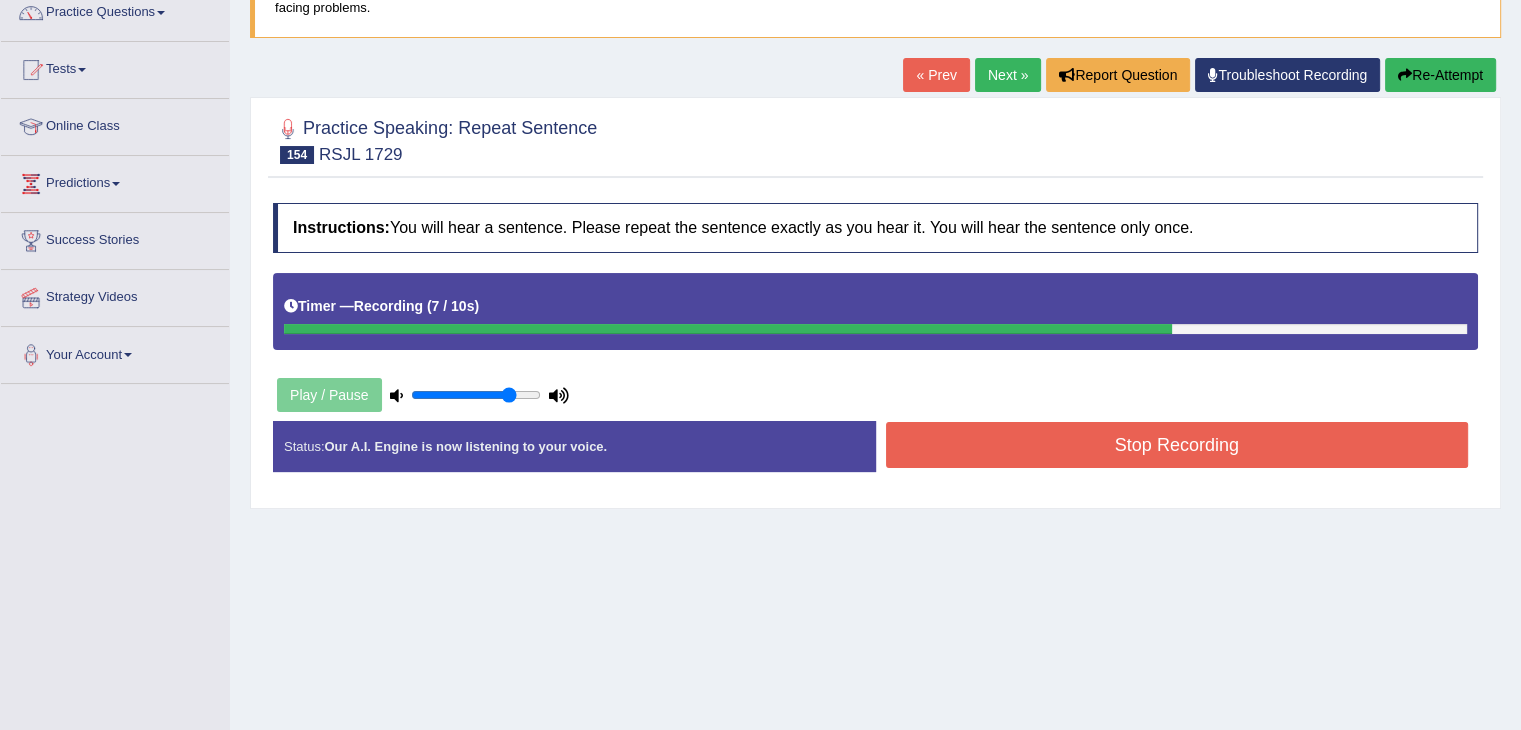 click on "Stop Recording" at bounding box center [1177, 445] 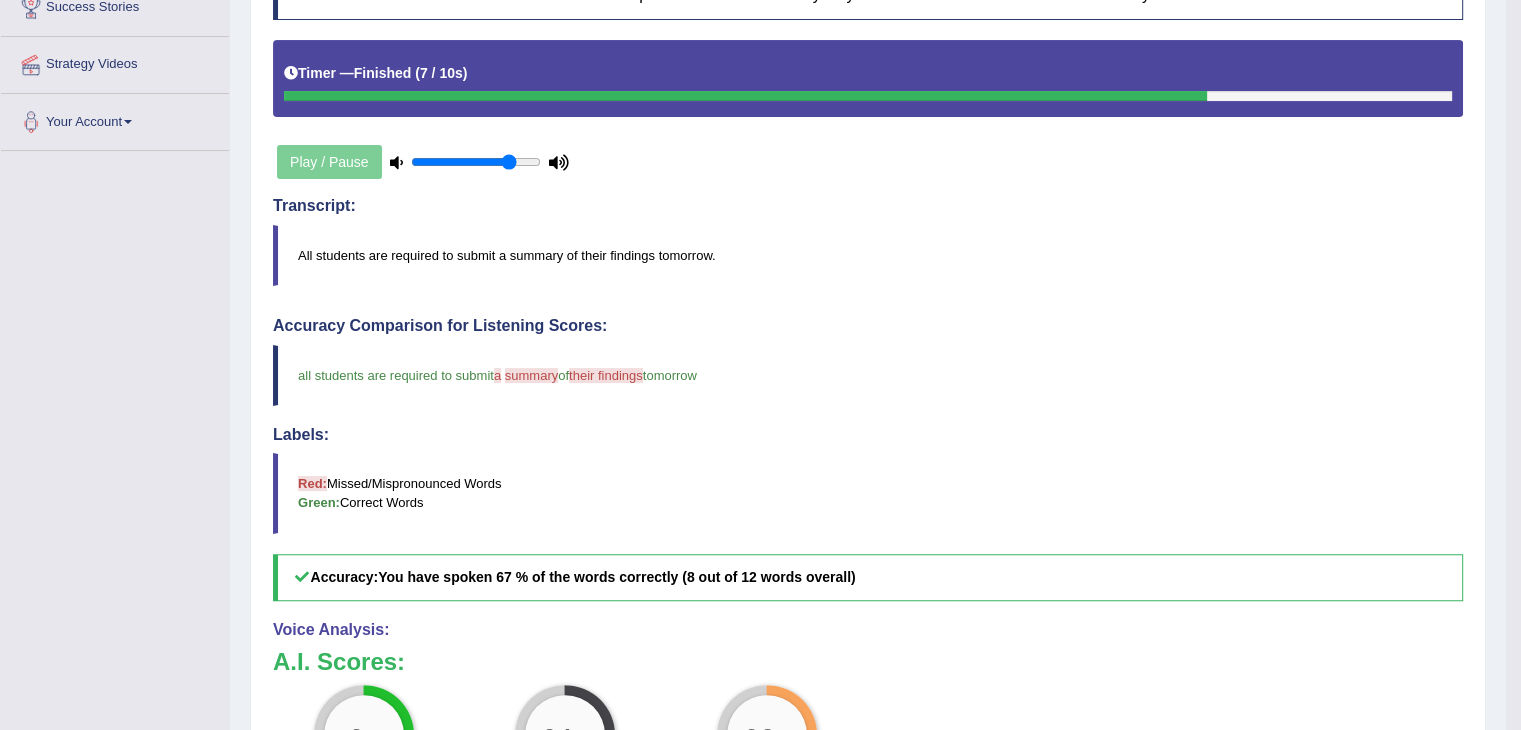 scroll, scrollTop: 144, scrollLeft: 0, axis: vertical 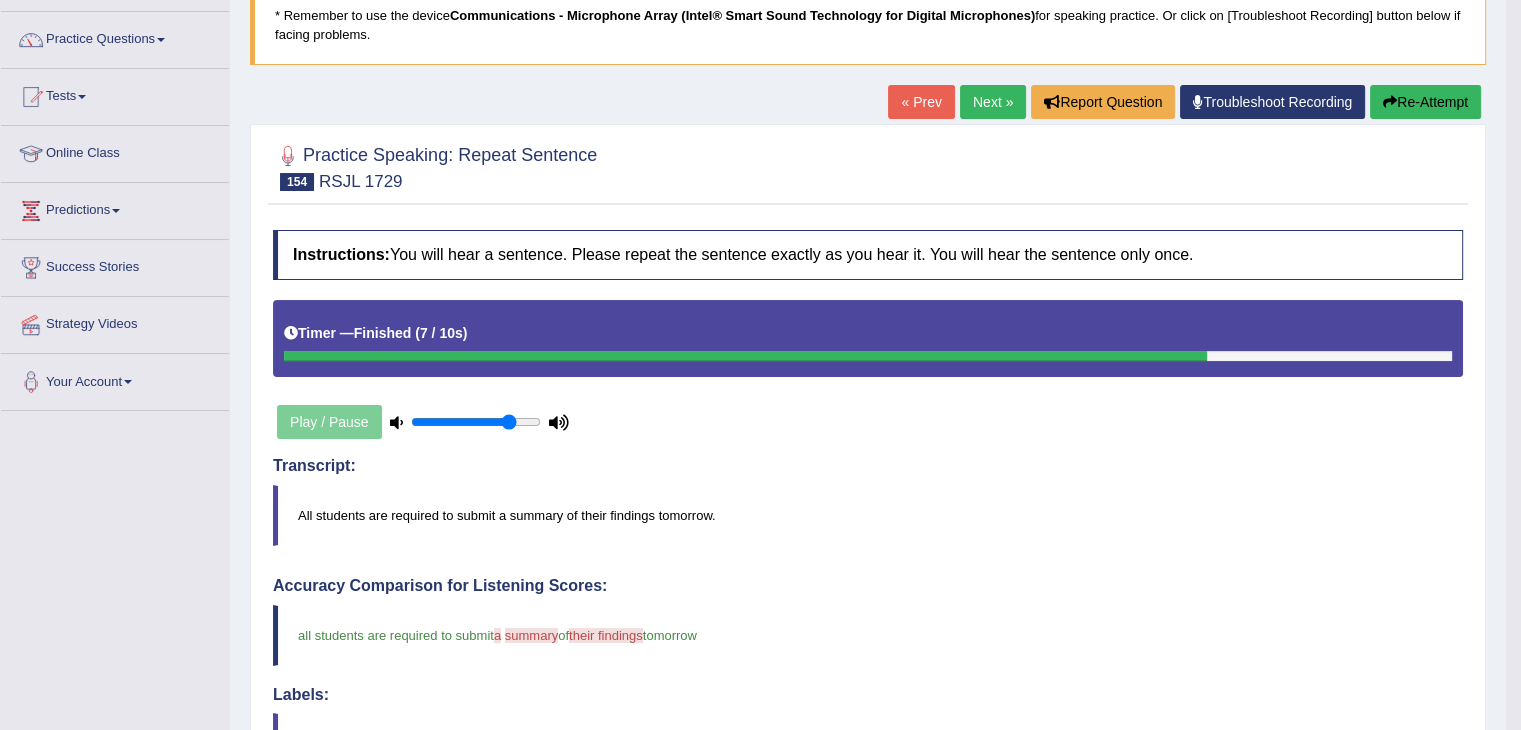 click on "Next »" at bounding box center (993, 102) 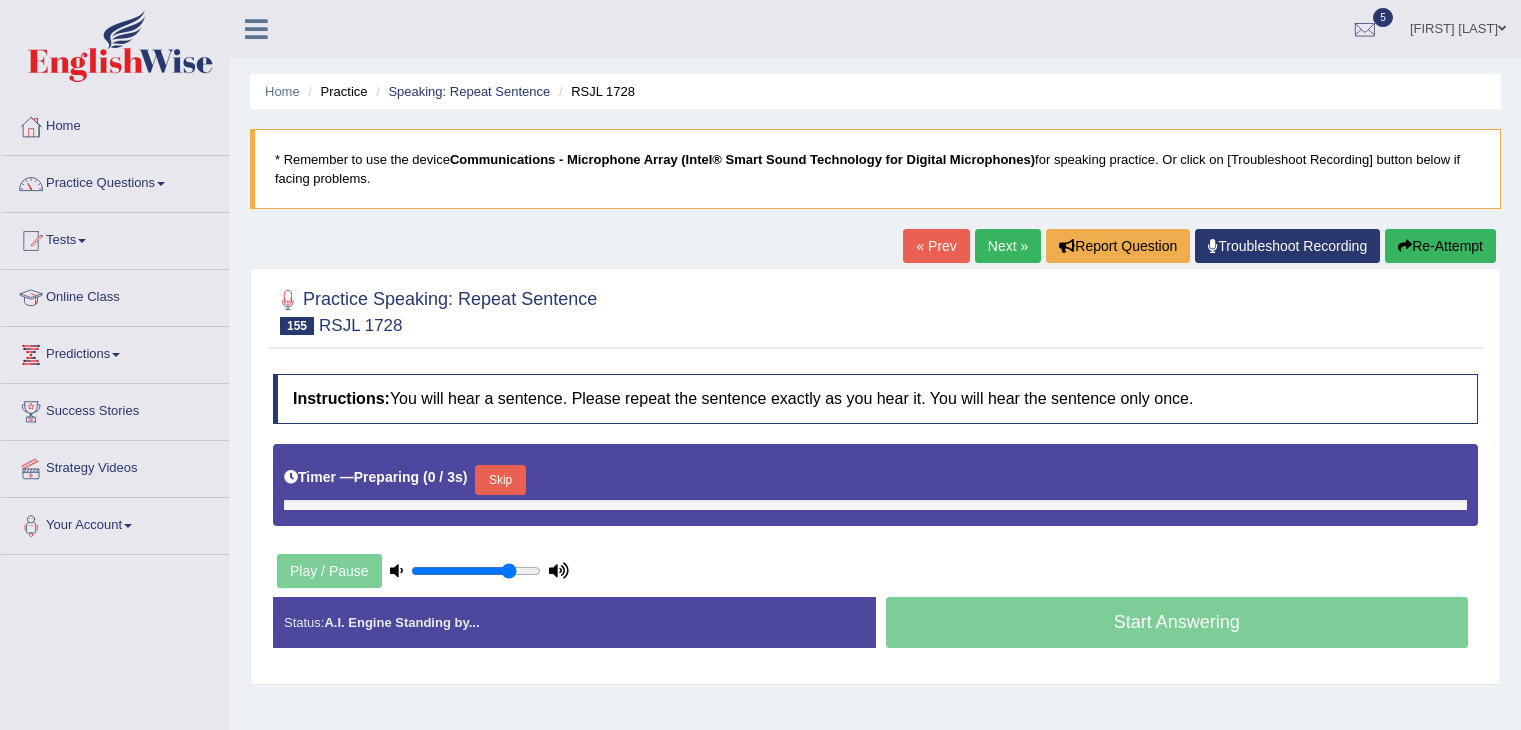 scroll, scrollTop: 0, scrollLeft: 0, axis: both 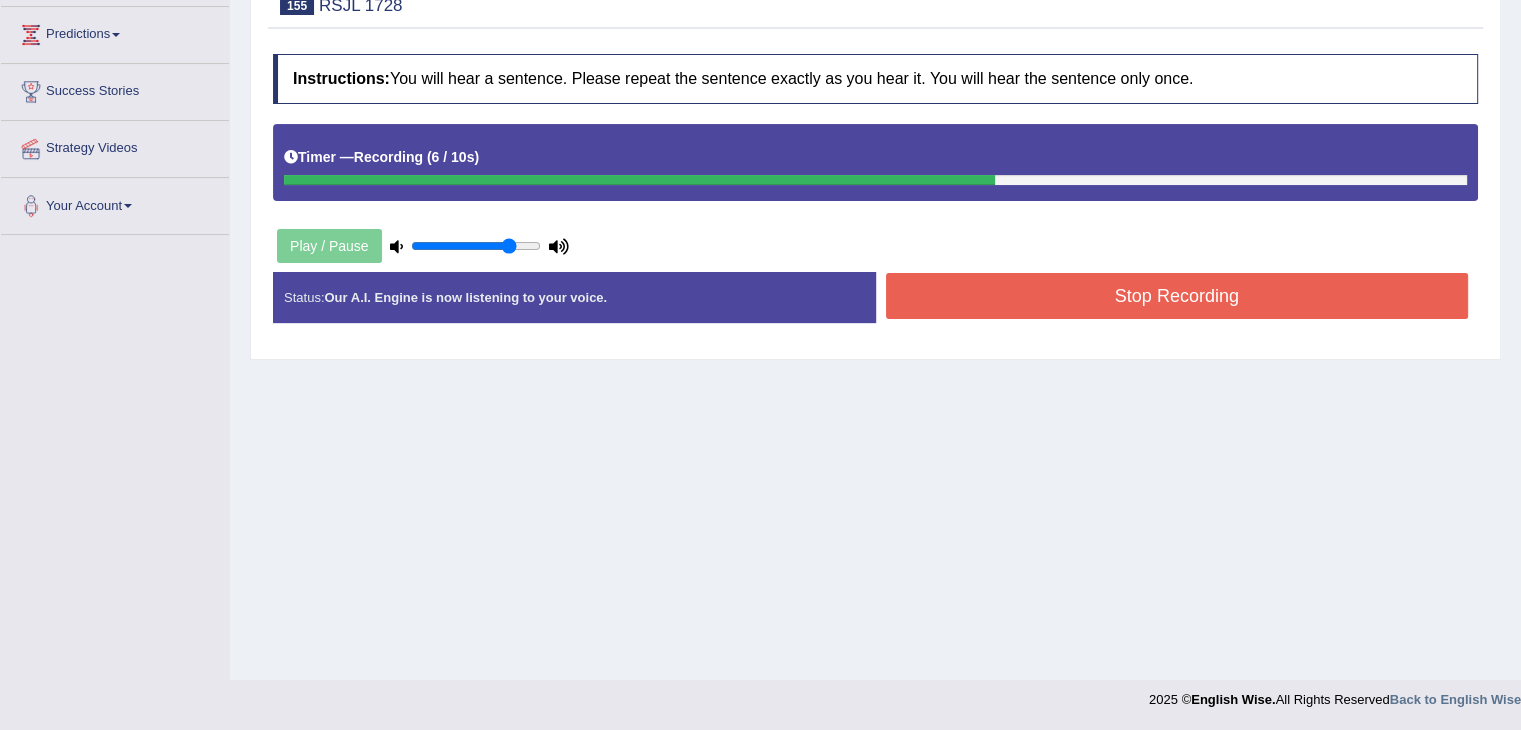 click on "Stop Recording" at bounding box center [1177, 296] 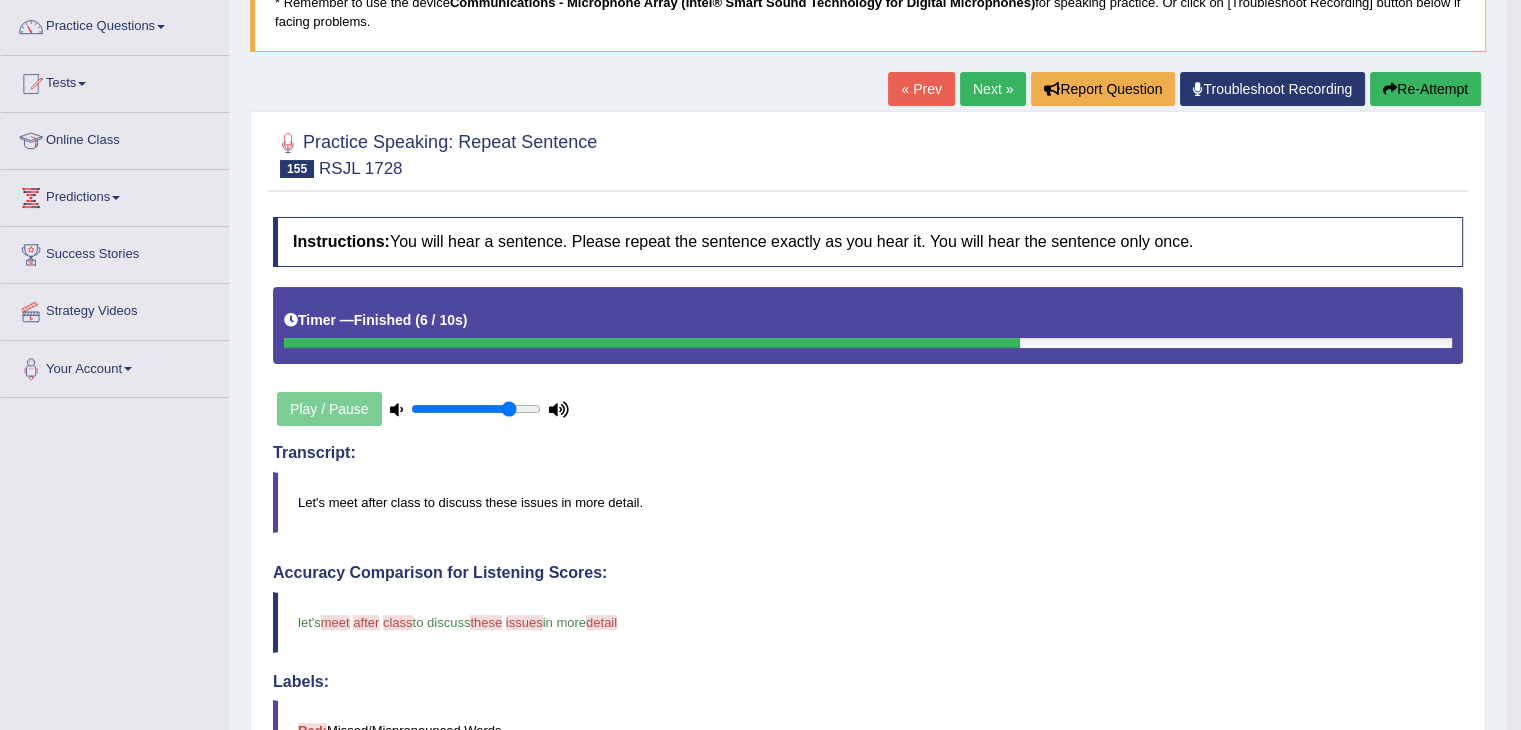 scroll, scrollTop: 153, scrollLeft: 0, axis: vertical 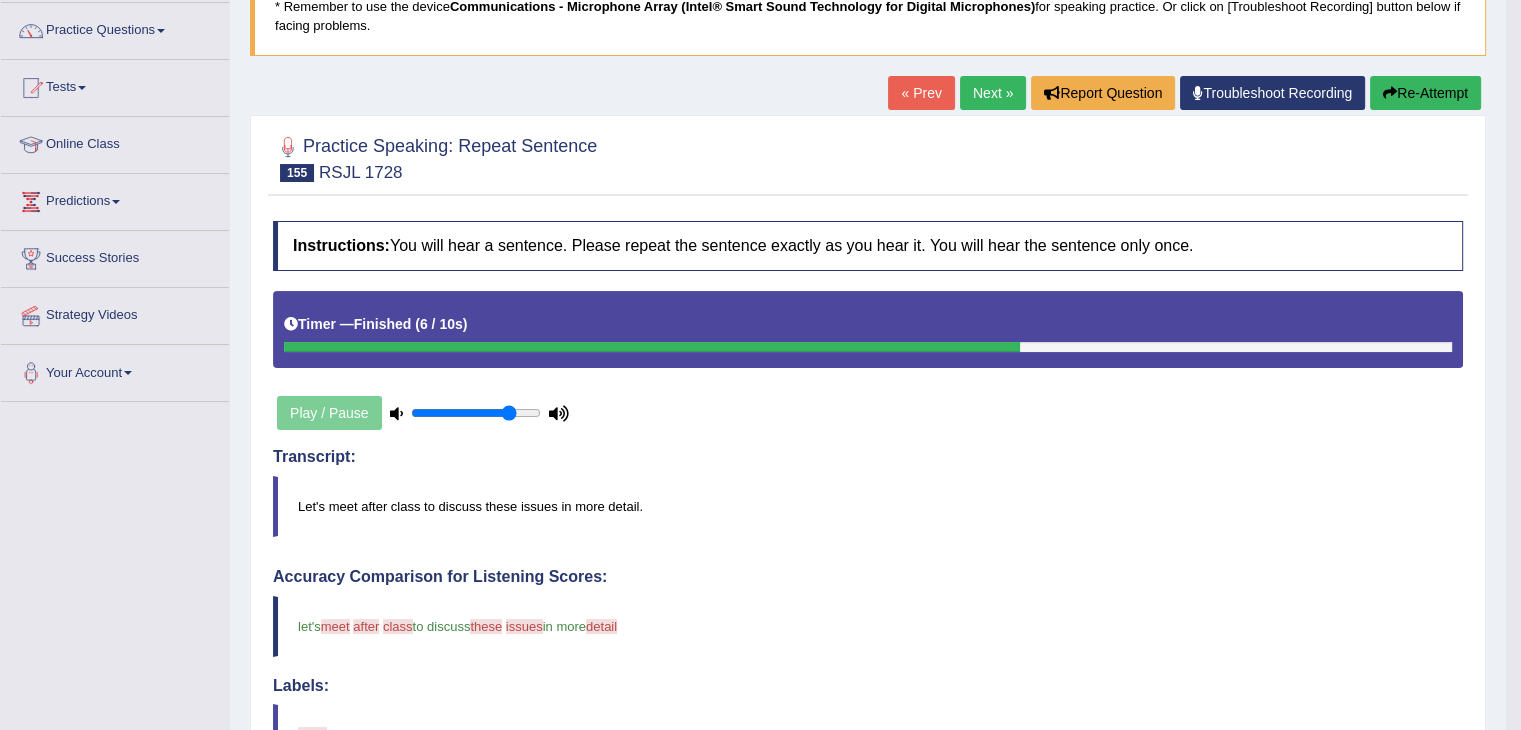 click on "Next »" at bounding box center [993, 93] 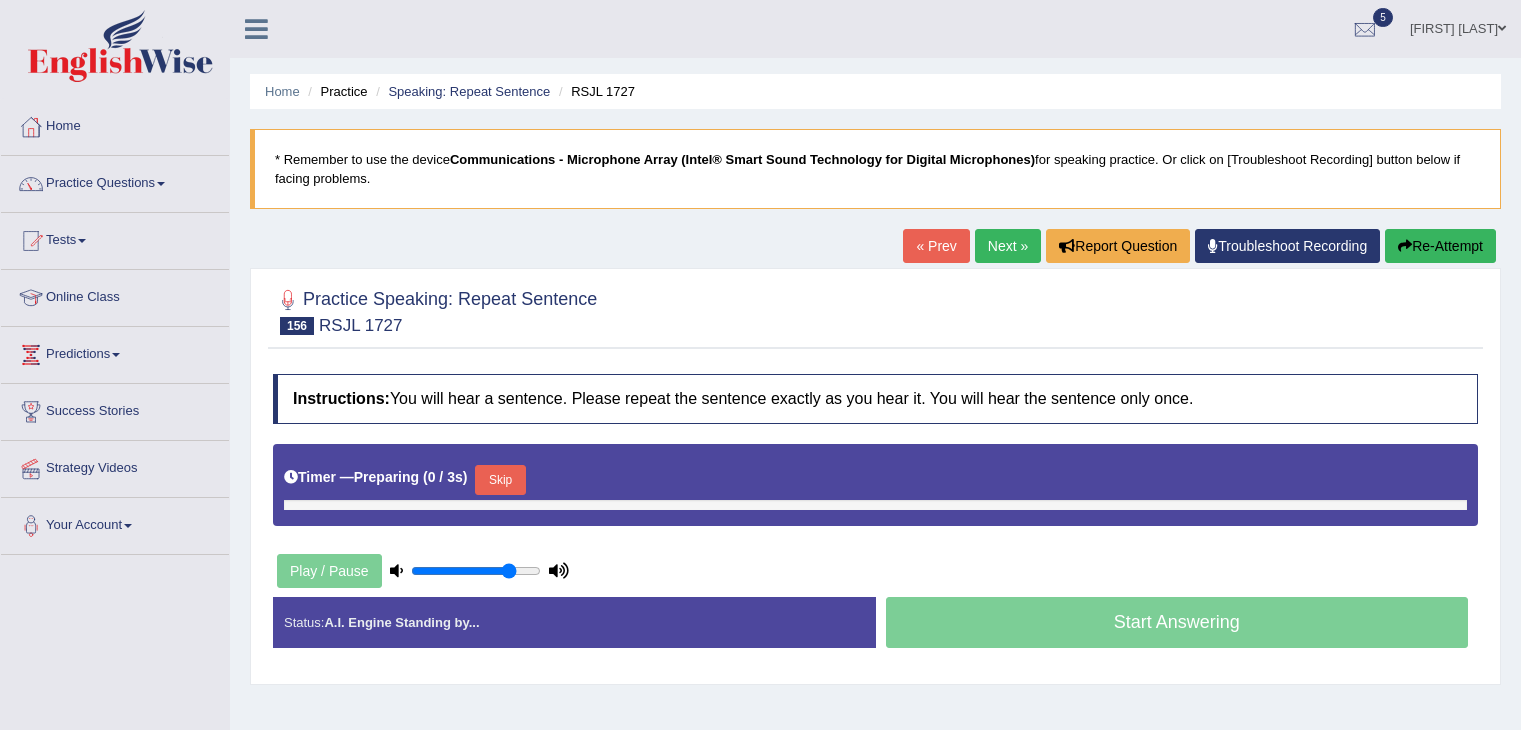scroll, scrollTop: 0, scrollLeft: 0, axis: both 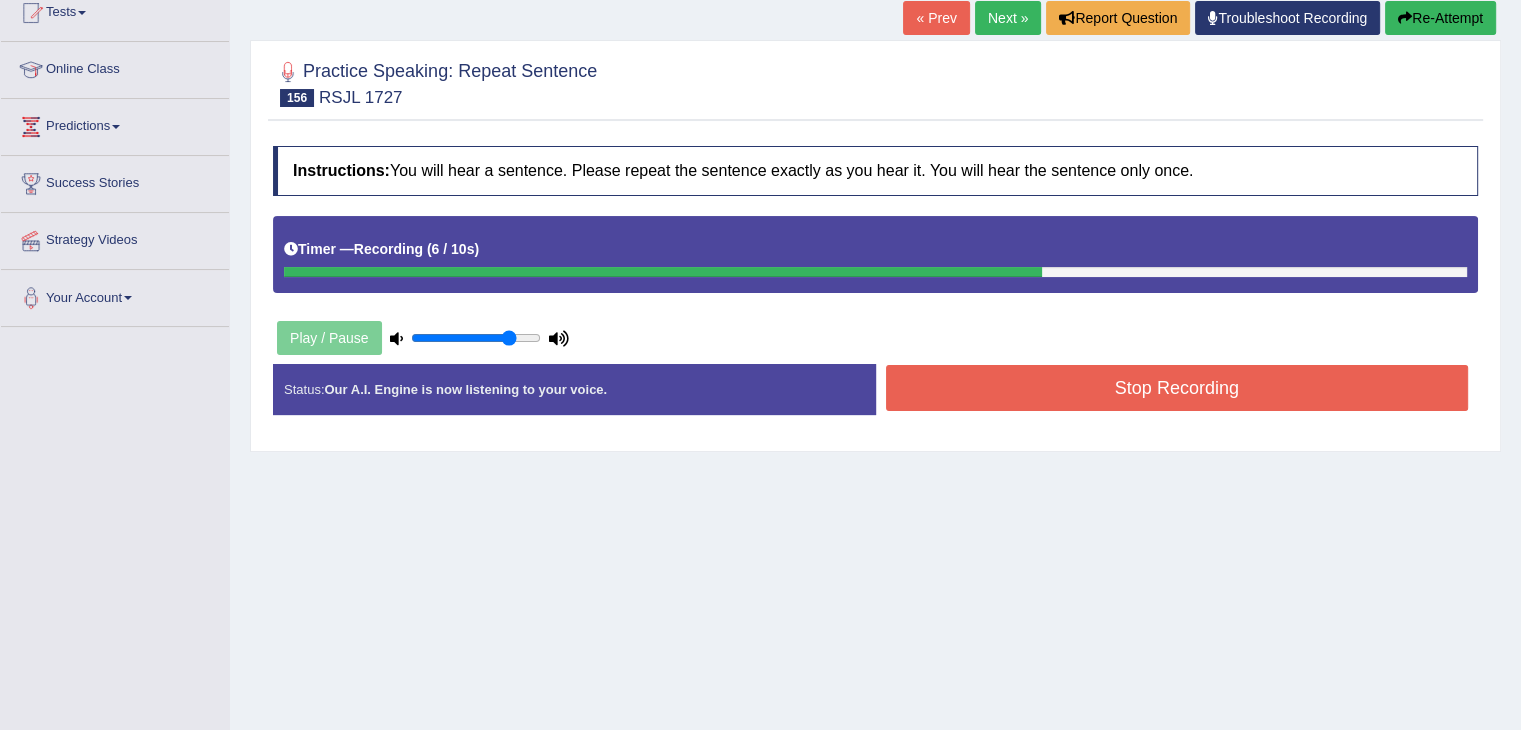 click on "Stop Recording" at bounding box center [1177, 388] 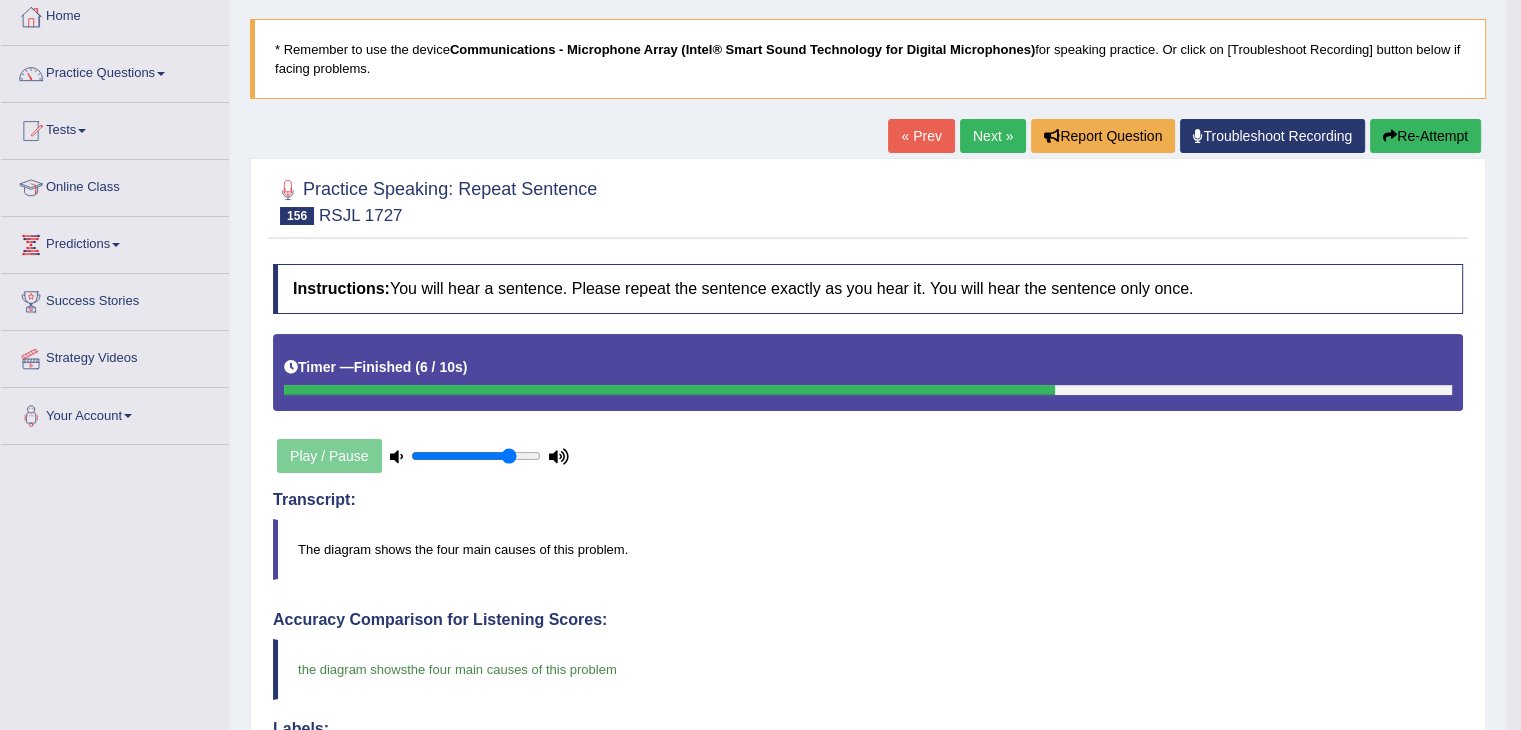 scroll, scrollTop: 108, scrollLeft: 0, axis: vertical 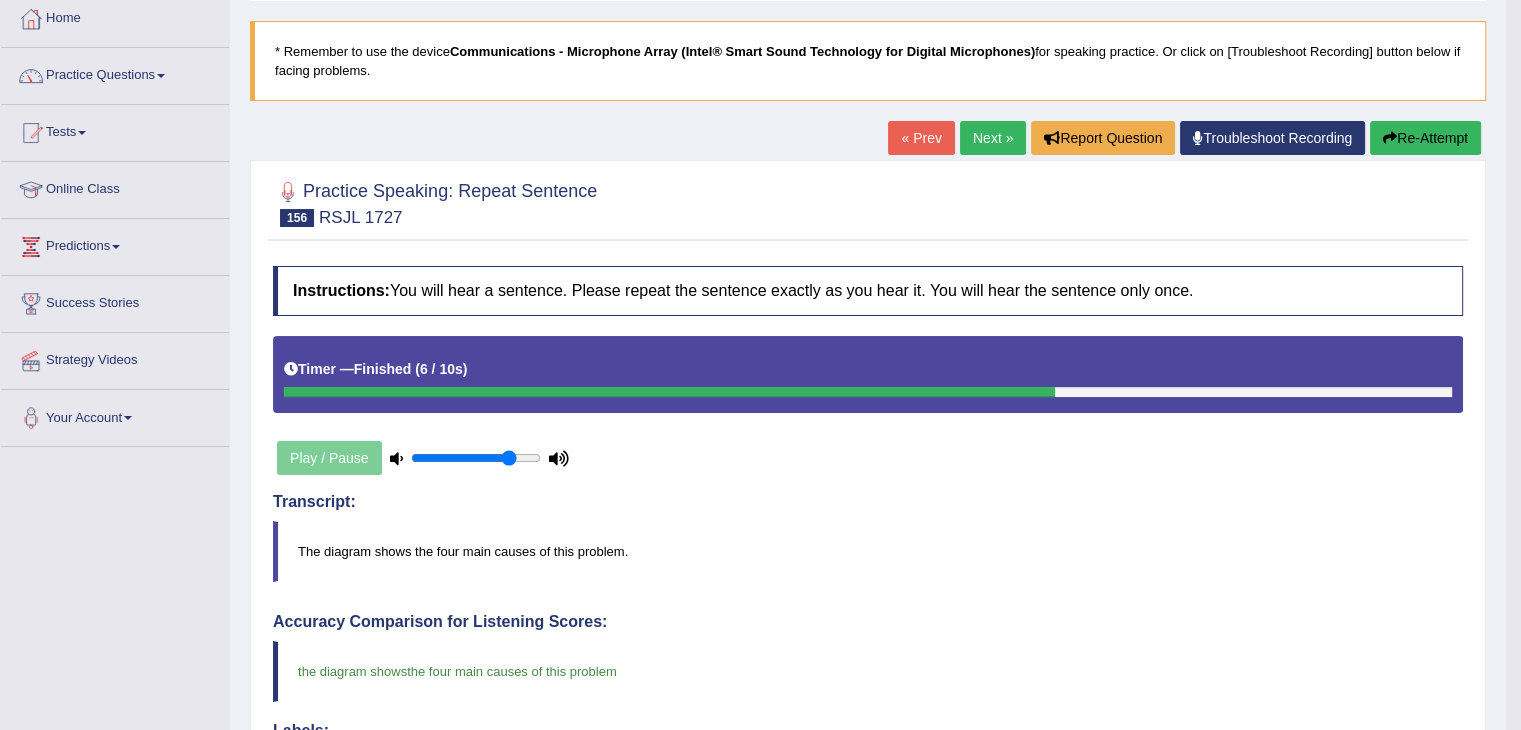 click on "Next »" at bounding box center [993, 138] 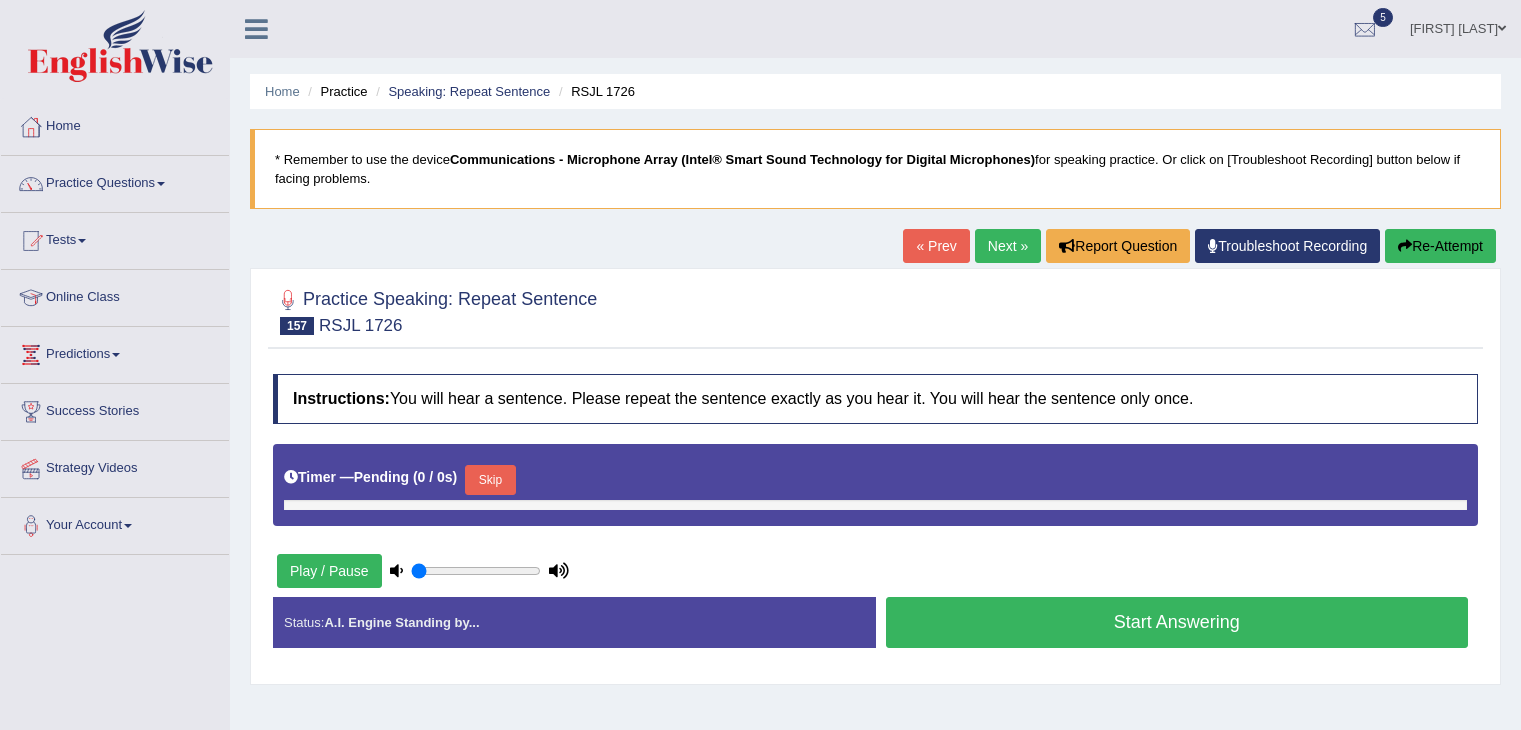 type on "0.8" 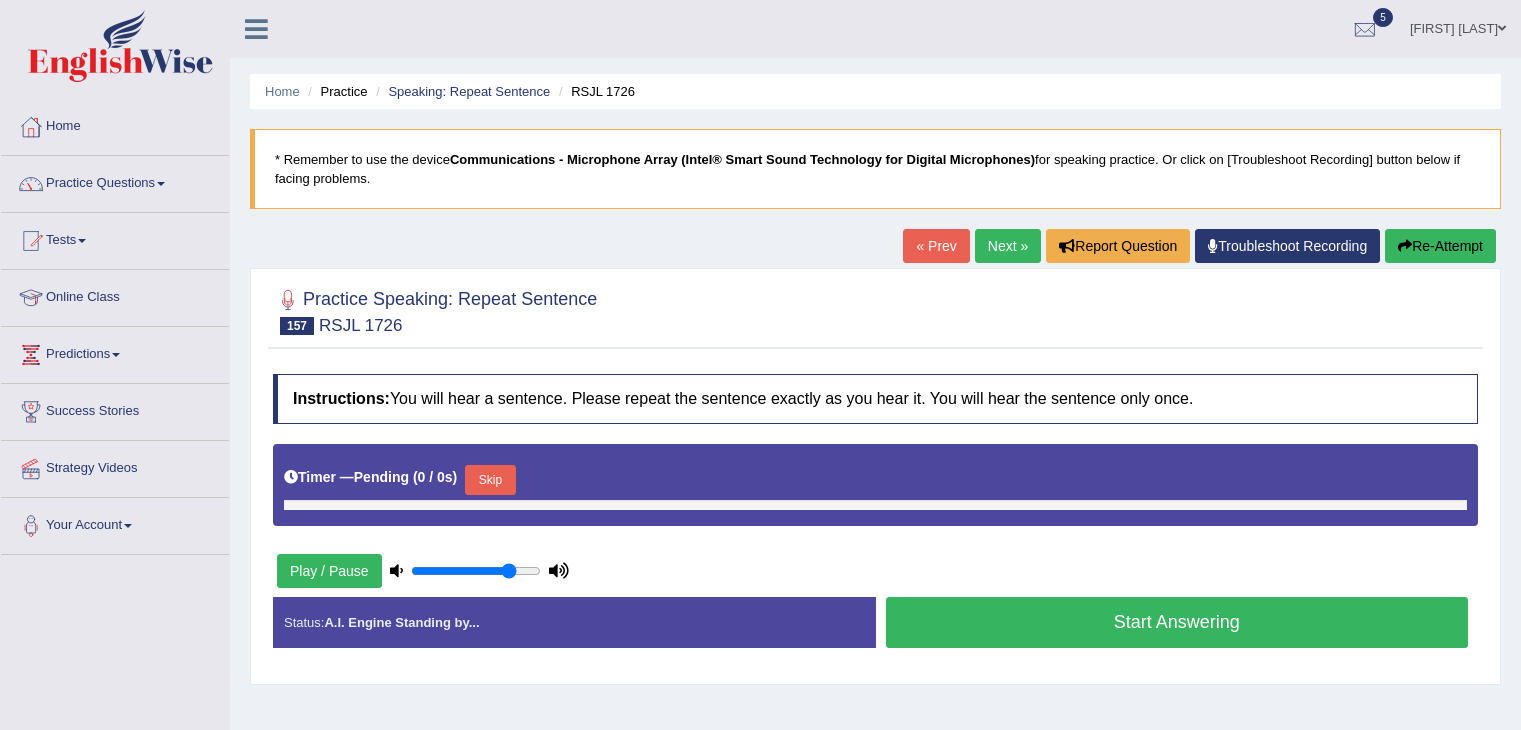 scroll, scrollTop: 0, scrollLeft: 0, axis: both 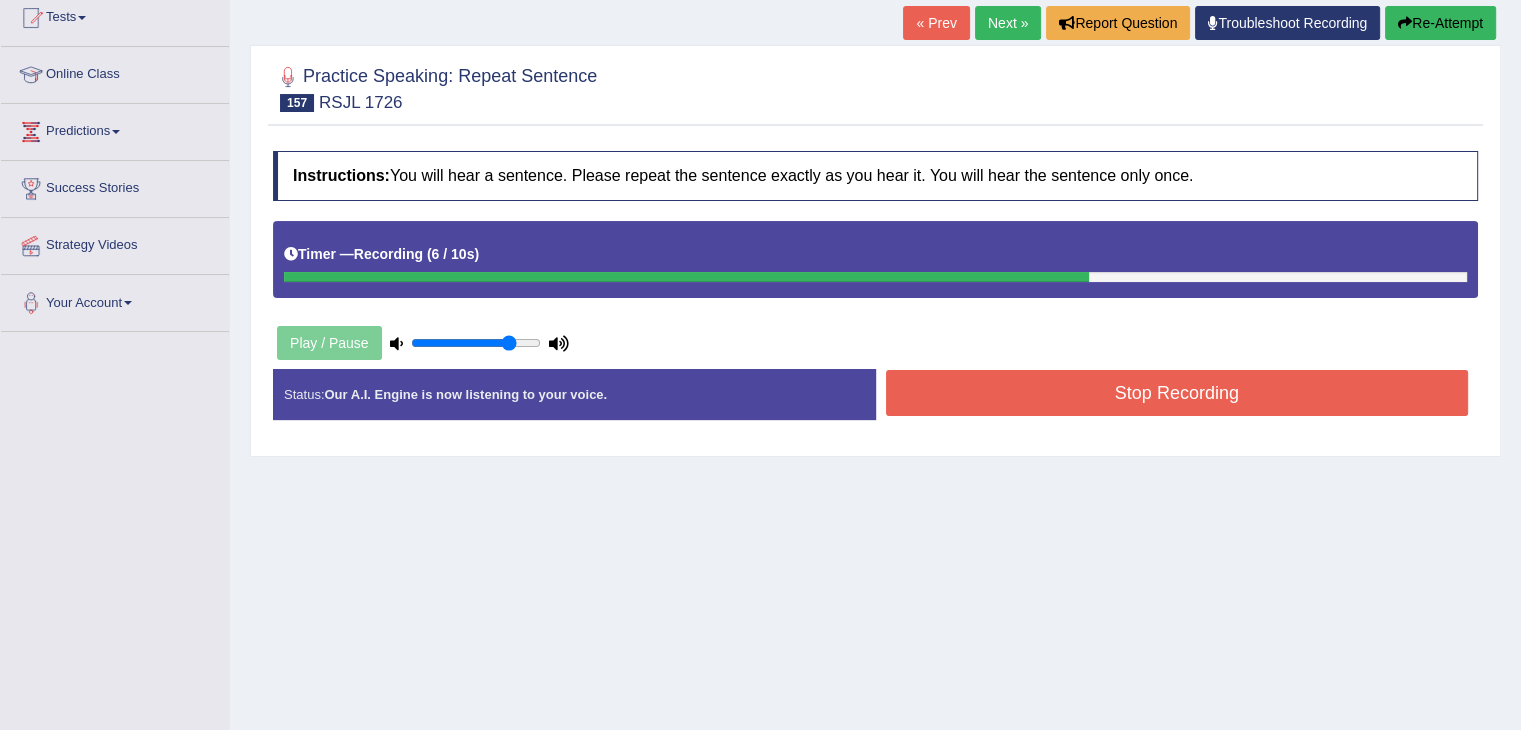click on "Stop Recording" at bounding box center (1177, 393) 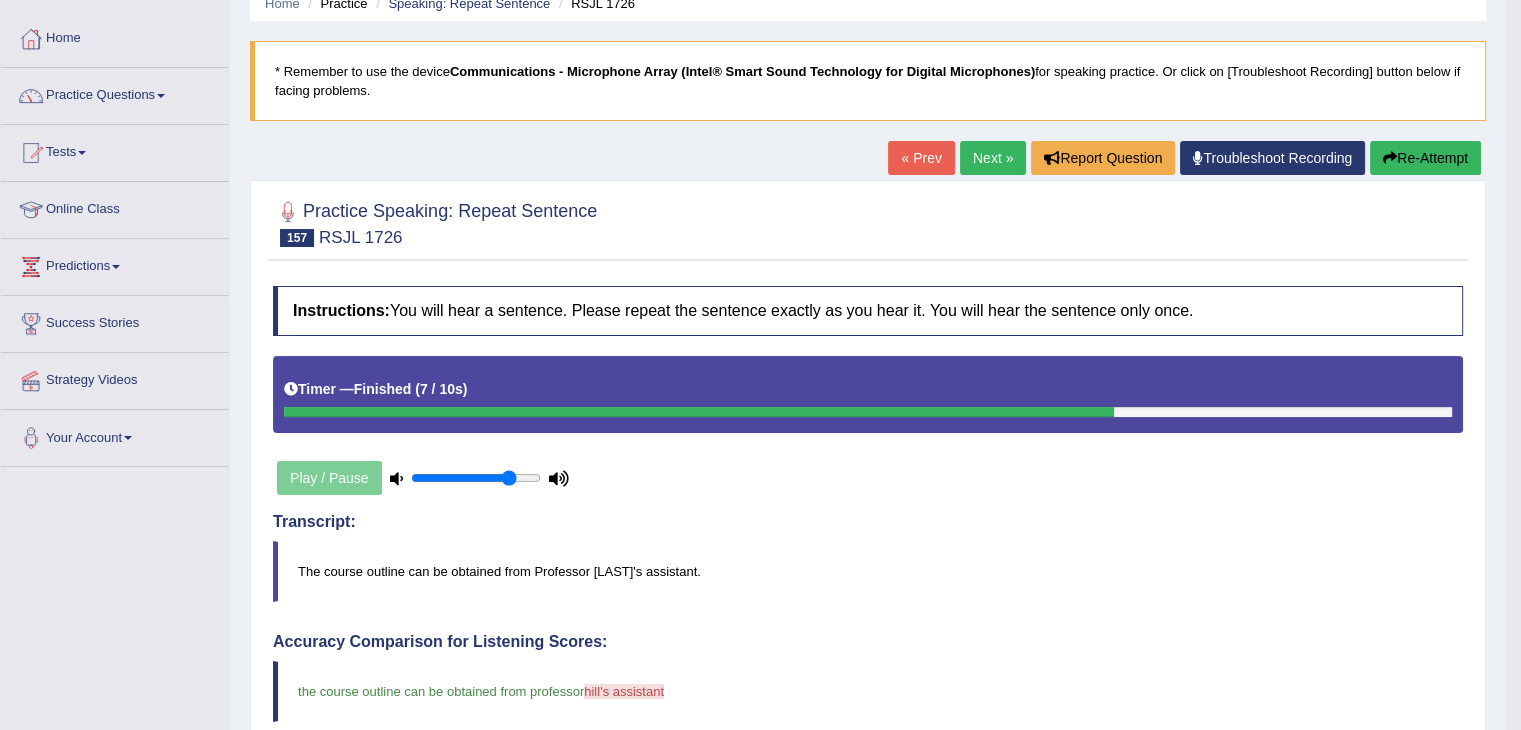 scroll, scrollTop: 88, scrollLeft: 0, axis: vertical 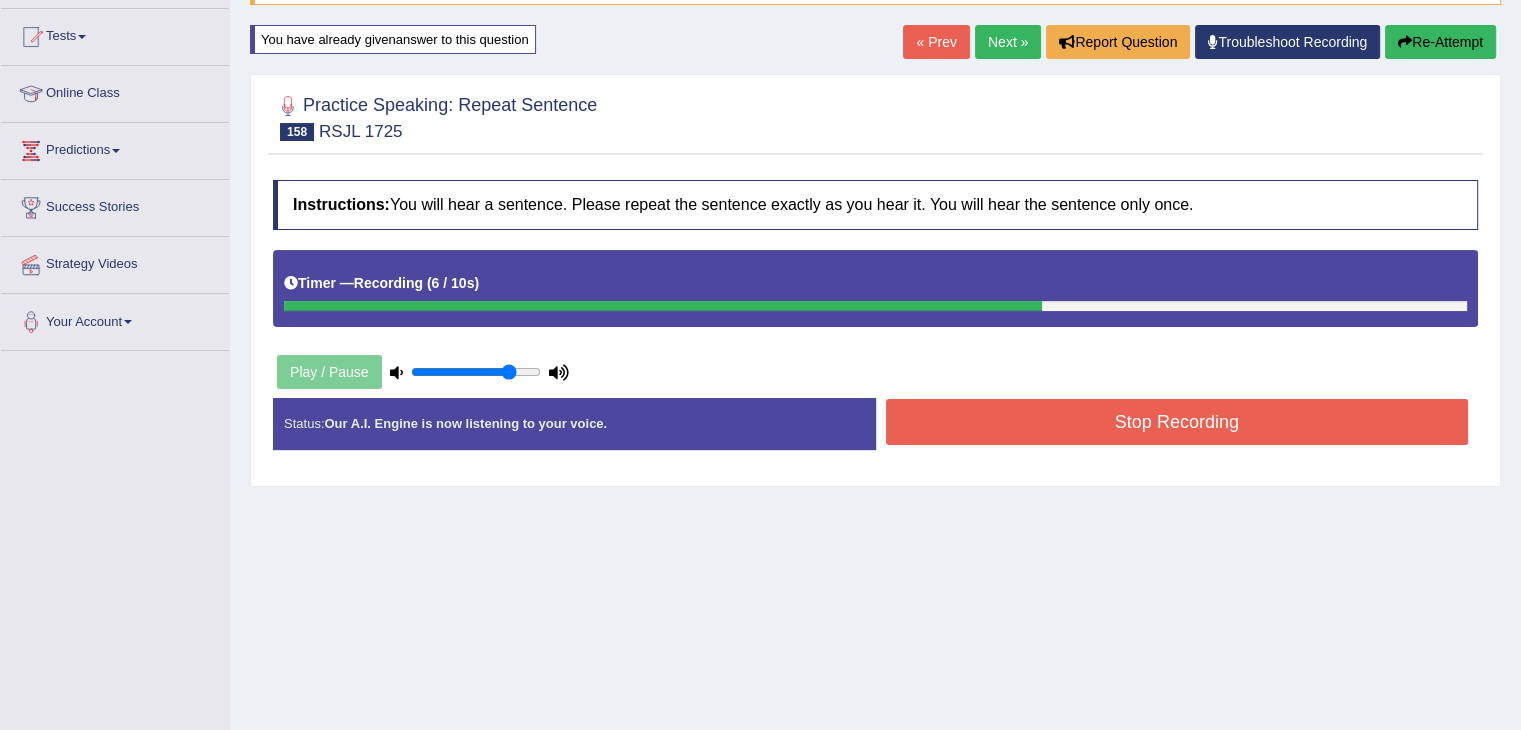 click on "Stop Recording" at bounding box center [1177, 422] 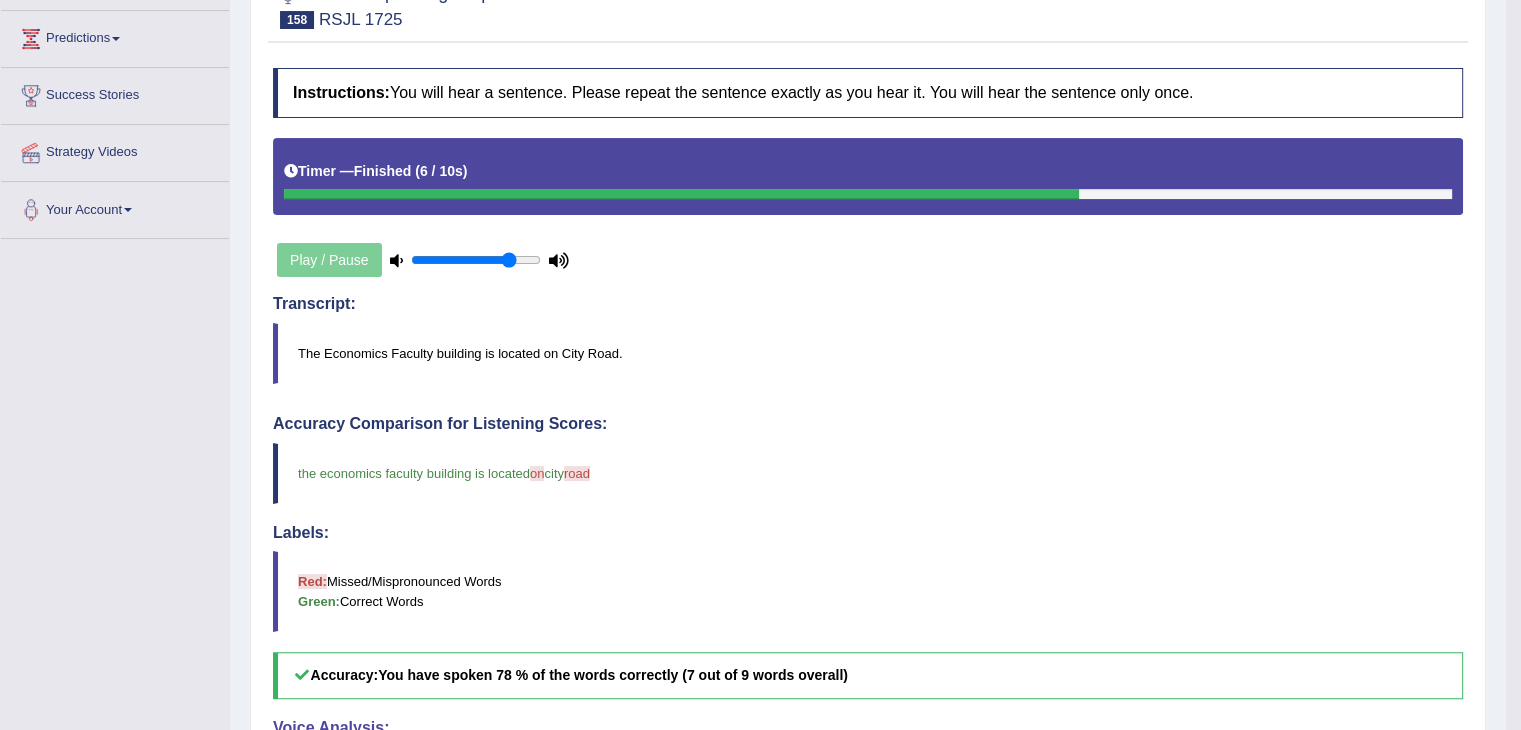 scroll, scrollTop: 203, scrollLeft: 0, axis: vertical 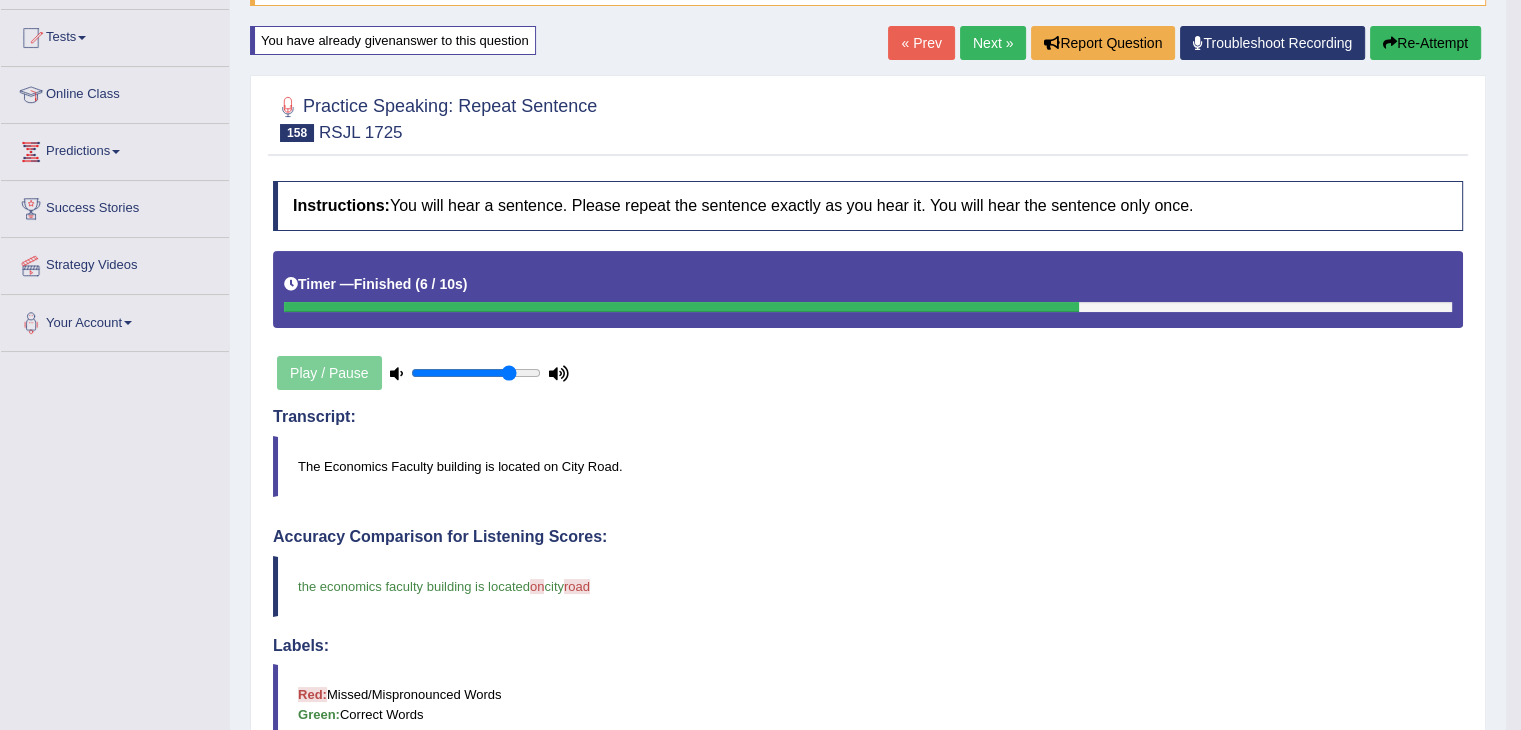 drag, startPoint x: 1083, startPoint y: 400, endPoint x: 980, endPoint y: 42, distance: 372.5225 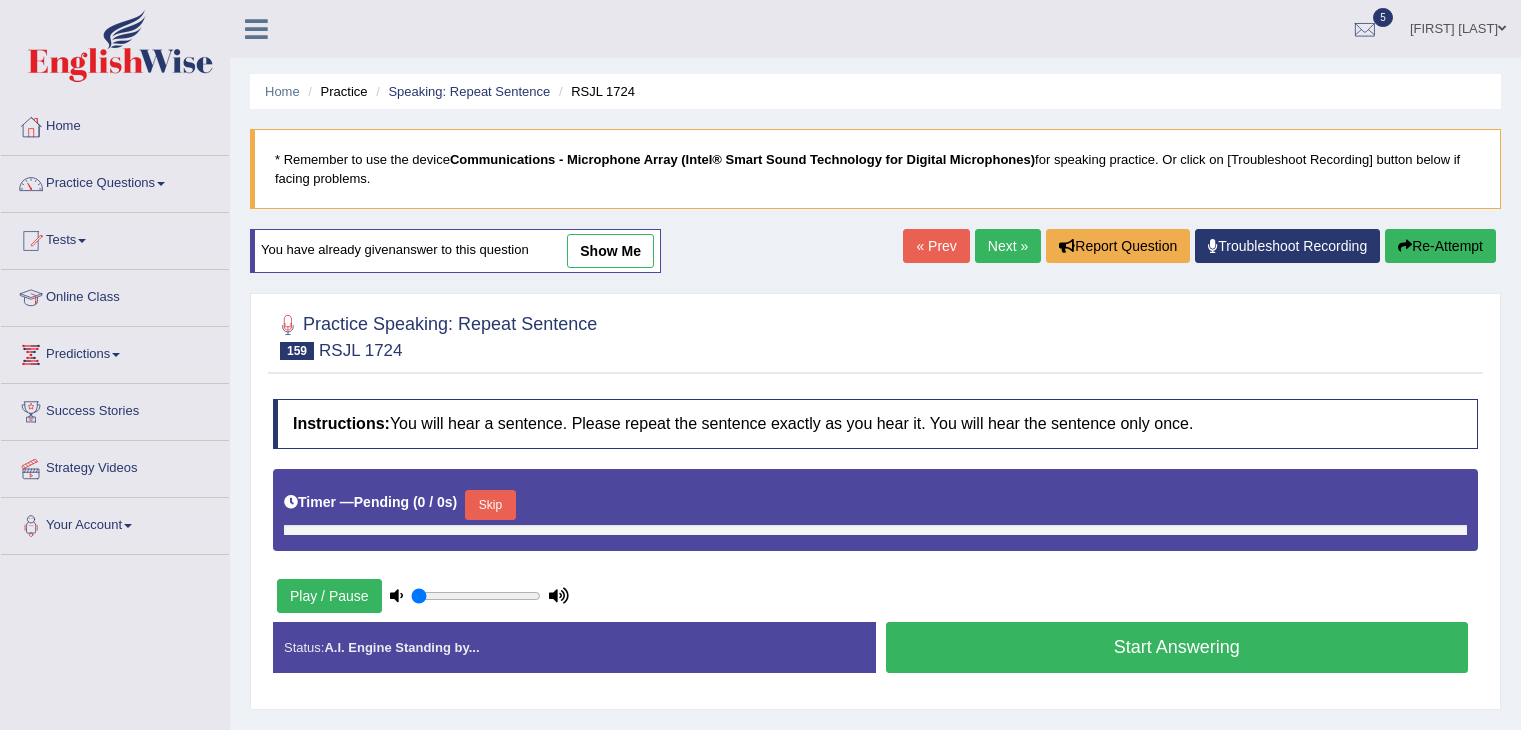 scroll, scrollTop: 0, scrollLeft: 0, axis: both 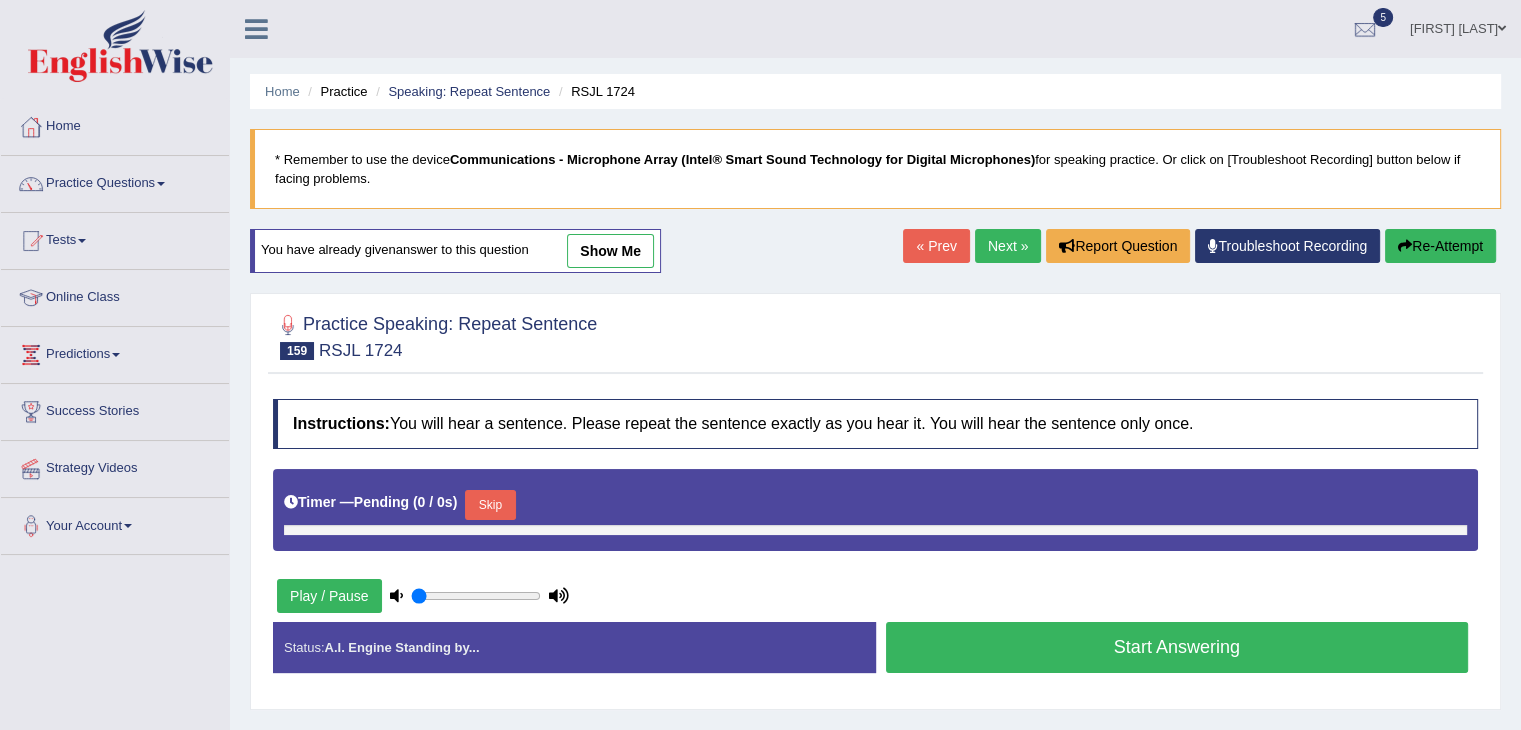 type on "0.8" 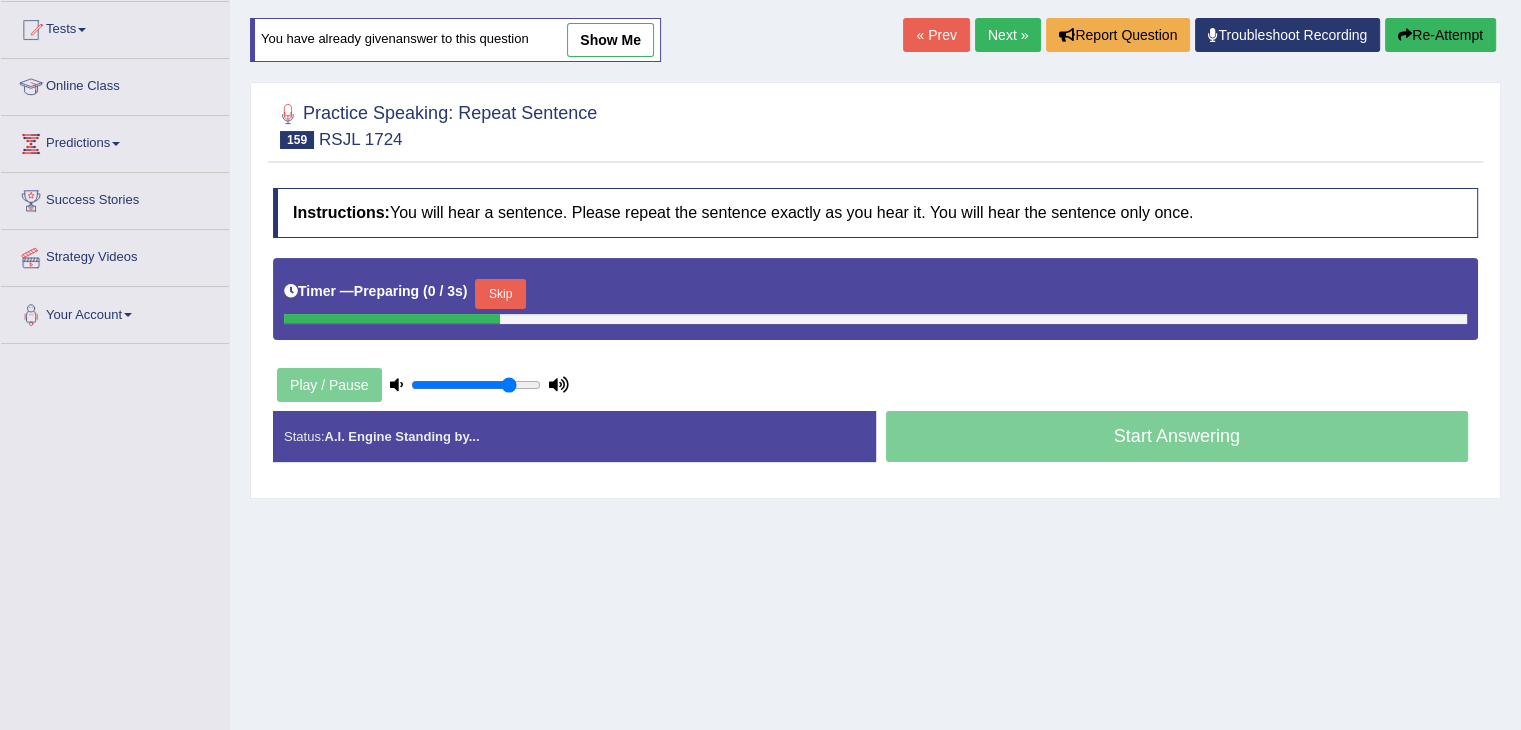 scroll, scrollTop: 216, scrollLeft: 0, axis: vertical 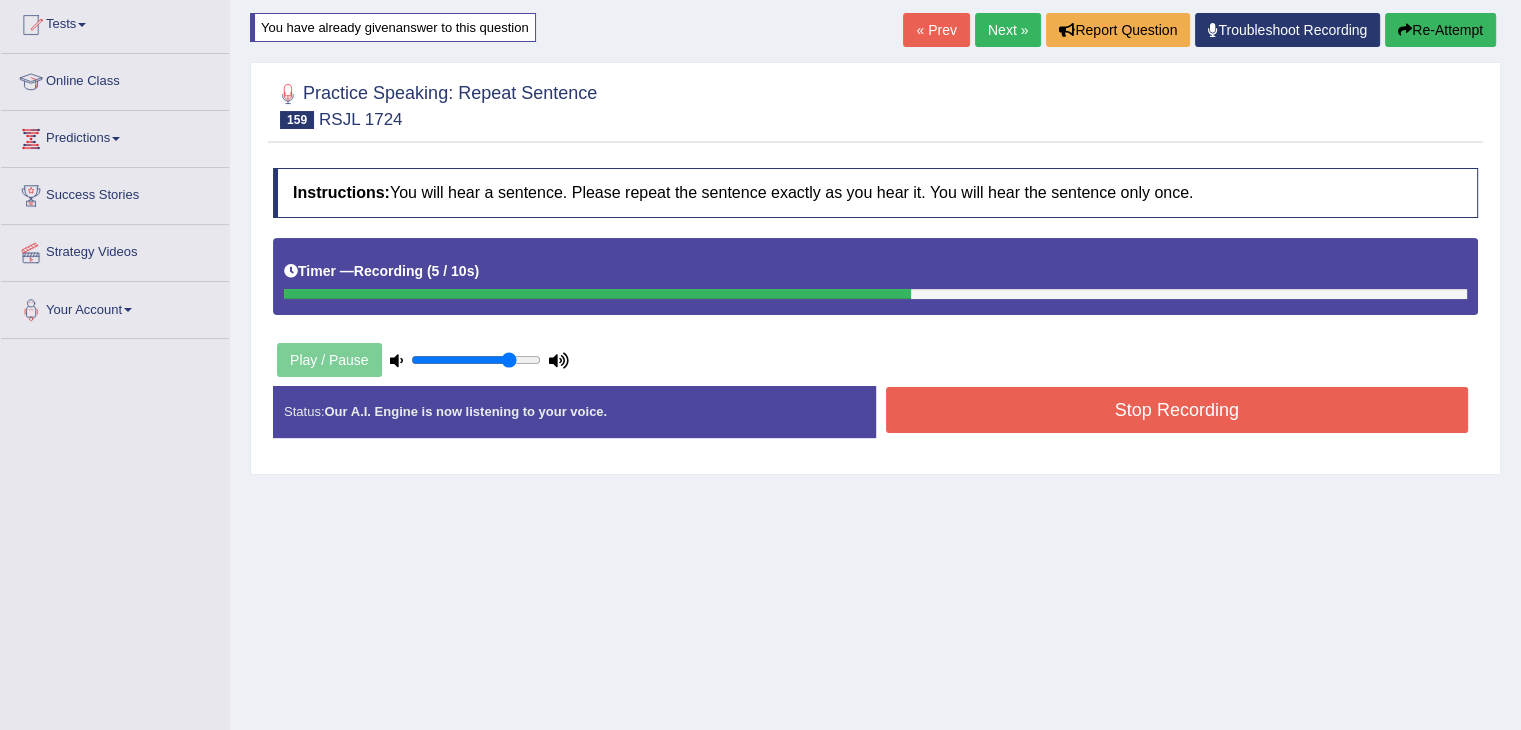 click on "Stop Recording" at bounding box center [1177, 410] 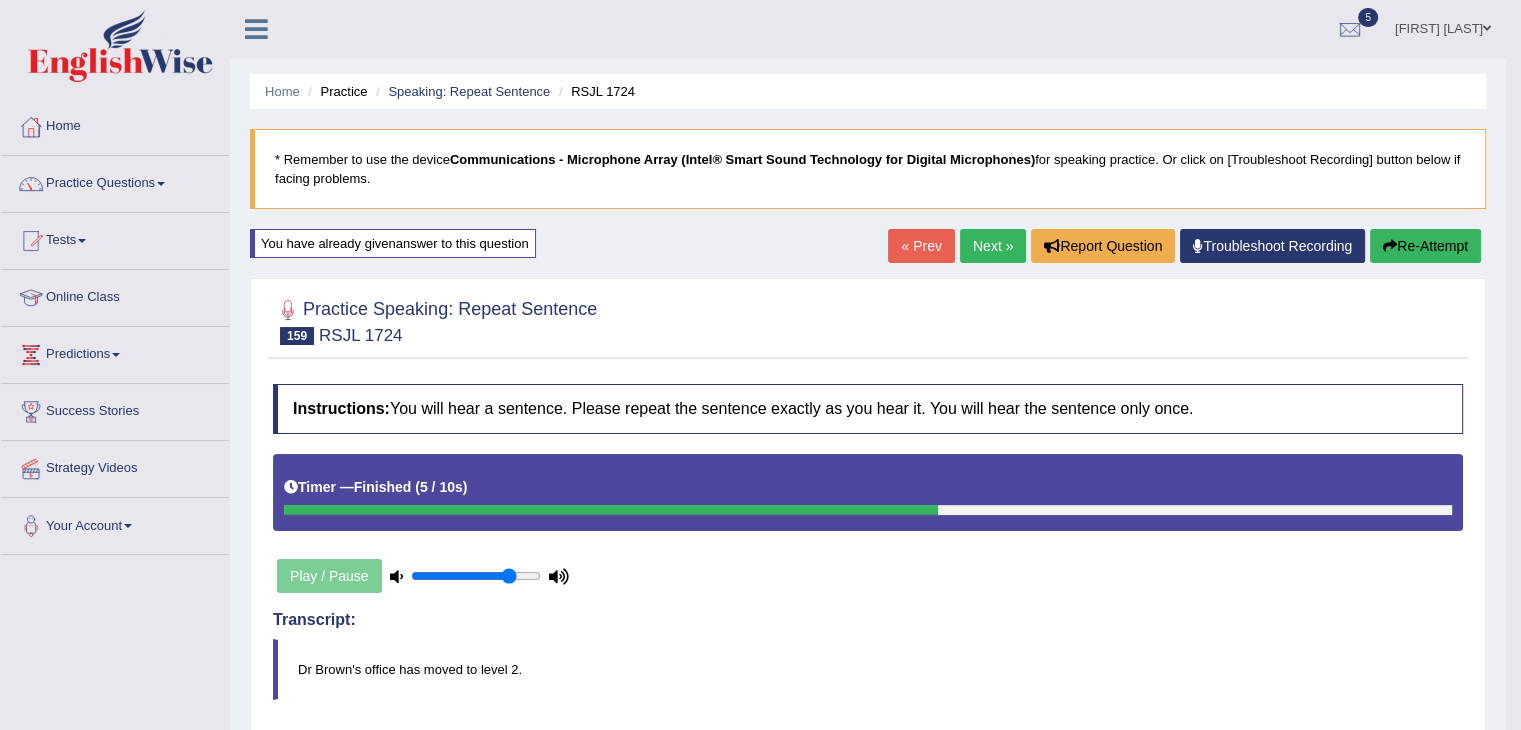 scroll, scrollTop: 0, scrollLeft: 0, axis: both 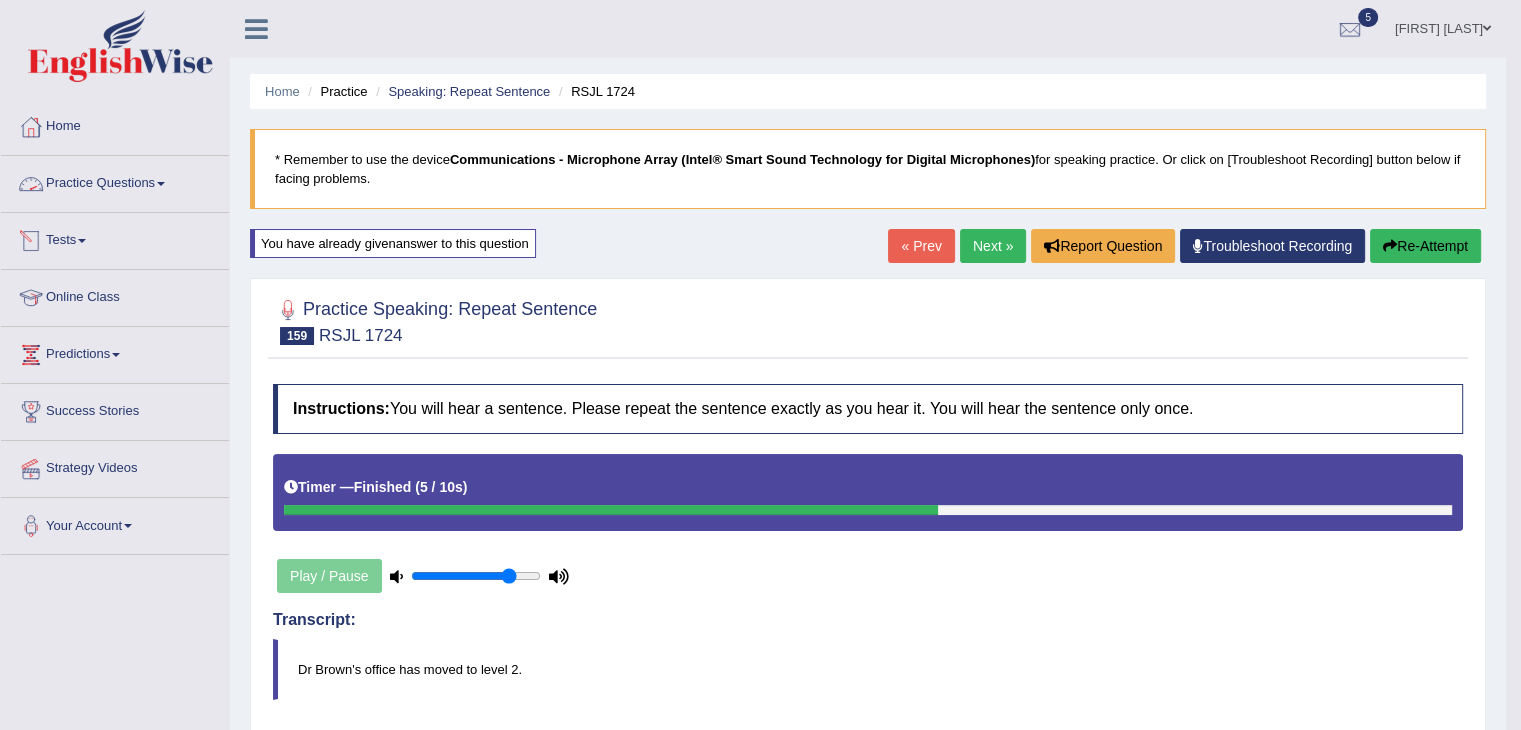click on "Practice Questions" at bounding box center (115, 181) 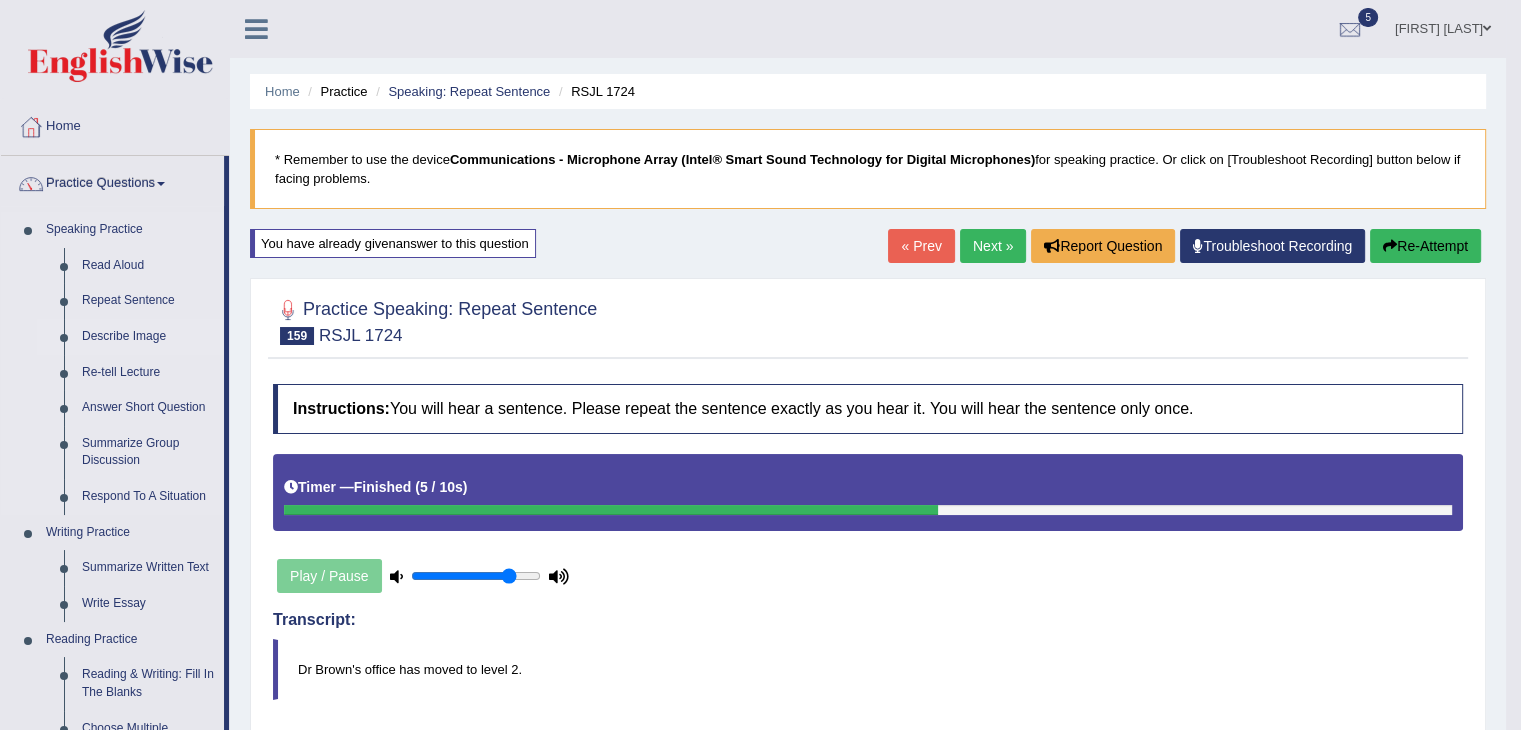 click on "Describe Image" at bounding box center (148, 337) 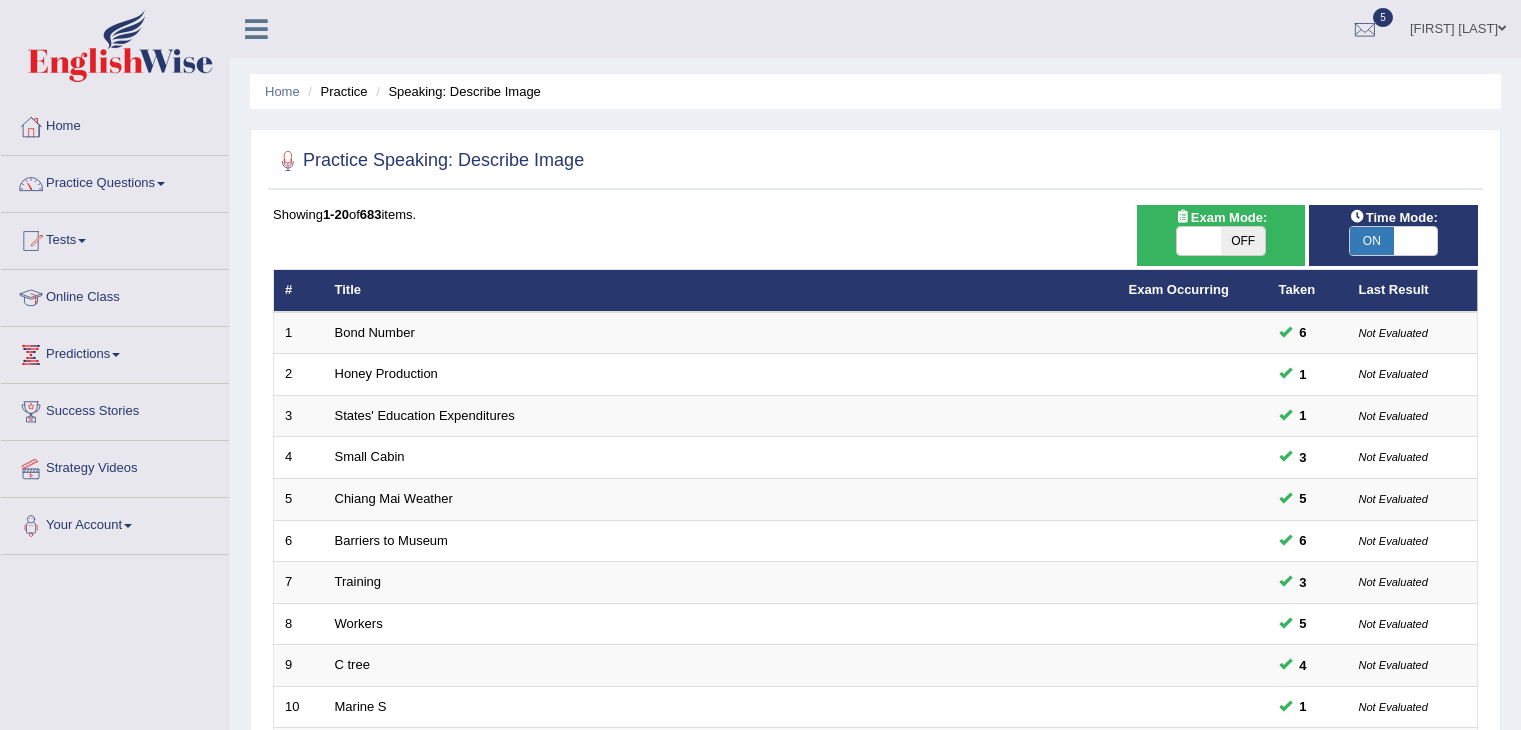 scroll, scrollTop: 0, scrollLeft: 0, axis: both 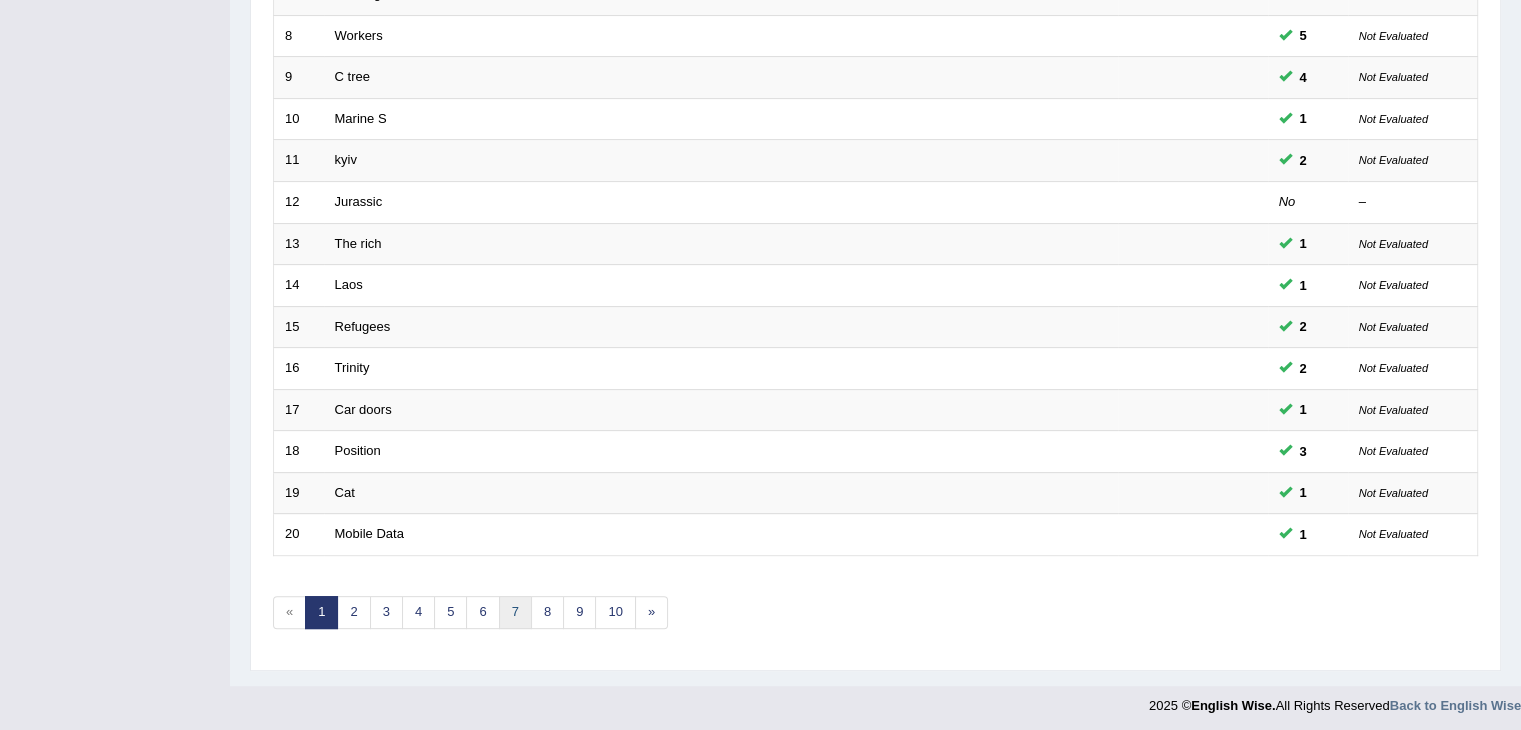 click on "7" at bounding box center (515, 612) 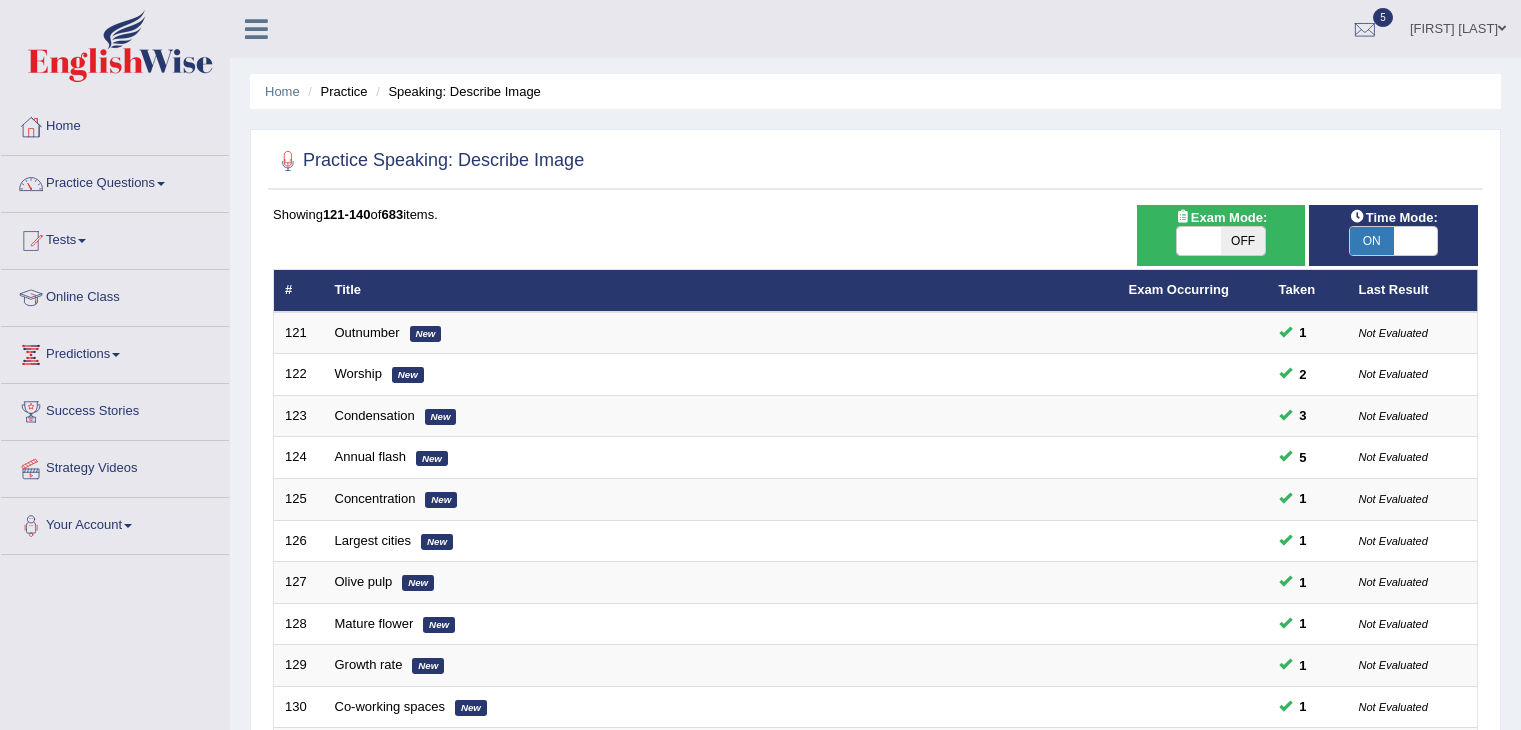 scroll, scrollTop: 0, scrollLeft: 0, axis: both 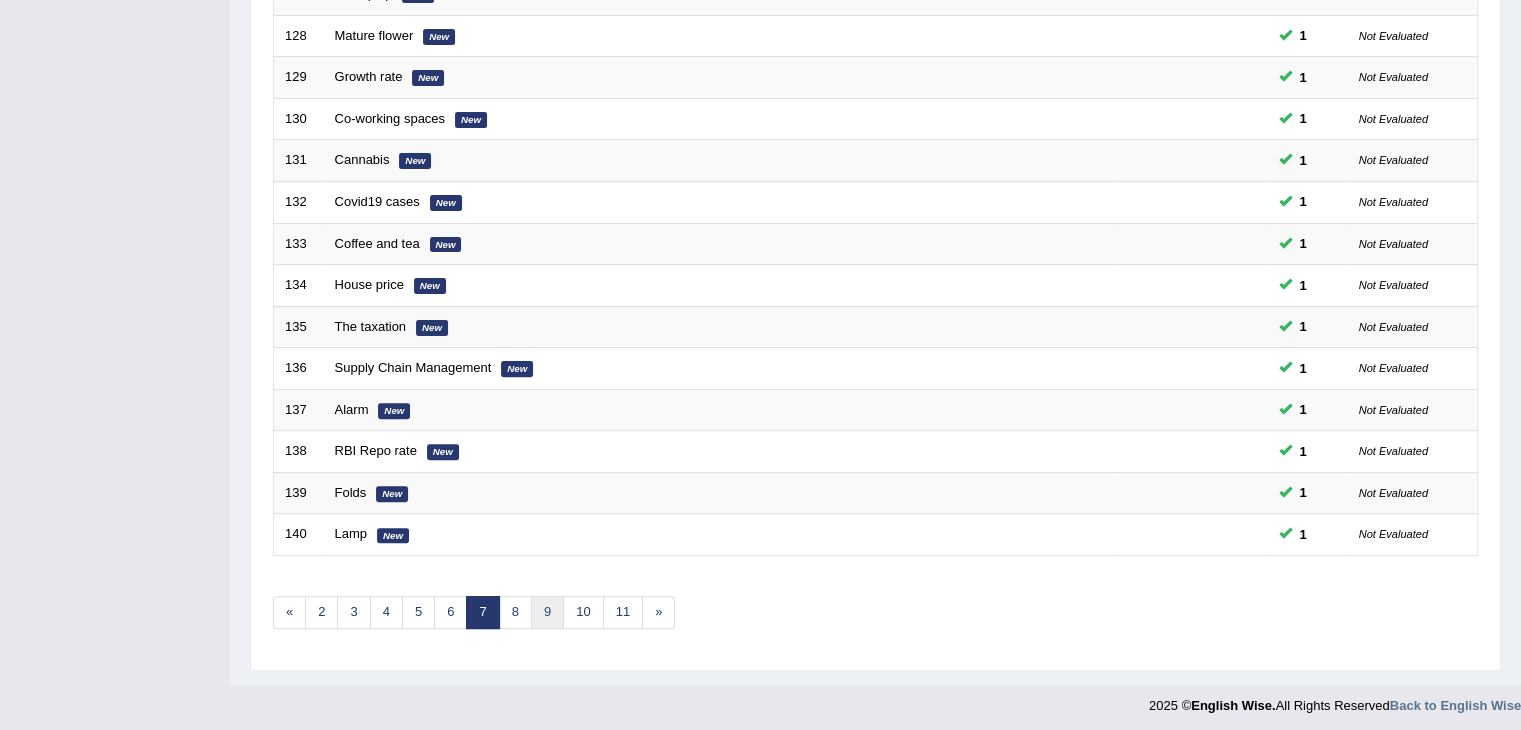 click on "9" at bounding box center [547, 612] 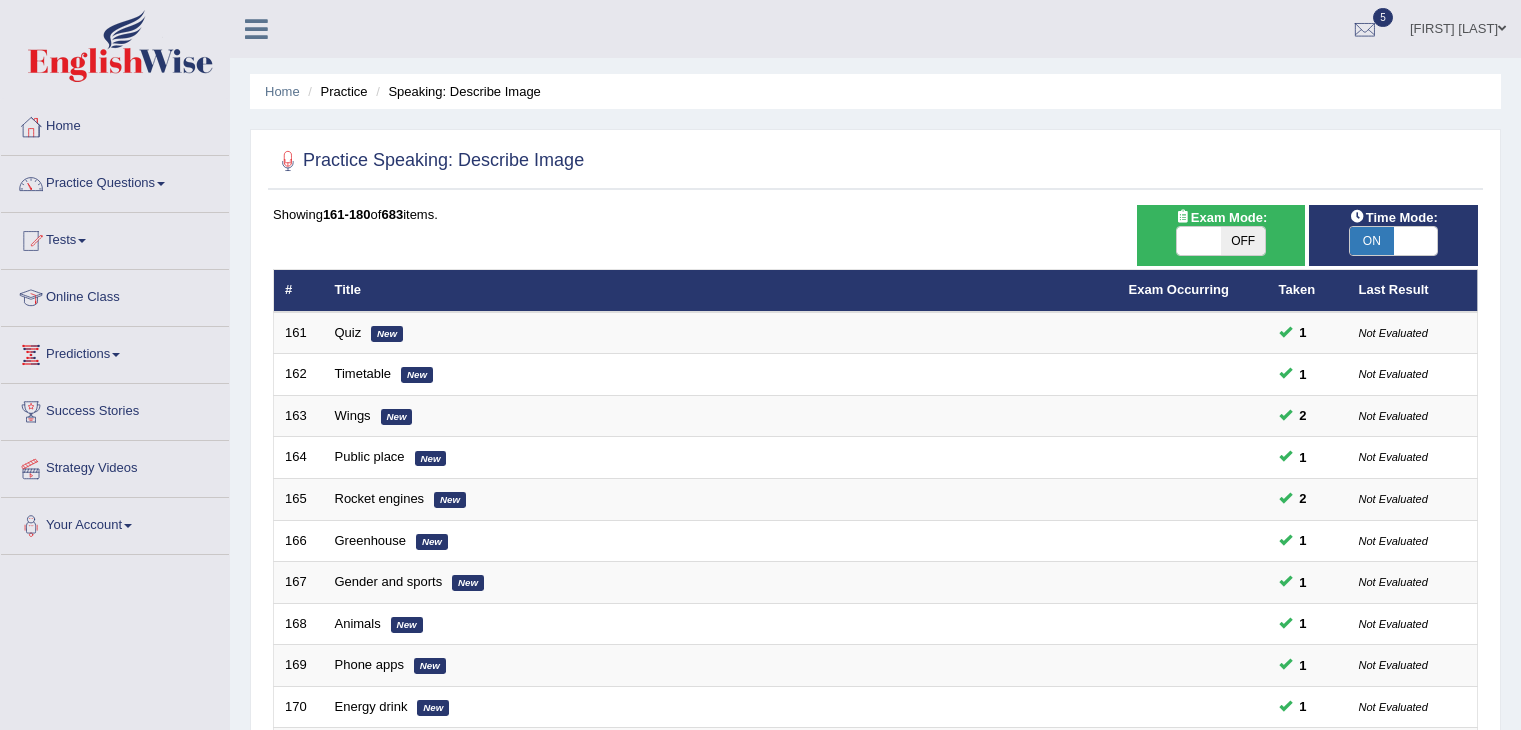 scroll, scrollTop: 0, scrollLeft: 0, axis: both 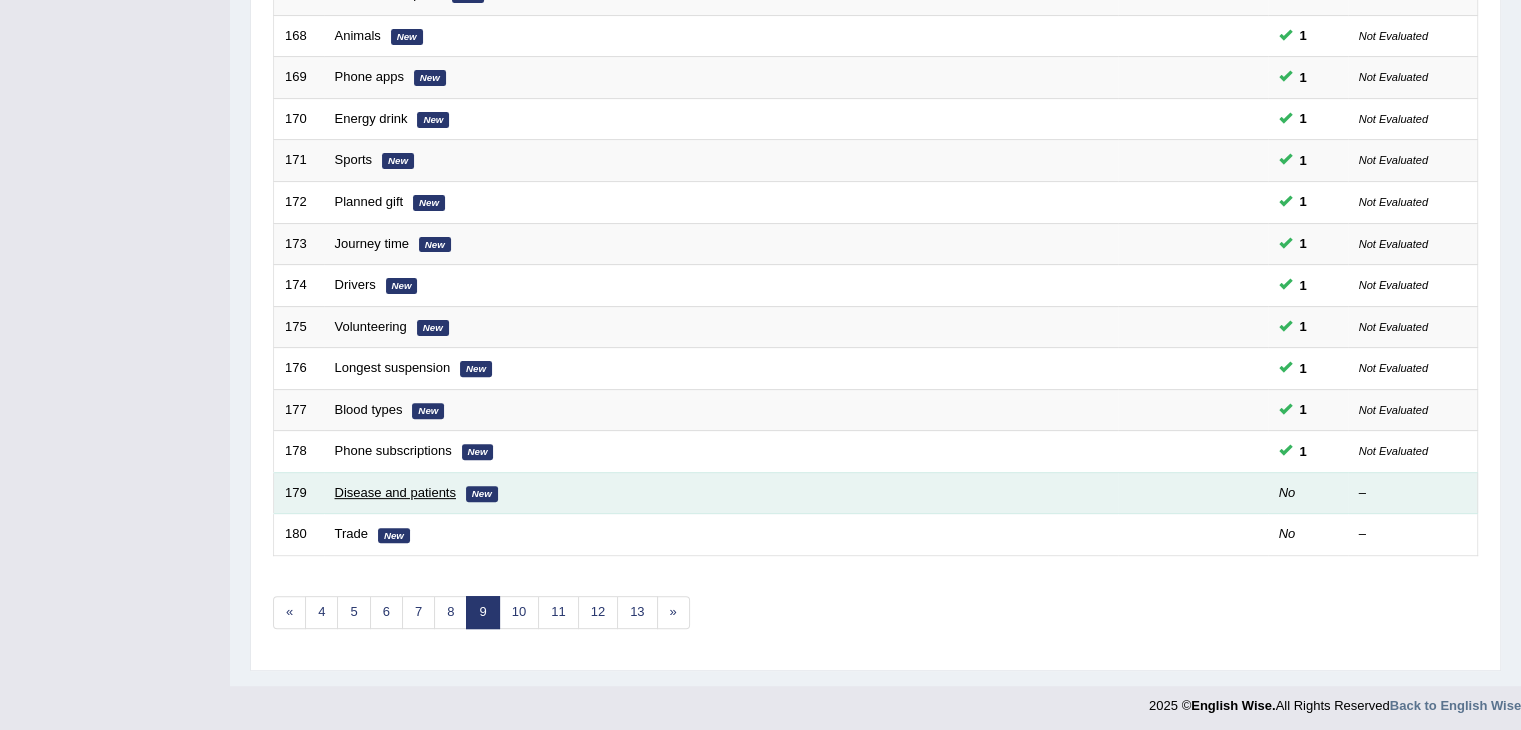 click on "Disease and patients" at bounding box center [395, 492] 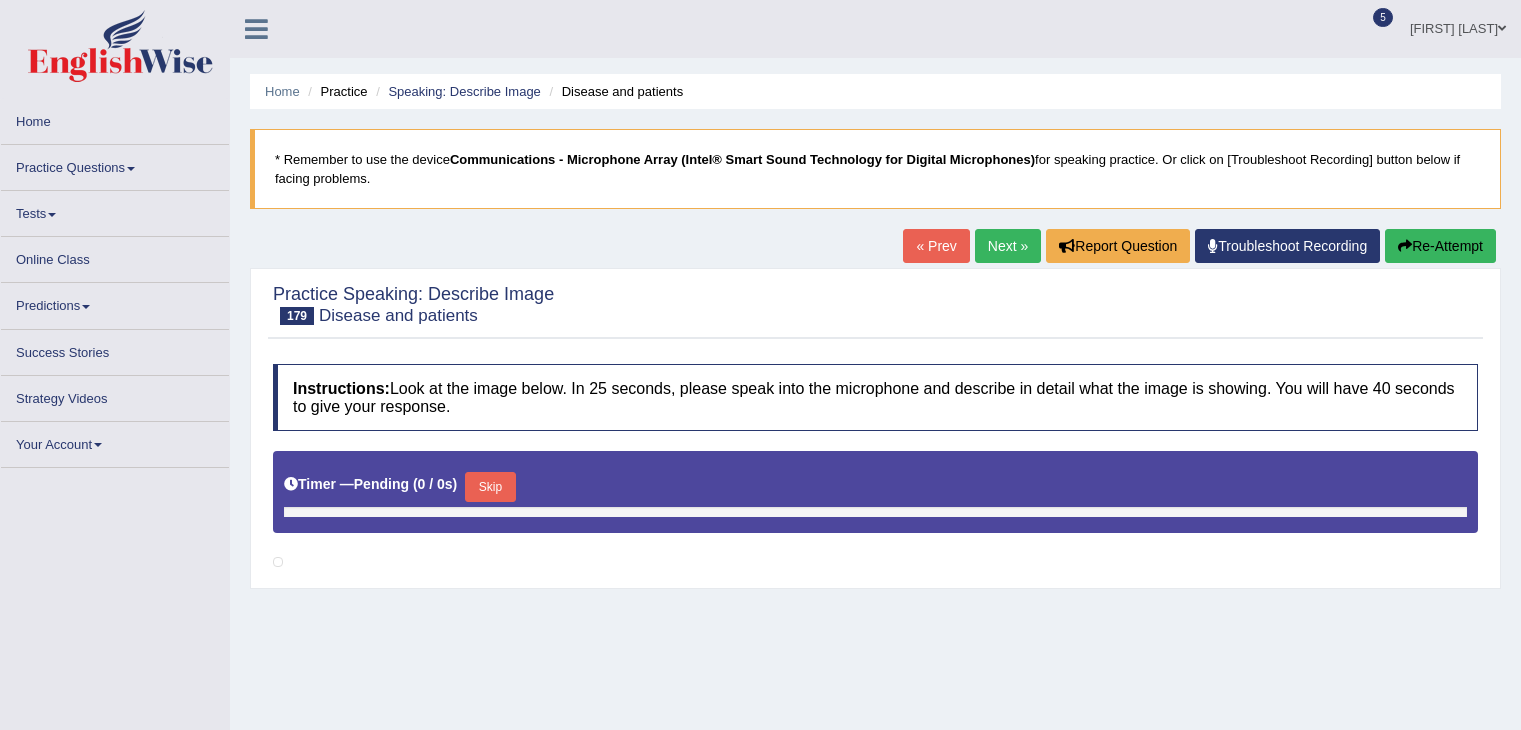 scroll, scrollTop: 0, scrollLeft: 0, axis: both 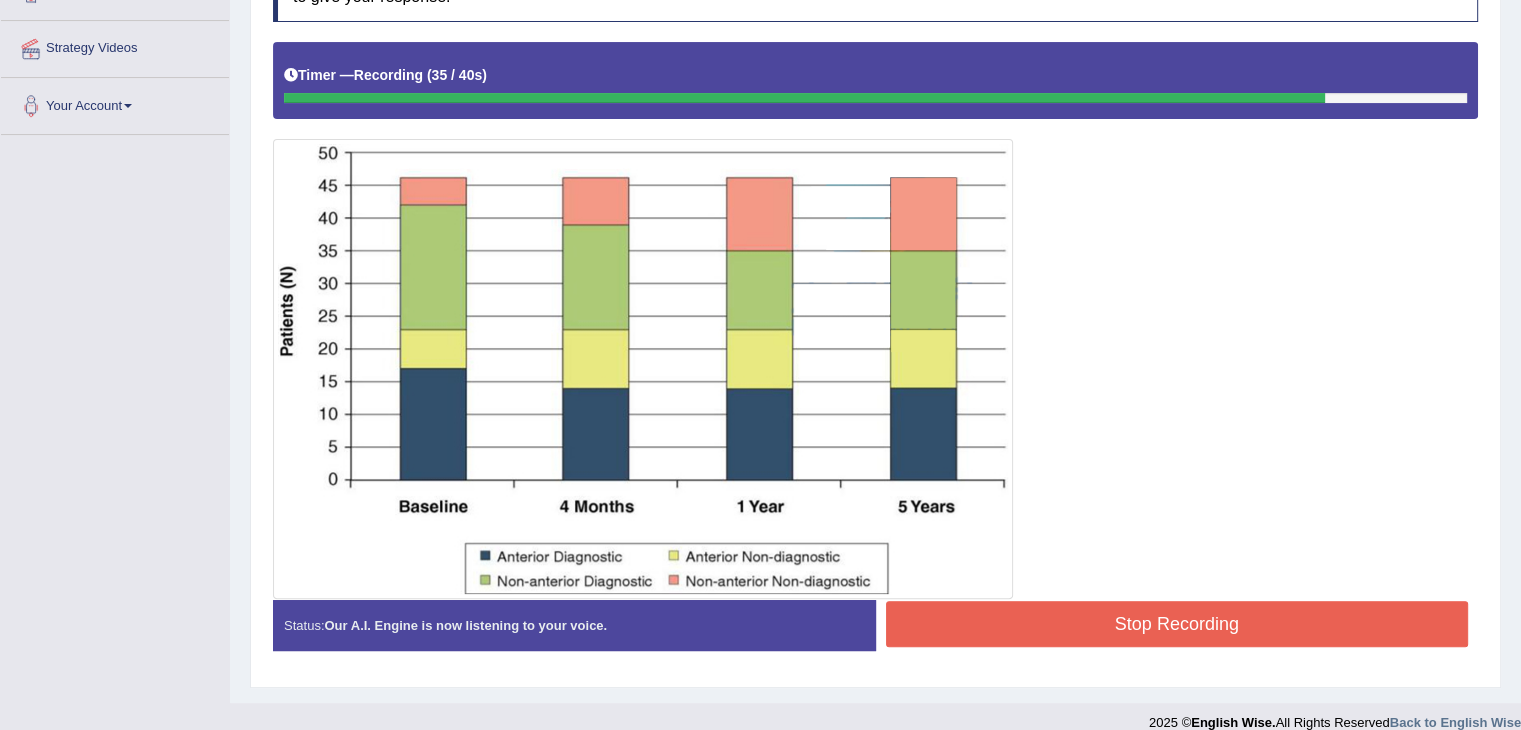 click on "Stop Recording" at bounding box center (1177, 624) 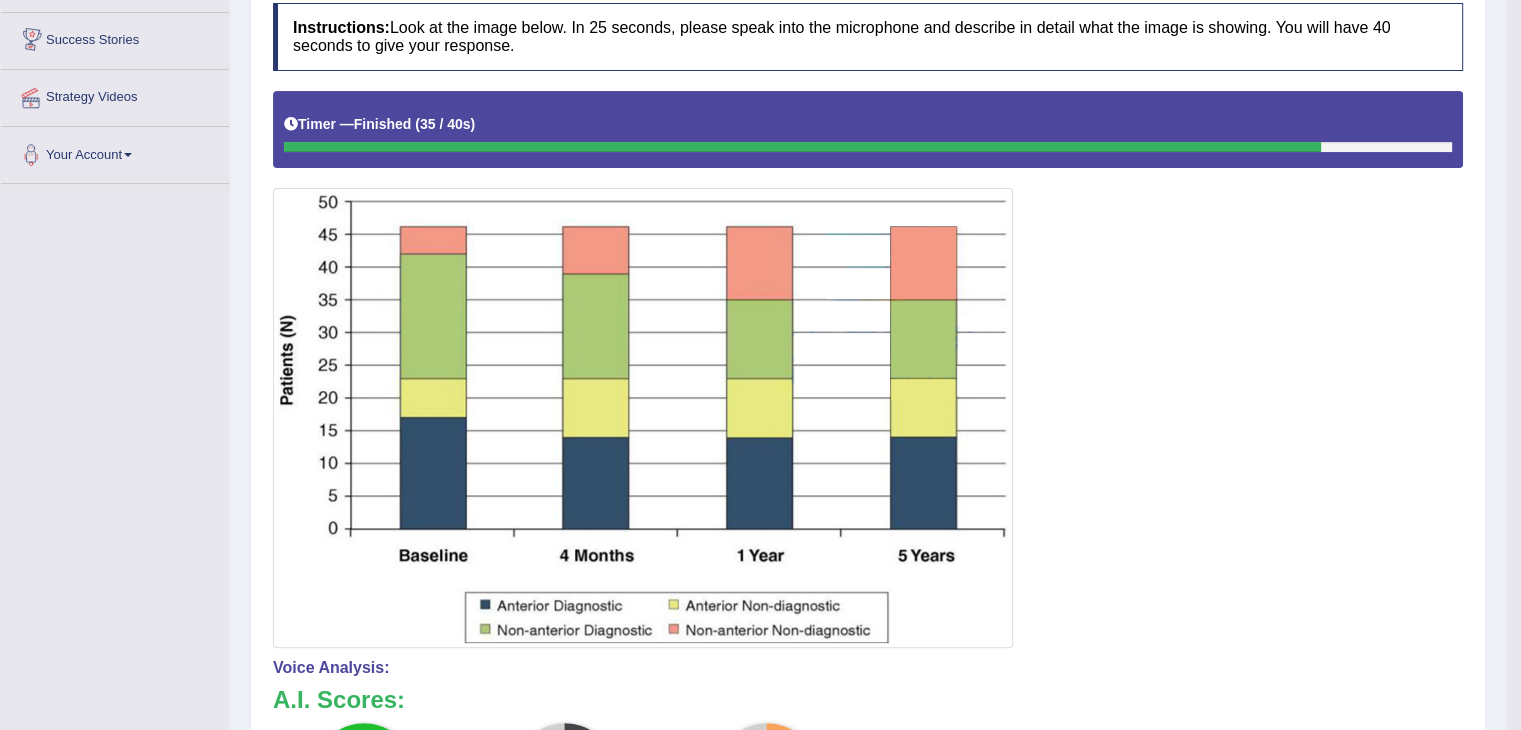 scroll, scrollTop: 0, scrollLeft: 0, axis: both 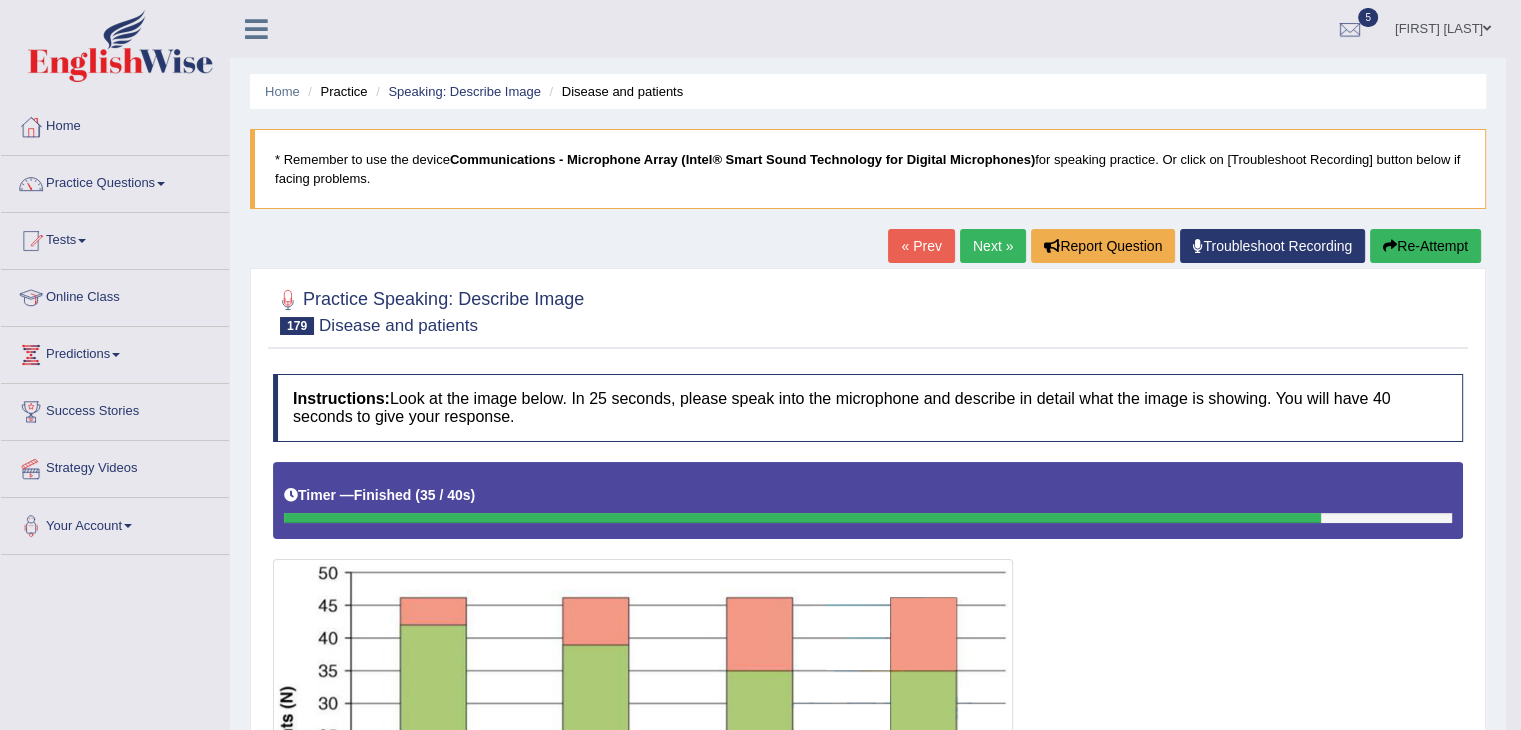click at bounding box center (868, 740) 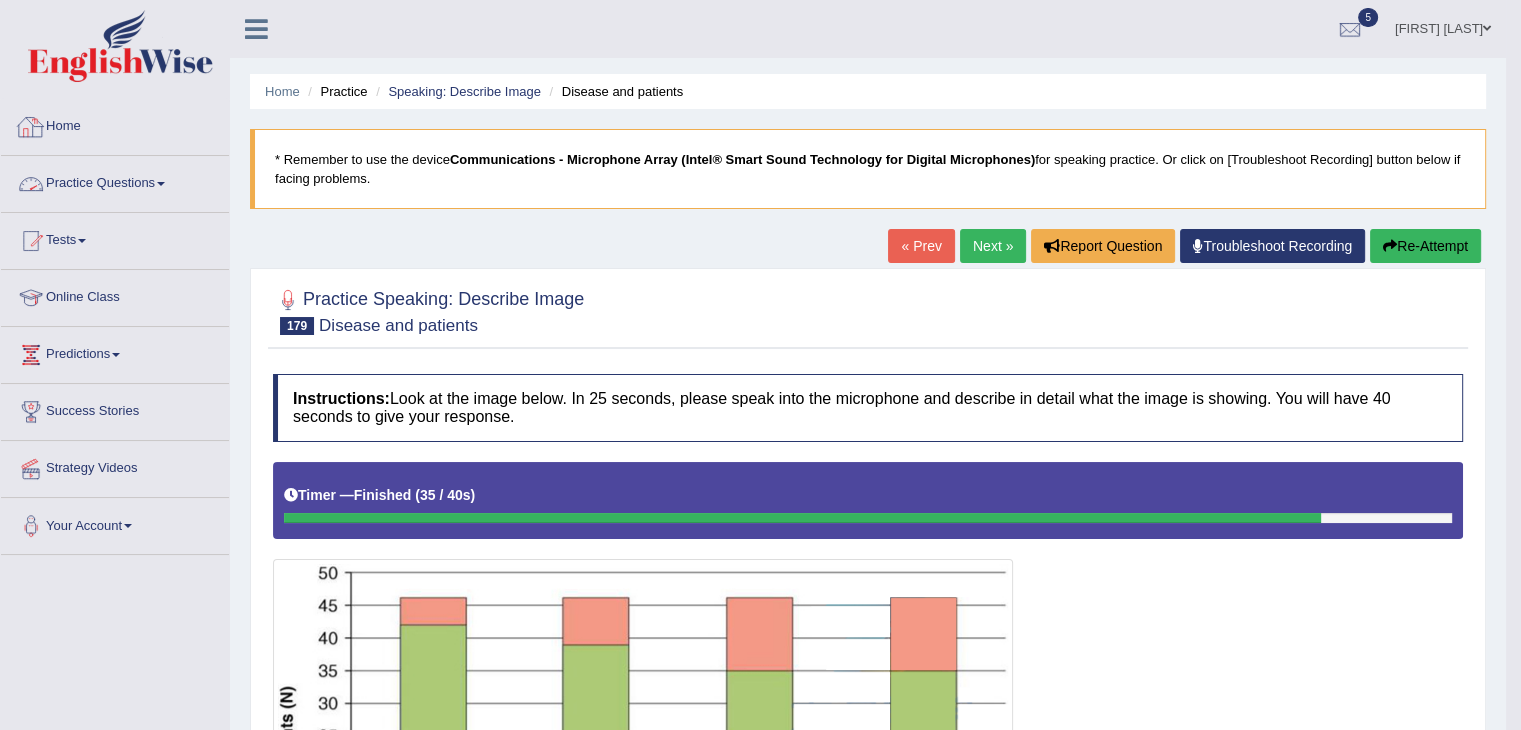 click on "Home" at bounding box center (115, 124) 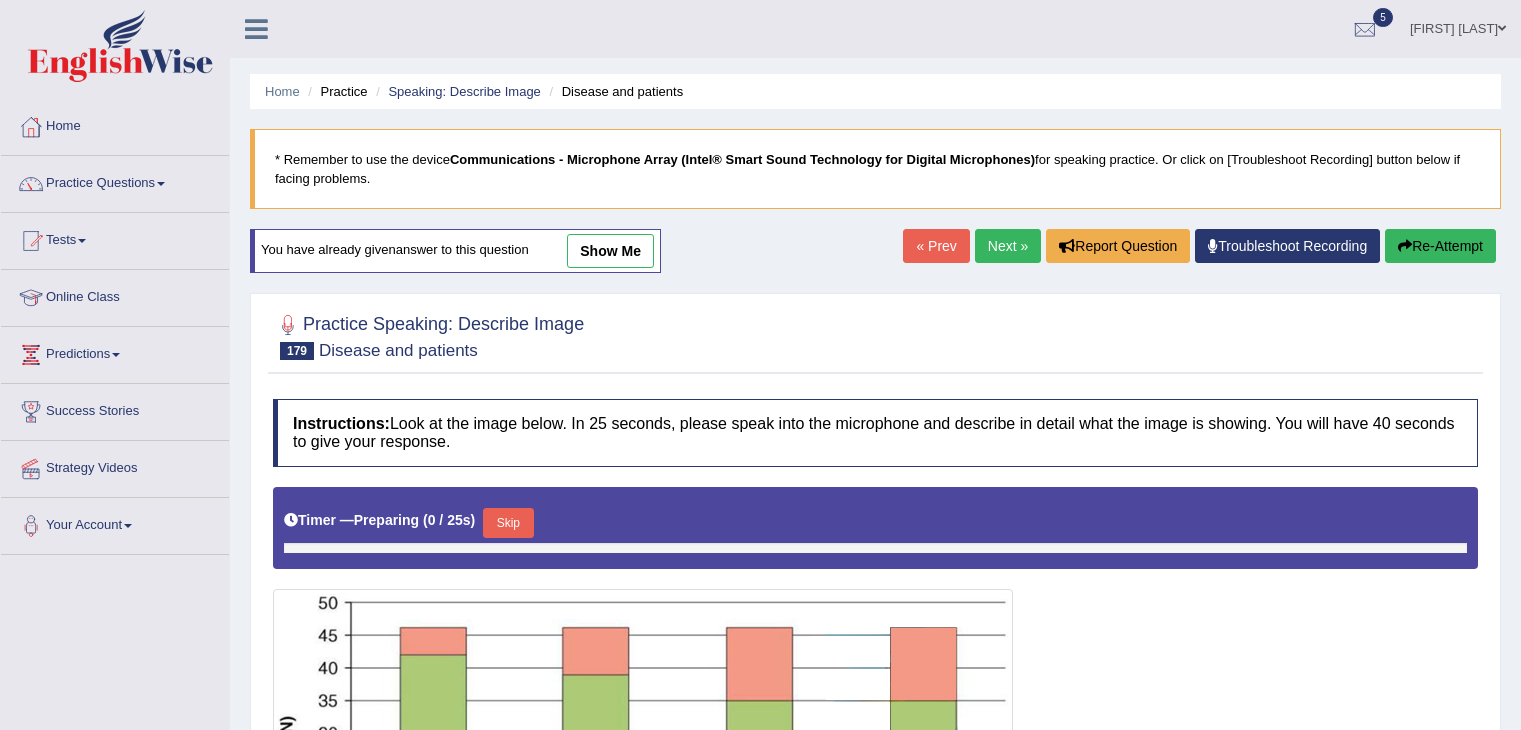 scroll, scrollTop: 0, scrollLeft: 0, axis: both 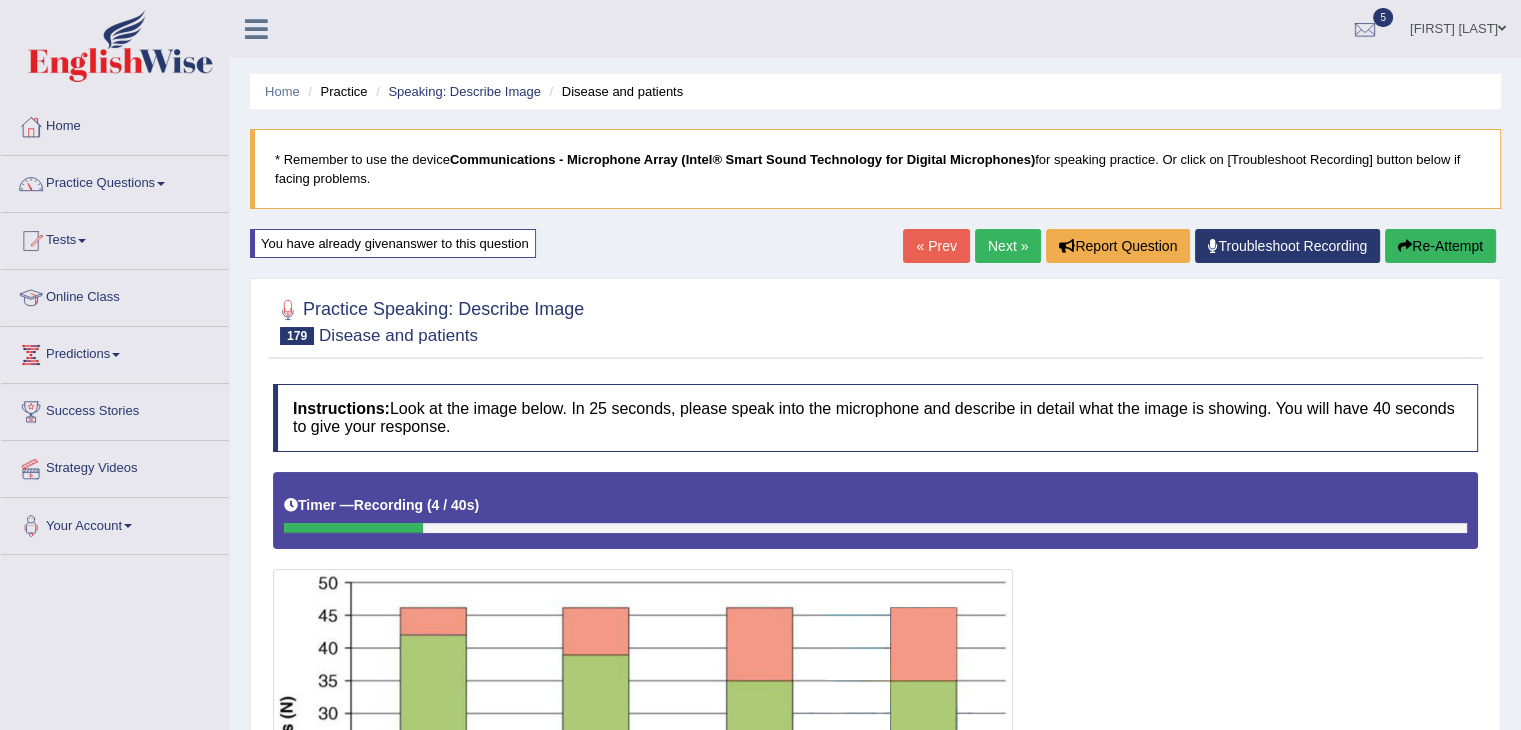 click on "« Prev" at bounding box center [936, 246] 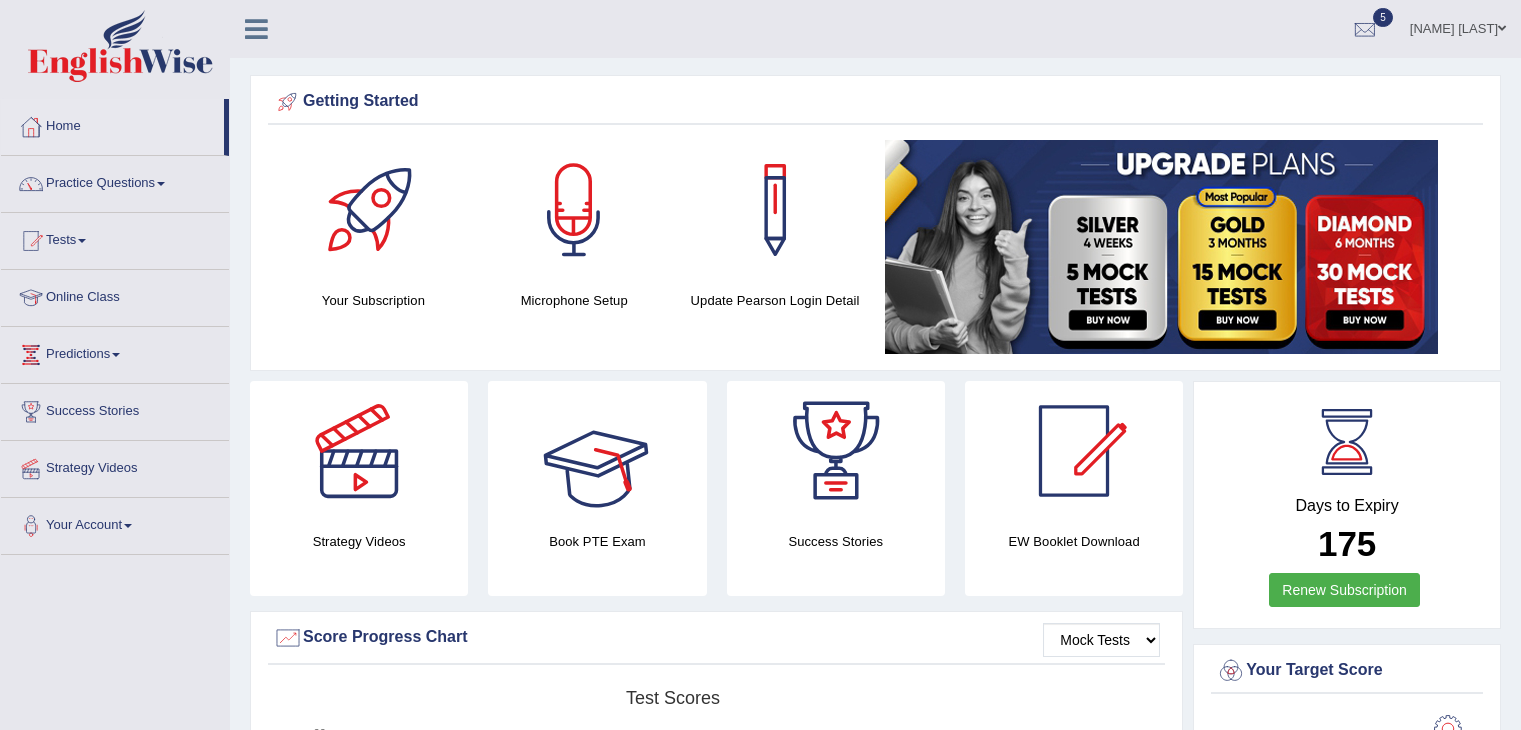 scroll, scrollTop: 0, scrollLeft: 0, axis: both 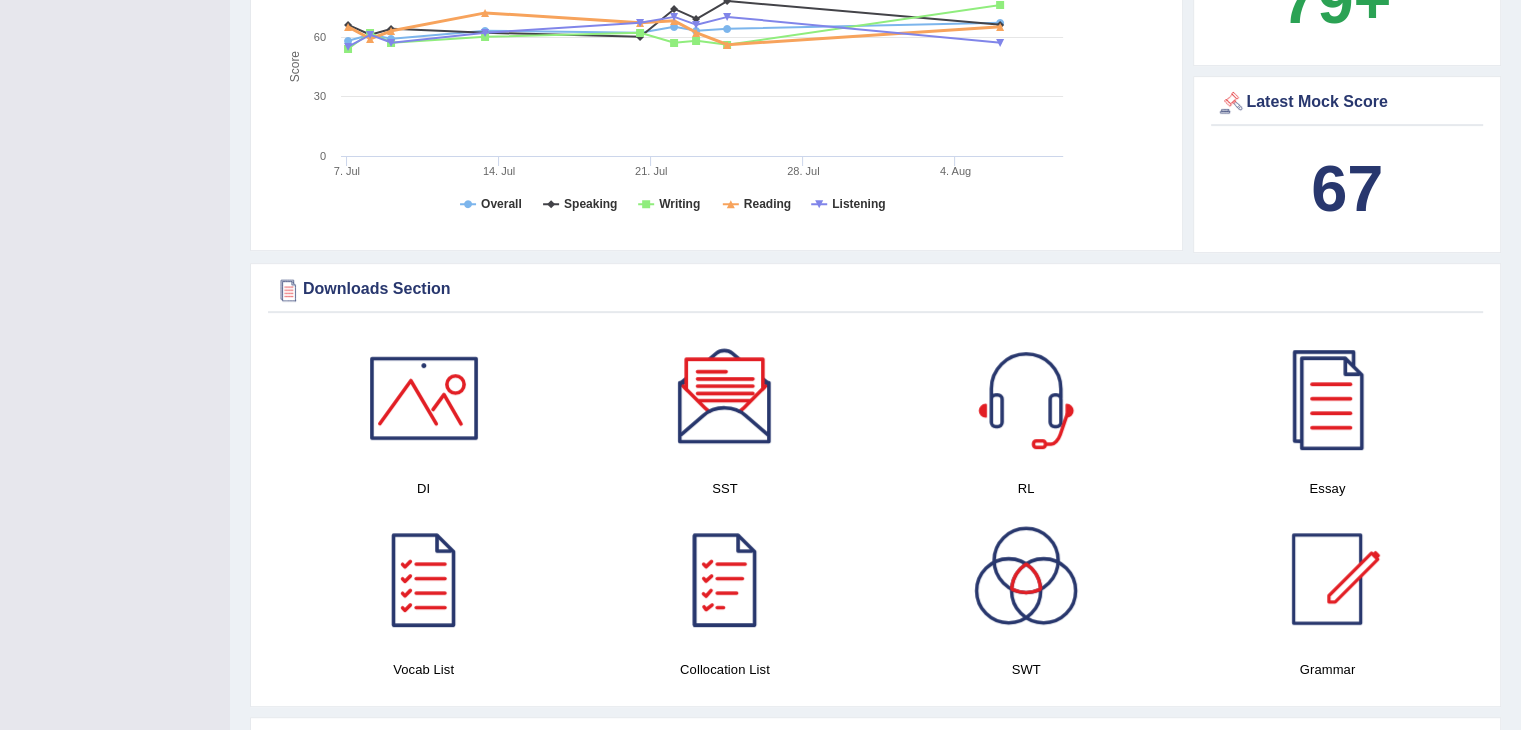 click at bounding box center (424, 398) 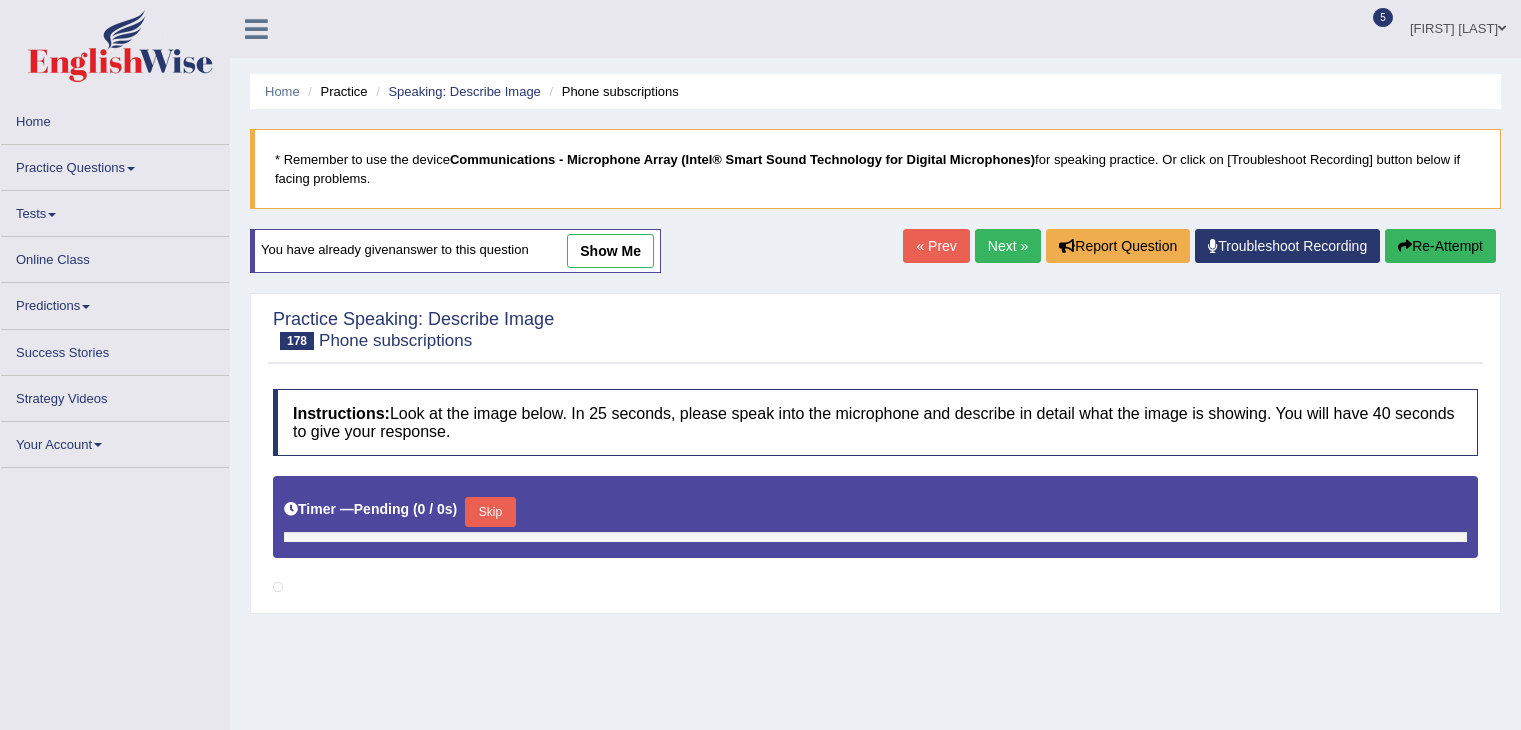 scroll, scrollTop: 0, scrollLeft: 0, axis: both 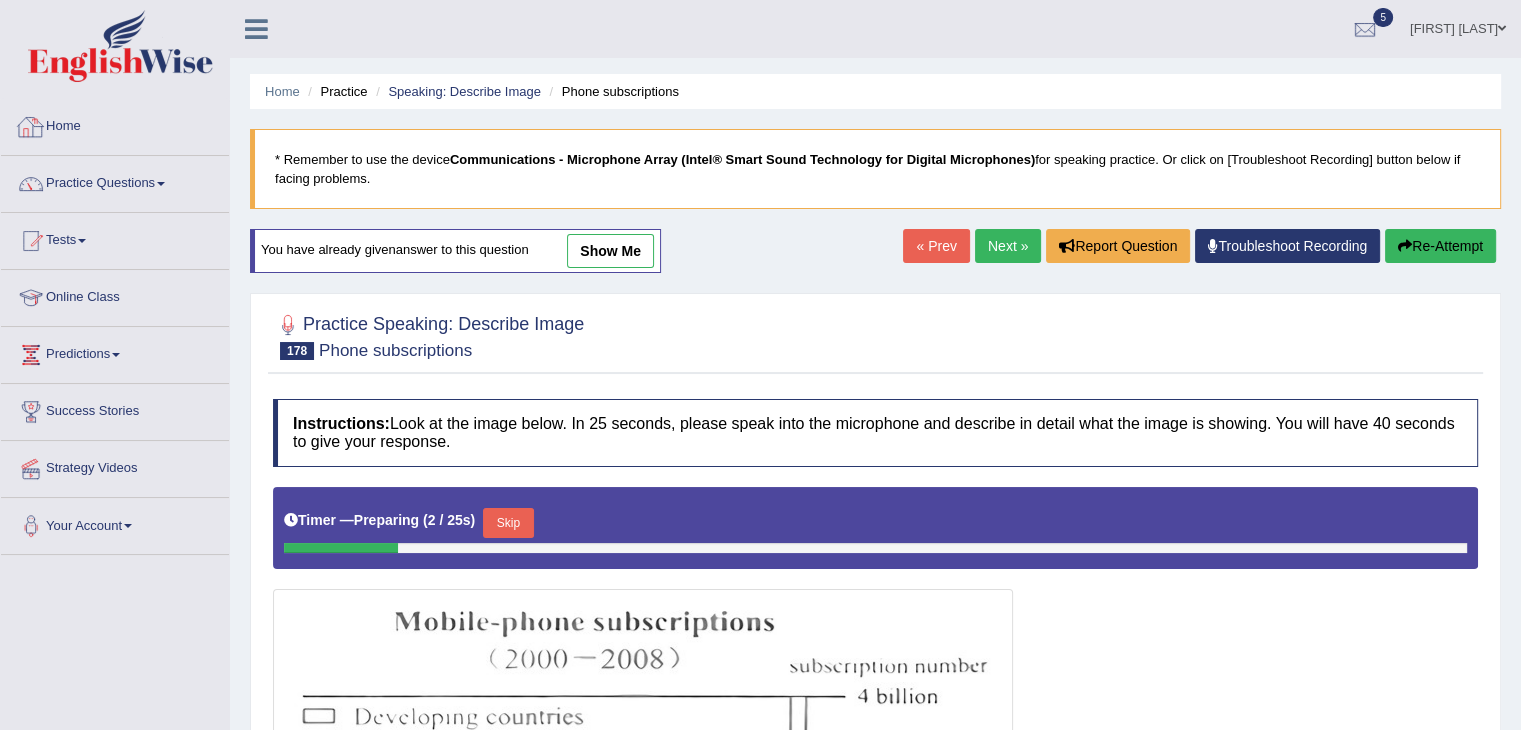 click on "Home" at bounding box center [115, 124] 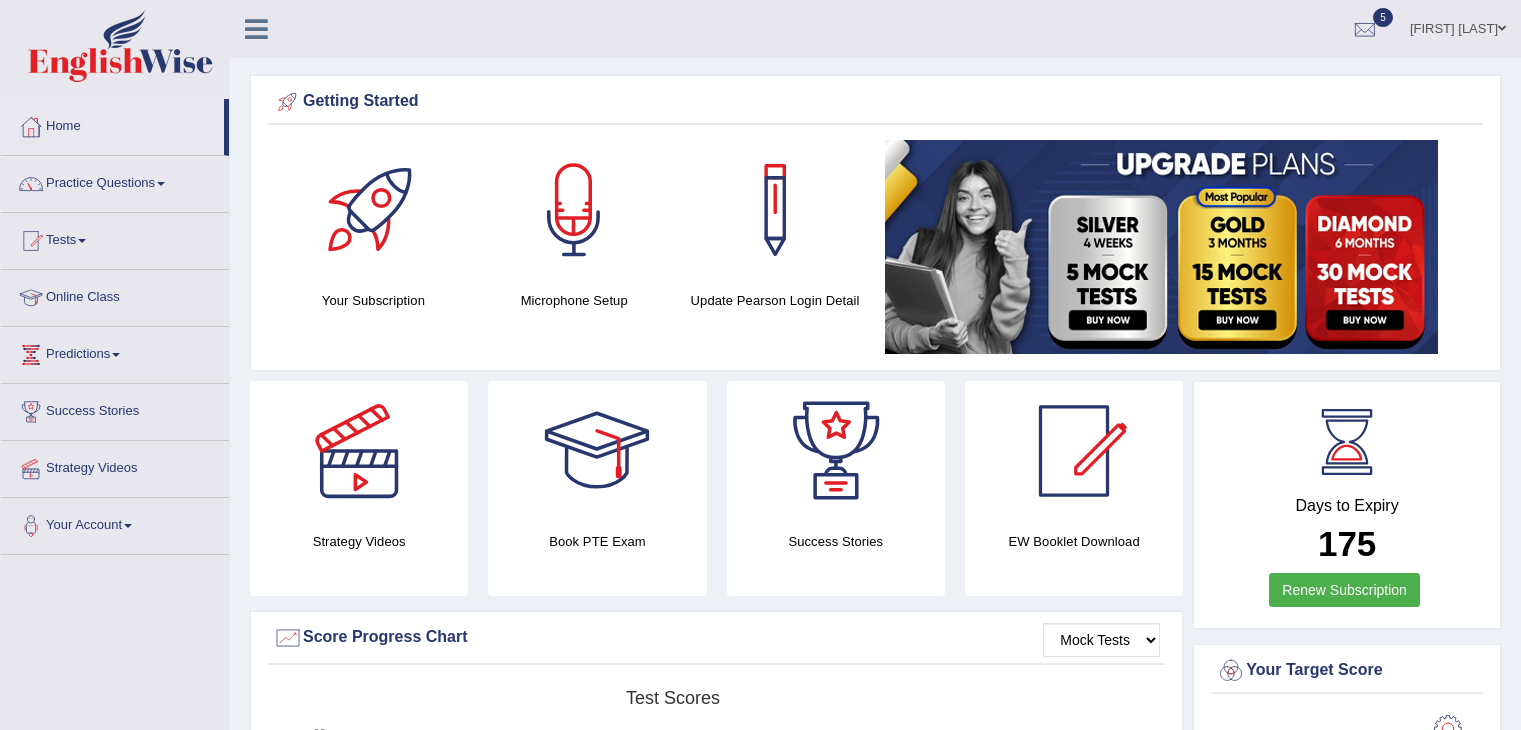 scroll, scrollTop: 0, scrollLeft: 0, axis: both 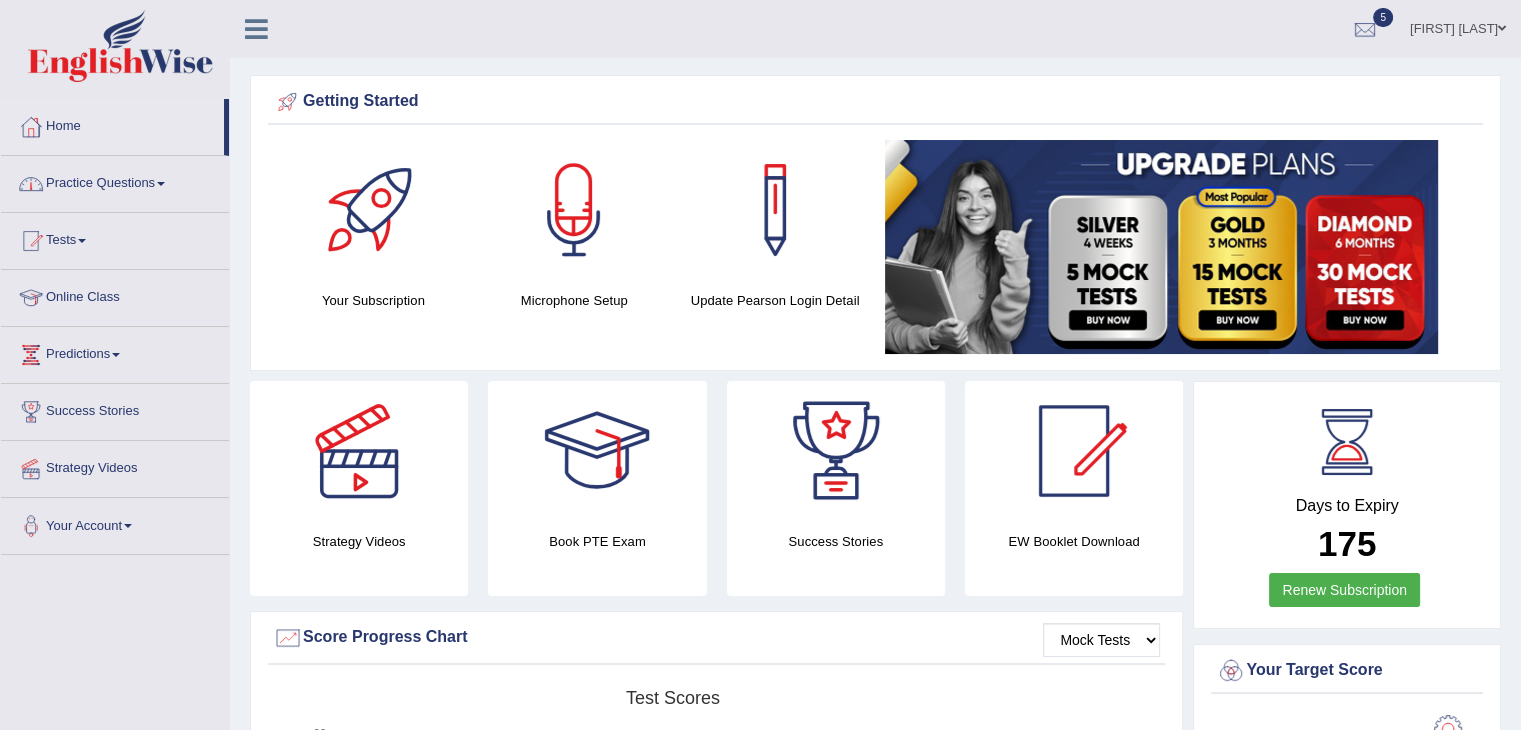 click on "Practice Questions" at bounding box center [115, 181] 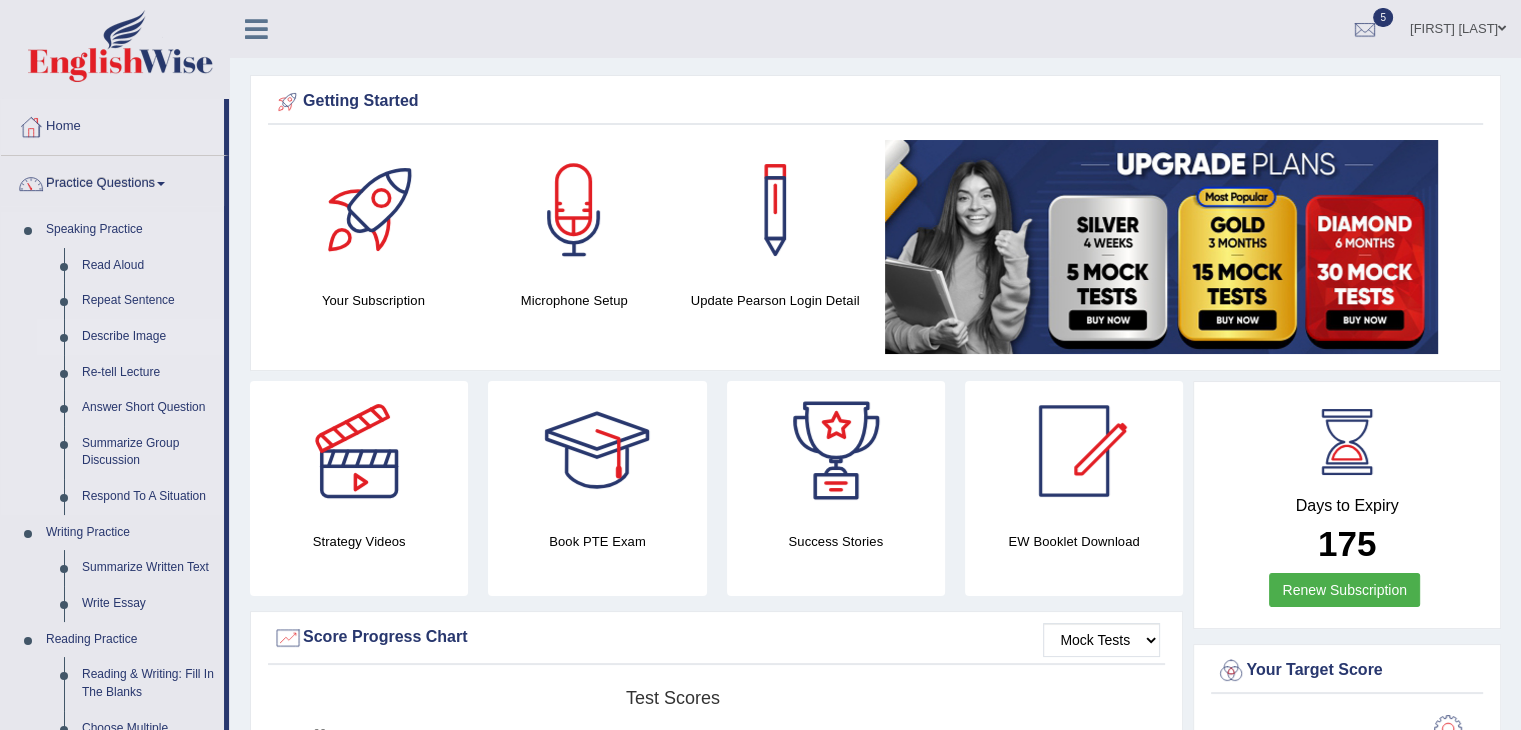 click on "Describe Image" at bounding box center [148, 337] 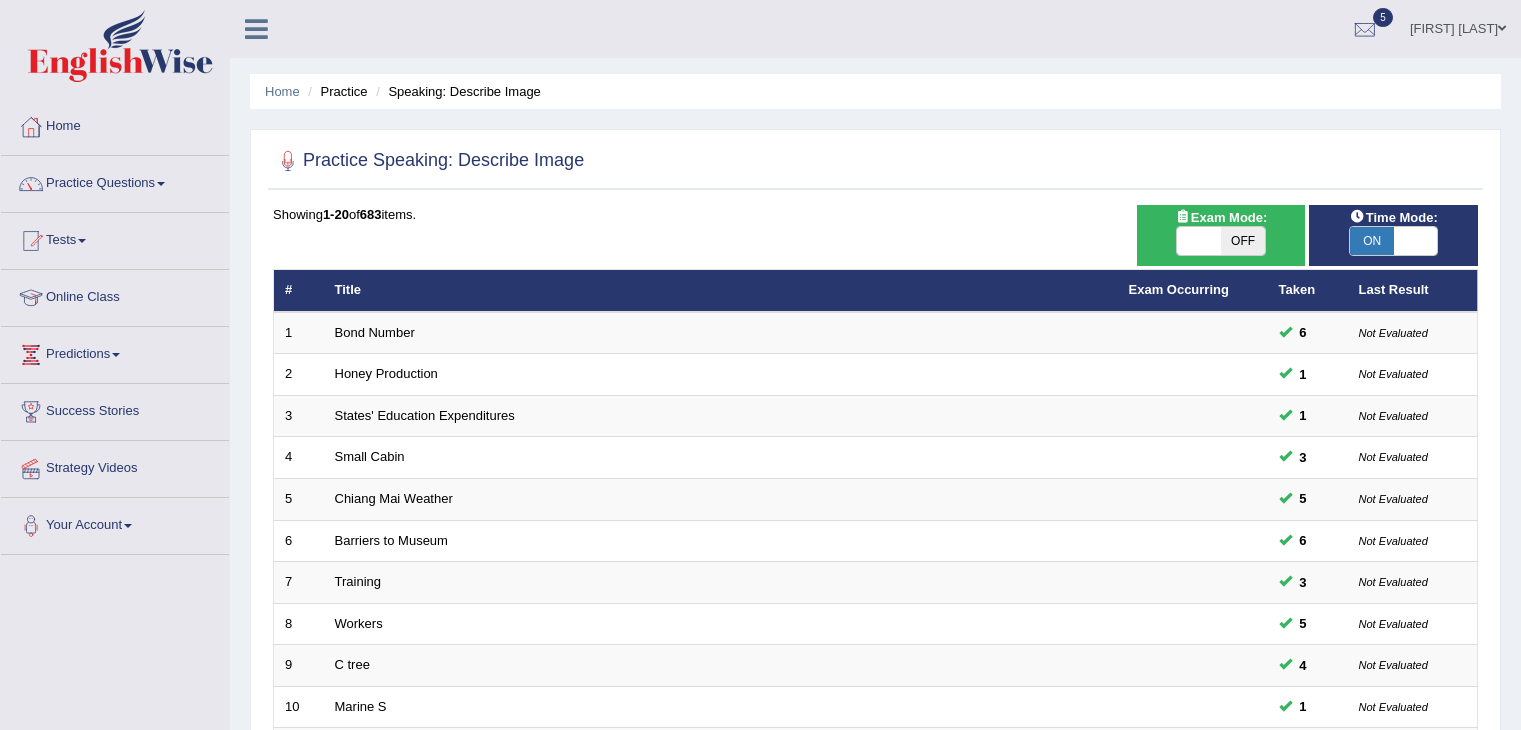 scroll, scrollTop: 0, scrollLeft: 0, axis: both 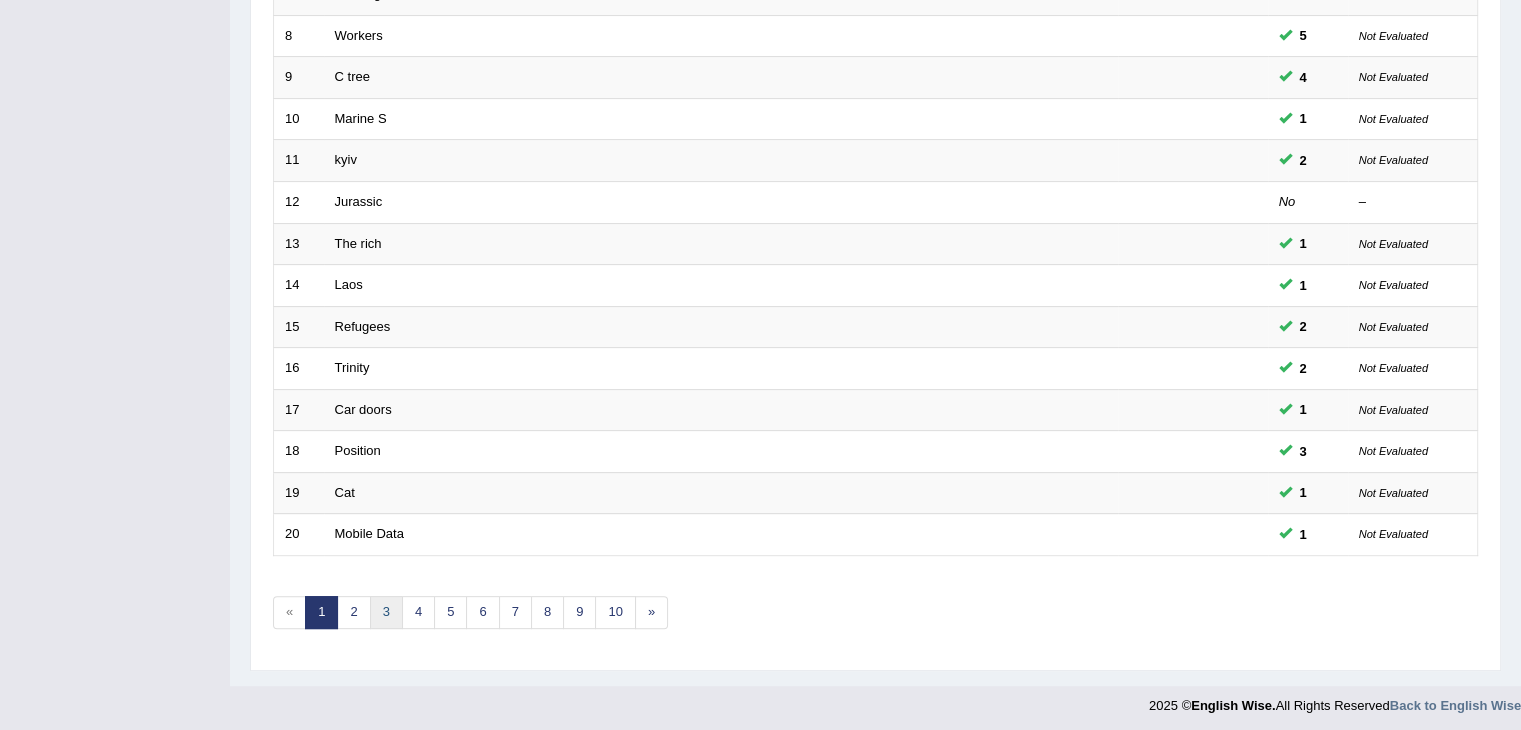 click on "3" at bounding box center [386, 612] 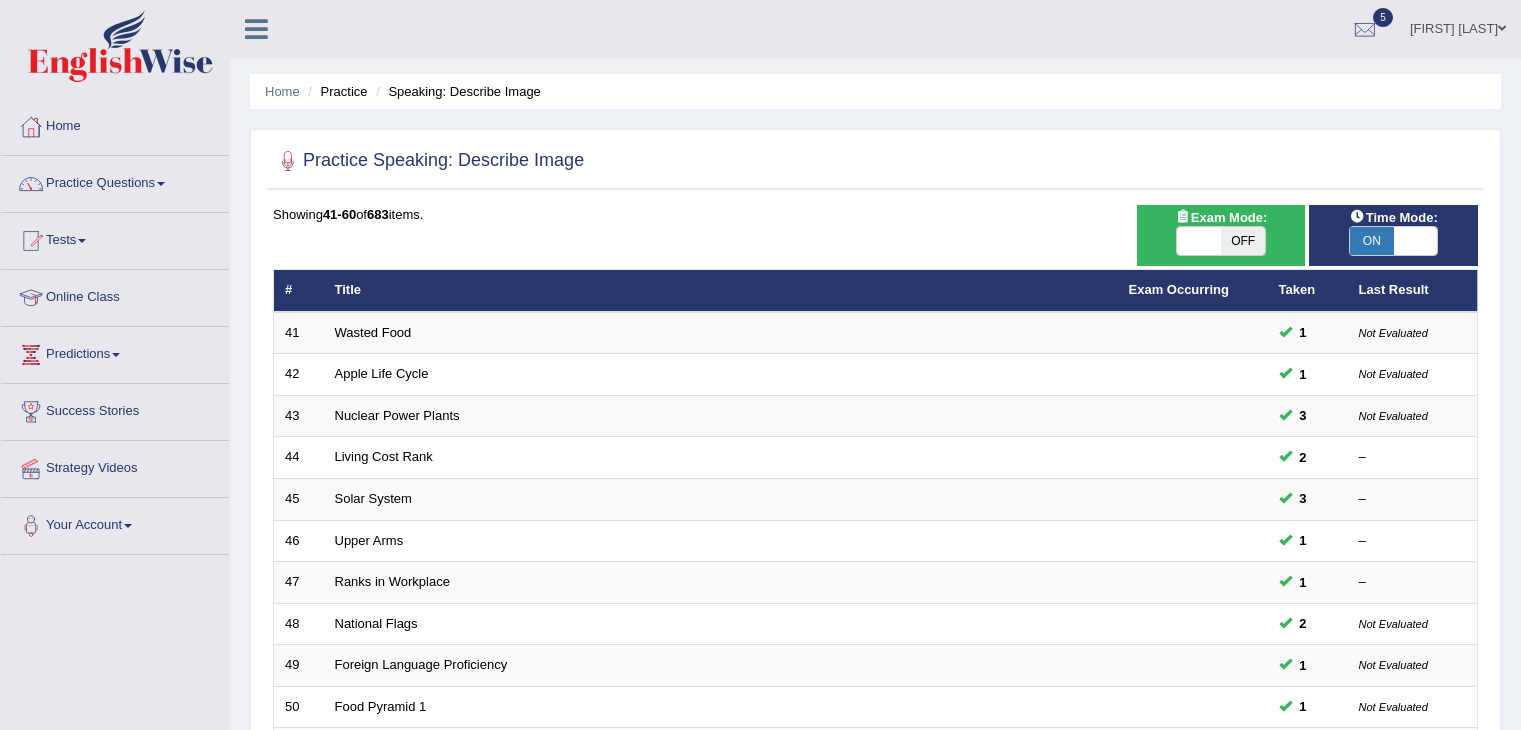 scroll, scrollTop: 0, scrollLeft: 0, axis: both 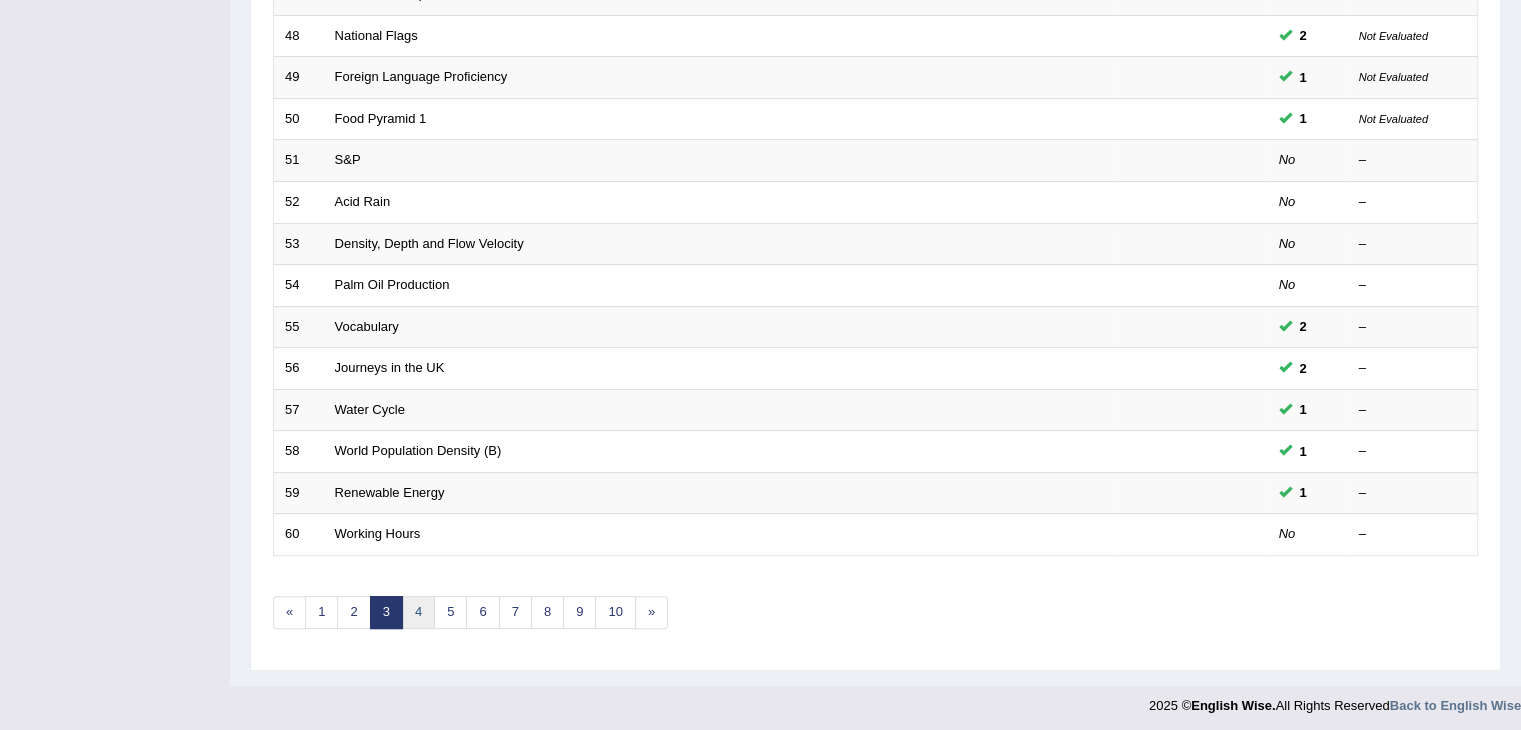 click on "4" at bounding box center (418, 612) 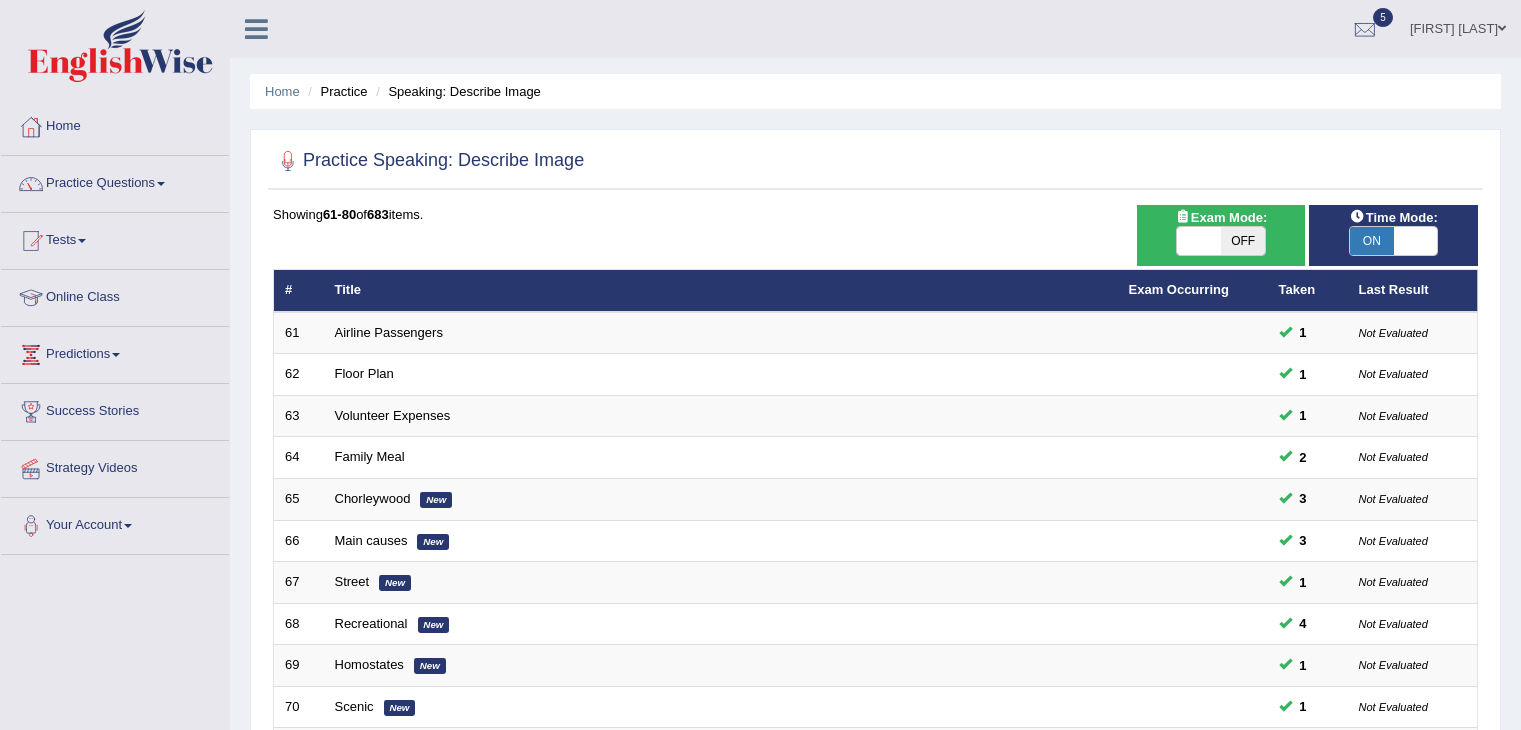 scroll, scrollTop: 0, scrollLeft: 0, axis: both 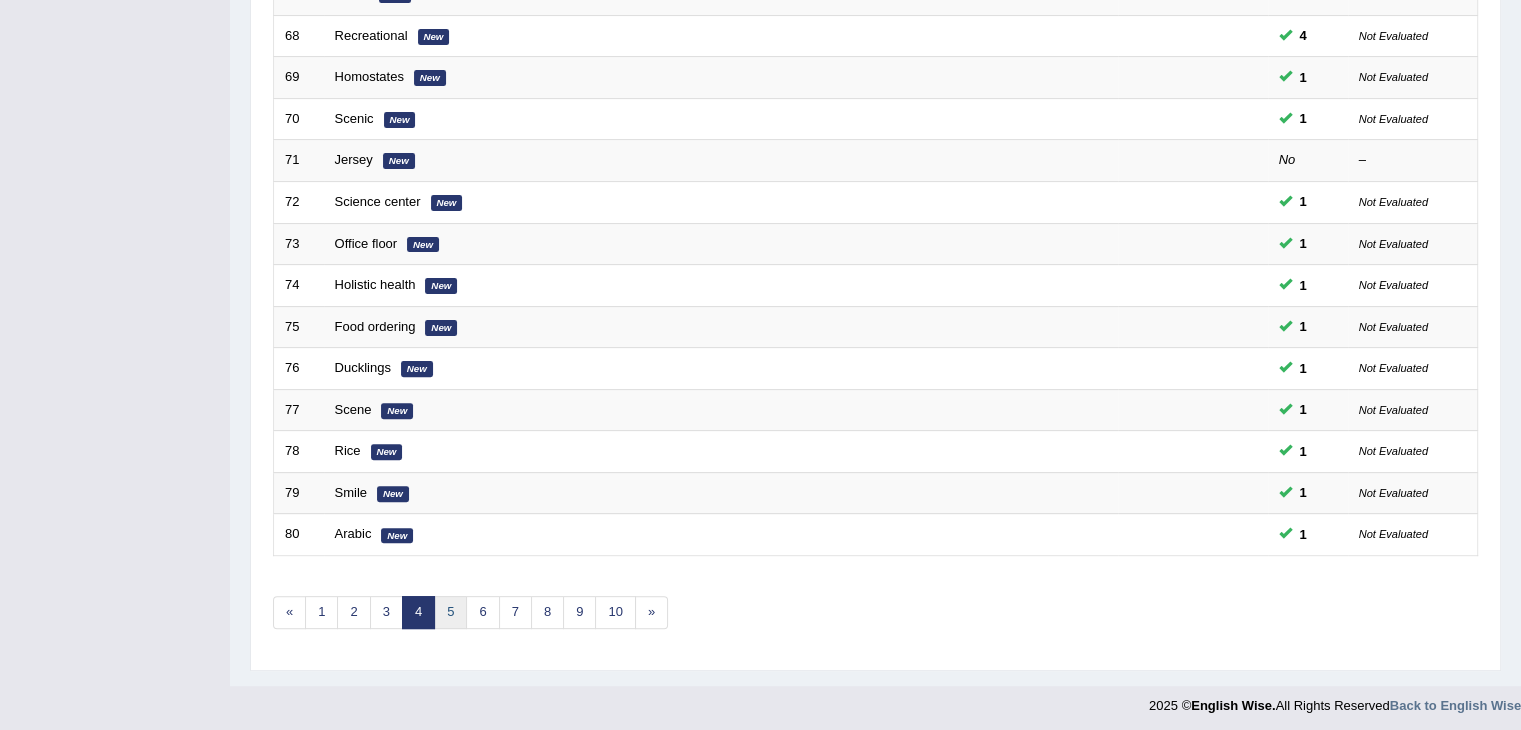 click on "5" at bounding box center [450, 612] 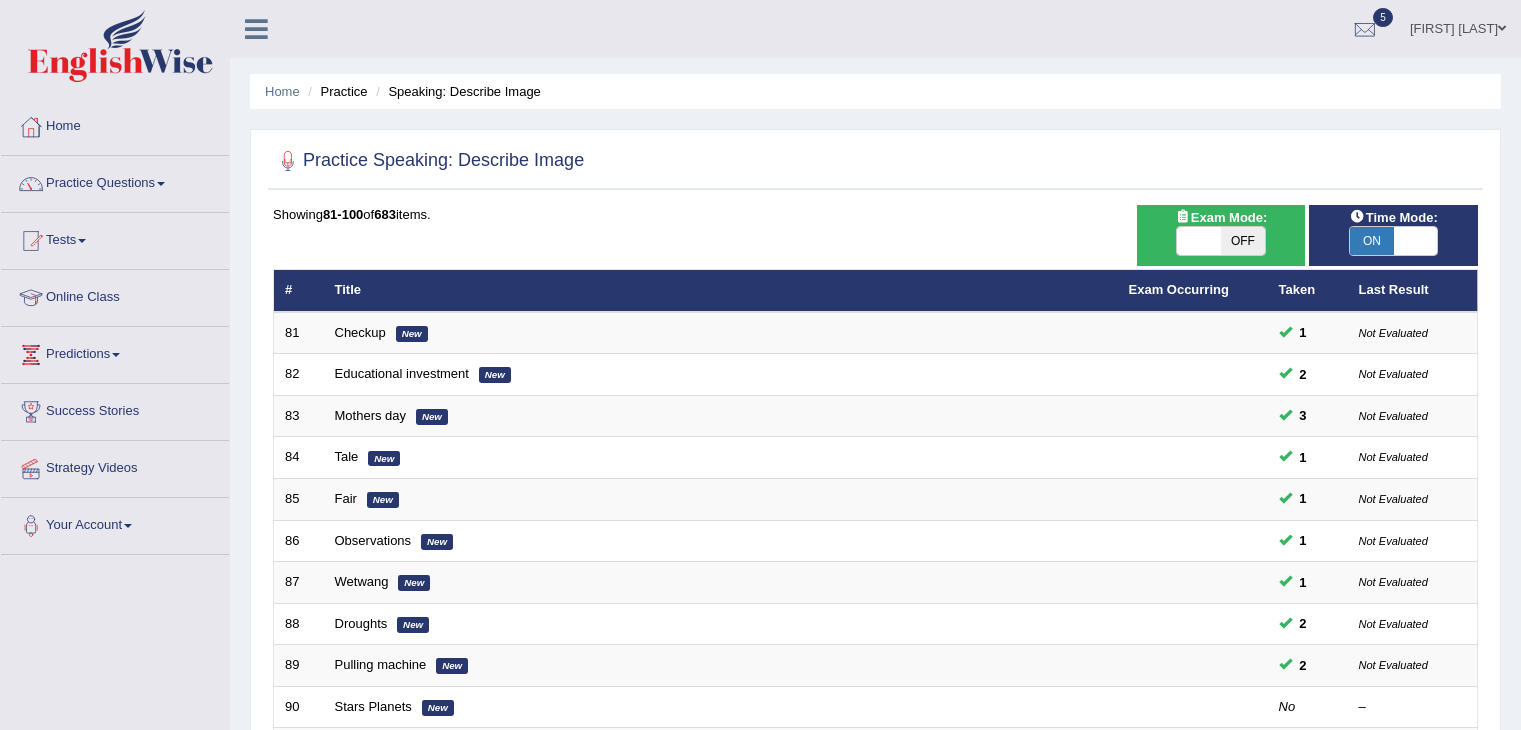 scroll, scrollTop: 0, scrollLeft: 0, axis: both 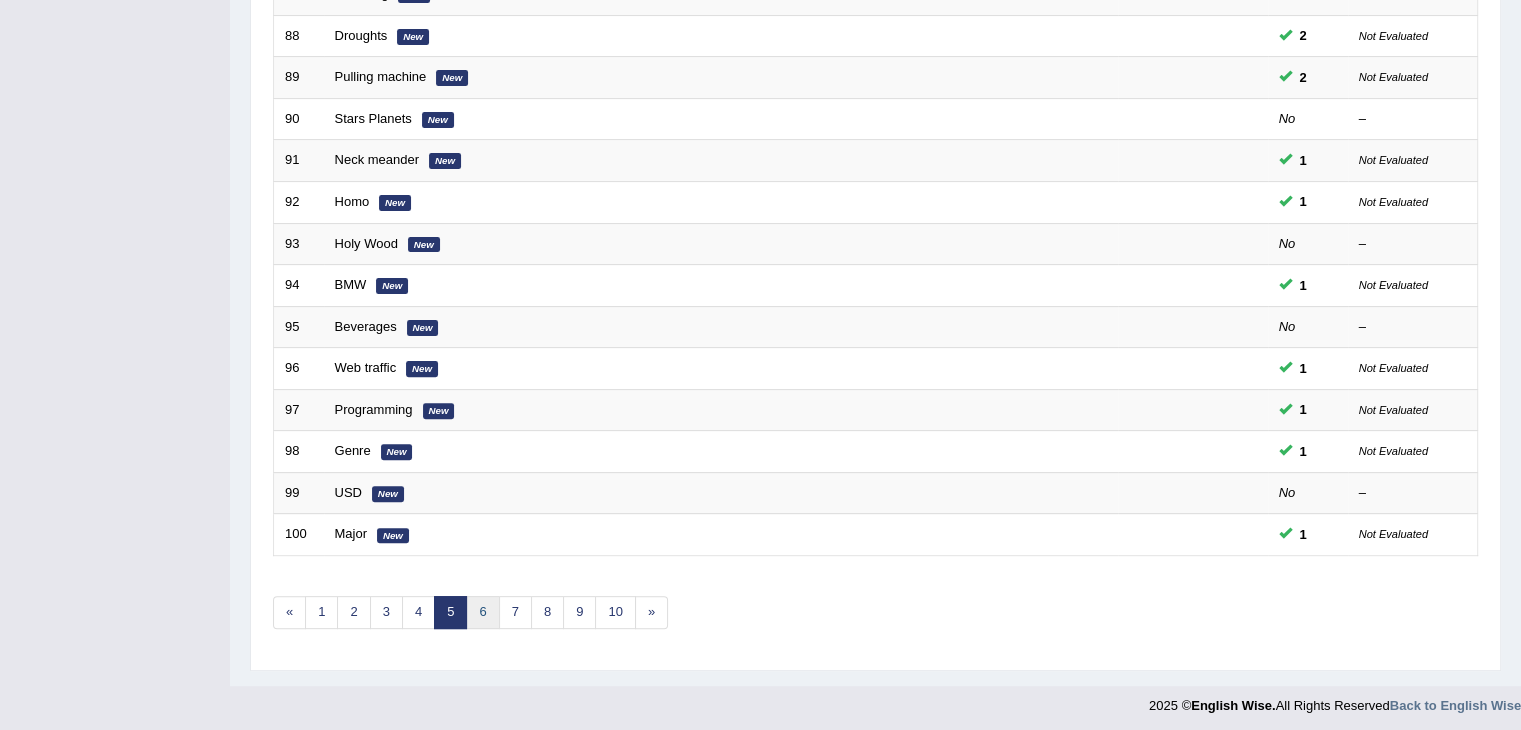 click on "6" at bounding box center [482, 612] 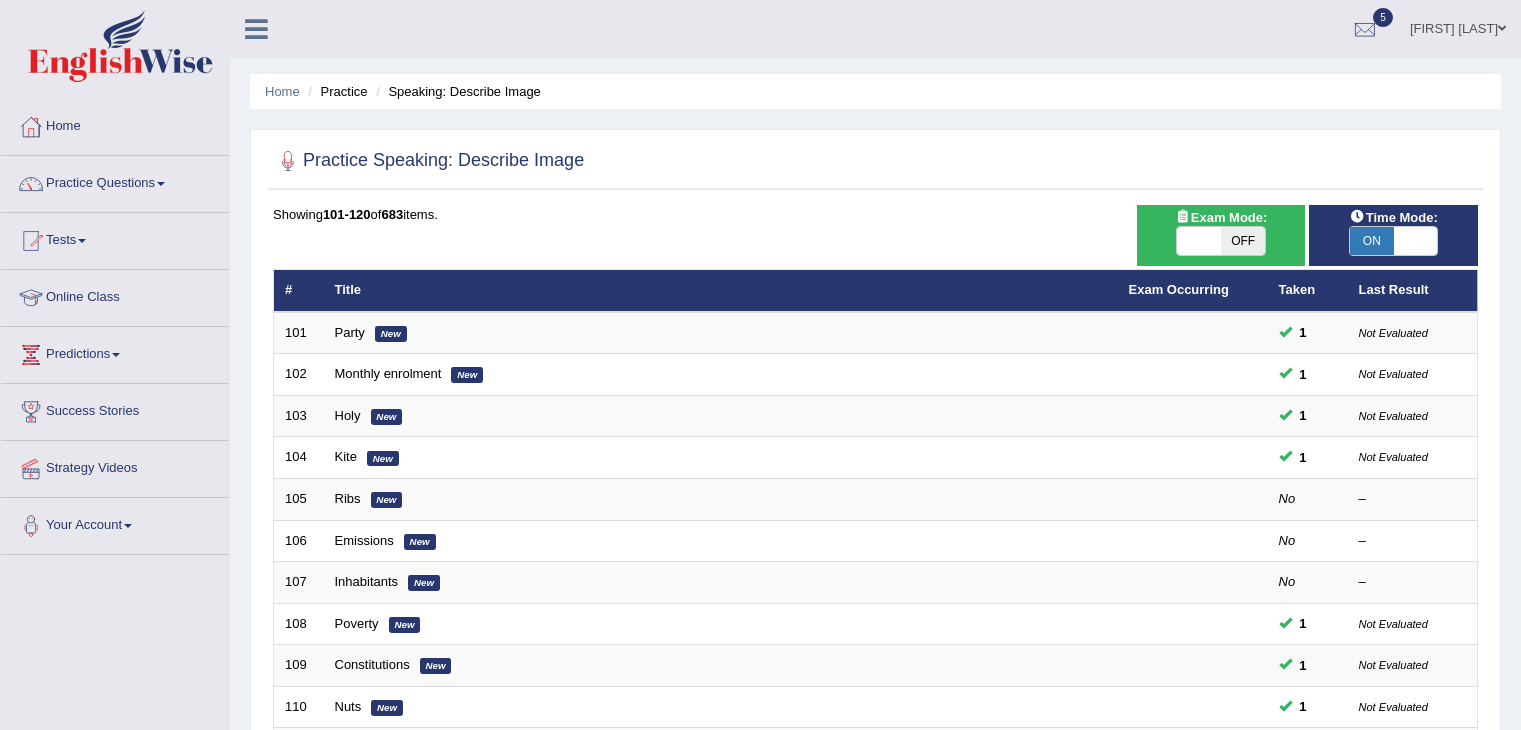 scroll, scrollTop: 0, scrollLeft: 0, axis: both 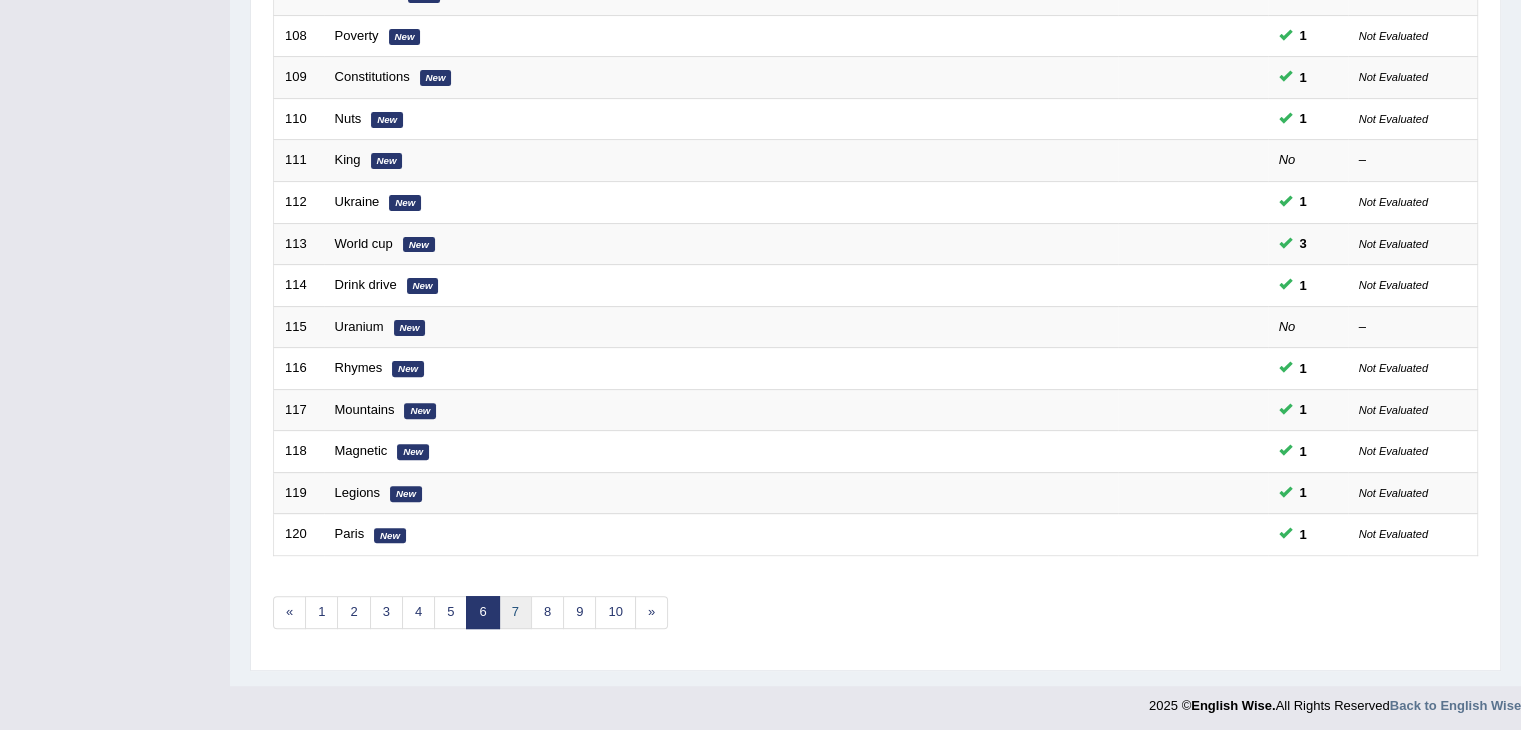click on "7" at bounding box center (515, 612) 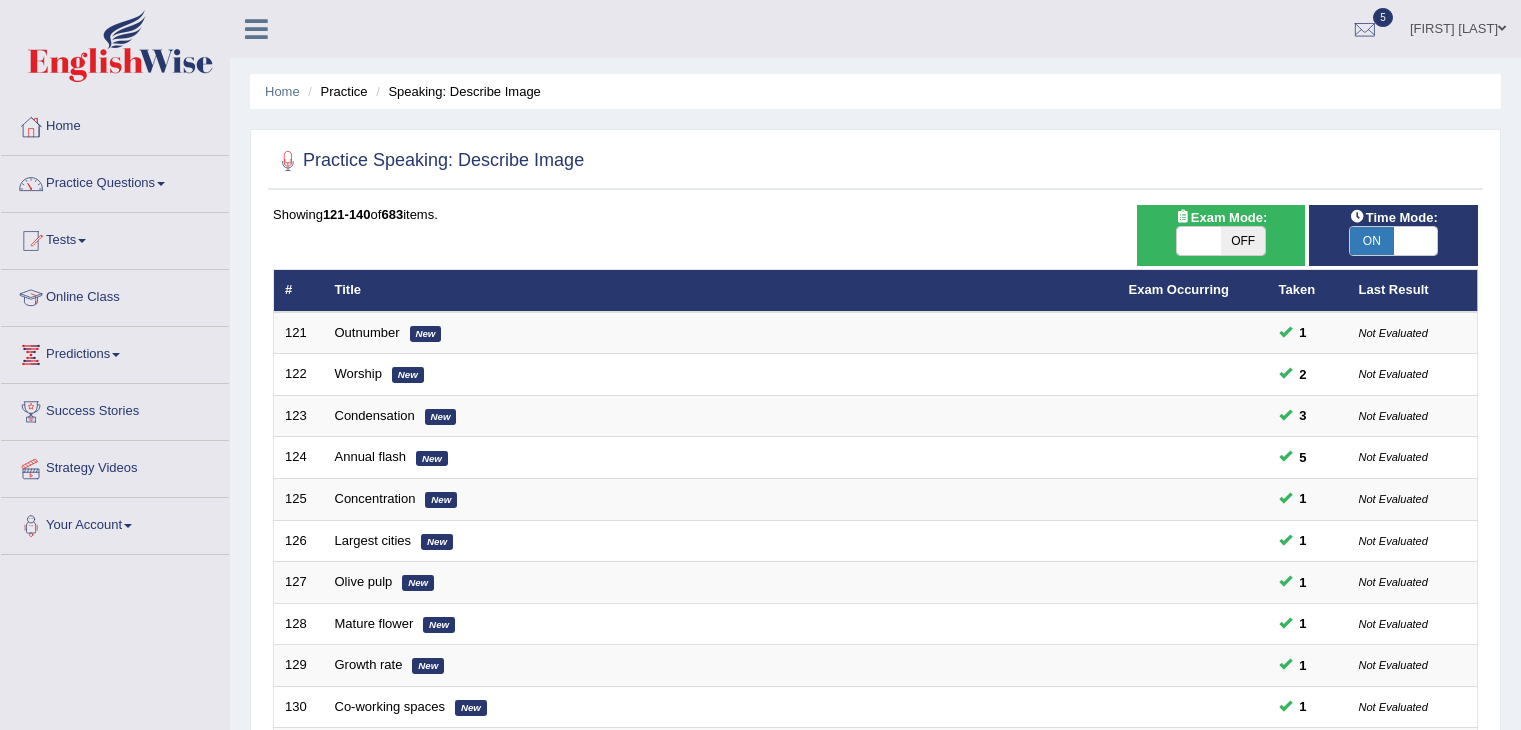 scroll, scrollTop: 0, scrollLeft: 0, axis: both 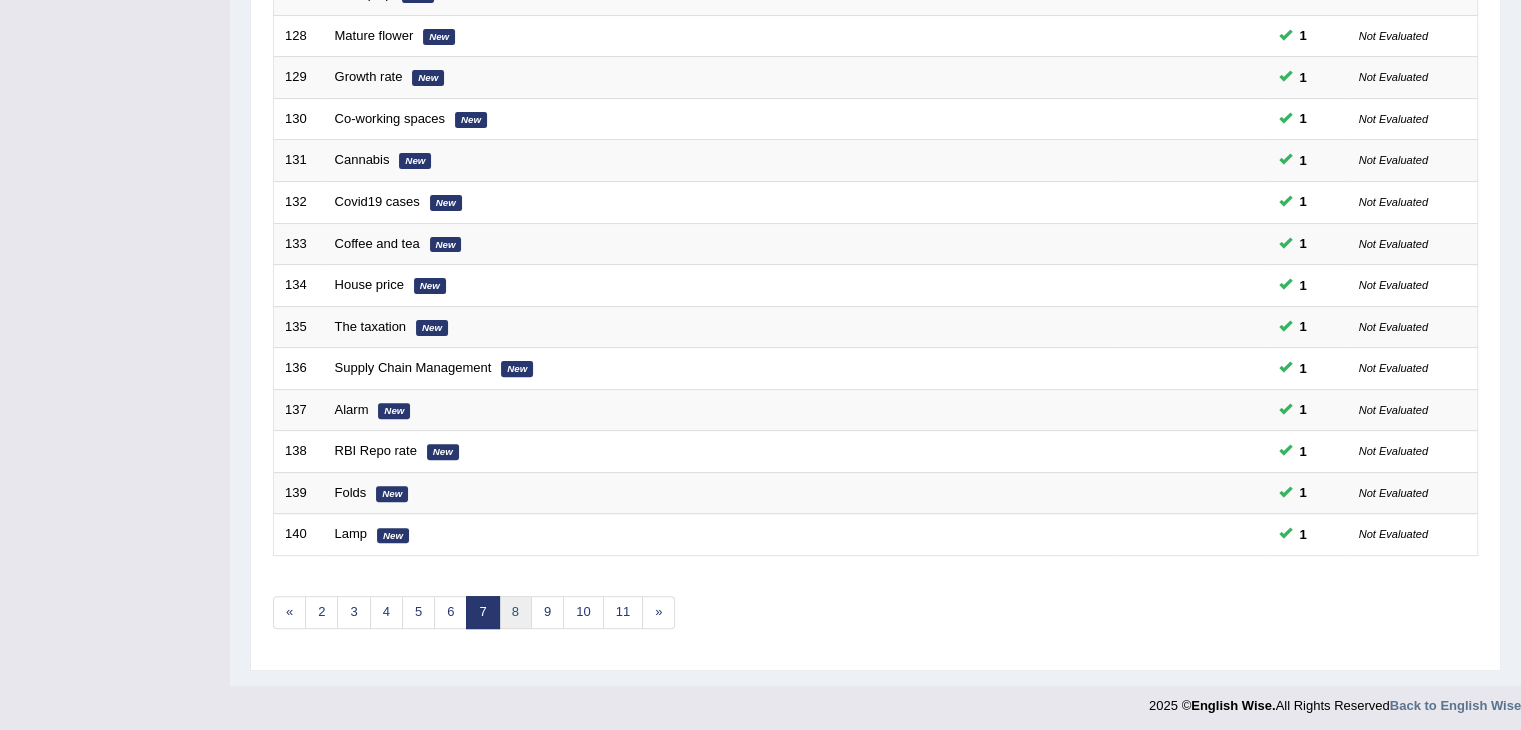 click on "8" at bounding box center [515, 612] 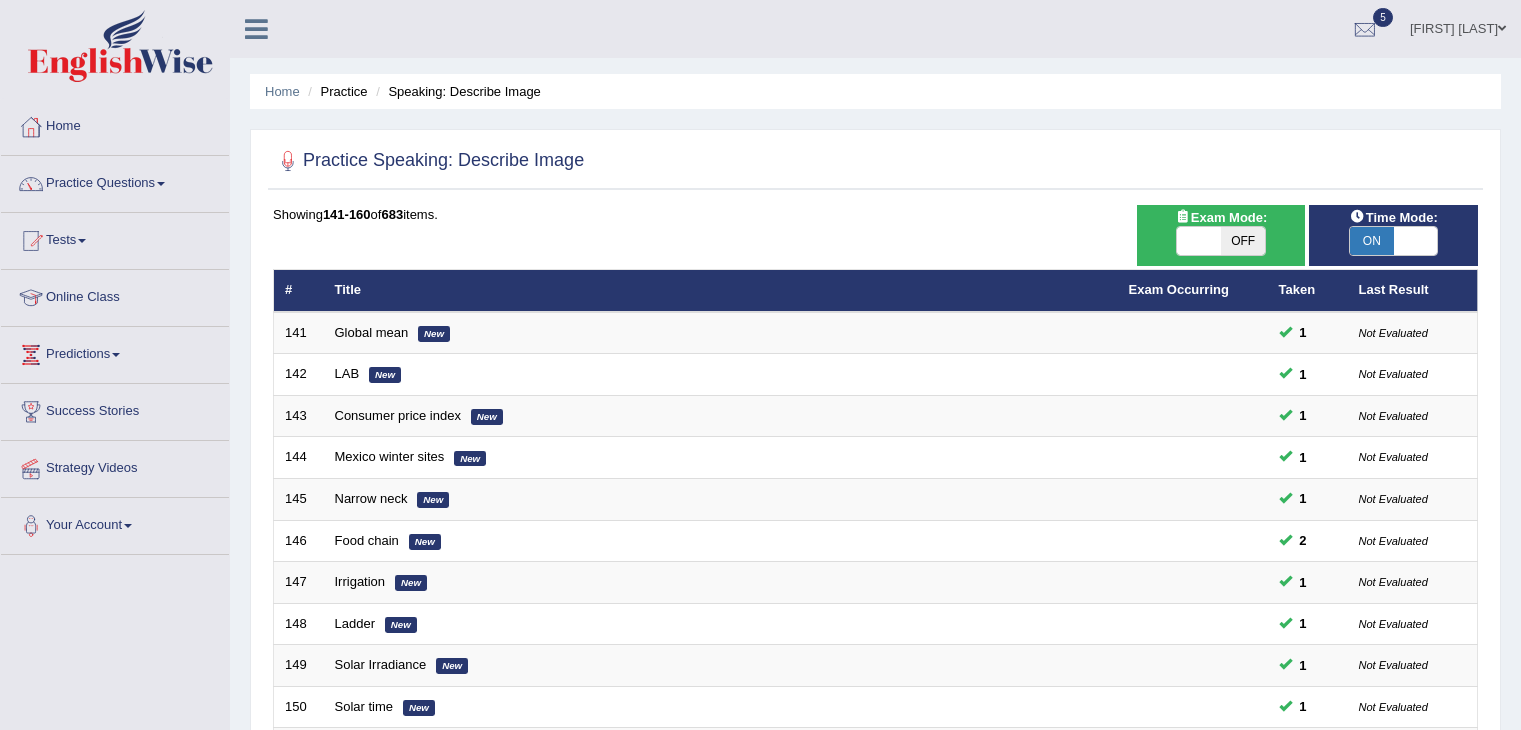 scroll, scrollTop: 0, scrollLeft: 0, axis: both 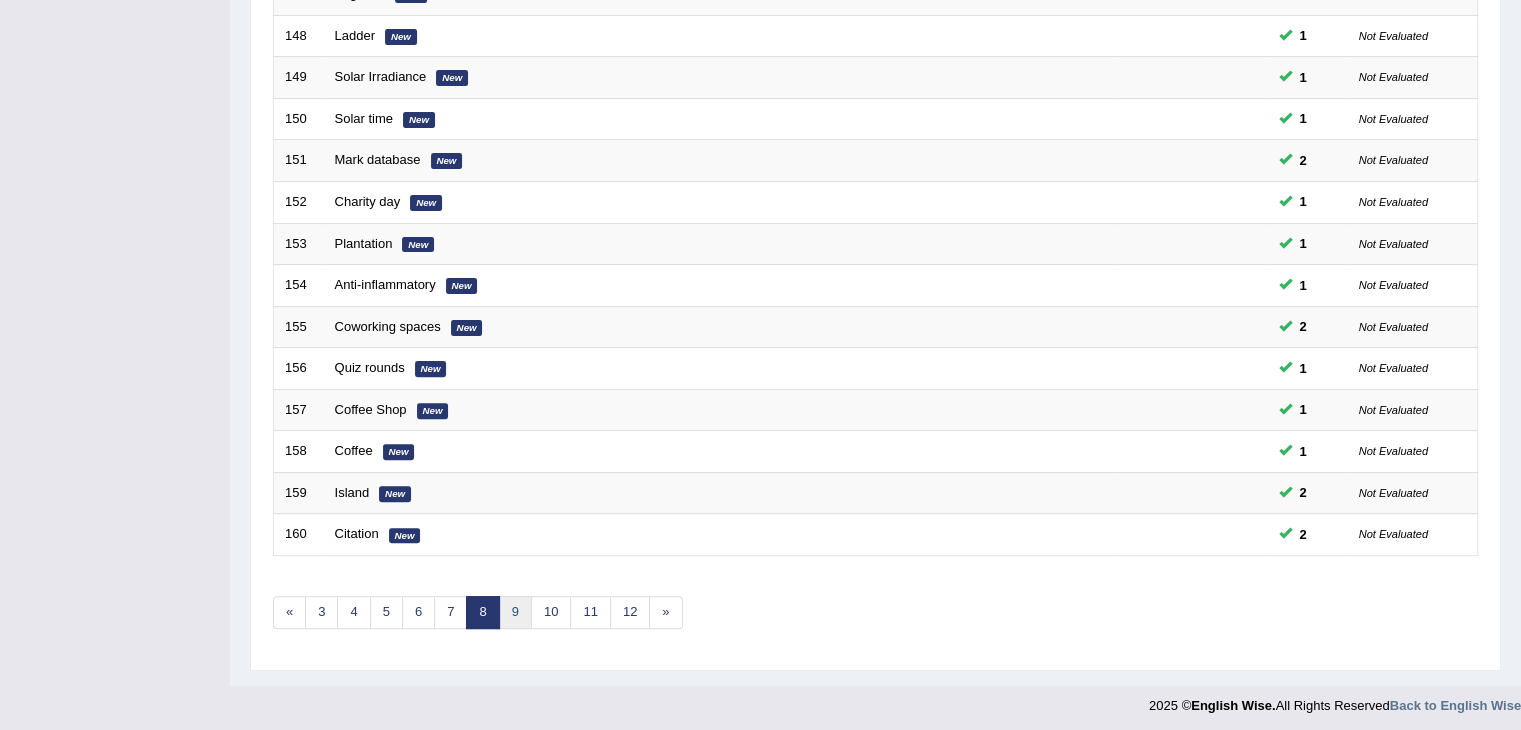 click on "9" at bounding box center [515, 612] 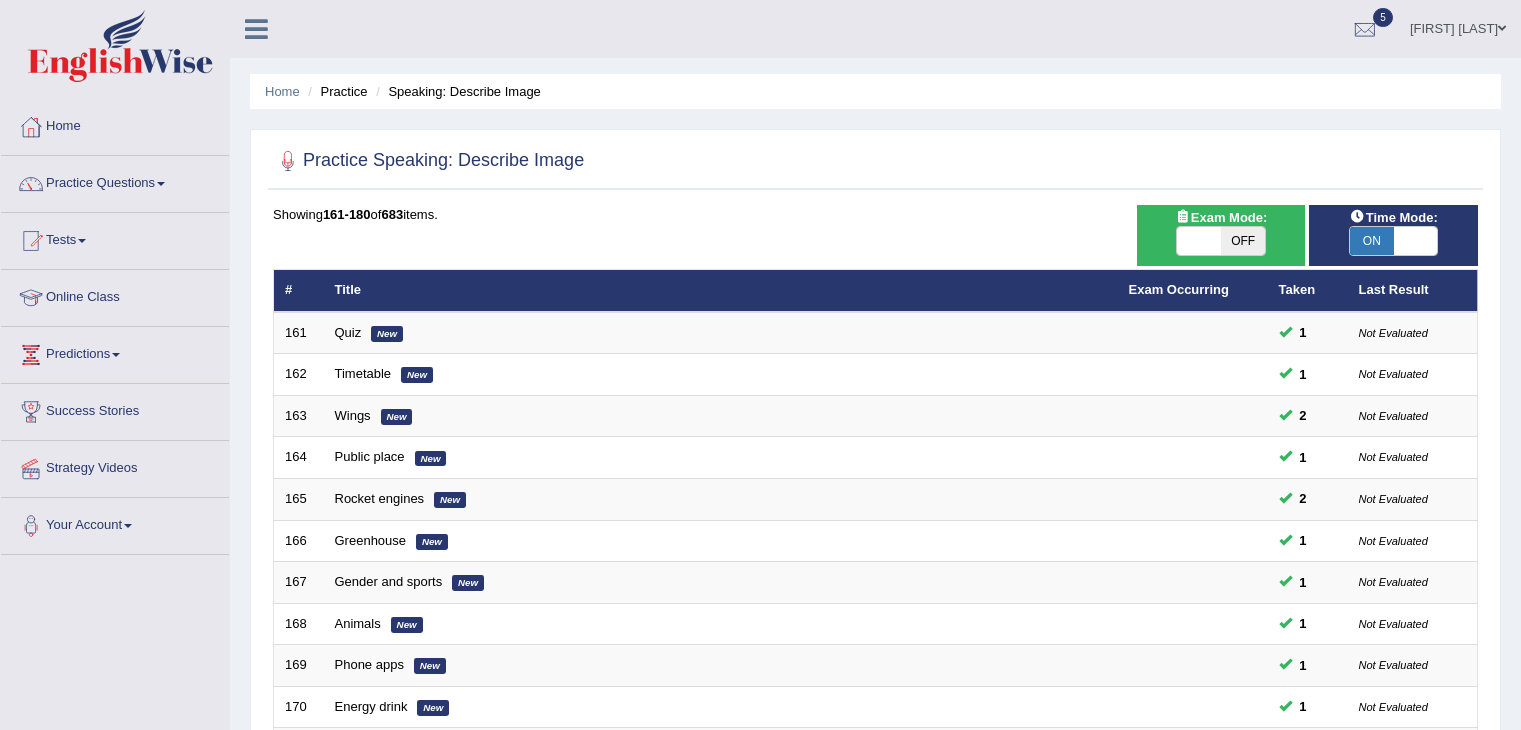 scroll, scrollTop: 0, scrollLeft: 0, axis: both 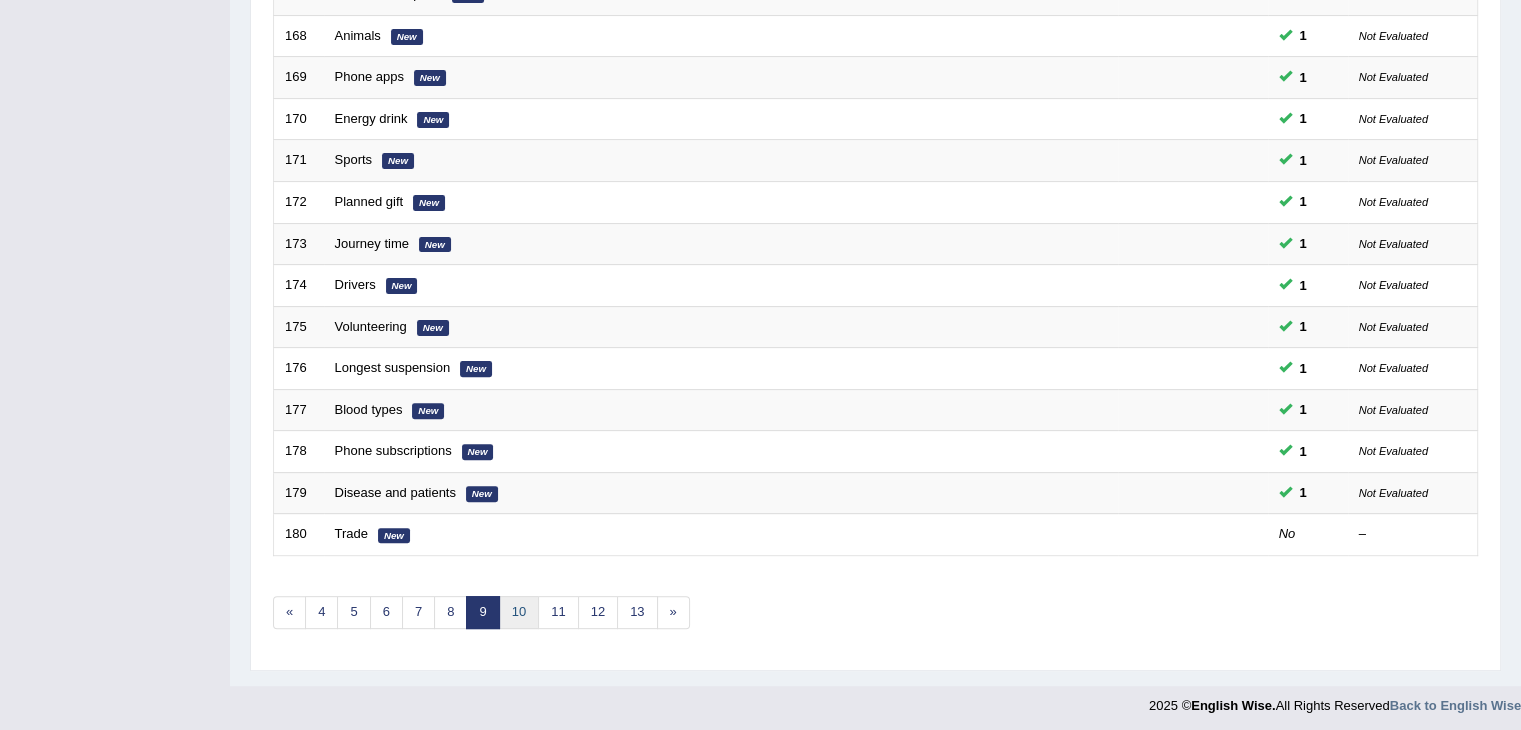 click on "10" at bounding box center (519, 612) 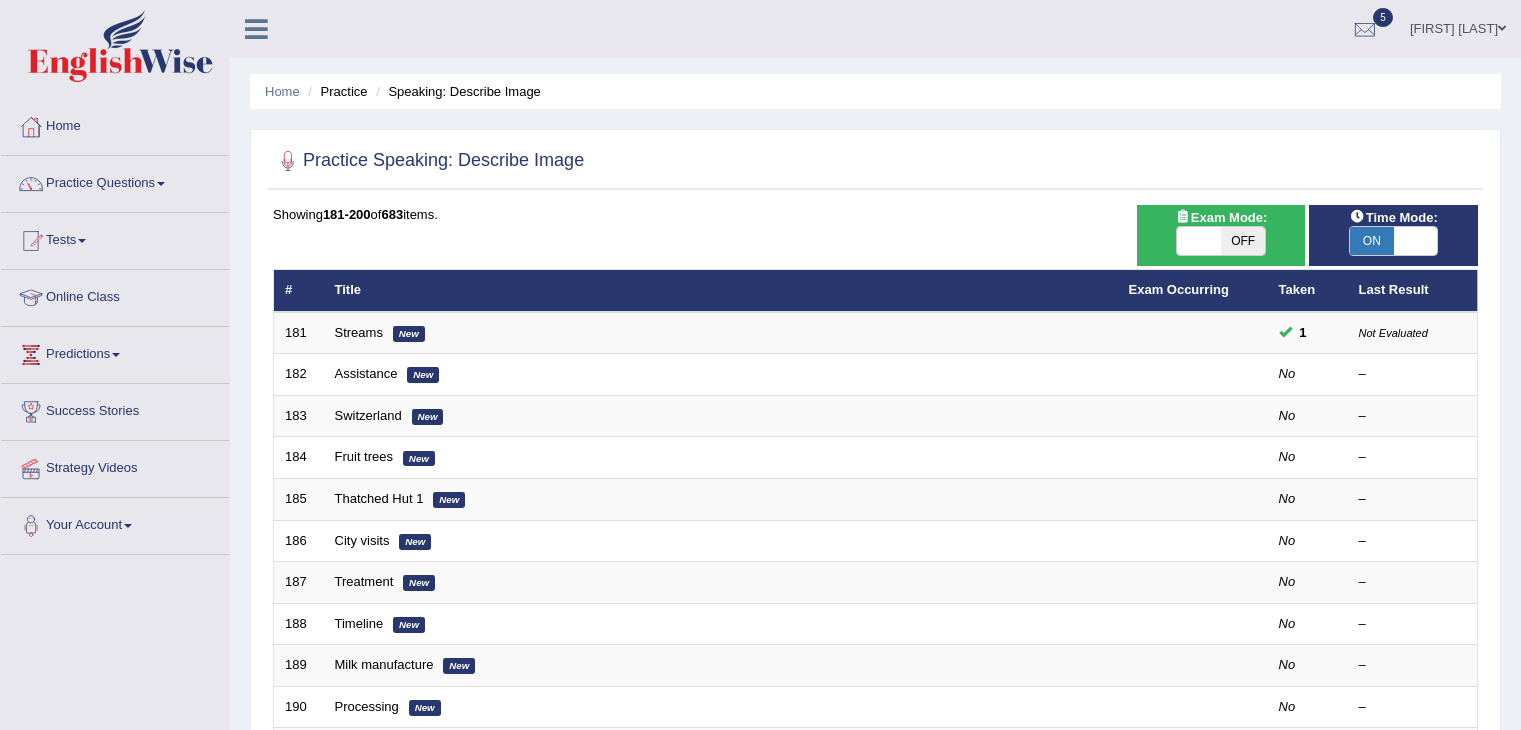 scroll, scrollTop: 0, scrollLeft: 0, axis: both 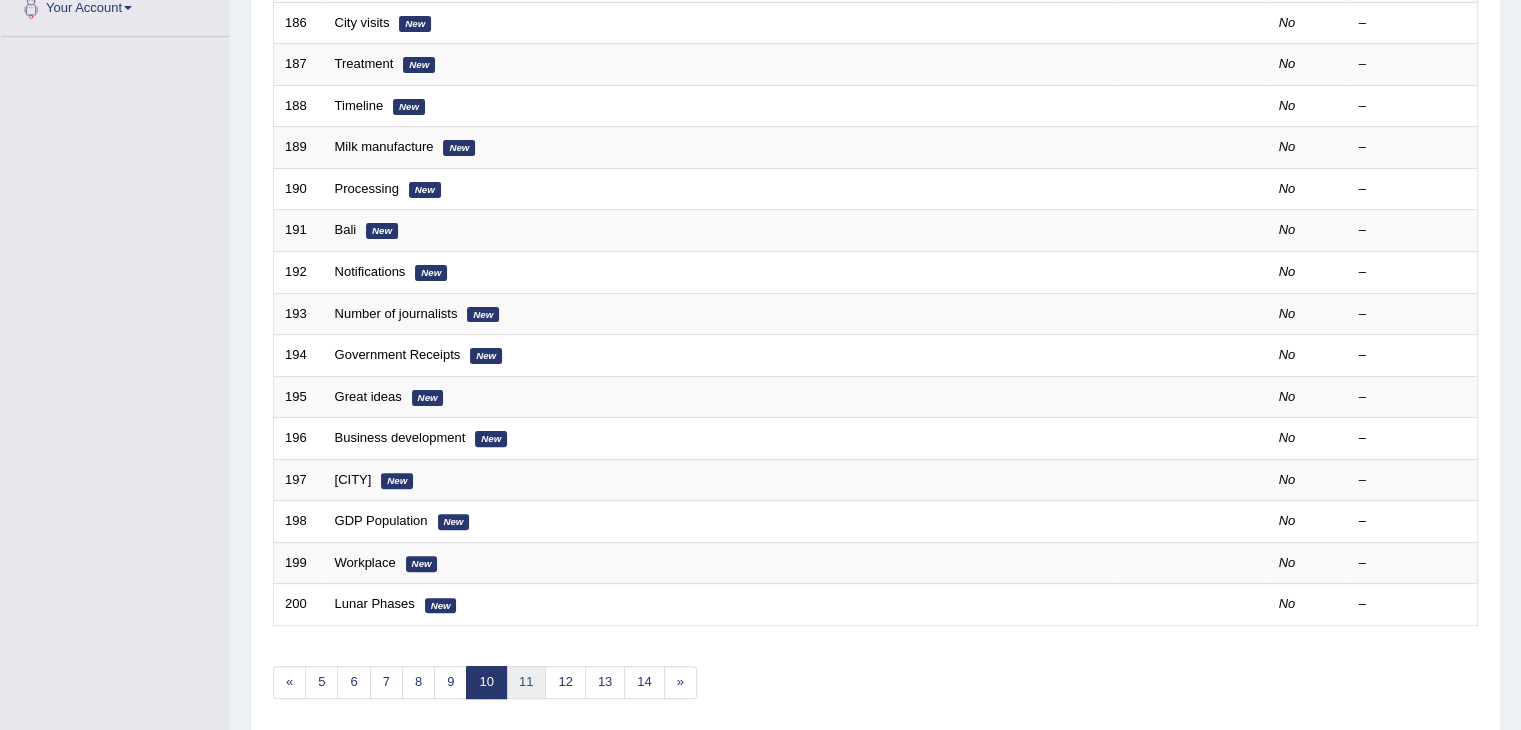 click on "11" at bounding box center [526, 682] 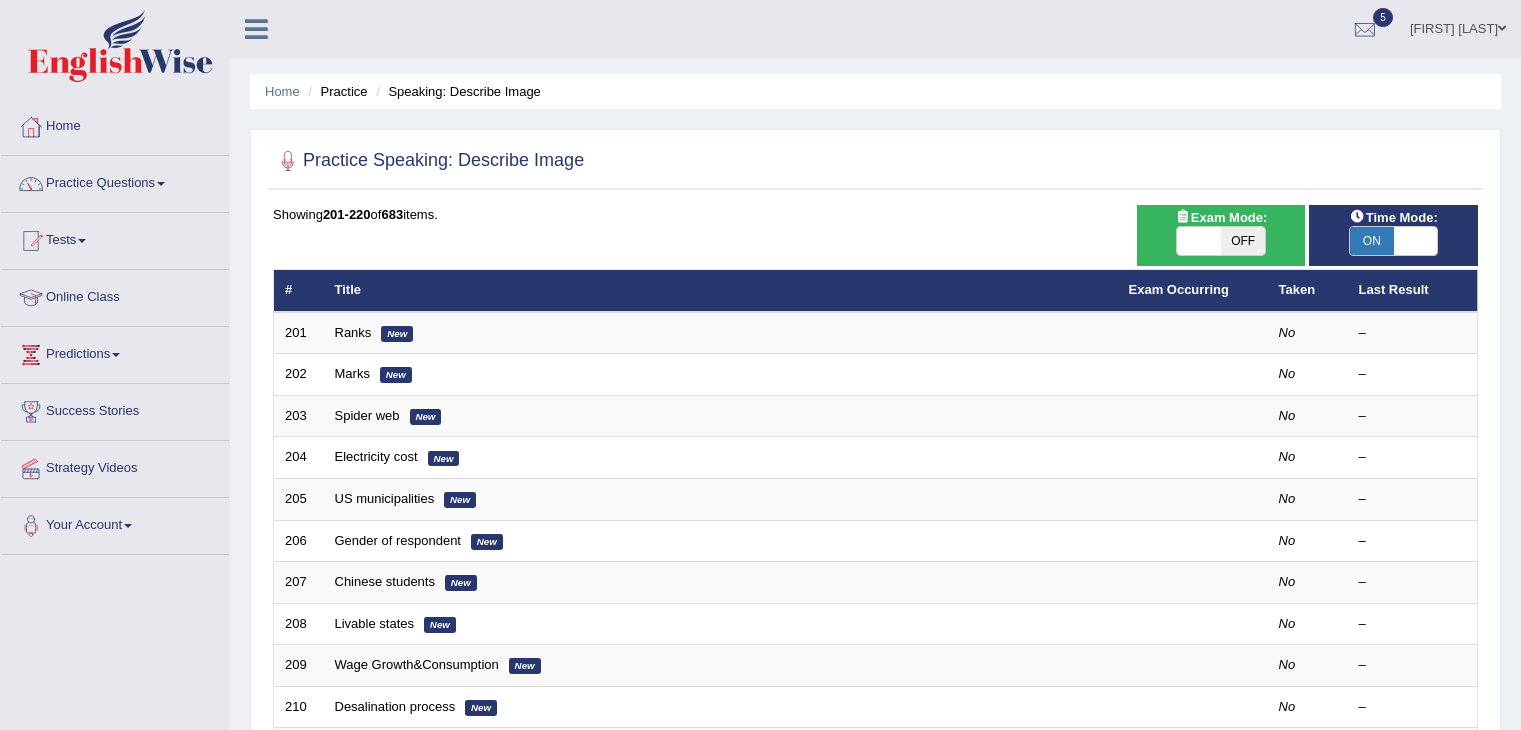 scroll, scrollTop: 0, scrollLeft: 0, axis: both 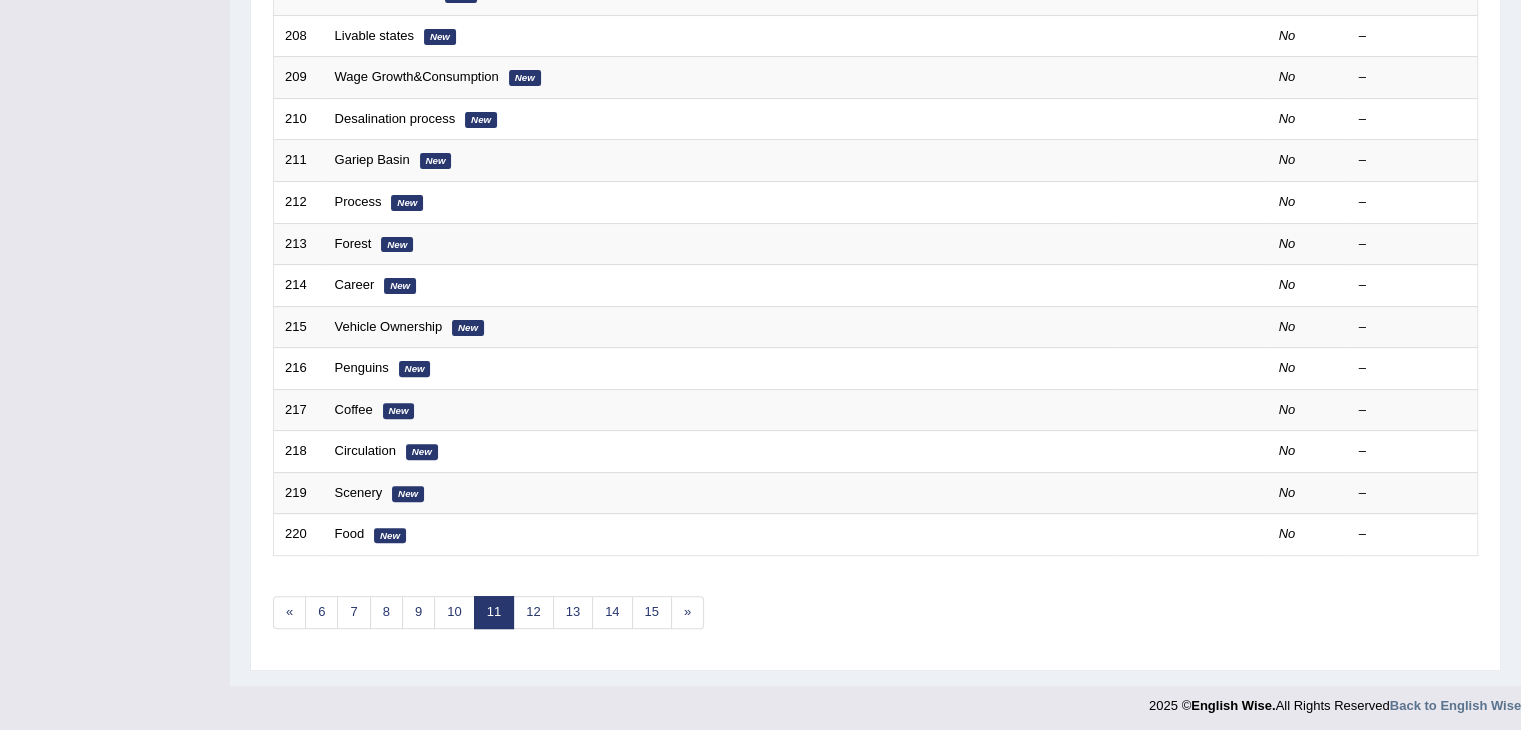 click on "Showing  201-220  of  683  items.
# Title Exam Occurring Taken Last Result
201 Ranks New No –
202 Marks New No –
203 Spider web New No –
204 Electricity cost New No –
205 US municipalities New No –
206 Gender of respondent New No –
207 Chinese students New No –
208 Livable states New No –
209 Wage Growth&Consumption New No –
210 Desalination process New No –
211 Gariep Basin New No –
212 Process New No –
213 Forest New No –
214 Career New No –
215 Vehicle Ownership New No –
216 Penguins New No –
217 Coffee New No –
218 Circulation New No –
219 Scenery New No –
220 Food New No –
«
6
7
8
9
10
11
12
13
14
15
»" at bounding box center (875, 135) 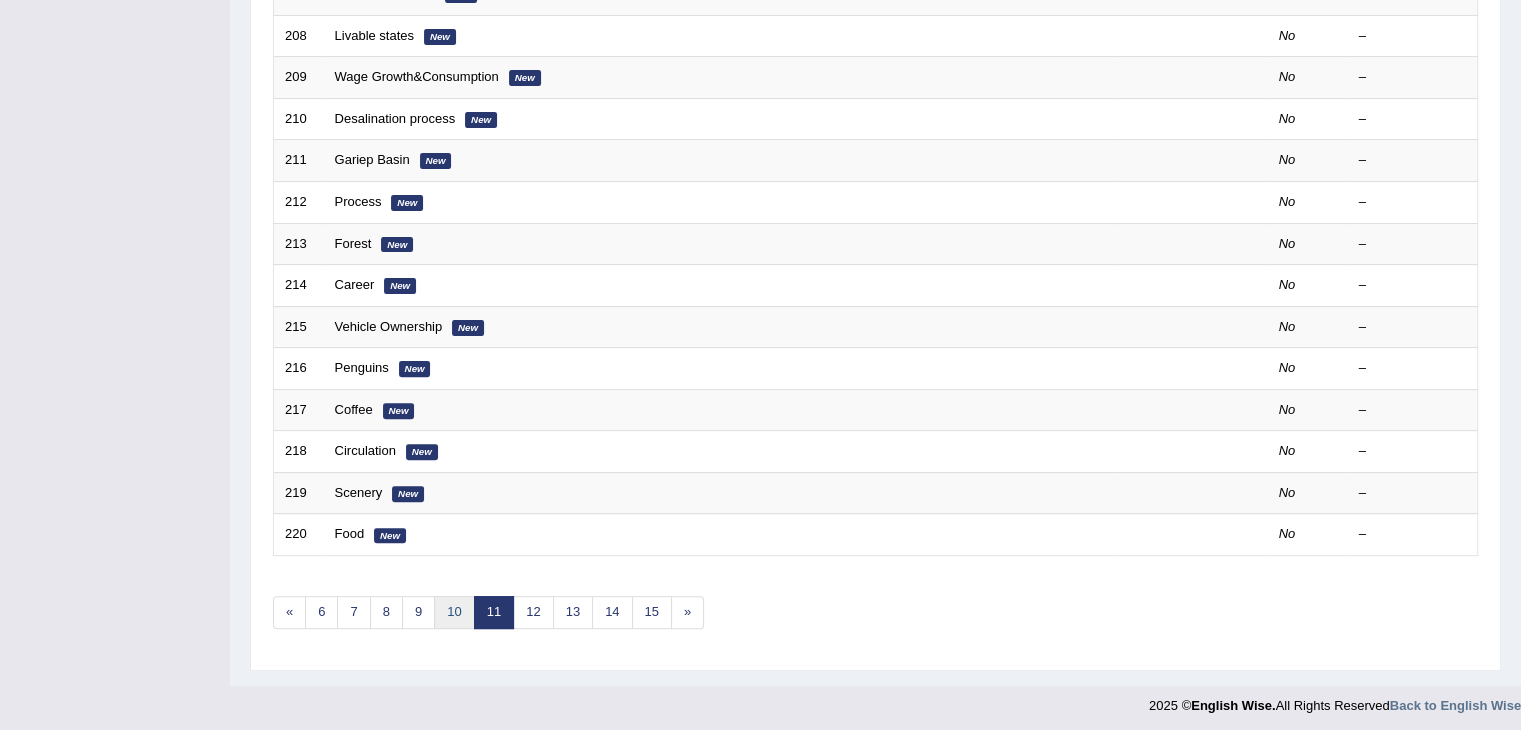 click on "10" at bounding box center [454, 612] 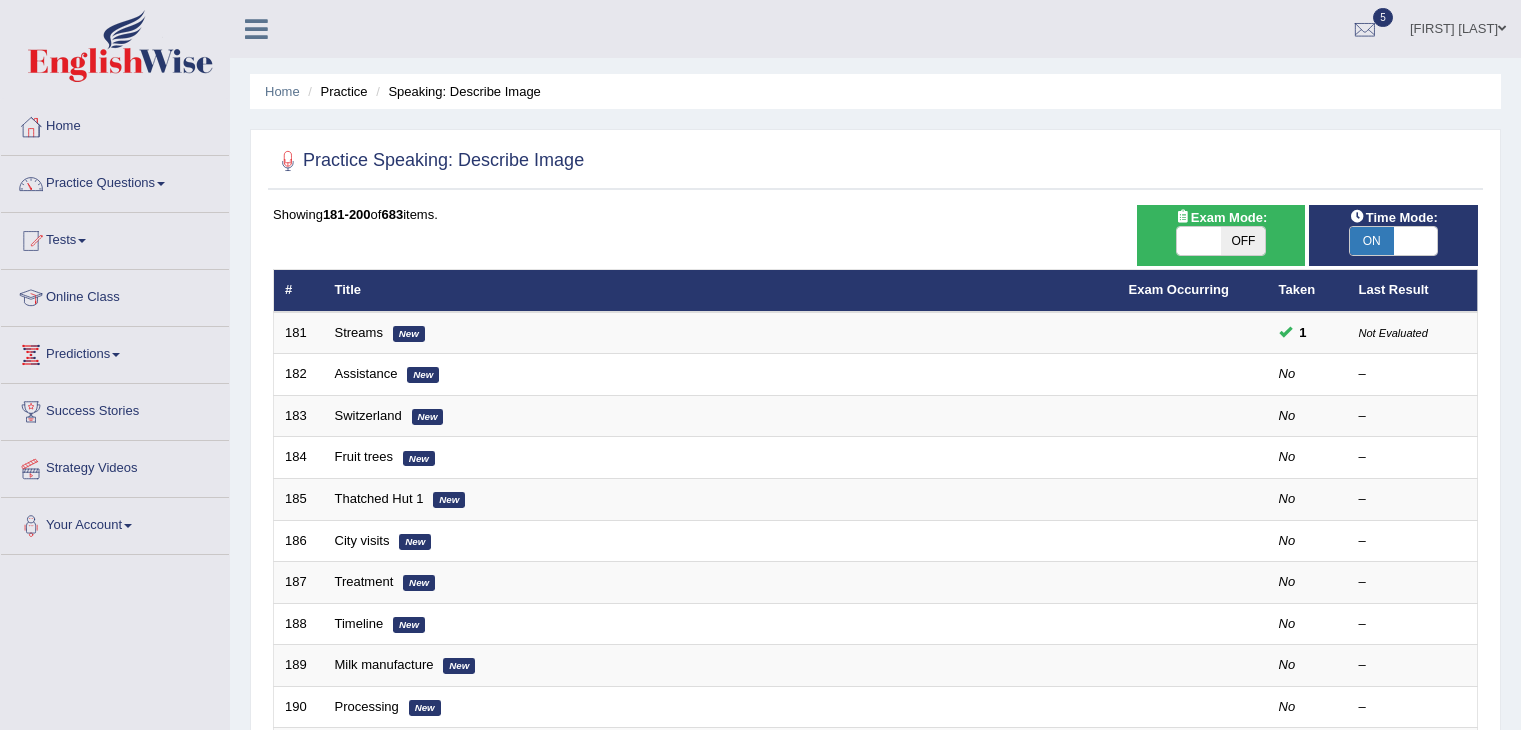 scroll, scrollTop: 0, scrollLeft: 0, axis: both 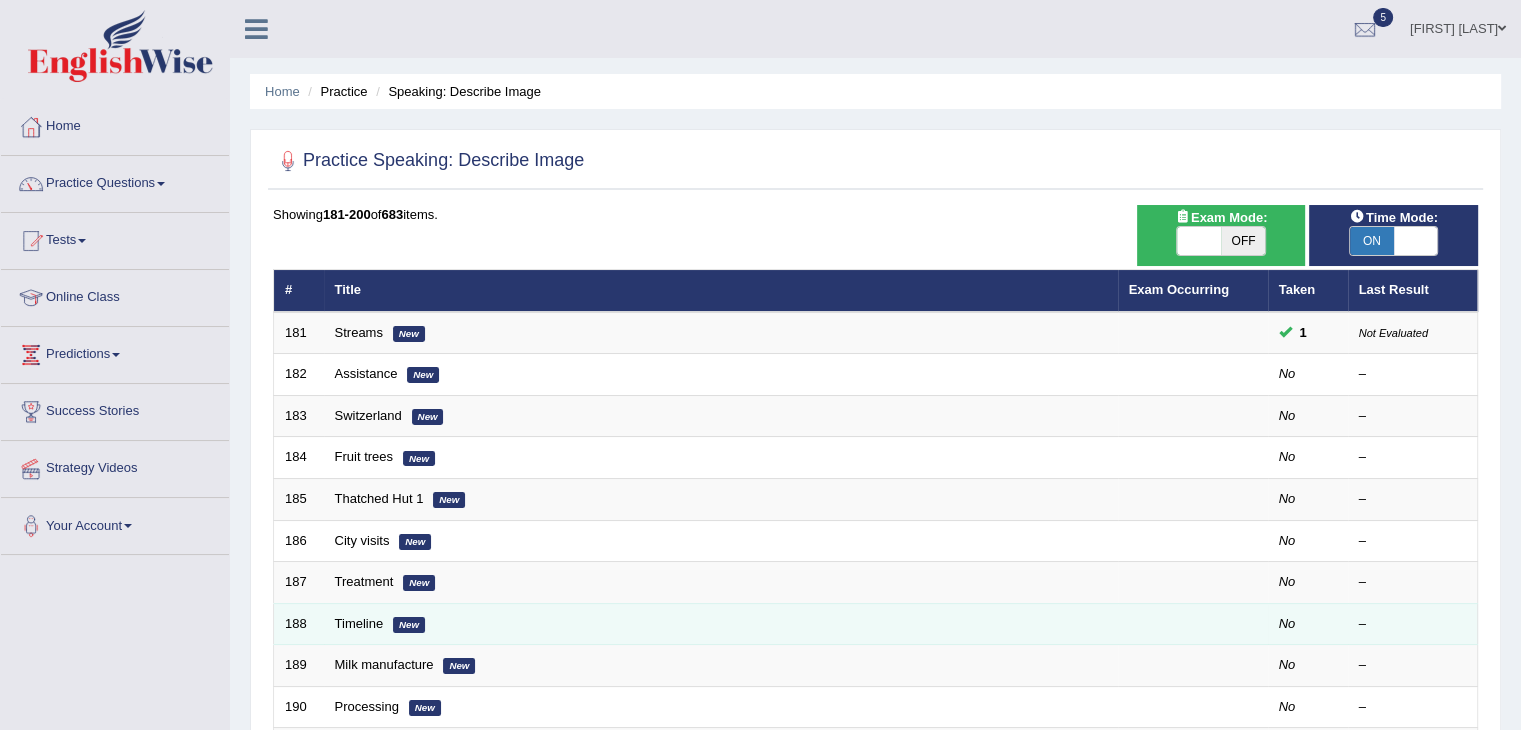 click on "Timeline New" at bounding box center [721, 624] 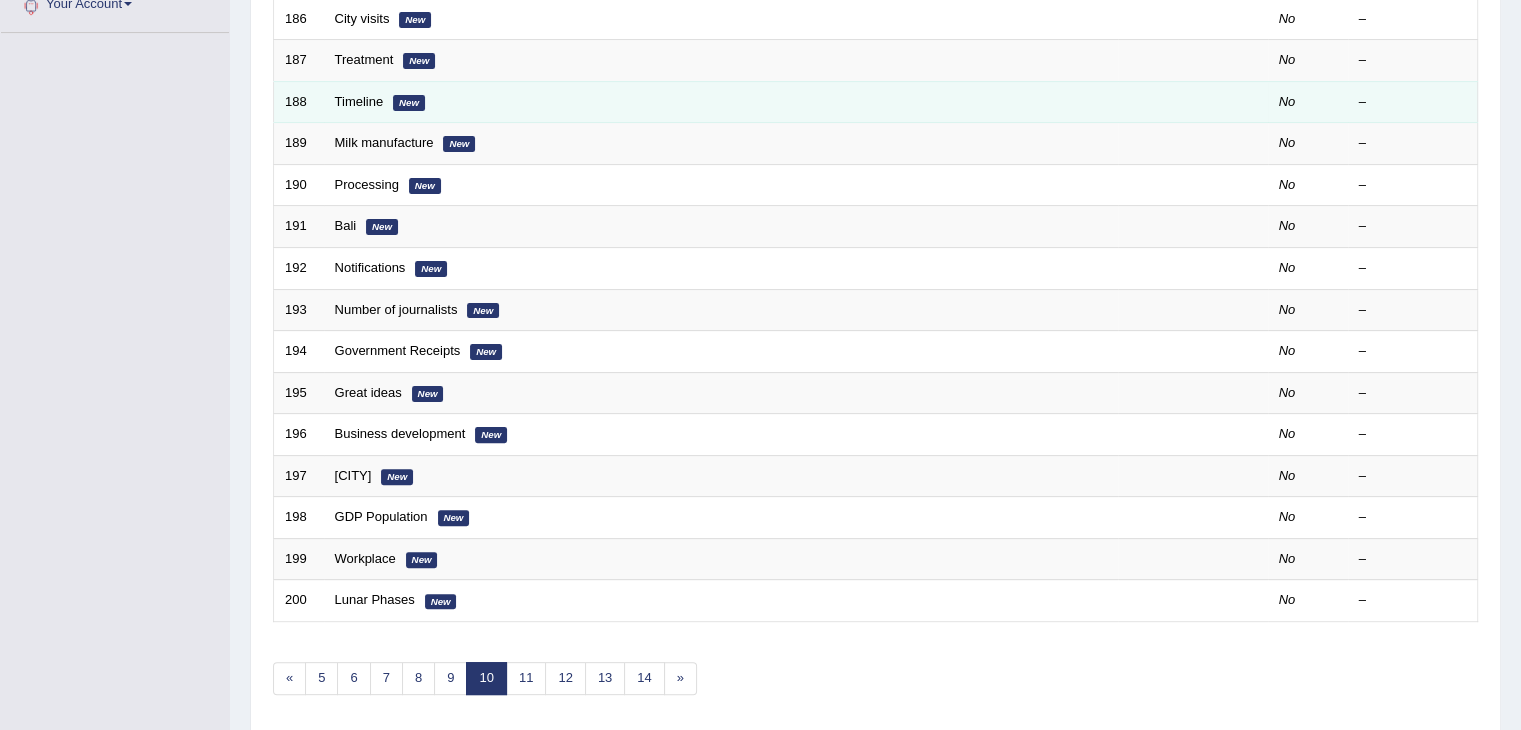 scroll, scrollTop: 588, scrollLeft: 0, axis: vertical 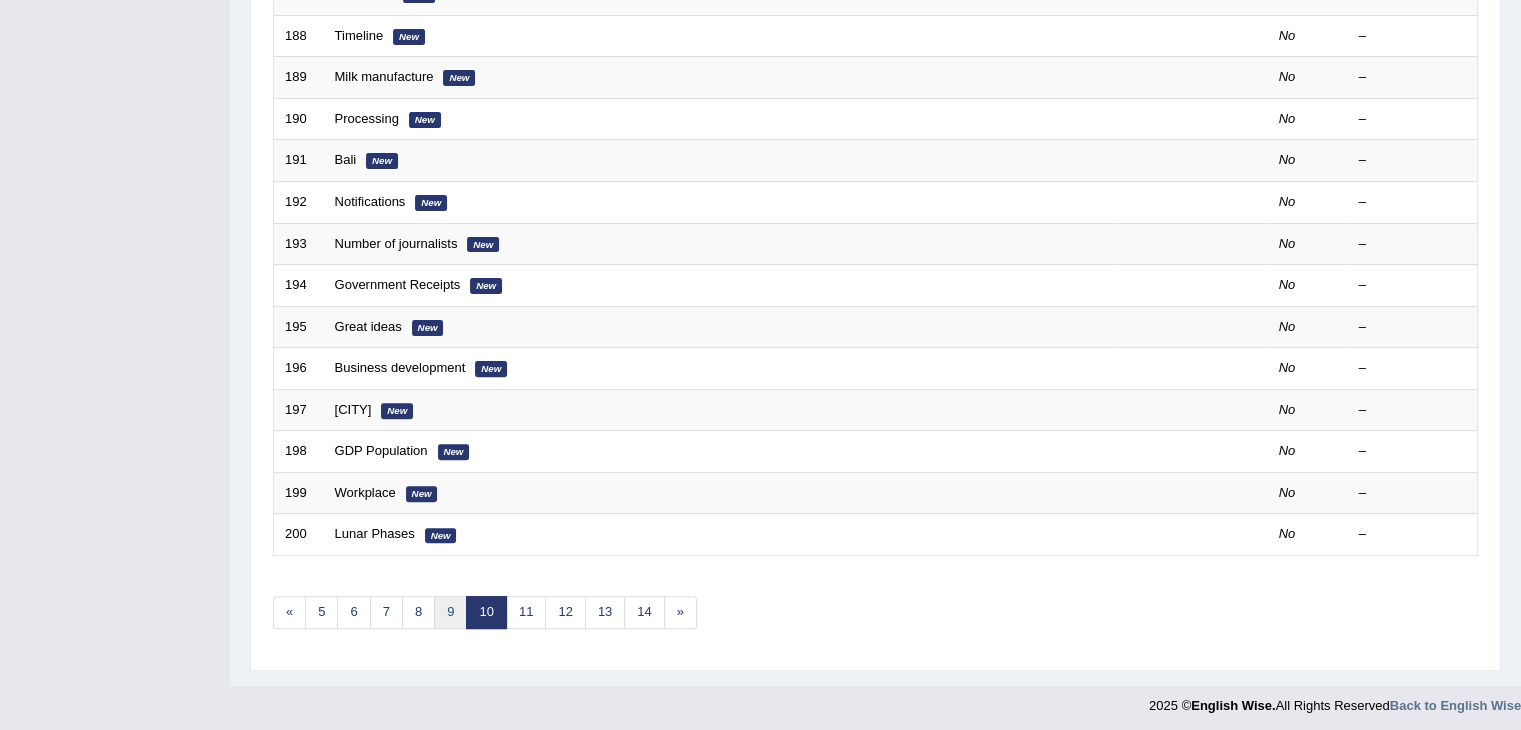 click on "9" at bounding box center (450, 612) 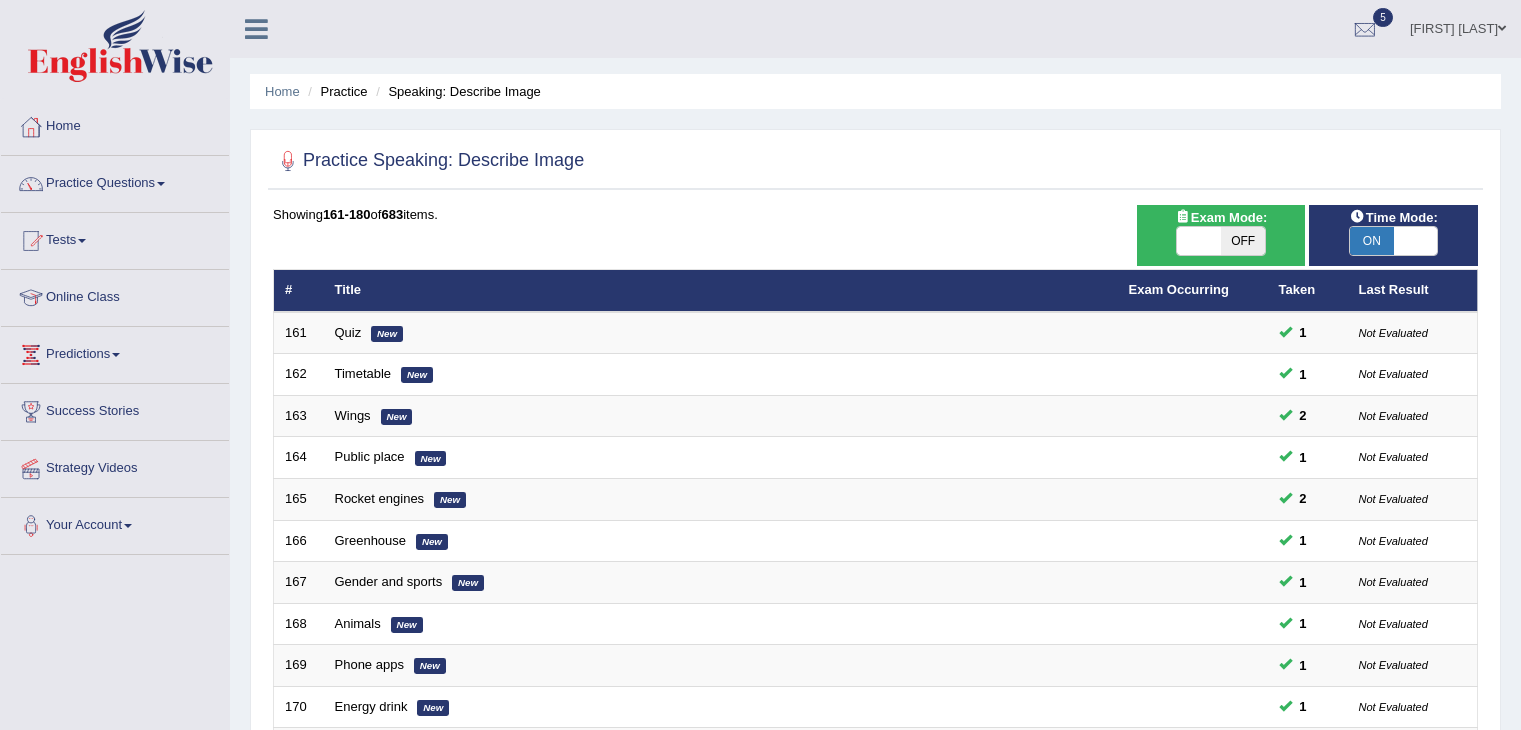 scroll, scrollTop: 0, scrollLeft: 0, axis: both 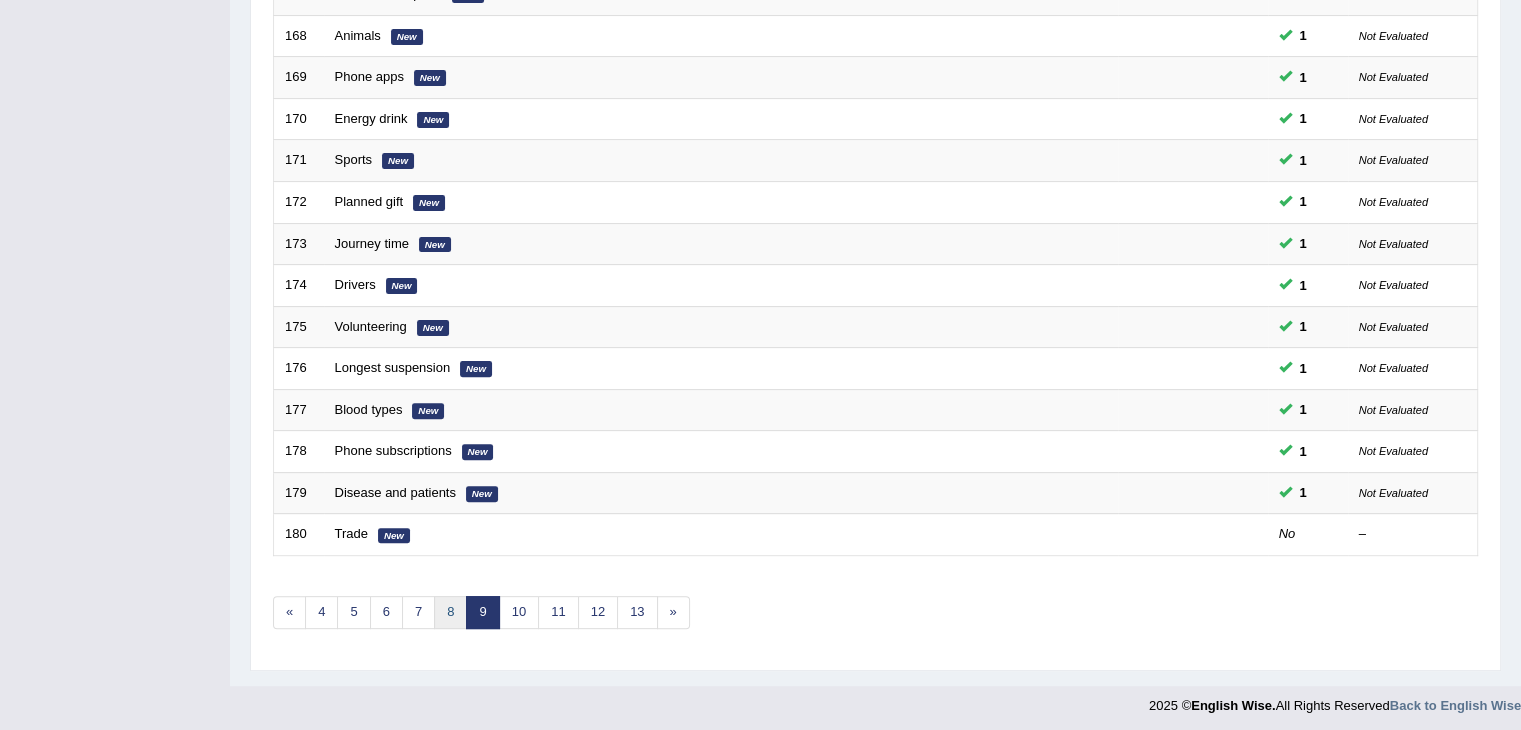 click on "8" at bounding box center [450, 612] 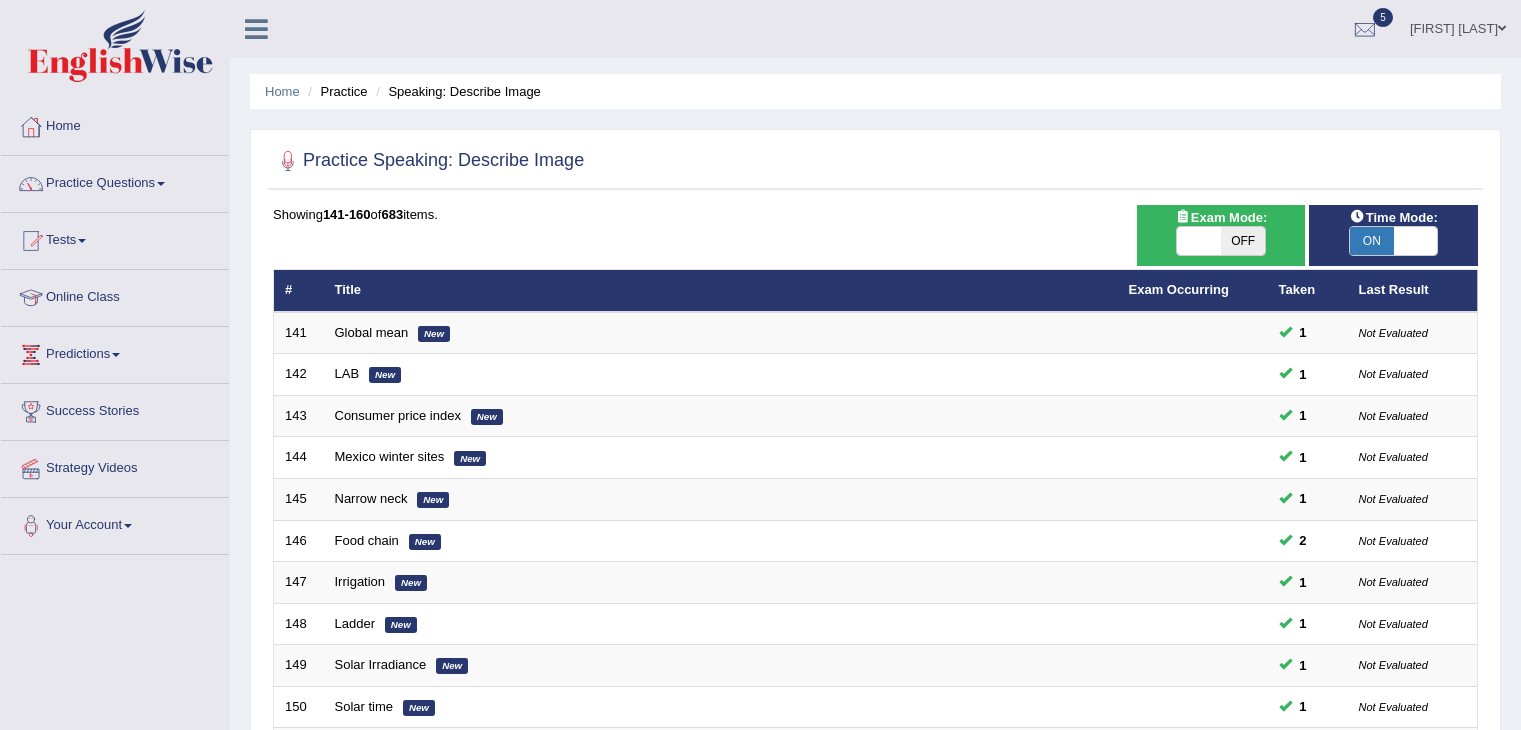 scroll, scrollTop: 0, scrollLeft: 0, axis: both 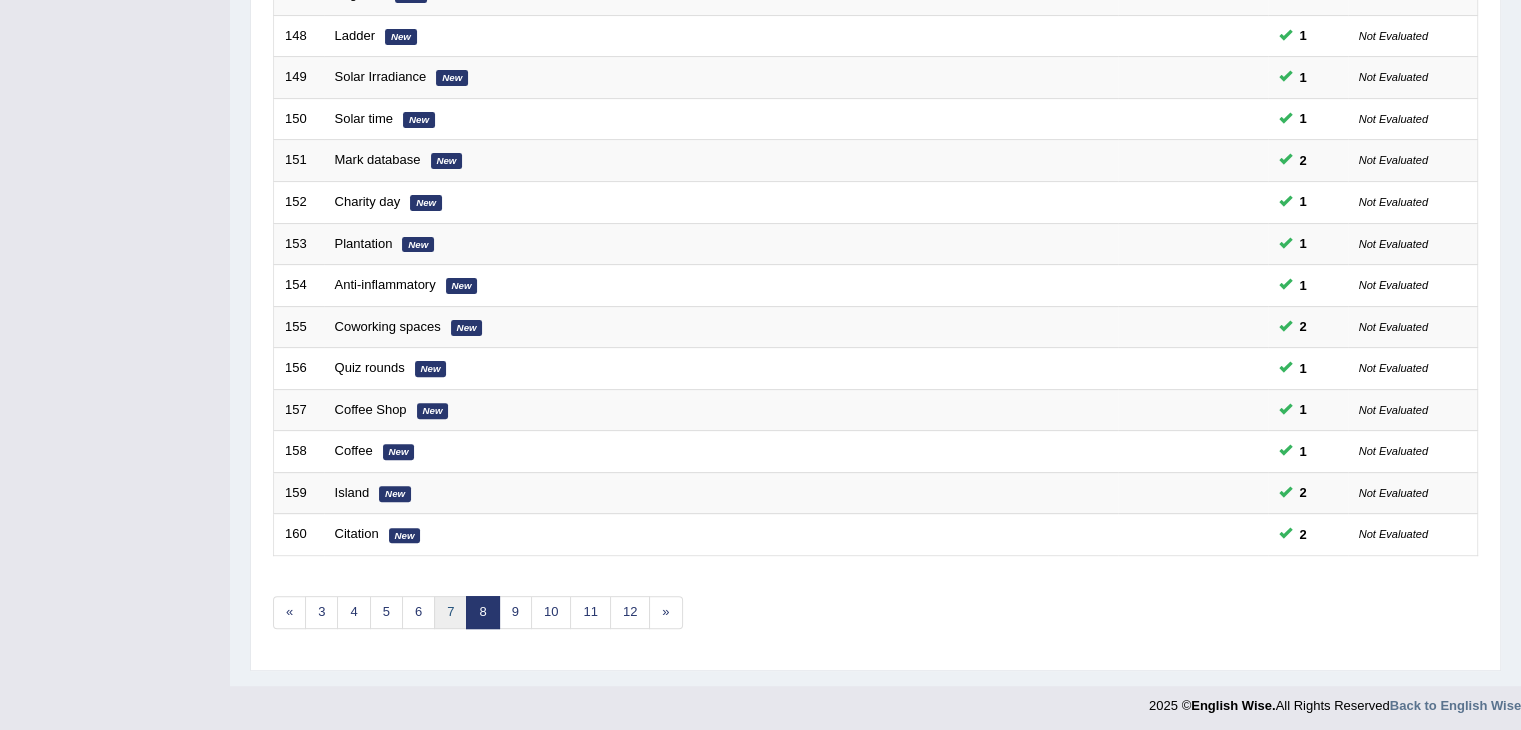 click on "7" at bounding box center (450, 612) 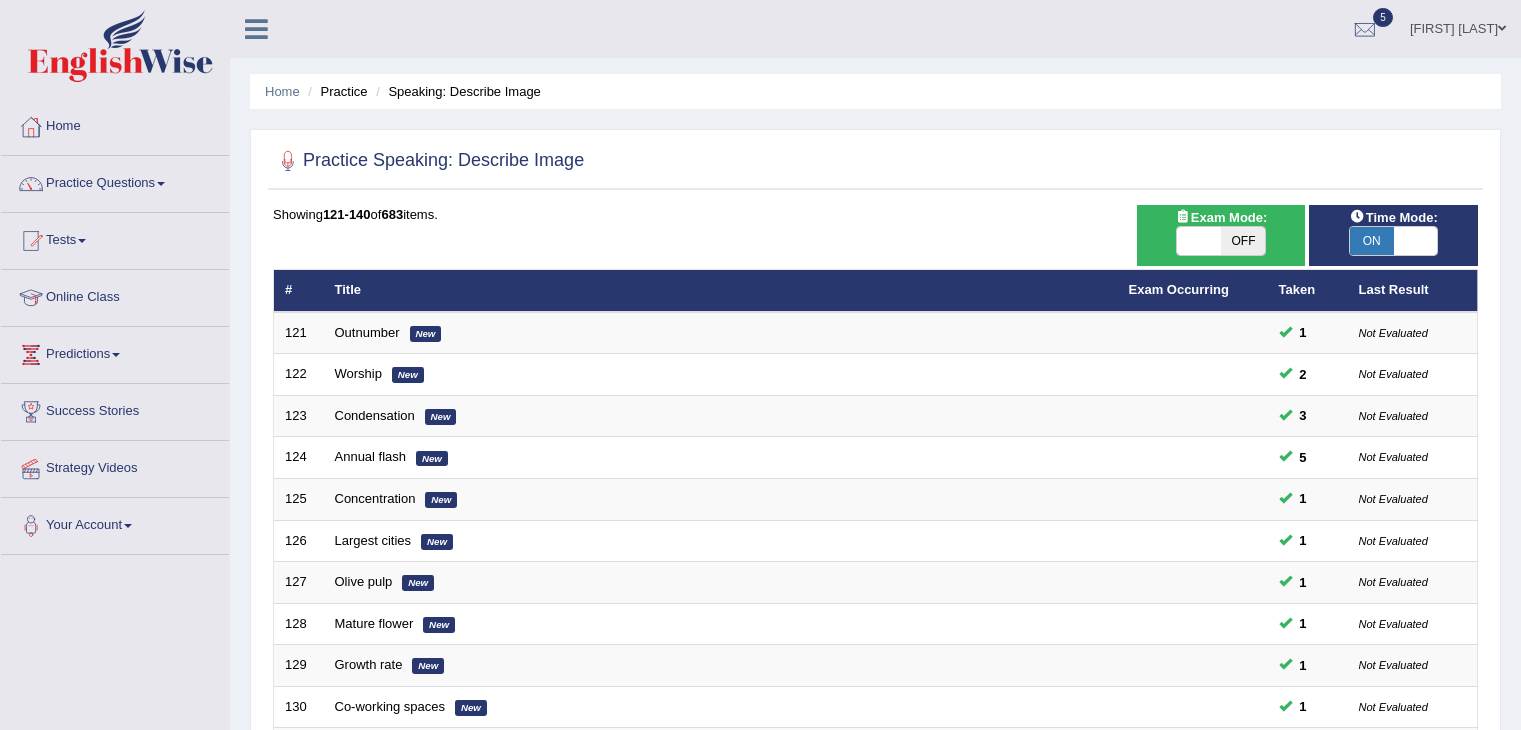 scroll, scrollTop: 0, scrollLeft: 0, axis: both 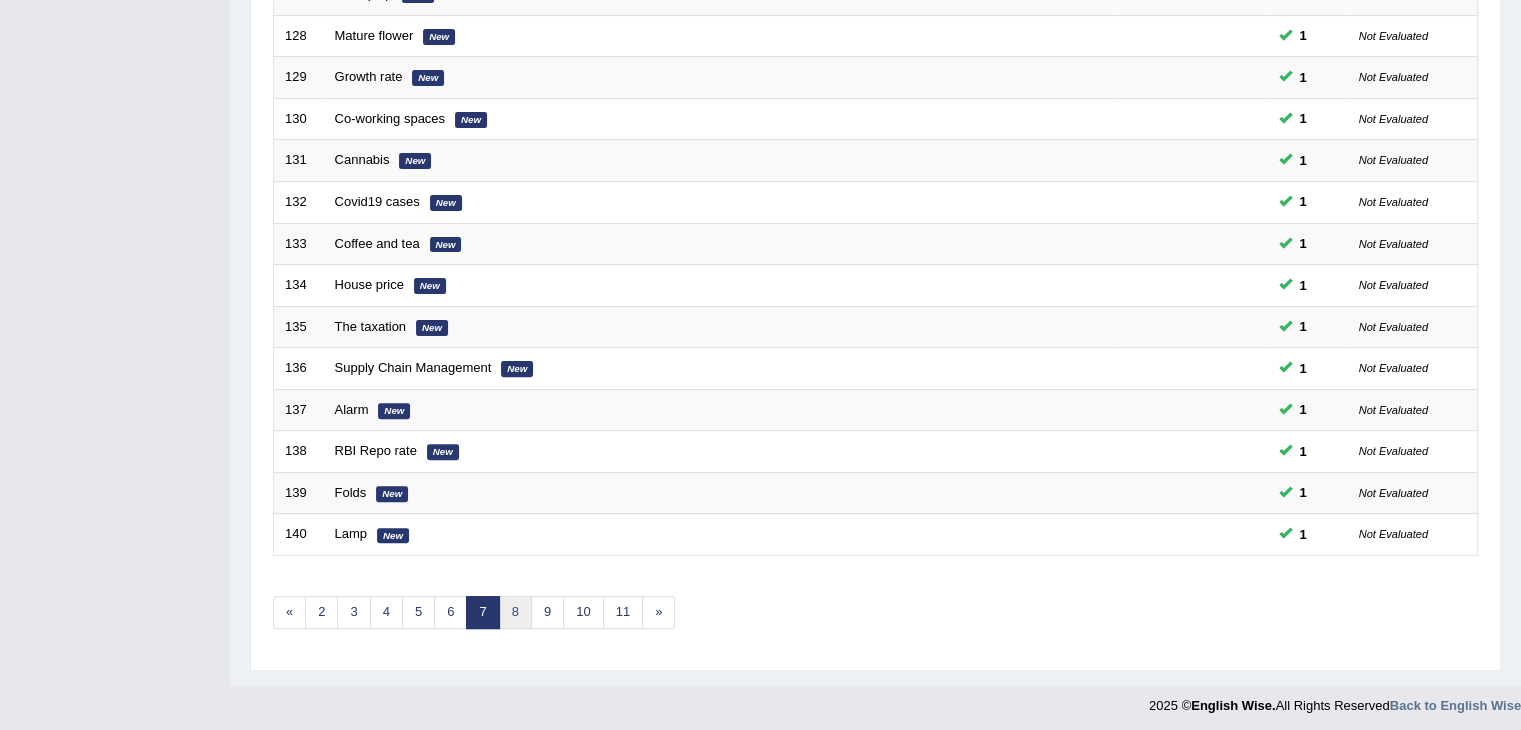 click on "8" at bounding box center [515, 612] 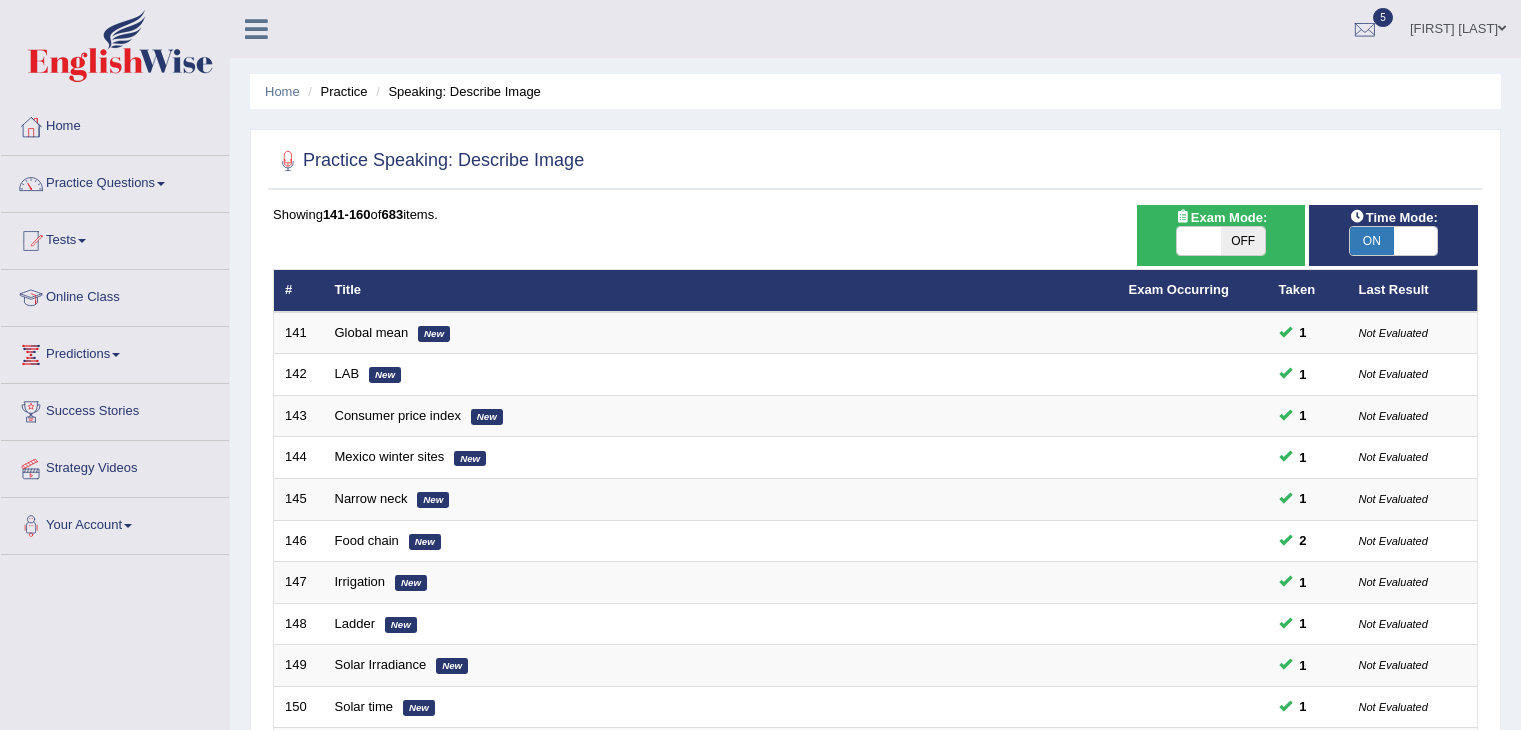 scroll, scrollTop: 0, scrollLeft: 0, axis: both 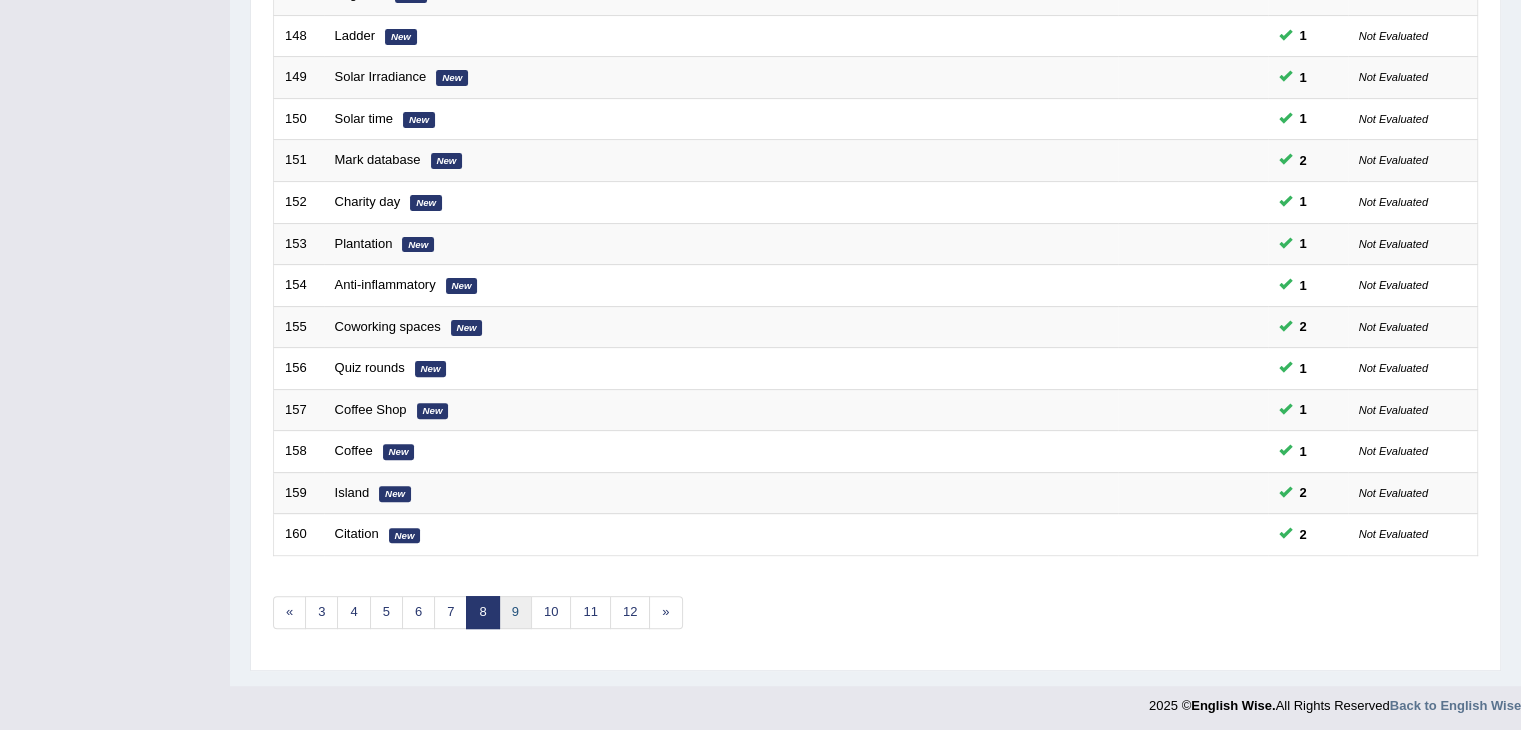 click on "9" at bounding box center (515, 612) 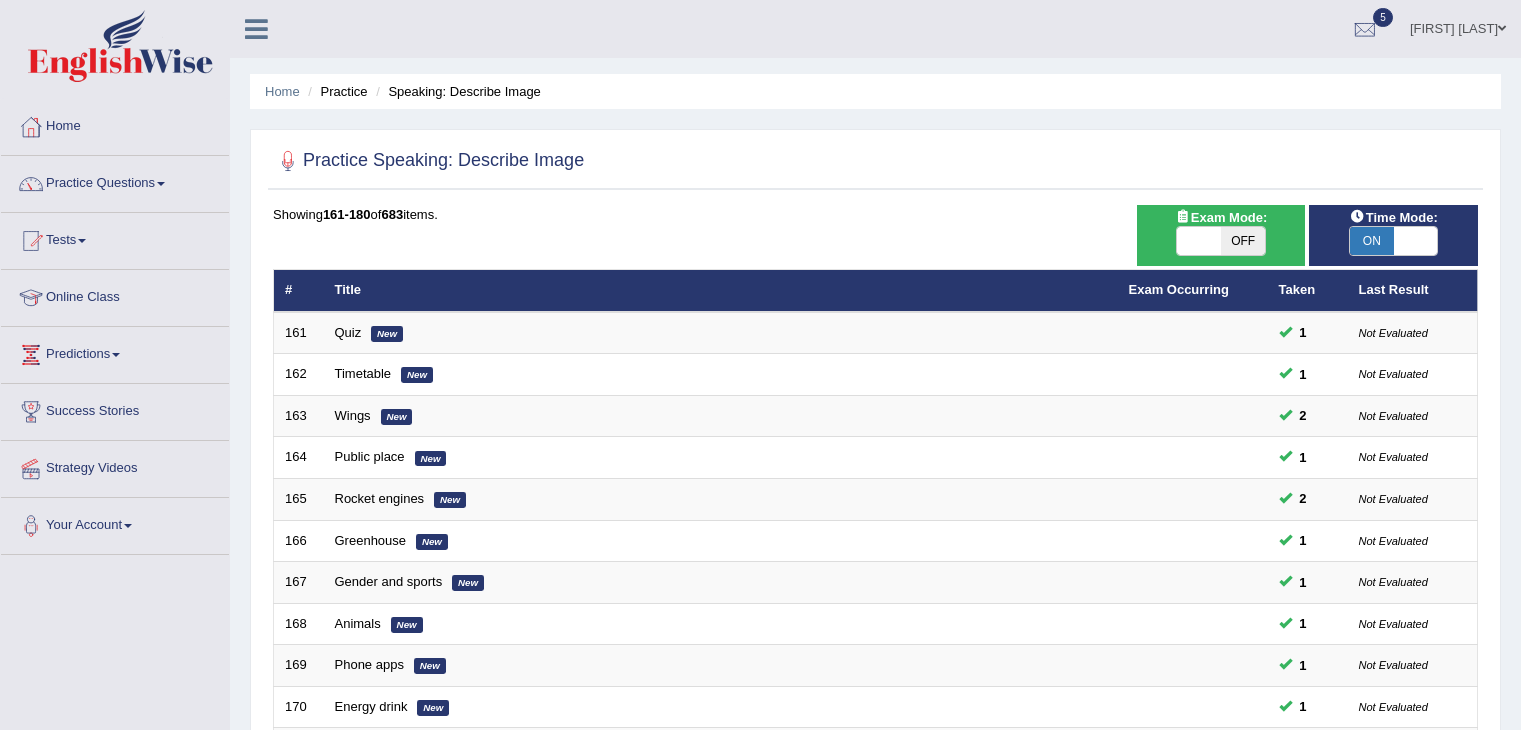 scroll, scrollTop: 224, scrollLeft: 0, axis: vertical 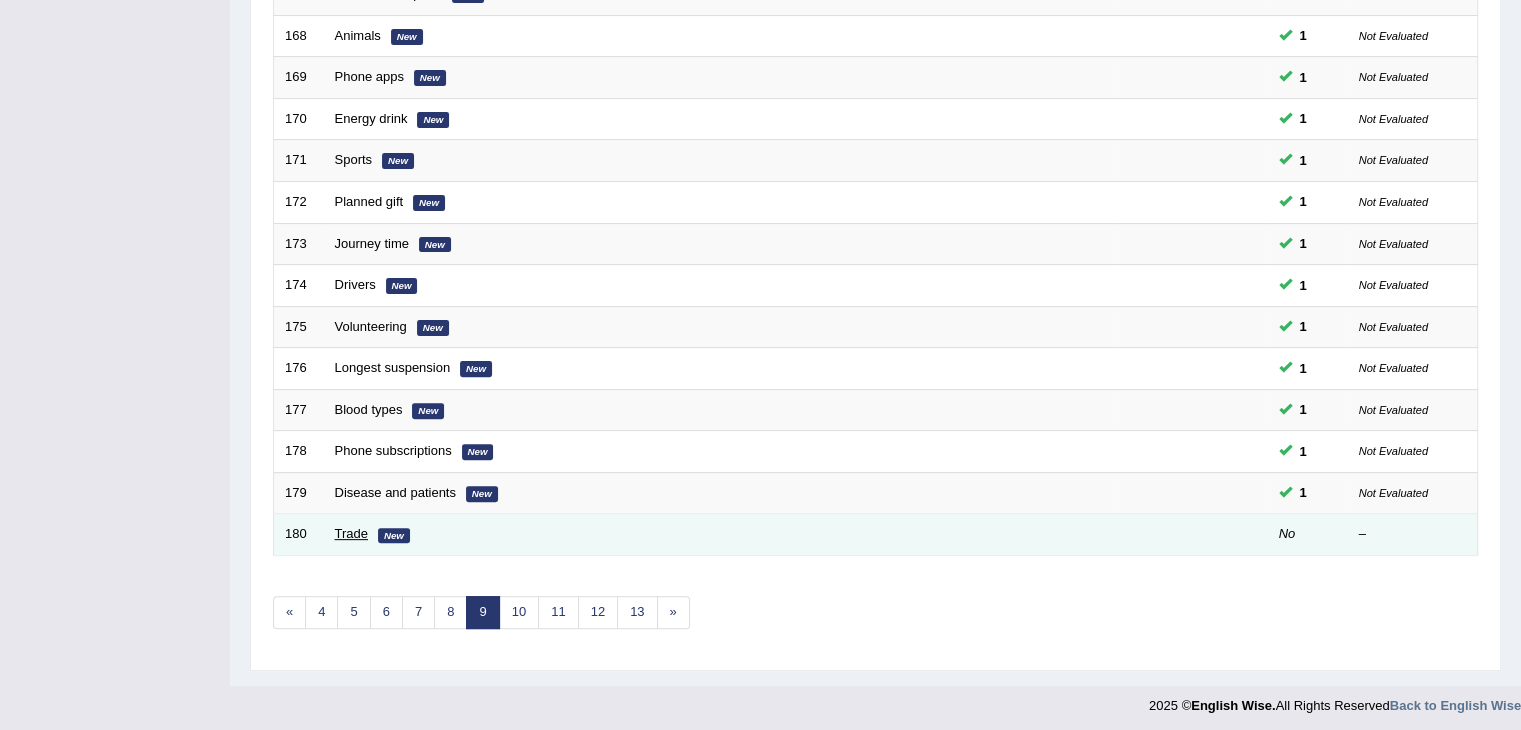 click on "Trade" at bounding box center (351, 533) 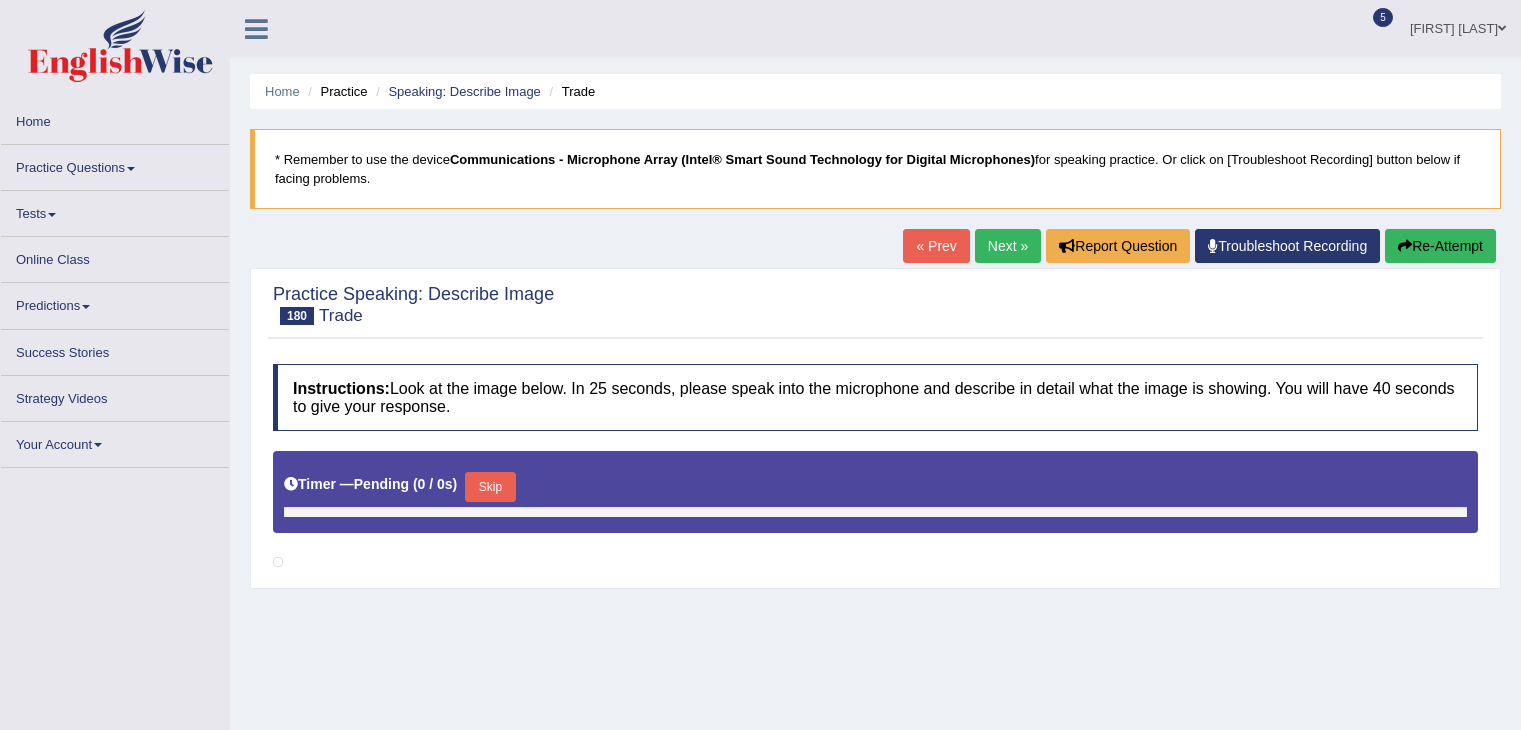 scroll, scrollTop: 0, scrollLeft: 0, axis: both 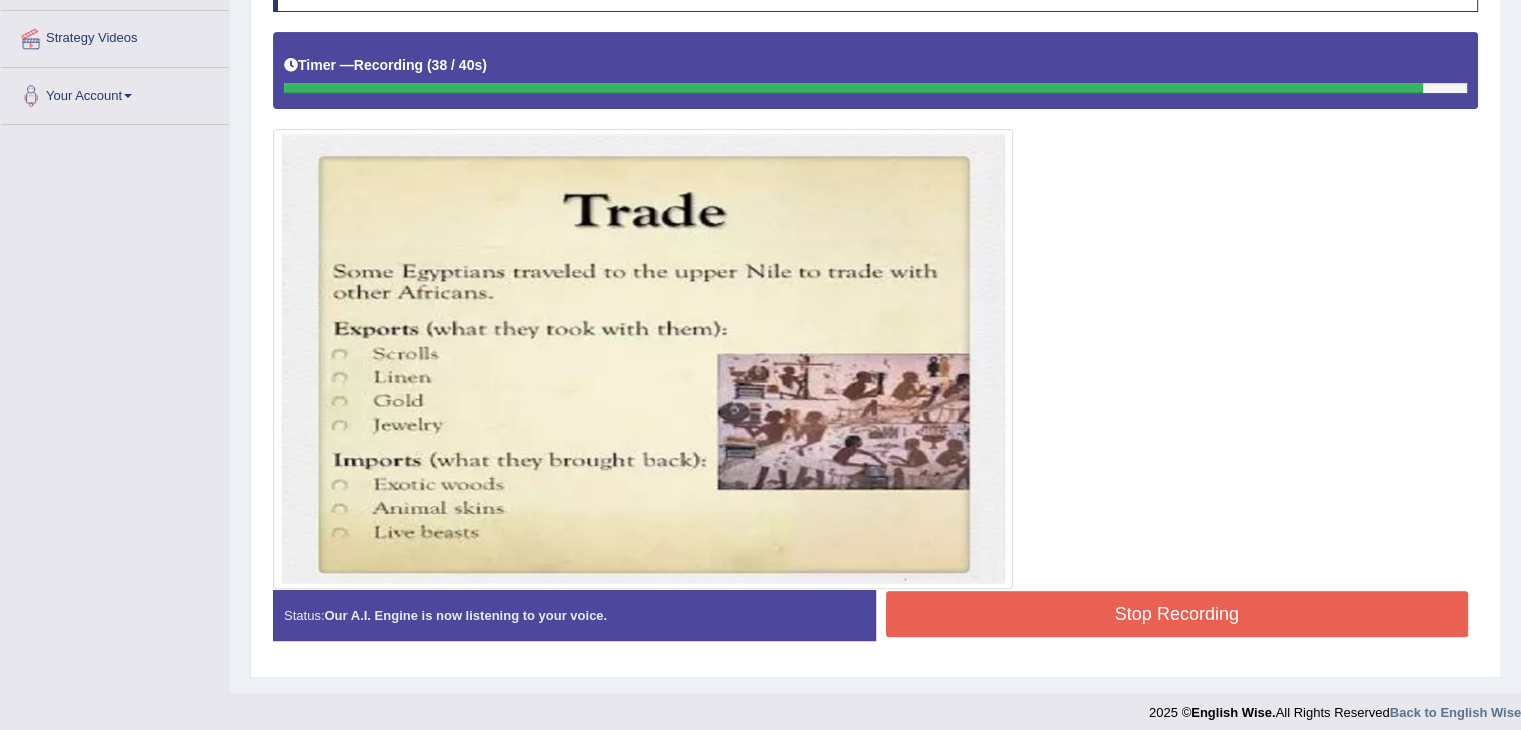 click on "Stop Recording" at bounding box center [1177, 614] 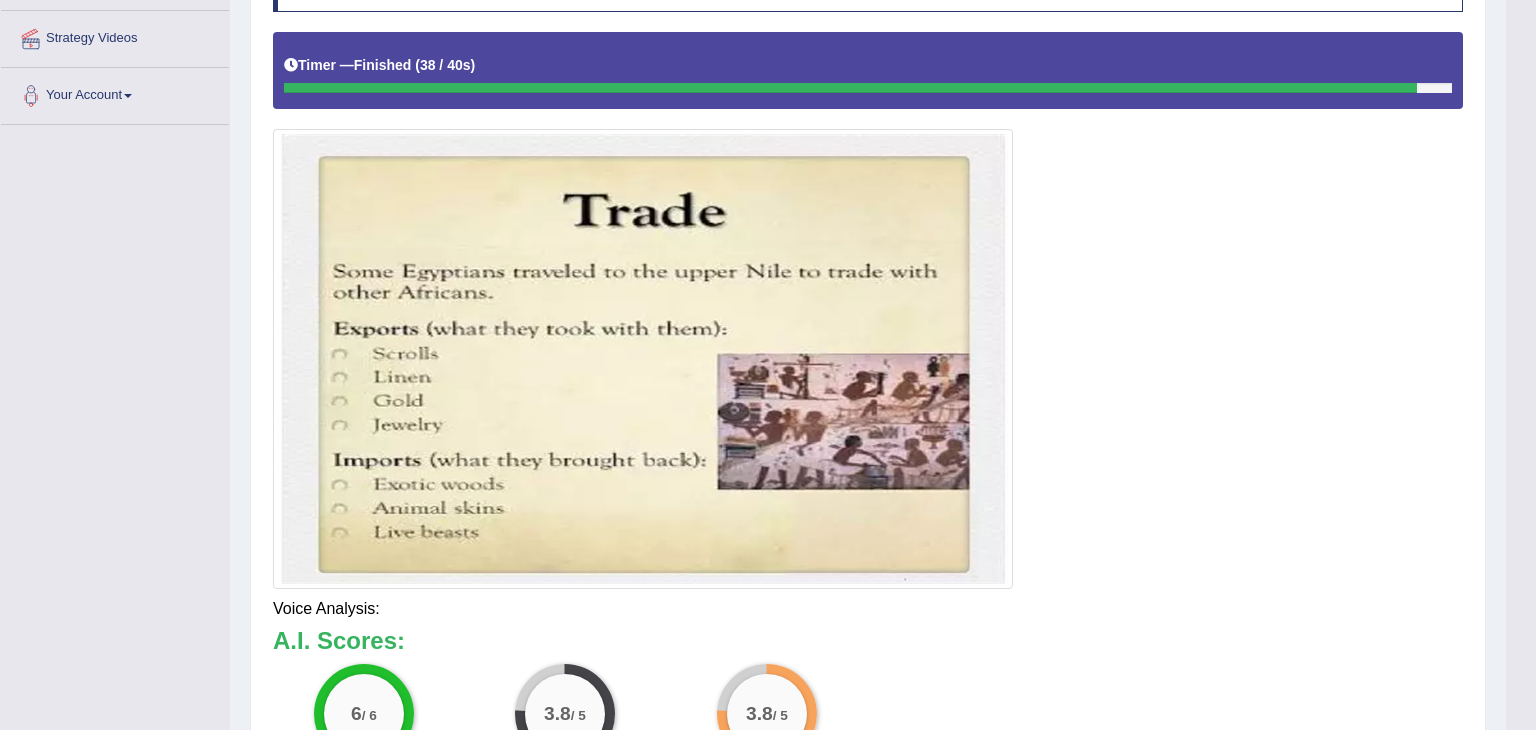 click on "Our A.I. Engine is working on your speech analysis! Please be patient. It may take few seconds..." at bounding box center (768, 365) 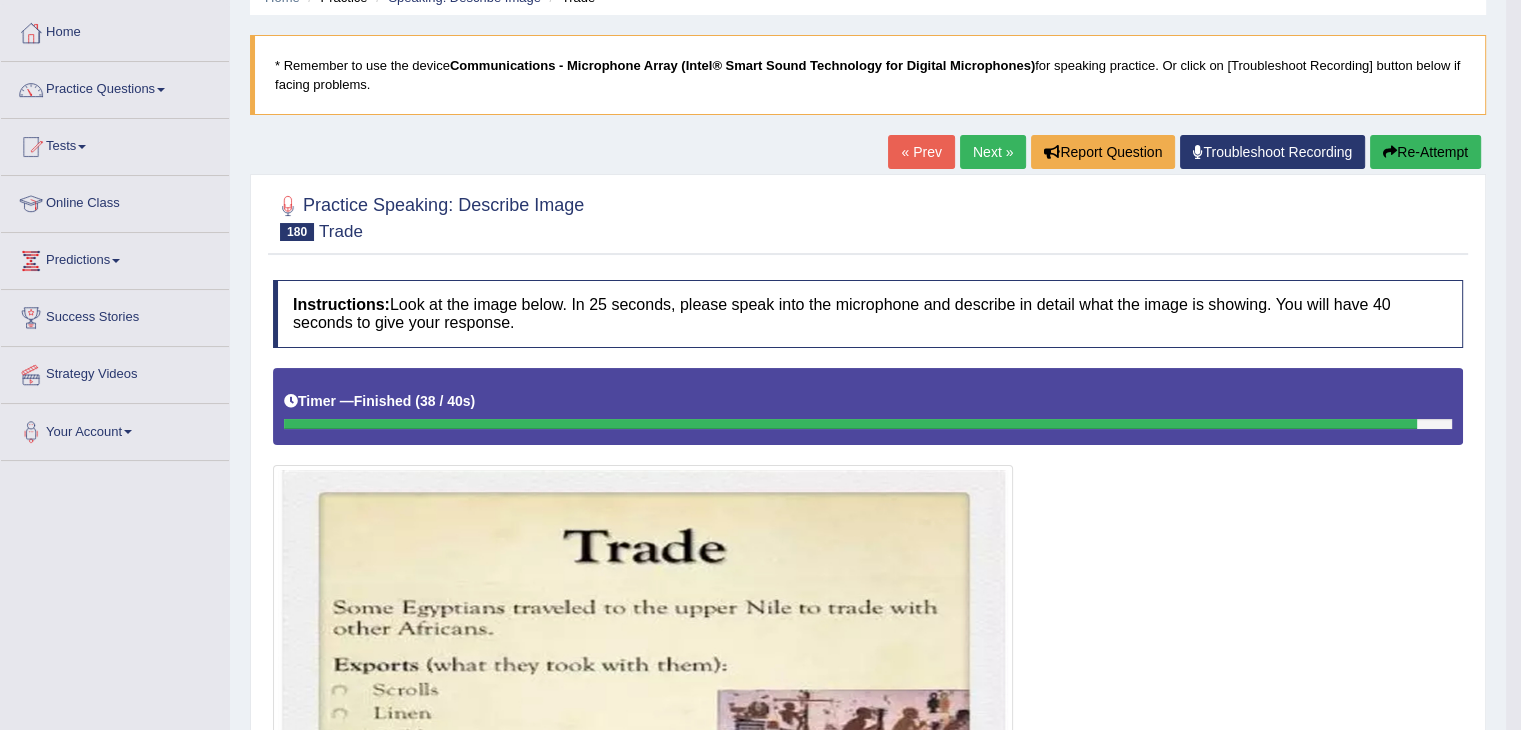 scroll, scrollTop: 63, scrollLeft: 0, axis: vertical 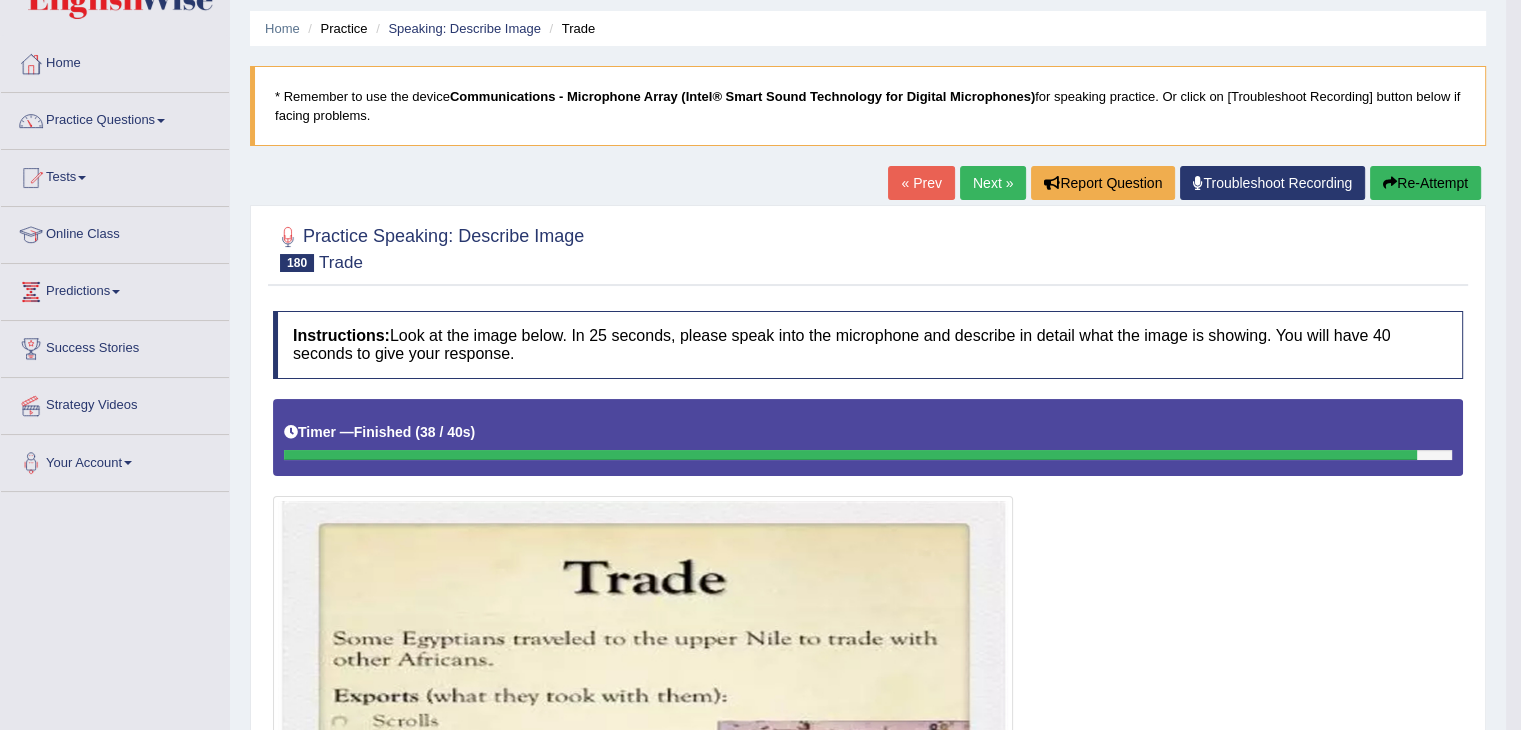 click on "Next »" at bounding box center [993, 183] 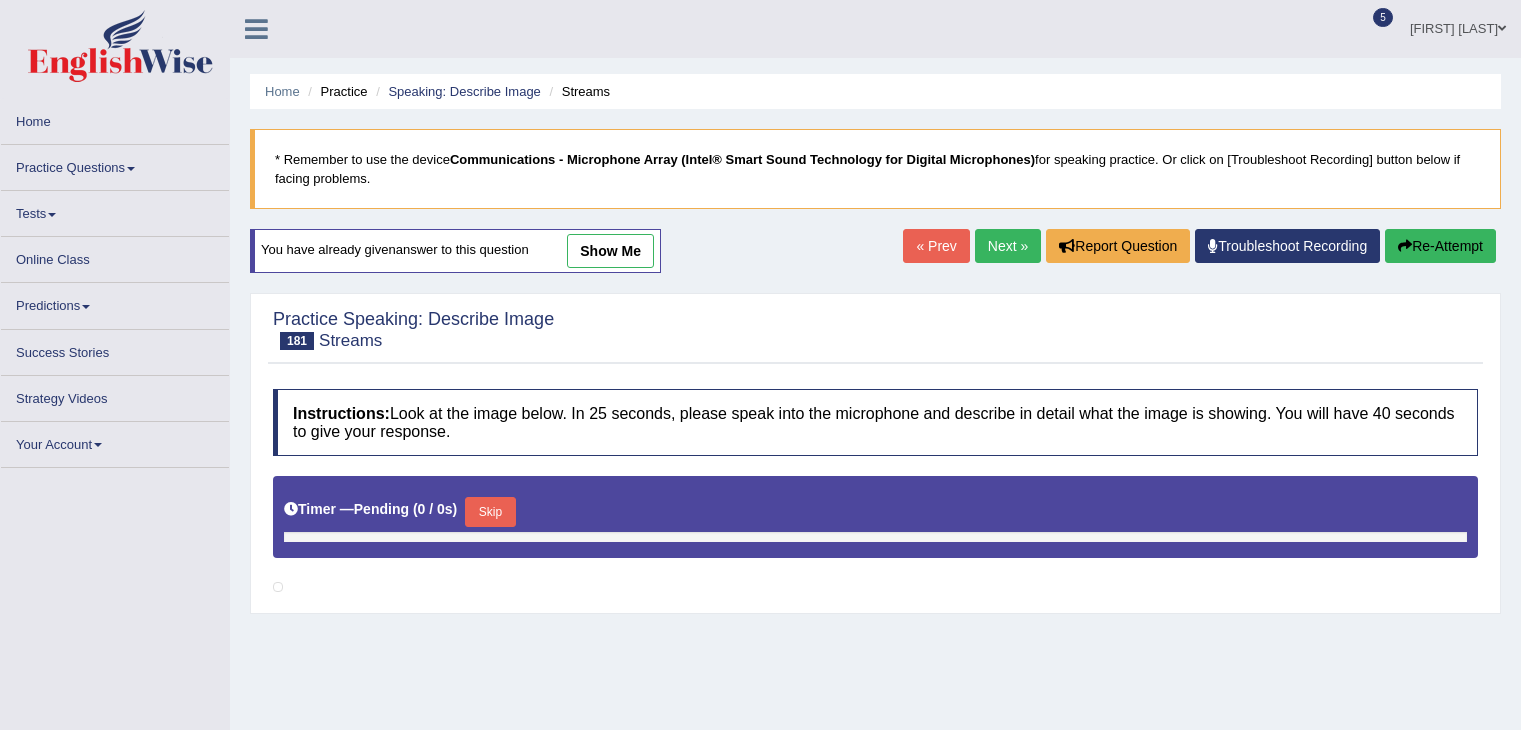 scroll, scrollTop: 0, scrollLeft: 0, axis: both 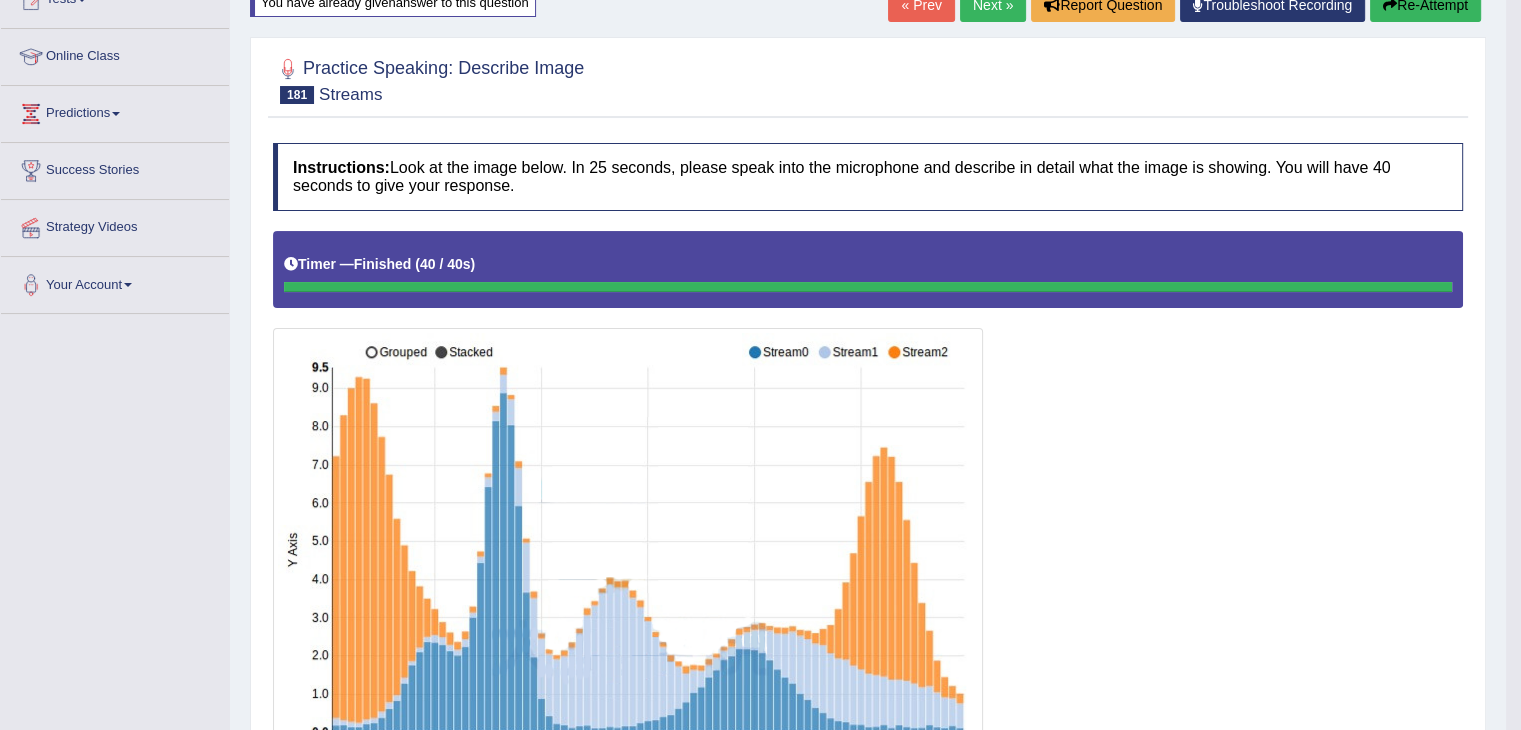 click at bounding box center [868, 509] 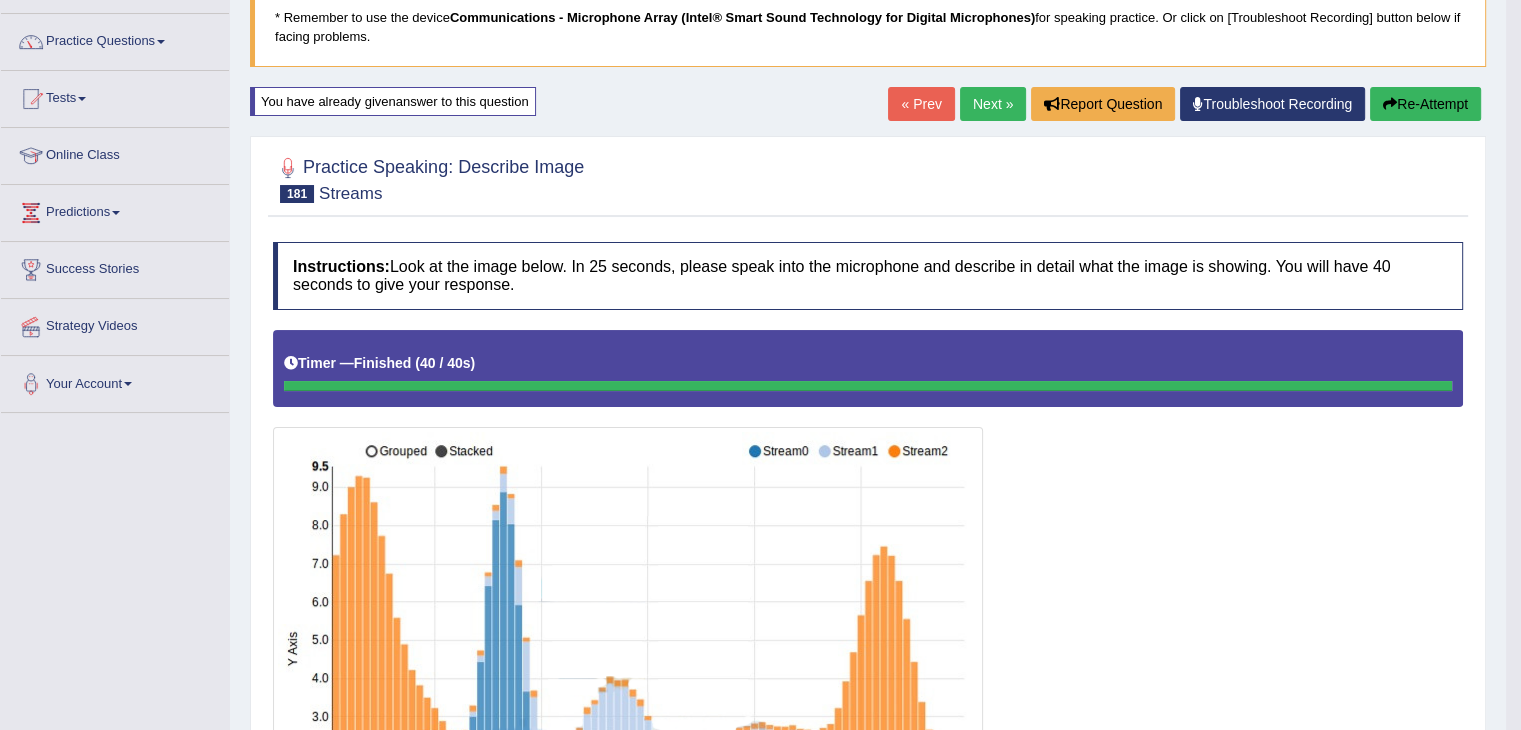 scroll, scrollTop: 141, scrollLeft: 0, axis: vertical 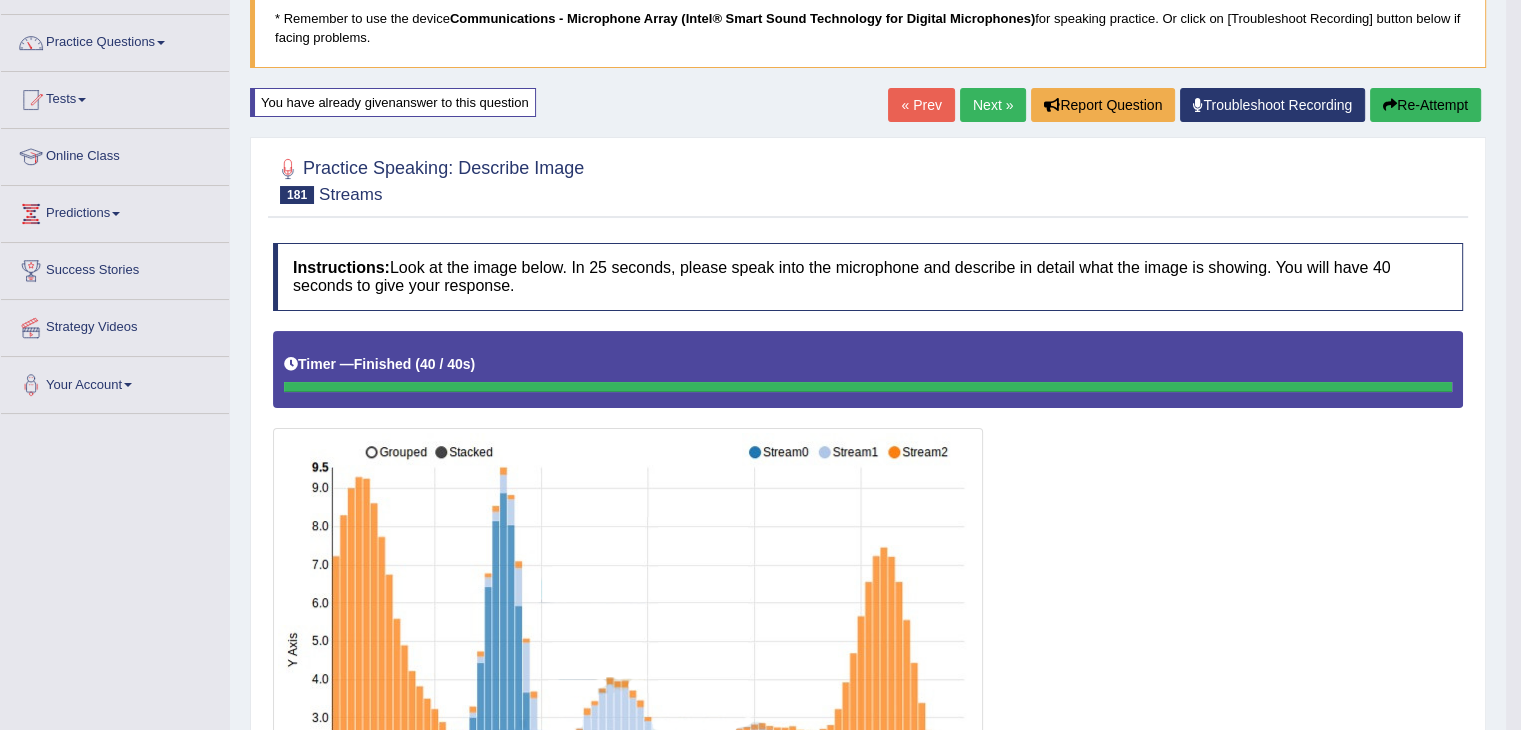 click on "Next »" at bounding box center [993, 105] 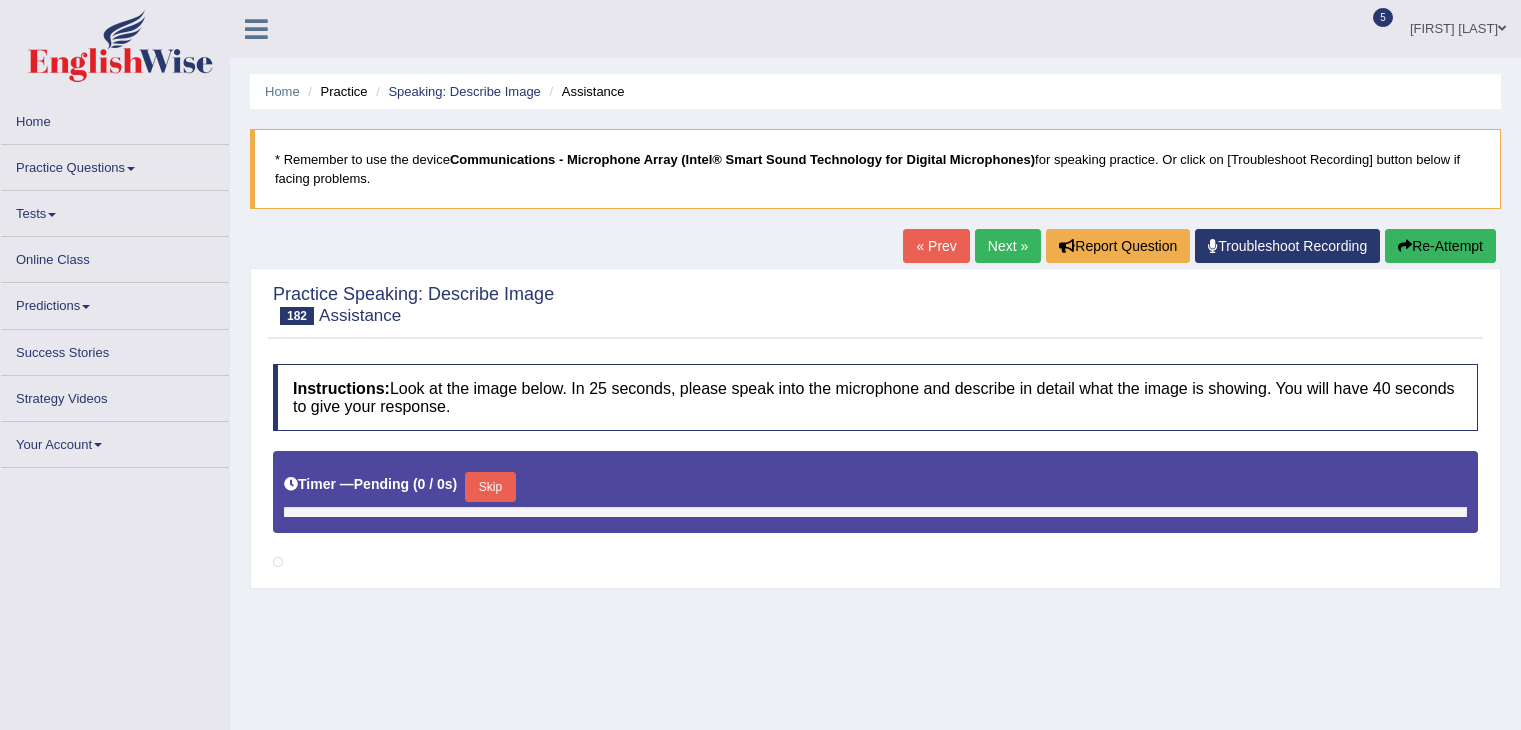 scroll, scrollTop: 0, scrollLeft: 0, axis: both 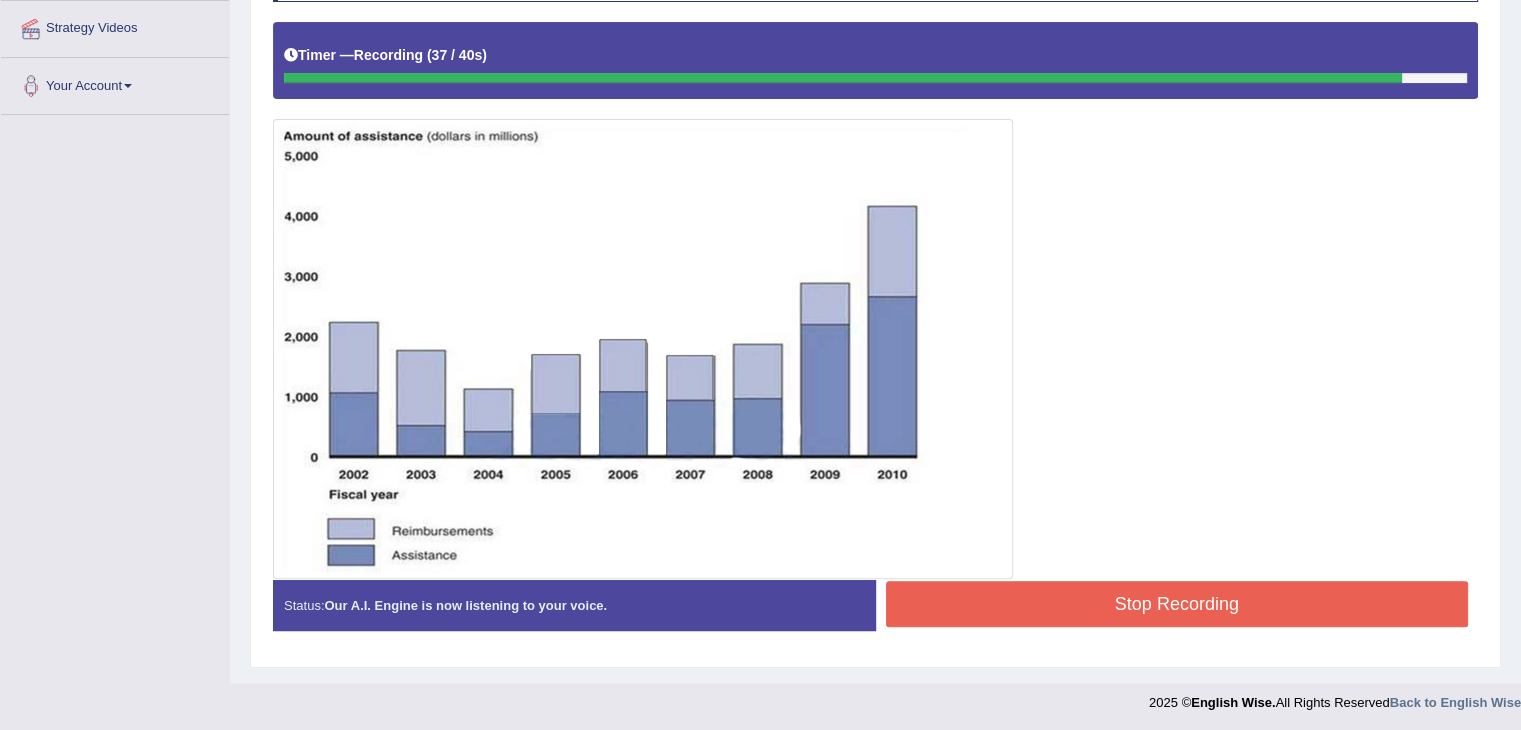 click on "Stop Recording" at bounding box center [1177, 604] 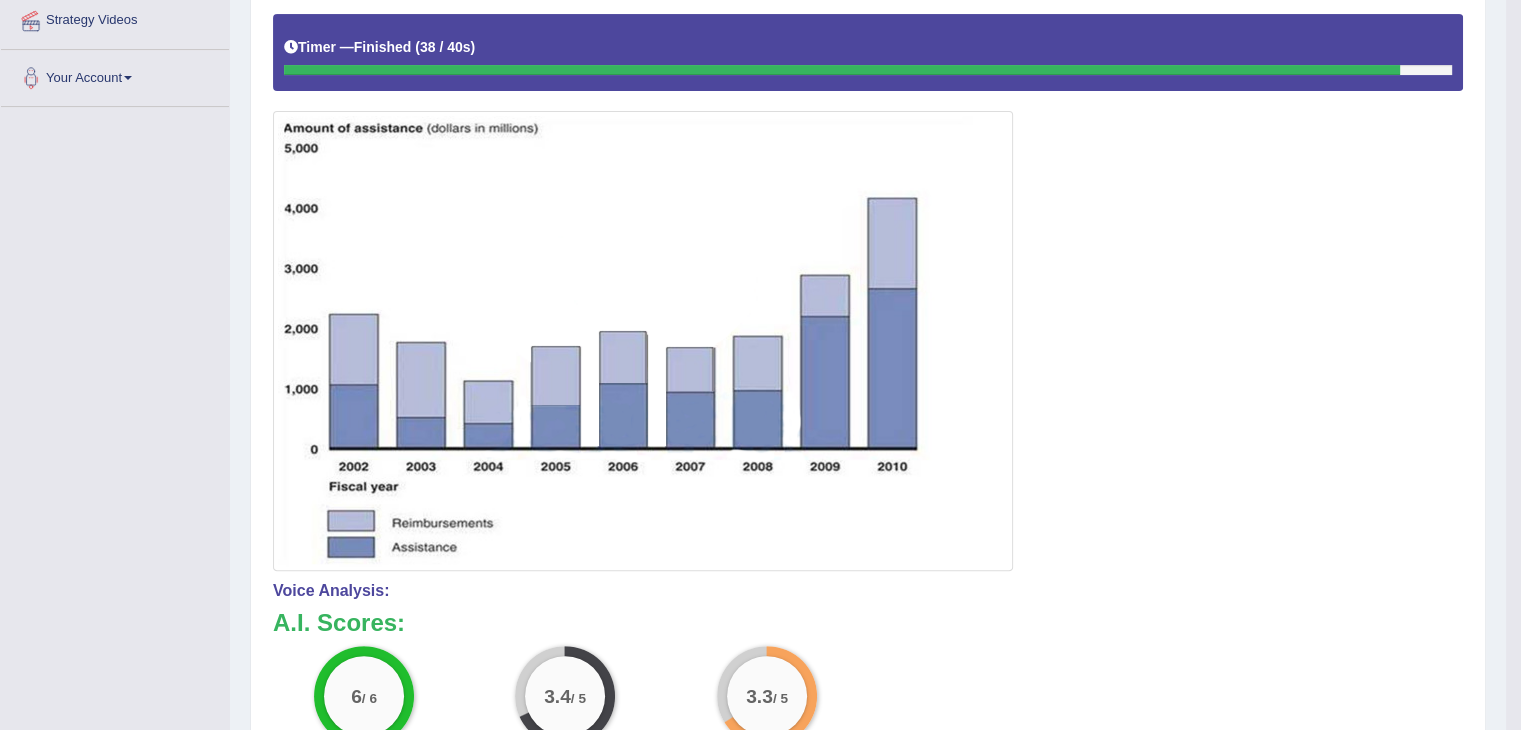 scroll, scrollTop: 448, scrollLeft: 0, axis: vertical 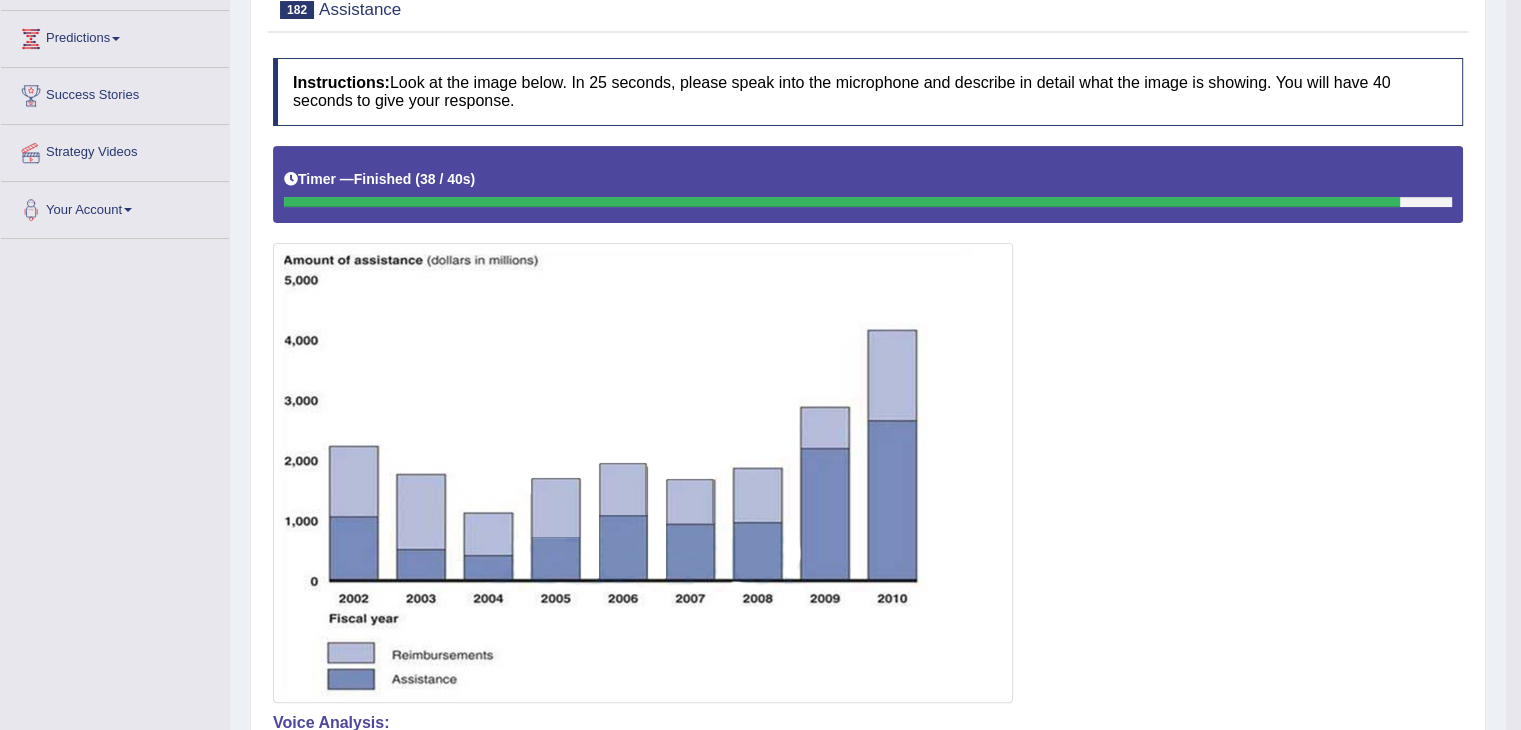 click at bounding box center (868, 424) 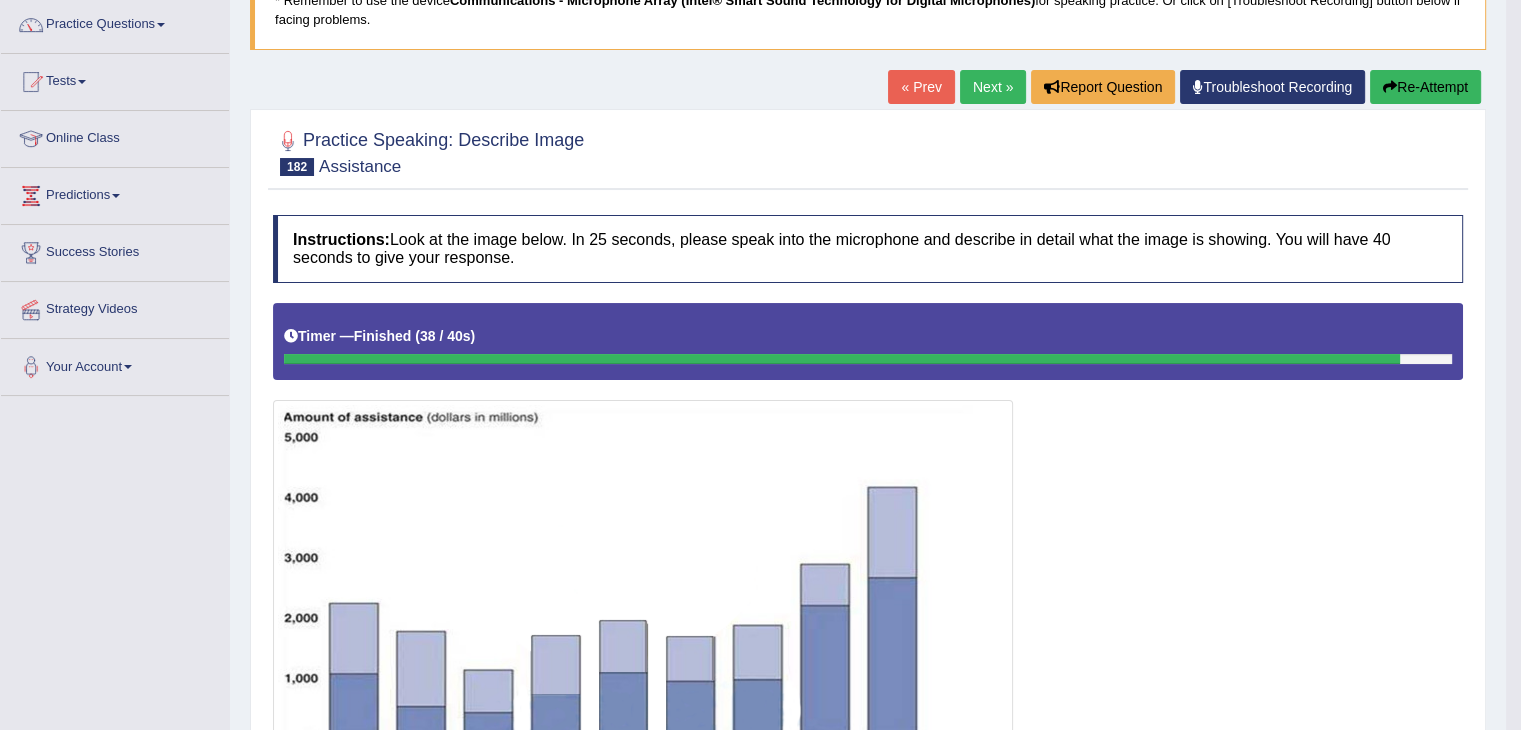 scroll, scrollTop: 157, scrollLeft: 0, axis: vertical 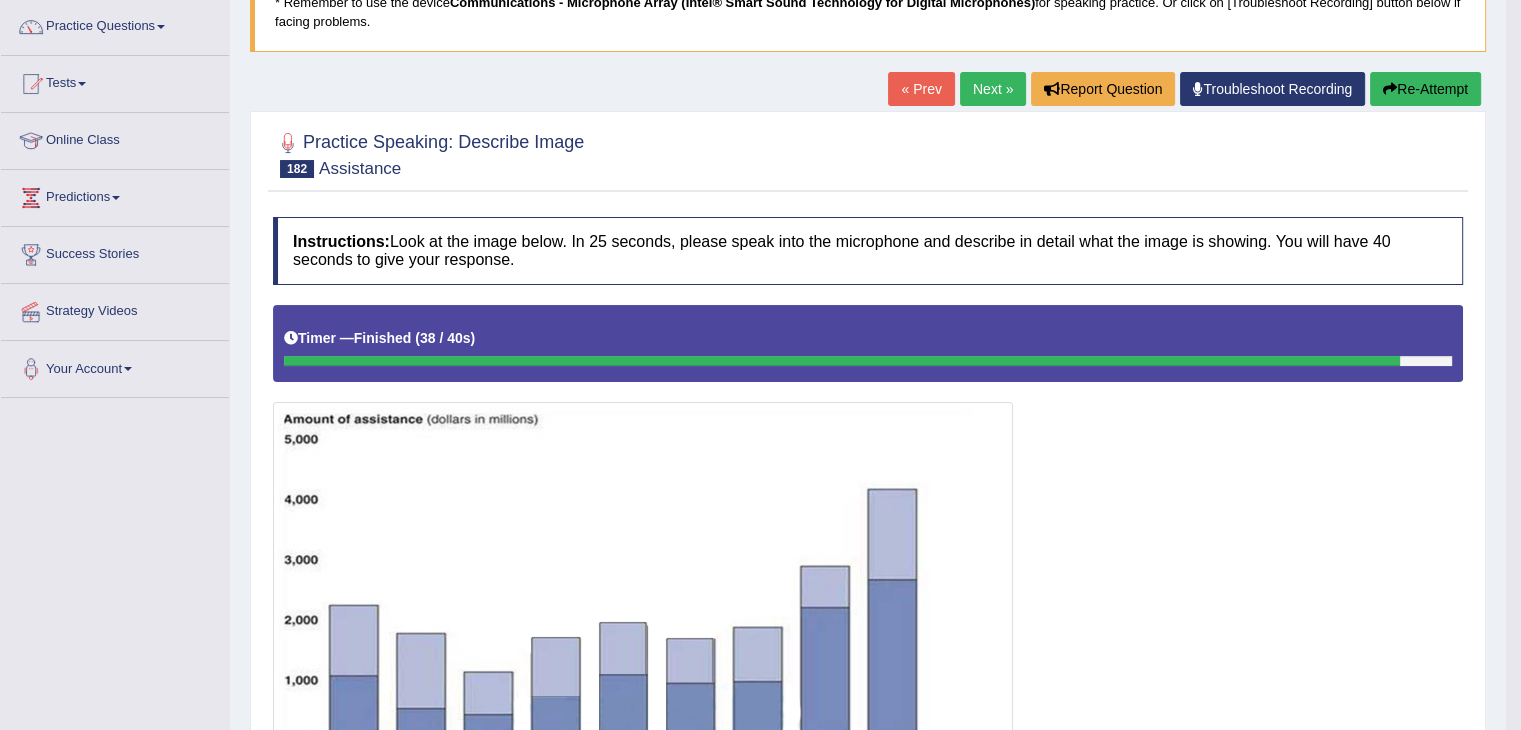 click on "Re-Attempt" at bounding box center (1425, 89) 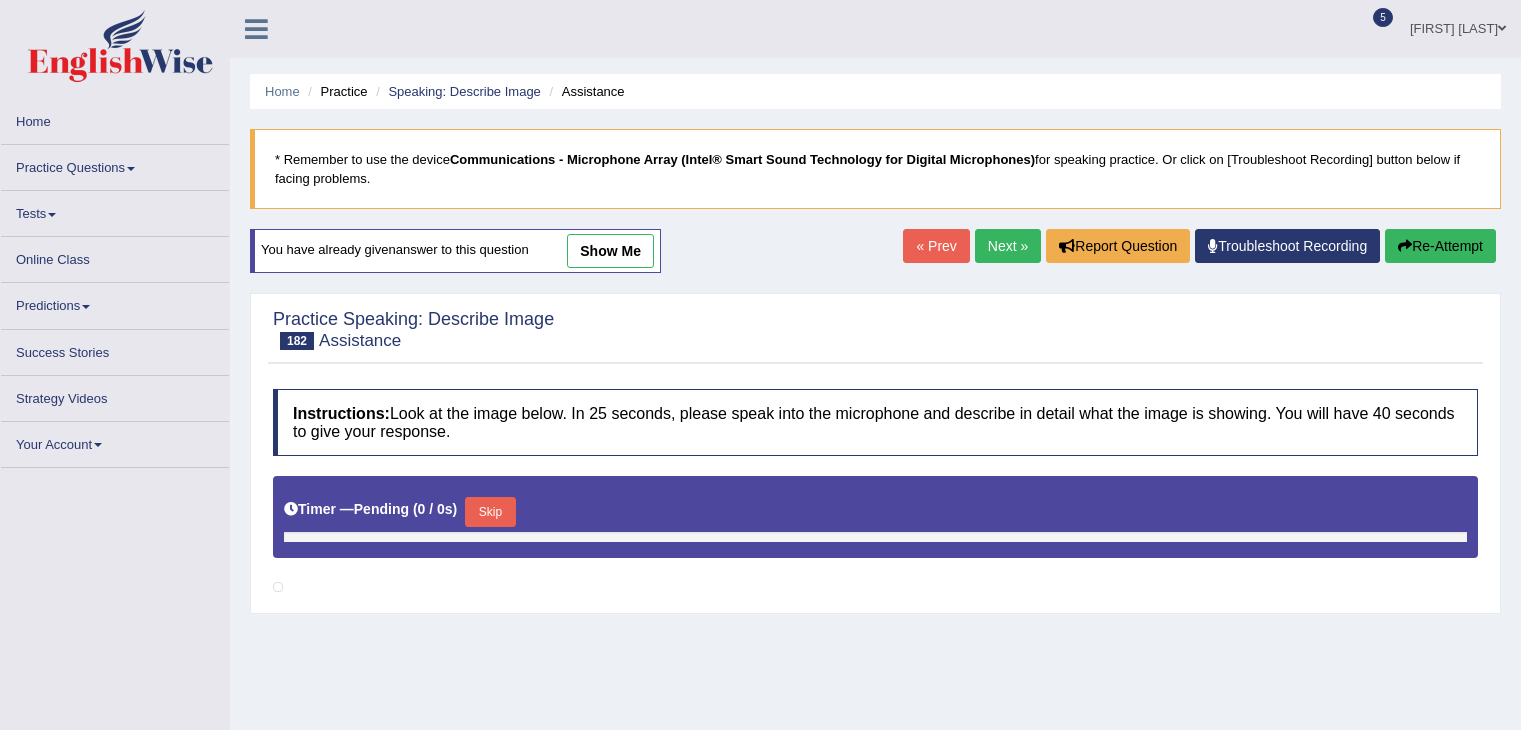 scroll, scrollTop: 148, scrollLeft: 0, axis: vertical 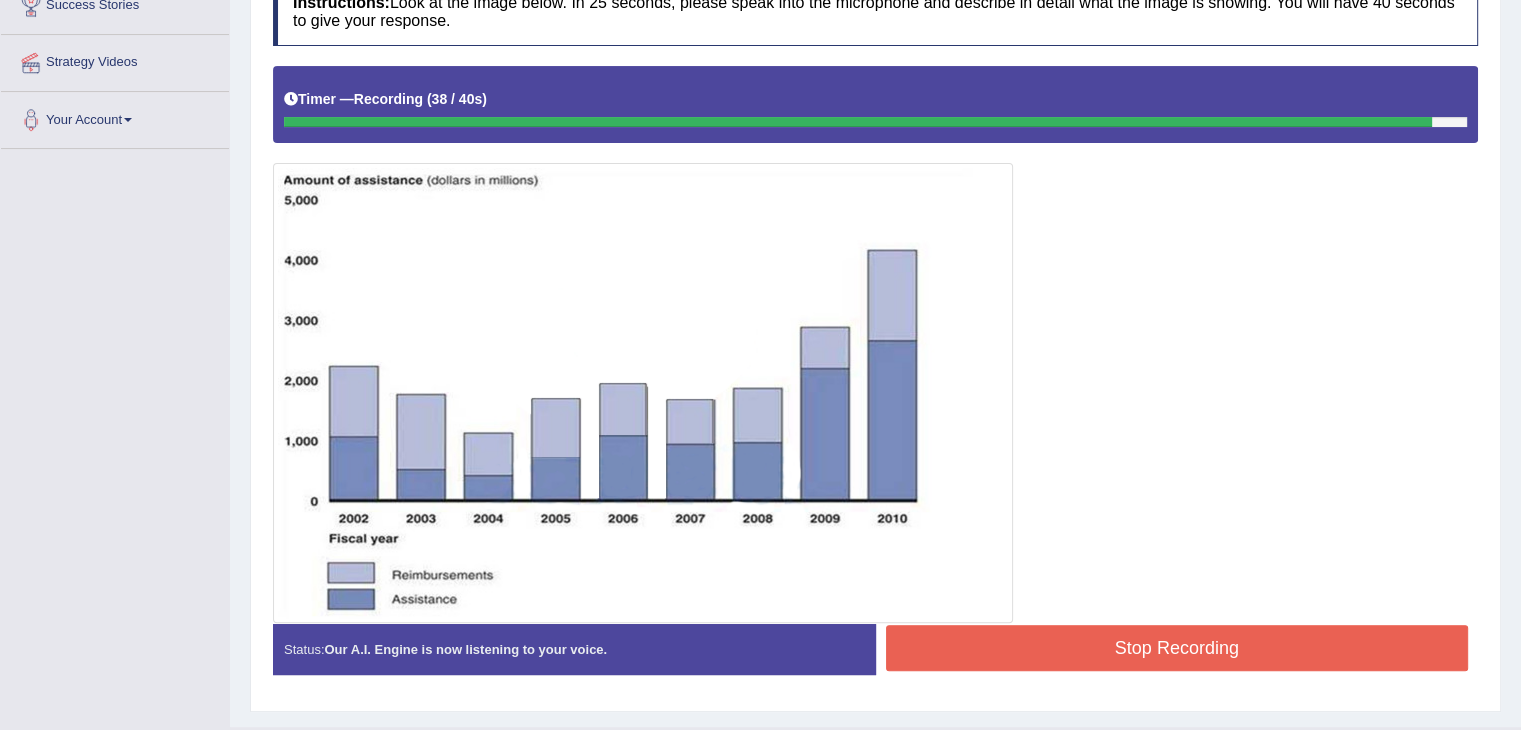 click on "Stop Recording" at bounding box center (1177, 648) 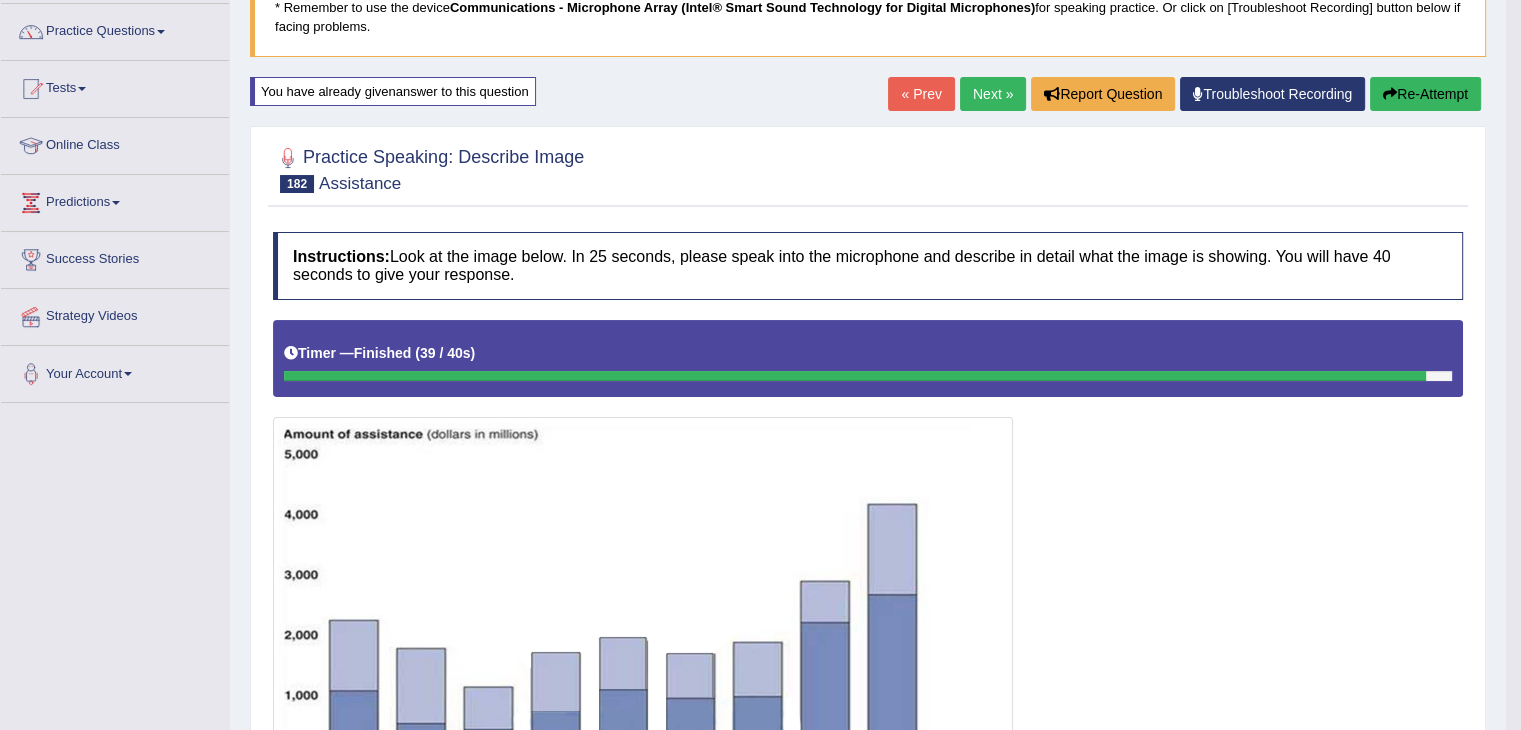scroll, scrollTop: 146, scrollLeft: 0, axis: vertical 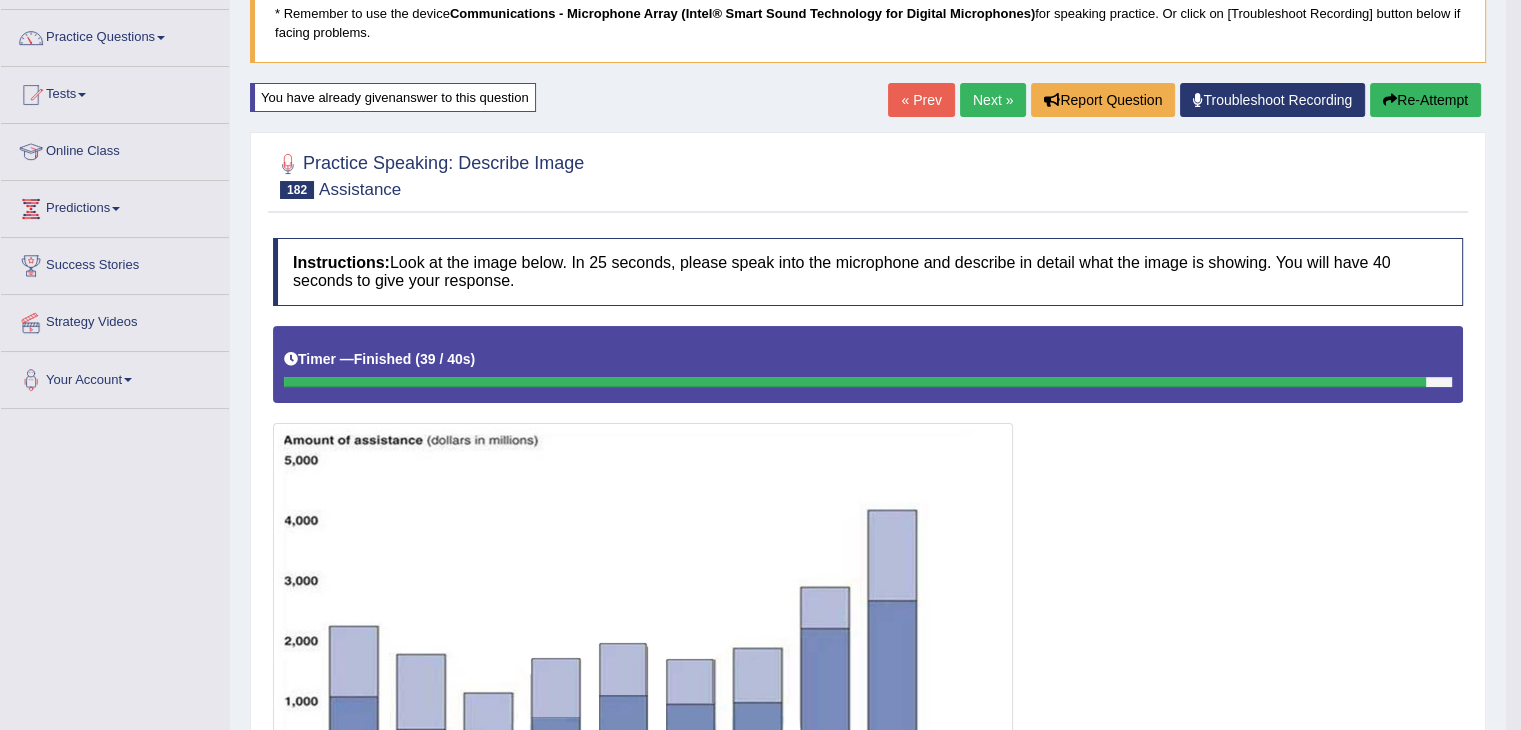 click on "Re-Attempt" at bounding box center [1425, 100] 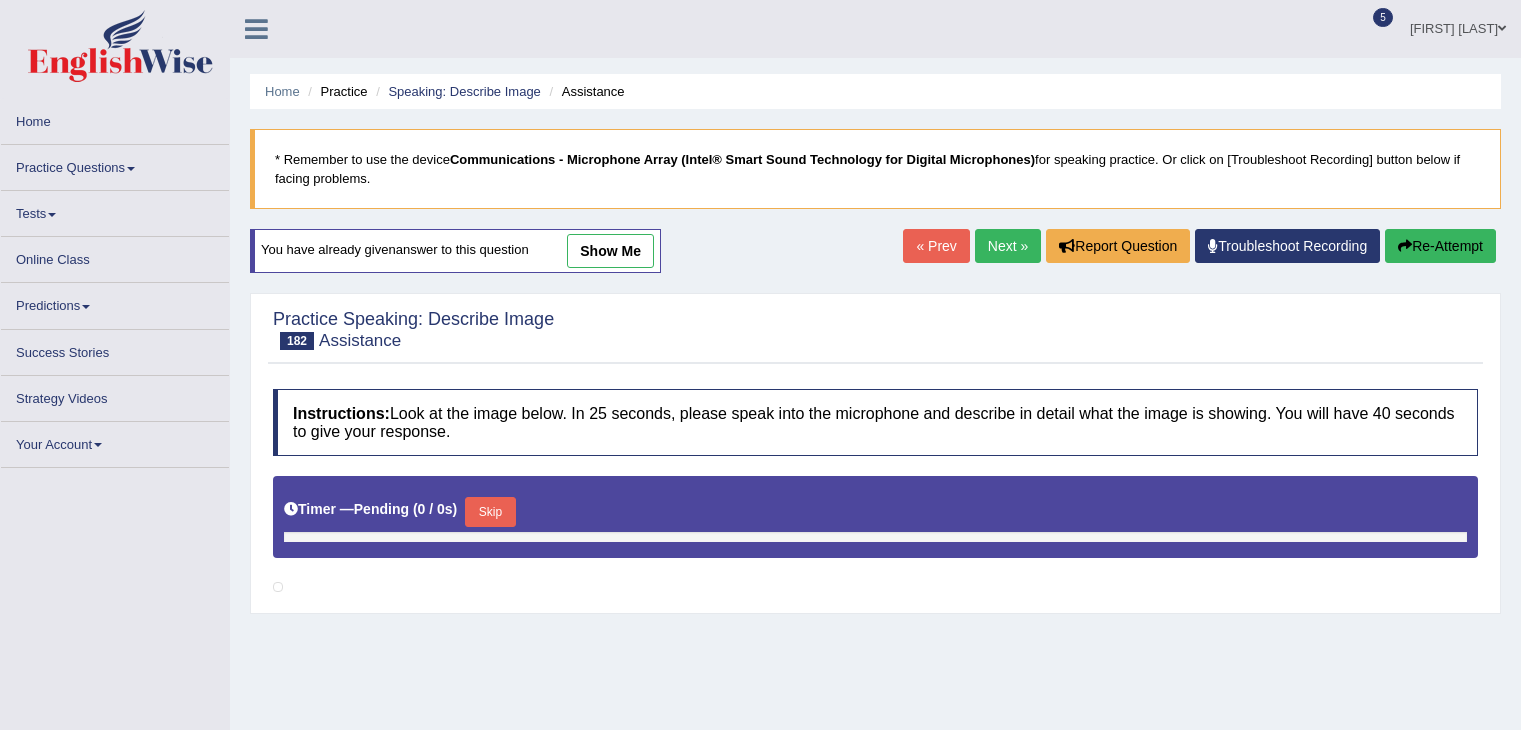 scroll, scrollTop: 310, scrollLeft: 0, axis: vertical 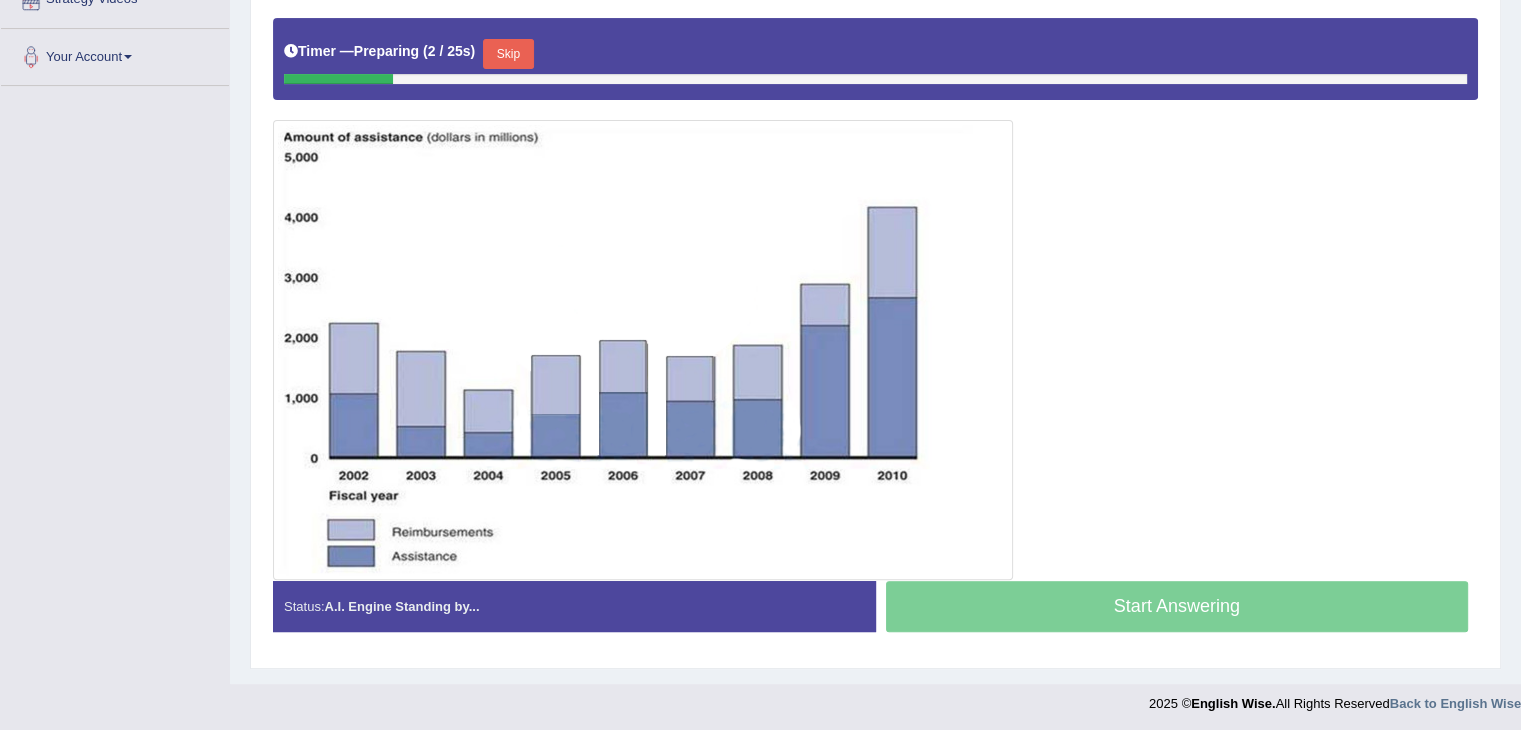 click on "Skip" at bounding box center [508, 54] 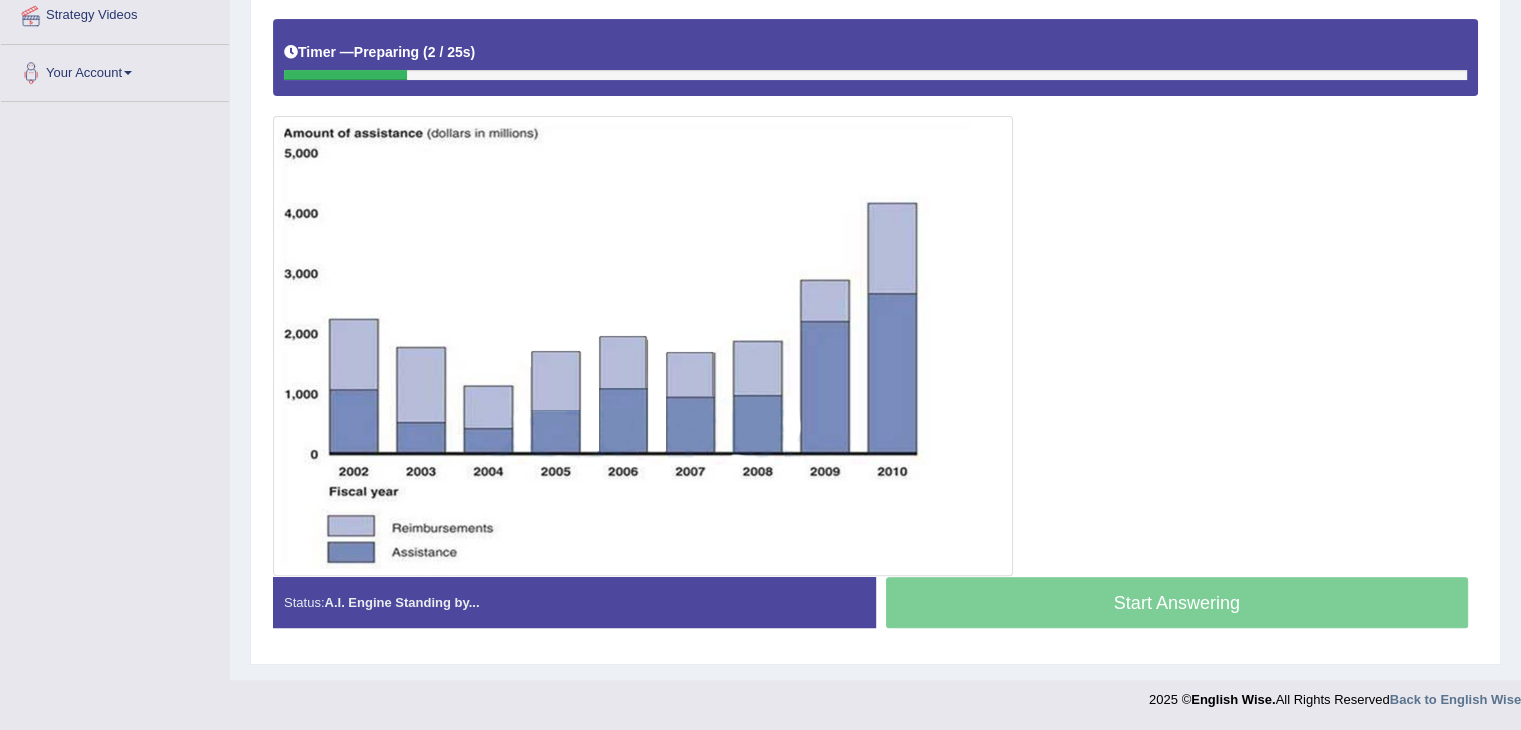 scroll, scrollTop: 450, scrollLeft: 0, axis: vertical 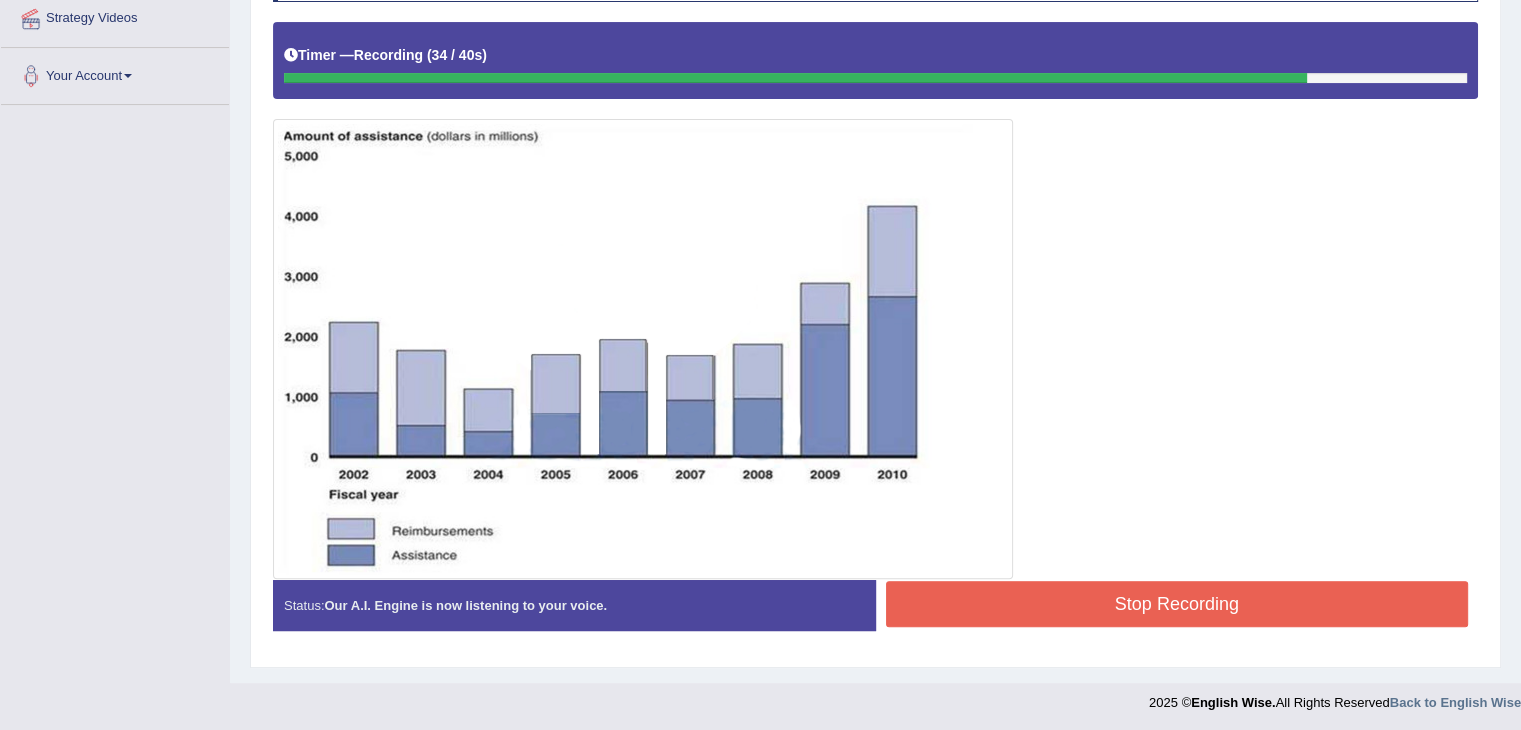 click on "Stop Recording" at bounding box center (1177, 604) 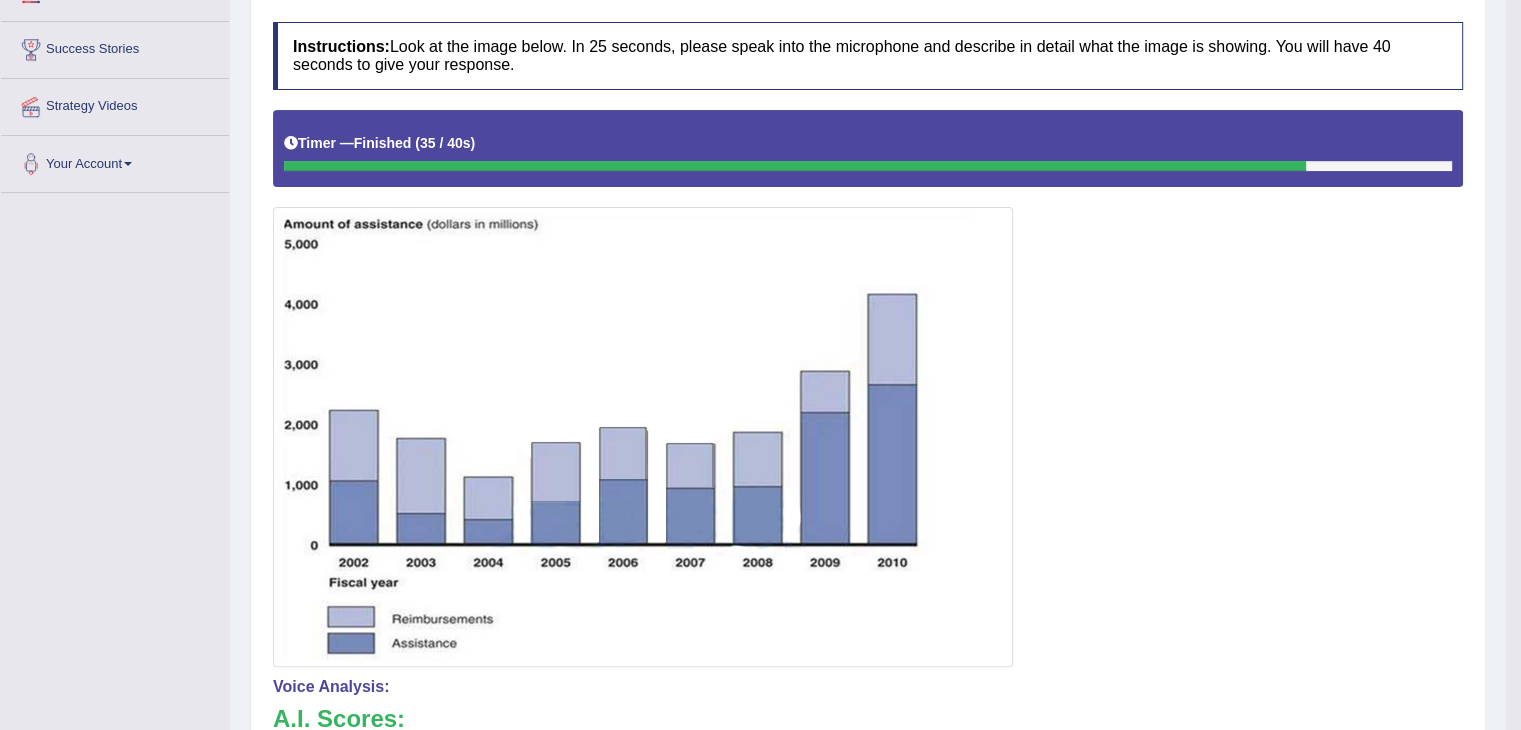 scroll, scrollTop: 128, scrollLeft: 0, axis: vertical 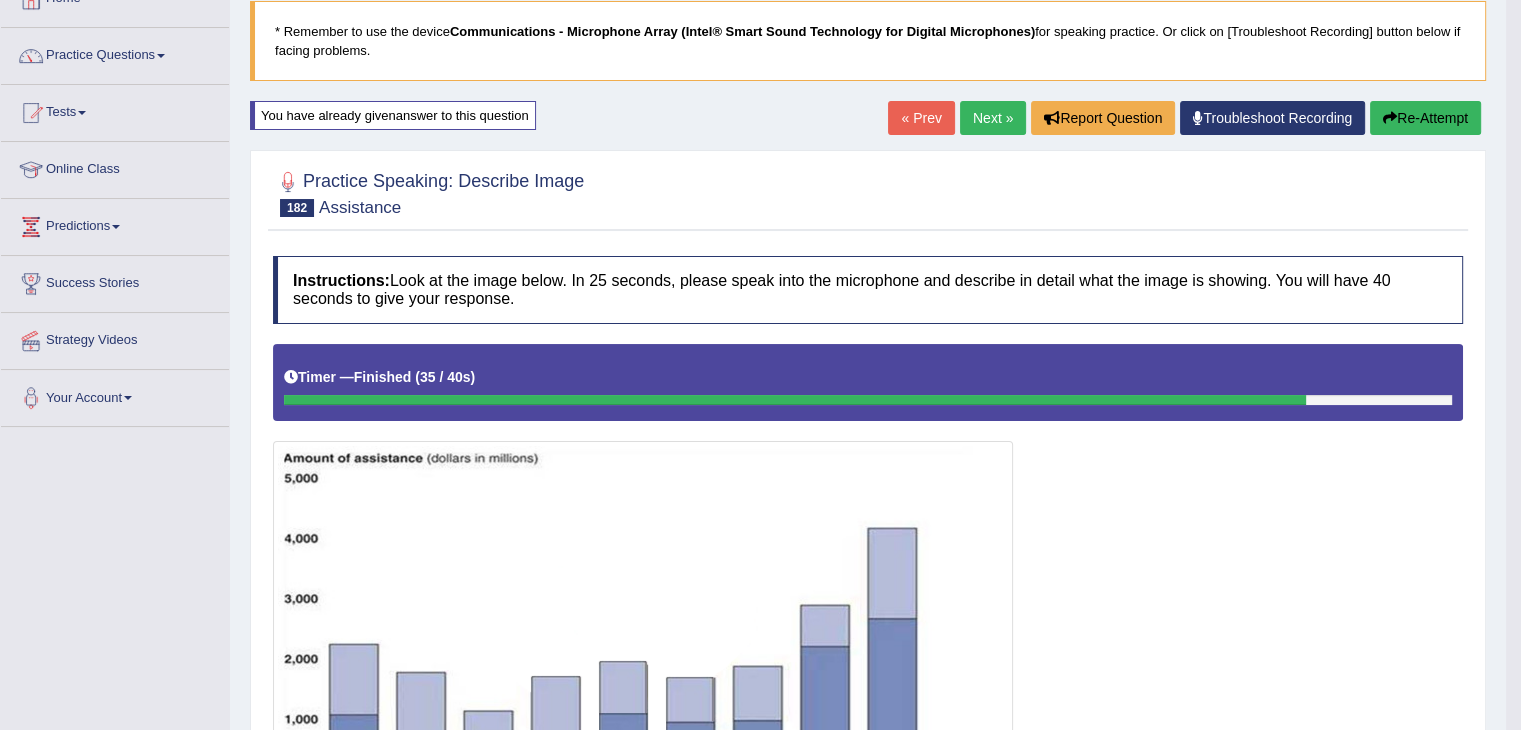 click on "Re-Attempt" at bounding box center [1425, 118] 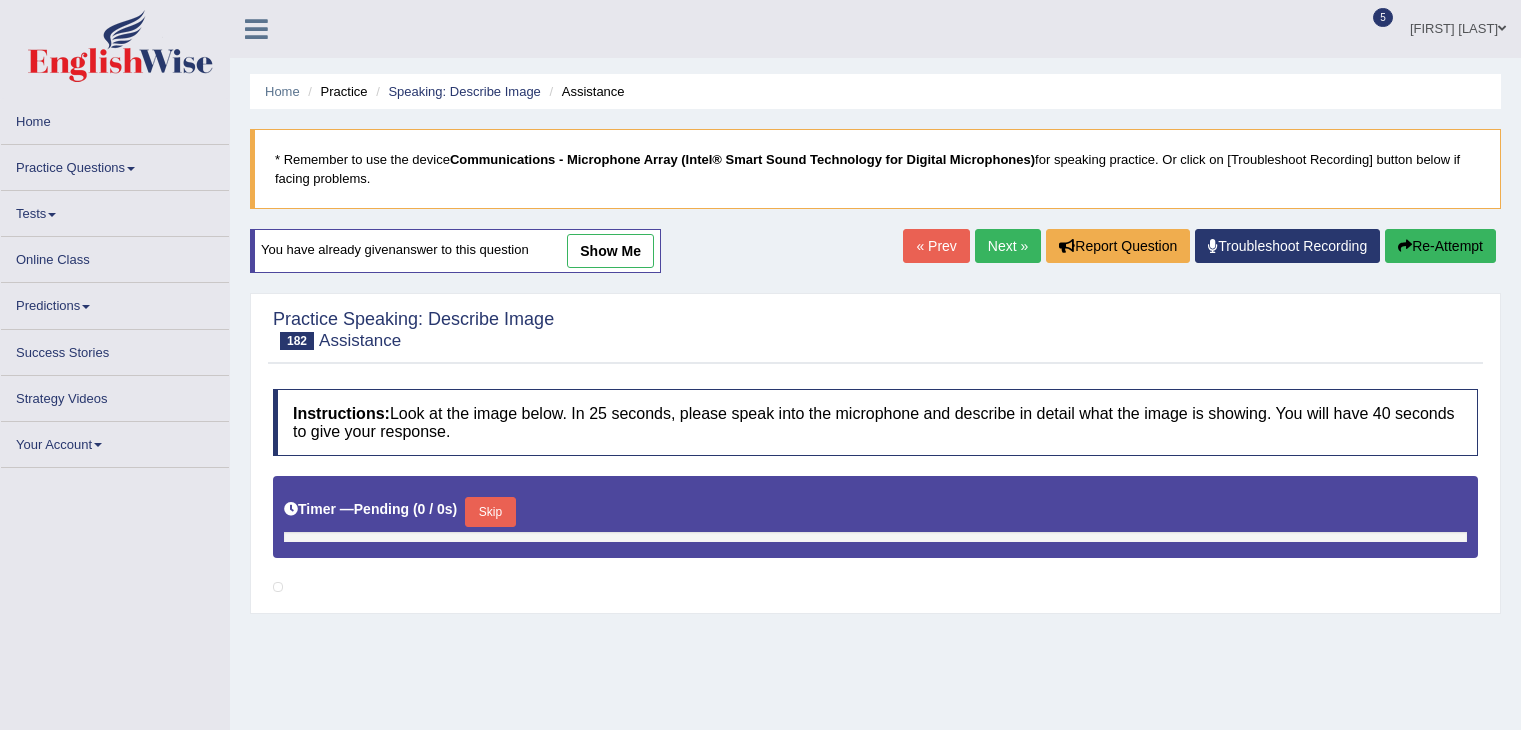 scroll, scrollTop: 310, scrollLeft: 0, axis: vertical 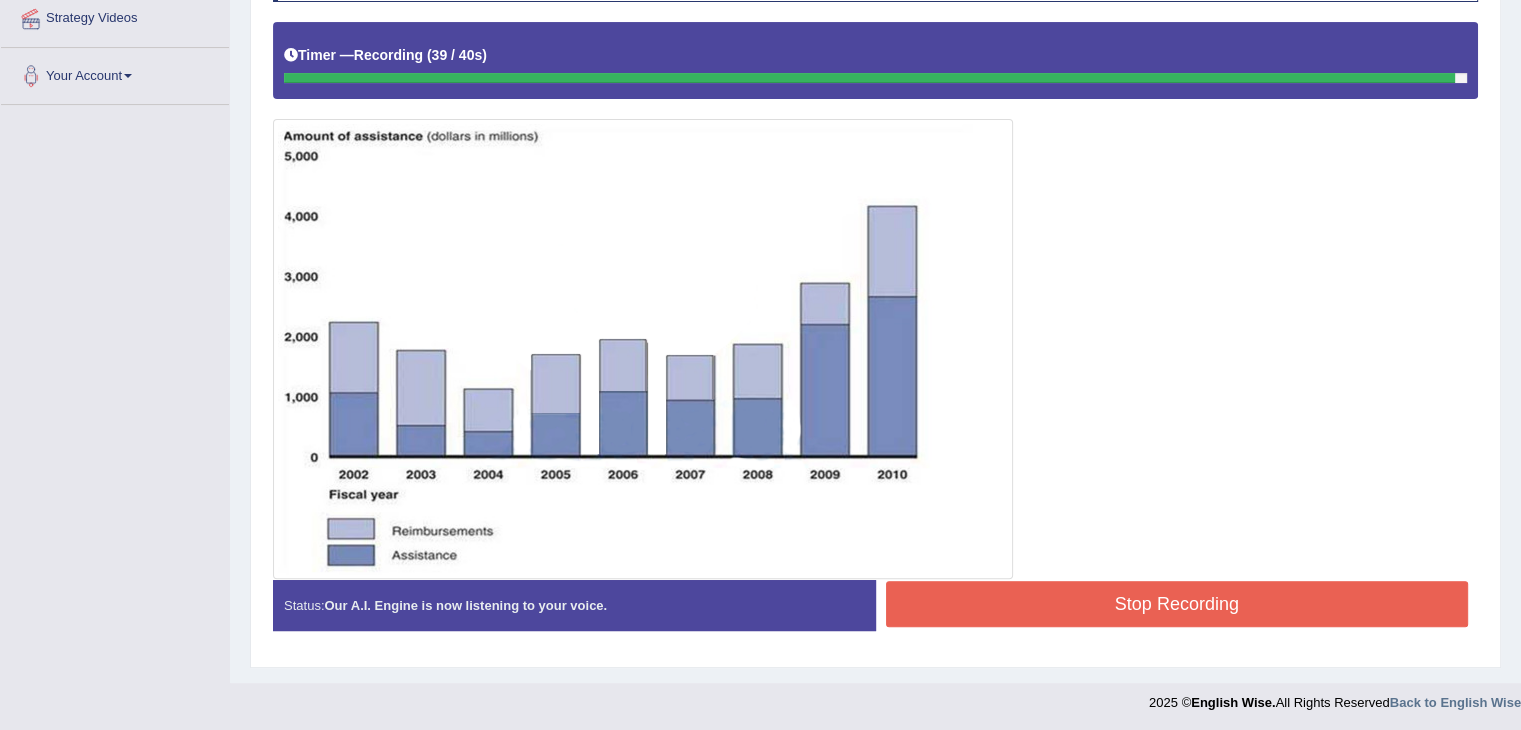 click on "Stop Recording" at bounding box center (1177, 604) 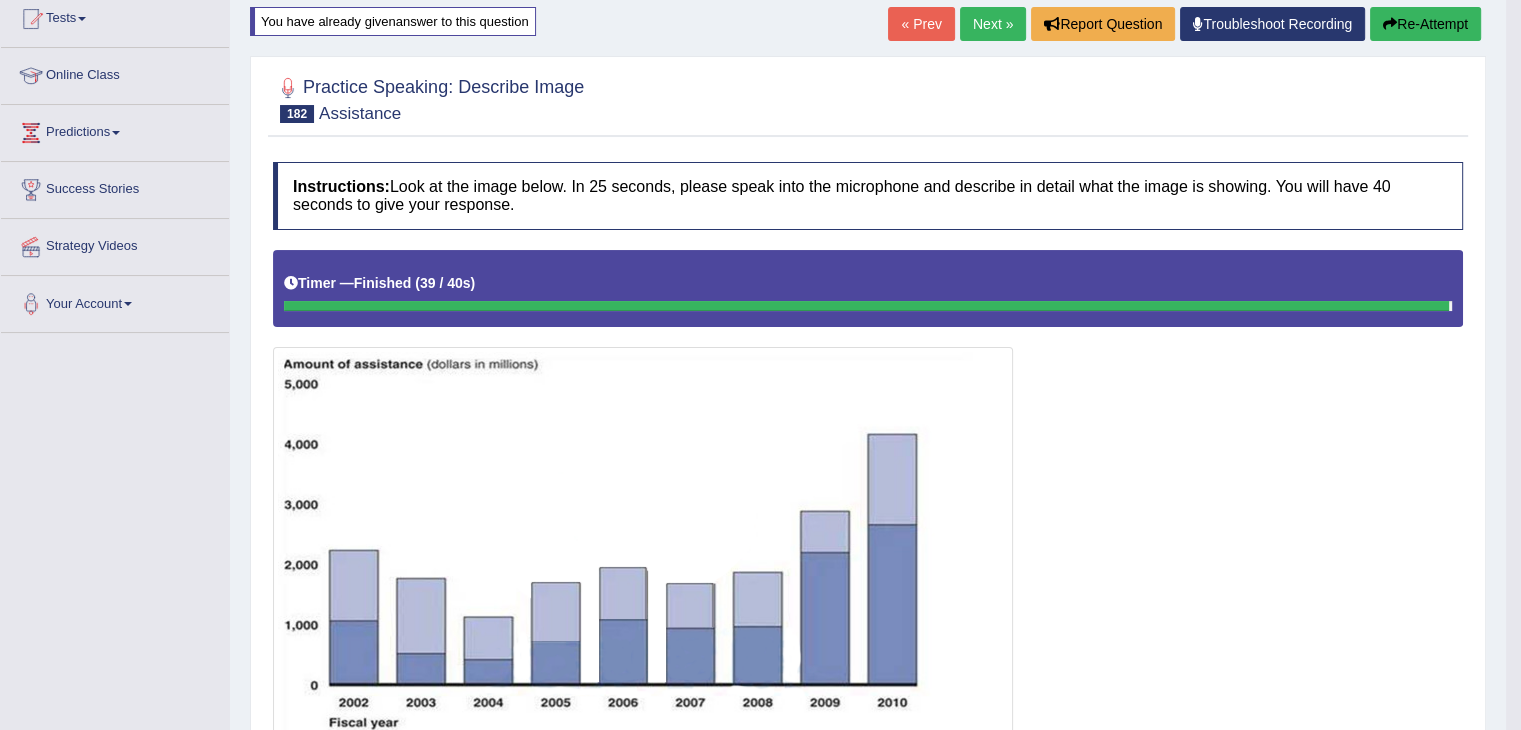 scroll, scrollTop: 220, scrollLeft: 0, axis: vertical 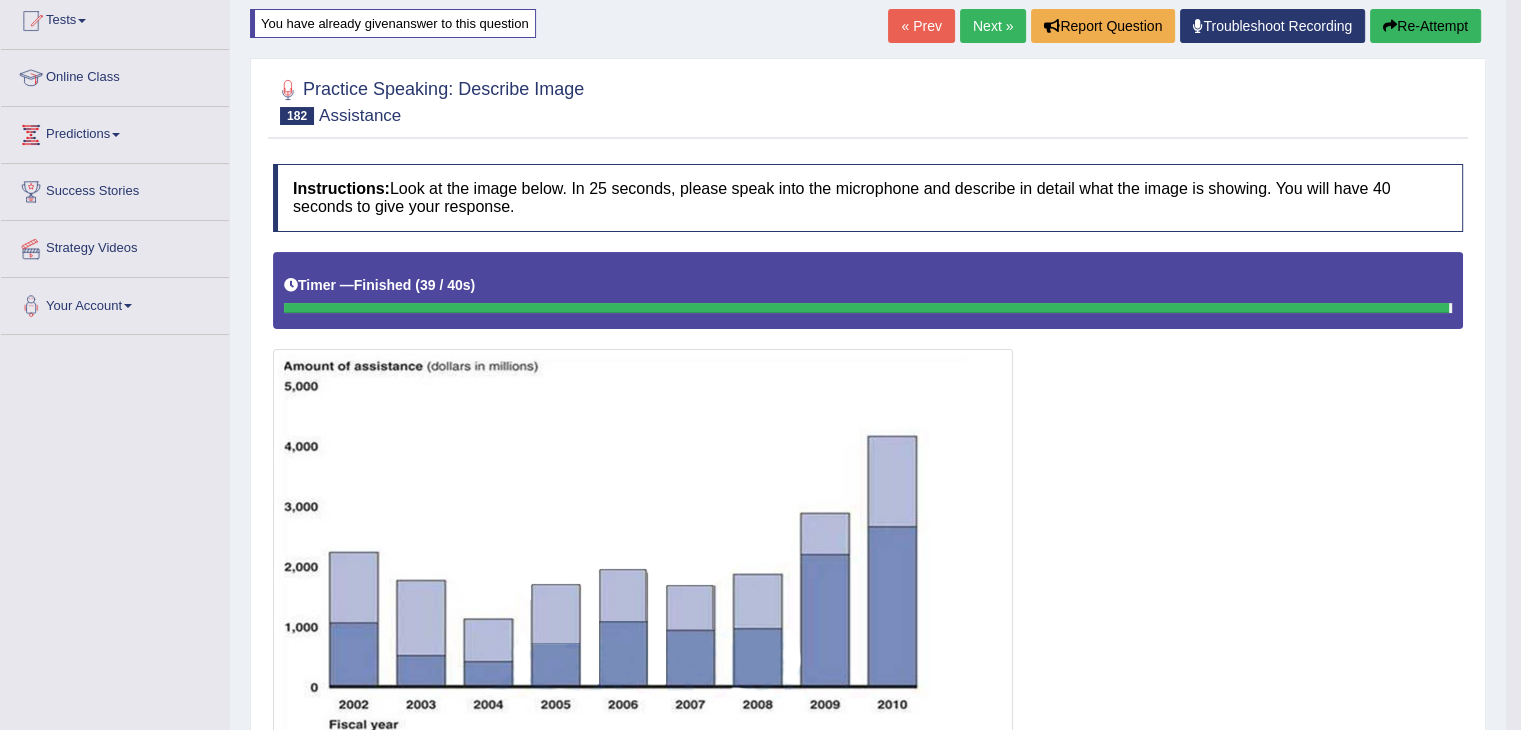 click on "Next »" at bounding box center (993, 26) 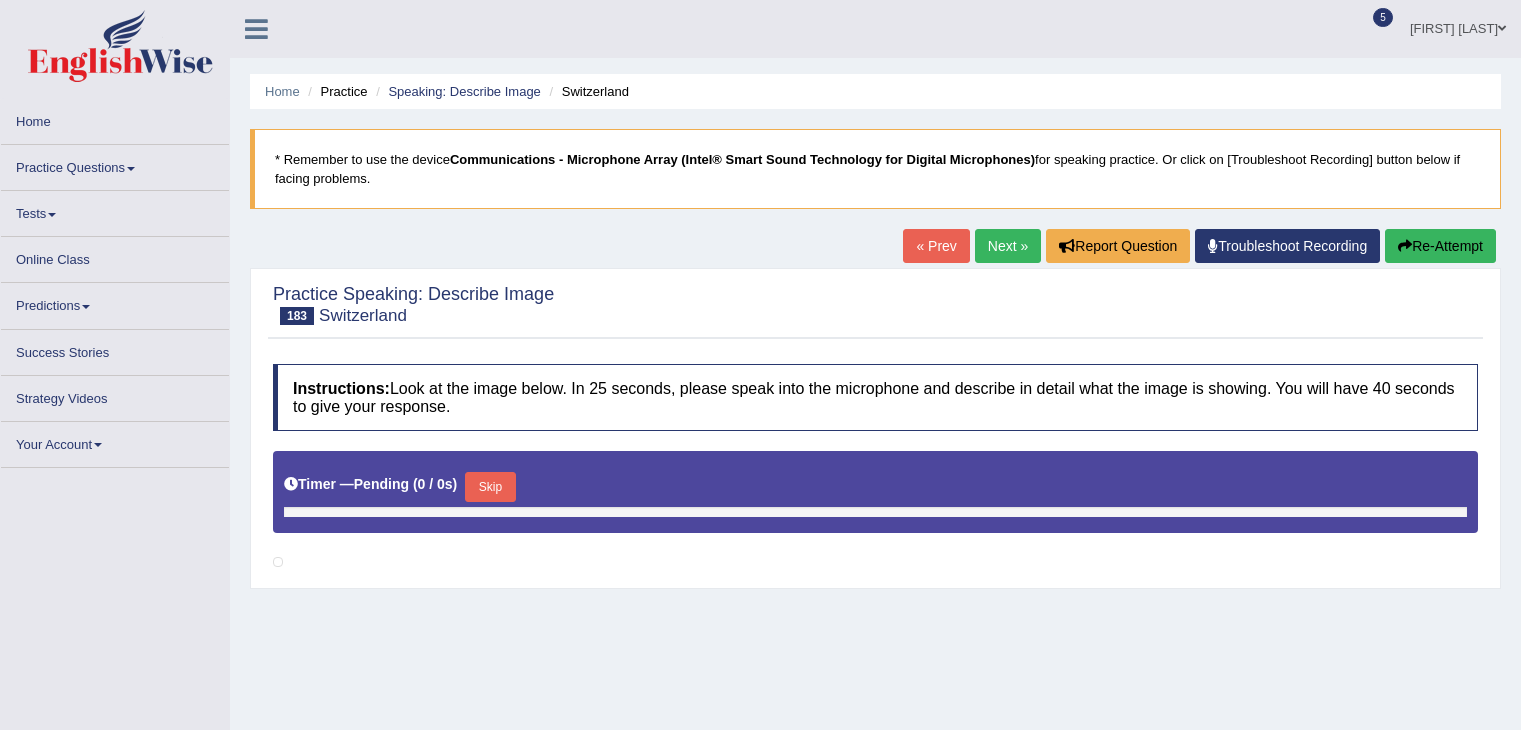scroll, scrollTop: 0, scrollLeft: 0, axis: both 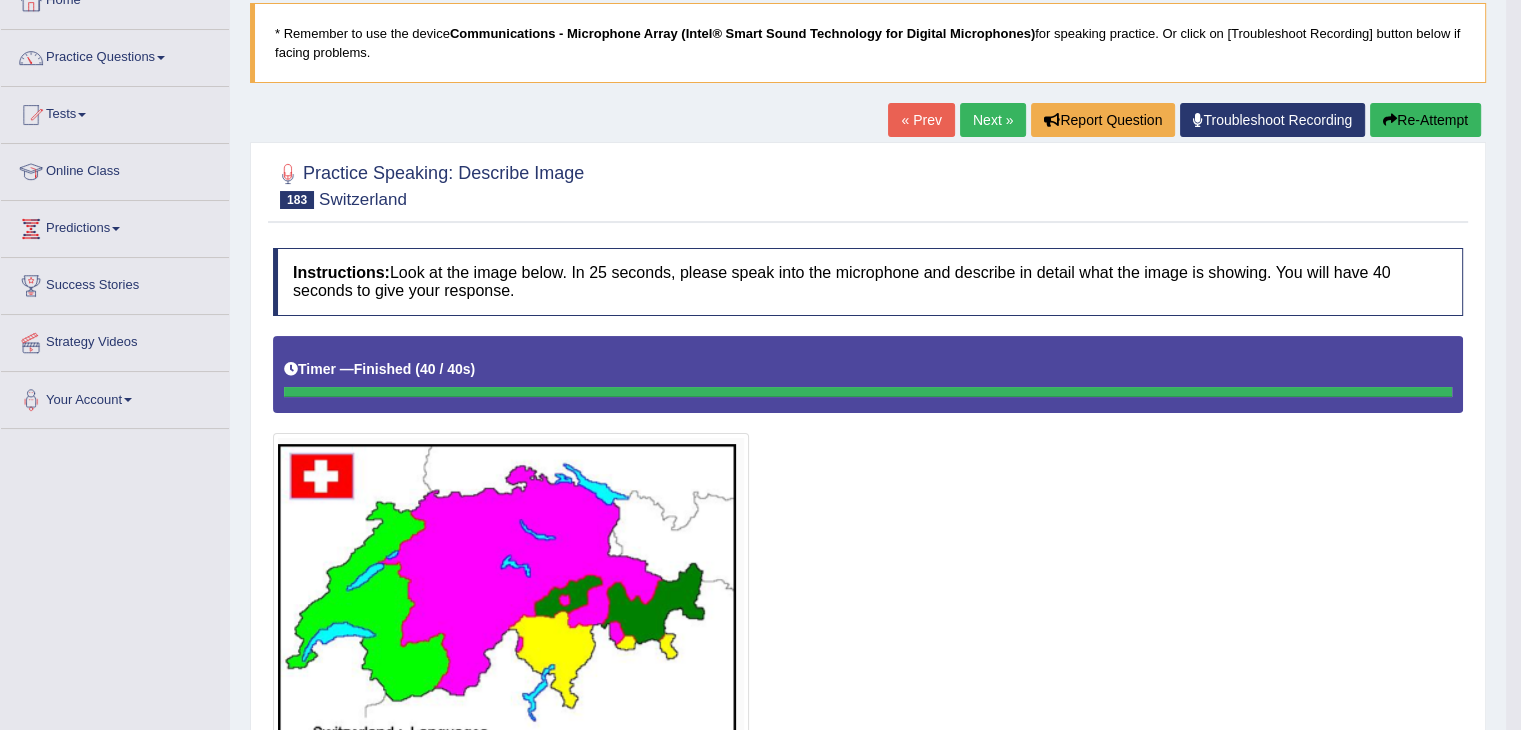 click on "Re-Attempt" at bounding box center [1425, 120] 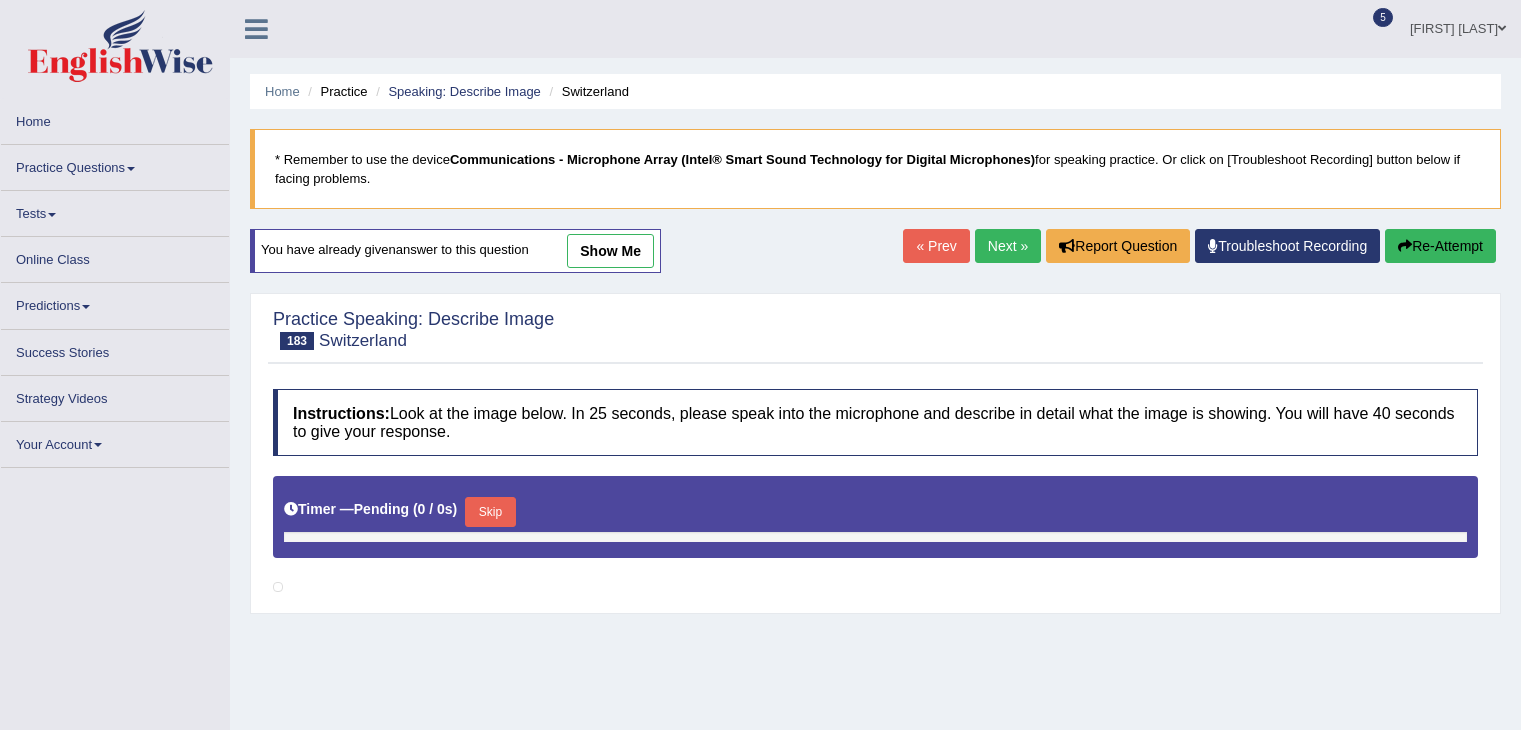 scroll, scrollTop: 126, scrollLeft: 0, axis: vertical 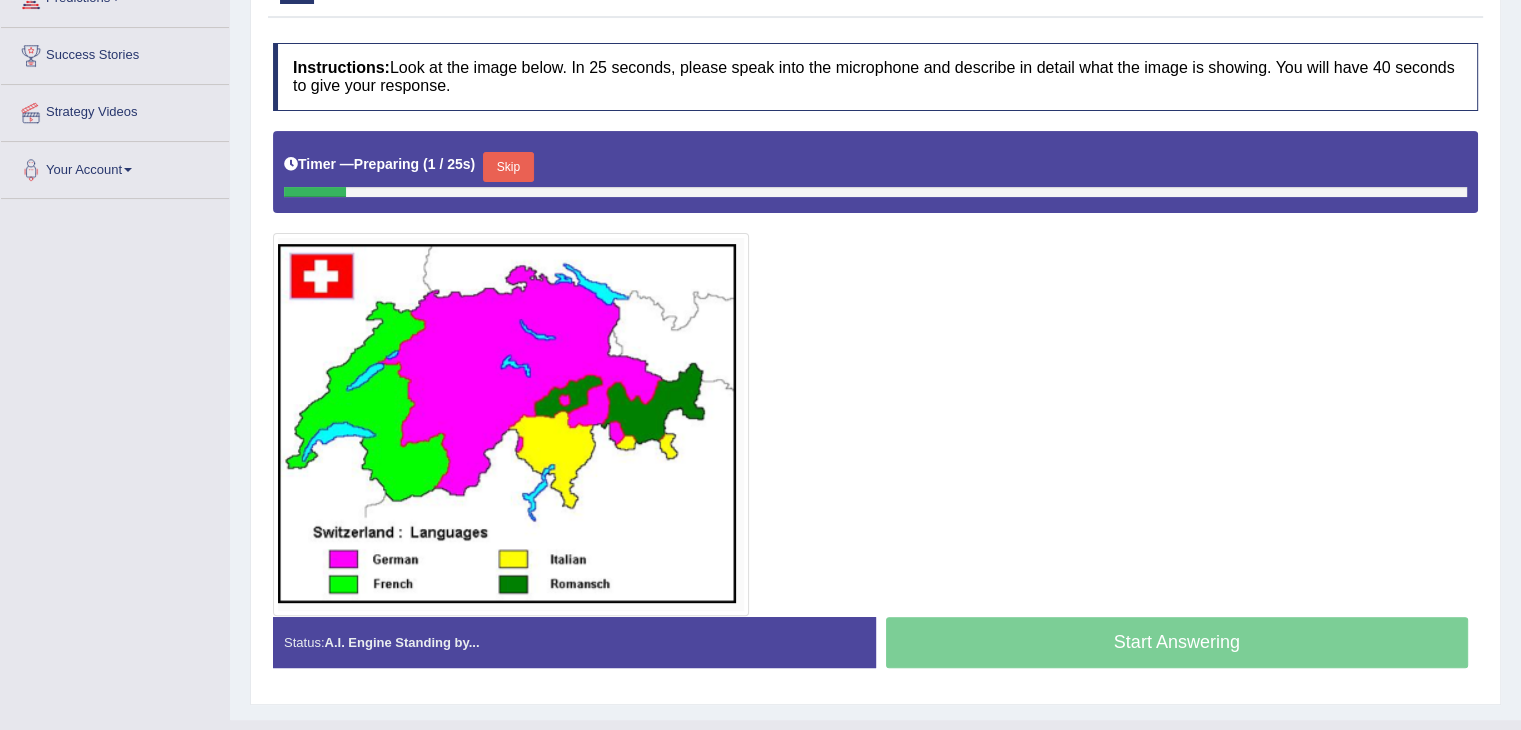 click on "Skip" at bounding box center [508, 167] 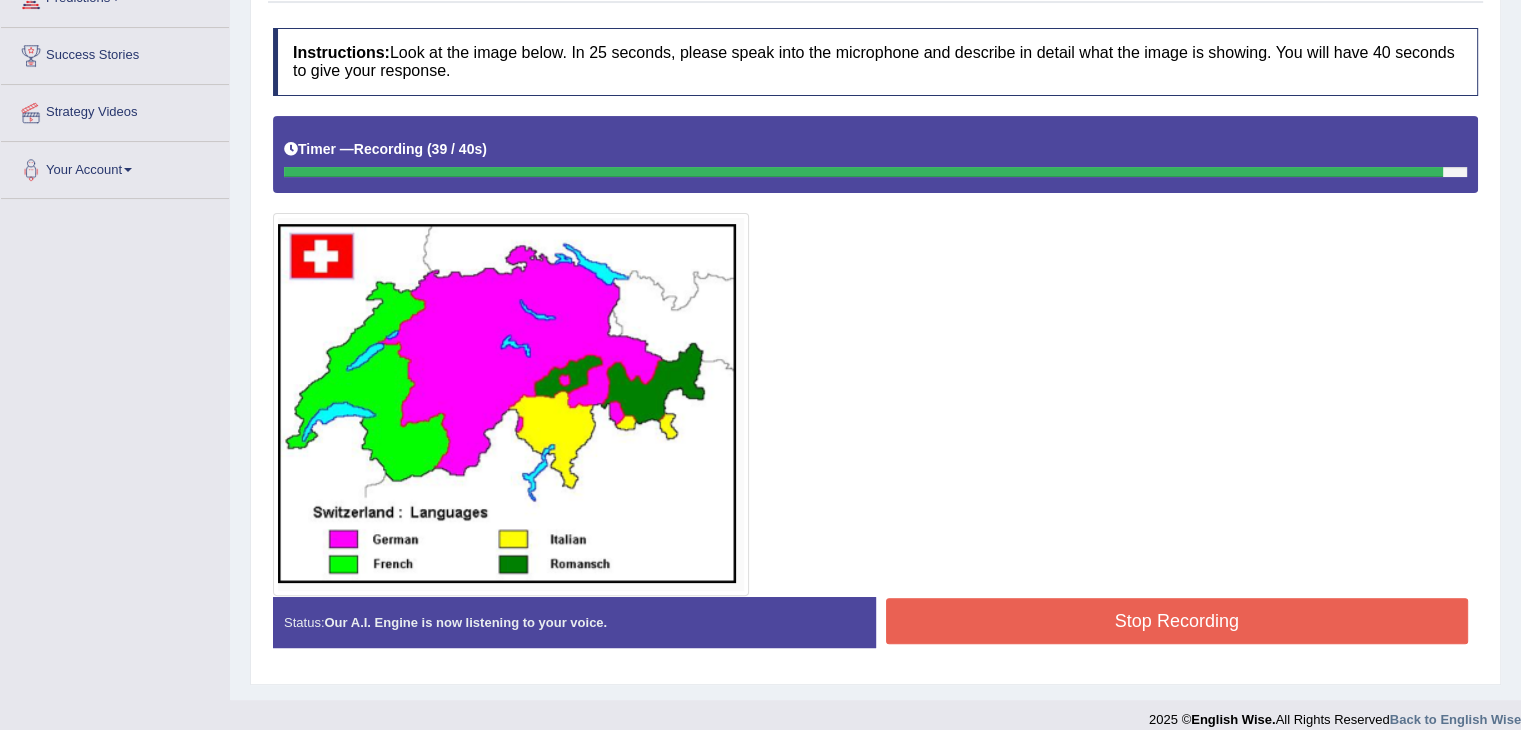 click on "Stop Recording" at bounding box center [1177, 621] 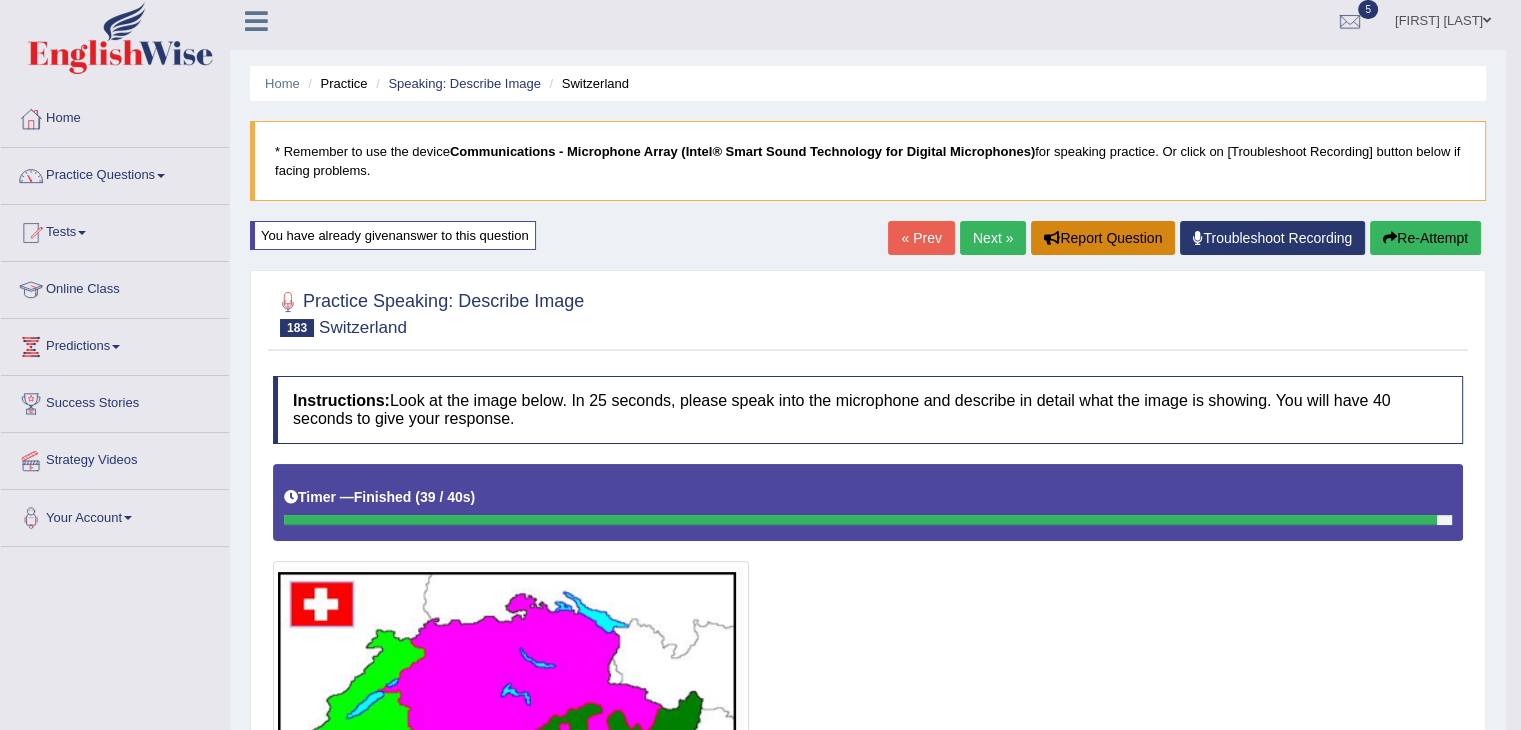 scroll, scrollTop: 0, scrollLeft: 0, axis: both 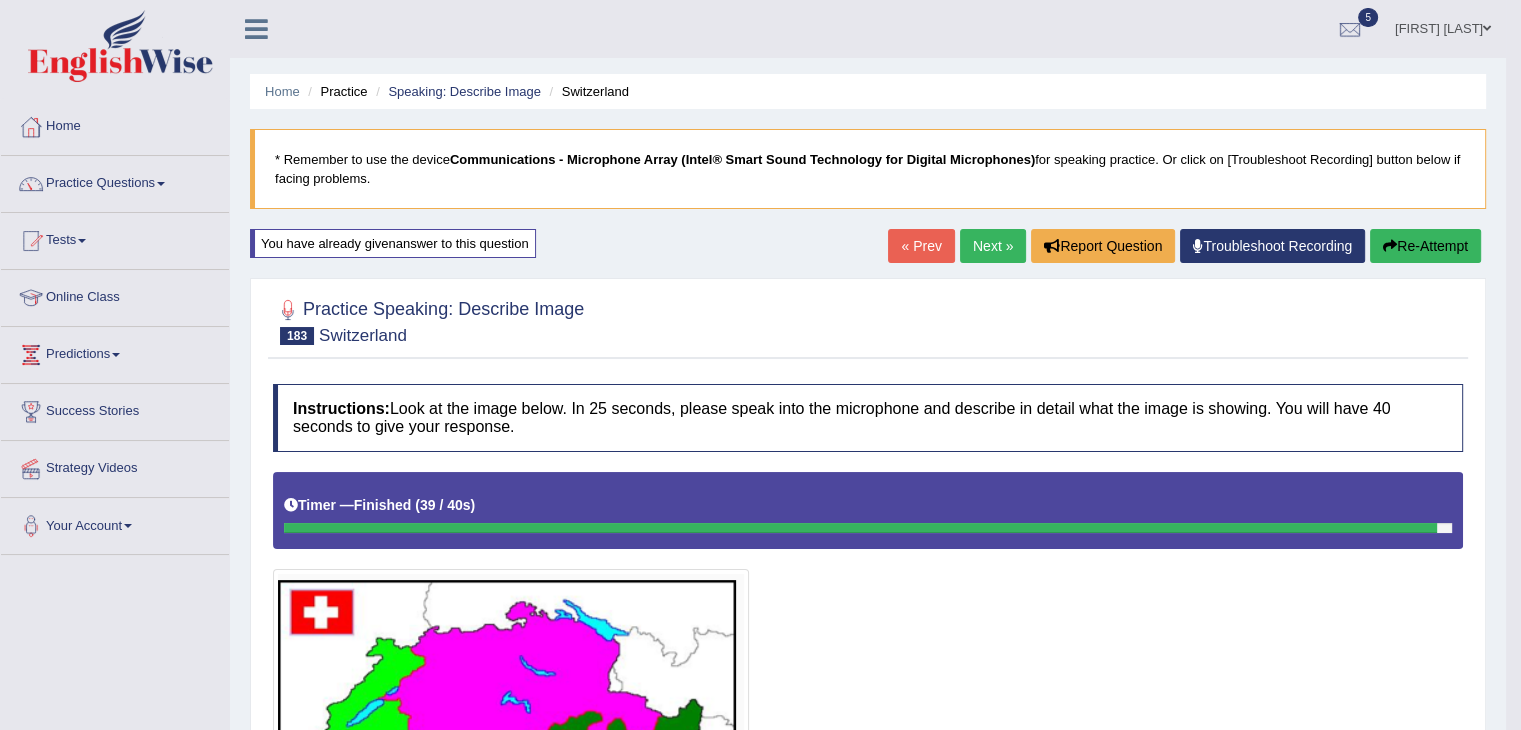 click on "Next »" at bounding box center (993, 246) 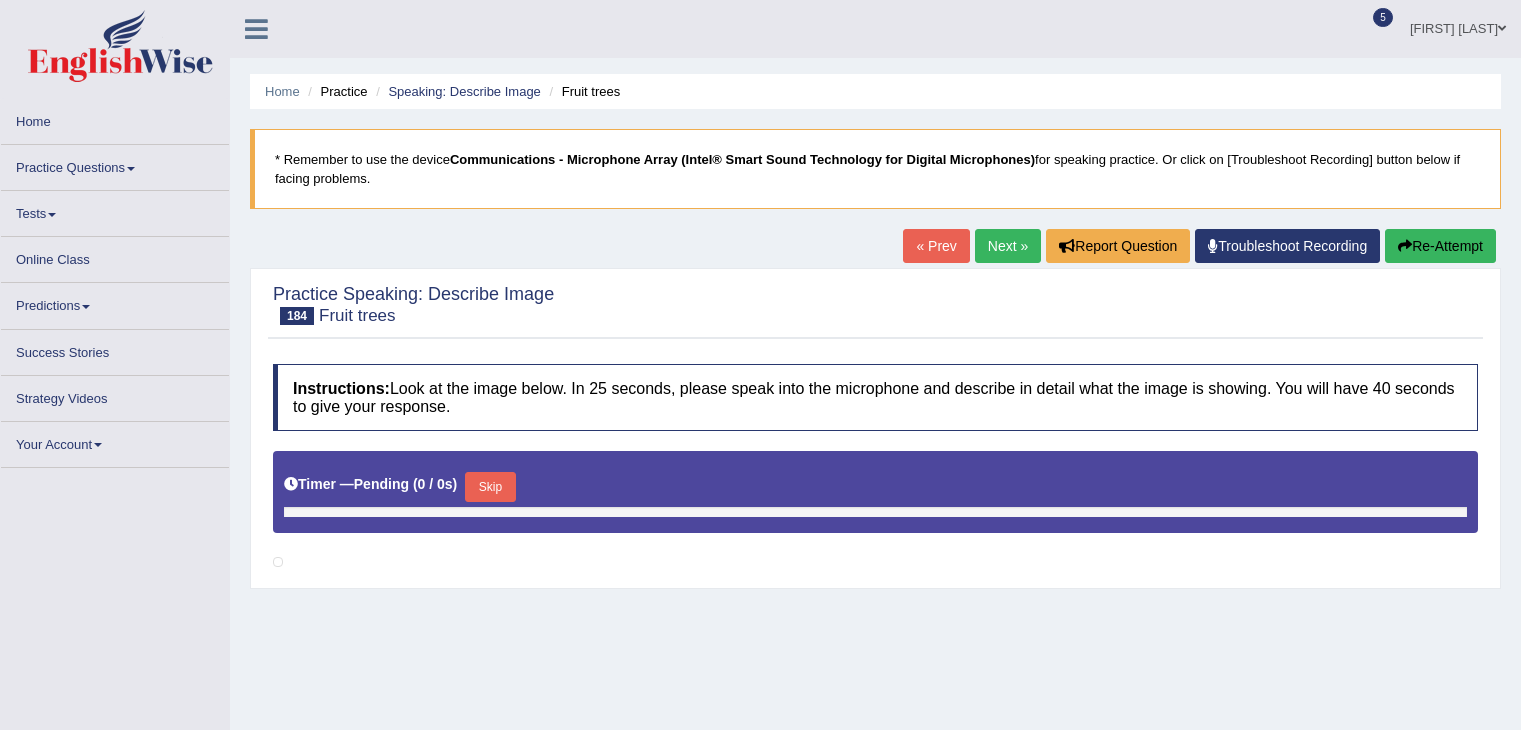 scroll, scrollTop: 0, scrollLeft: 0, axis: both 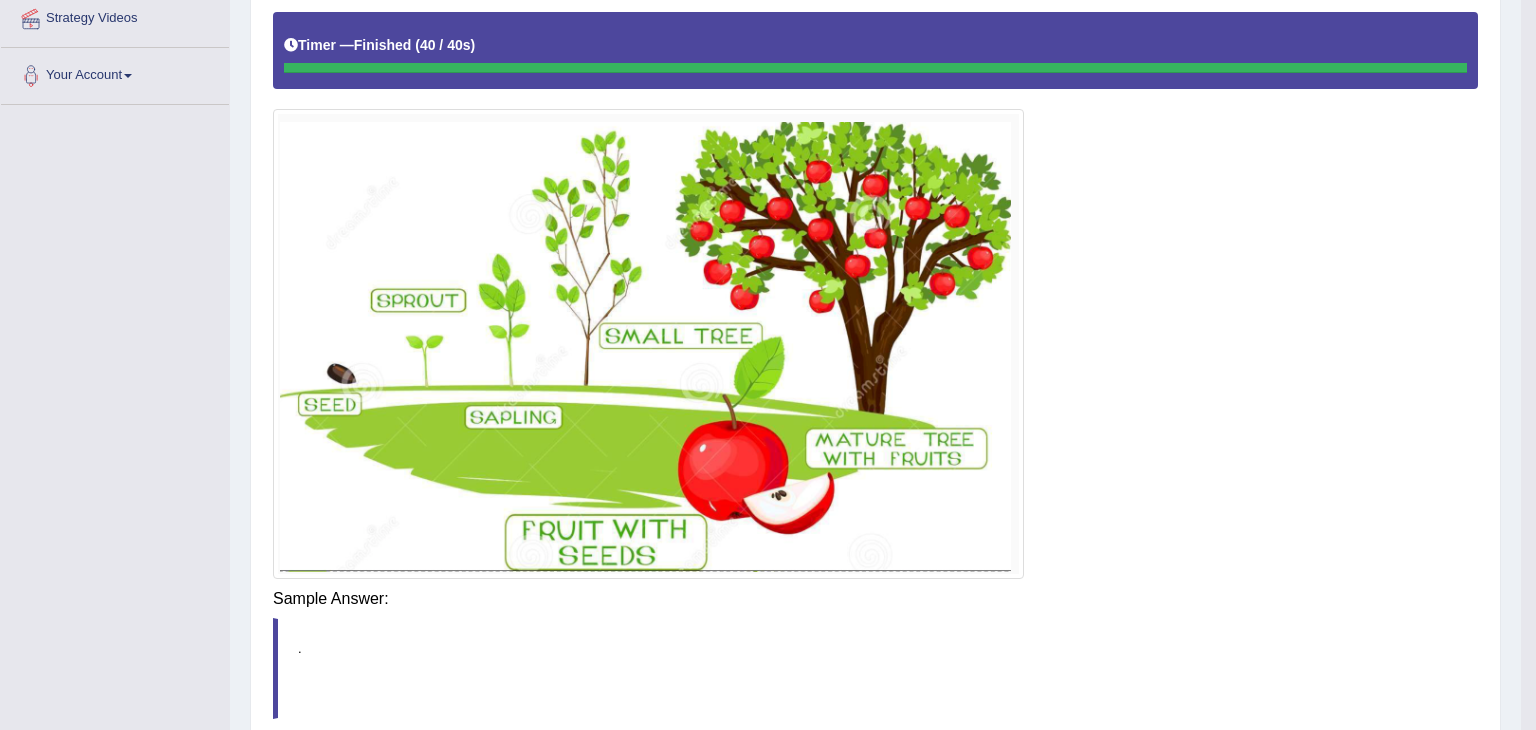 click on "Toggle navigation
Home
Practice Questions   Speaking Practice Read Aloud
Repeat Sentence
Describe Image
Re-tell Lecture
Answer Short Question
Summarize Group Discussion
Respond To A Situation
Writing Practice  Summarize Written Text
Write Essay
Reading Practice  Reading & Writing: Fill In The Blanks
Choose Multiple Answers
Re-order Paragraphs
Fill In The Blanks
Choose Single Answer
Listening Practice  Summarize Spoken Text
Highlight Incorrect Words
Highlight Correct Summary
Select Missing Word
Choose Single Answer
Choose Multiple Answers
Fill In The Blanks
Write From Dictation
Pronunciation
Tests  Take Practice Sectional Test" at bounding box center [768, -85] 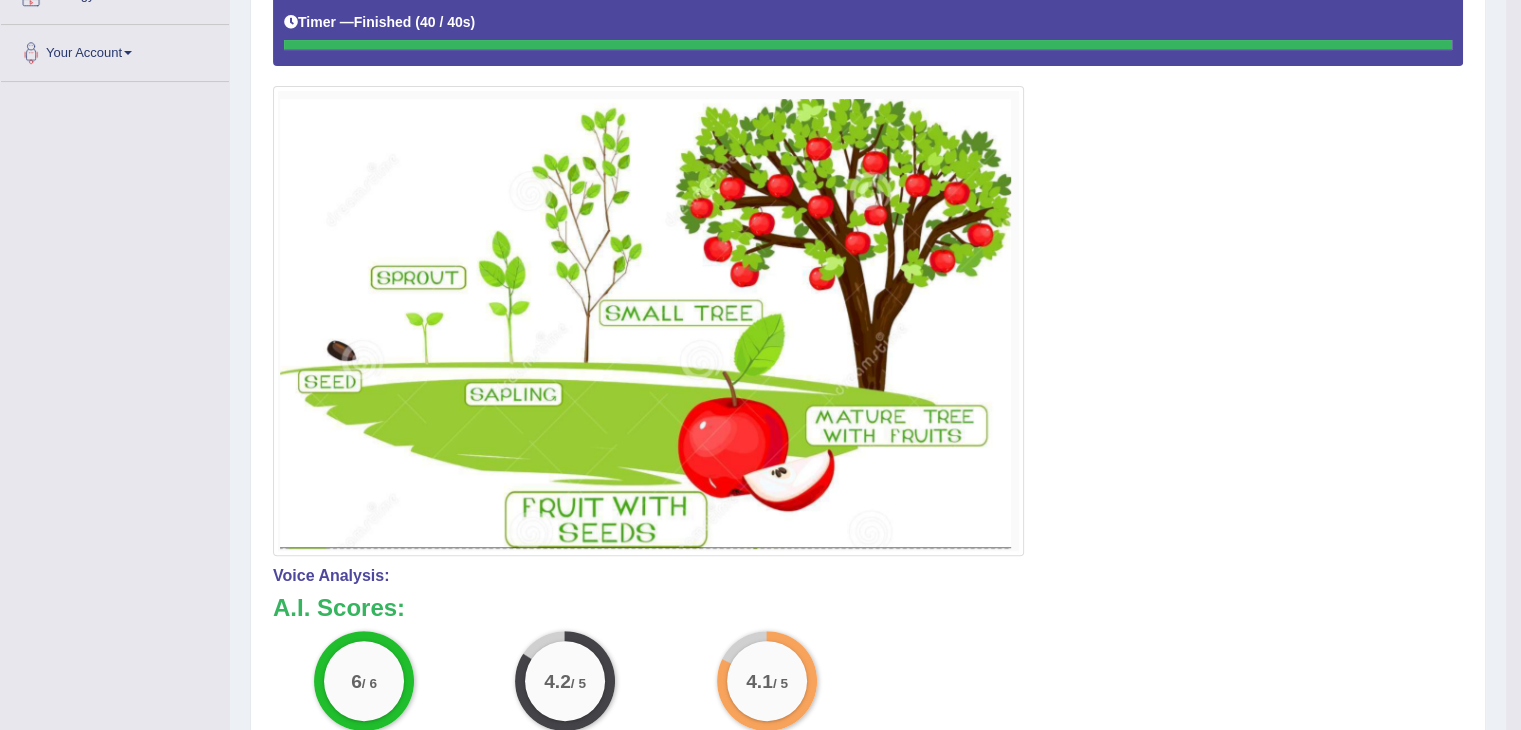 scroll, scrollTop: 0, scrollLeft: 0, axis: both 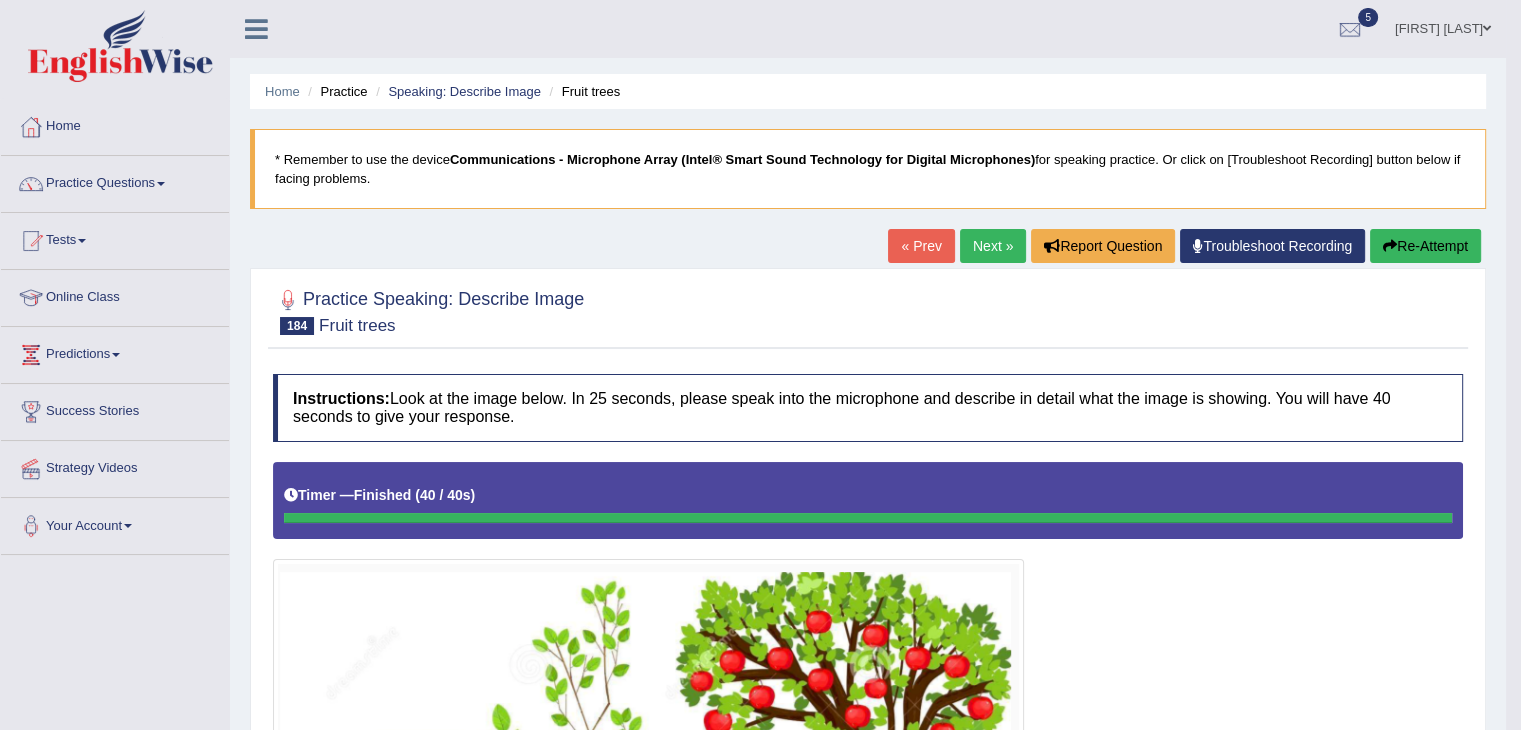 click on "Re-Attempt" at bounding box center (1425, 246) 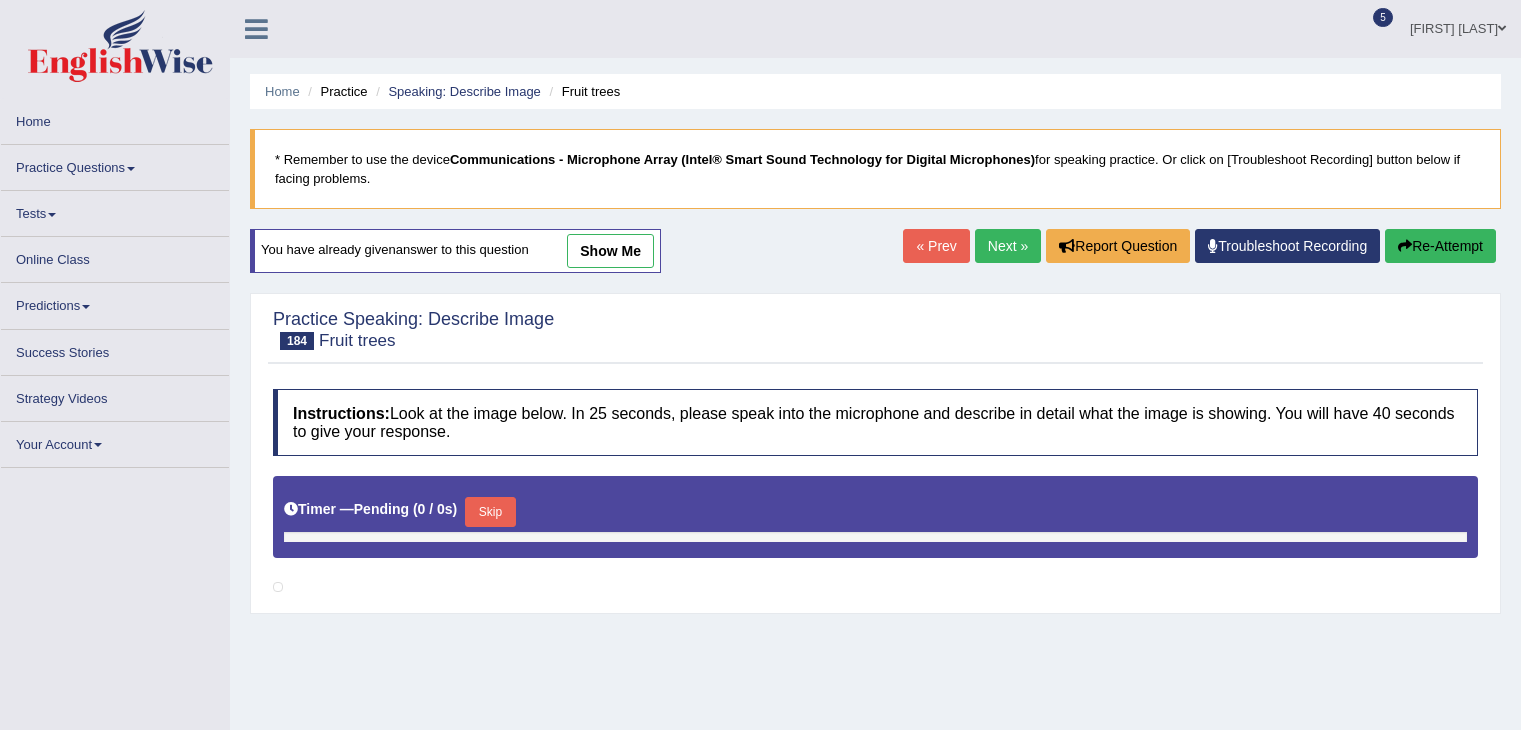 scroll, scrollTop: 0, scrollLeft: 0, axis: both 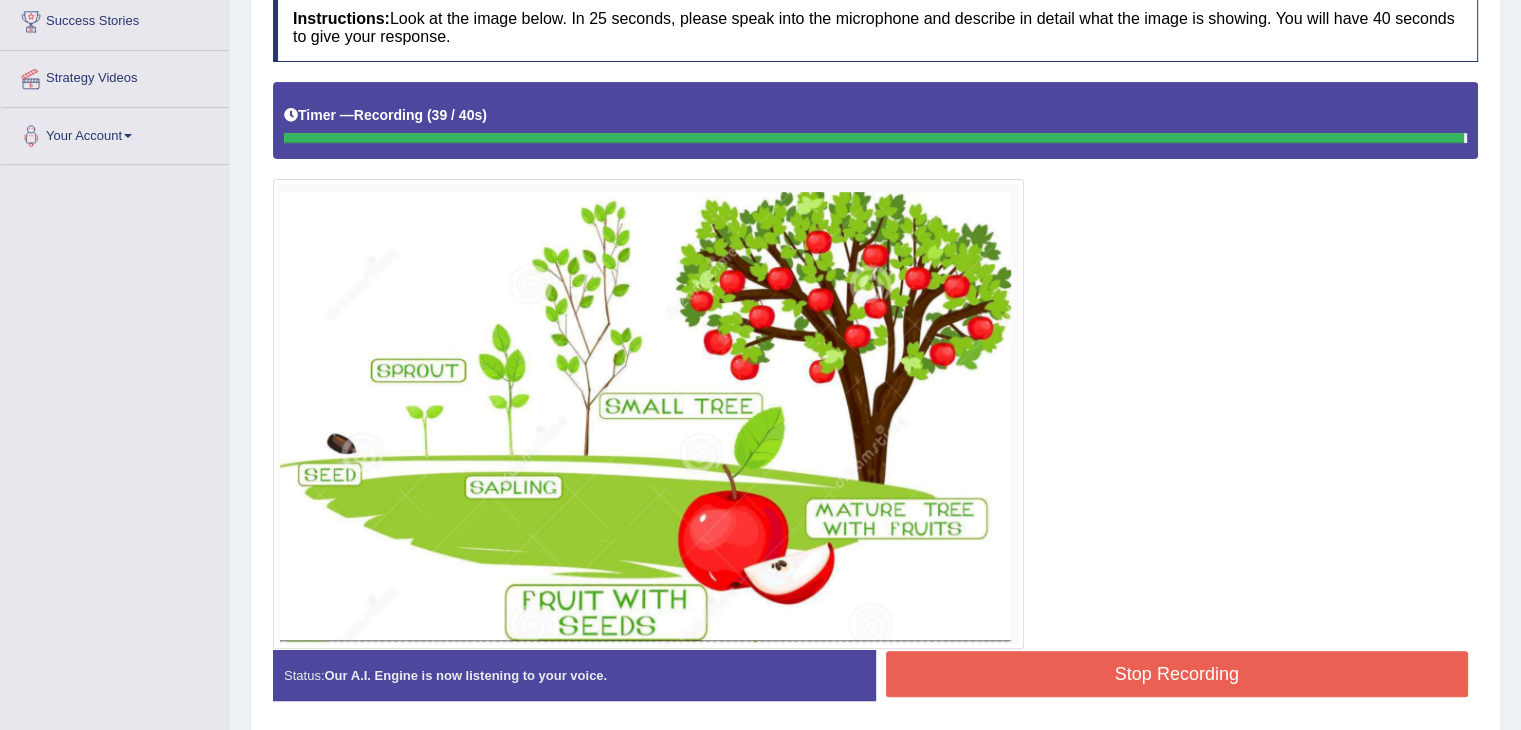 click on "Stop Recording" at bounding box center [1177, 674] 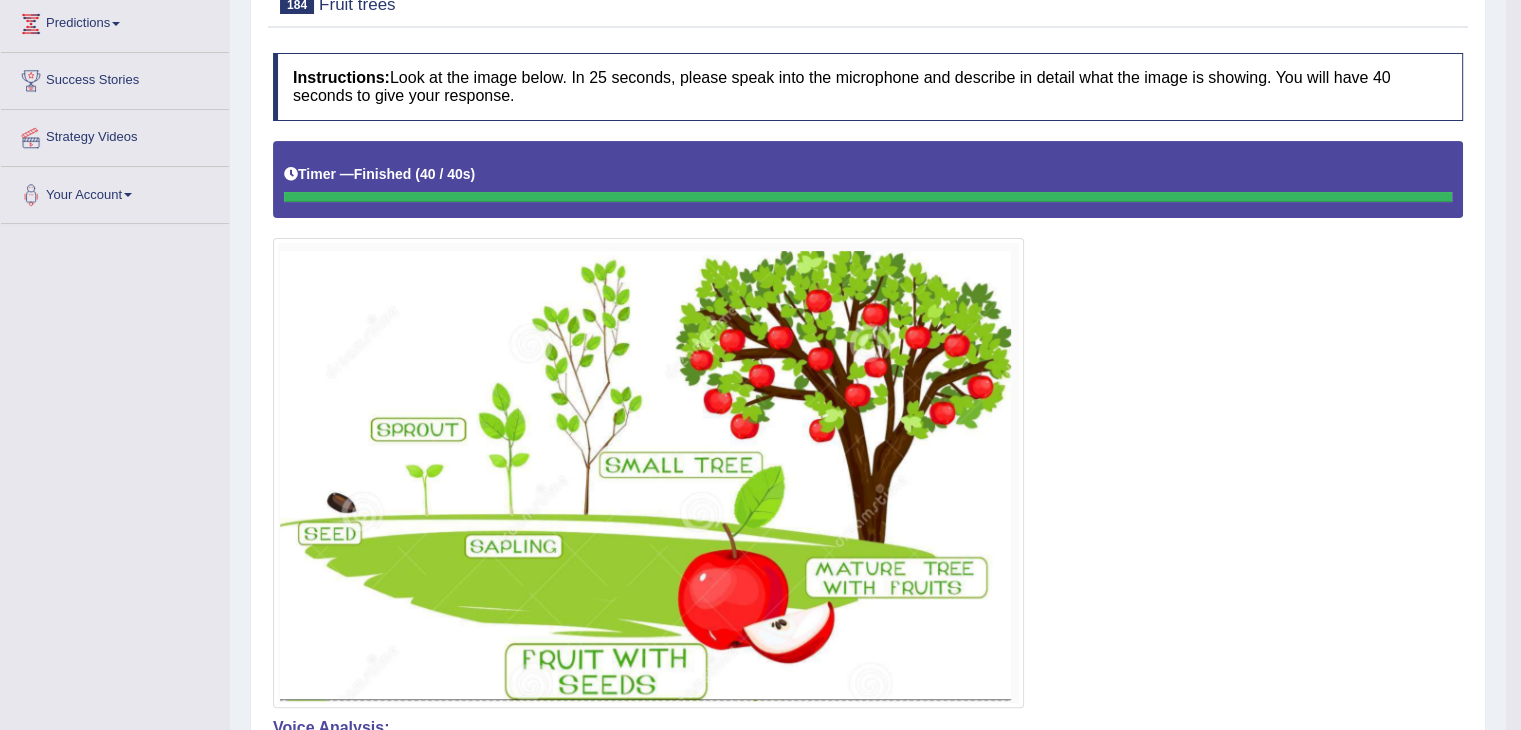 scroll, scrollTop: 62, scrollLeft: 0, axis: vertical 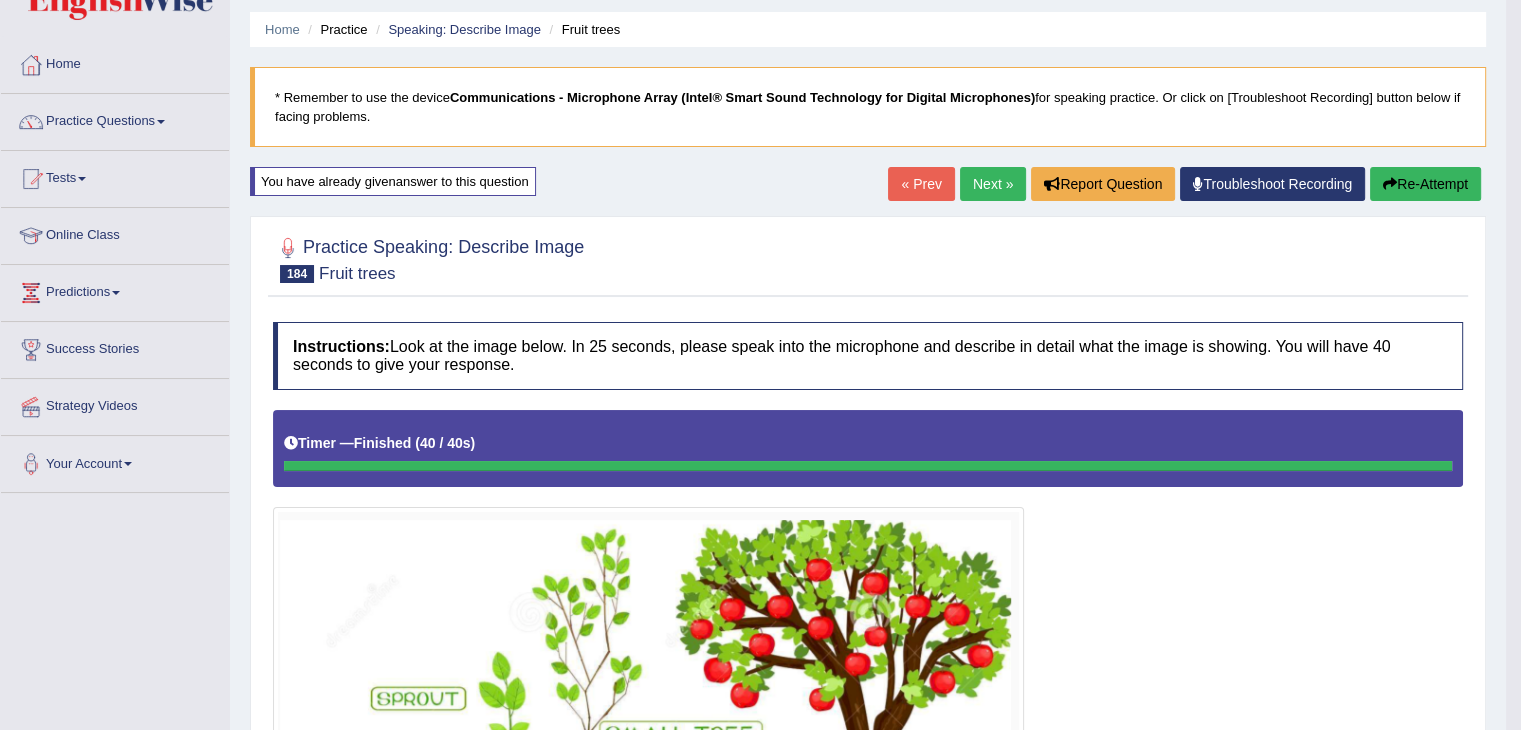 click on "Next »" at bounding box center [993, 184] 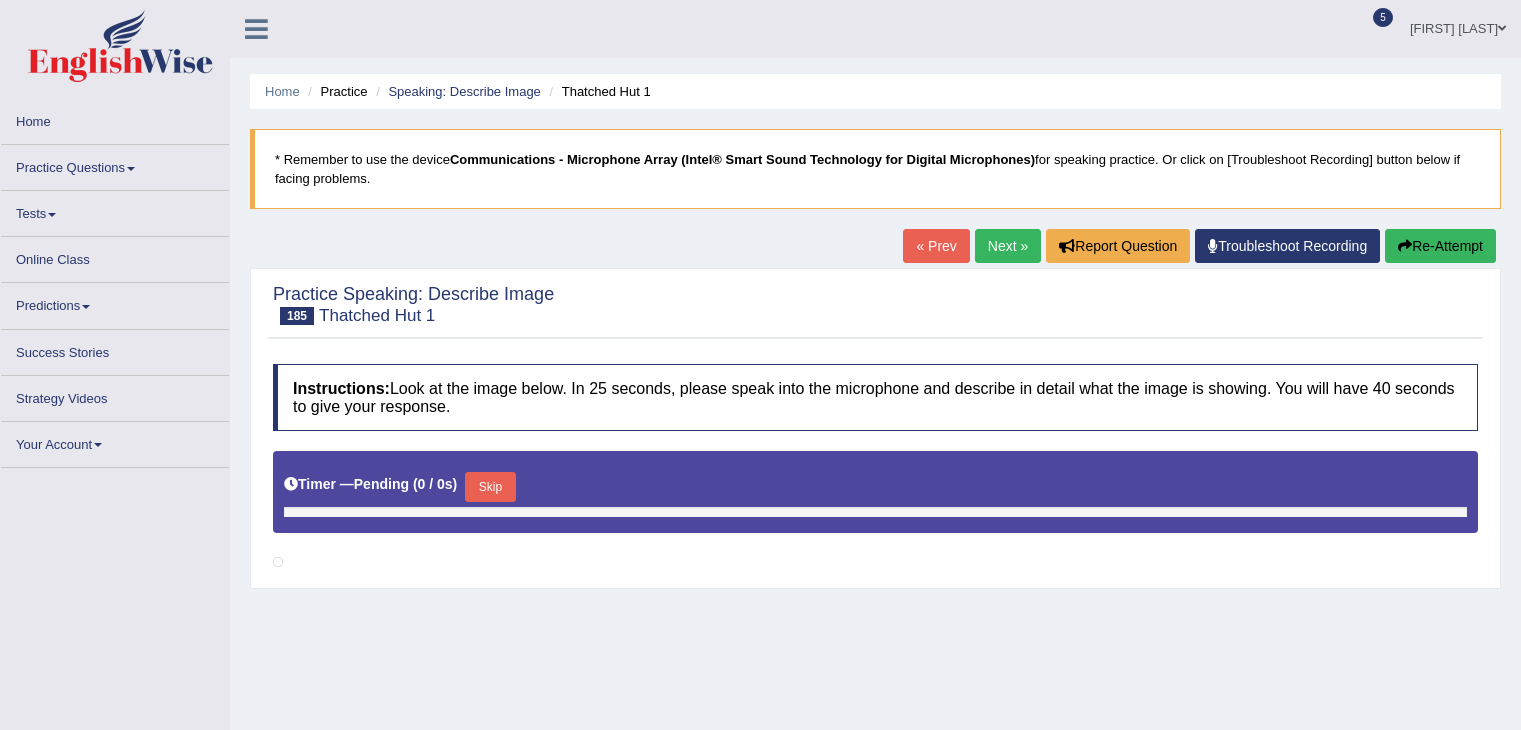 scroll, scrollTop: 0, scrollLeft: 0, axis: both 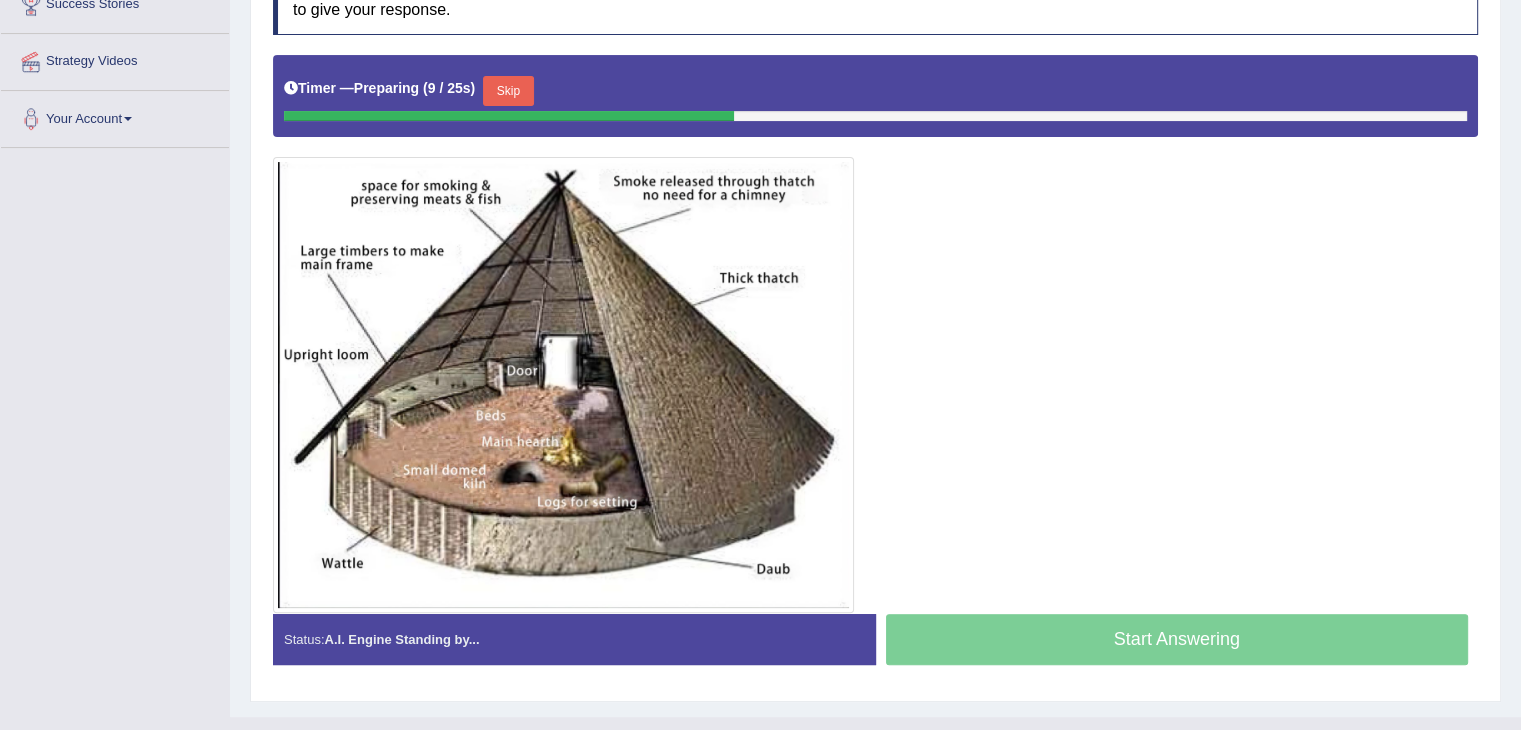 click on "Skip" at bounding box center [508, 91] 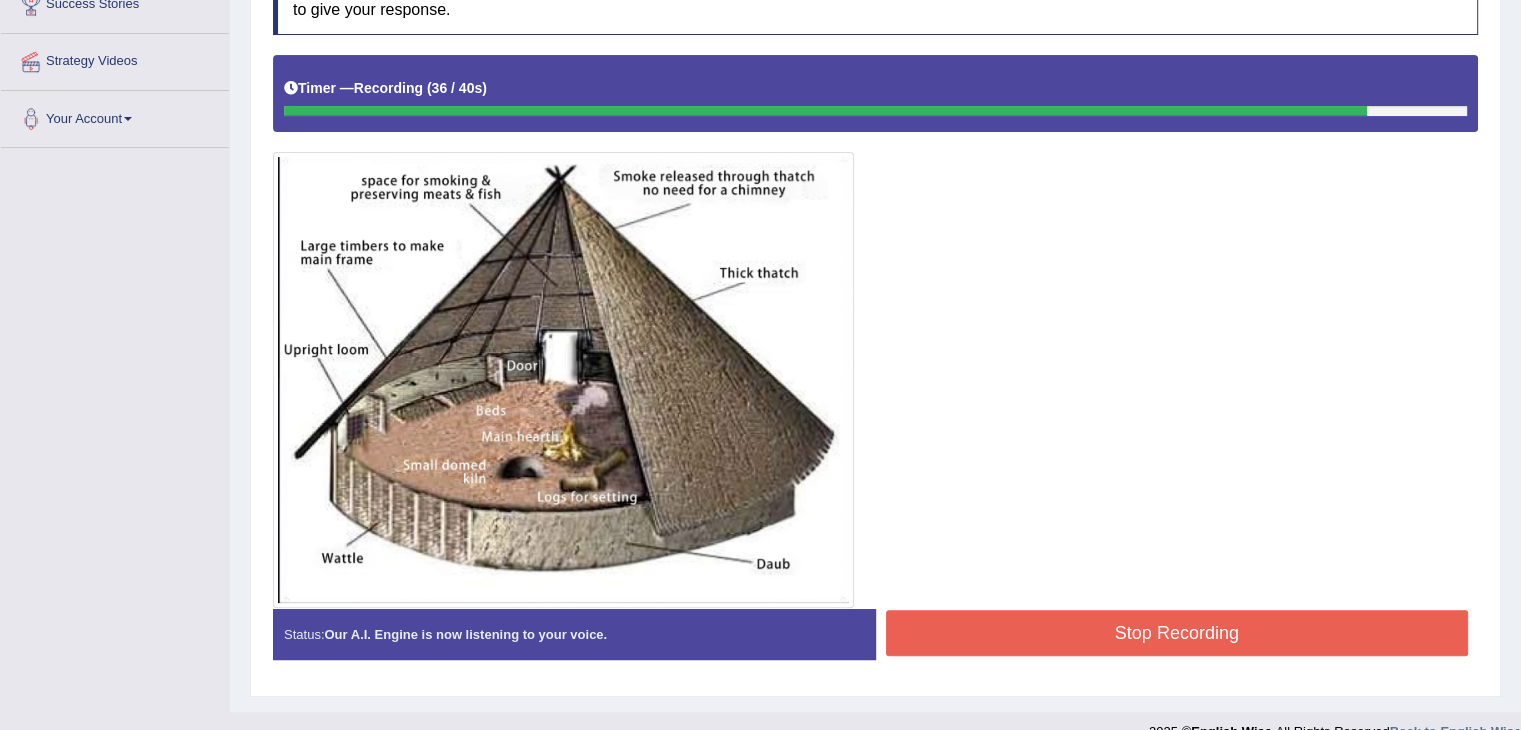 click on "Stop Recording" at bounding box center [1177, 633] 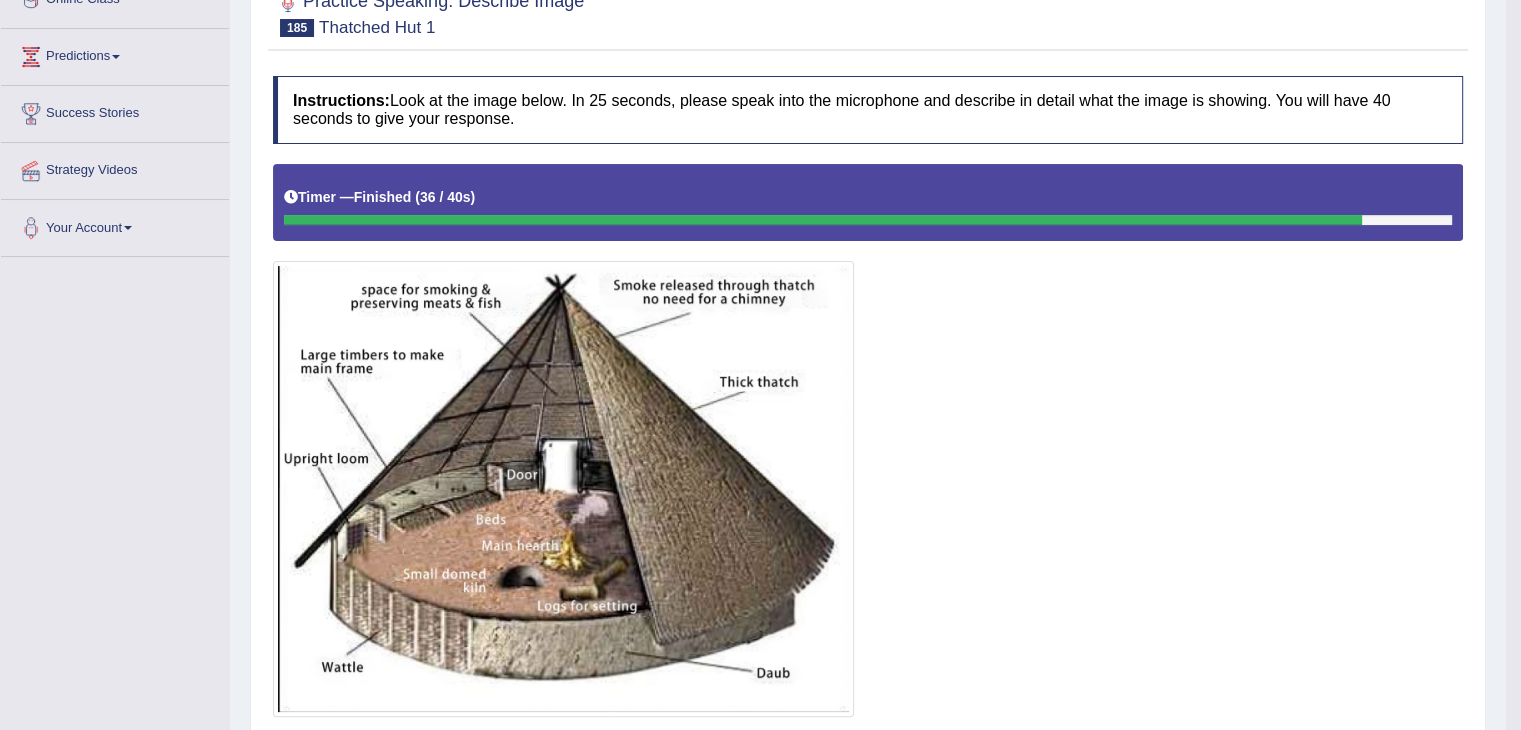 click at bounding box center (868, 440) 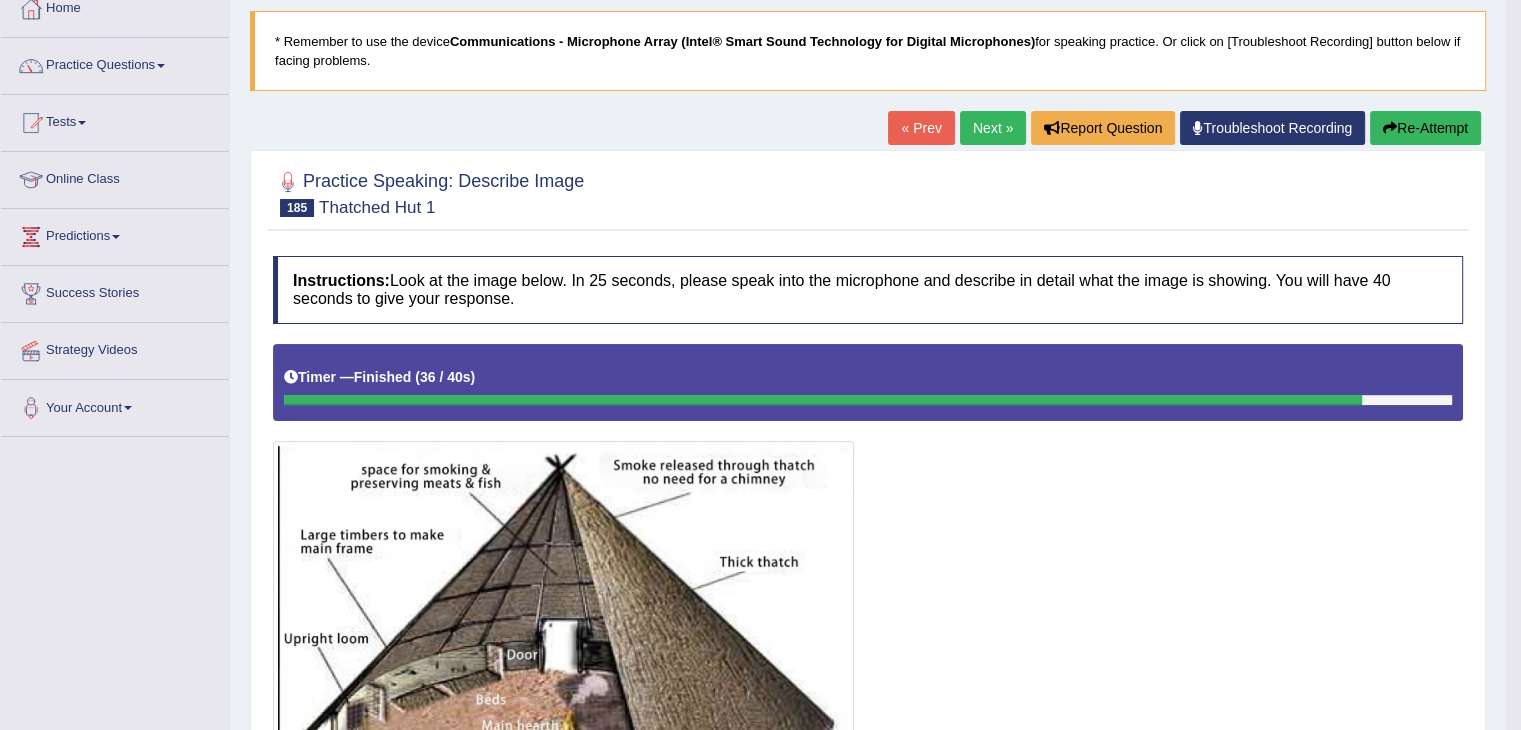 click on "Next »" at bounding box center [993, 128] 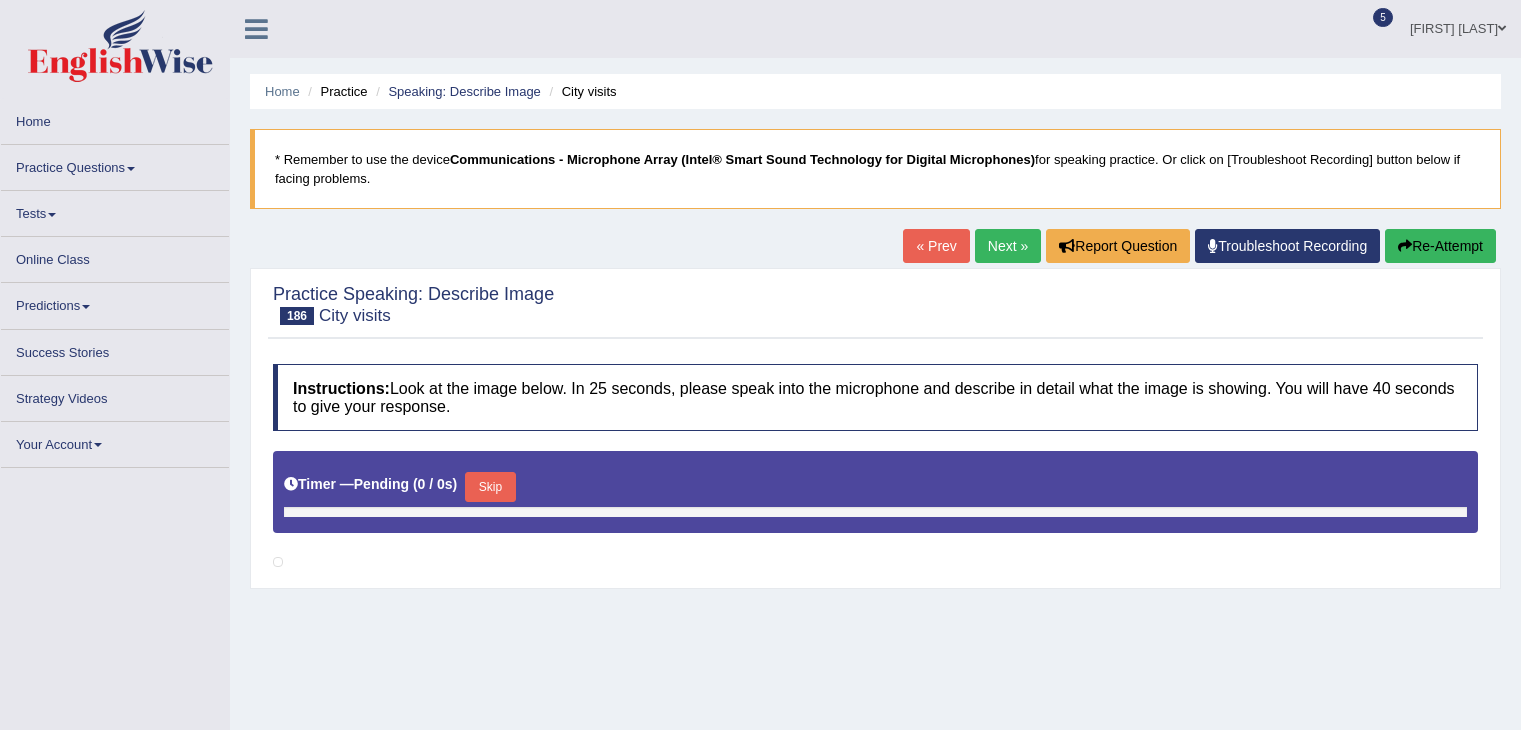 scroll, scrollTop: 0, scrollLeft: 0, axis: both 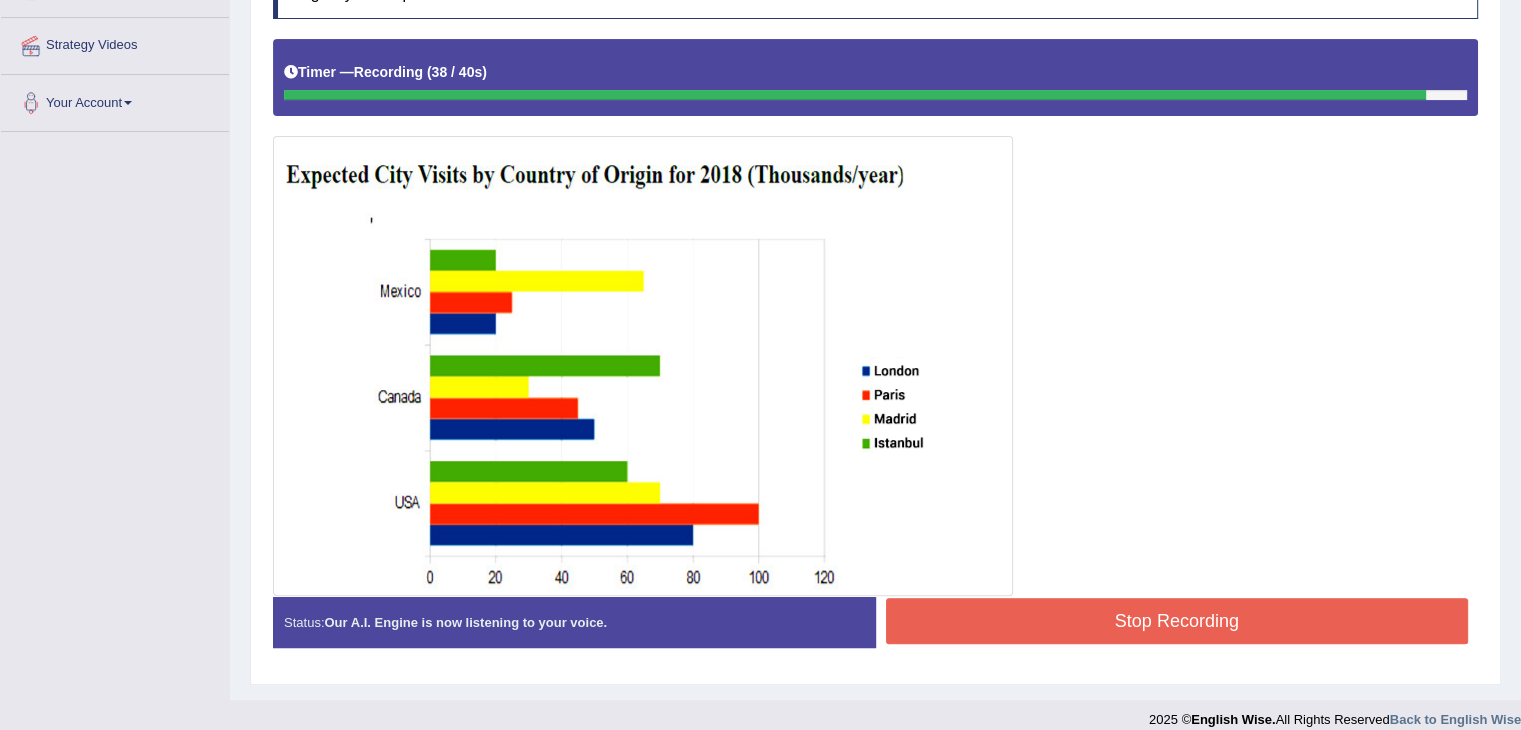 click on "Stop Recording" at bounding box center (1177, 621) 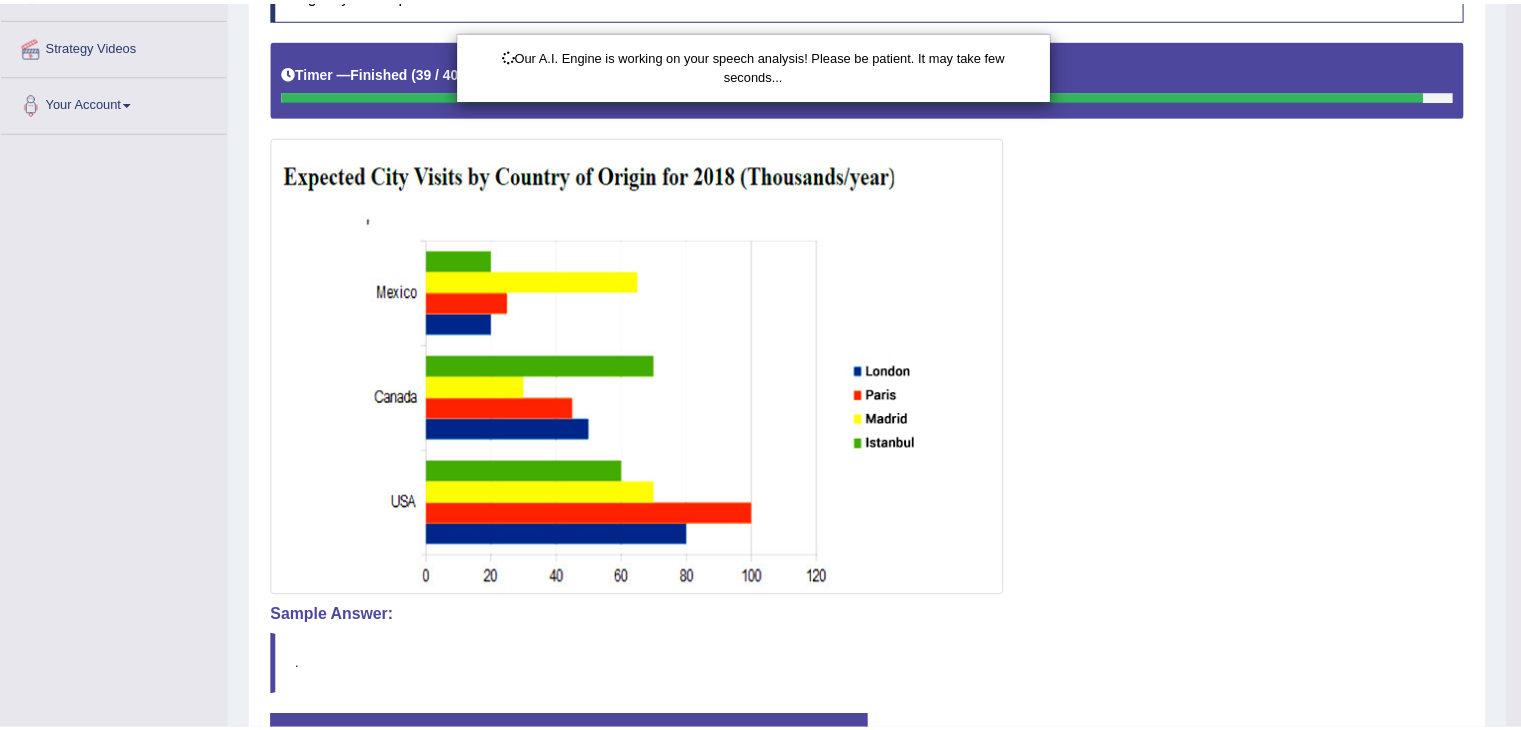 scroll, scrollTop: 422, scrollLeft: 0, axis: vertical 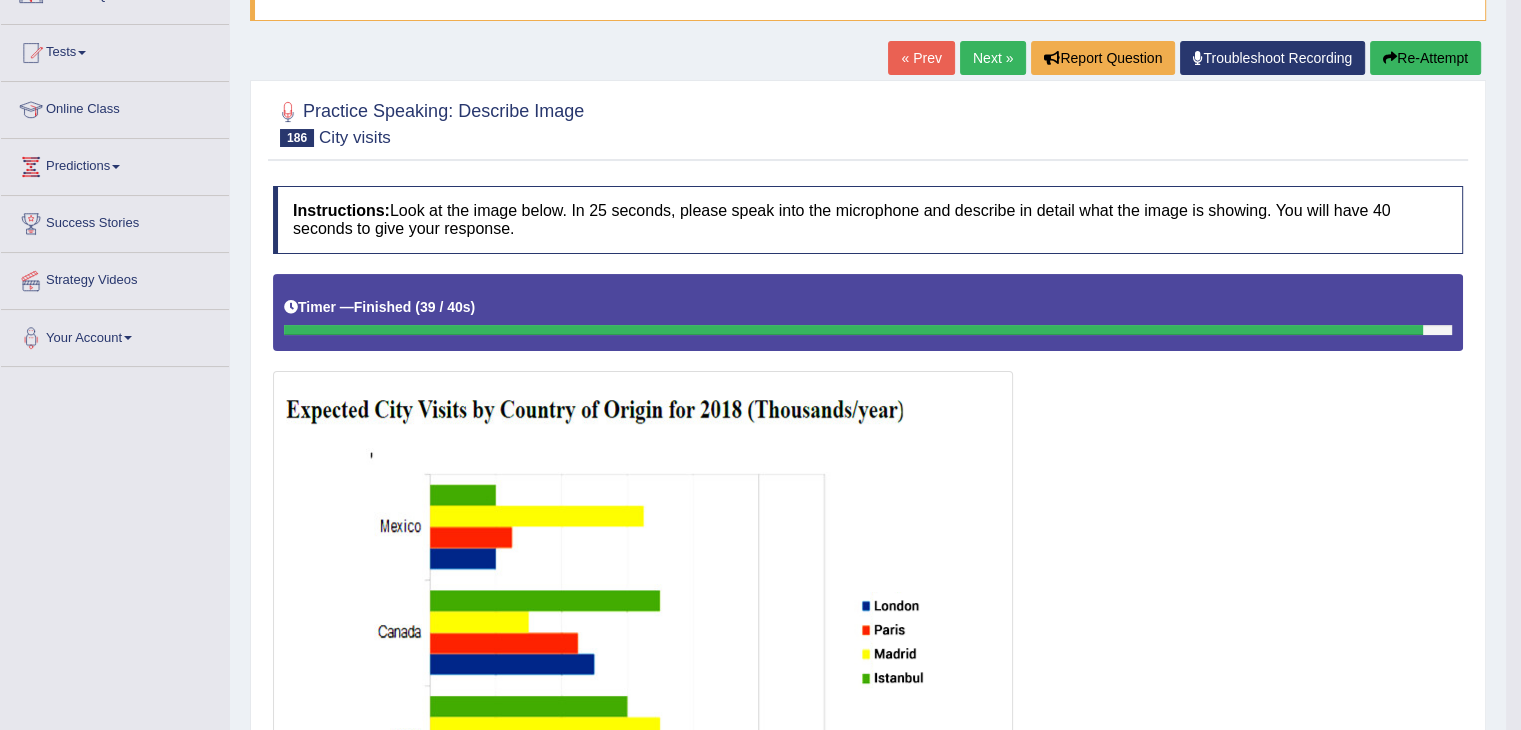 click on "Re-Attempt" at bounding box center [1425, 58] 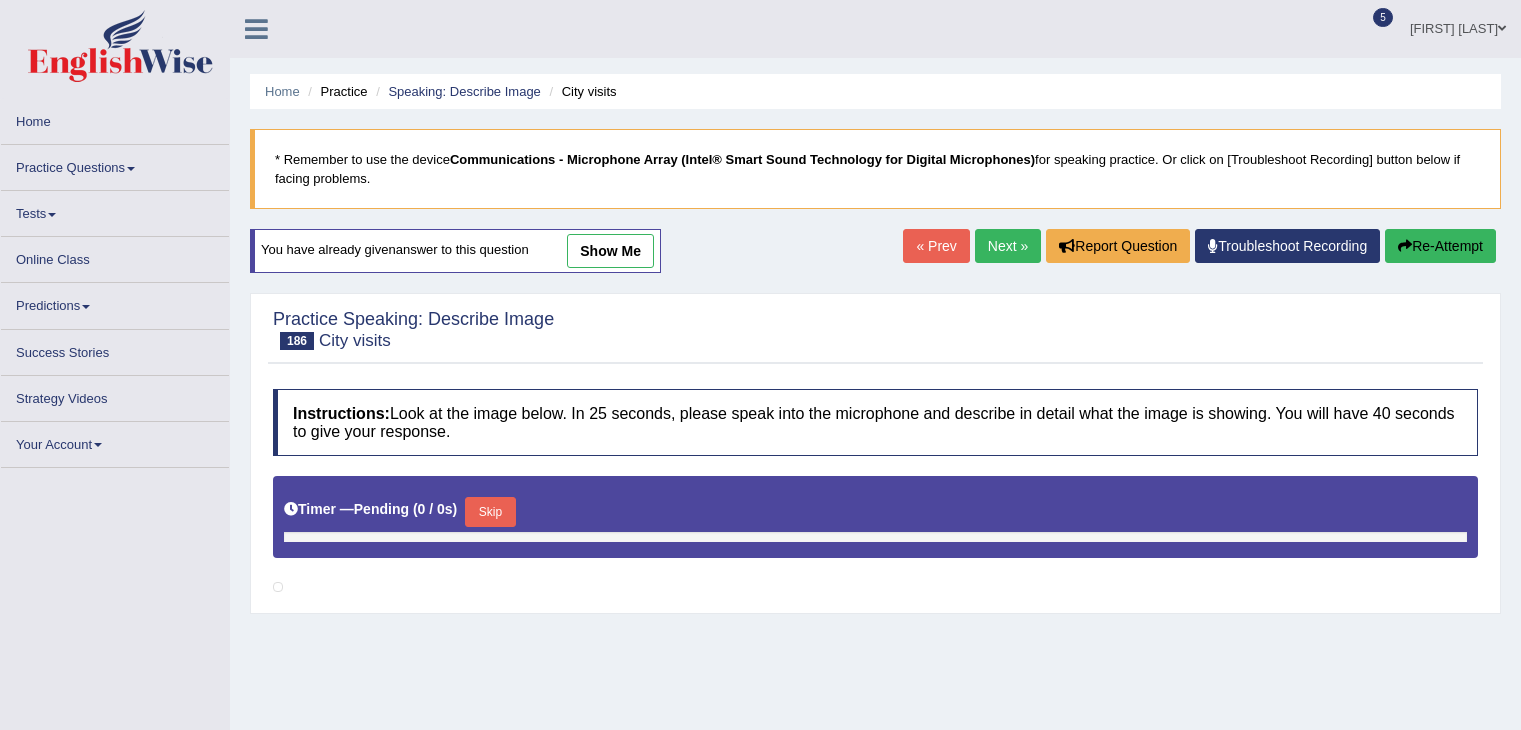 scroll, scrollTop: 188, scrollLeft: 0, axis: vertical 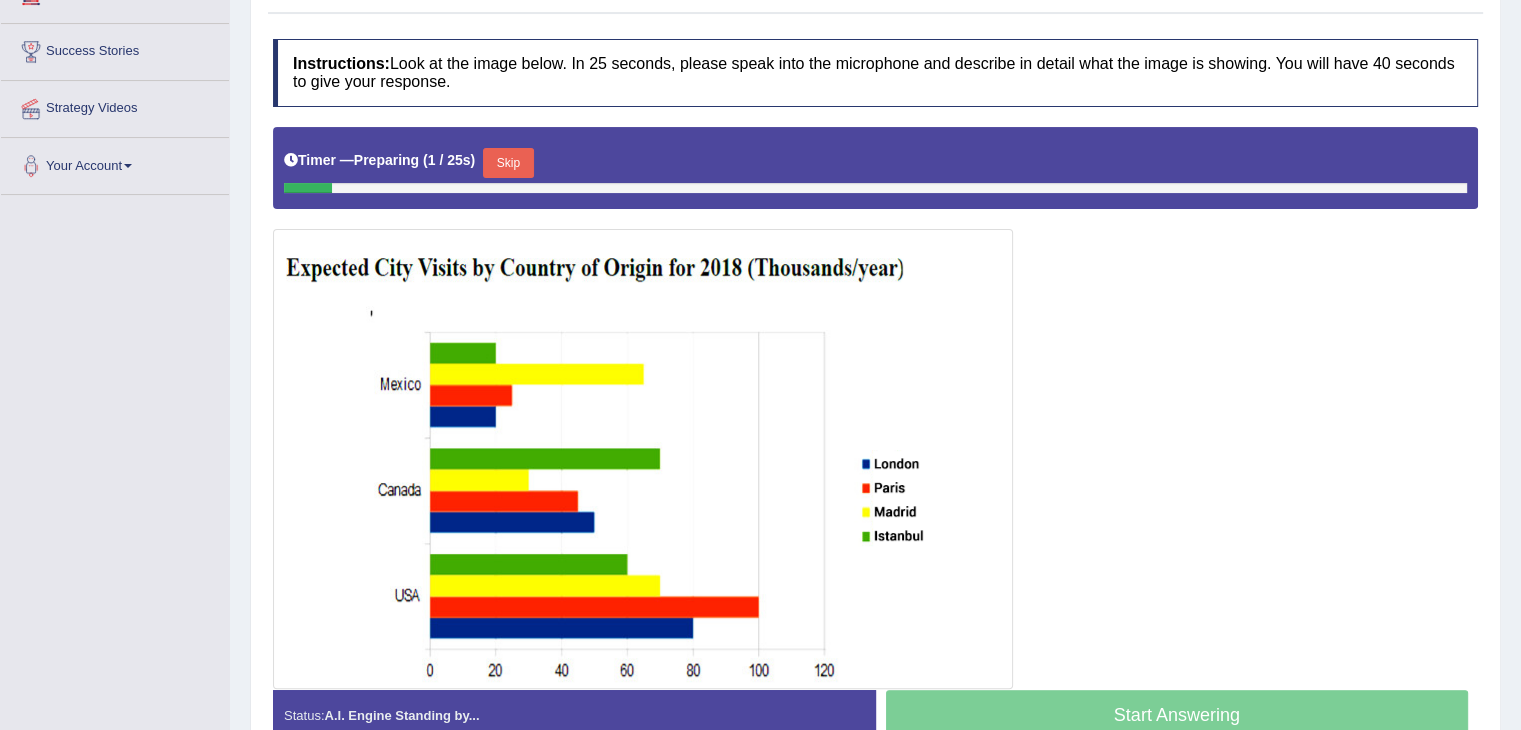 click on "Skip" at bounding box center (508, 163) 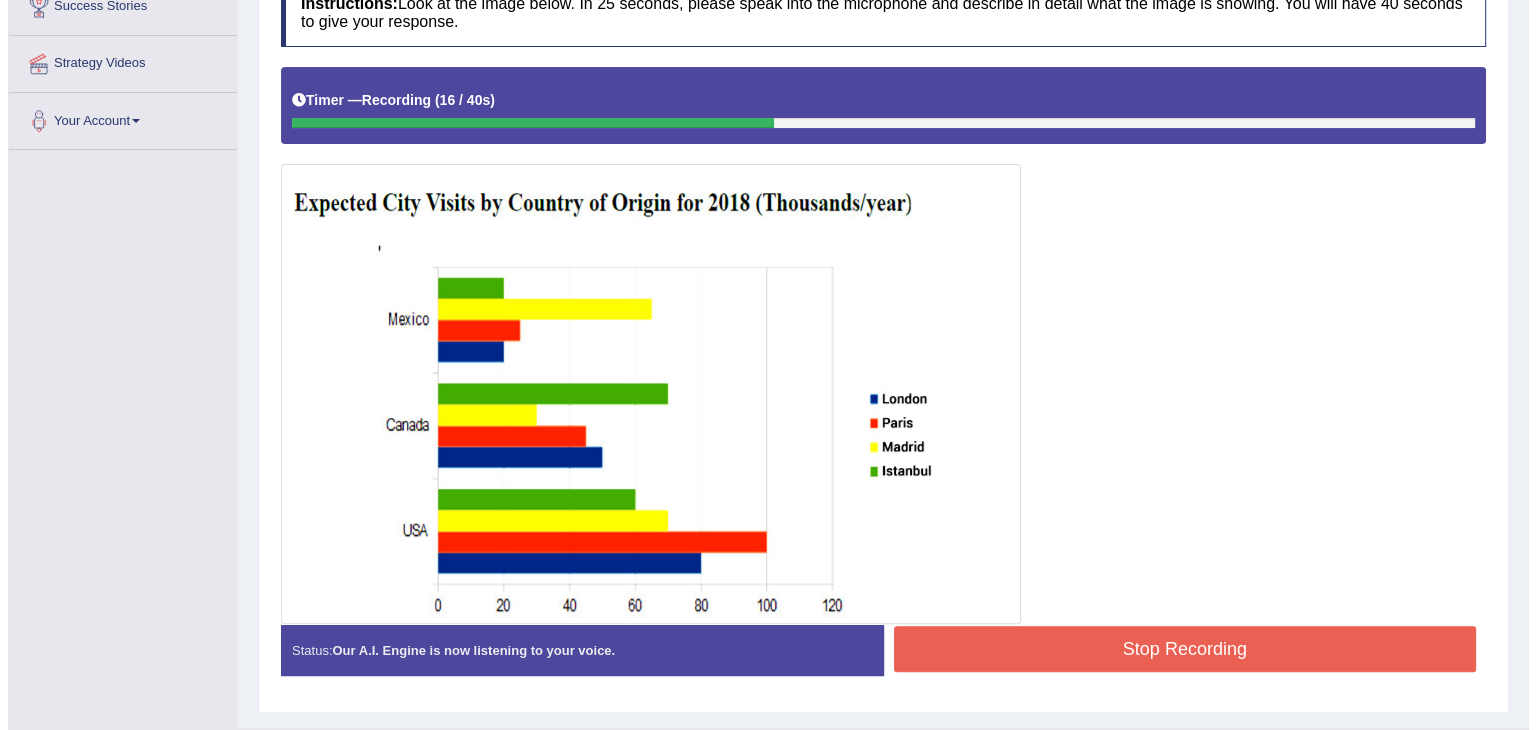scroll, scrollTop: 407, scrollLeft: 0, axis: vertical 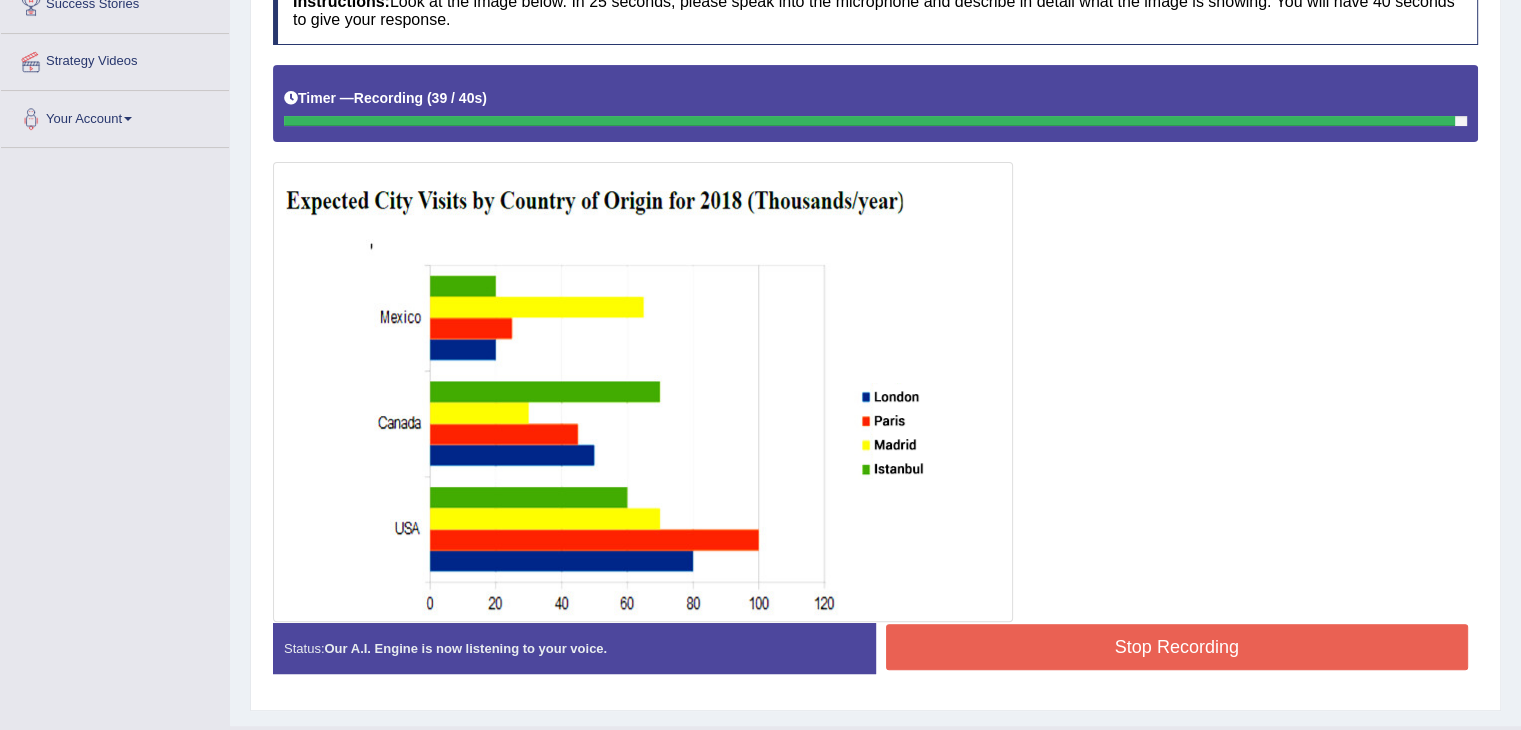 click on "Stop Recording" at bounding box center (1177, 647) 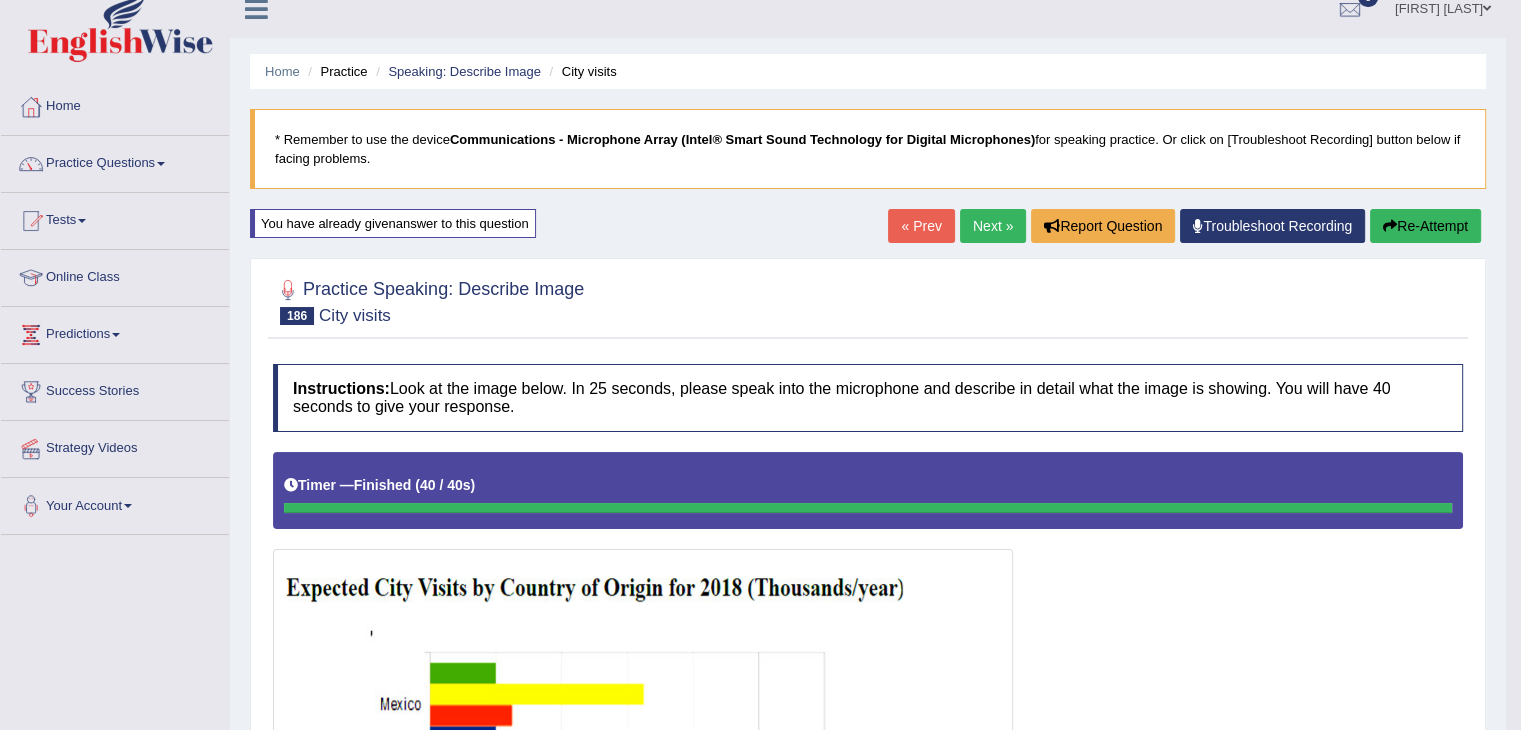 scroll, scrollTop: 14, scrollLeft: 0, axis: vertical 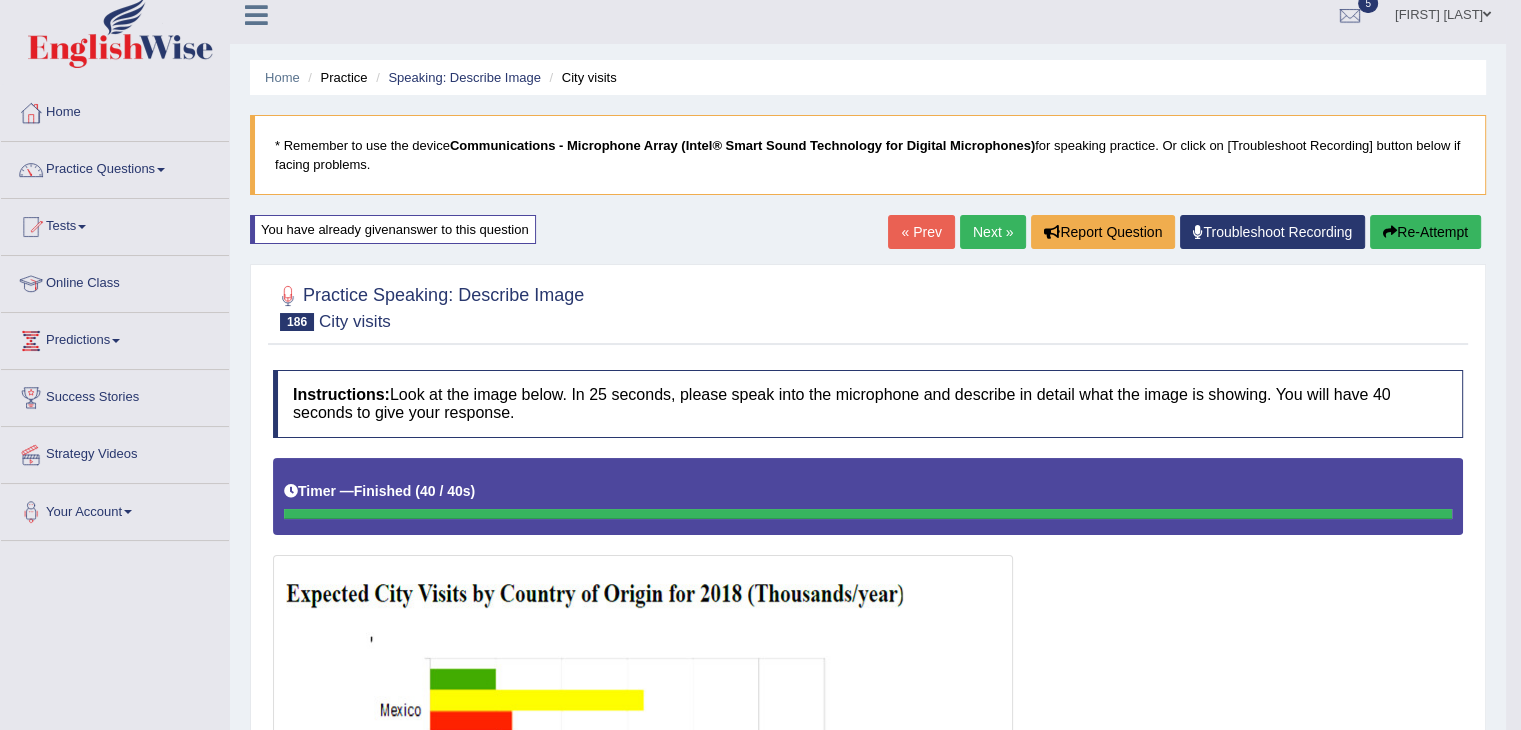 click on "Next »" at bounding box center (993, 232) 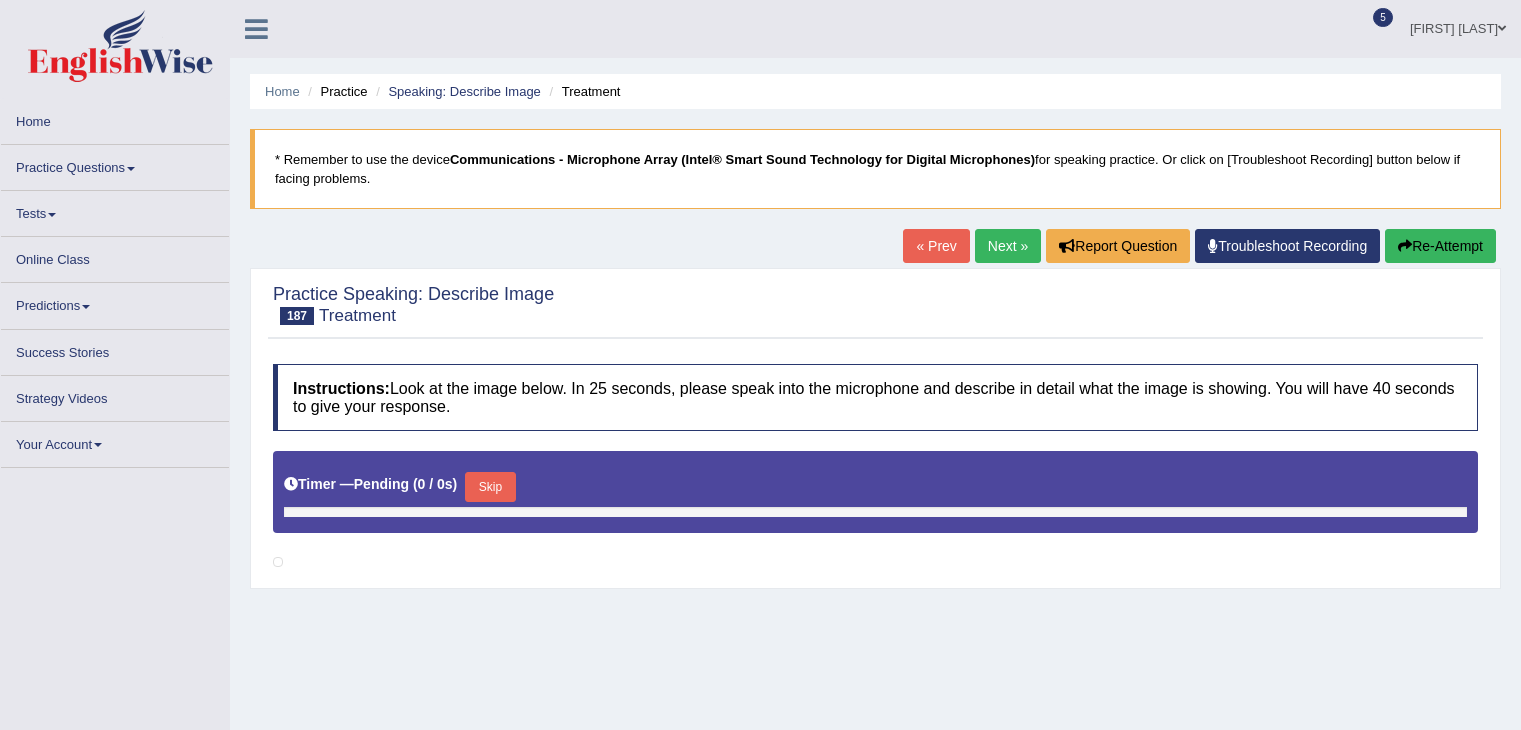 scroll, scrollTop: 310, scrollLeft: 0, axis: vertical 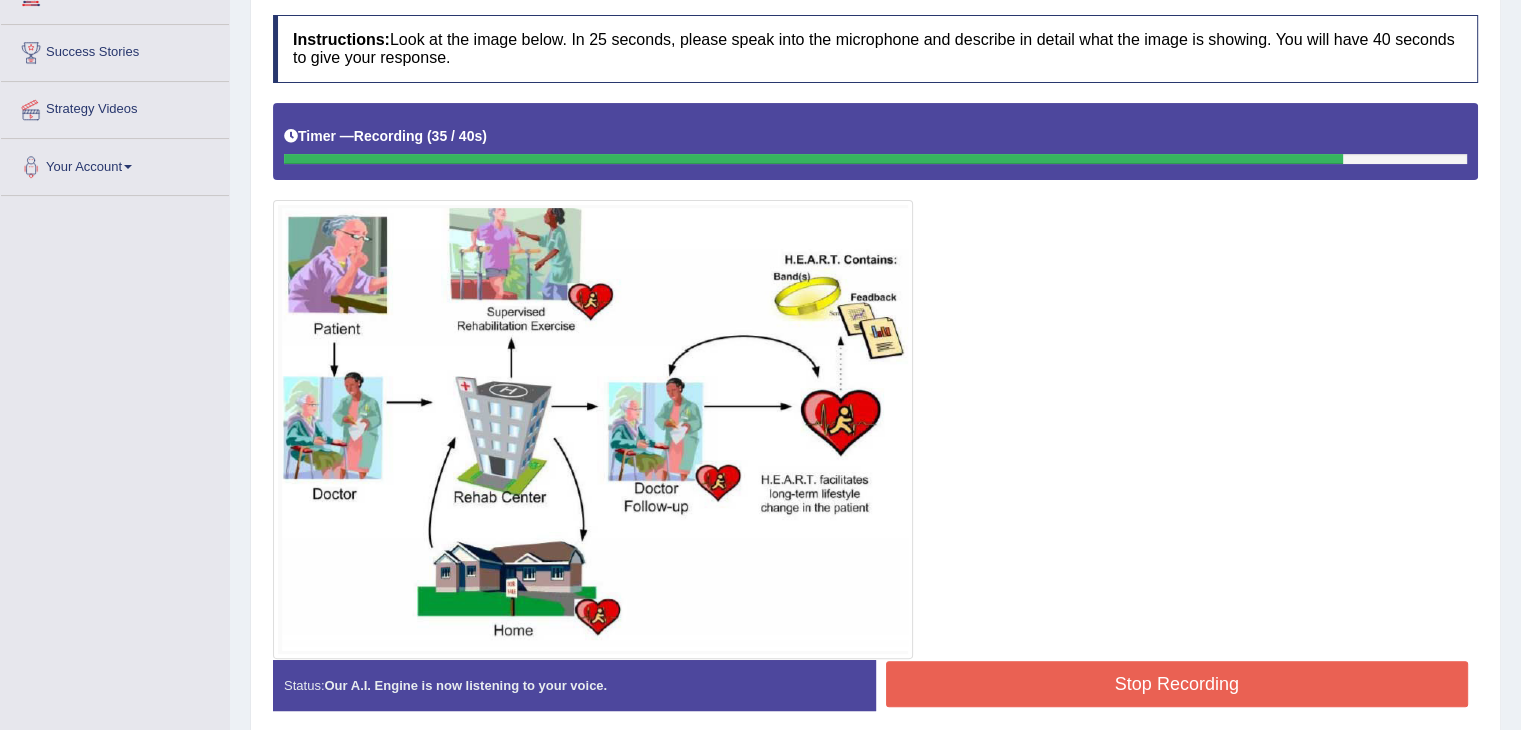 click on "Stop Recording" at bounding box center [1177, 684] 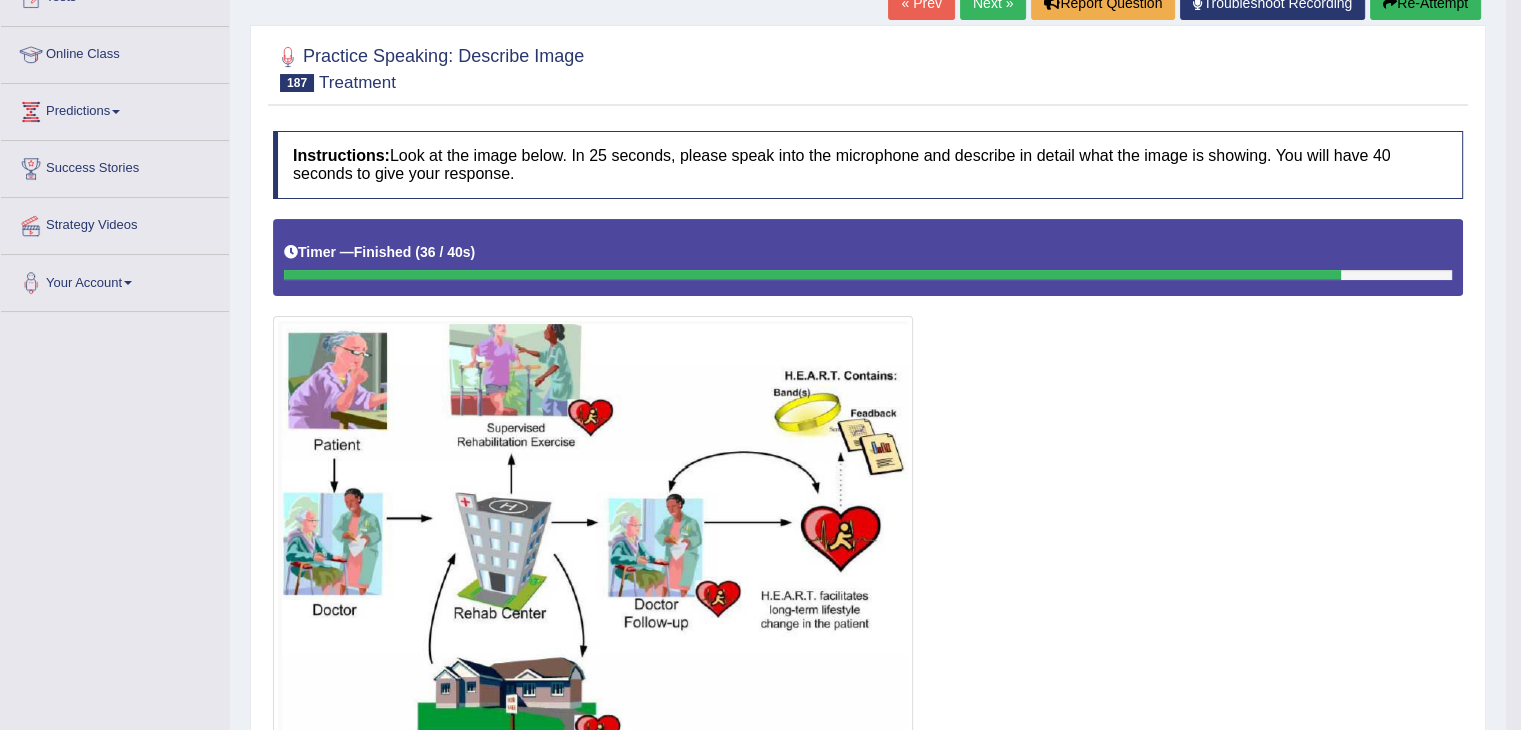 scroll, scrollTop: 215, scrollLeft: 0, axis: vertical 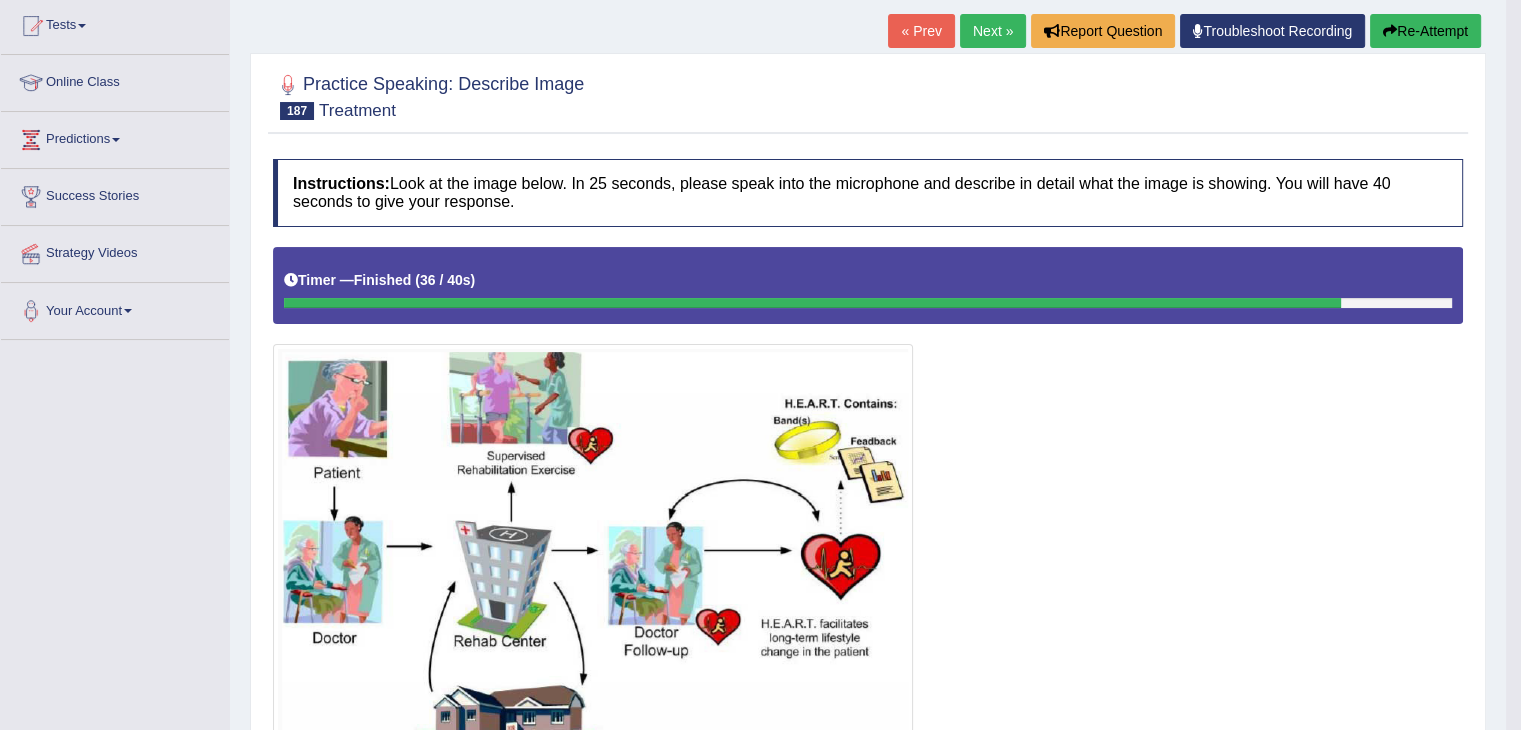 click on "Re-Attempt" at bounding box center (1425, 31) 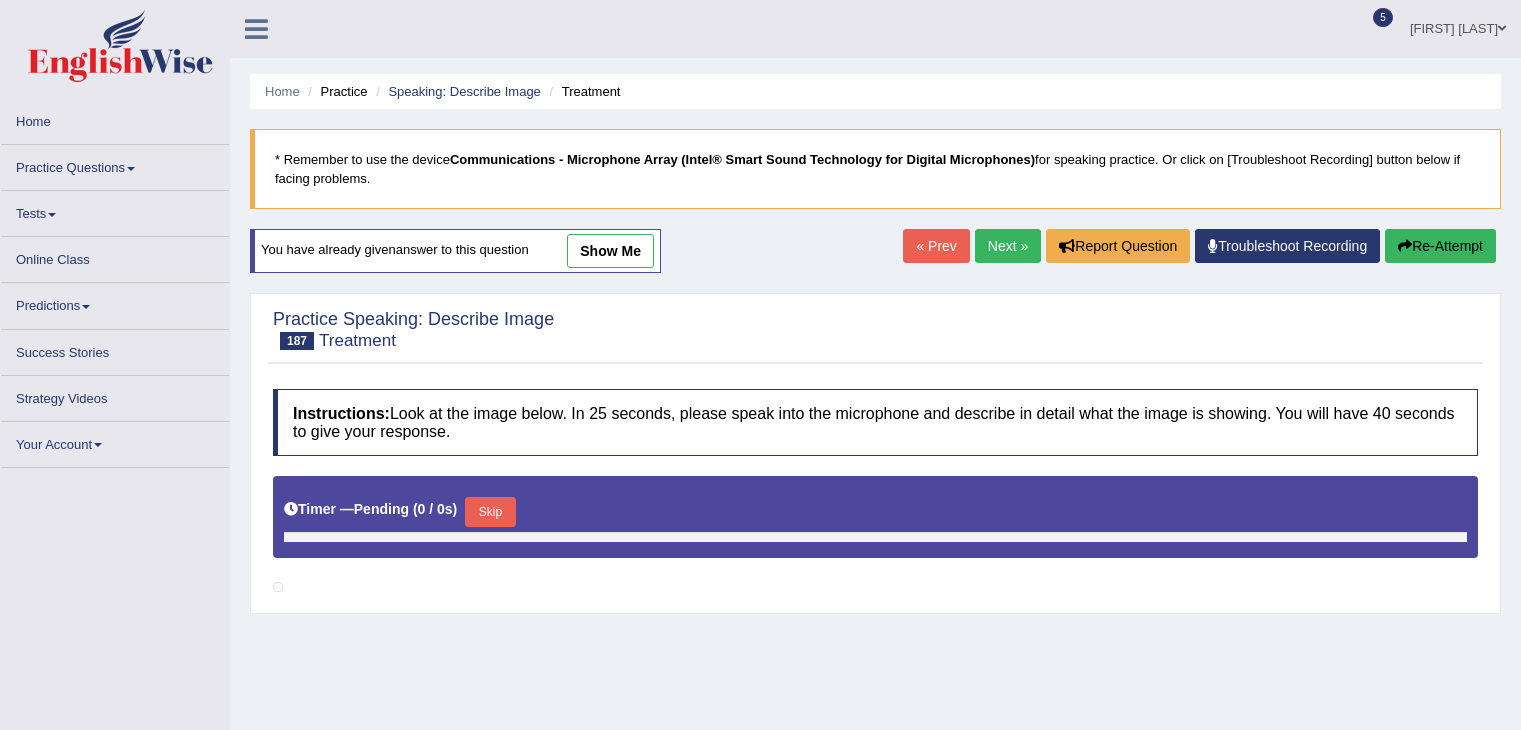 scroll, scrollTop: 195, scrollLeft: 0, axis: vertical 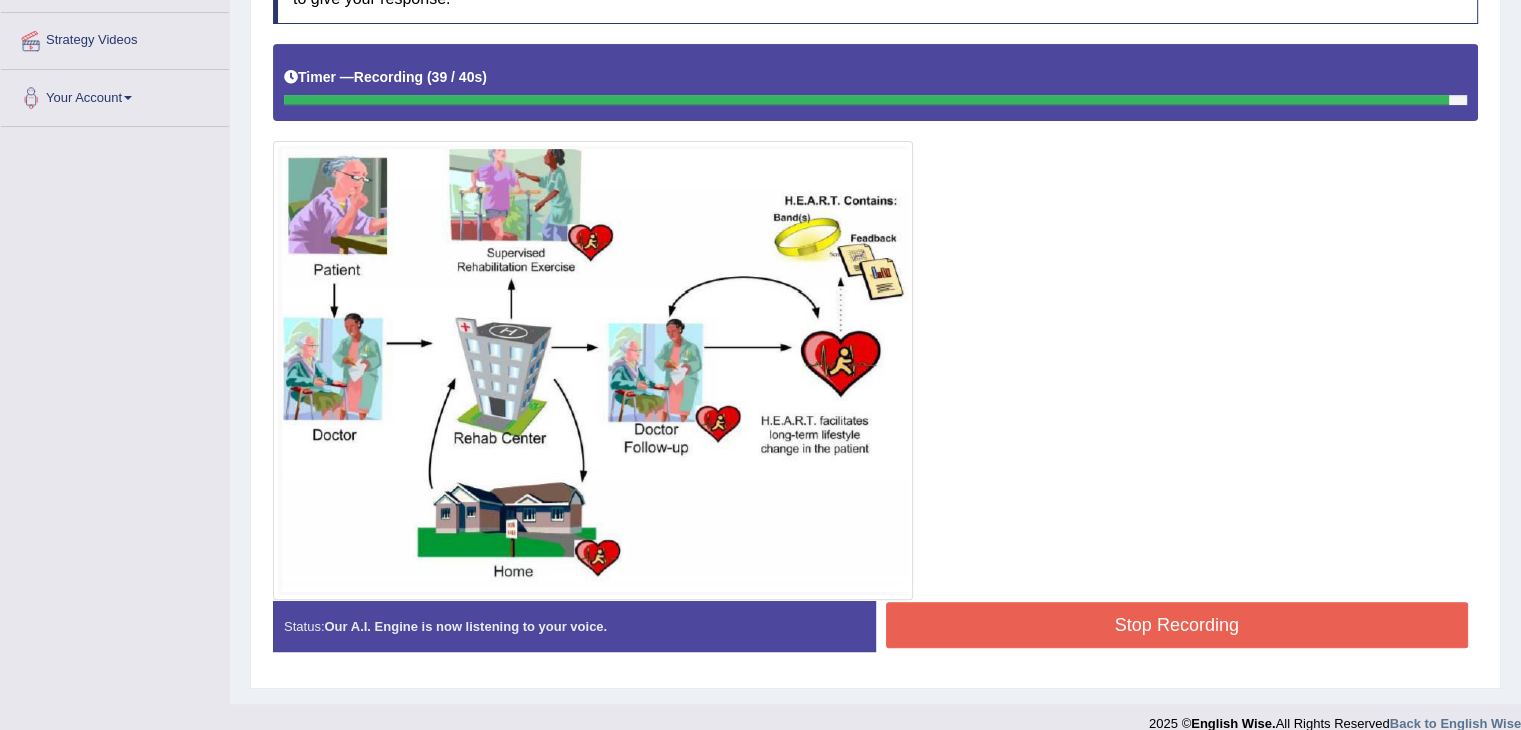 click on "Stop Recording" at bounding box center (1177, 625) 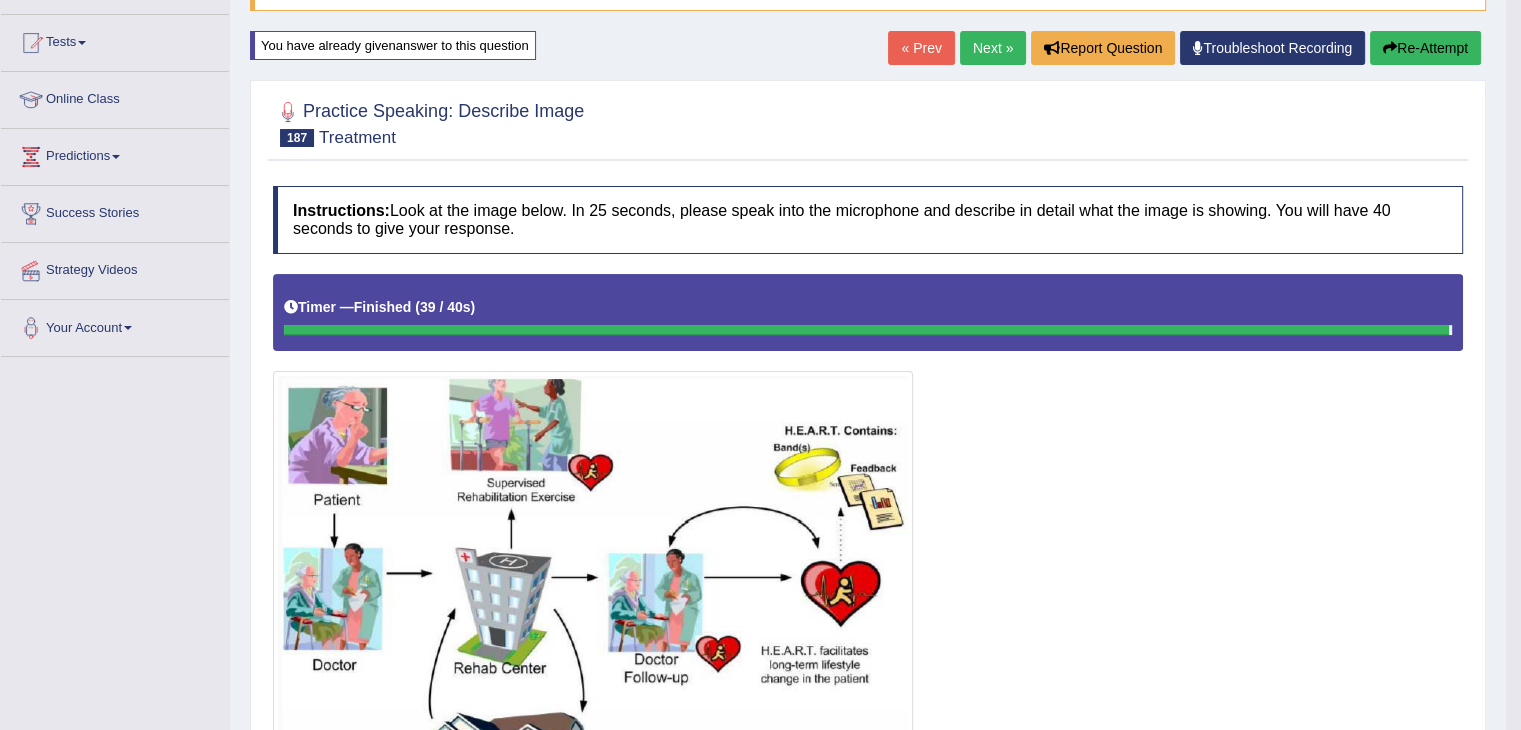 scroll, scrollTop: 195, scrollLeft: 0, axis: vertical 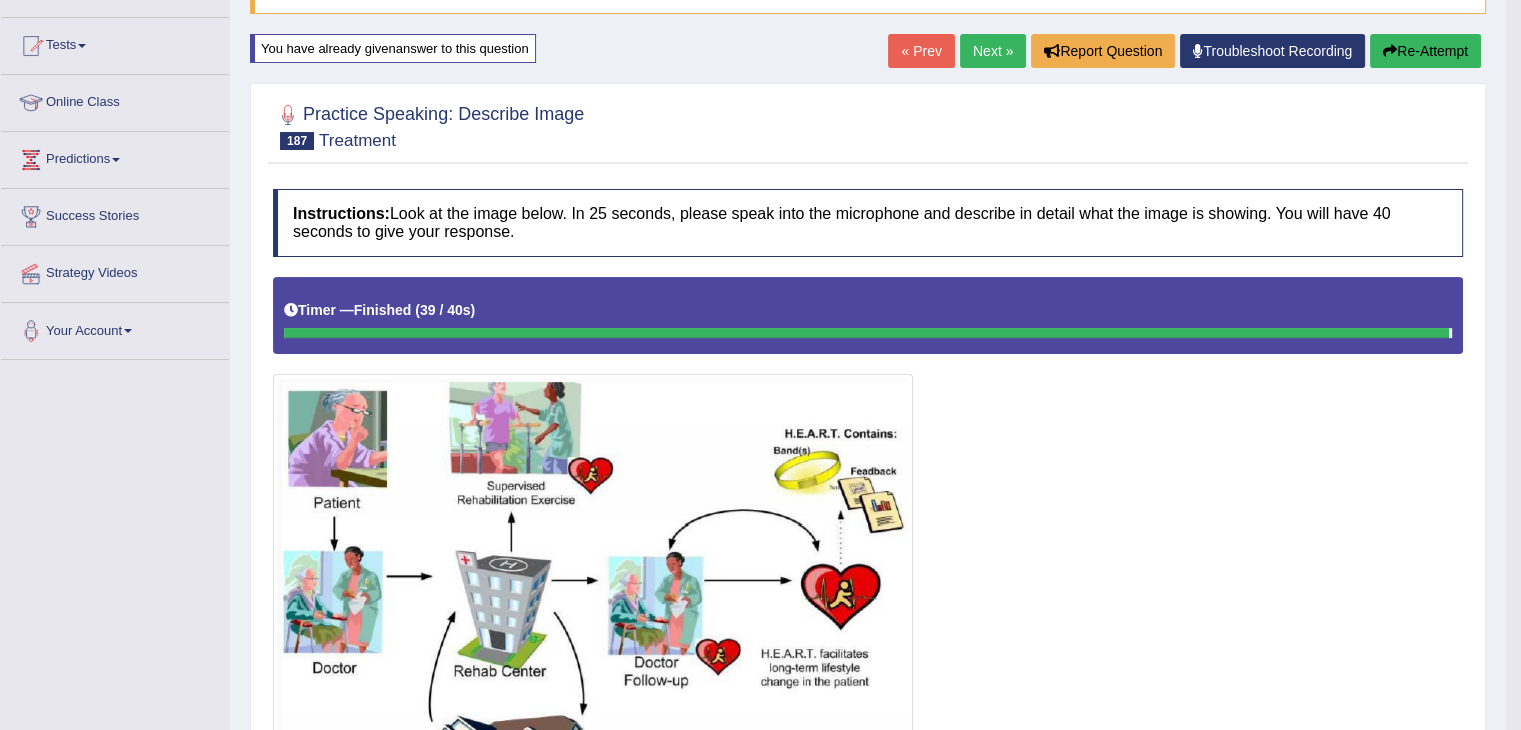 click on "Re-Attempt" at bounding box center [1425, 51] 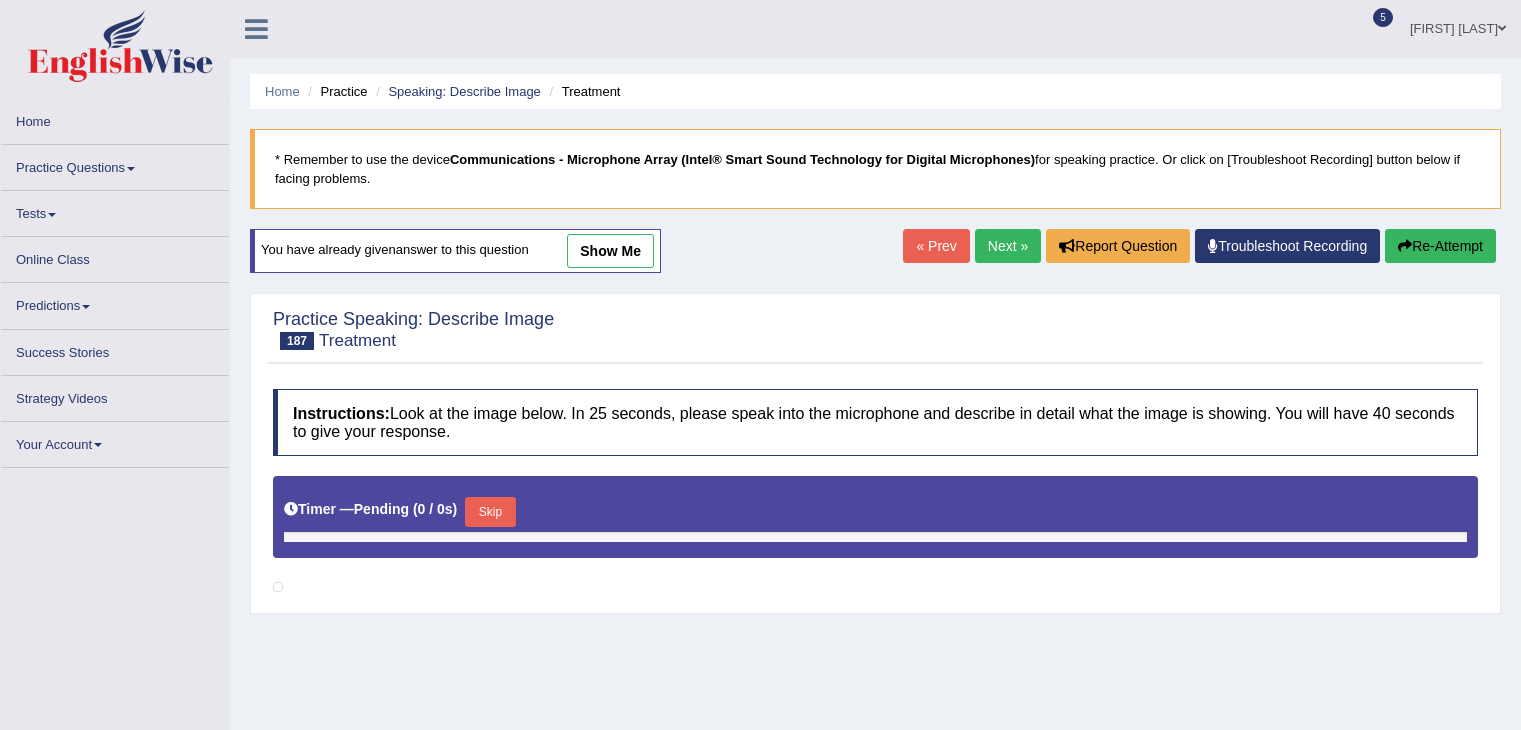 scroll, scrollTop: 195, scrollLeft: 0, axis: vertical 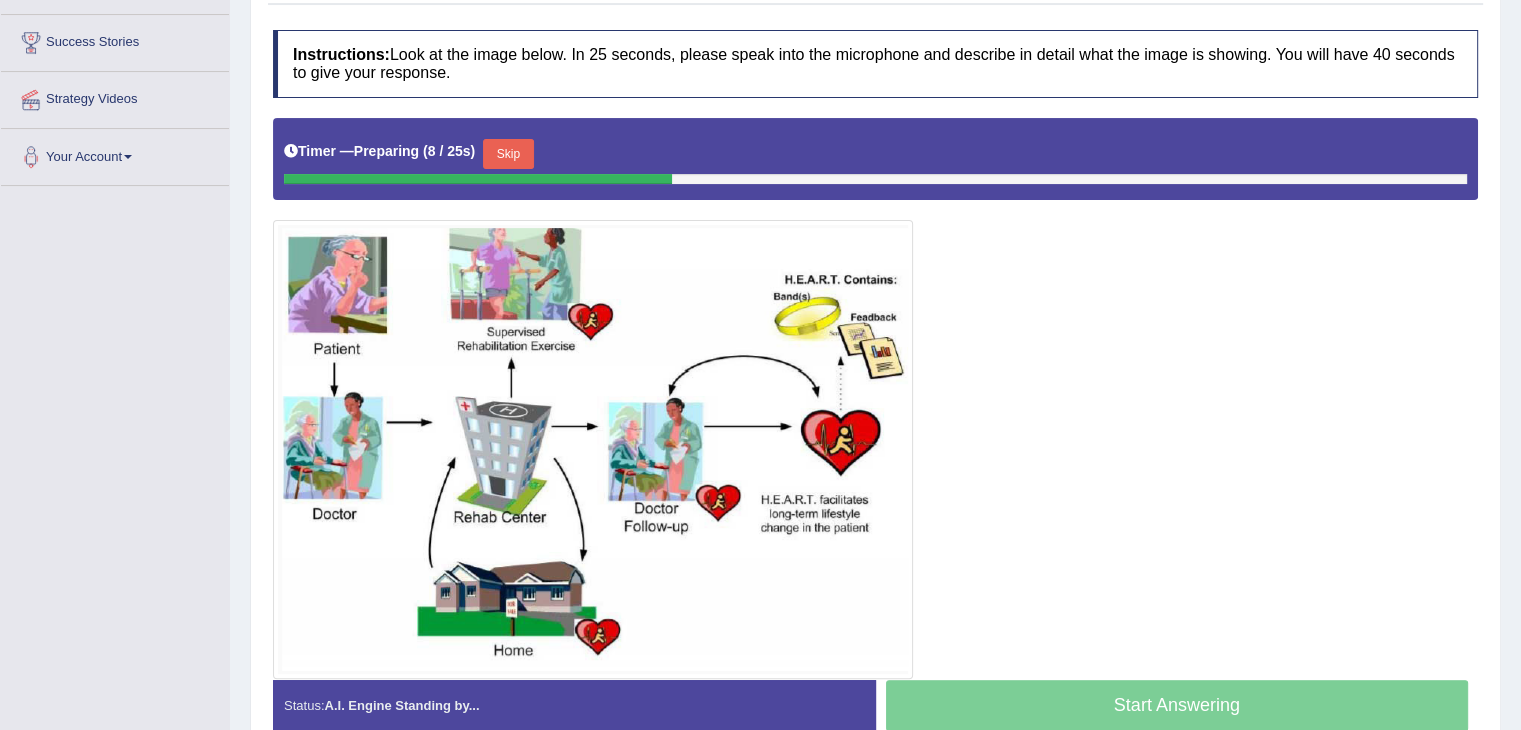 click on "Skip" at bounding box center (508, 154) 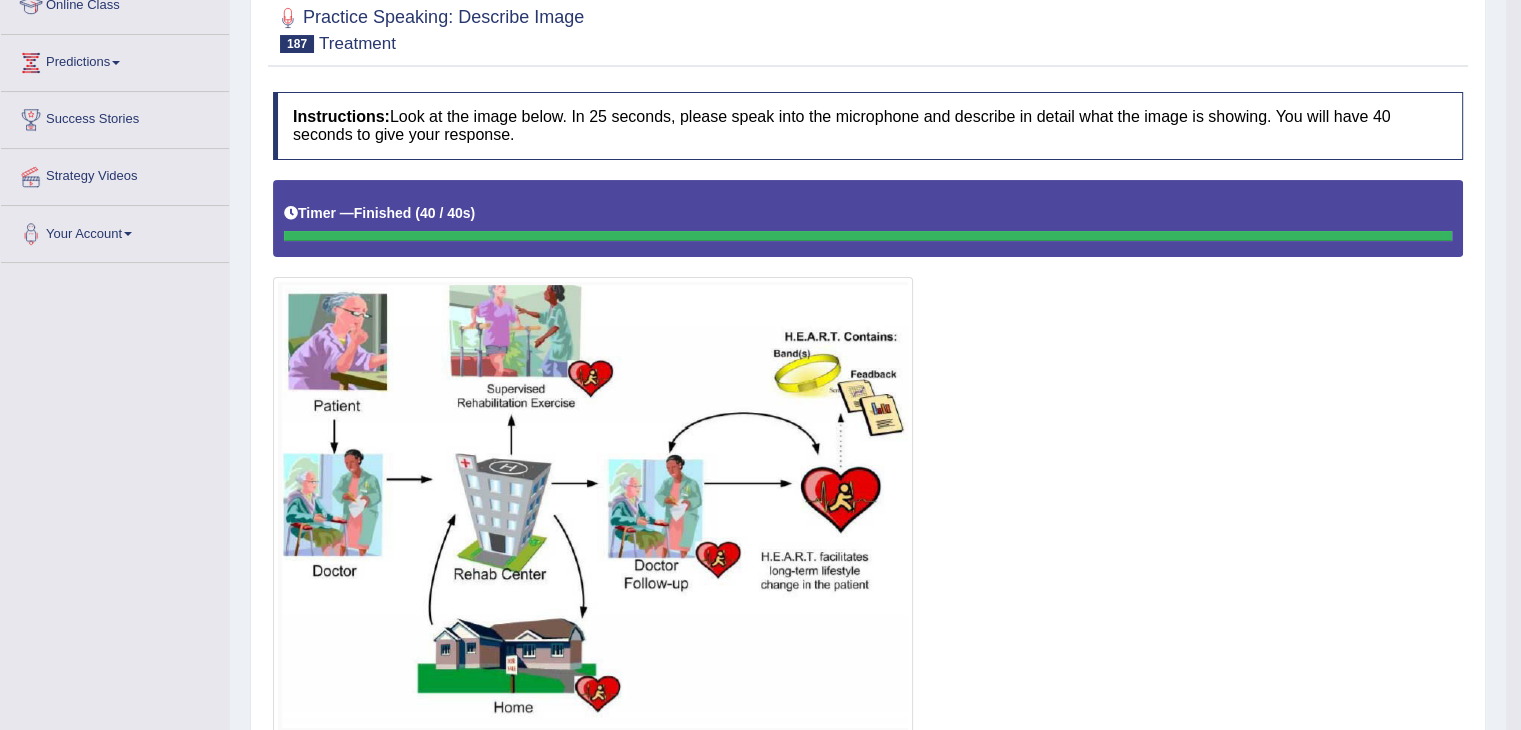 scroll, scrollTop: 221, scrollLeft: 0, axis: vertical 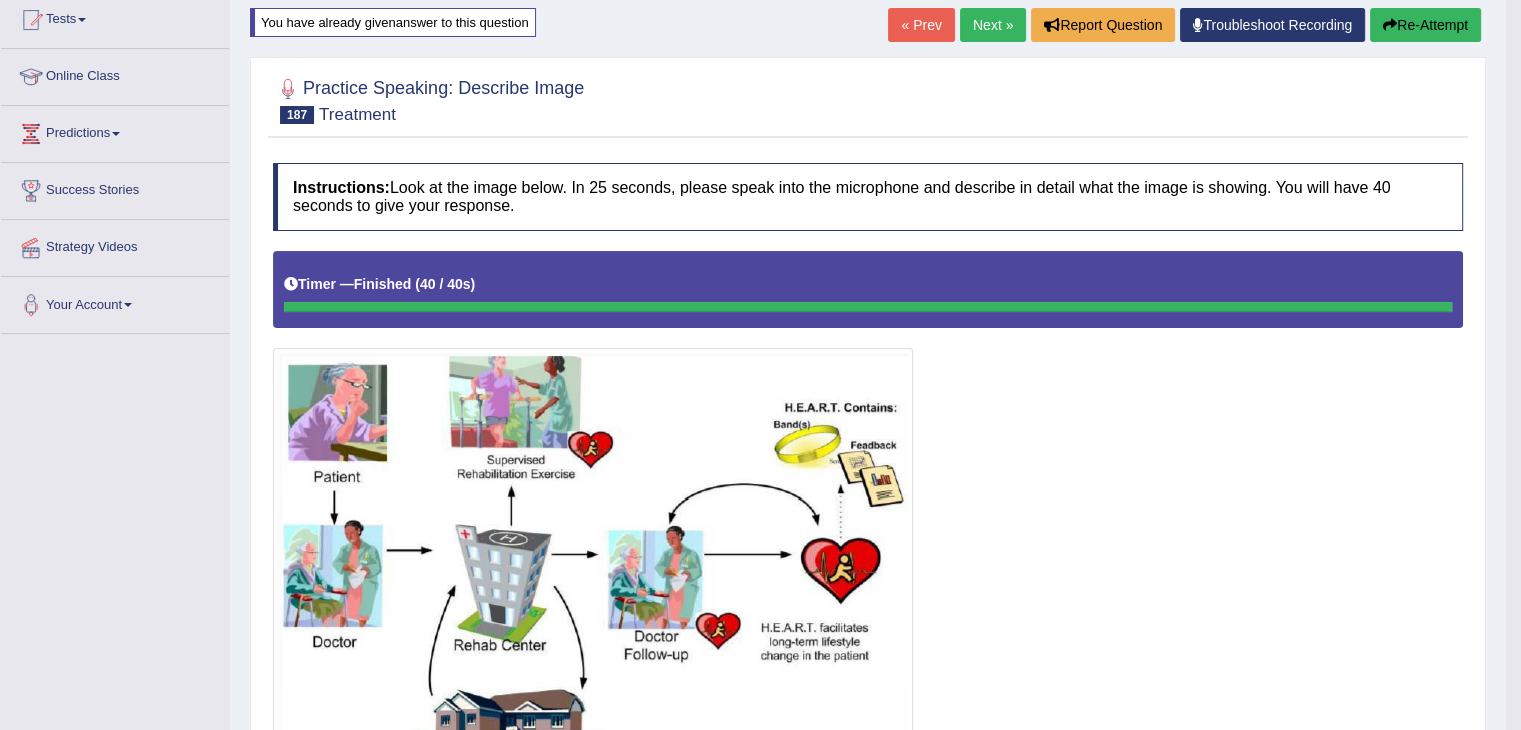 click on "Next »" at bounding box center (993, 25) 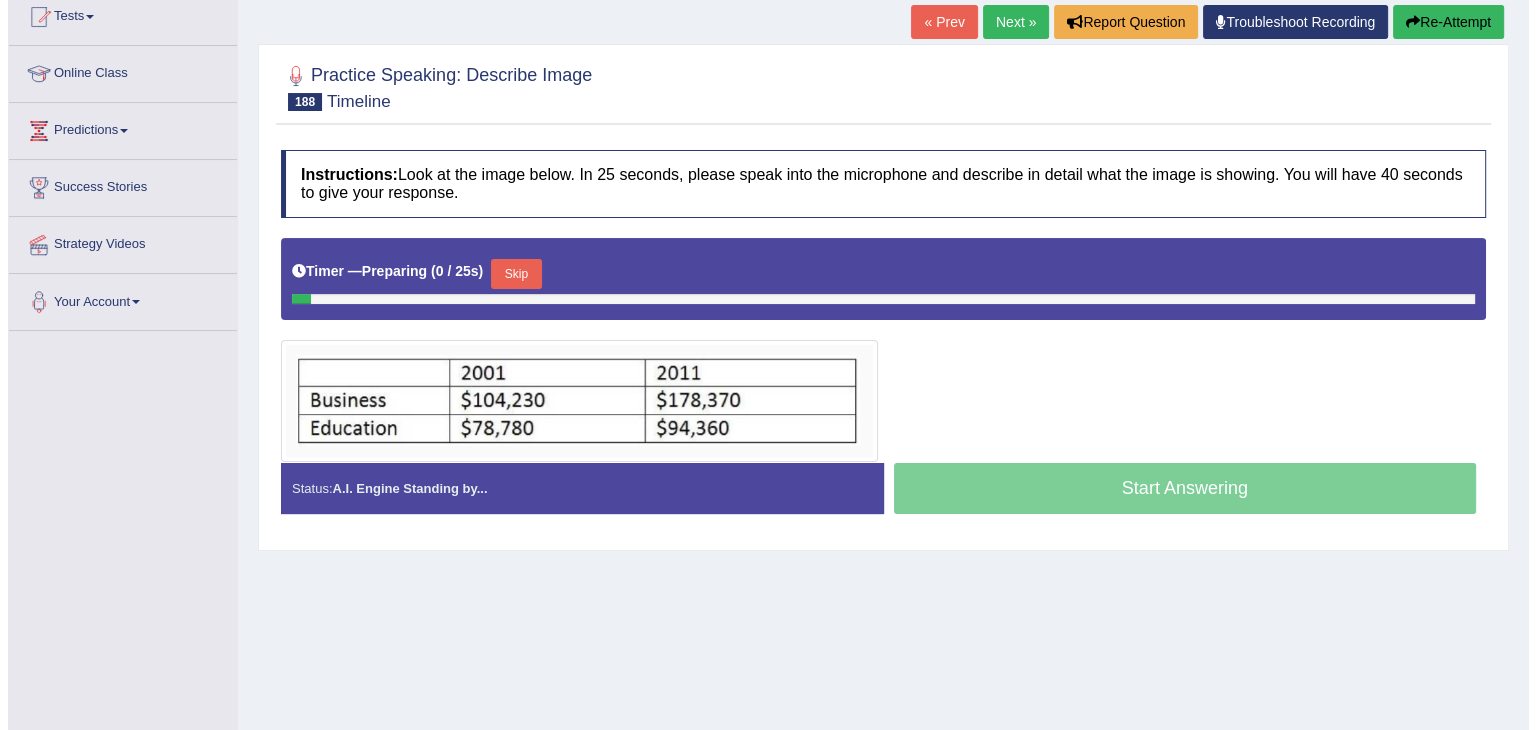 scroll, scrollTop: 0, scrollLeft: 0, axis: both 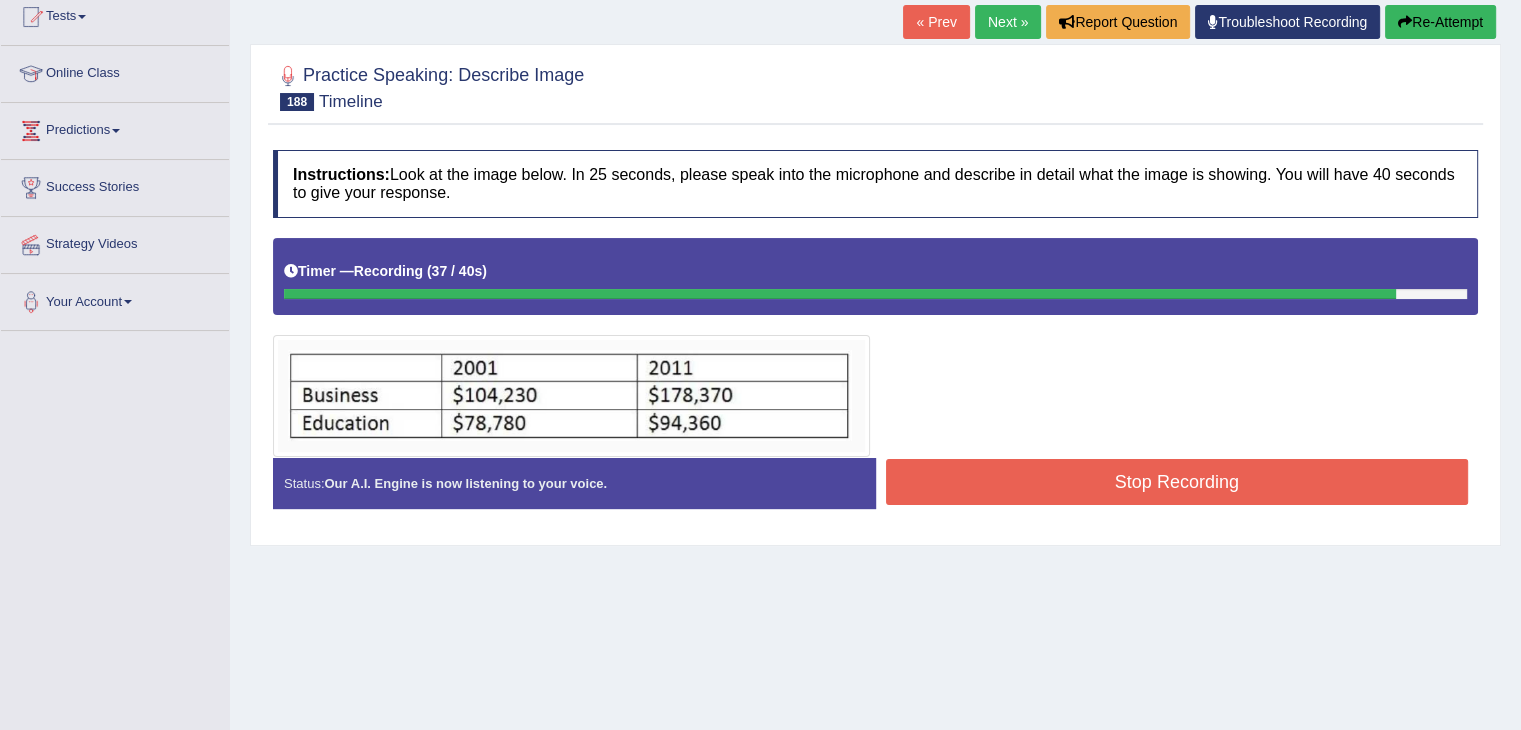 click on "Stop Recording" at bounding box center (1177, 482) 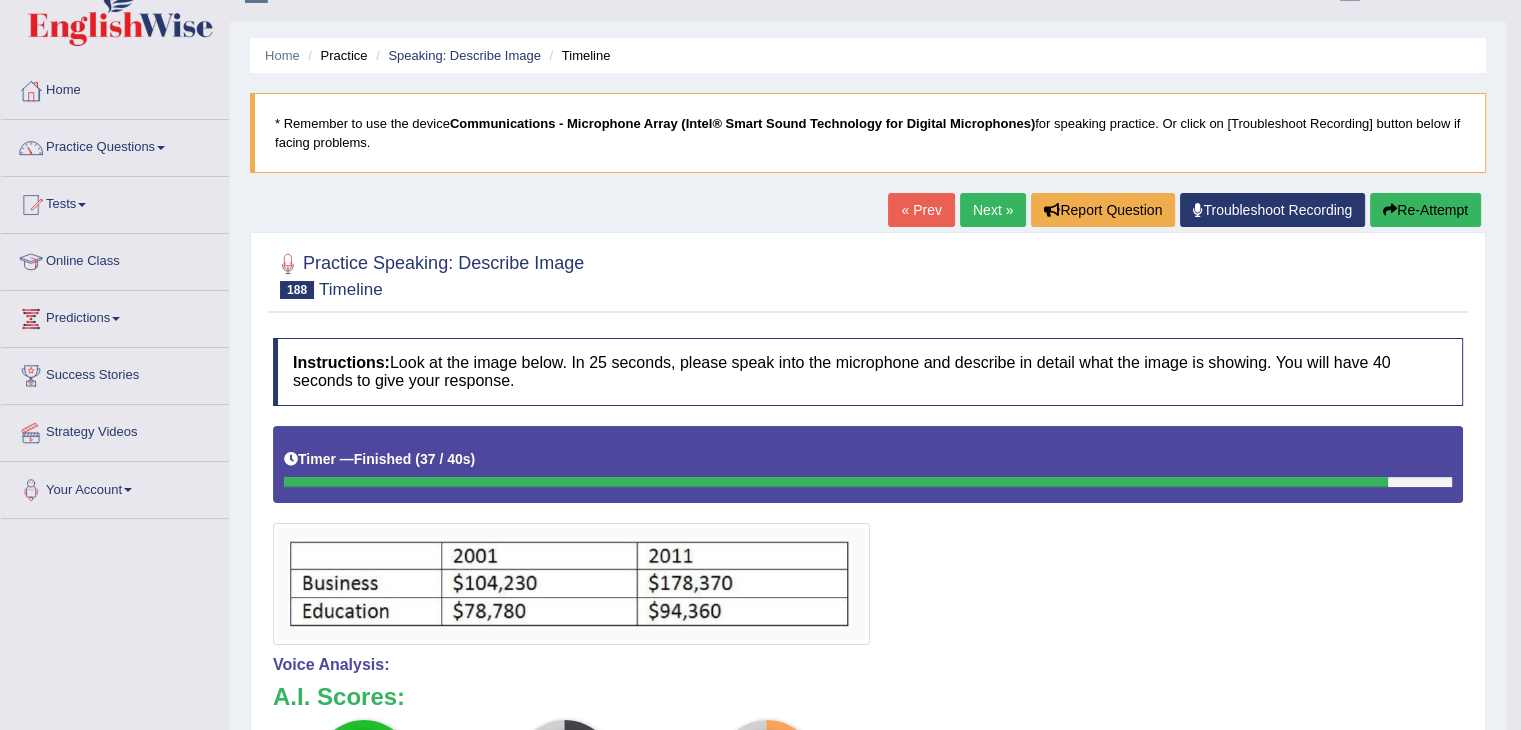 scroll, scrollTop: 18, scrollLeft: 0, axis: vertical 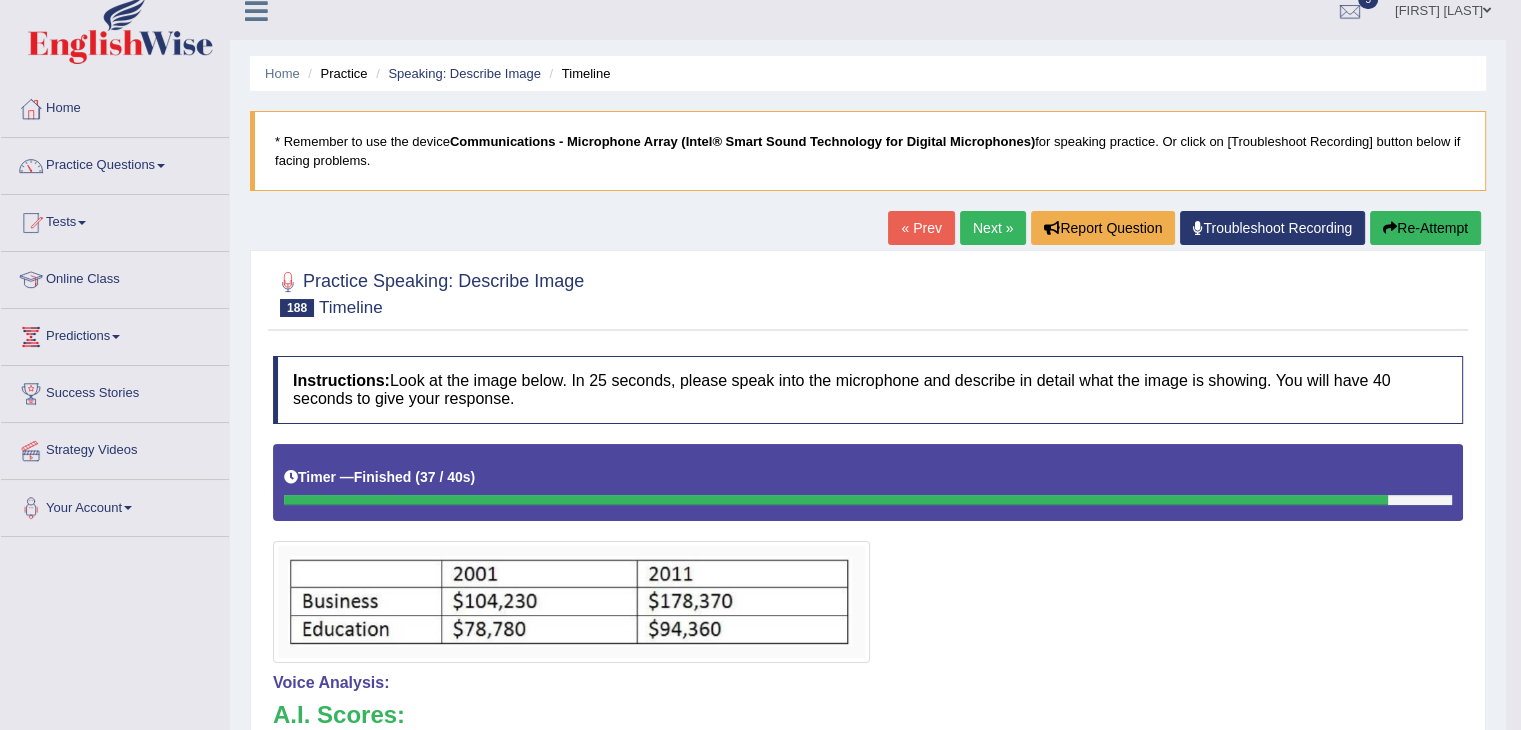 click on "« Prev" at bounding box center [921, 228] 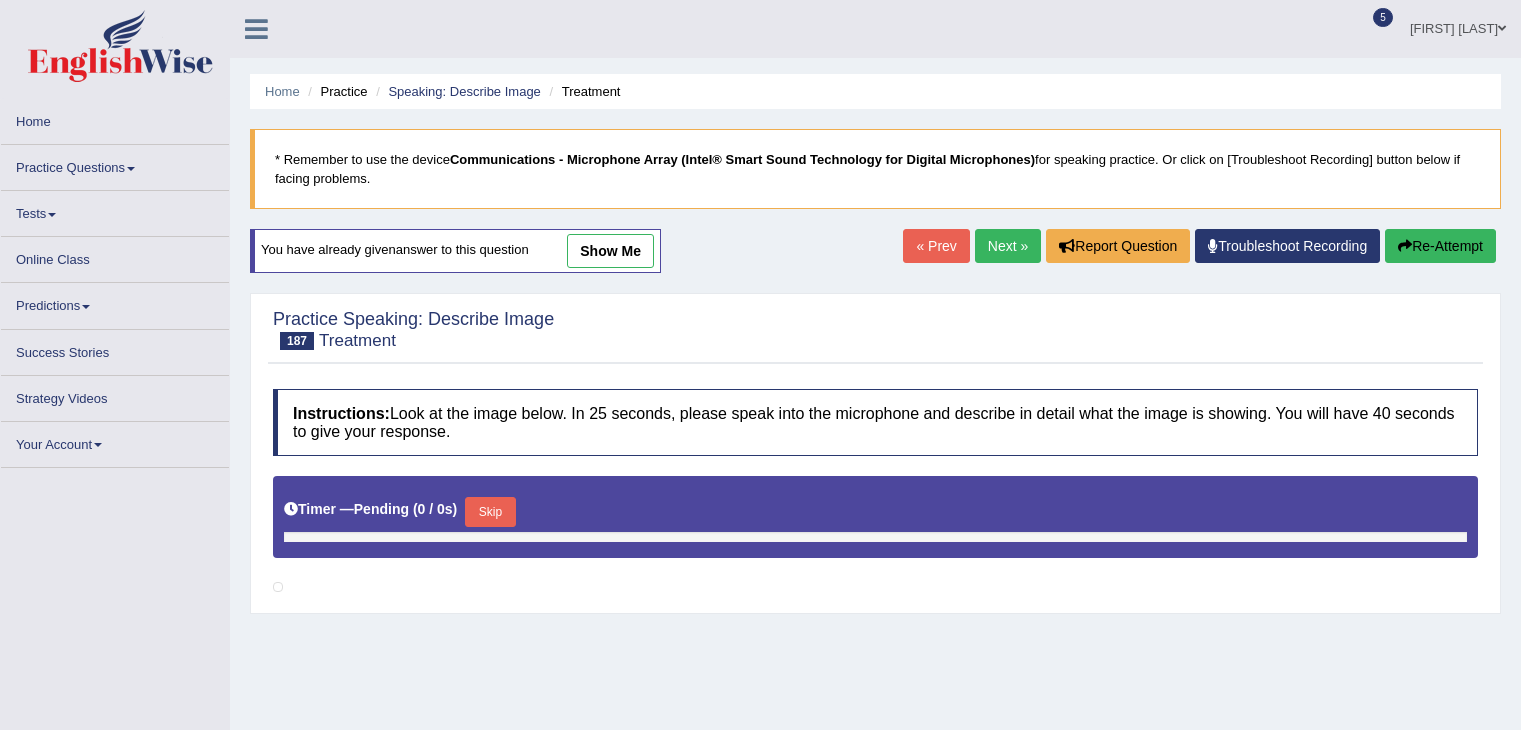 scroll, scrollTop: 0, scrollLeft: 0, axis: both 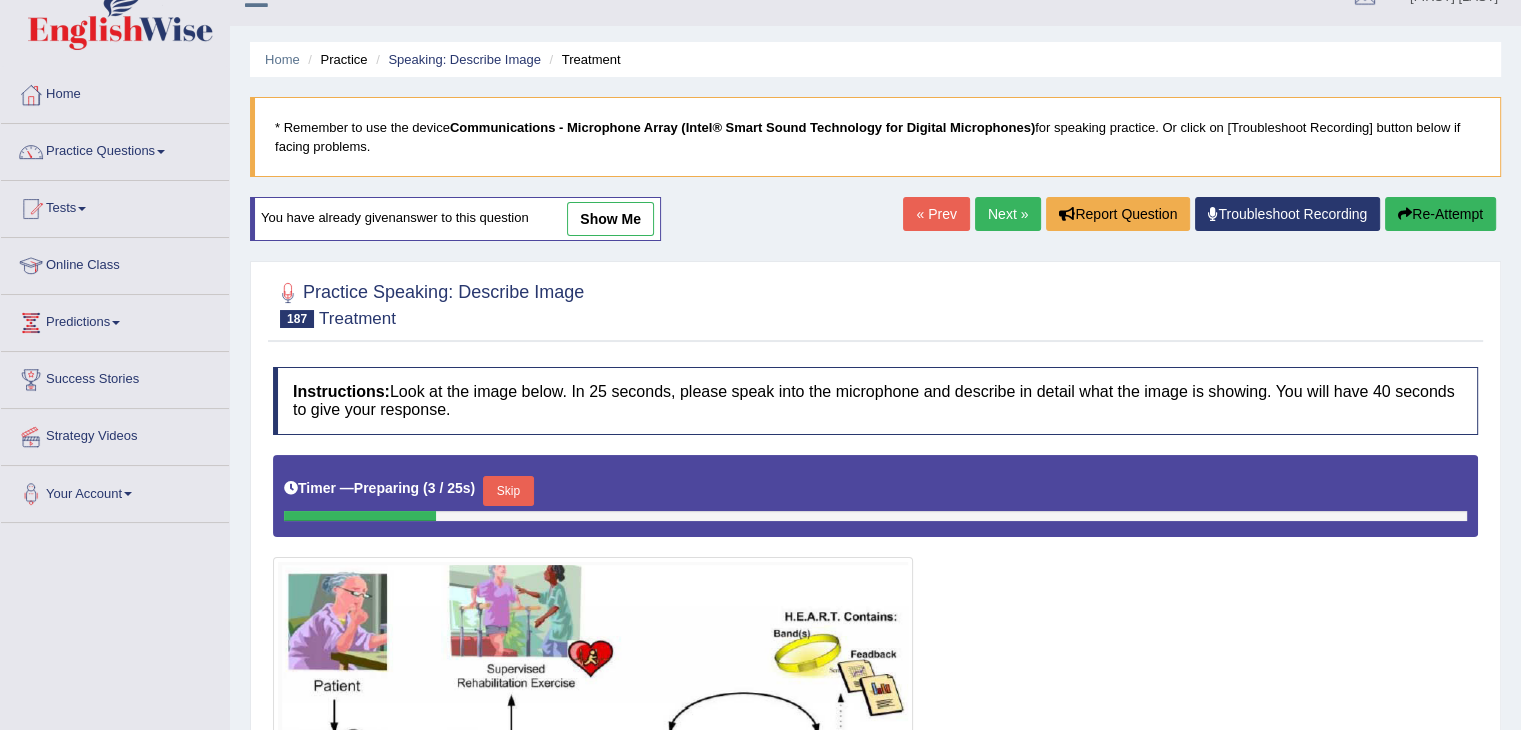 click on "Skip" at bounding box center [508, 491] 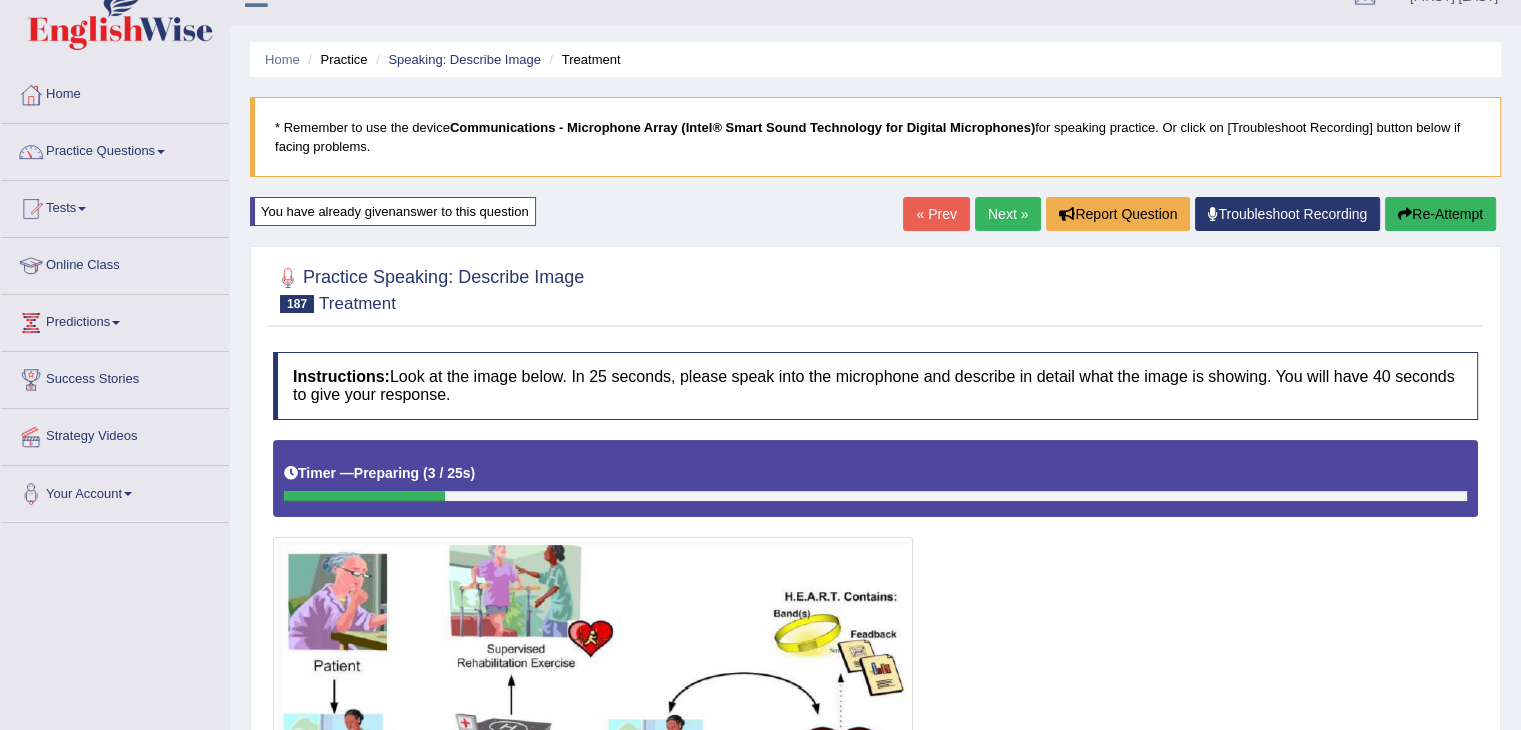 scroll, scrollTop: 449, scrollLeft: 0, axis: vertical 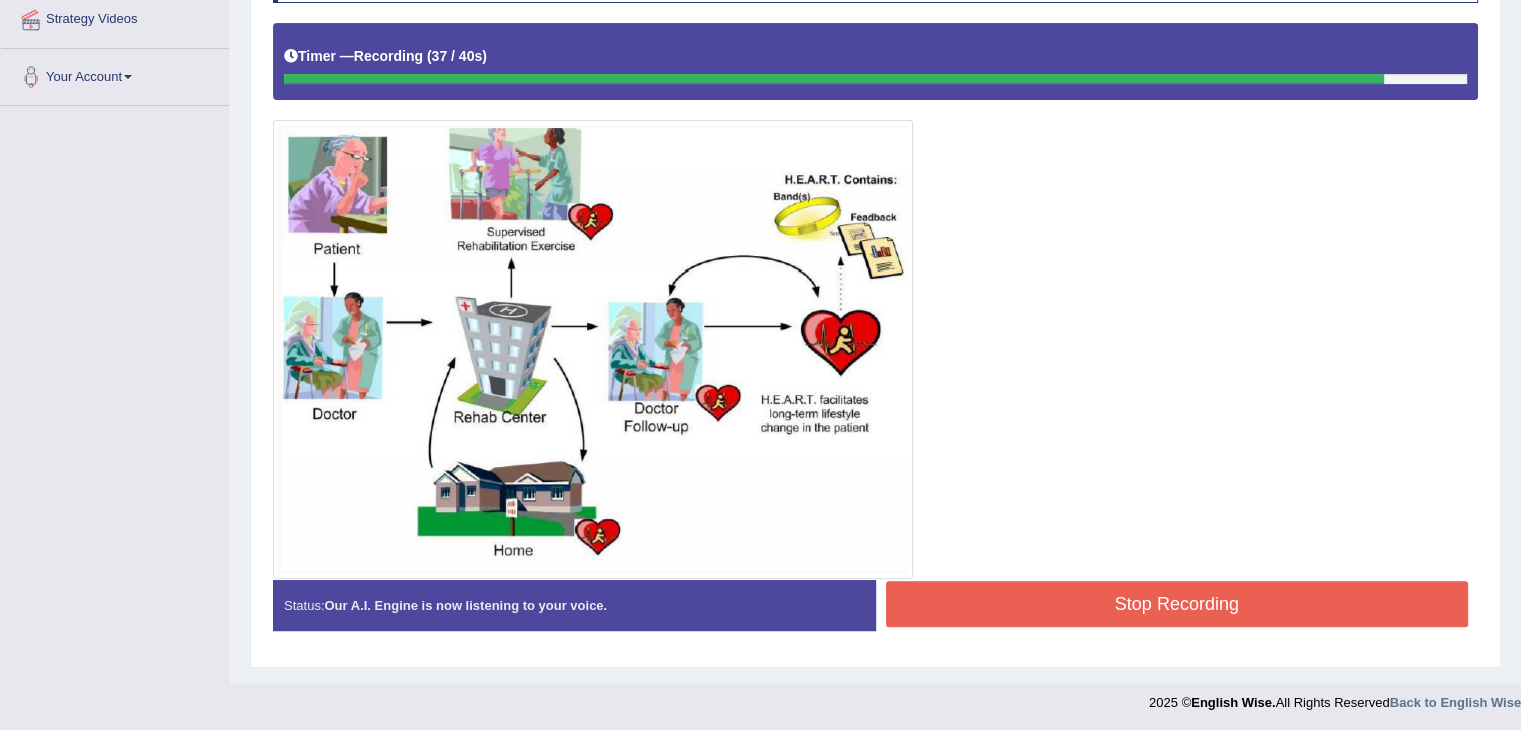 click on "Stop Recording" at bounding box center (1177, 604) 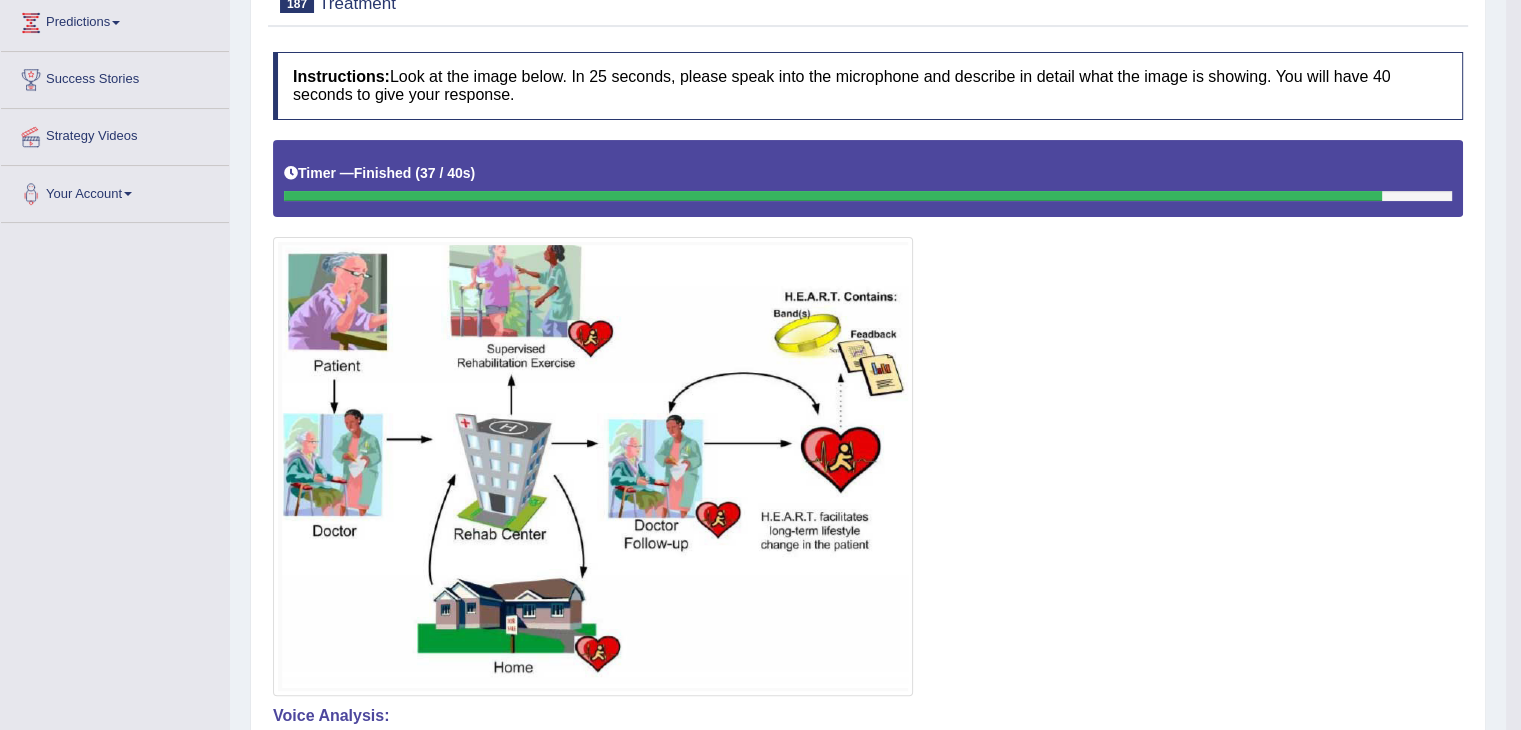 scroll, scrollTop: 140, scrollLeft: 0, axis: vertical 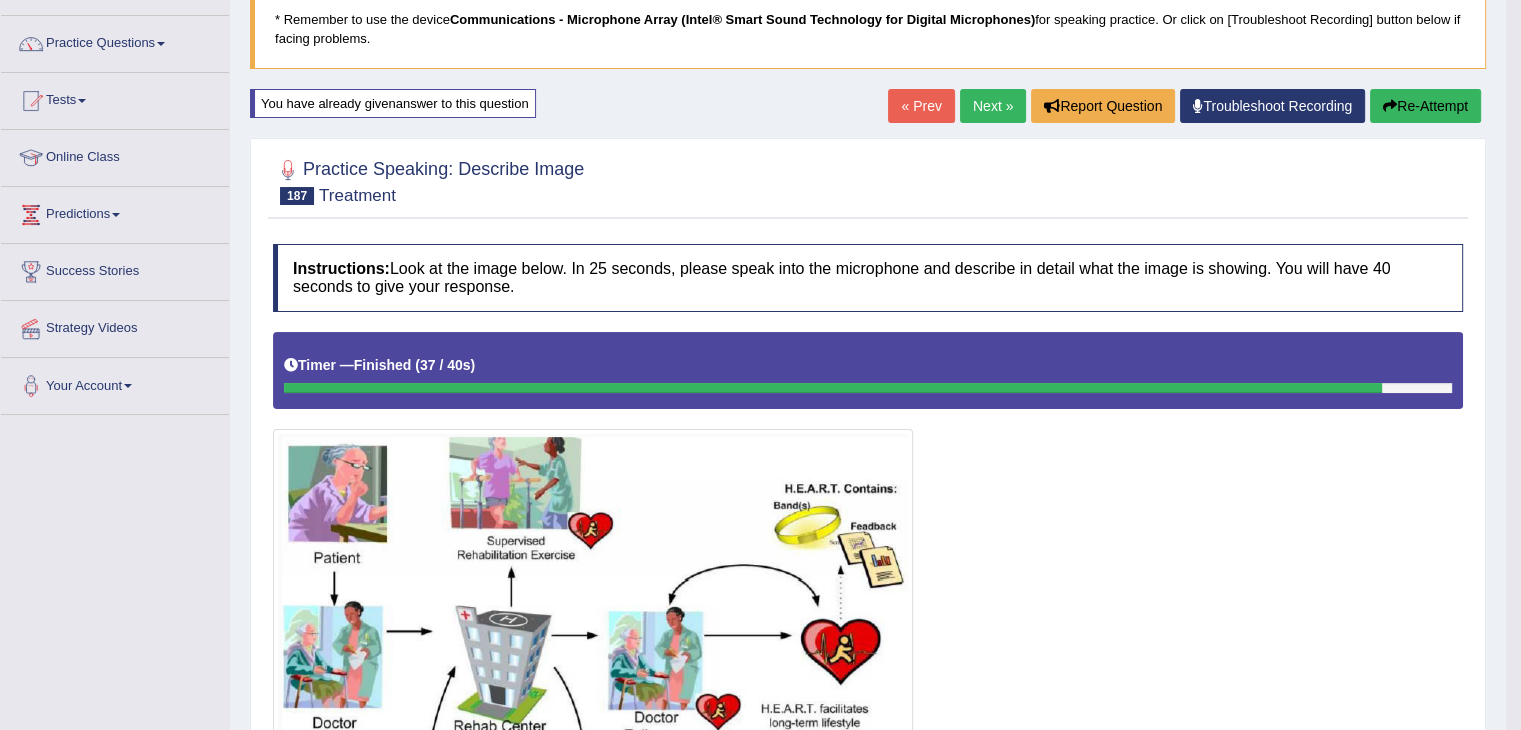 click on "Re-Attempt" at bounding box center [1425, 106] 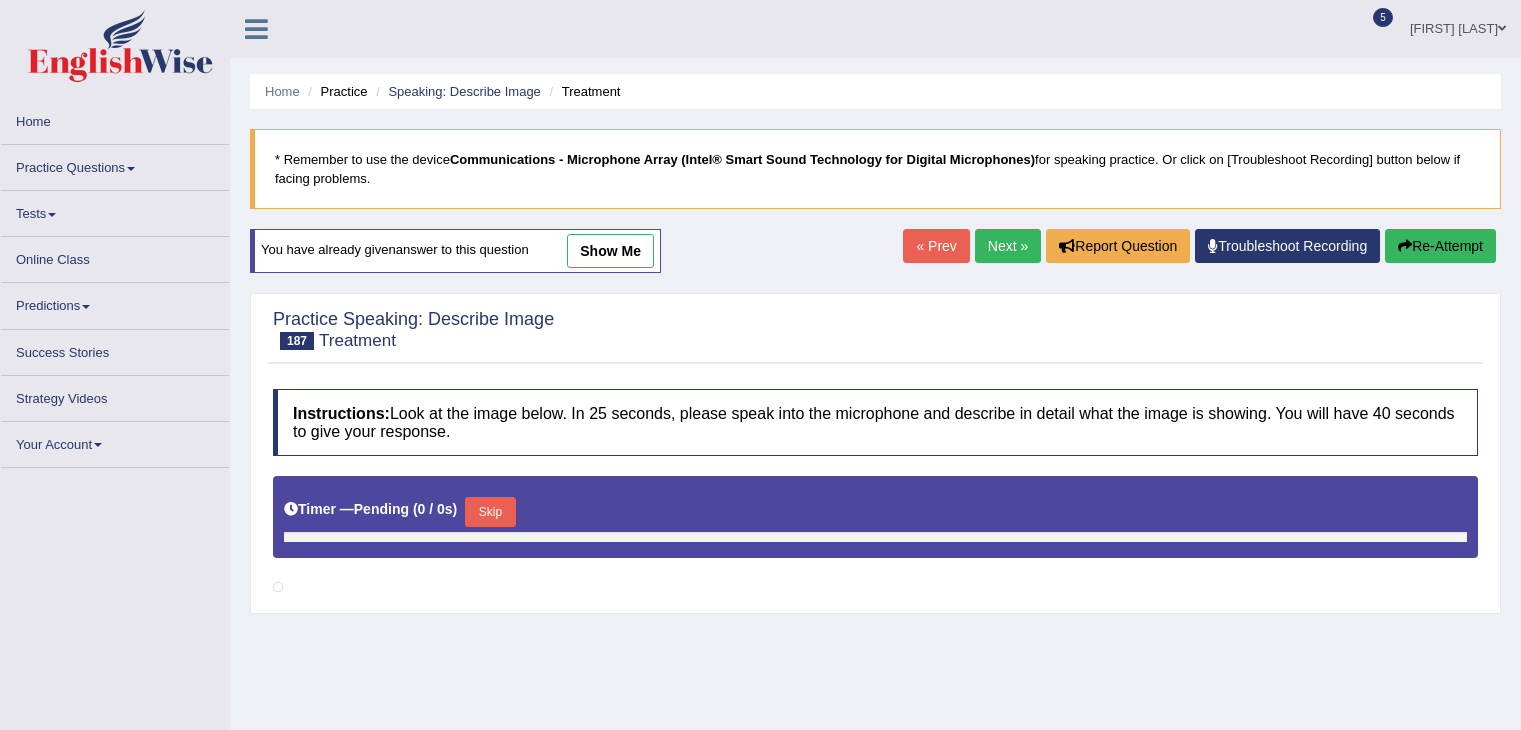 scroll, scrollTop: 140, scrollLeft: 0, axis: vertical 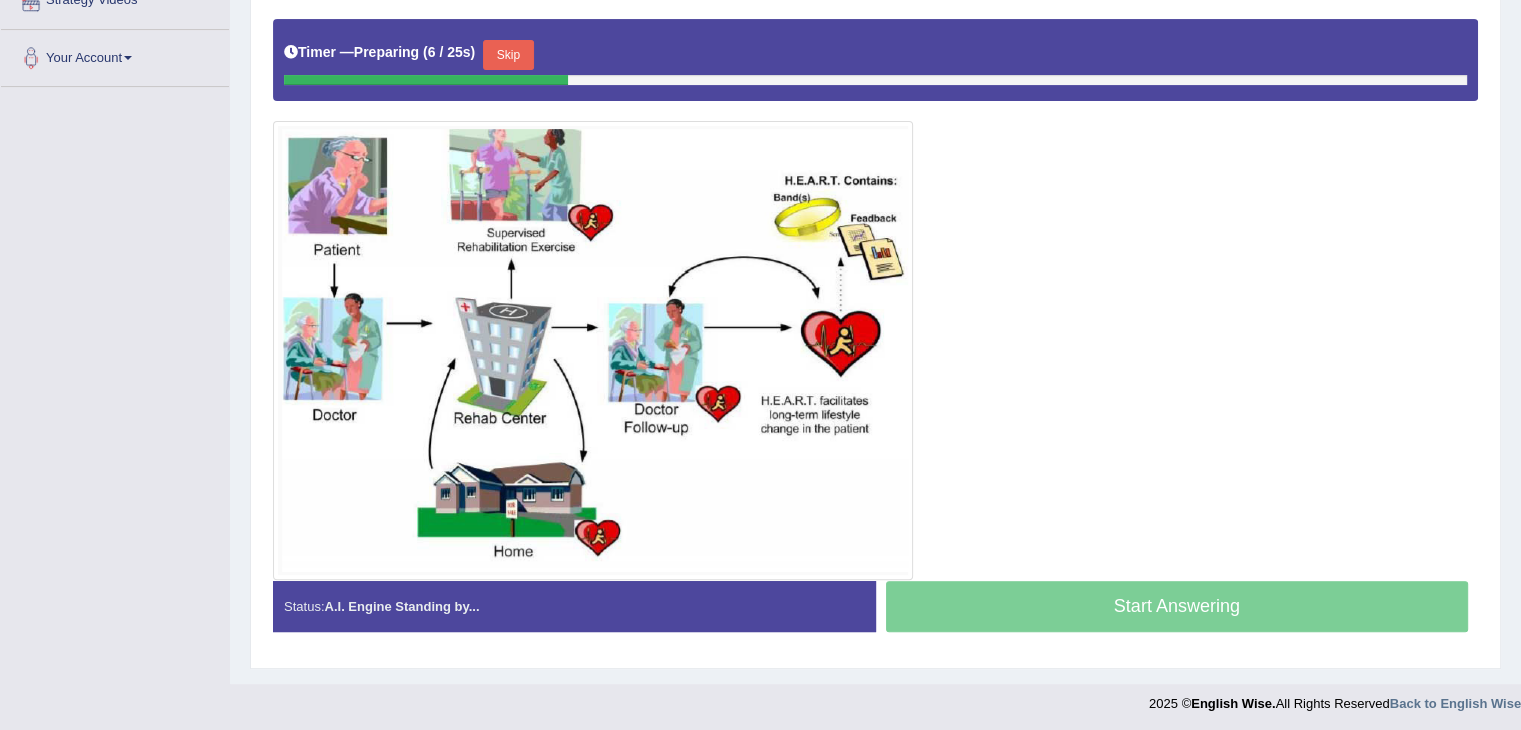 click on "Skip" at bounding box center (508, 55) 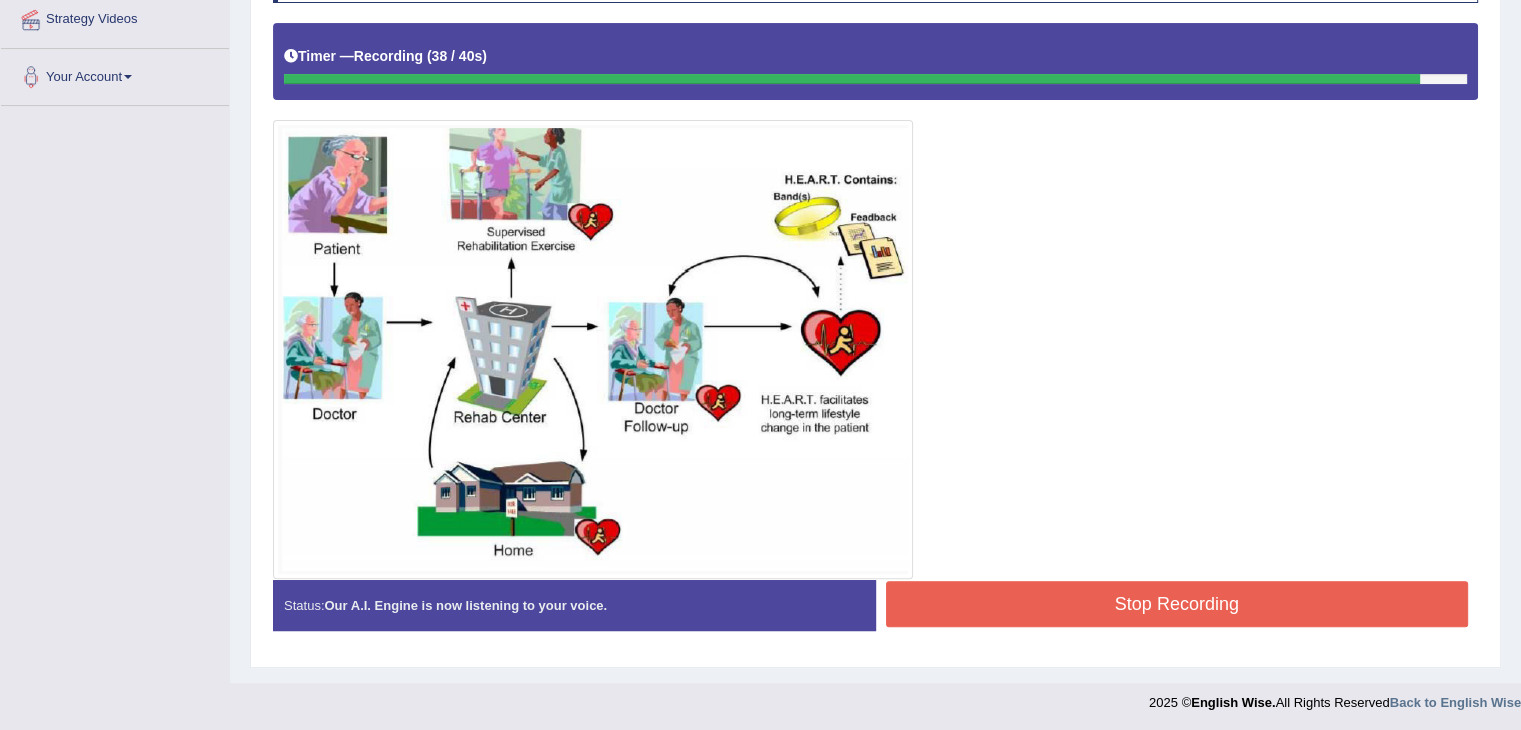 click on "Stop Recording" at bounding box center [1177, 604] 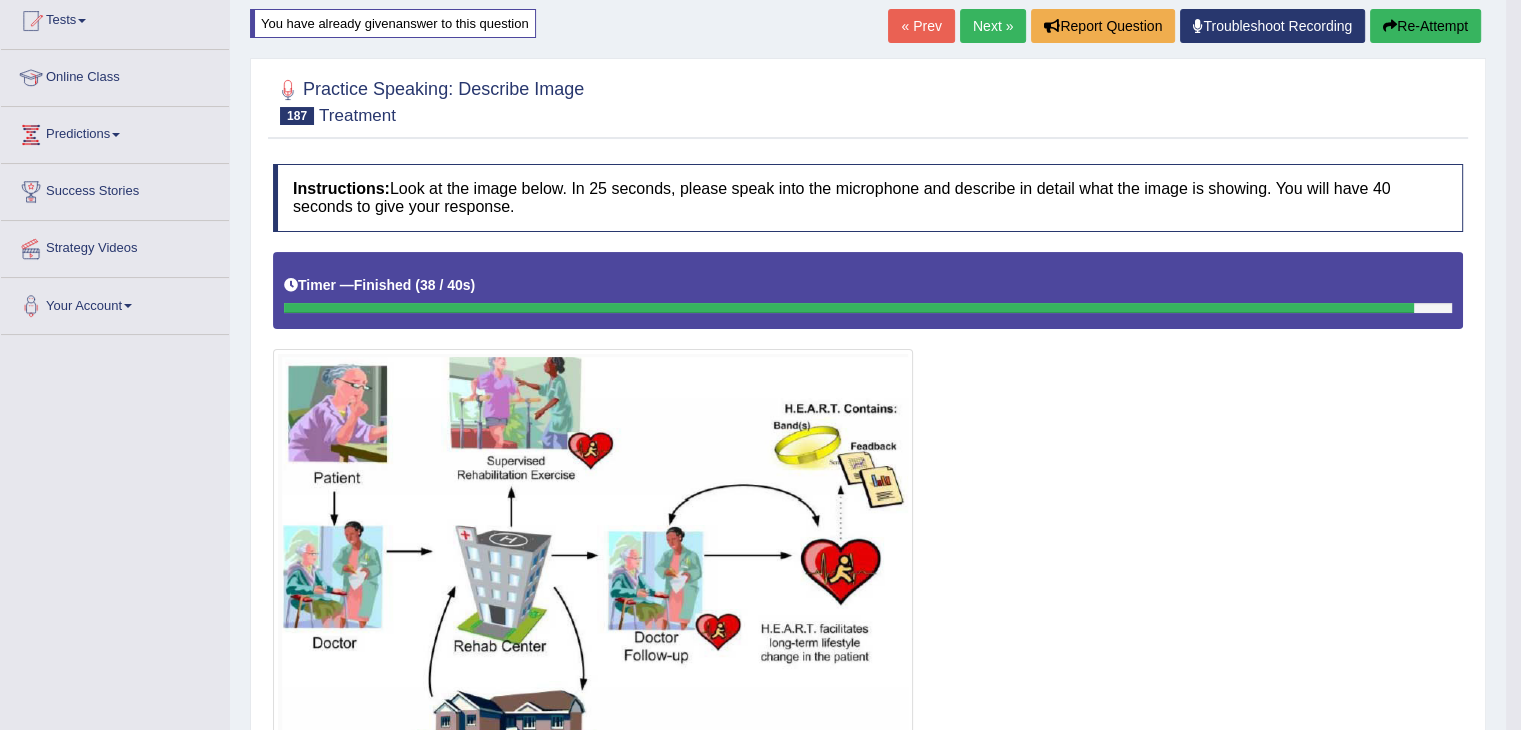 scroll, scrollTop: 133, scrollLeft: 0, axis: vertical 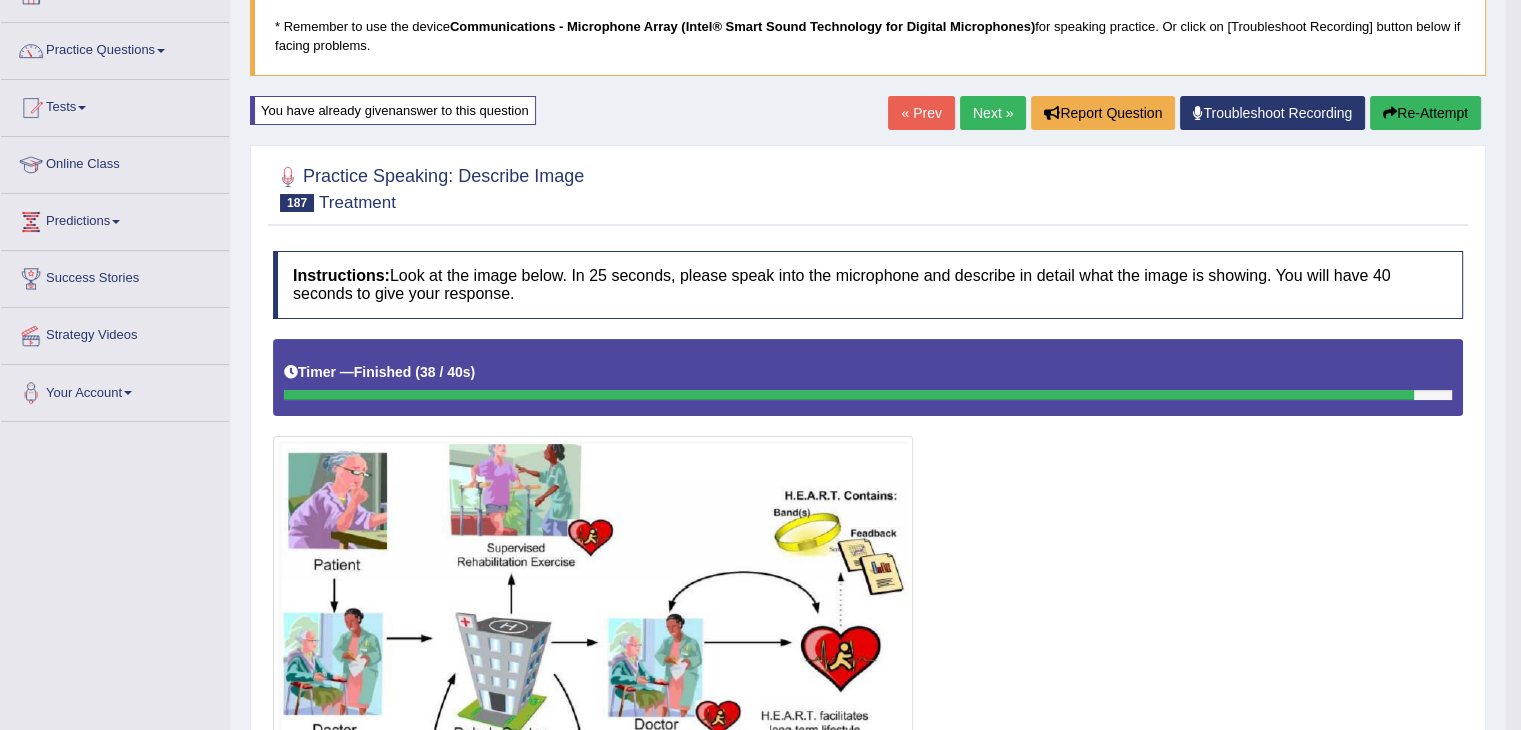 click on "Next »" at bounding box center [993, 113] 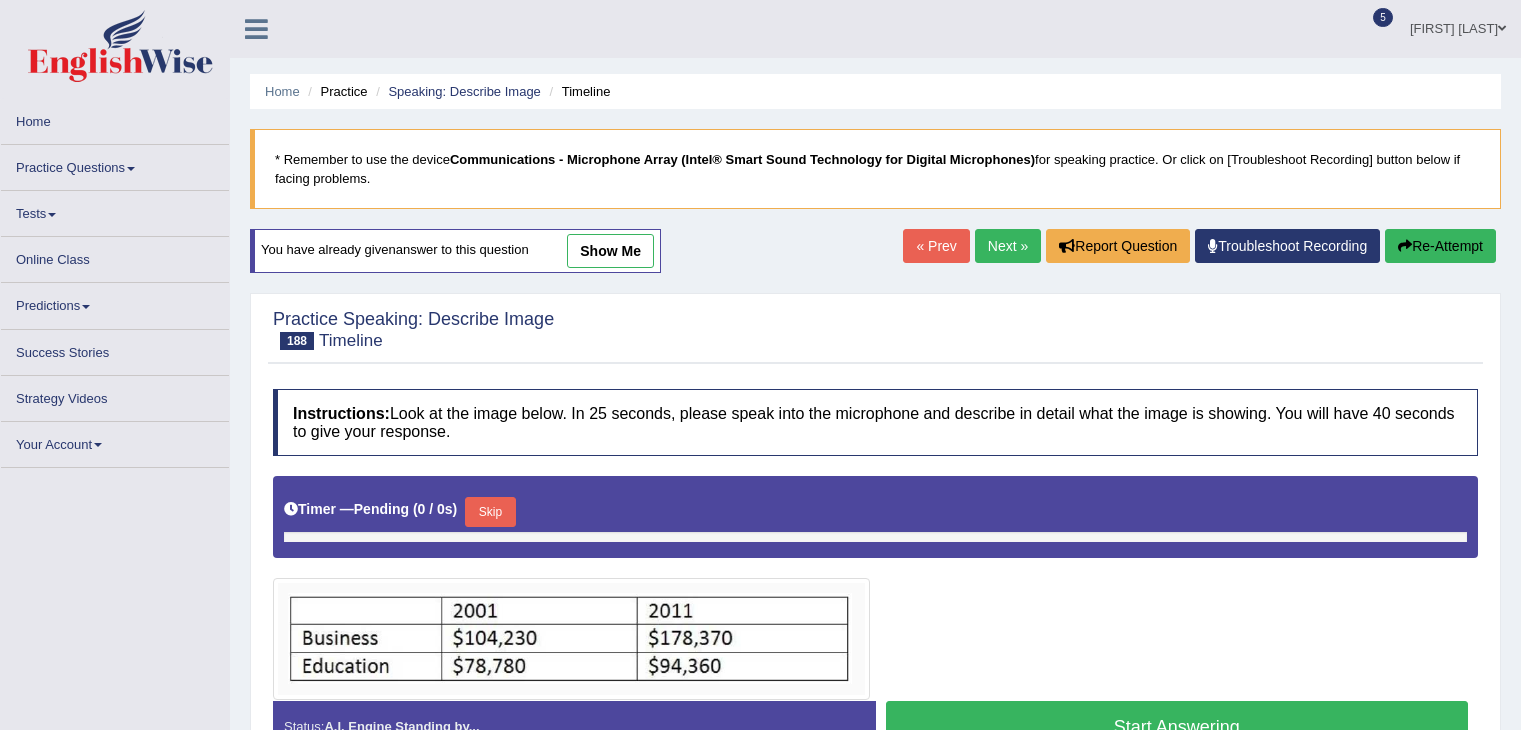 scroll, scrollTop: 0, scrollLeft: 0, axis: both 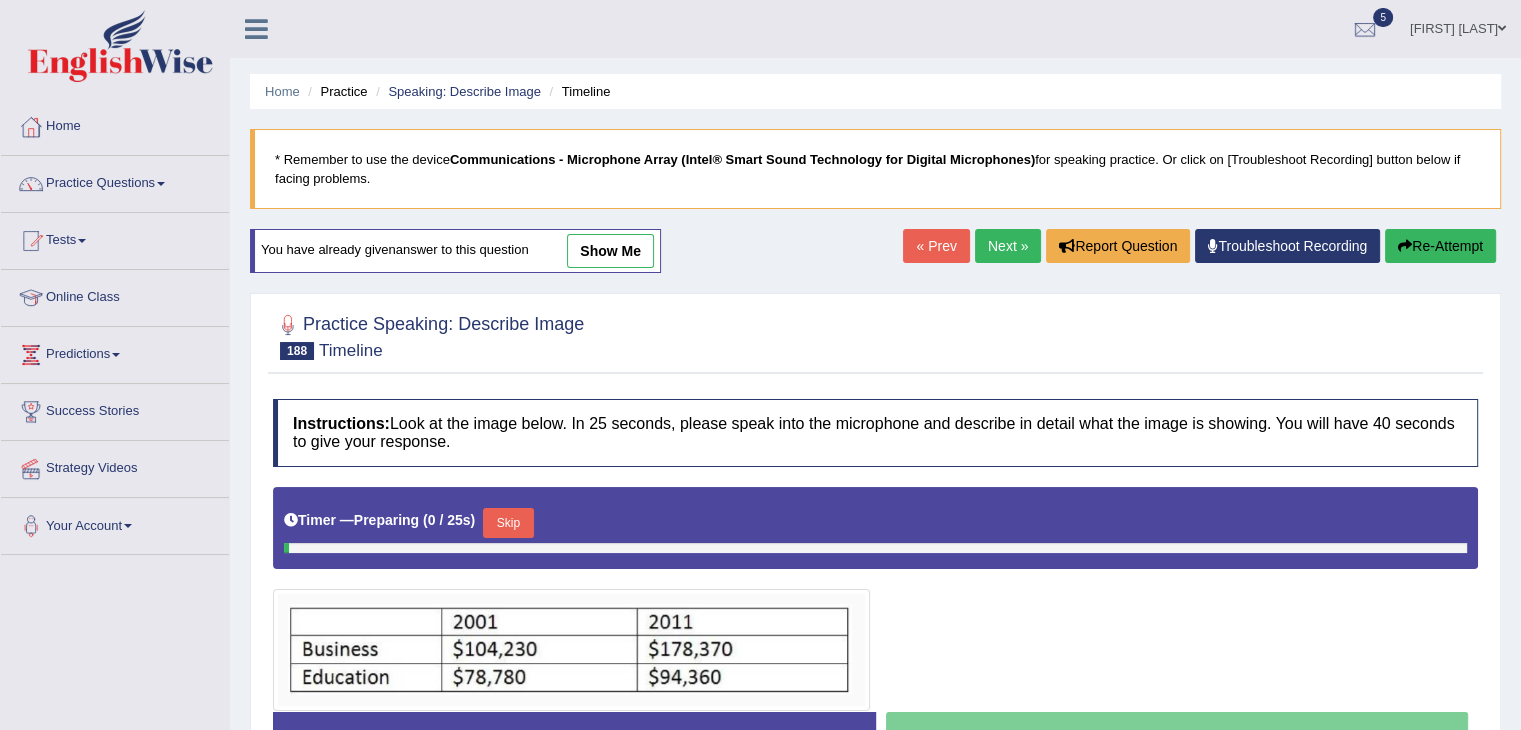 click on "Next »" at bounding box center (1008, 246) 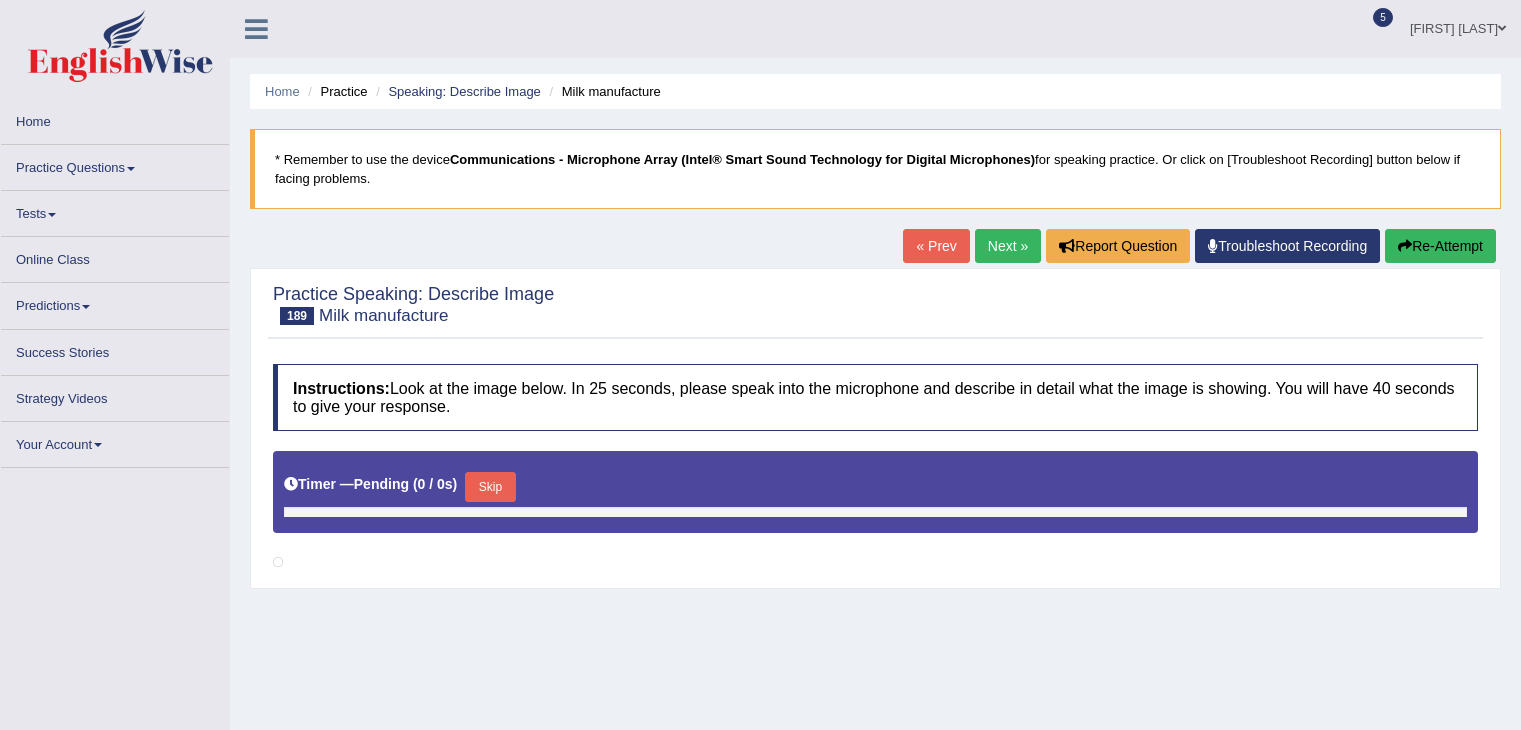 scroll, scrollTop: 0, scrollLeft: 0, axis: both 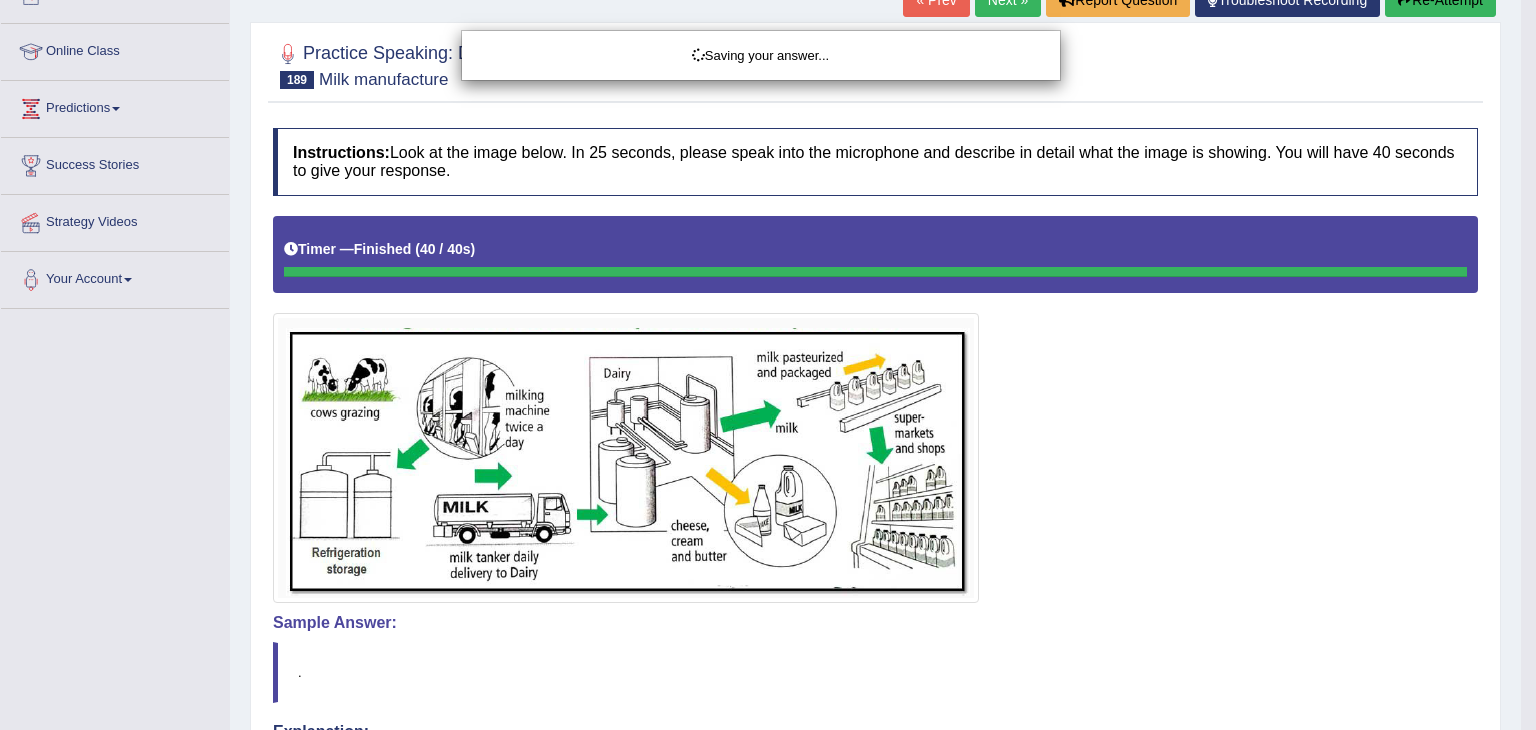 click on "Saving your answer..." at bounding box center (768, 365) 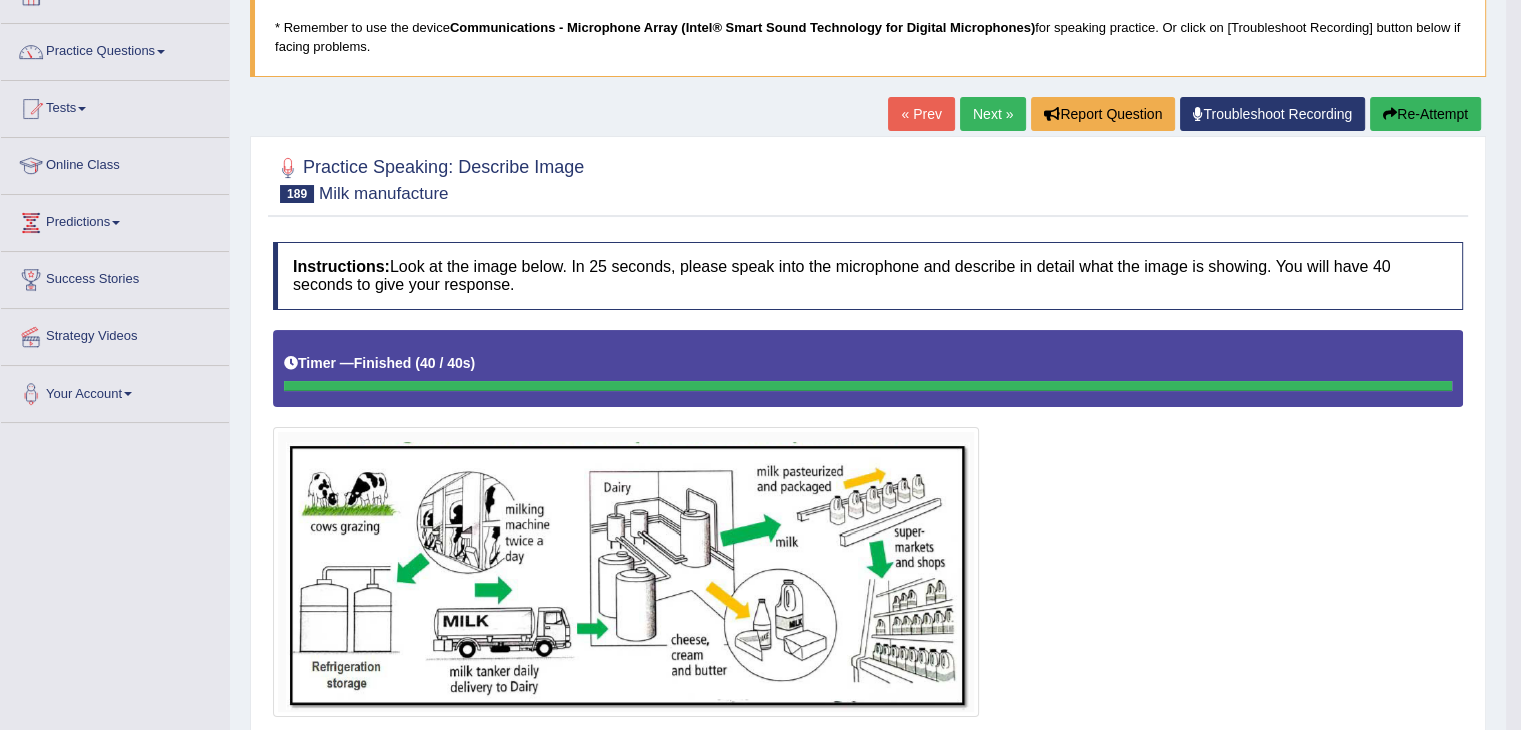 scroll, scrollTop: 131, scrollLeft: 0, axis: vertical 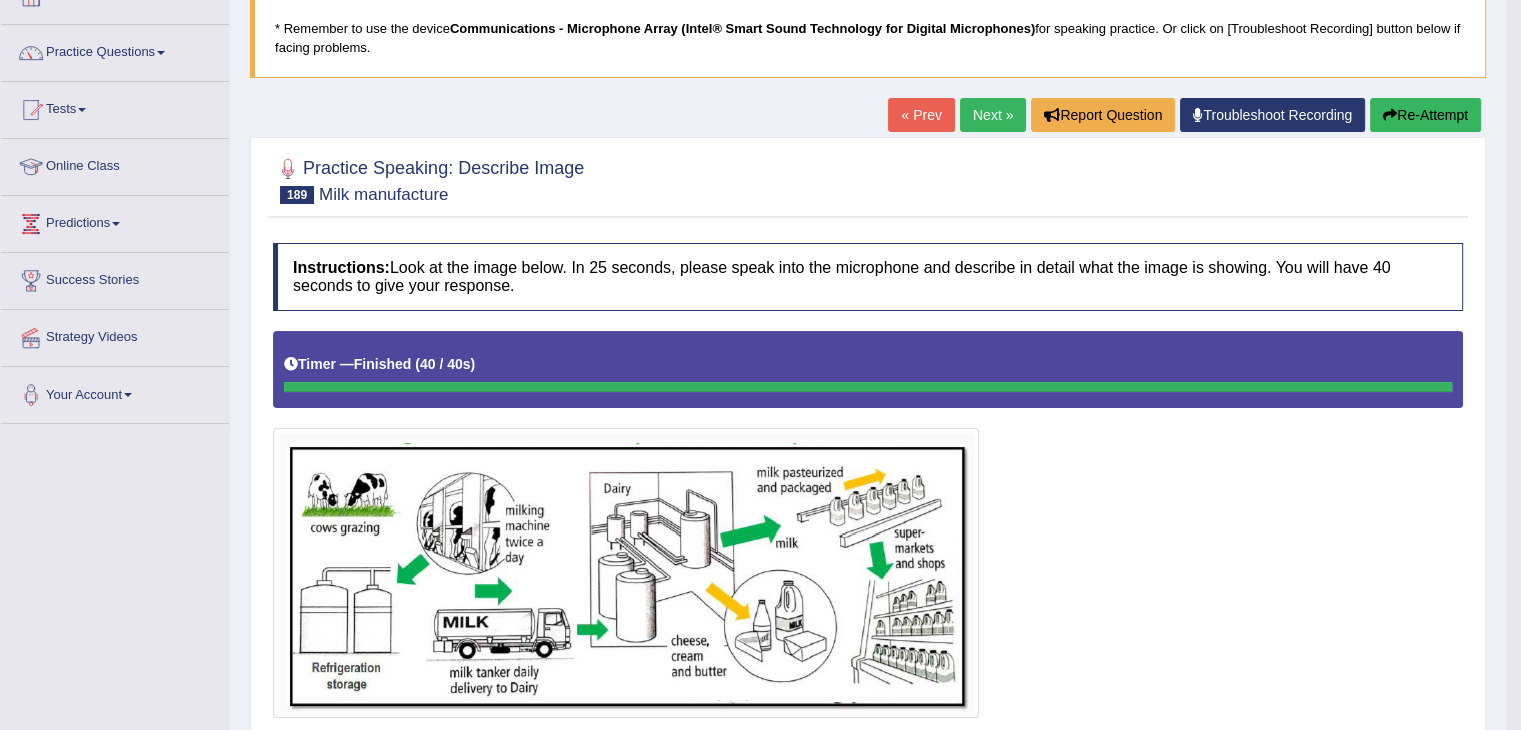 click on "Re-Attempt" at bounding box center (1425, 115) 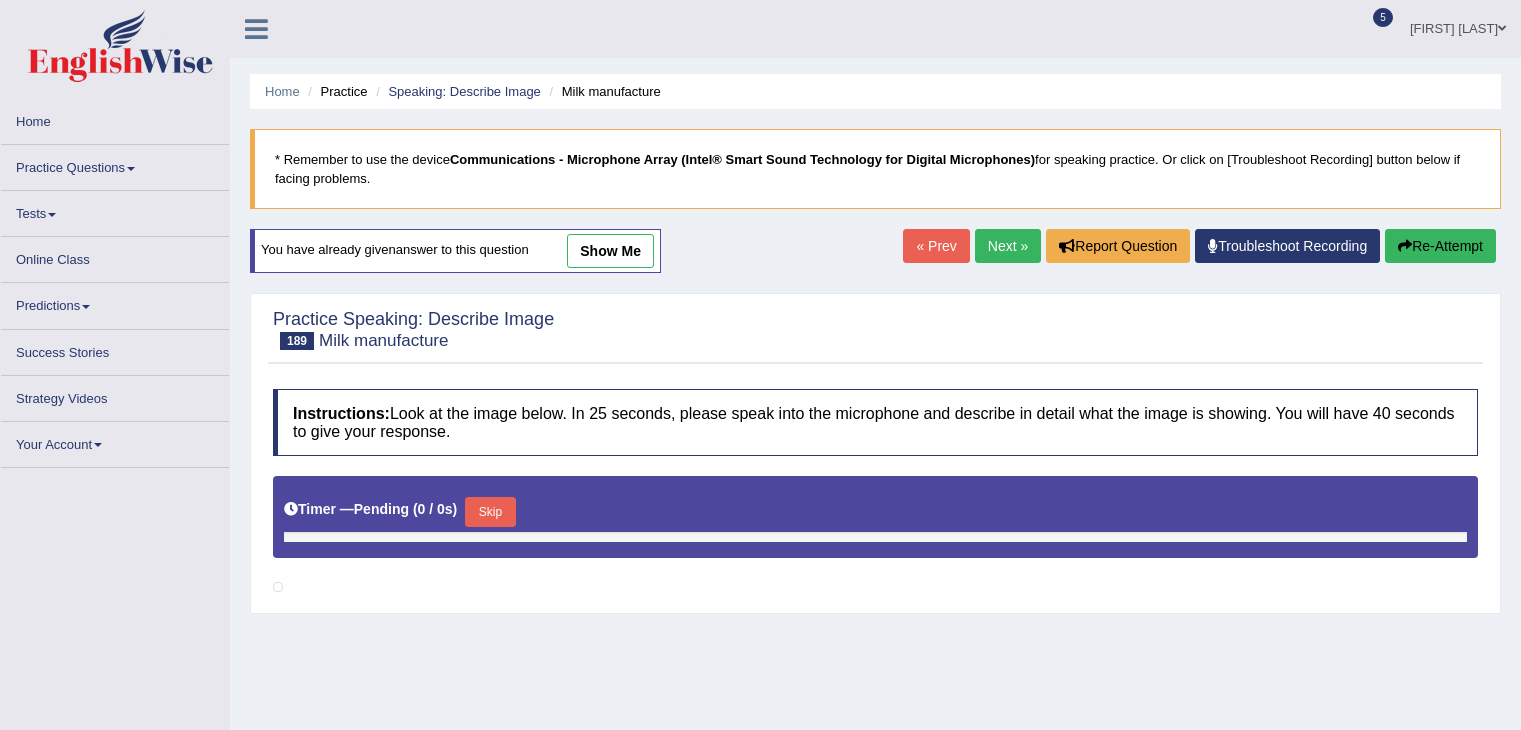 scroll, scrollTop: 310, scrollLeft: 0, axis: vertical 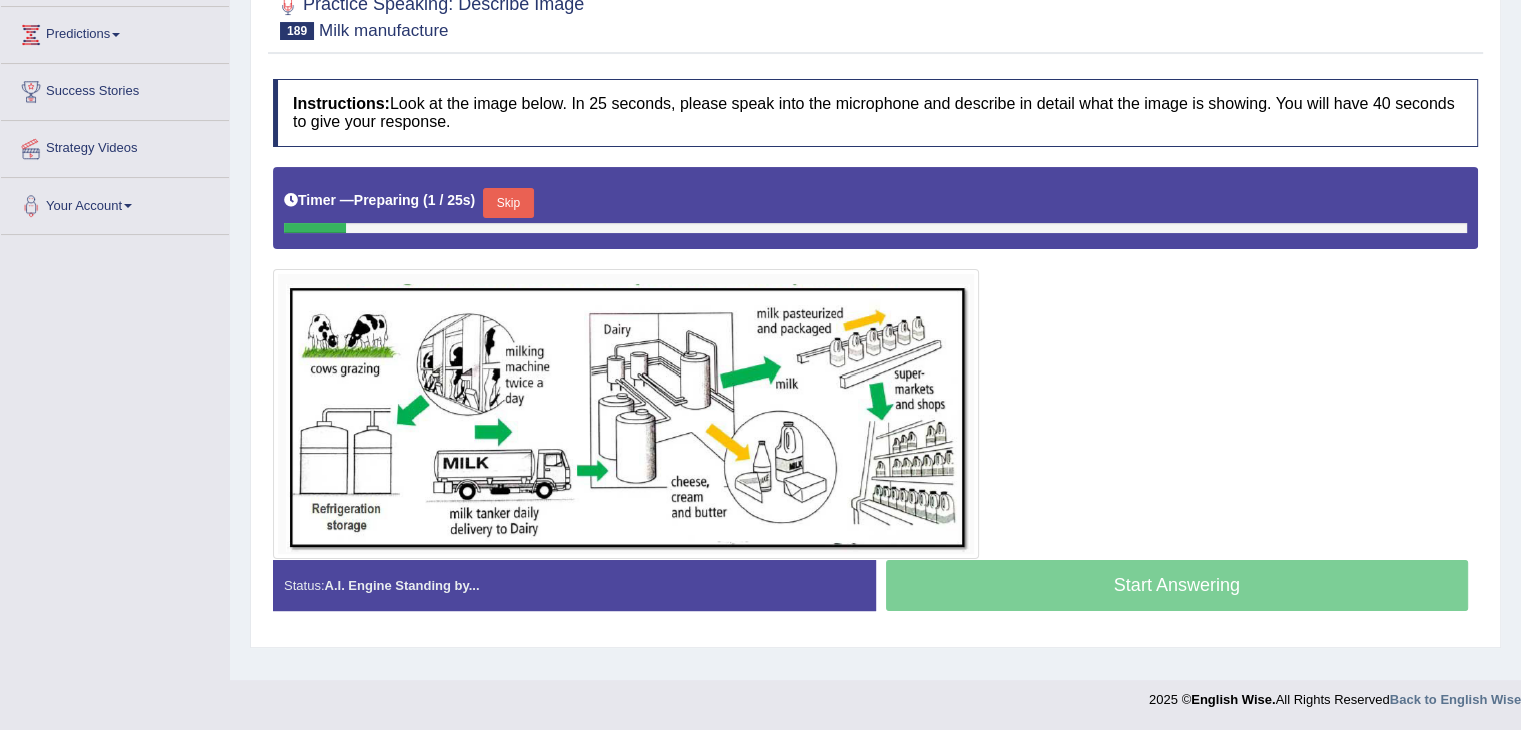 click on "Skip" at bounding box center (508, 203) 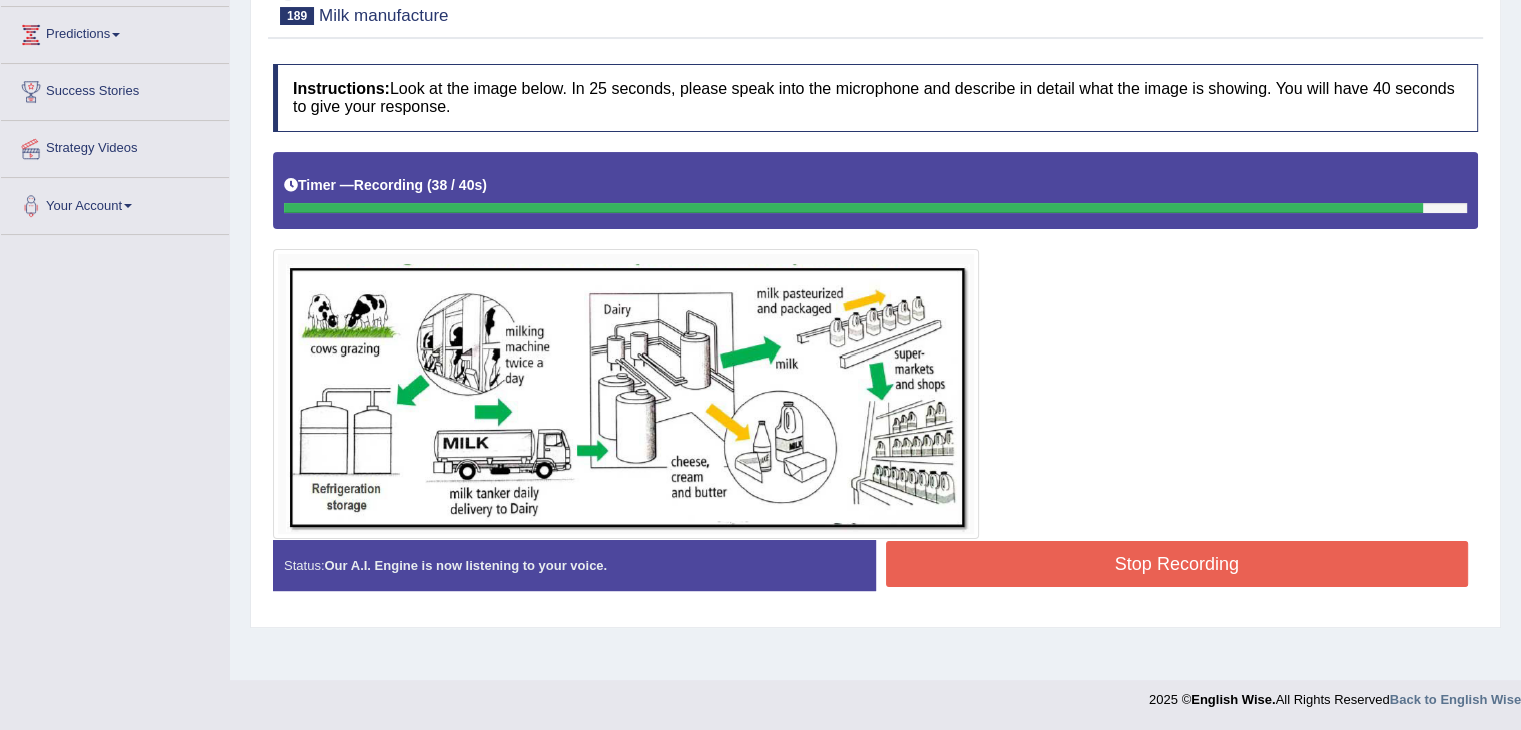 click on "Stop Recording" at bounding box center [1177, 564] 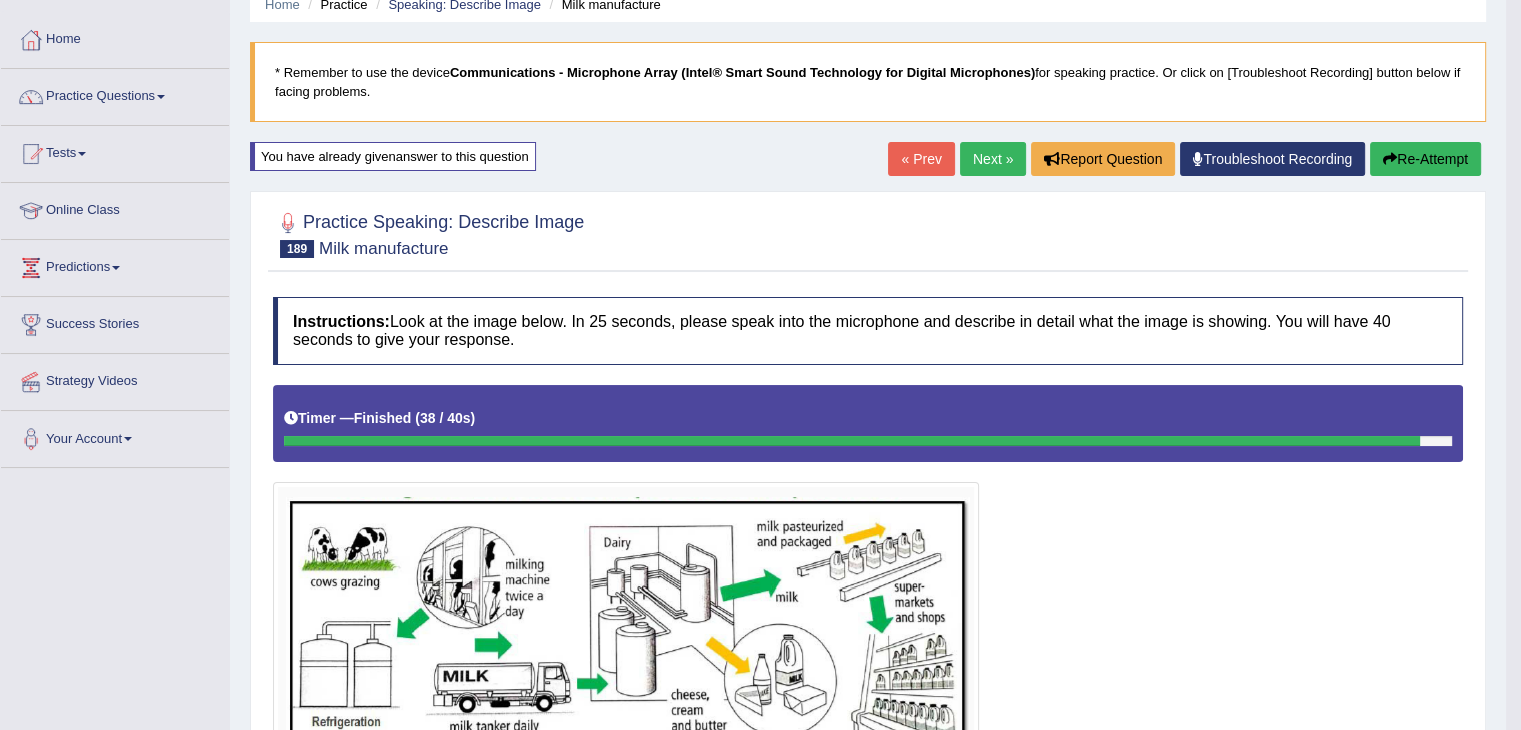 scroll, scrollTop: 85, scrollLeft: 0, axis: vertical 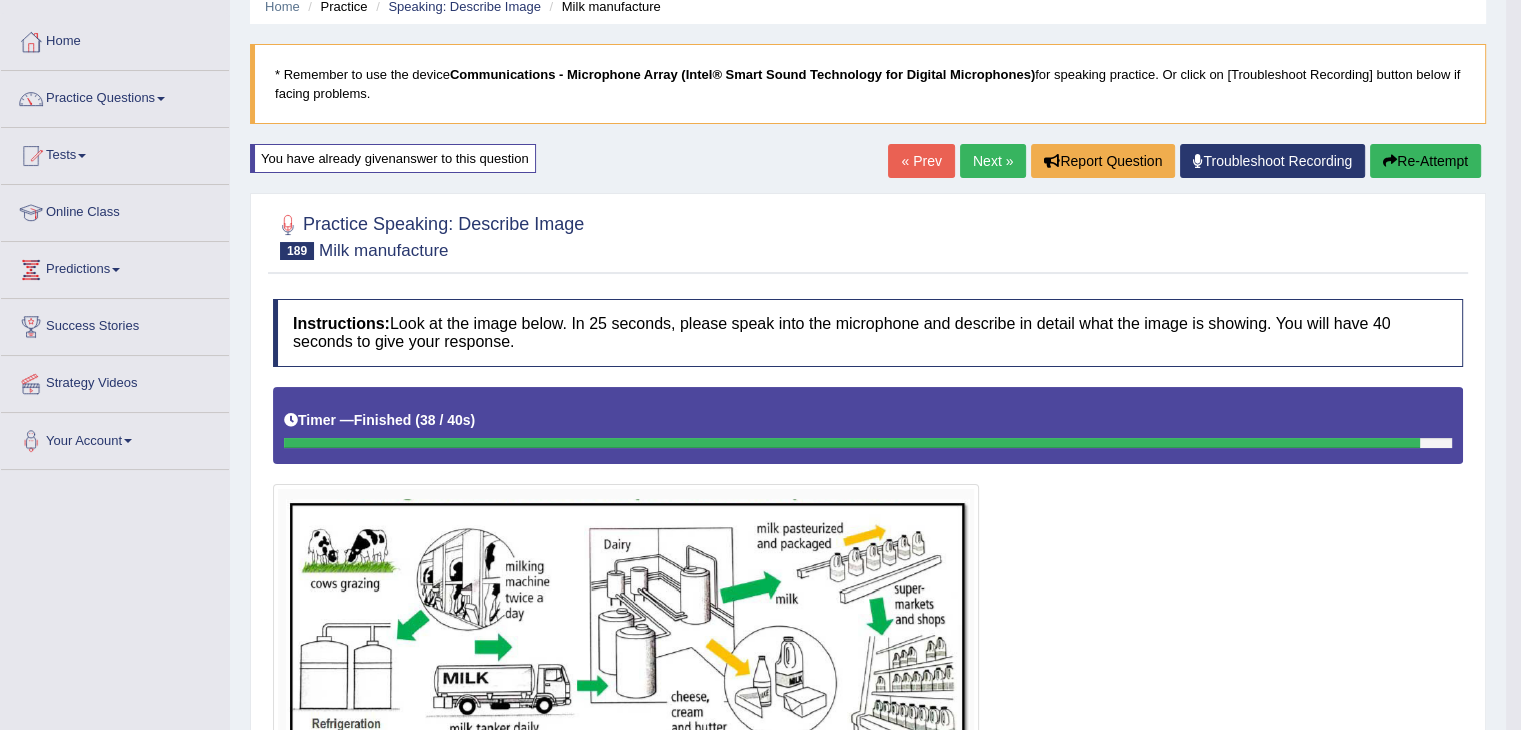 click on "Next »" at bounding box center (993, 161) 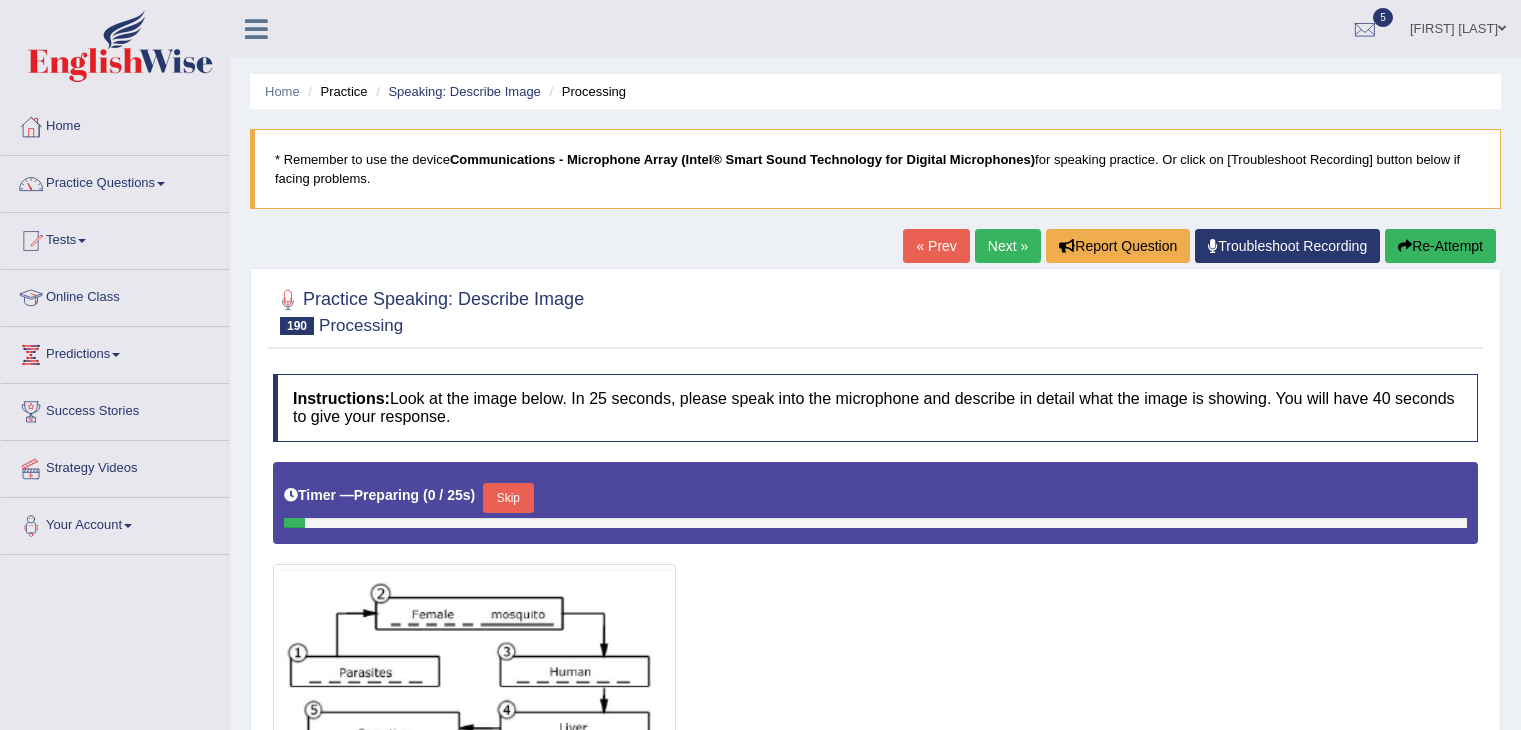 scroll, scrollTop: 222, scrollLeft: 0, axis: vertical 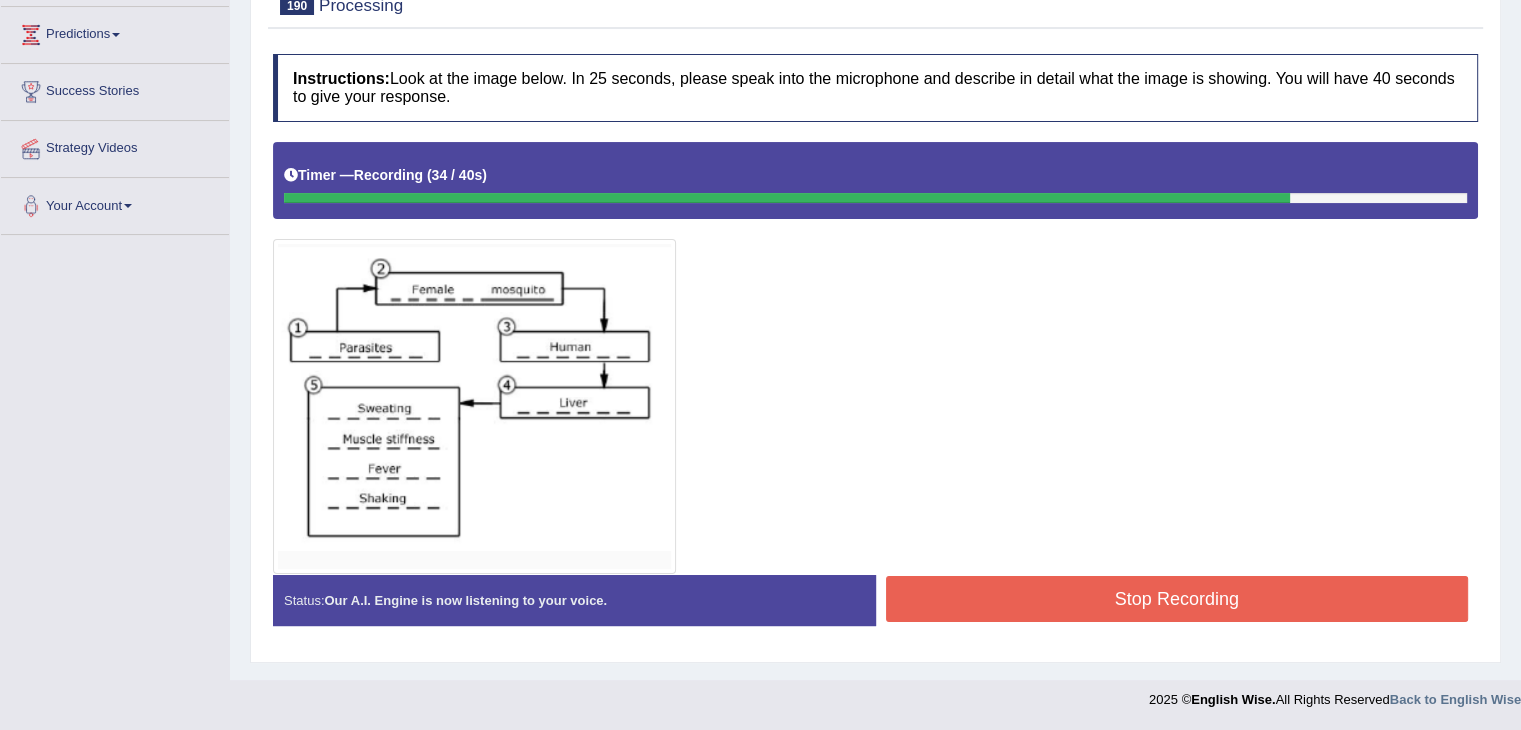 click on "Stop Recording" at bounding box center [1177, 599] 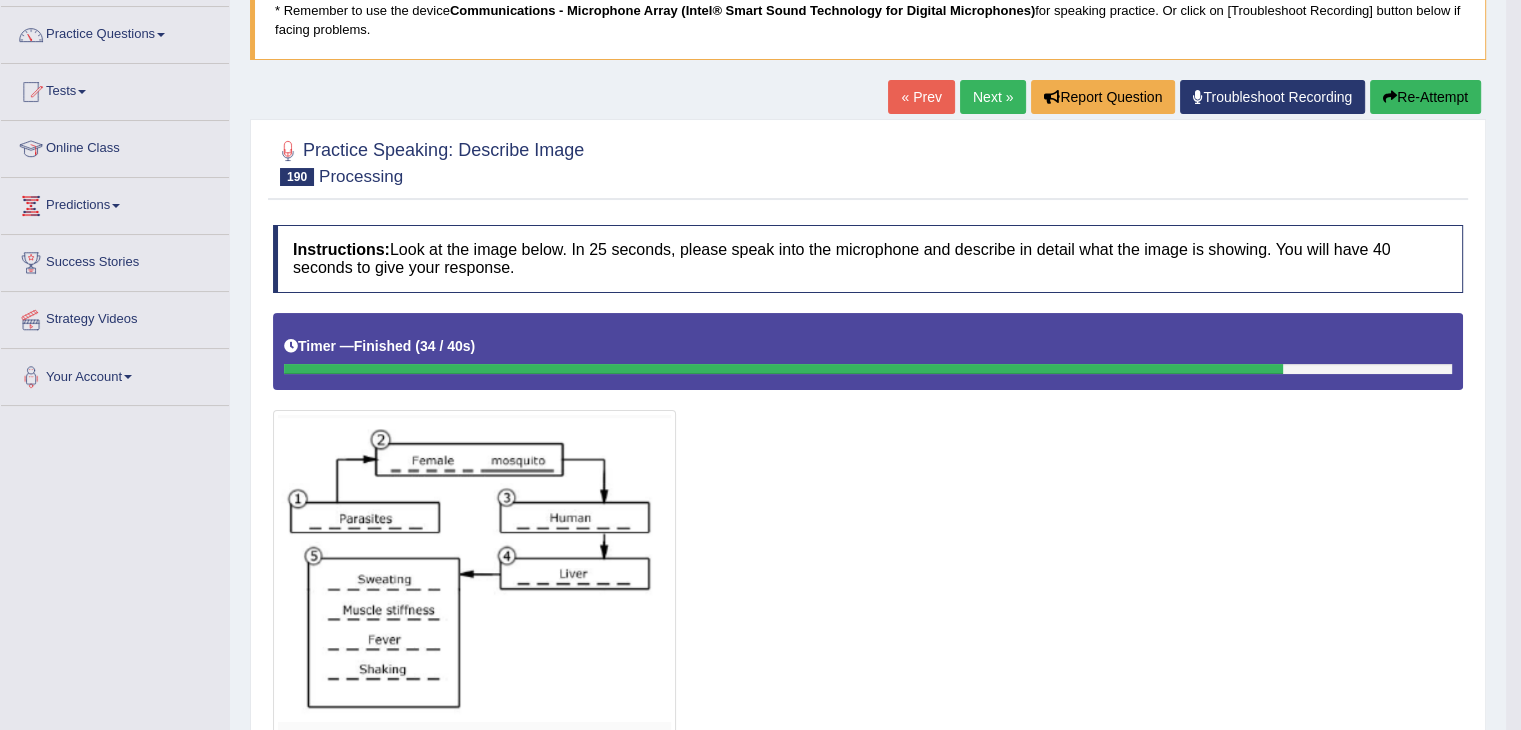scroll, scrollTop: 148, scrollLeft: 0, axis: vertical 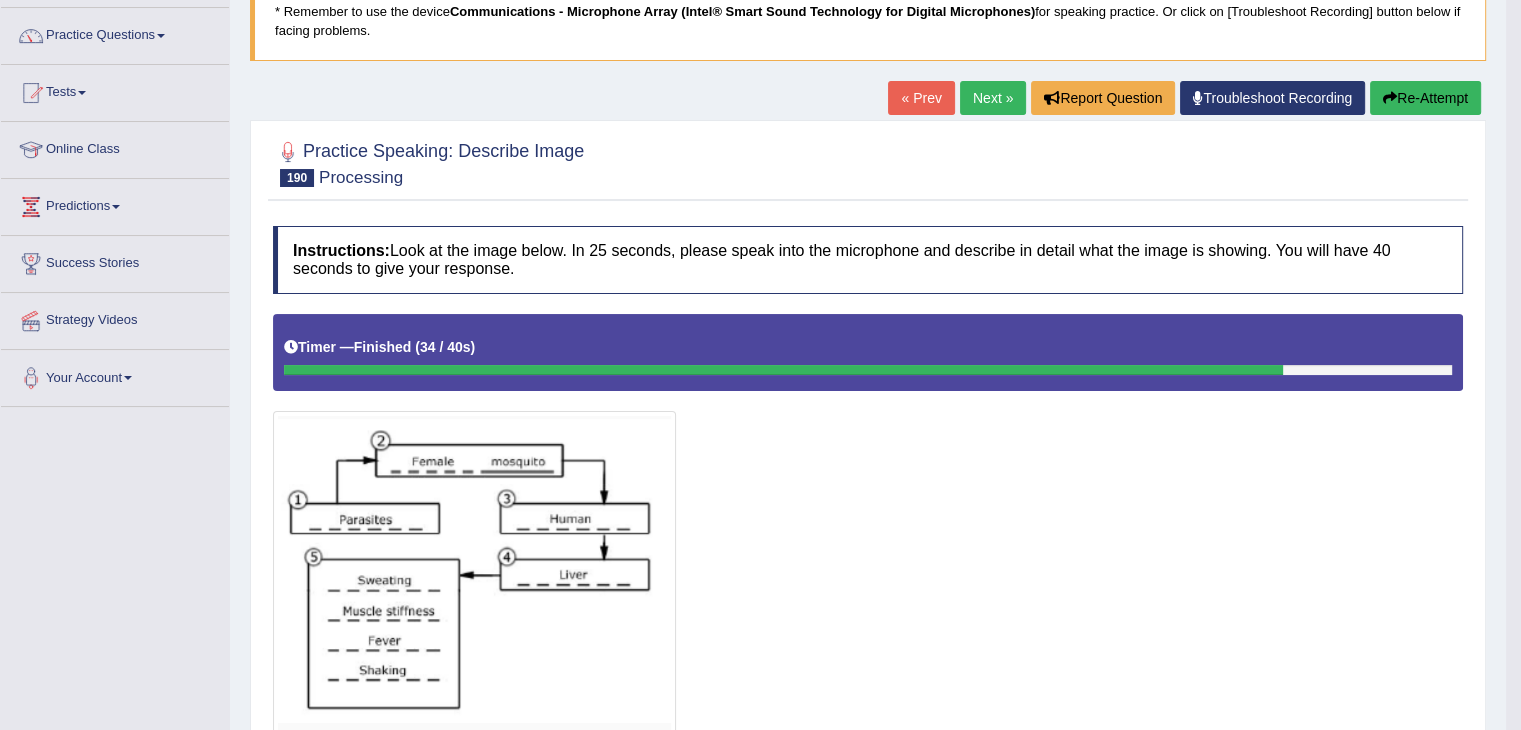 click on "Re-Attempt" at bounding box center (1425, 98) 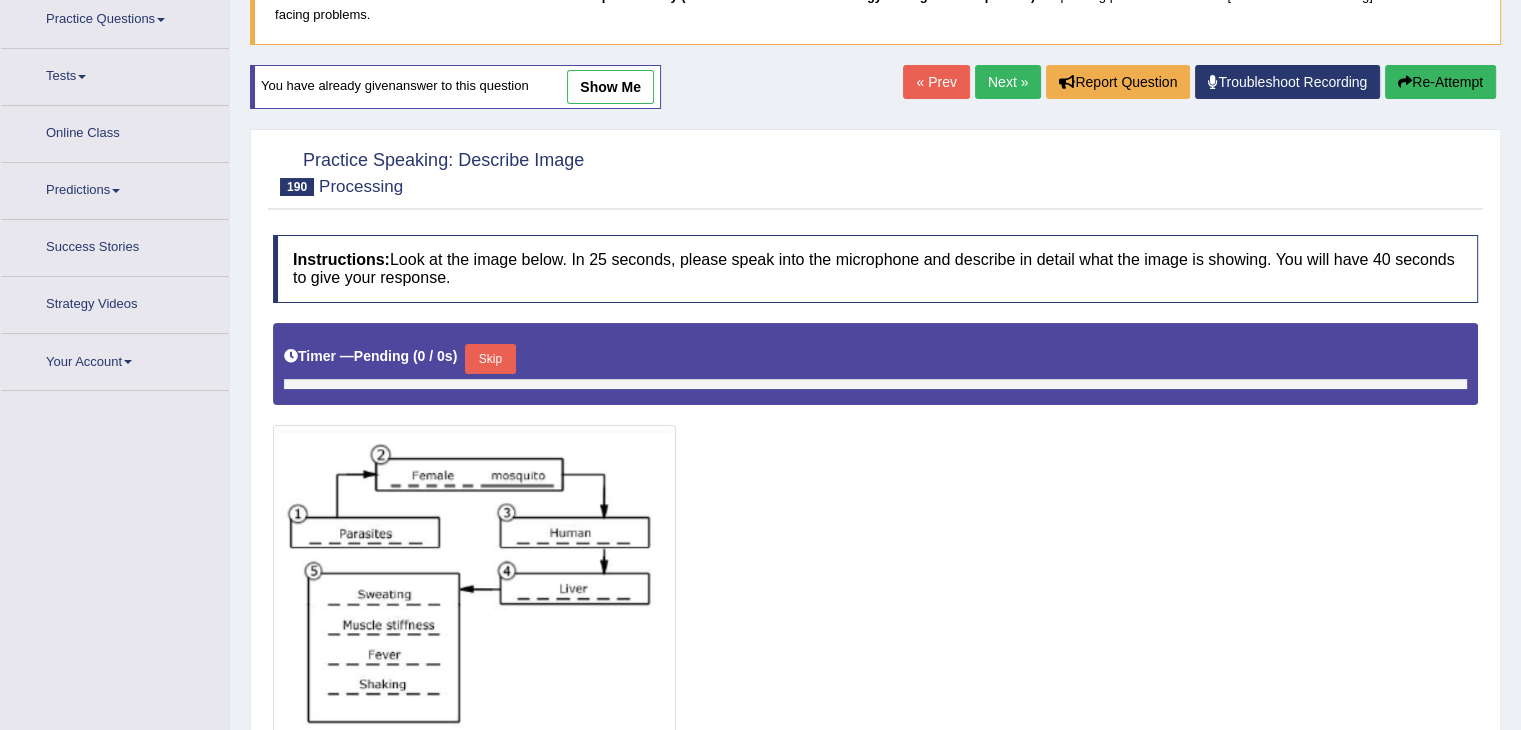 scroll, scrollTop: 164, scrollLeft: 0, axis: vertical 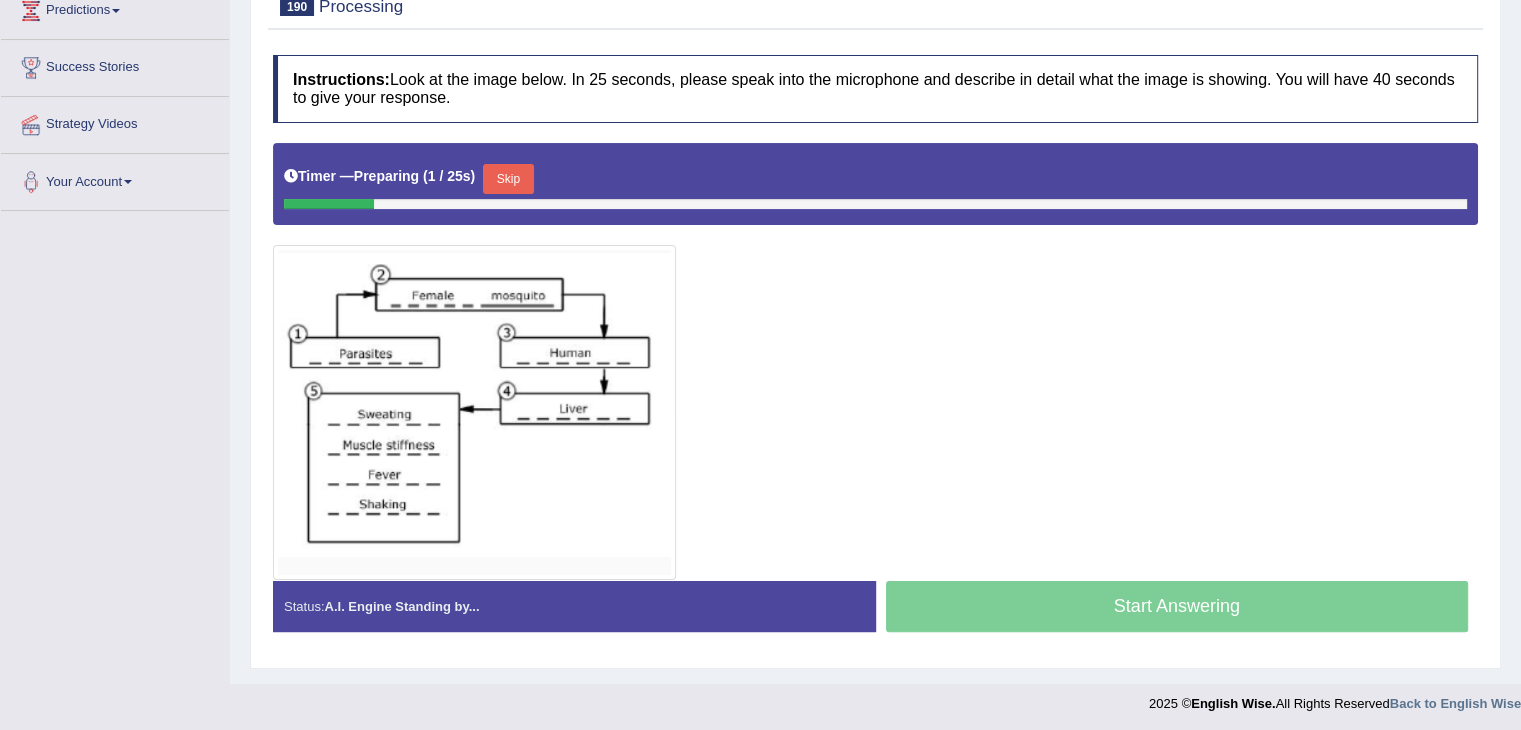click on "Skip" at bounding box center (508, 179) 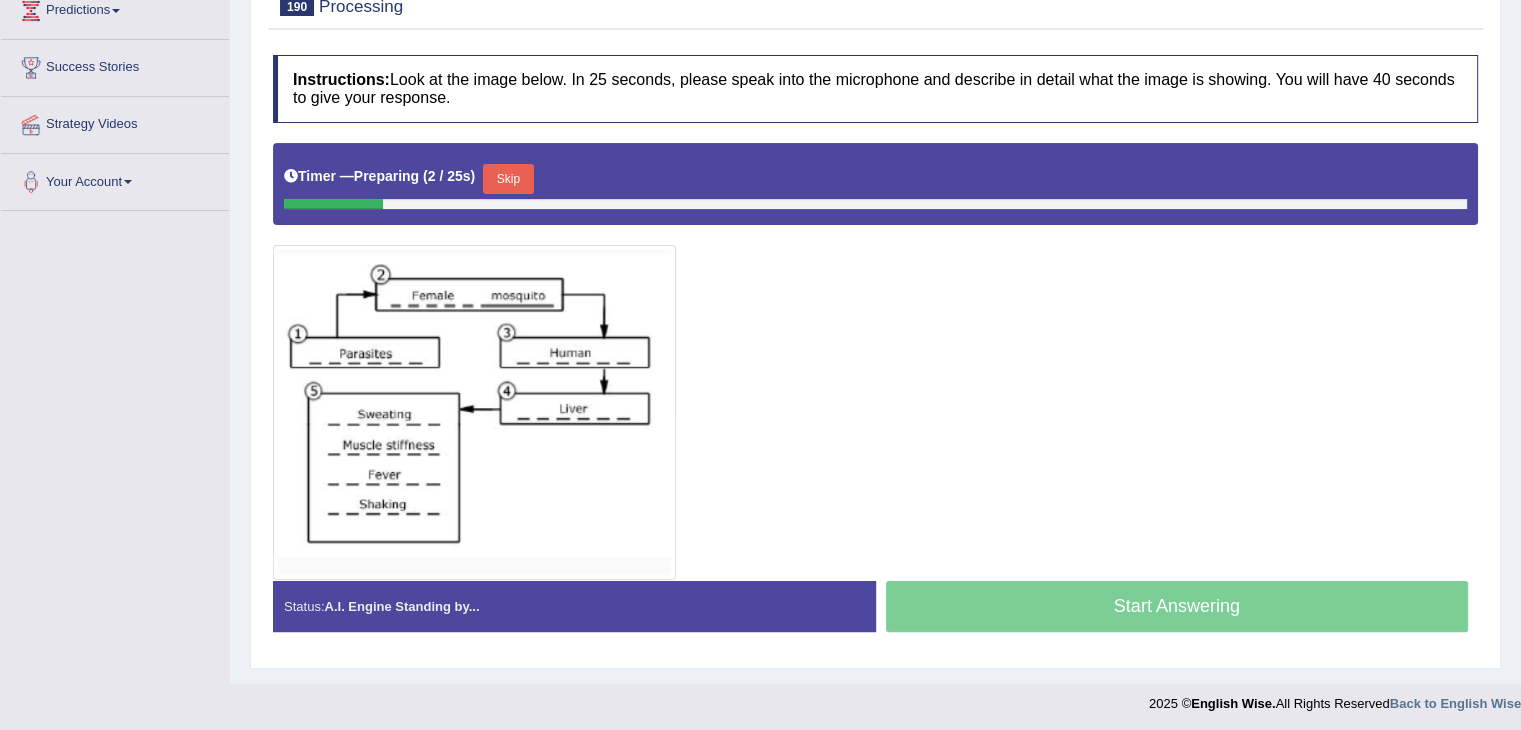 scroll, scrollTop: 325, scrollLeft: 0, axis: vertical 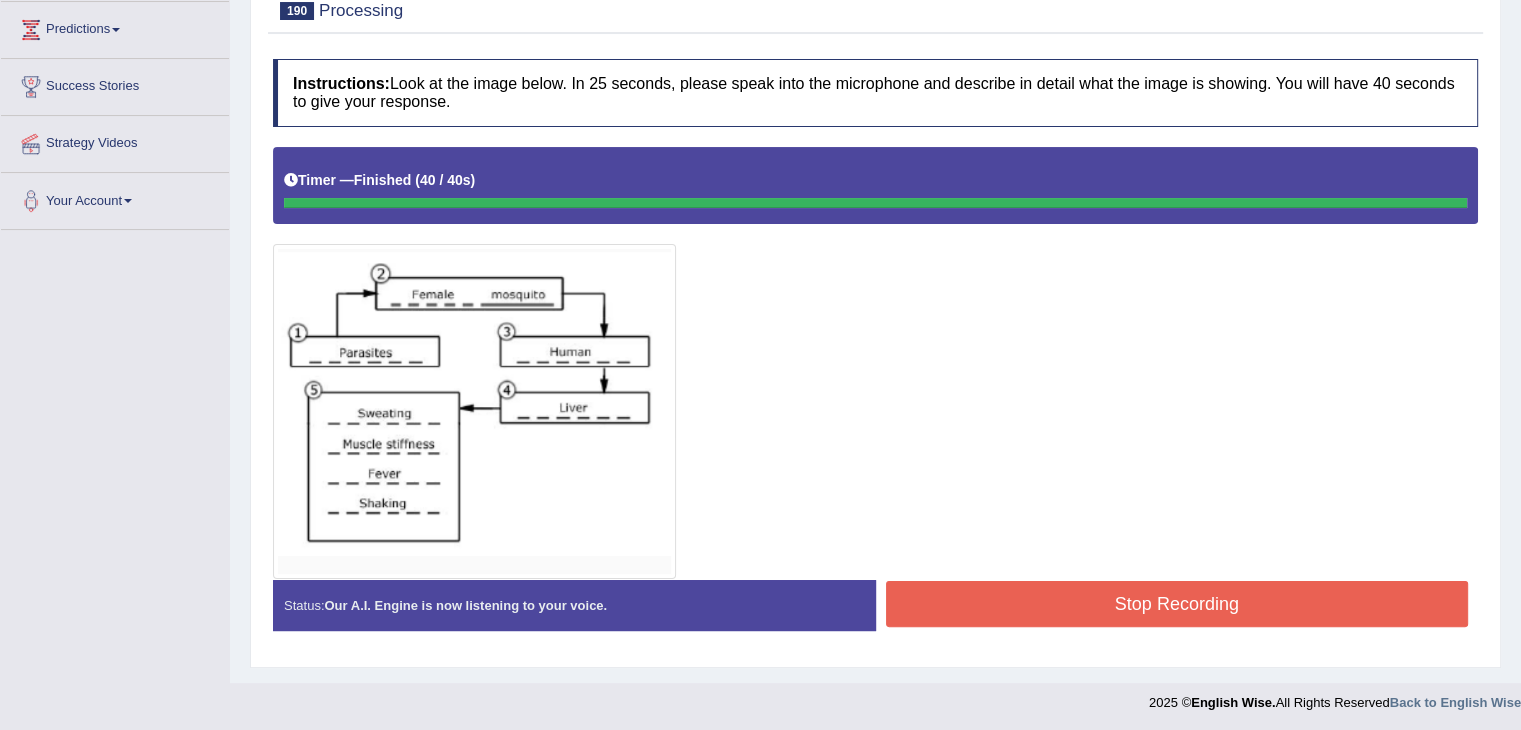click on "Instructions:  Look at the image below. In 25 seconds, please speak into the microphone and describe in detail what the image is showing. You will have 40 seconds to give your response.
Timer —  Finished   ( 40 / 40s ) Created with Highcharts 7.1.2 Too low Too high Time Pitch meter: 0 5 10 15 20 25 30 35 40 Created with Highcharts 7.1.2 Great Too slow Too fast Time Speech pace meter: 0 5 10 15 20 25 30 35 40 Spoken Keywords: Voice Analysis: A.I. Scores:
5  / 6              Content
3.9  / 5              Oral fluency
3.8  / 5              Pronunciation
Your Response: Sample Answer: . Explanation:  This flow diagram shows information about how parasites can
get into and affect human bodies via female mosquito. Firstly, parasites are attached to a female mosquito, which
is able to transfer the parasites into the human body.
result.
stiffness, fever, and shaking." at bounding box center [875, 353] 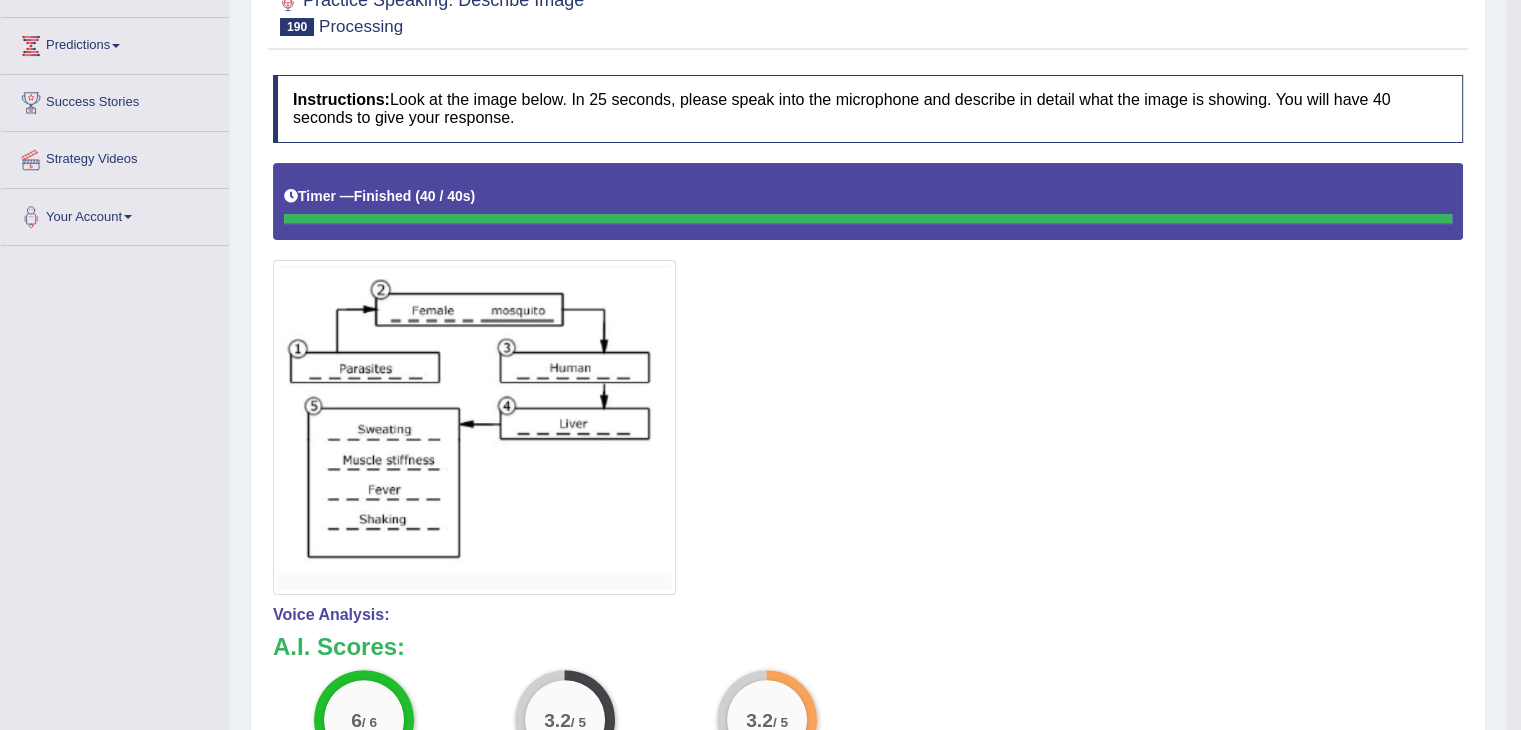 scroll, scrollTop: 0, scrollLeft: 0, axis: both 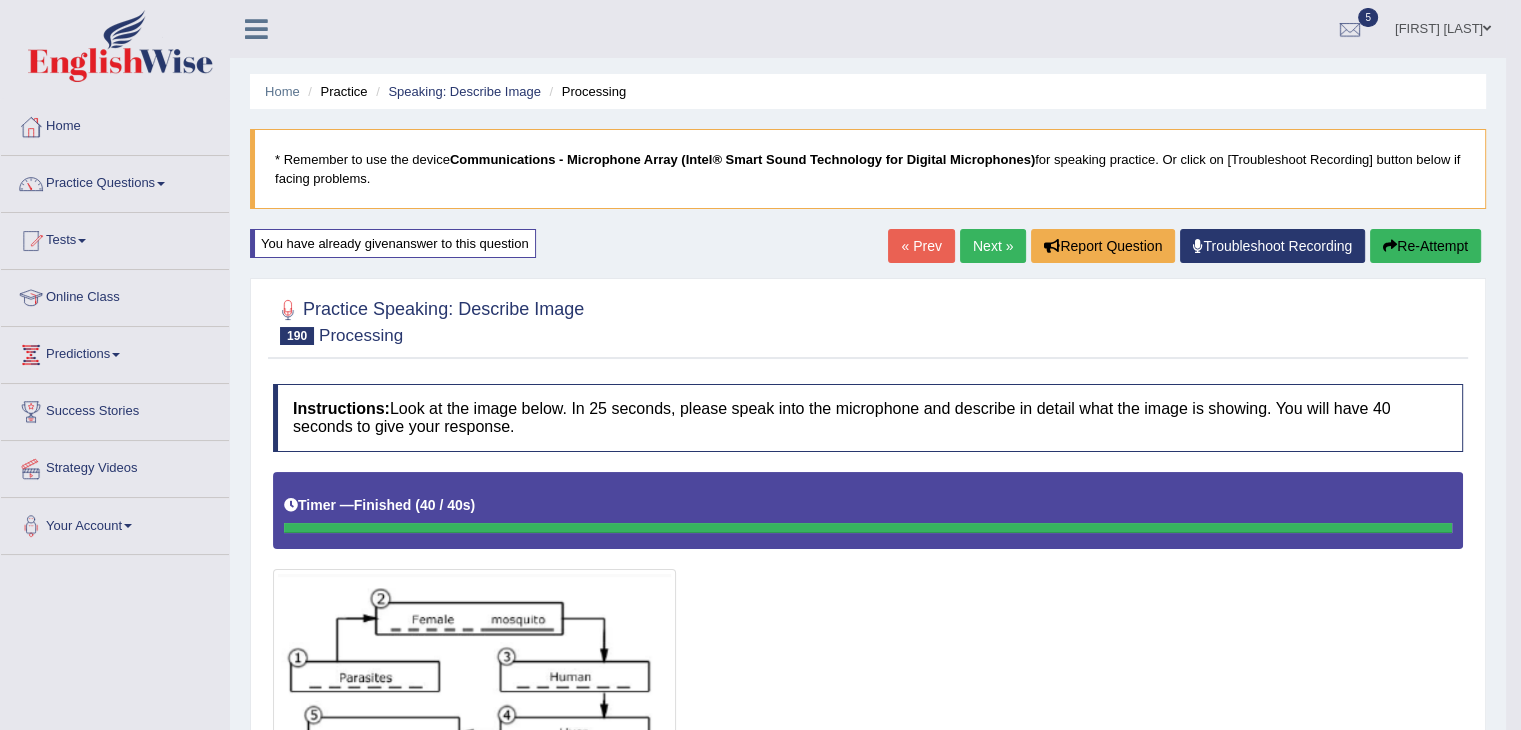 click on "Next »" at bounding box center [993, 246] 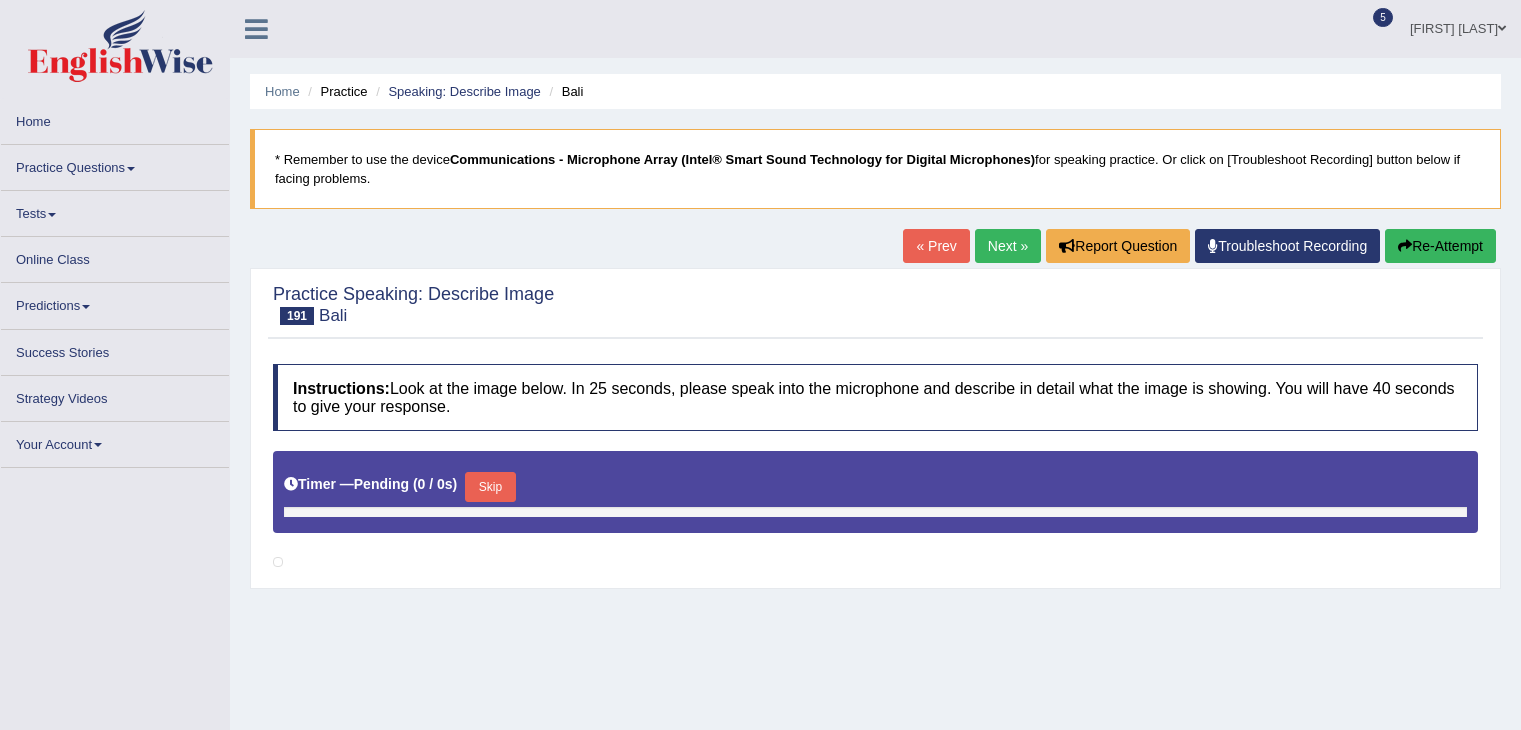 scroll, scrollTop: 0, scrollLeft: 0, axis: both 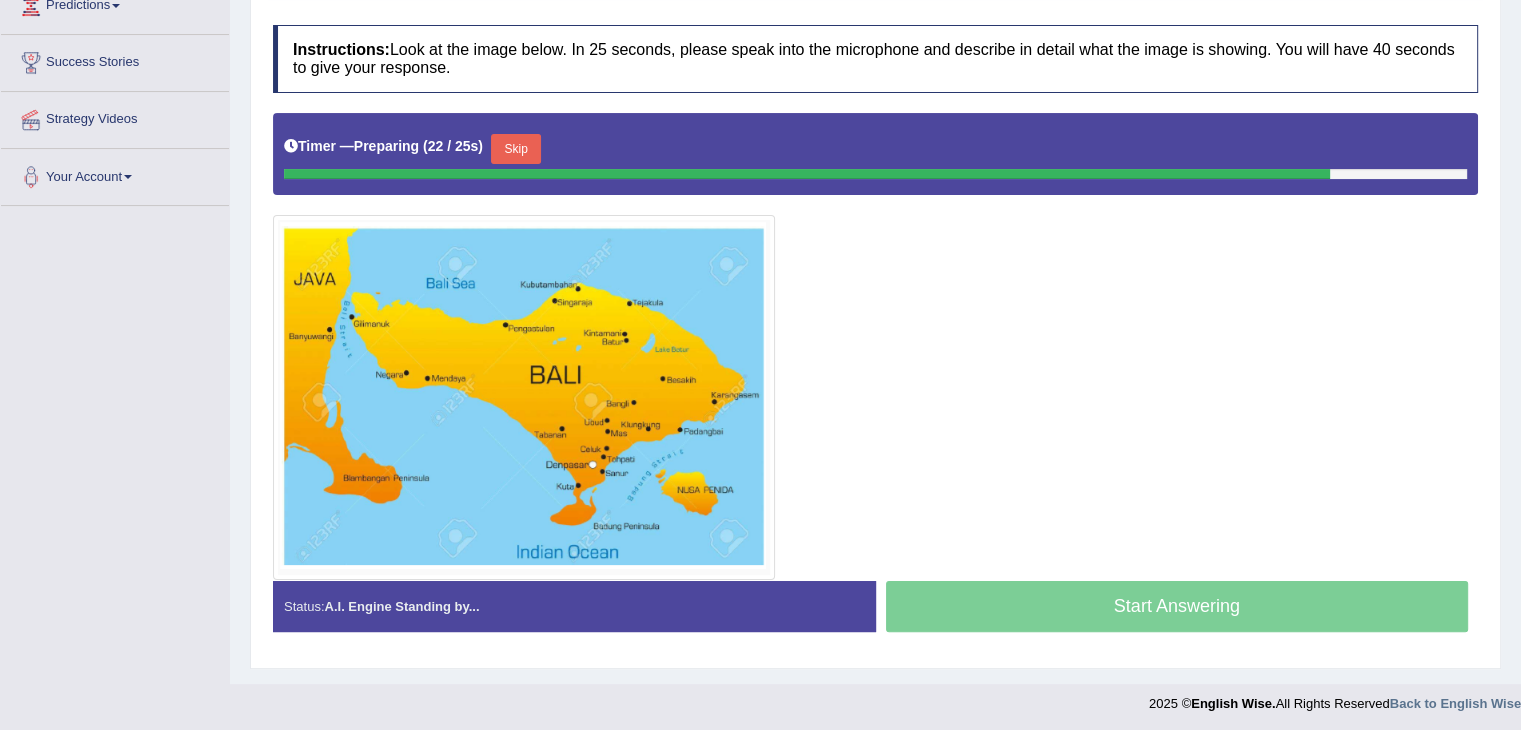 click on "Skip" at bounding box center (516, 149) 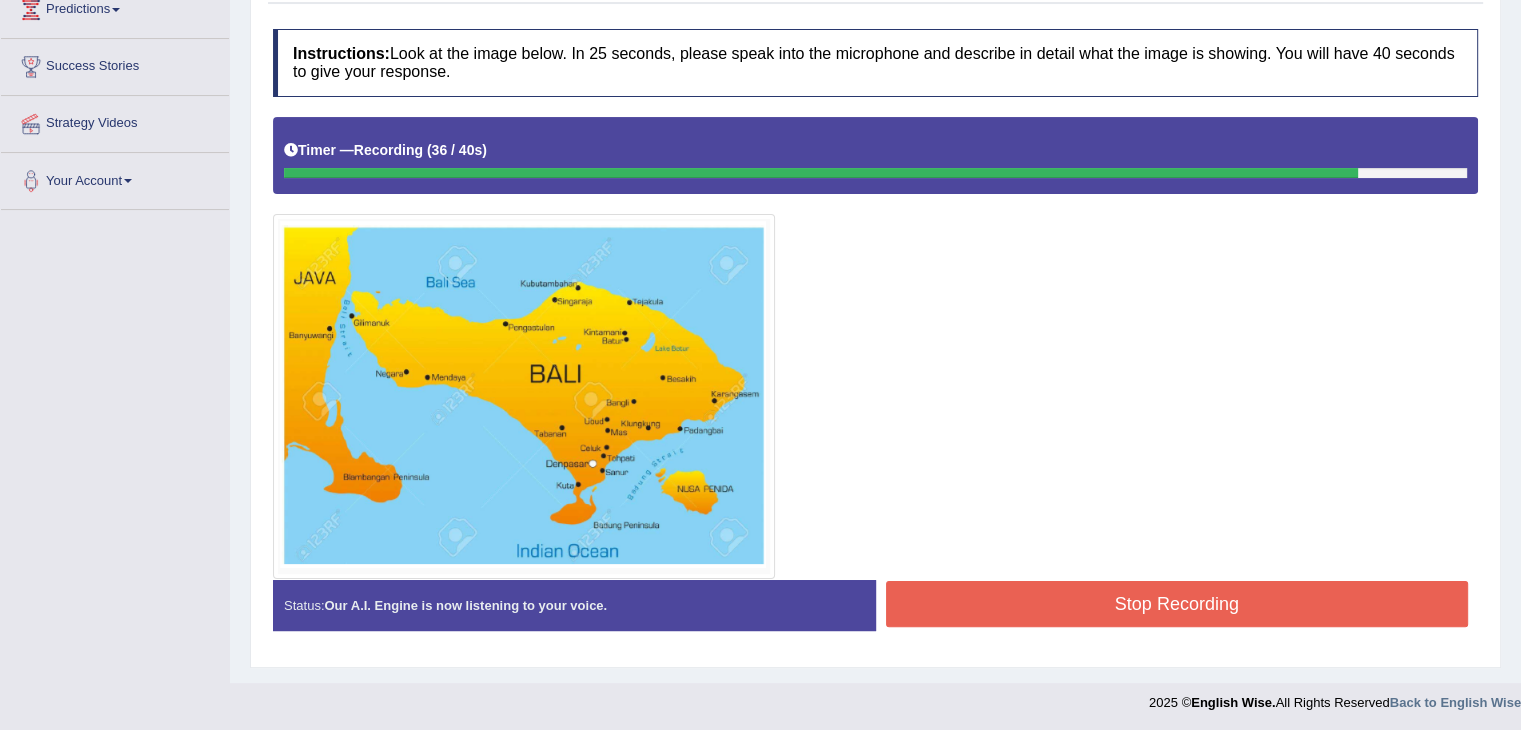 click on "Stop Recording" at bounding box center [1177, 604] 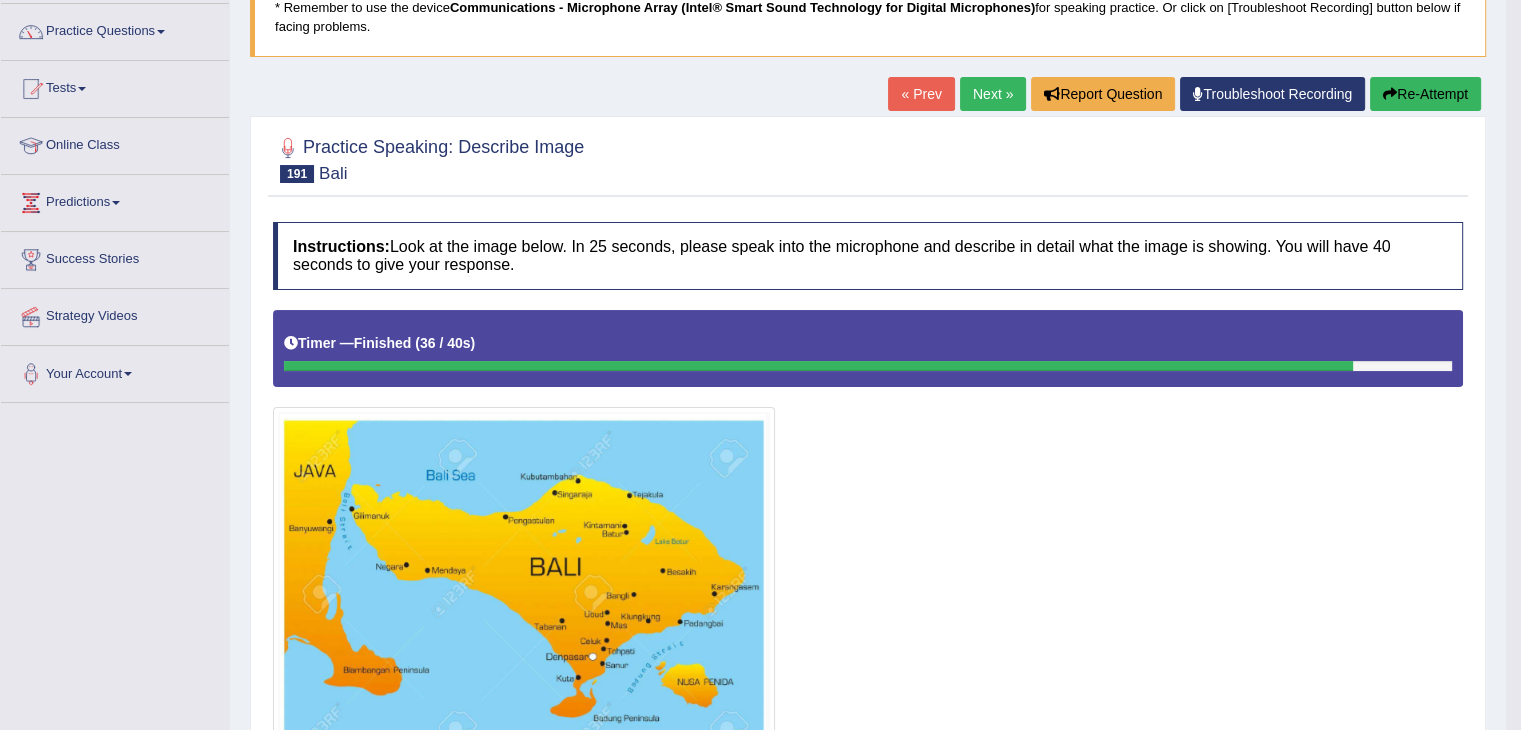 scroll, scrollTop: 153, scrollLeft: 0, axis: vertical 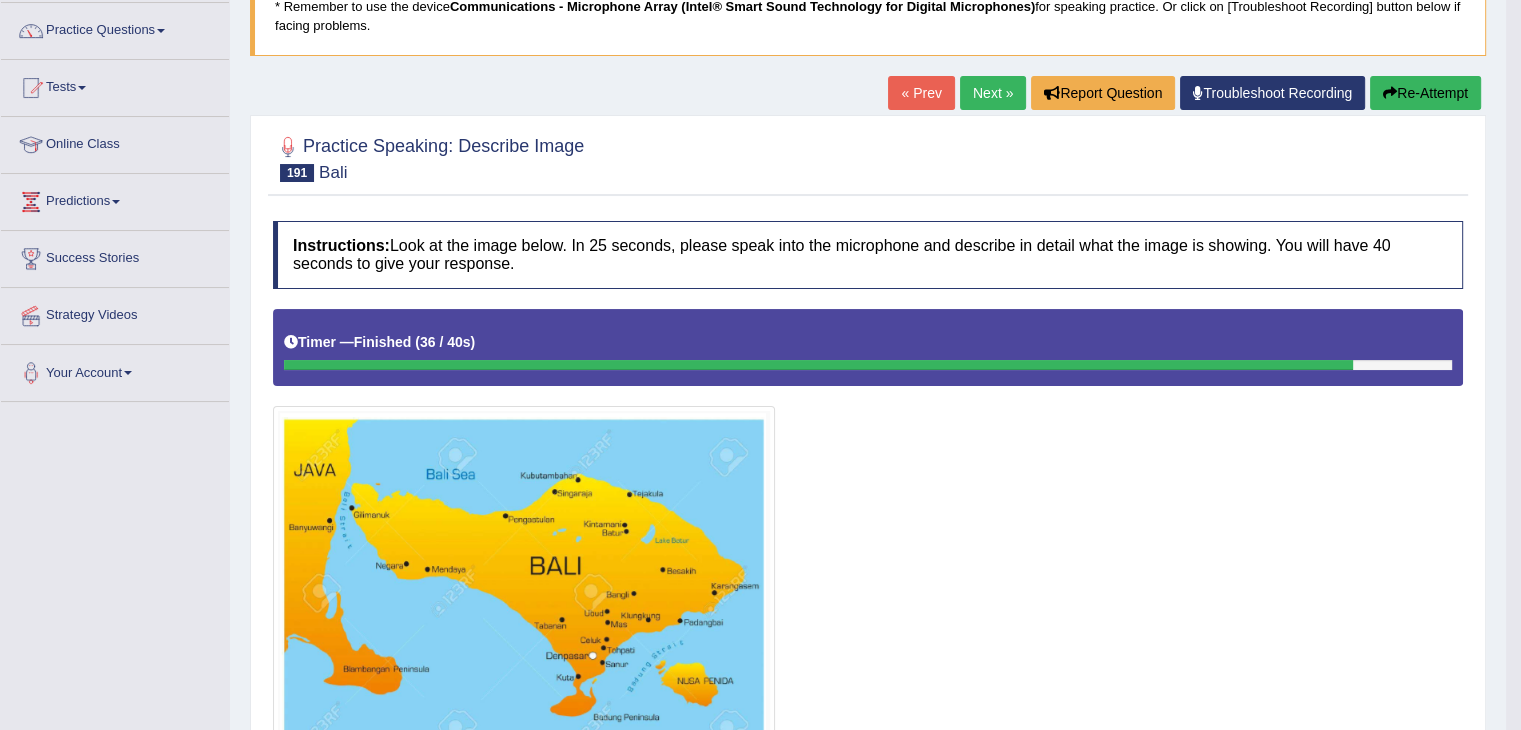 click on "Next »" at bounding box center [993, 93] 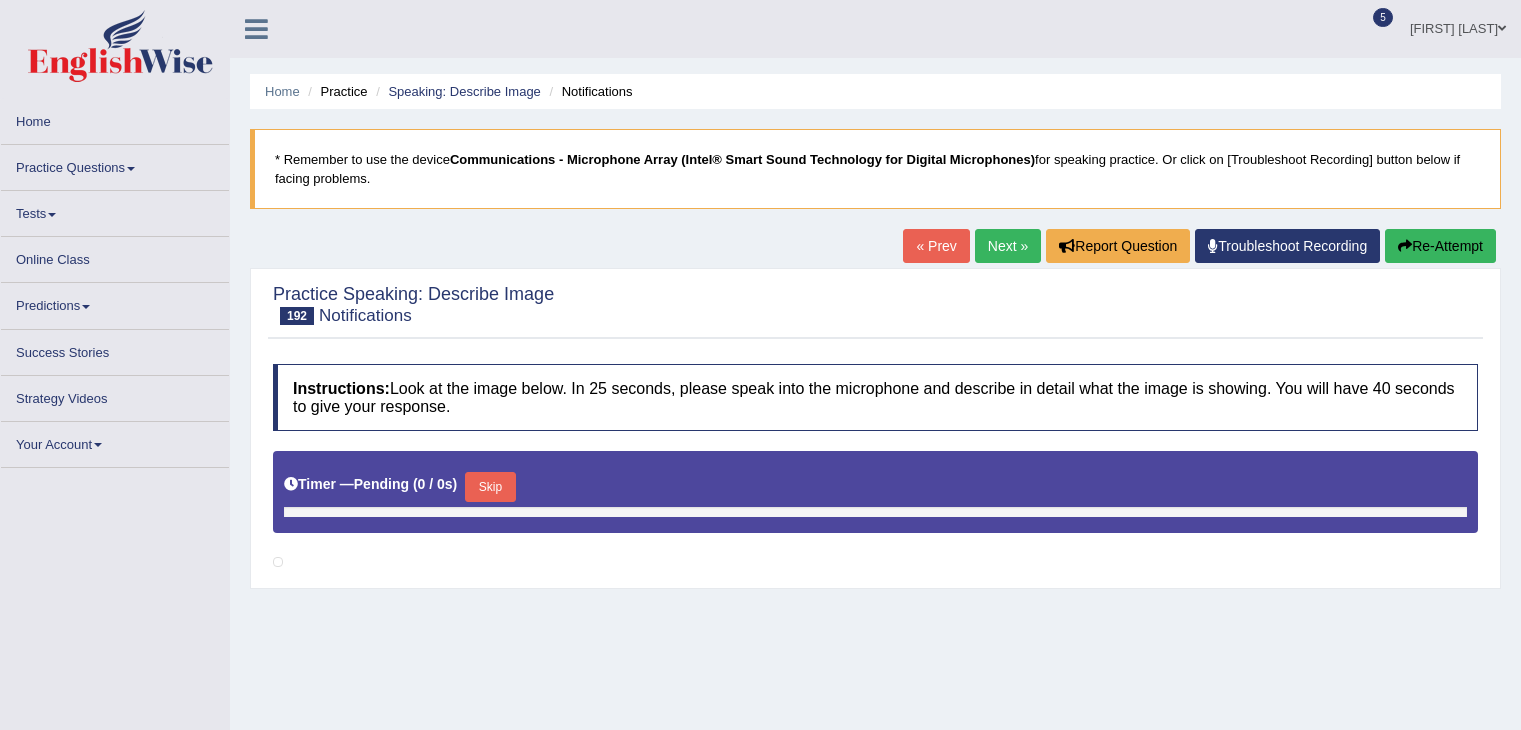 scroll, scrollTop: 0, scrollLeft: 0, axis: both 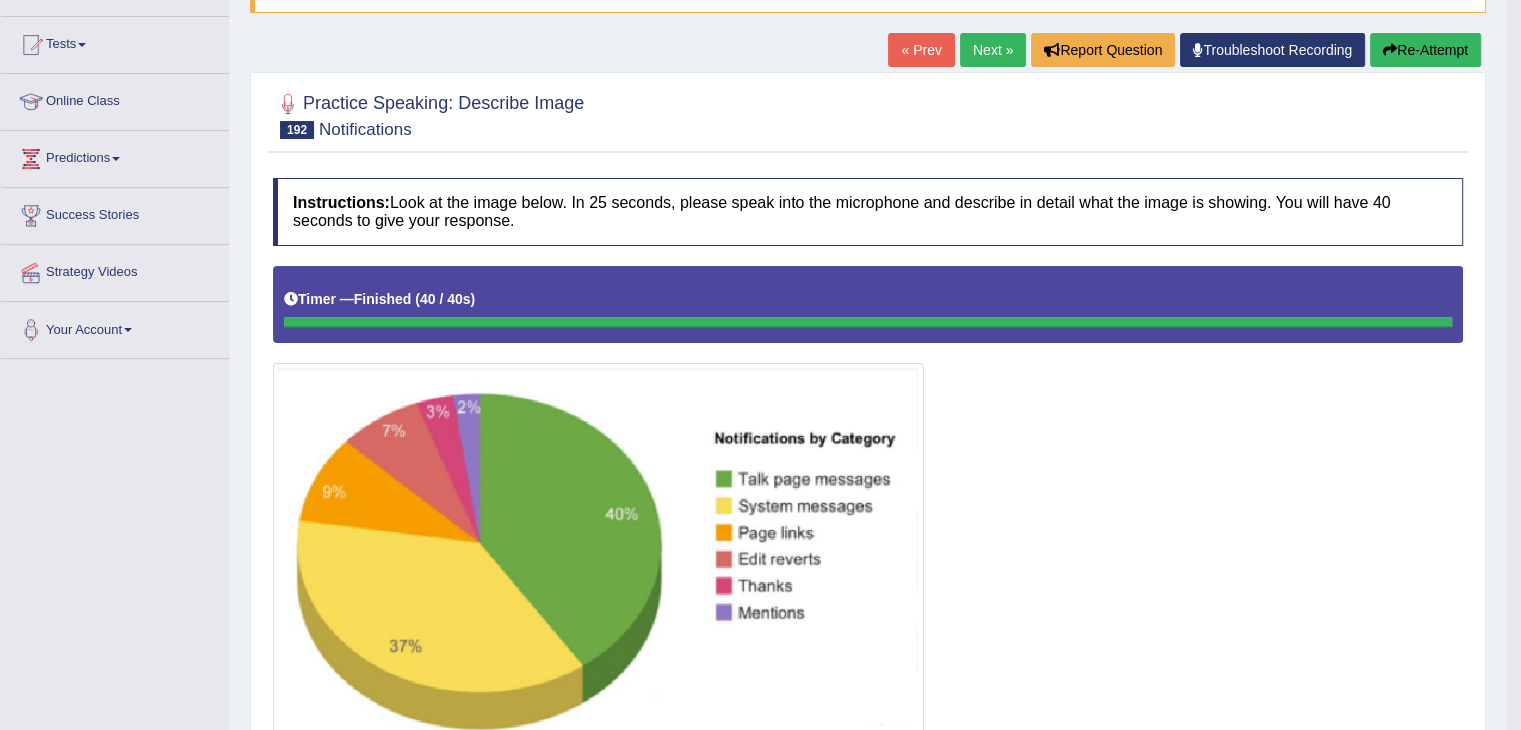 click on "Re-Attempt" at bounding box center (1425, 50) 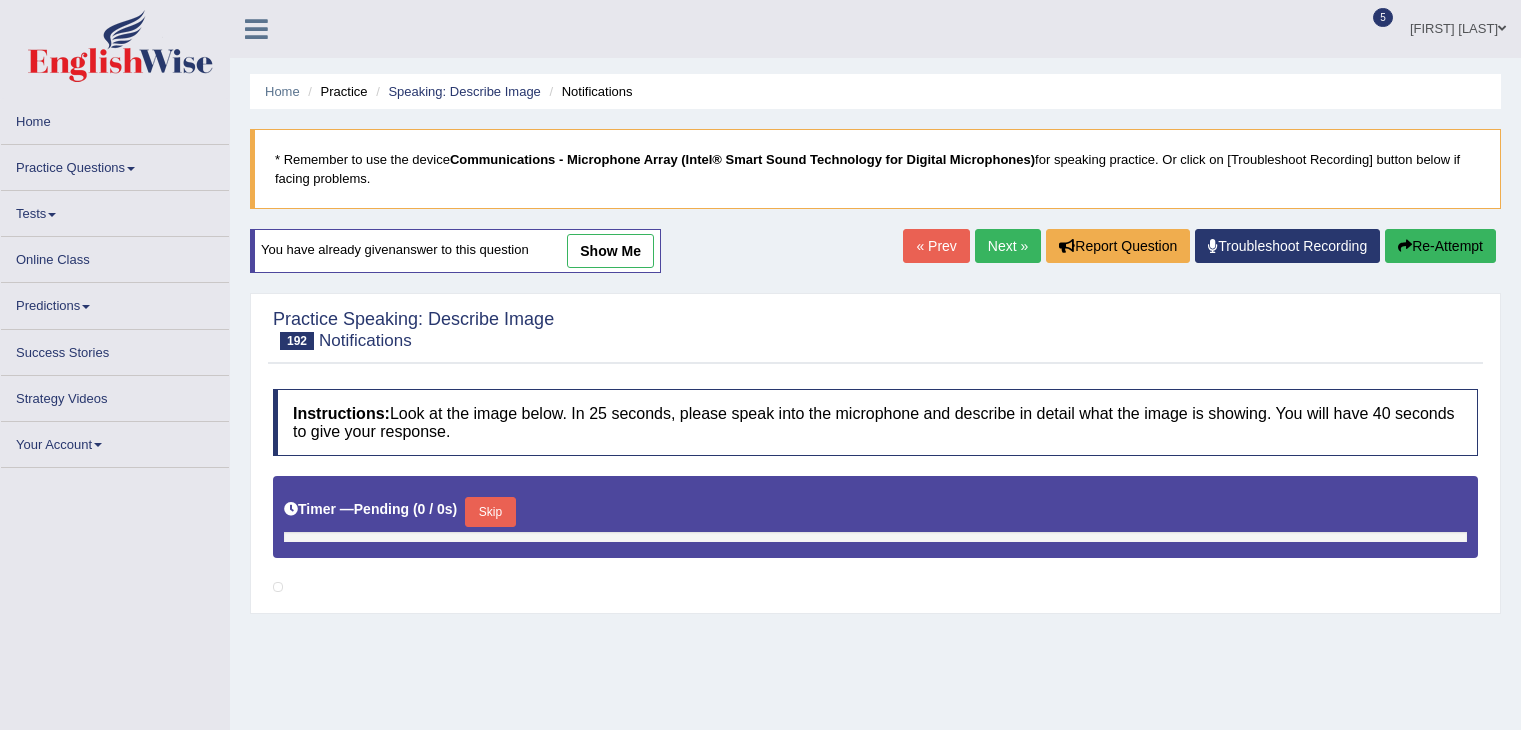 scroll, scrollTop: 196, scrollLeft: 0, axis: vertical 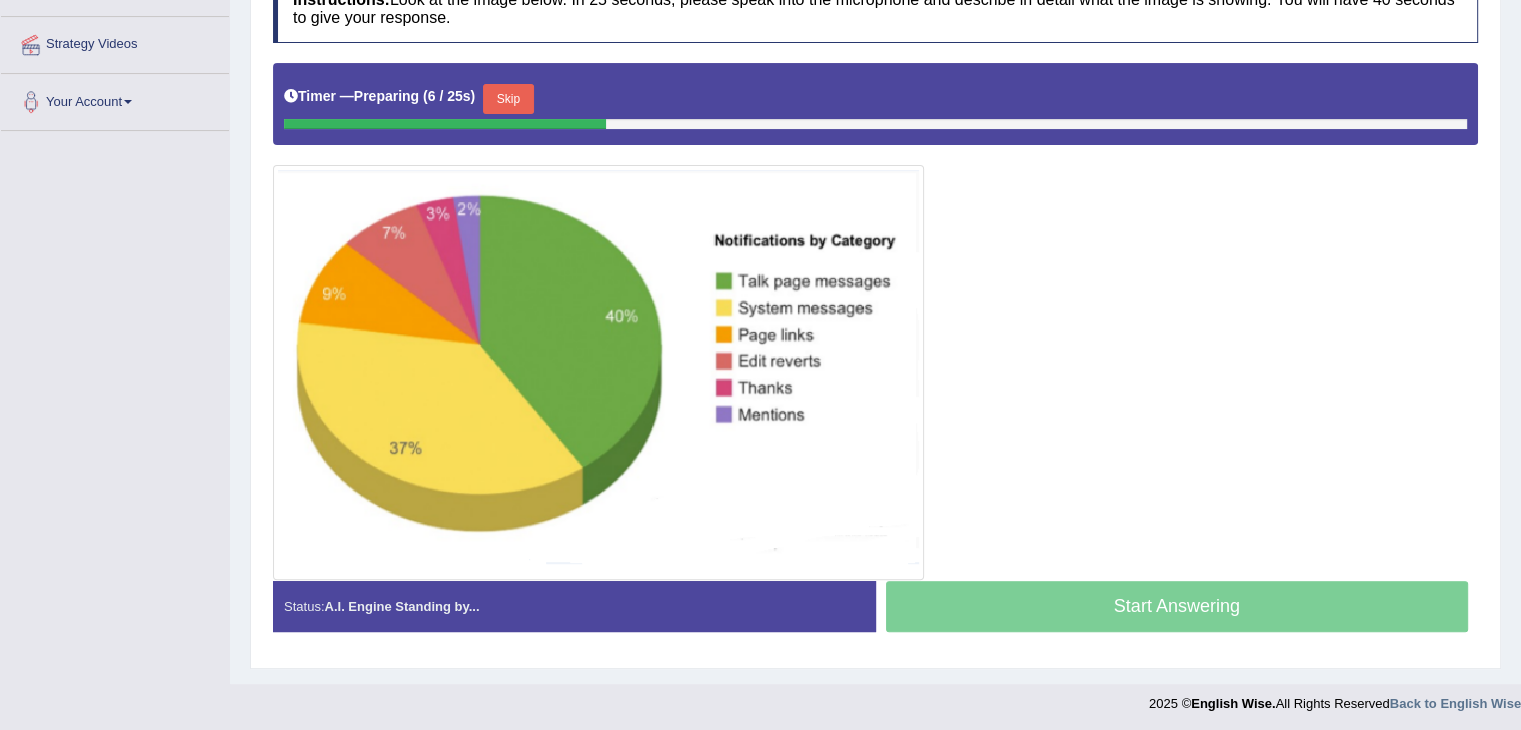 click on "Skip" at bounding box center (508, 99) 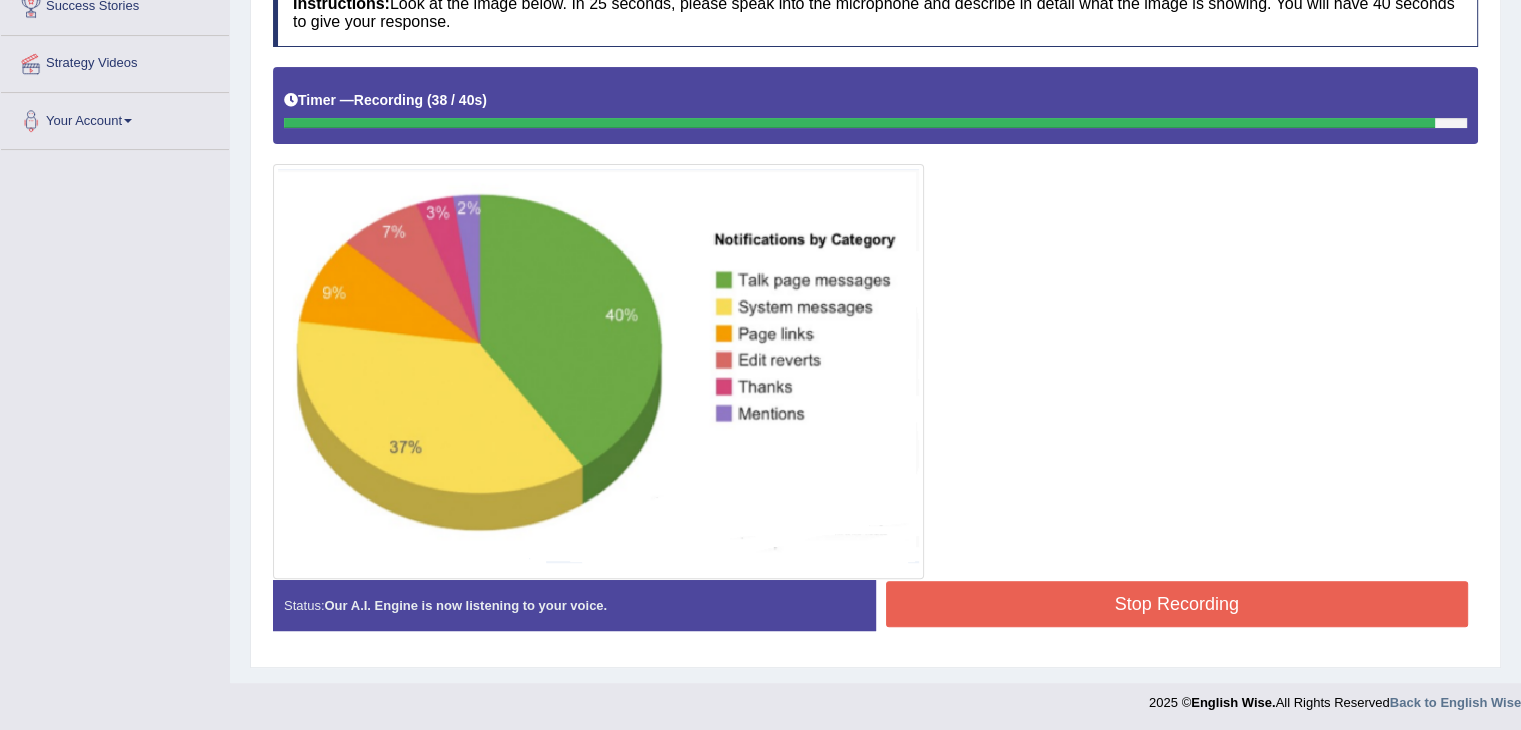 click on "Stop Recording" at bounding box center (1177, 604) 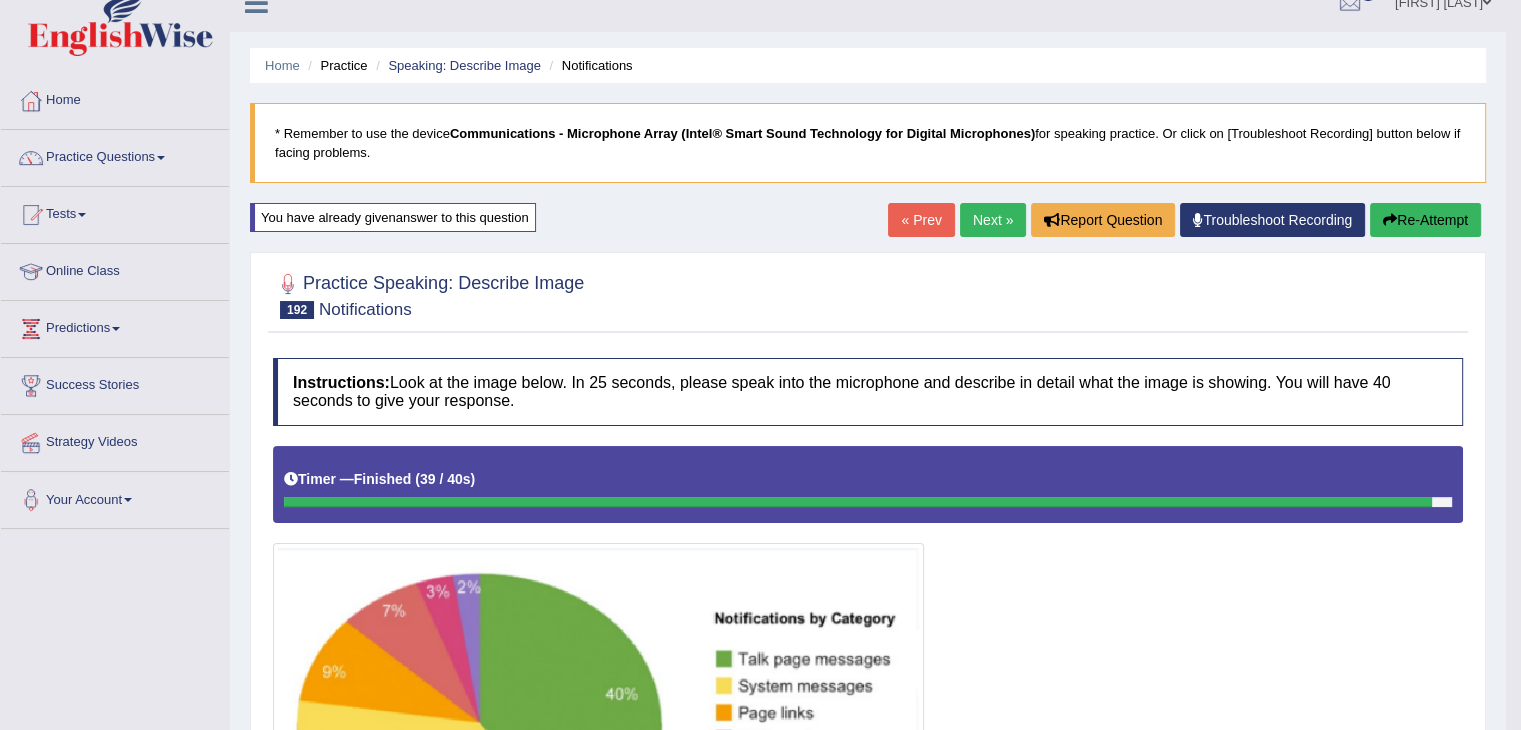 scroll, scrollTop: 0, scrollLeft: 0, axis: both 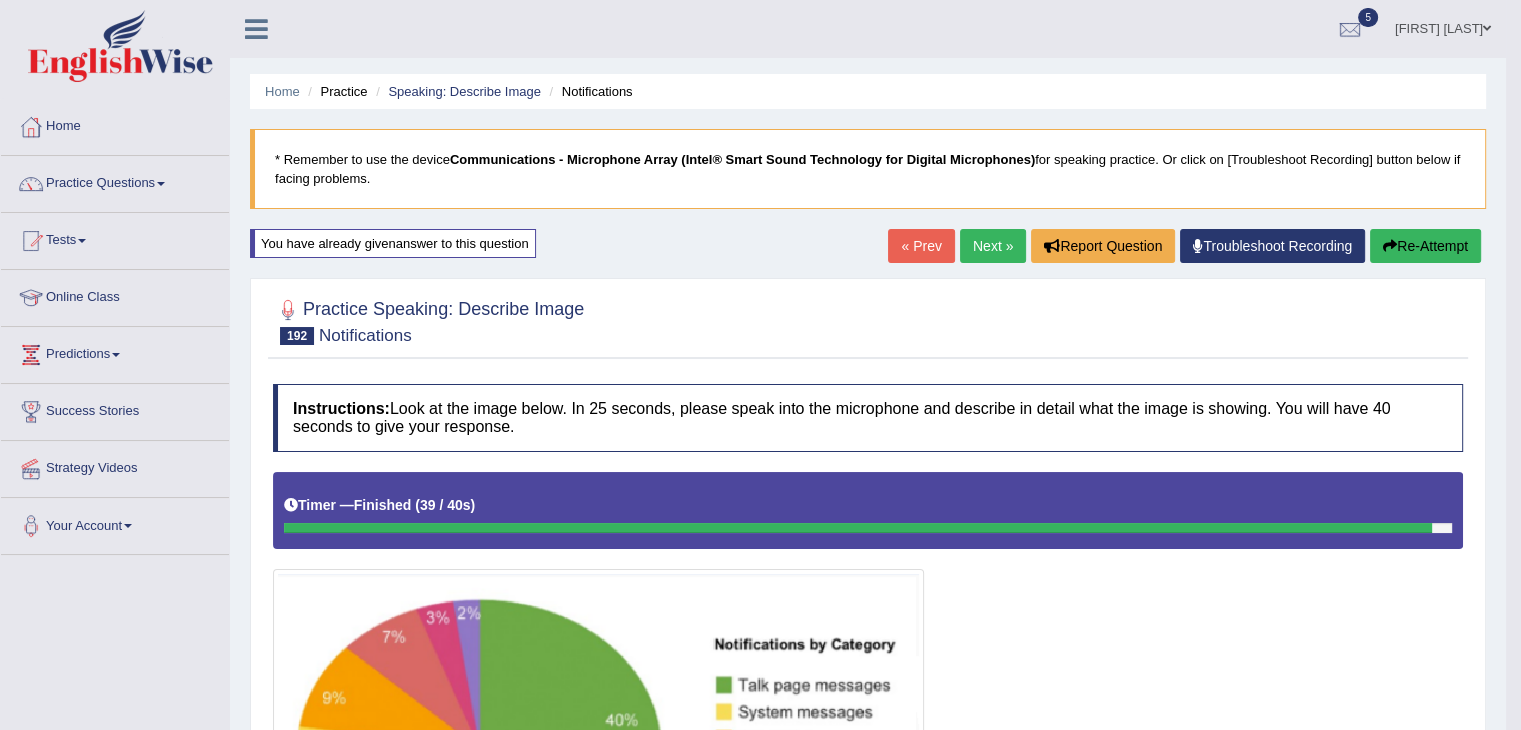 click on "Next »" at bounding box center (993, 246) 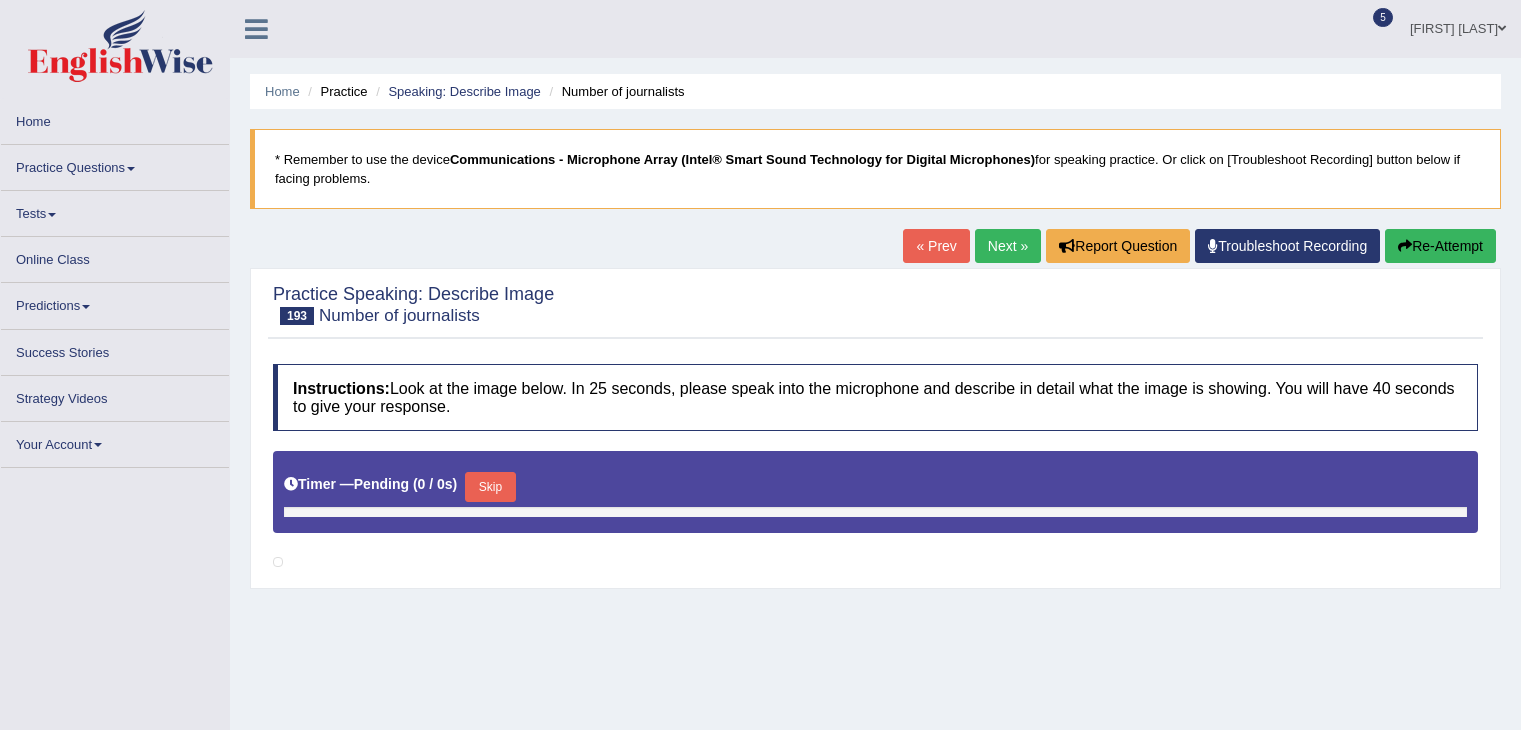 scroll, scrollTop: 0, scrollLeft: 0, axis: both 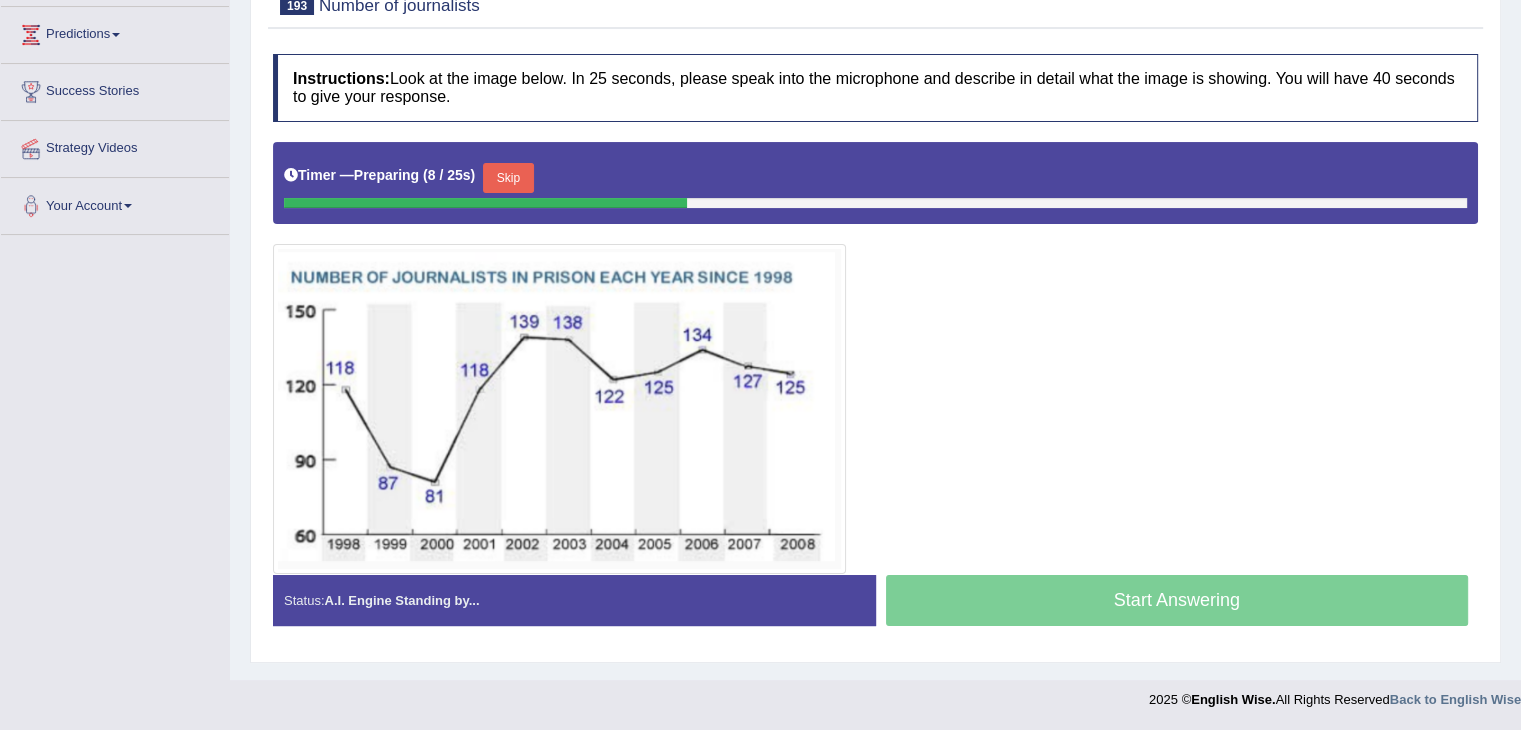 click on "Skip" at bounding box center [508, 178] 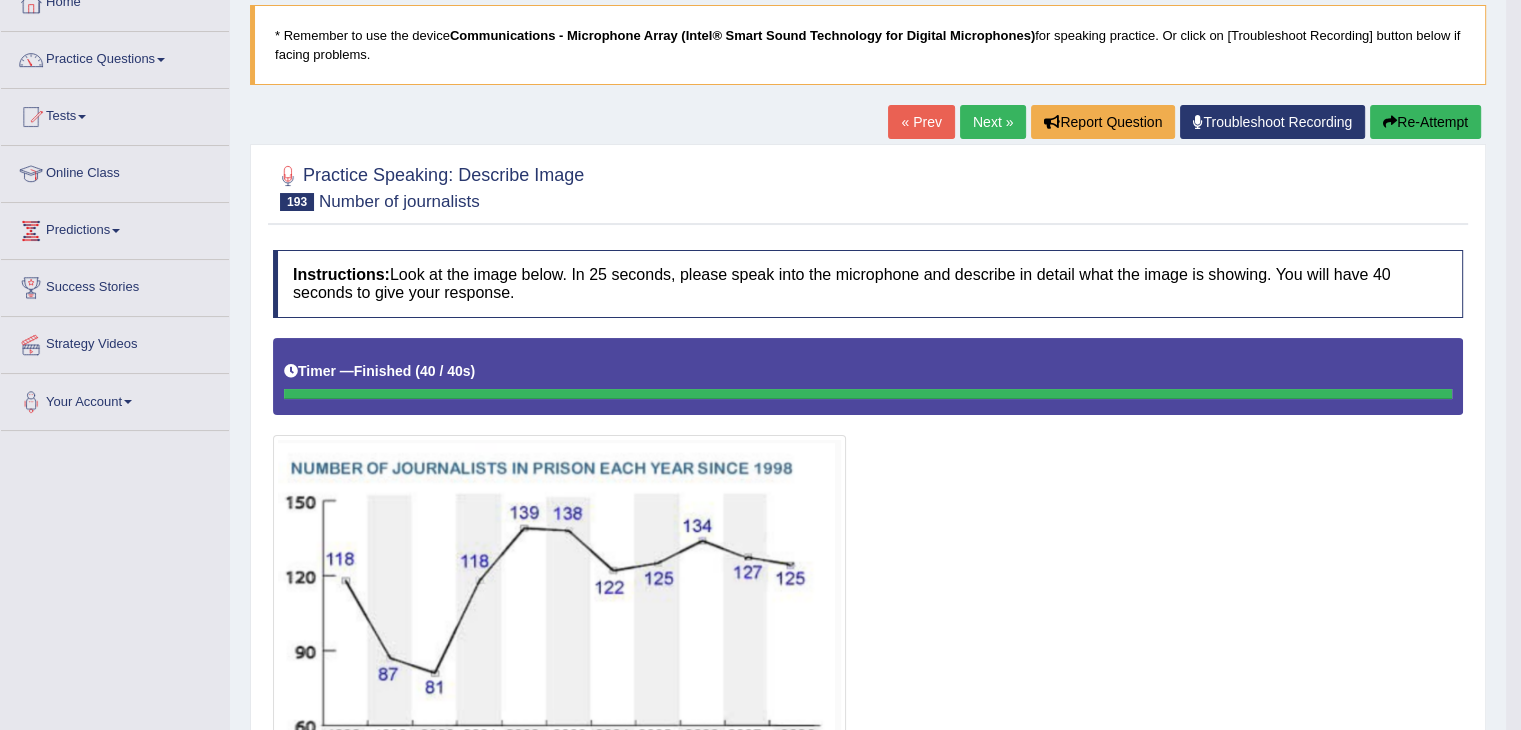 scroll, scrollTop: 124, scrollLeft: 0, axis: vertical 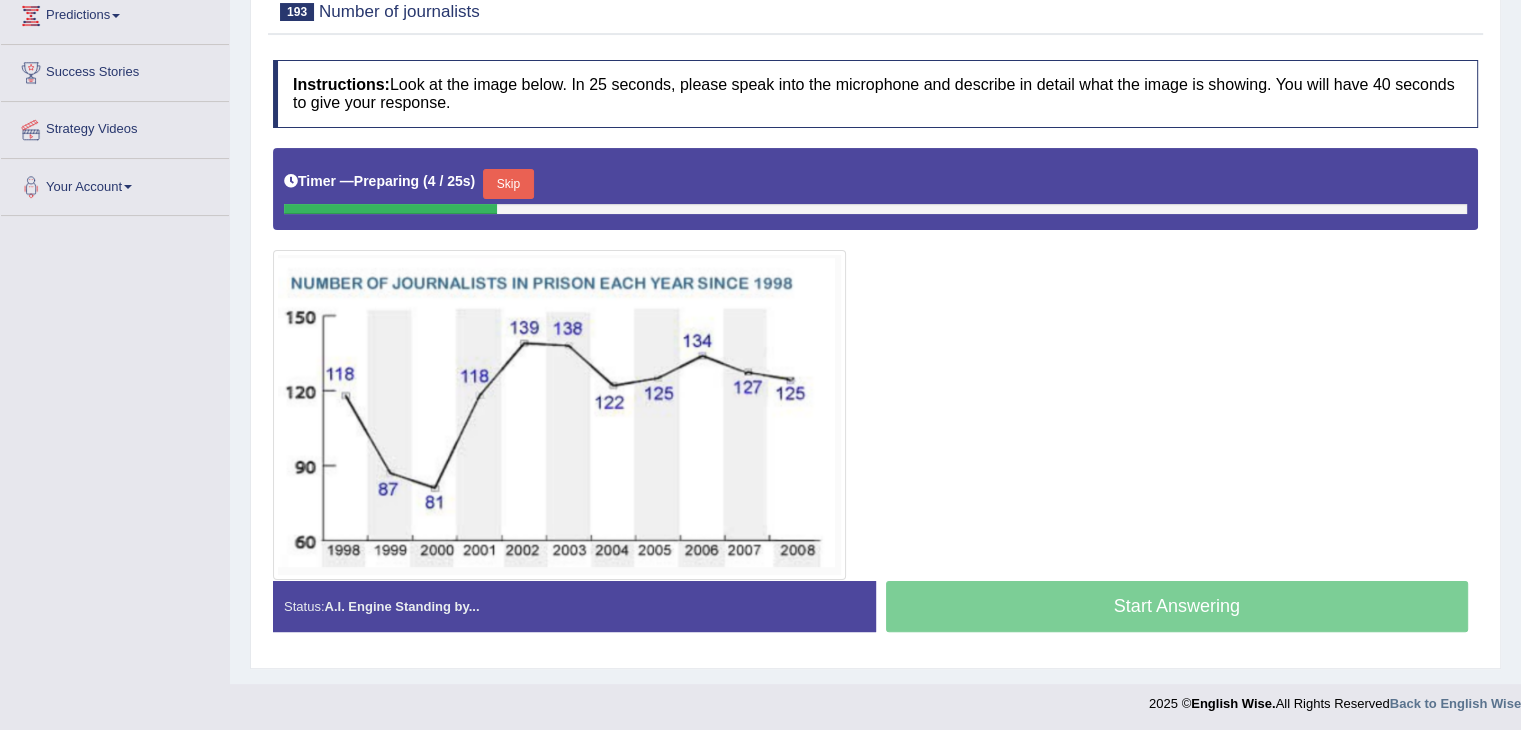 click on "Skip" at bounding box center (508, 184) 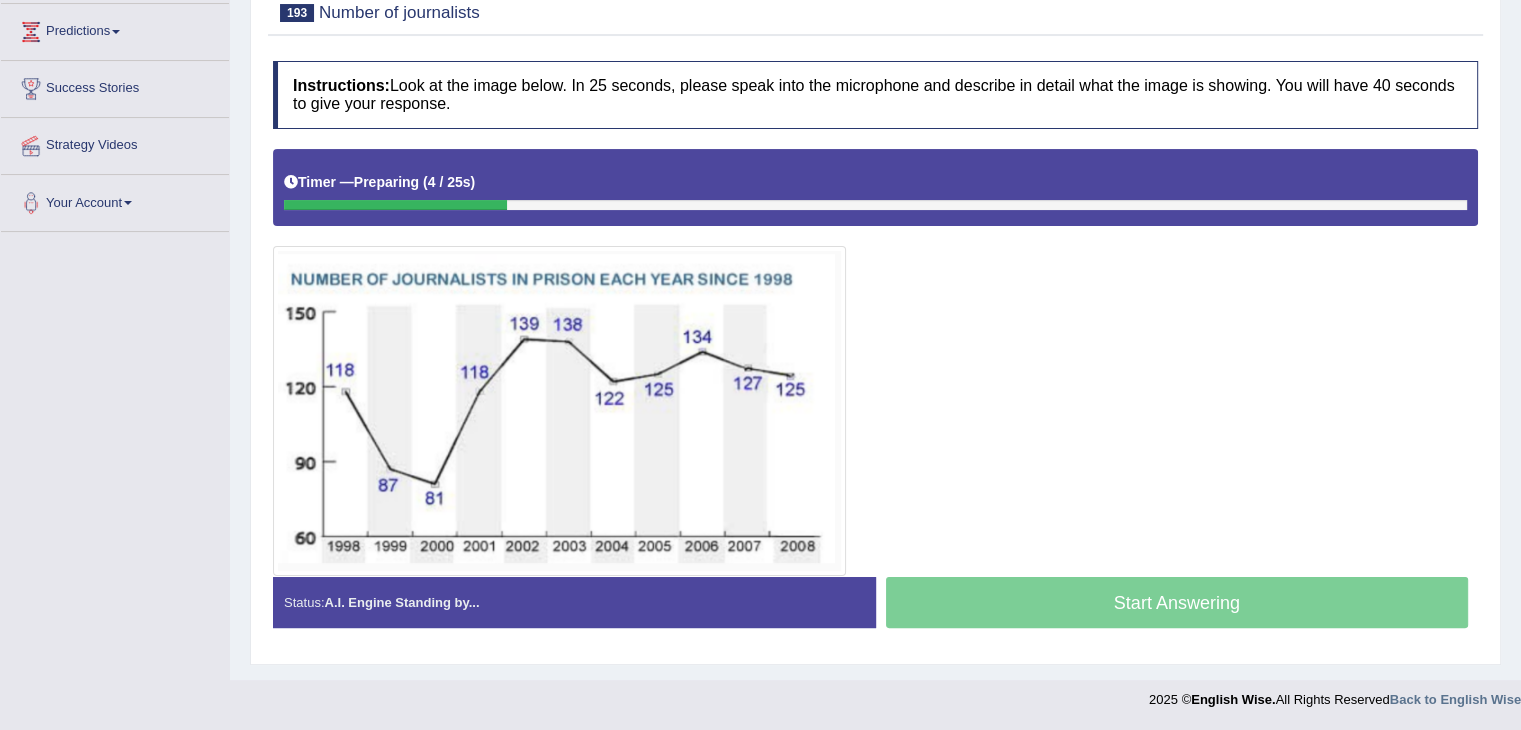 scroll, scrollTop: 320, scrollLeft: 0, axis: vertical 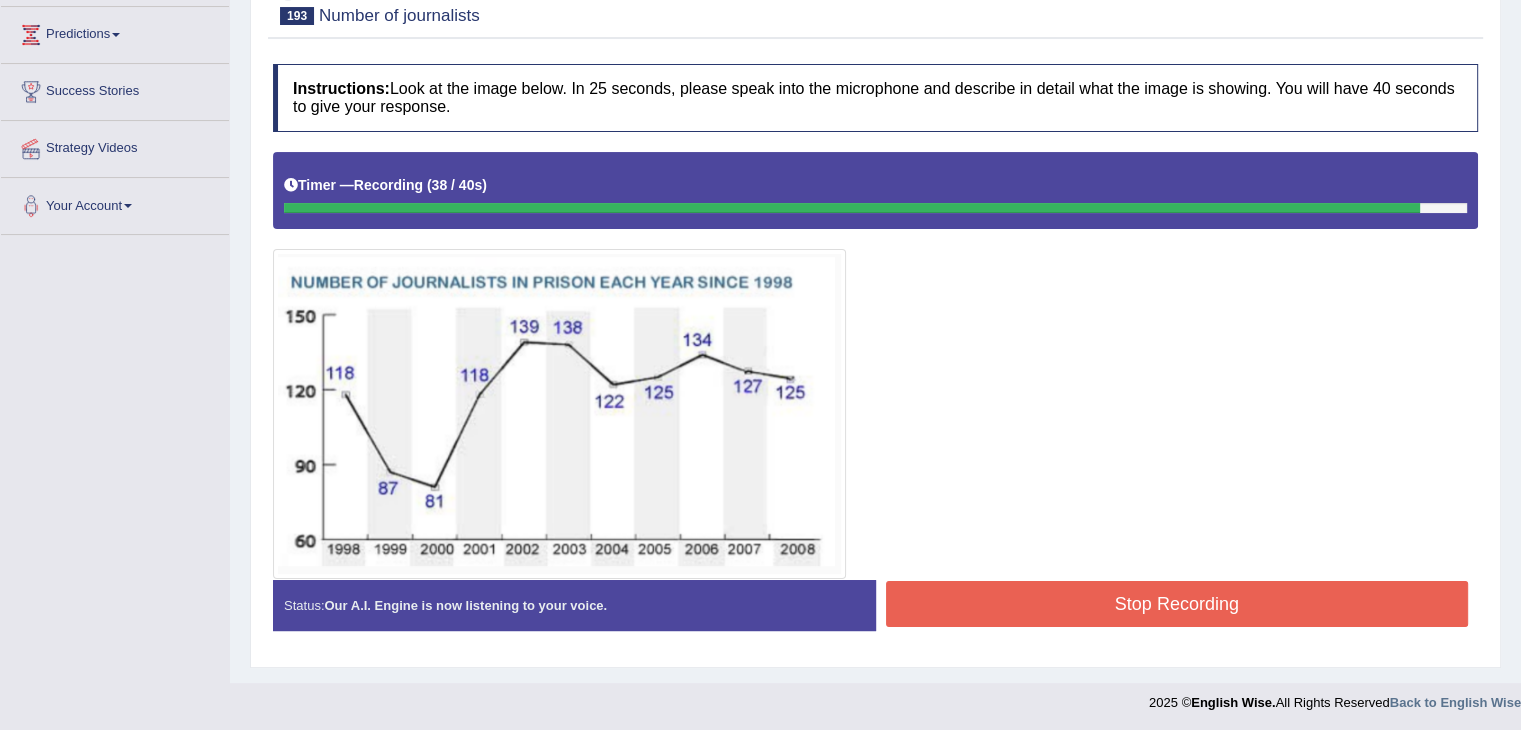 click on "Stop Recording" at bounding box center [1177, 604] 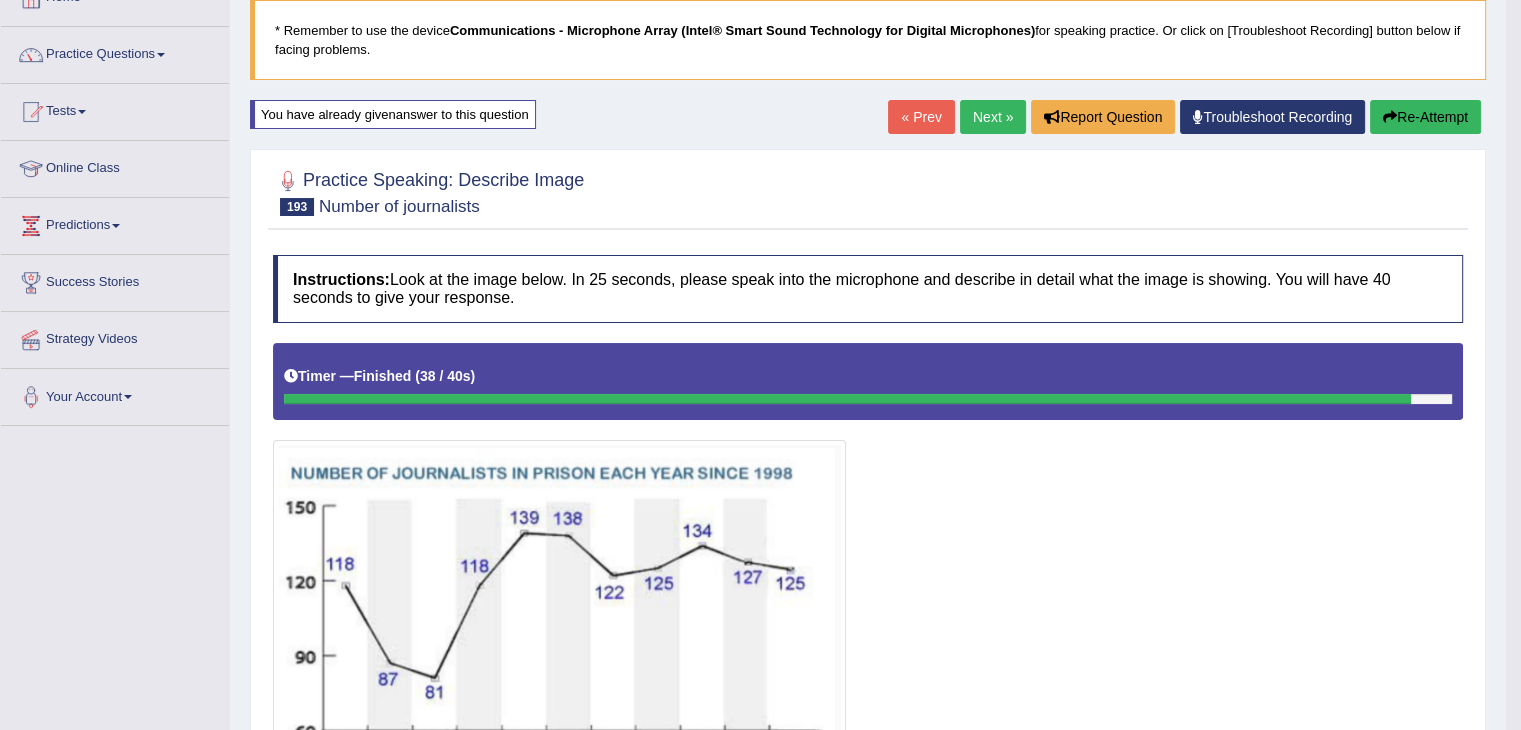 scroll, scrollTop: 127, scrollLeft: 0, axis: vertical 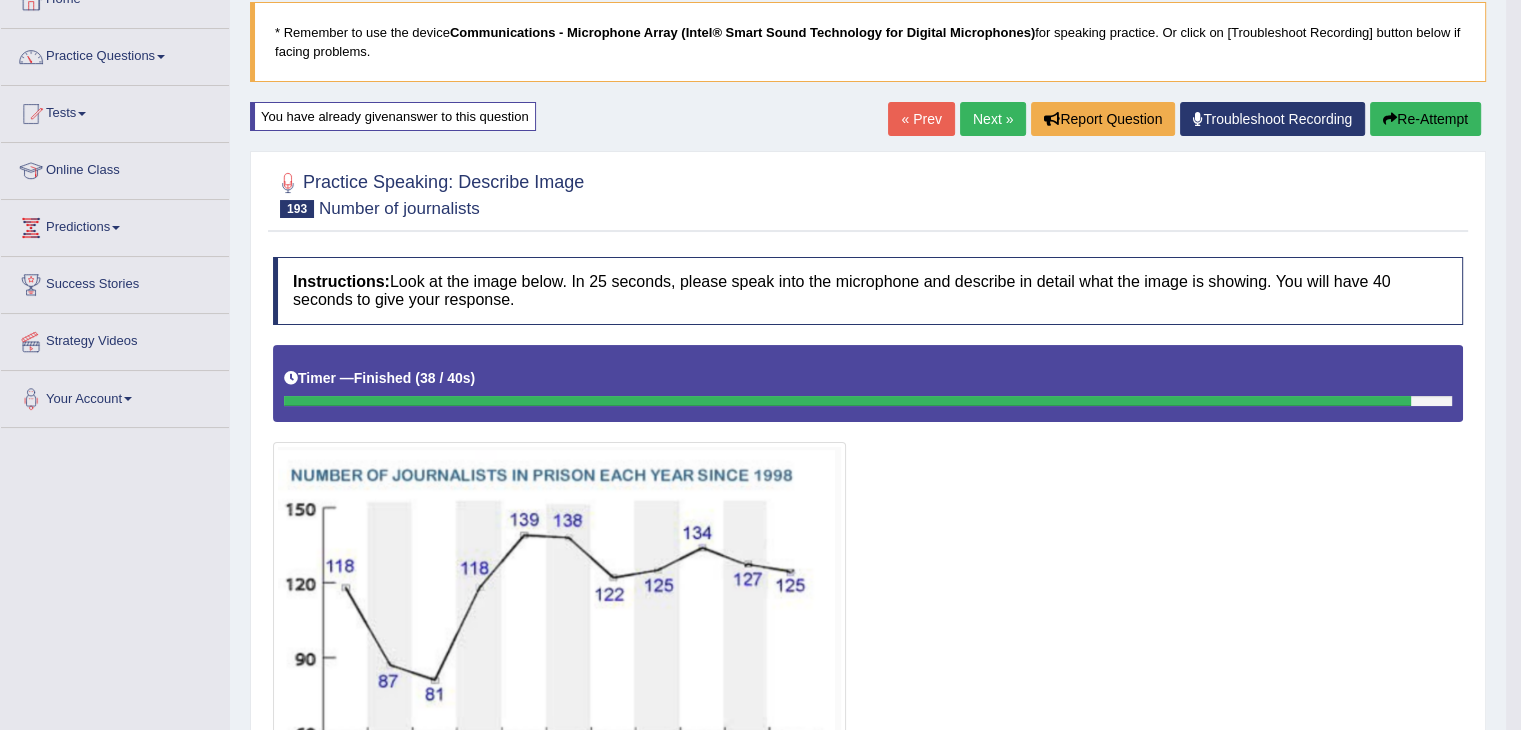 click on "Re-Attempt" at bounding box center (1425, 119) 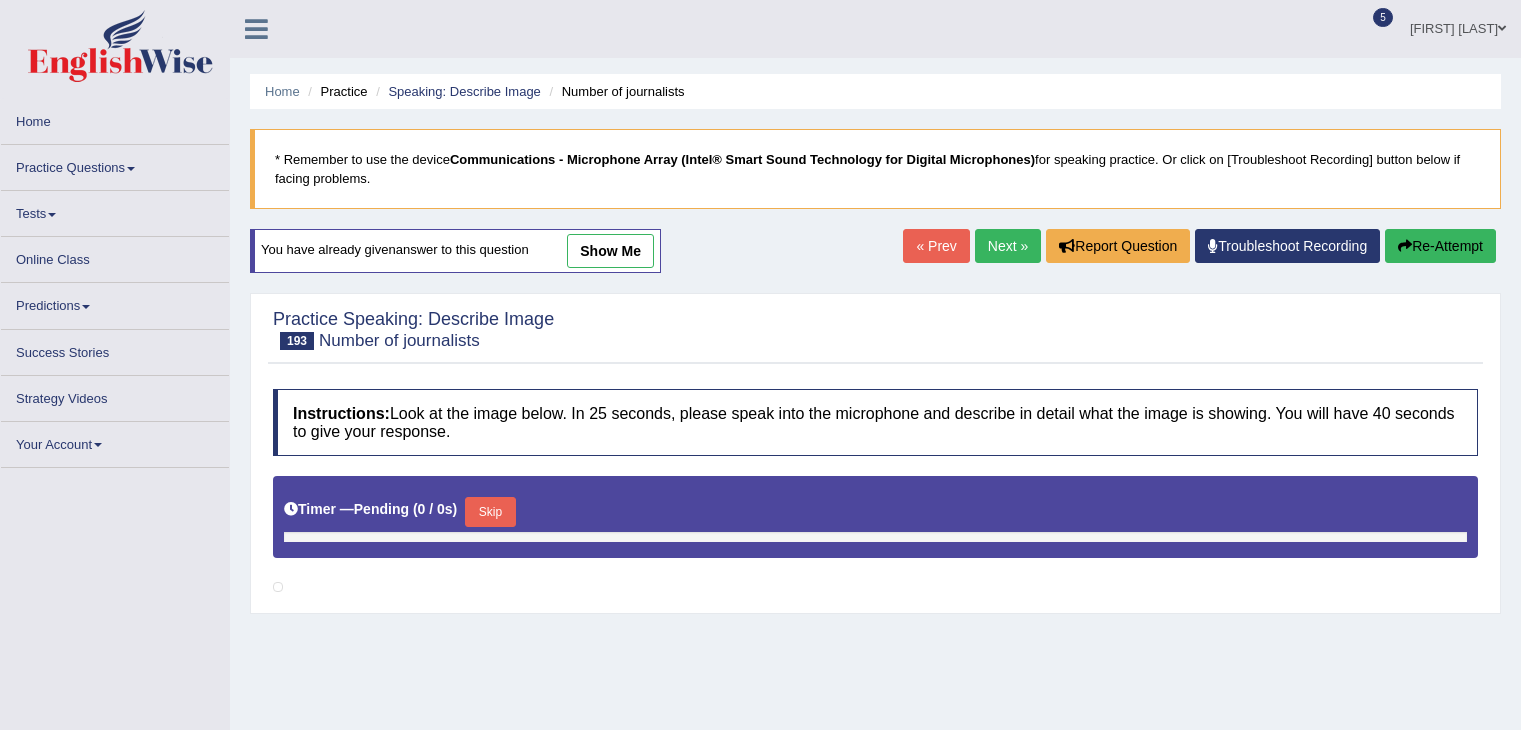 scroll, scrollTop: 214, scrollLeft: 0, axis: vertical 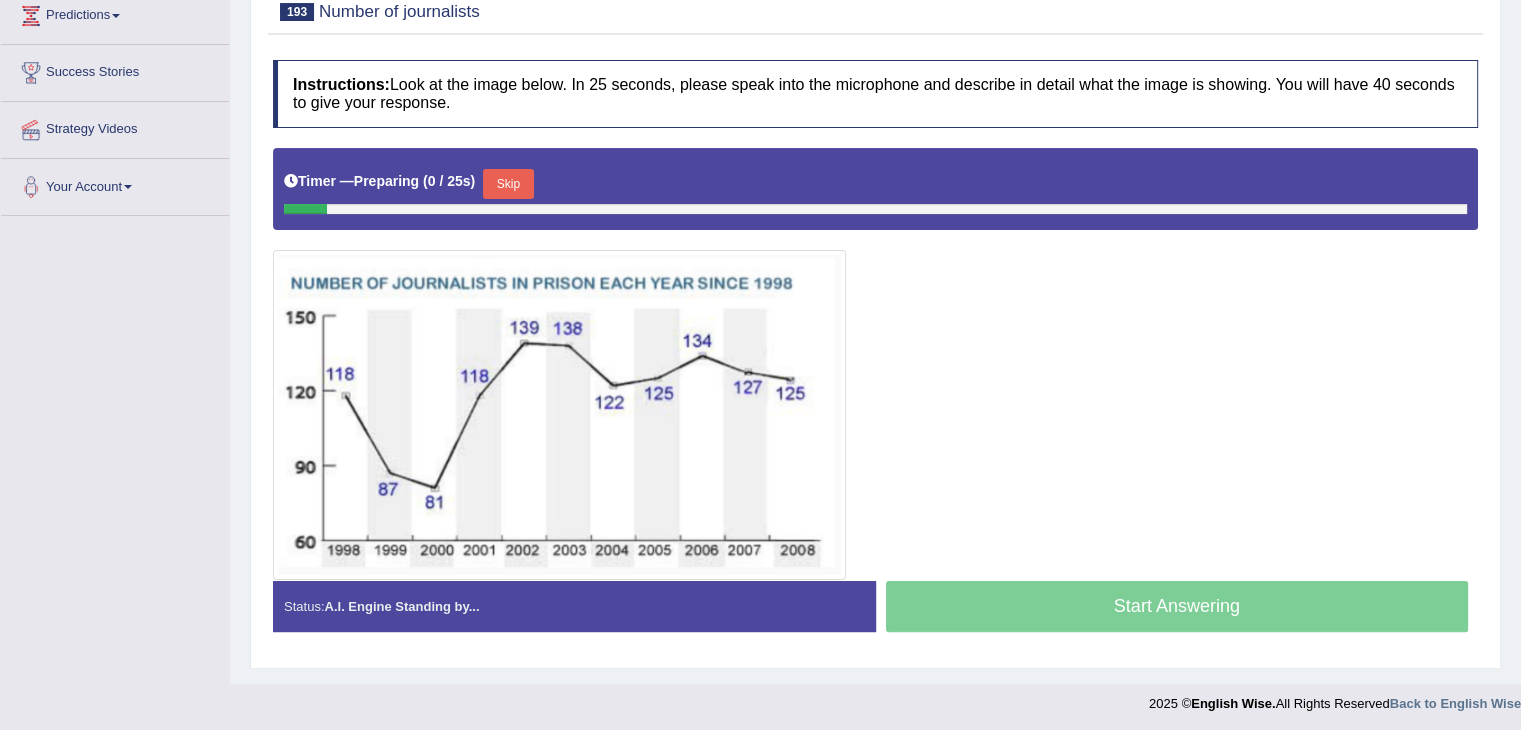 click on "Skip" at bounding box center (508, 184) 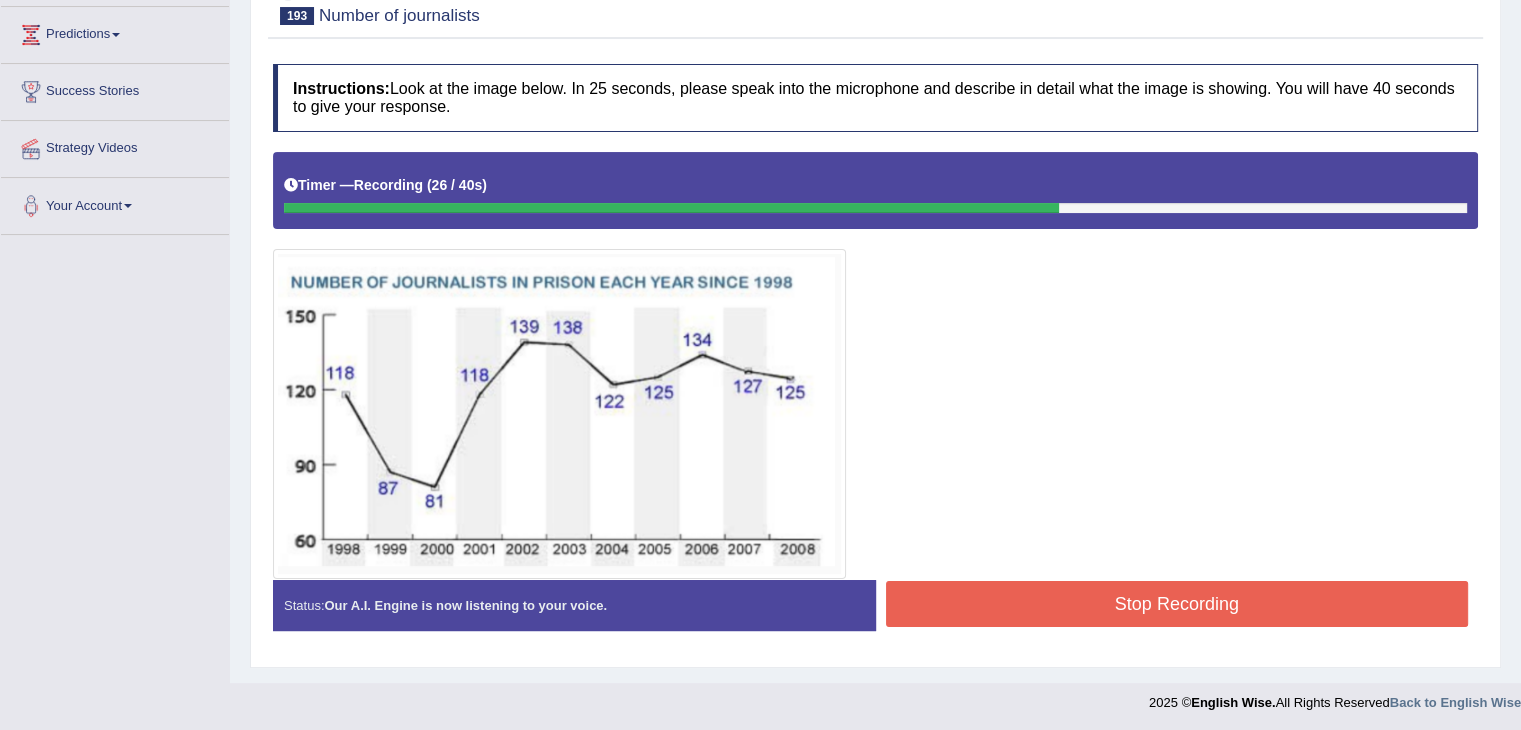 click on "Stop Recording" at bounding box center (1177, 604) 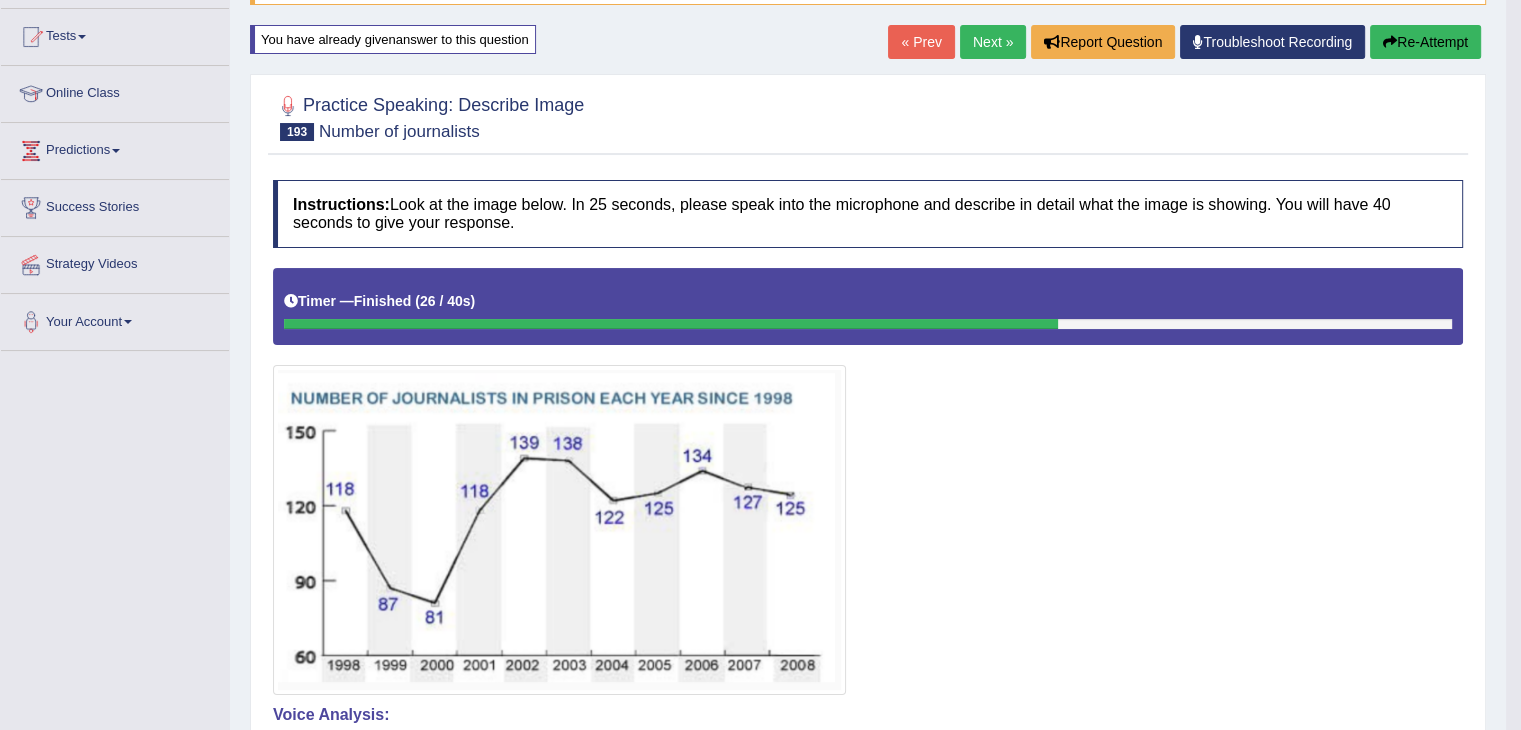 scroll, scrollTop: 198, scrollLeft: 0, axis: vertical 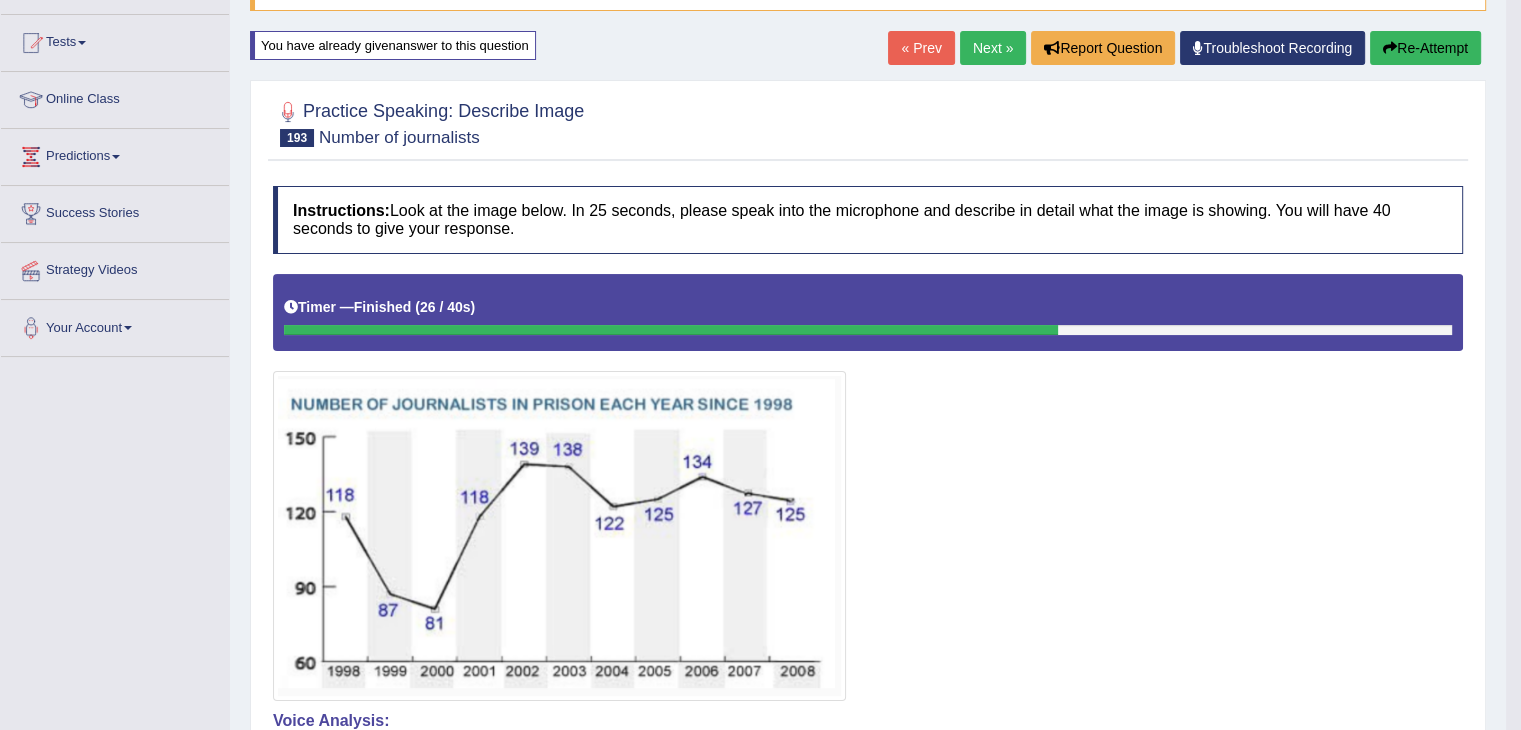 click on "Re-Attempt" at bounding box center (1425, 48) 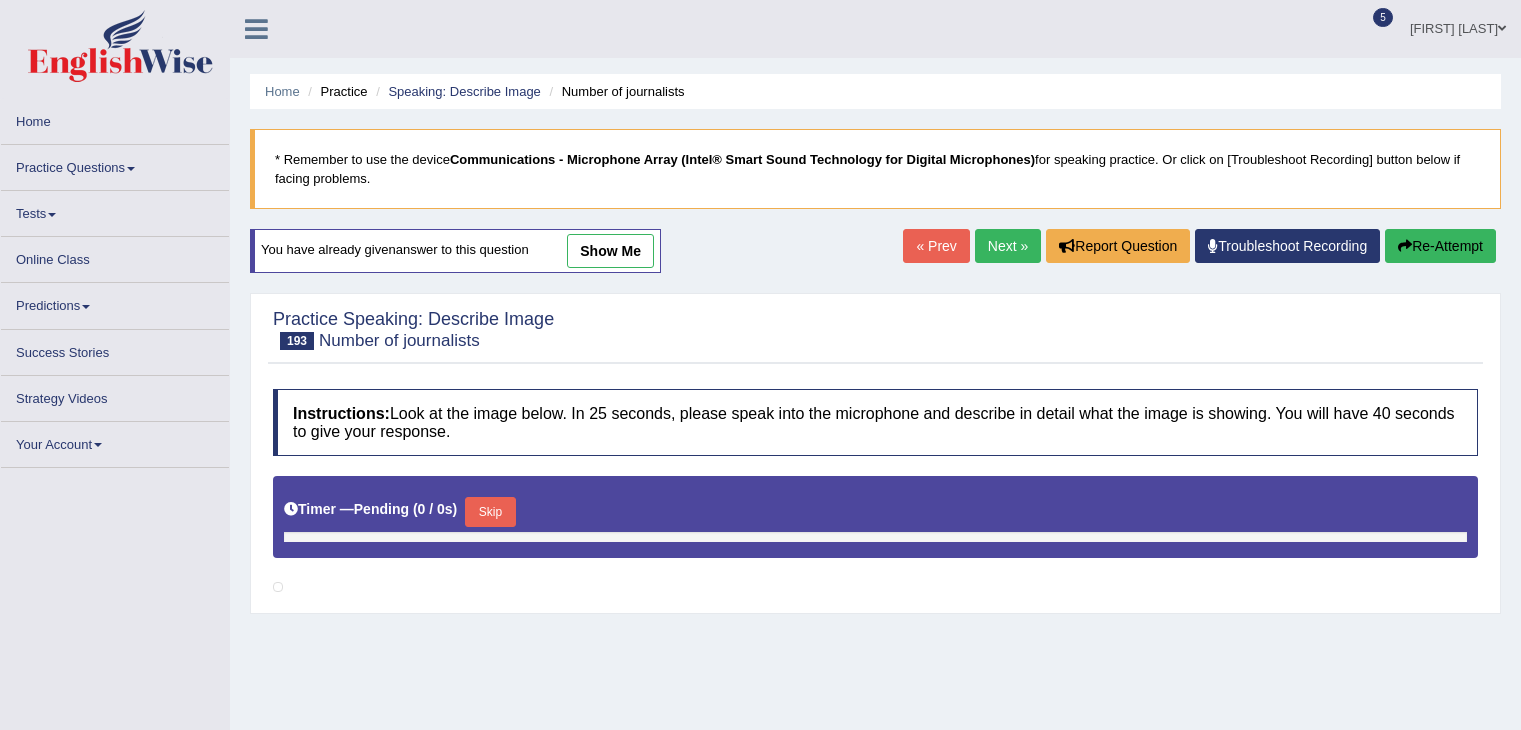 scroll, scrollTop: 198, scrollLeft: 0, axis: vertical 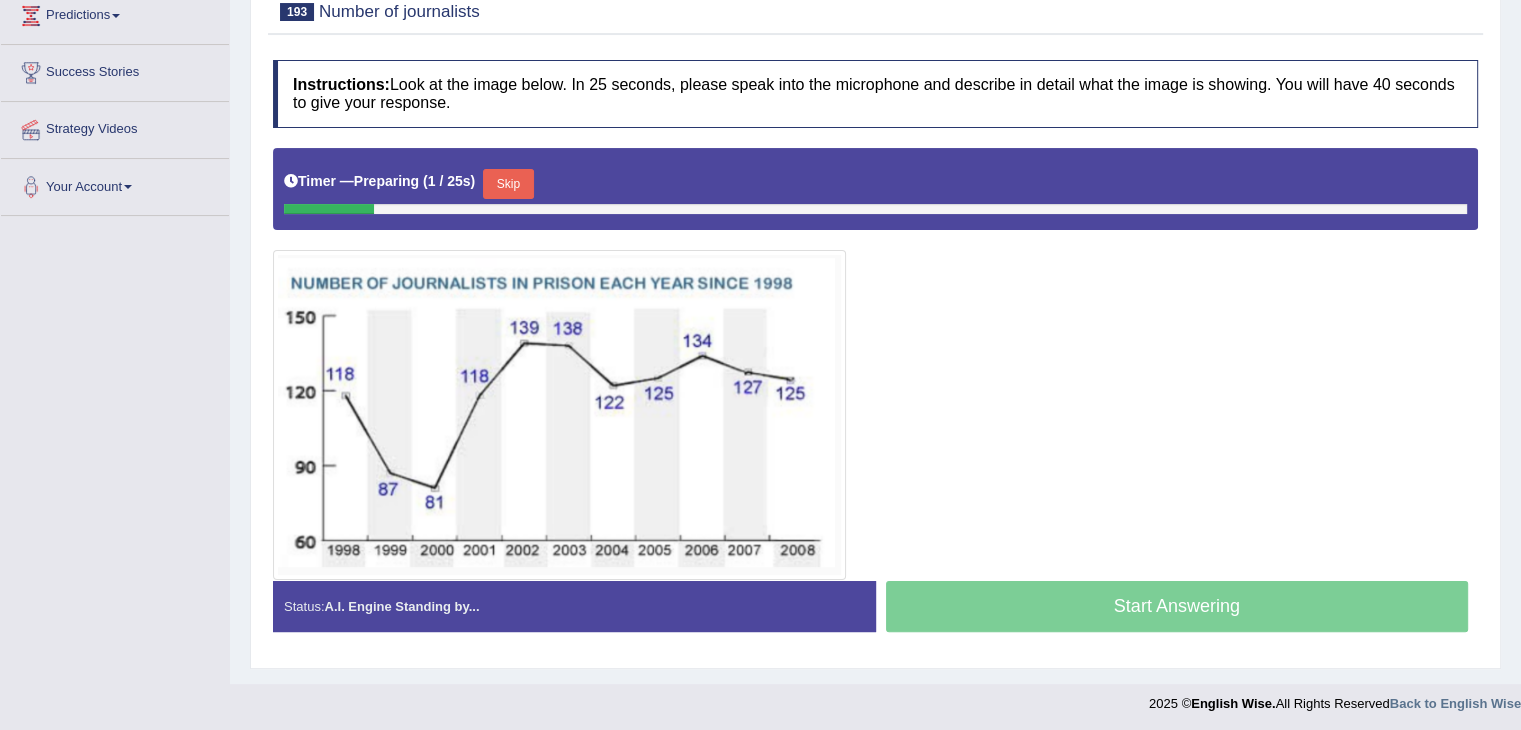 click on "Skip" at bounding box center (508, 184) 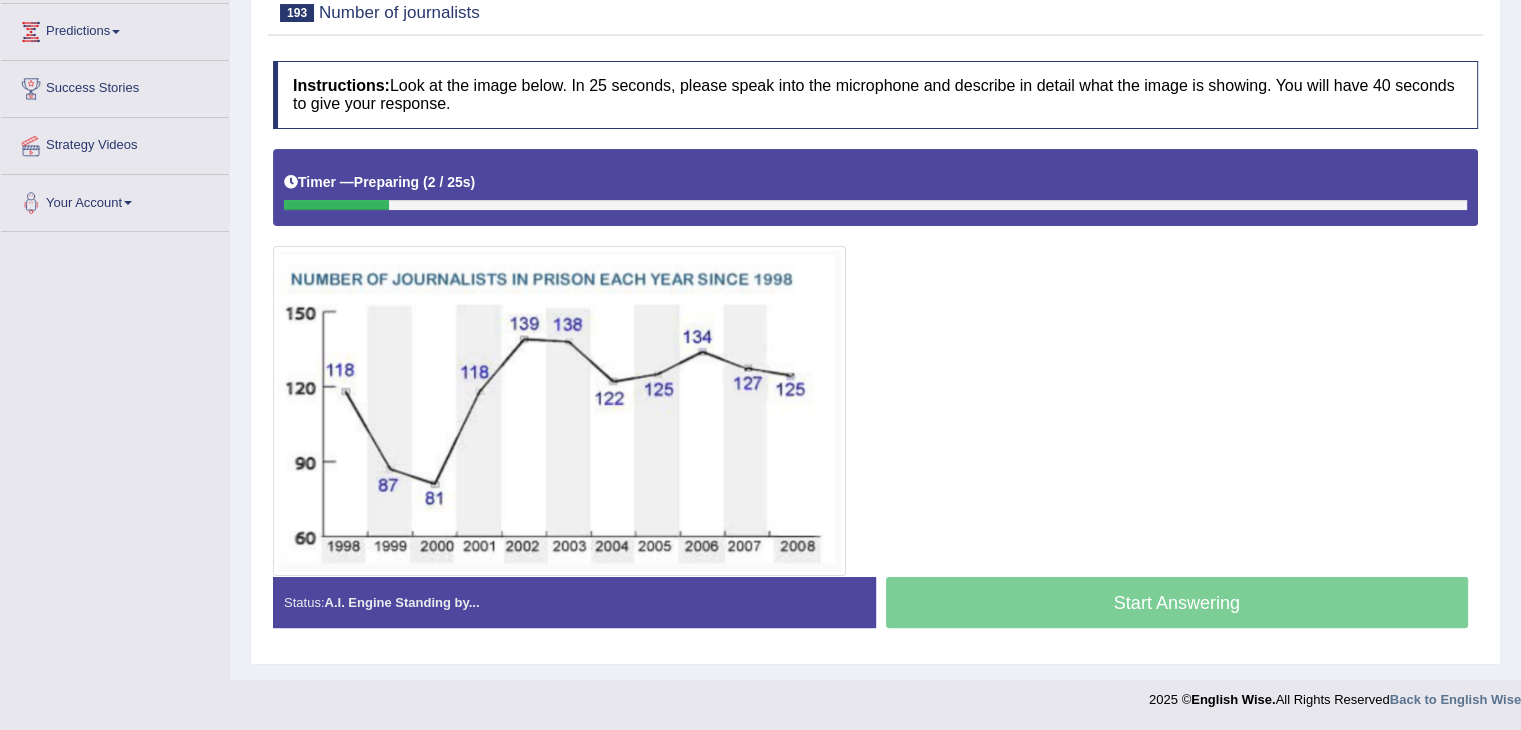 scroll, scrollTop: 320, scrollLeft: 0, axis: vertical 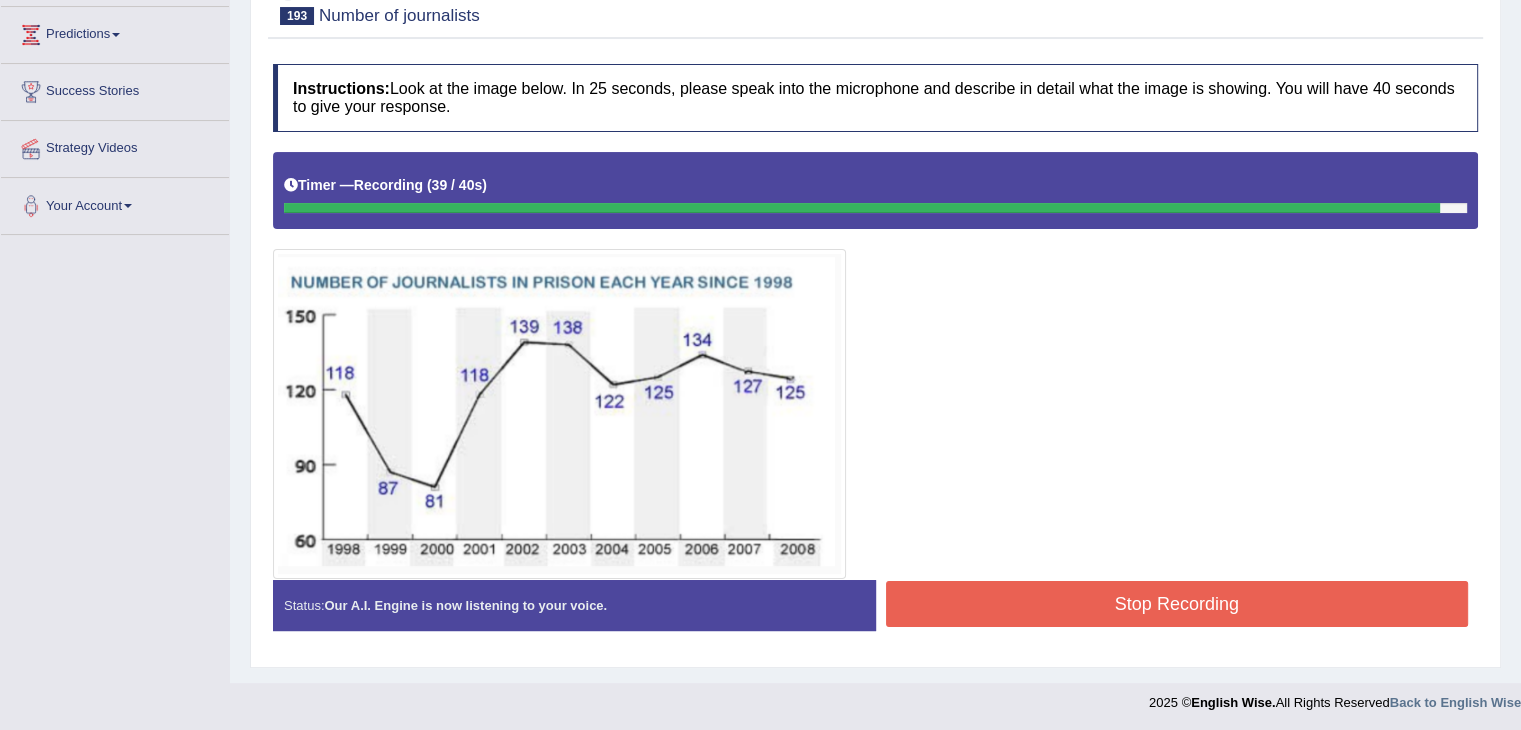 click on "Stop Recording" at bounding box center (1177, 604) 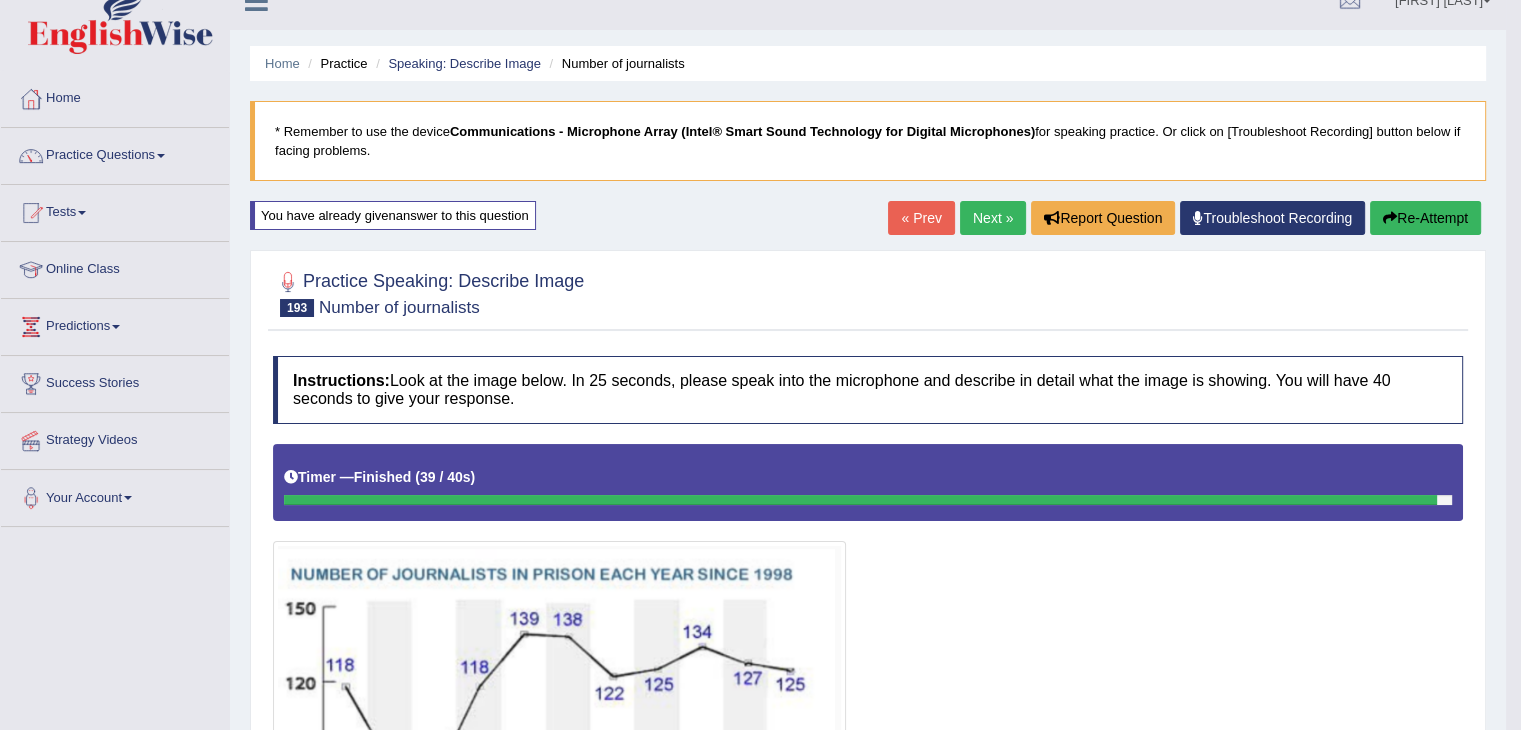 scroll, scrollTop: 0, scrollLeft: 0, axis: both 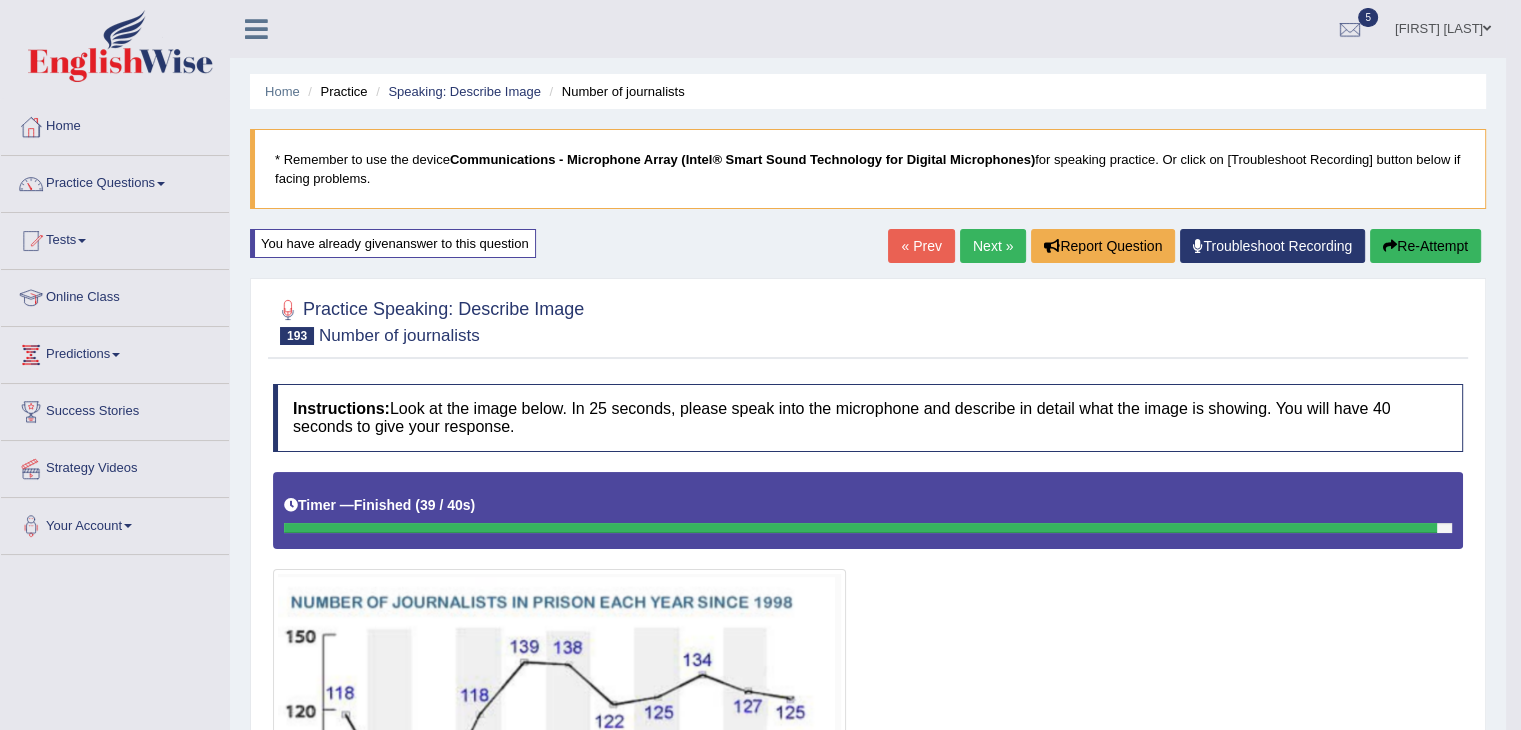 click on "Next »" at bounding box center (993, 246) 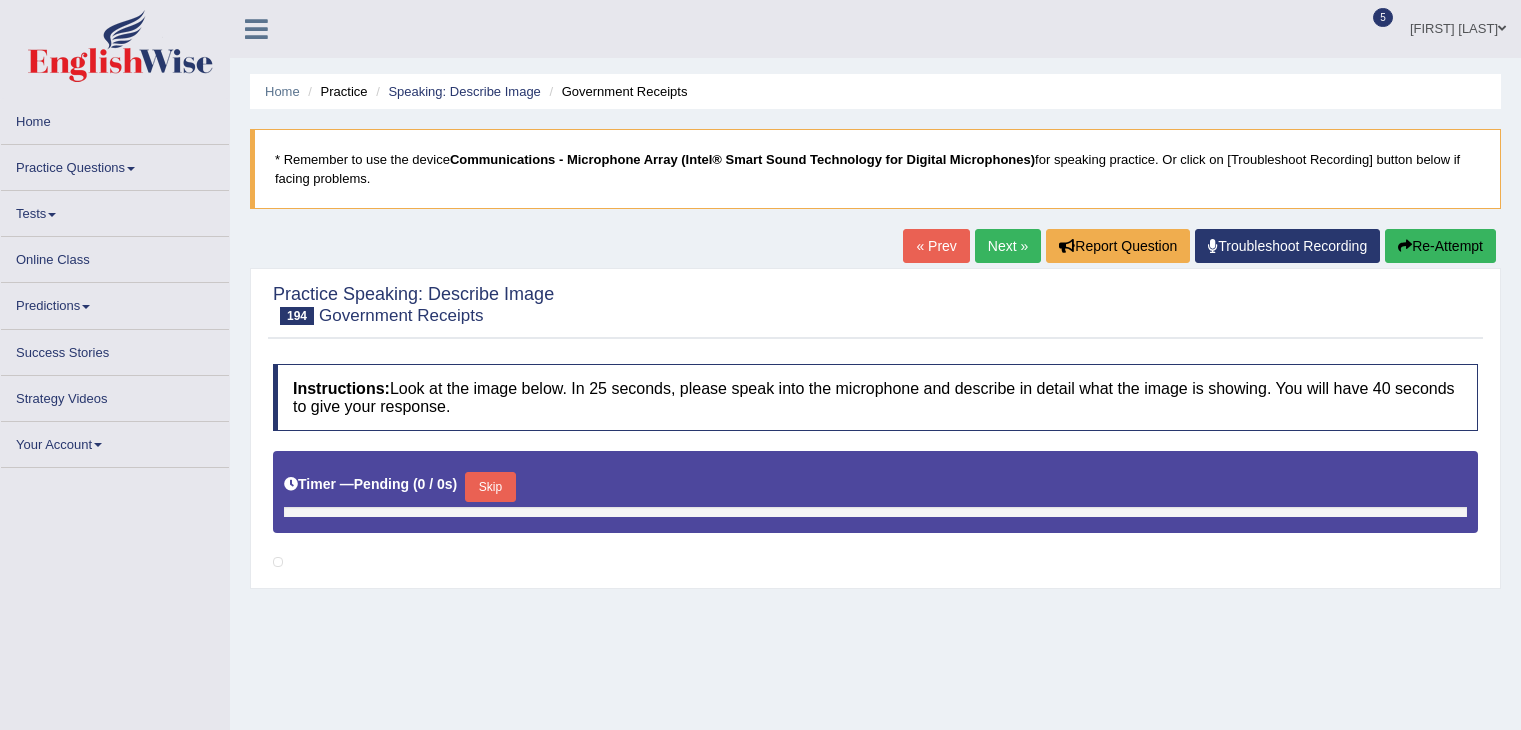 scroll, scrollTop: 0, scrollLeft: 0, axis: both 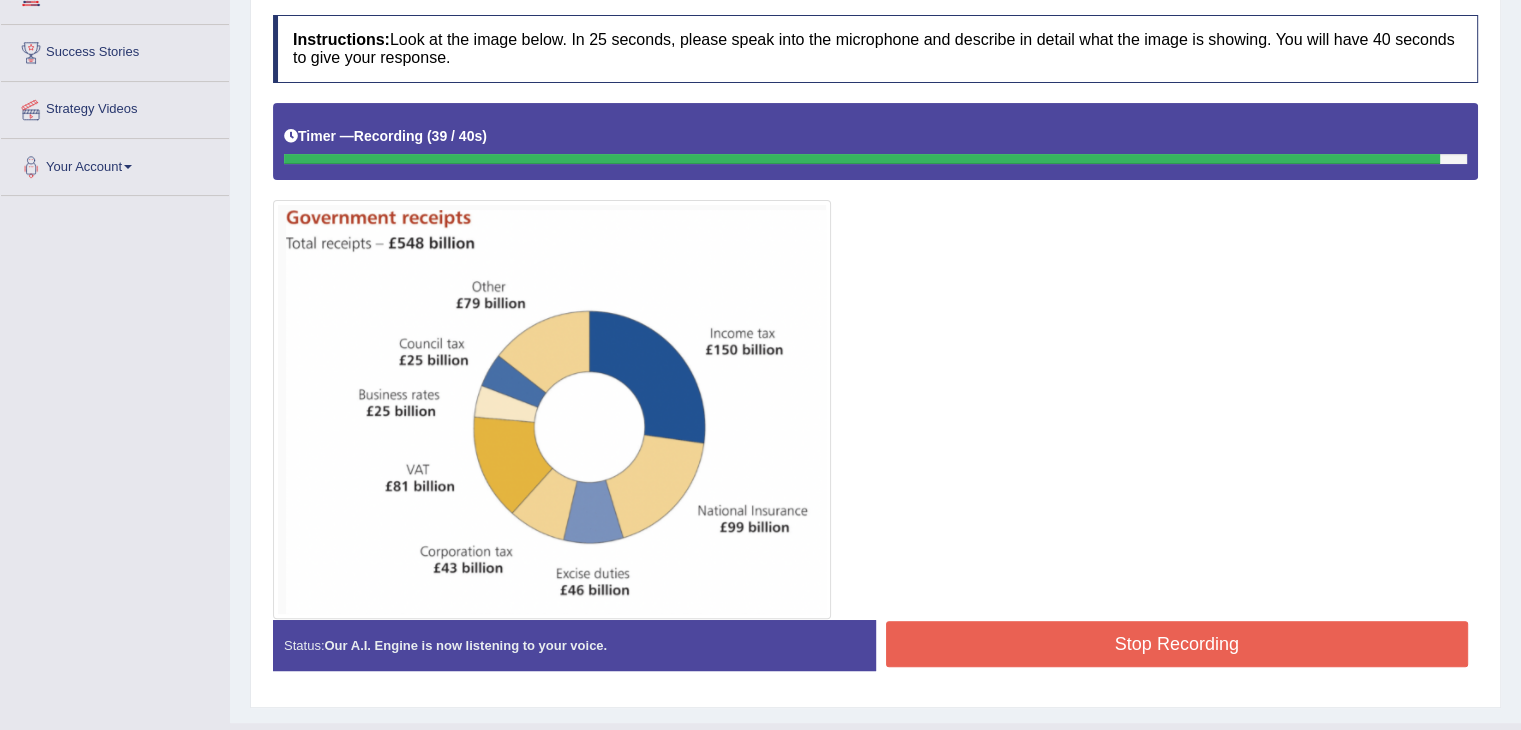 click on "Stop Recording" at bounding box center (1177, 644) 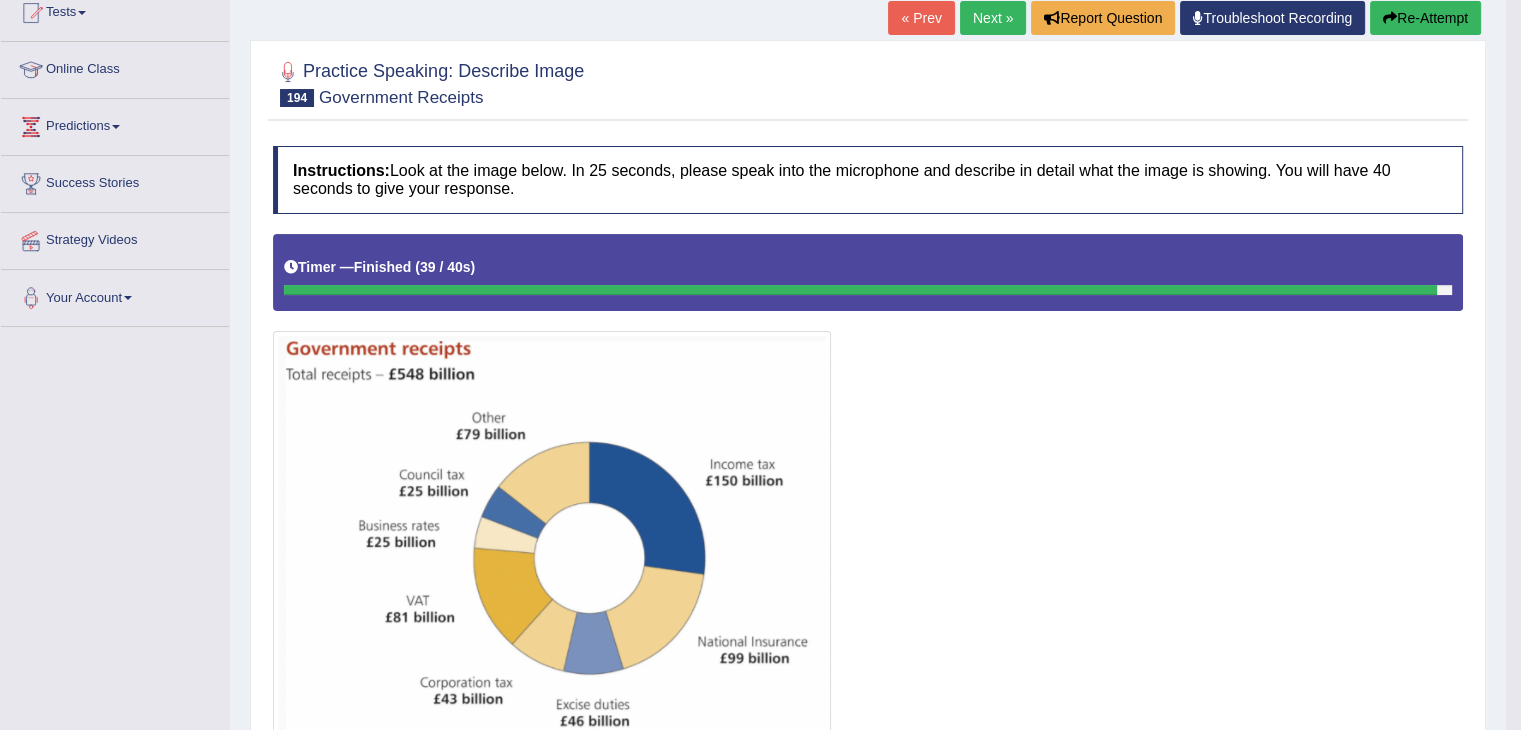 scroll, scrollTop: 227, scrollLeft: 0, axis: vertical 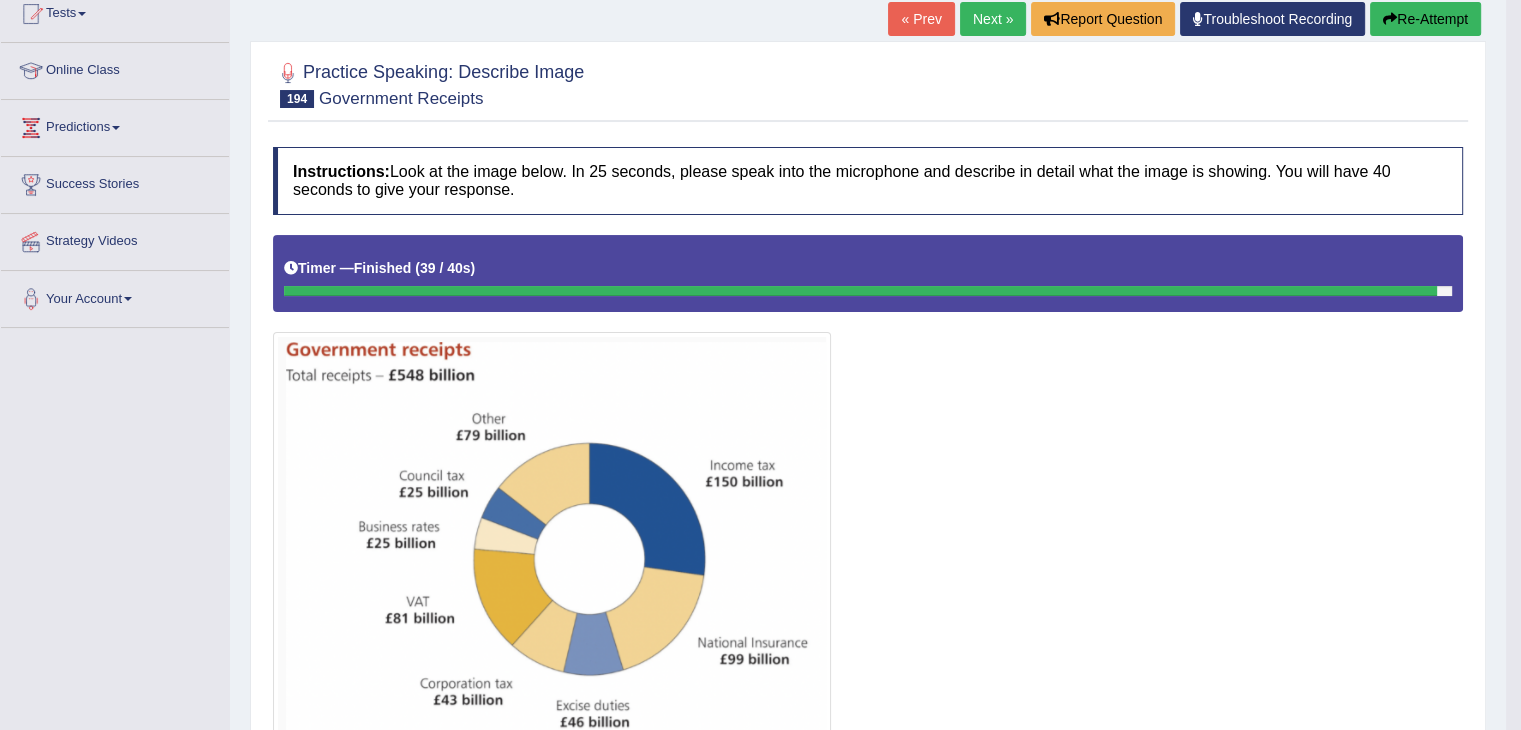 click on "Re-Attempt" at bounding box center (1425, 19) 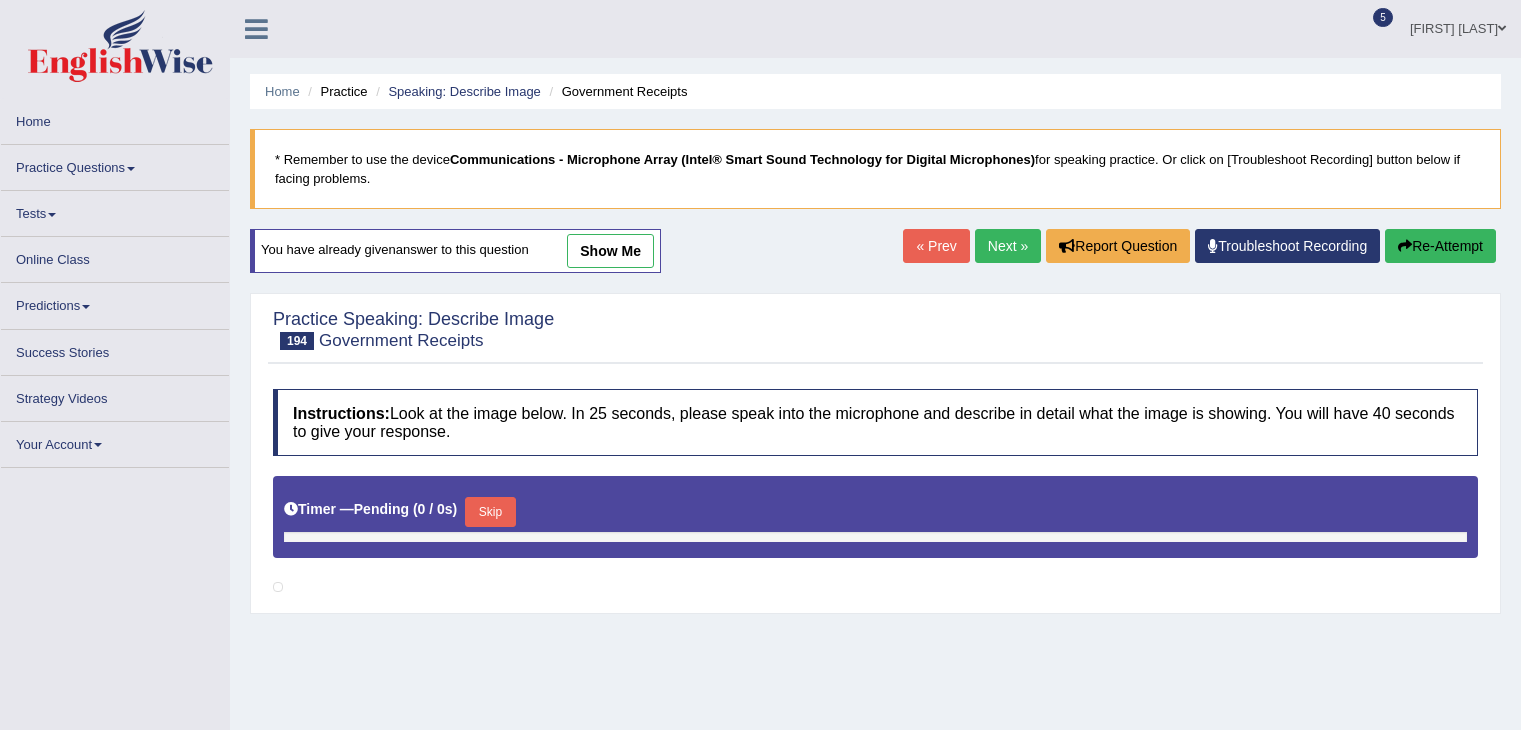 scroll, scrollTop: 227, scrollLeft: 0, axis: vertical 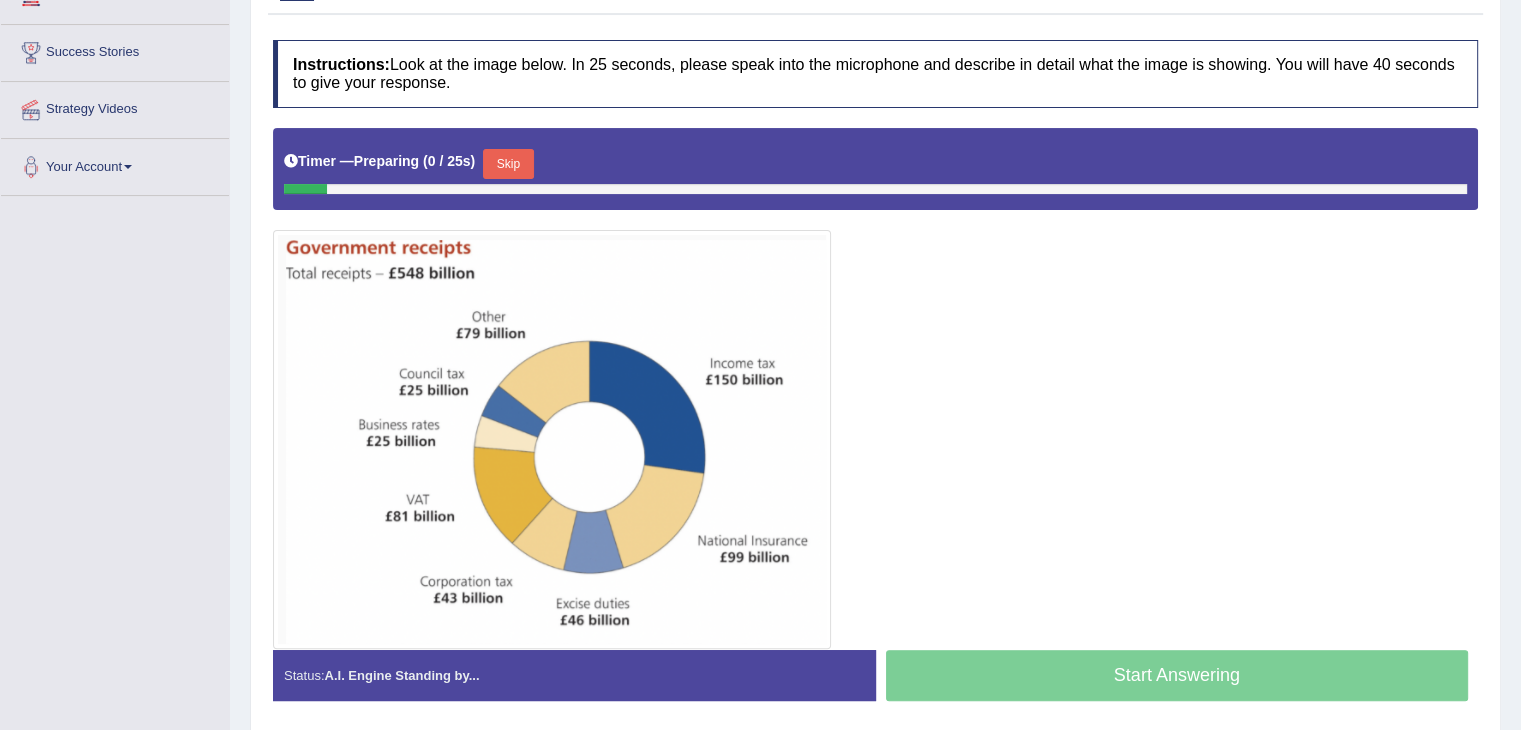 click on "Skip" at bounding box center [508, 164] 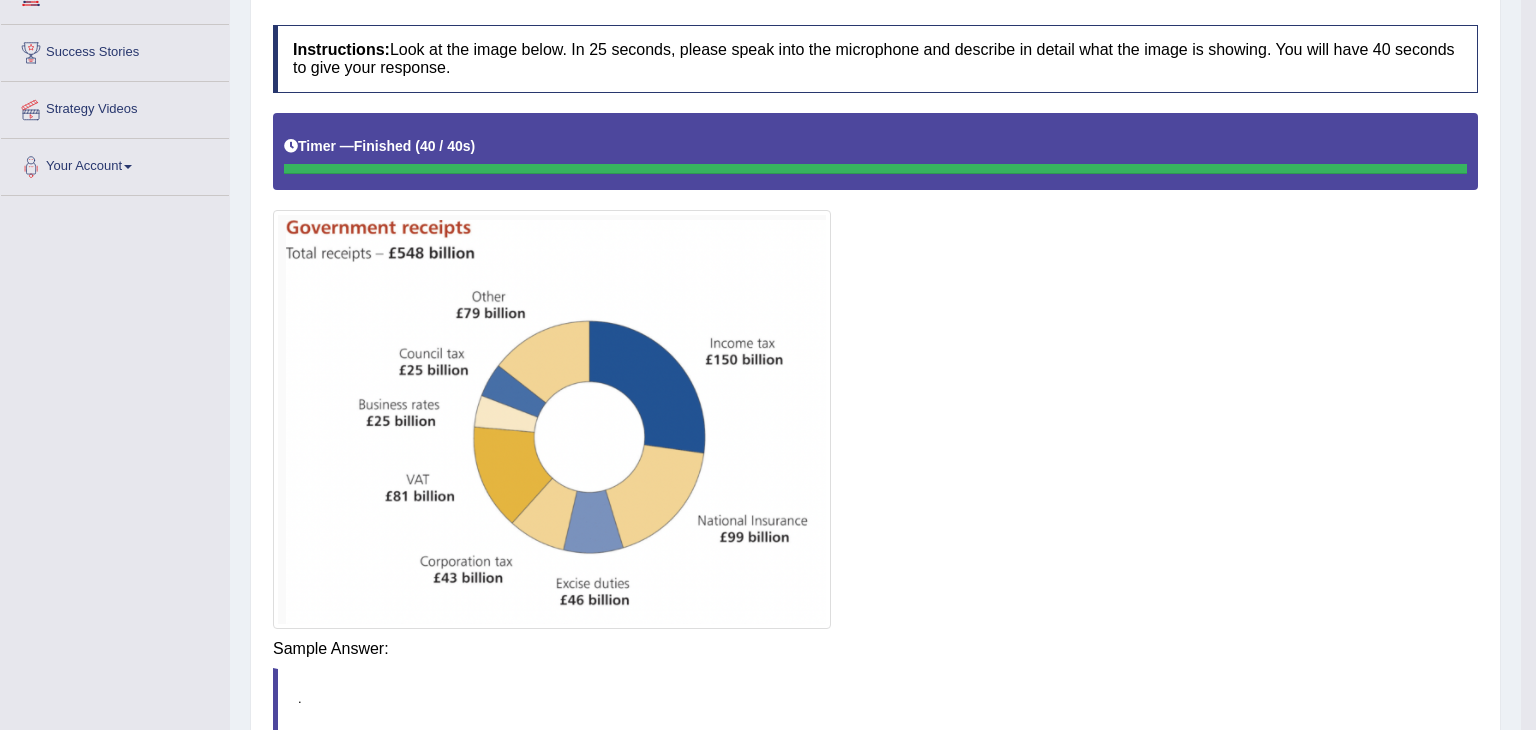 click on "Instructions:  Look at the image below. In 25 seconds, please speak into the microphone and describe in detail what the image is showing. You will have 40 seconds to give your response.
Timer —  Finished   ( 40 / 40s ) Created with Highcharts 7.1.2 Too low Too high Time Pitch meter: 0 5 10 15 20 25 30 35 40 Created with Highcharts 7.1.2 Great Too slow Too fast Time Speech pace meter: 0 5 10 15 20 25 30 35 40 Spoken Keywords: Voice Analysis: A.I. Scores:
2  / 6              Content
4  / 5              Oral fluency
3.9  / 5              Pronunciation
Your Response: Sample Answer: . Explanation:  The following graph gives information about Government
Receipts. The items include council tax, other and income tax. You can see from this graph that the value of national
insurance is around 99 billion. You can see from this graph that the value of excise duties" at bounding box center [875, 754] 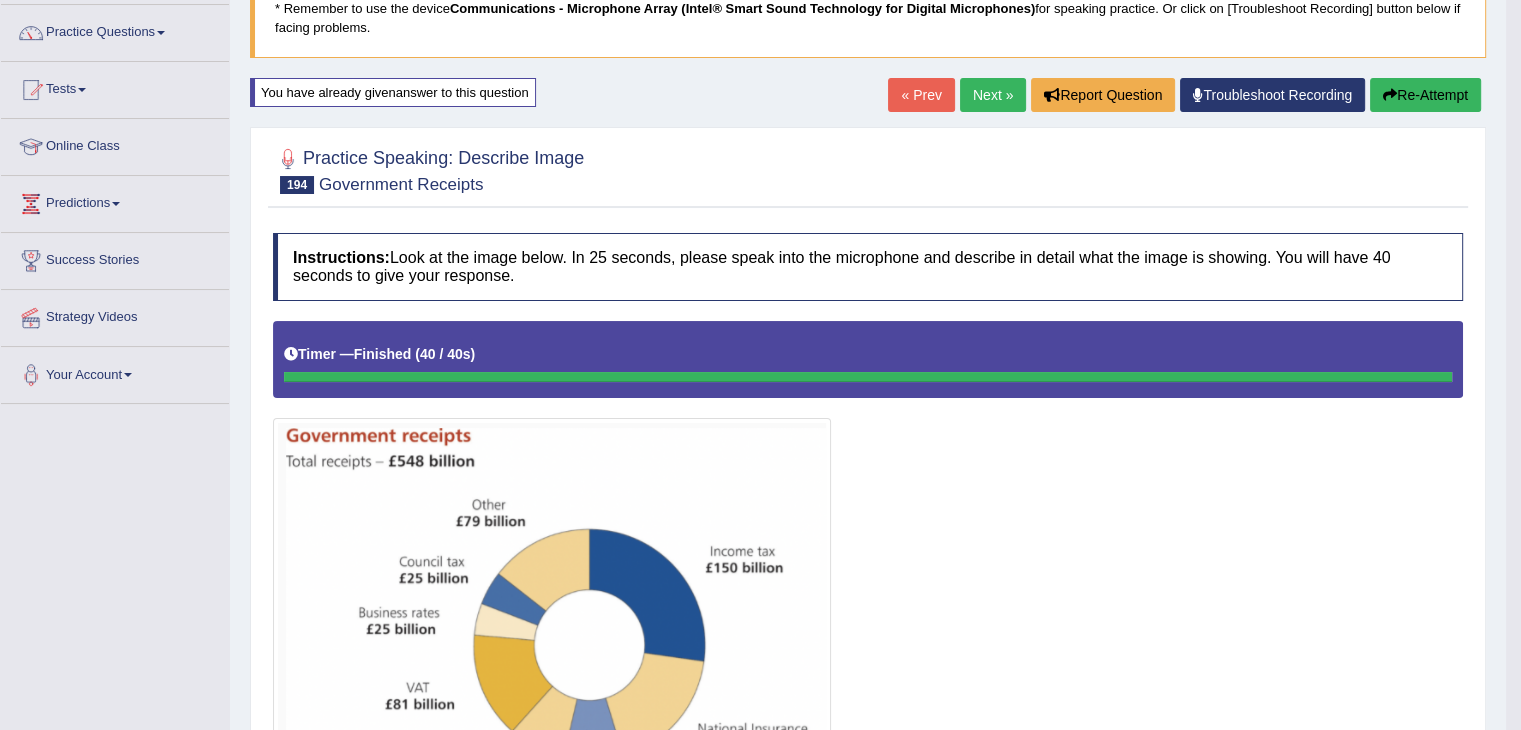 scroll, scrollTop: 150, scrollLeft: 0, axis: vertical 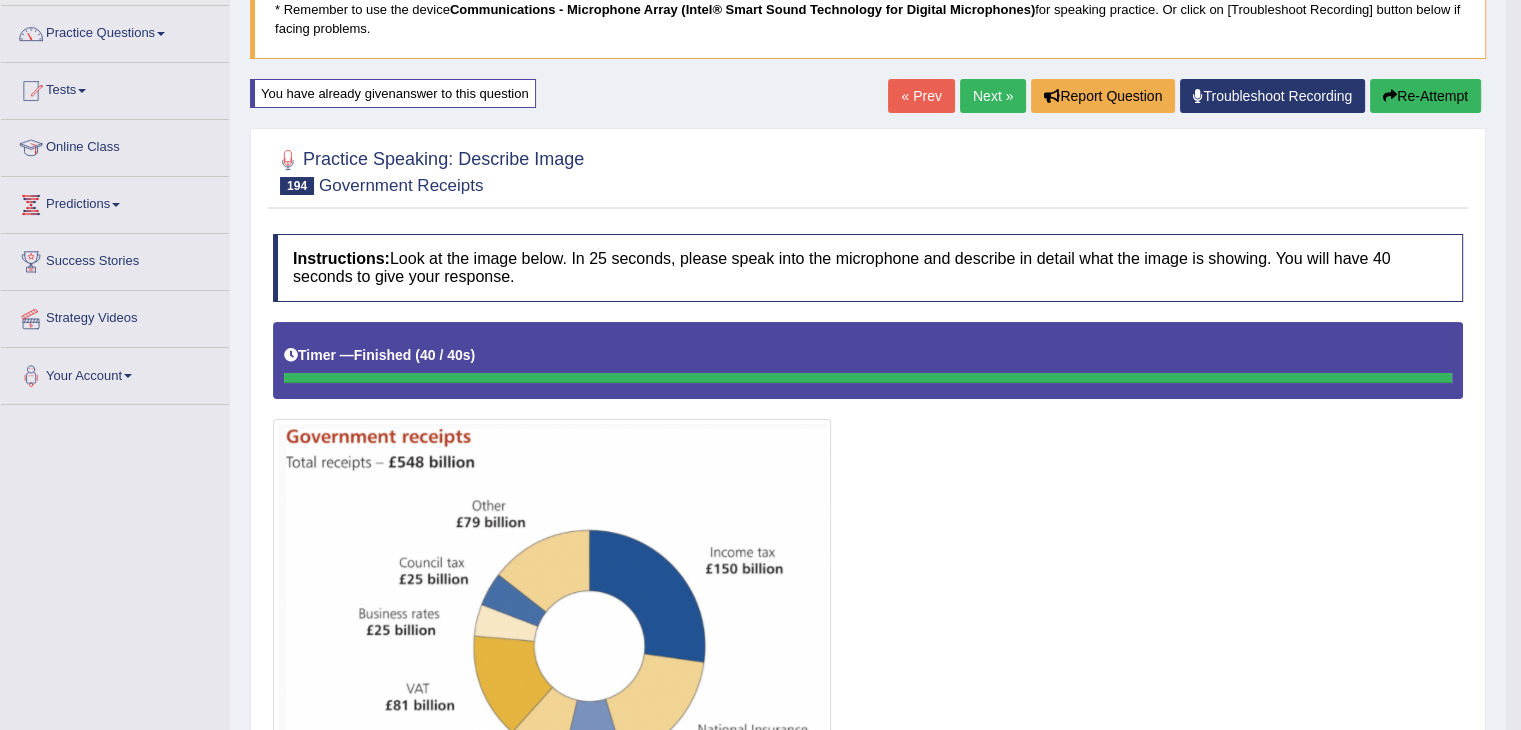 click on "Next »" at bounding box center (993, 96) 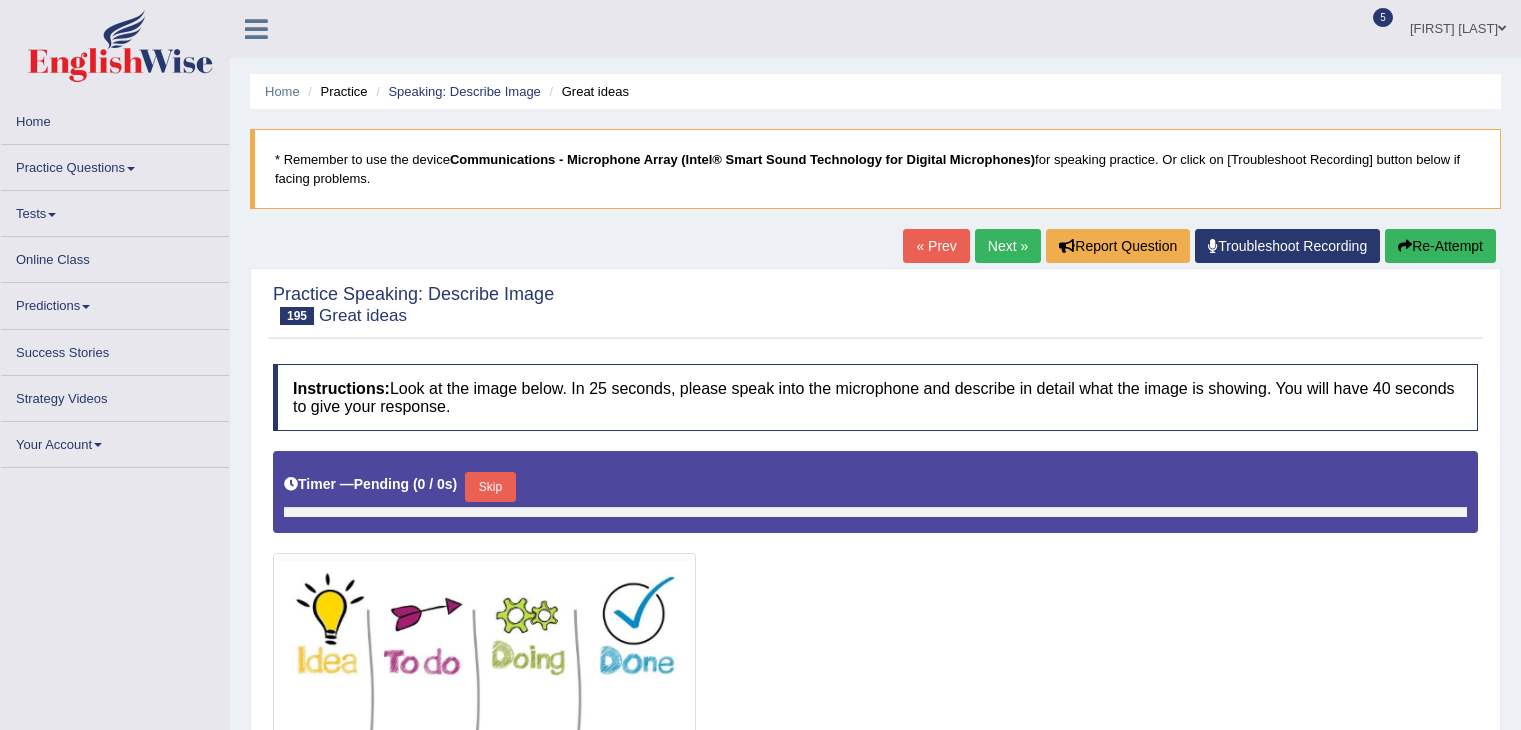 scroll, scrollTop: 0, scrollLeft: 0, axis: both 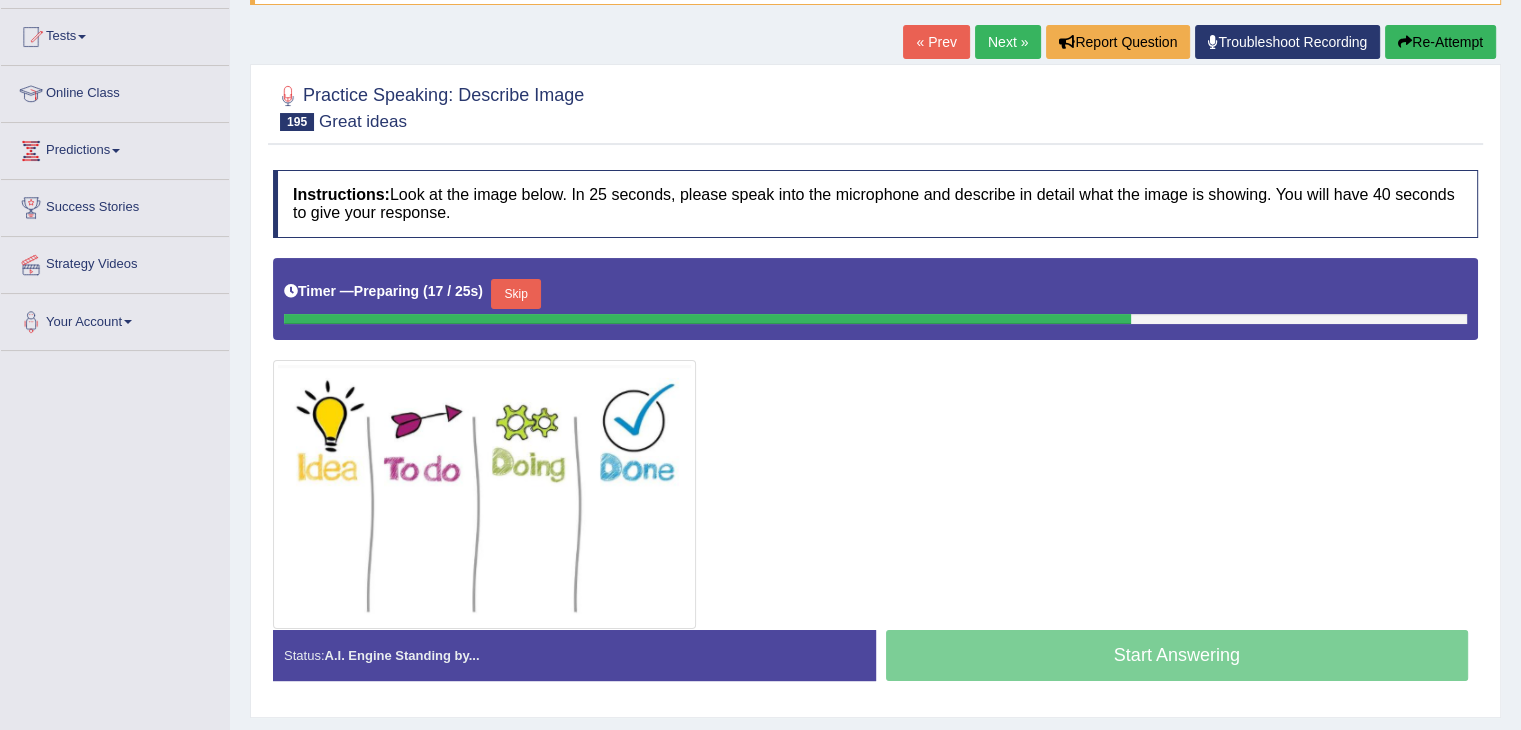 click on "Skip" at bounding box center (516, 294) 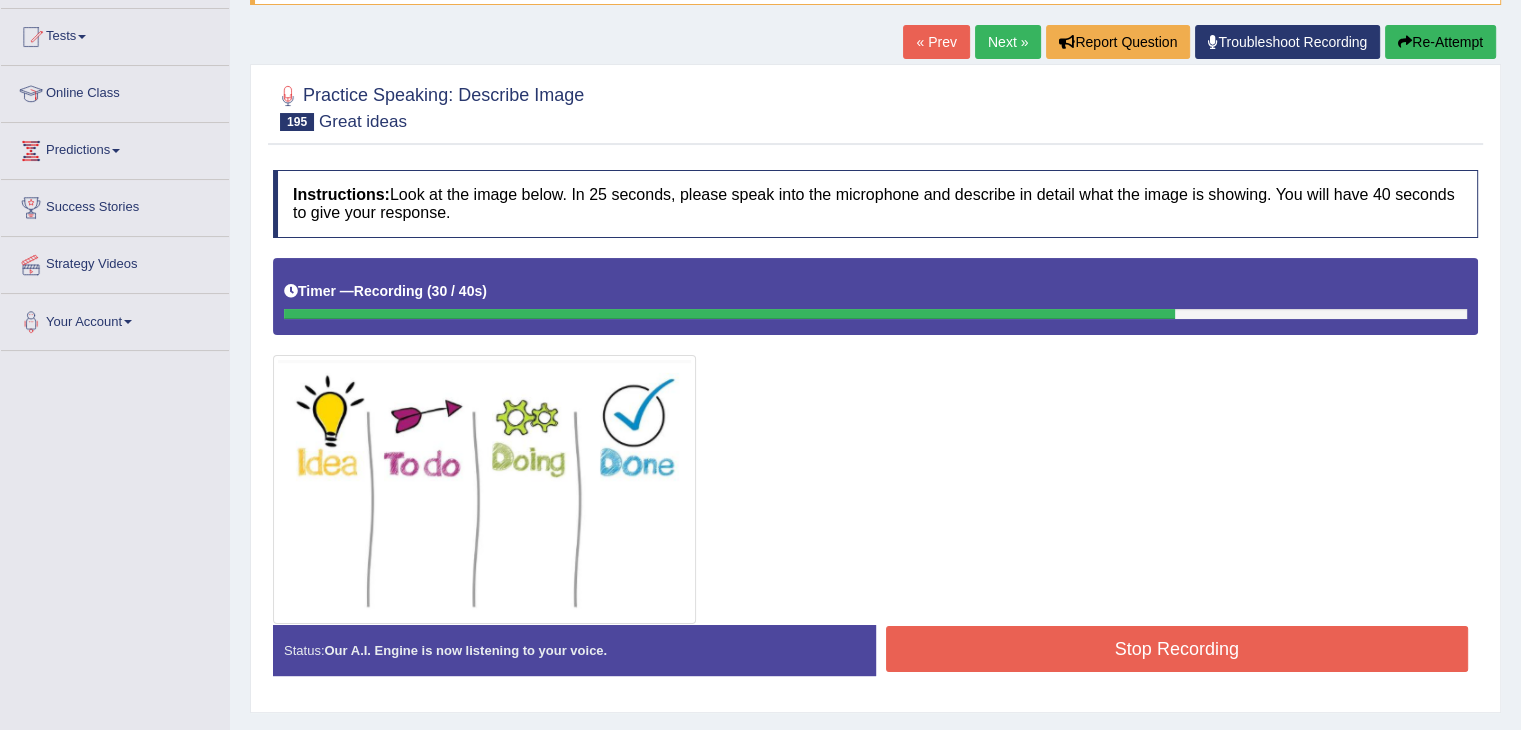 click on "Stop Recording" at bounding box center (1177, 649) 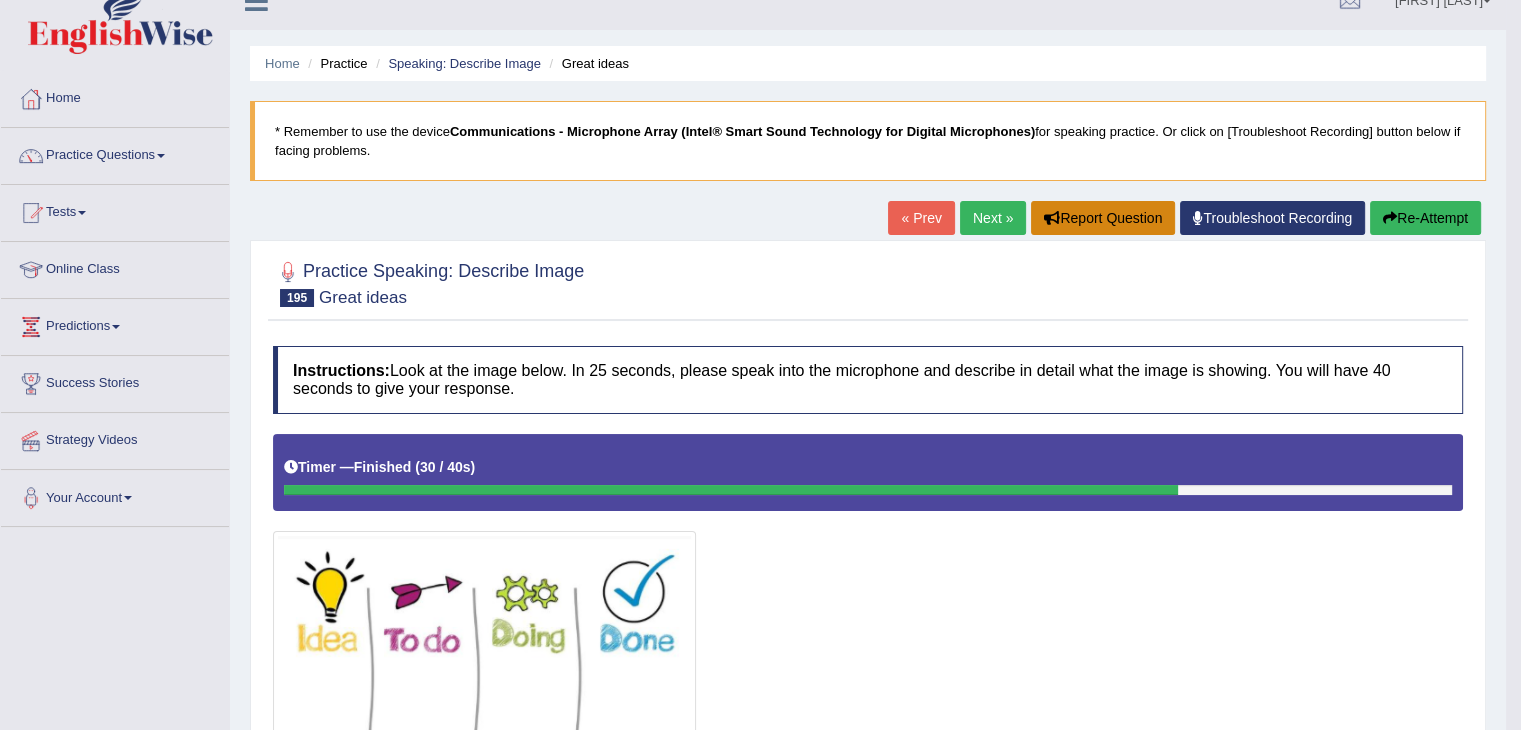 scroll, scrollTop: 0, scrollLeft: 0, axis: both 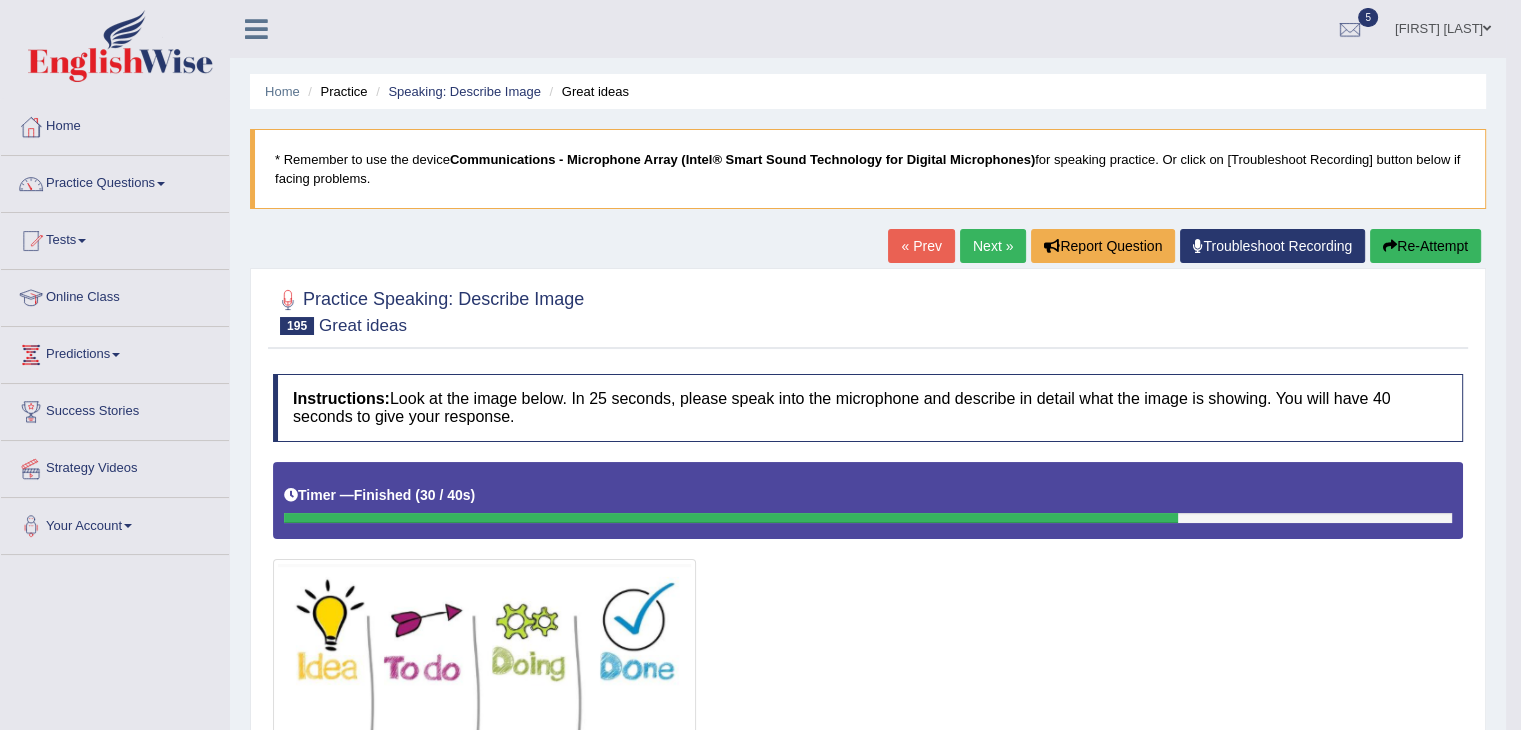 click on "Next »" at bounding box center (993, 246) 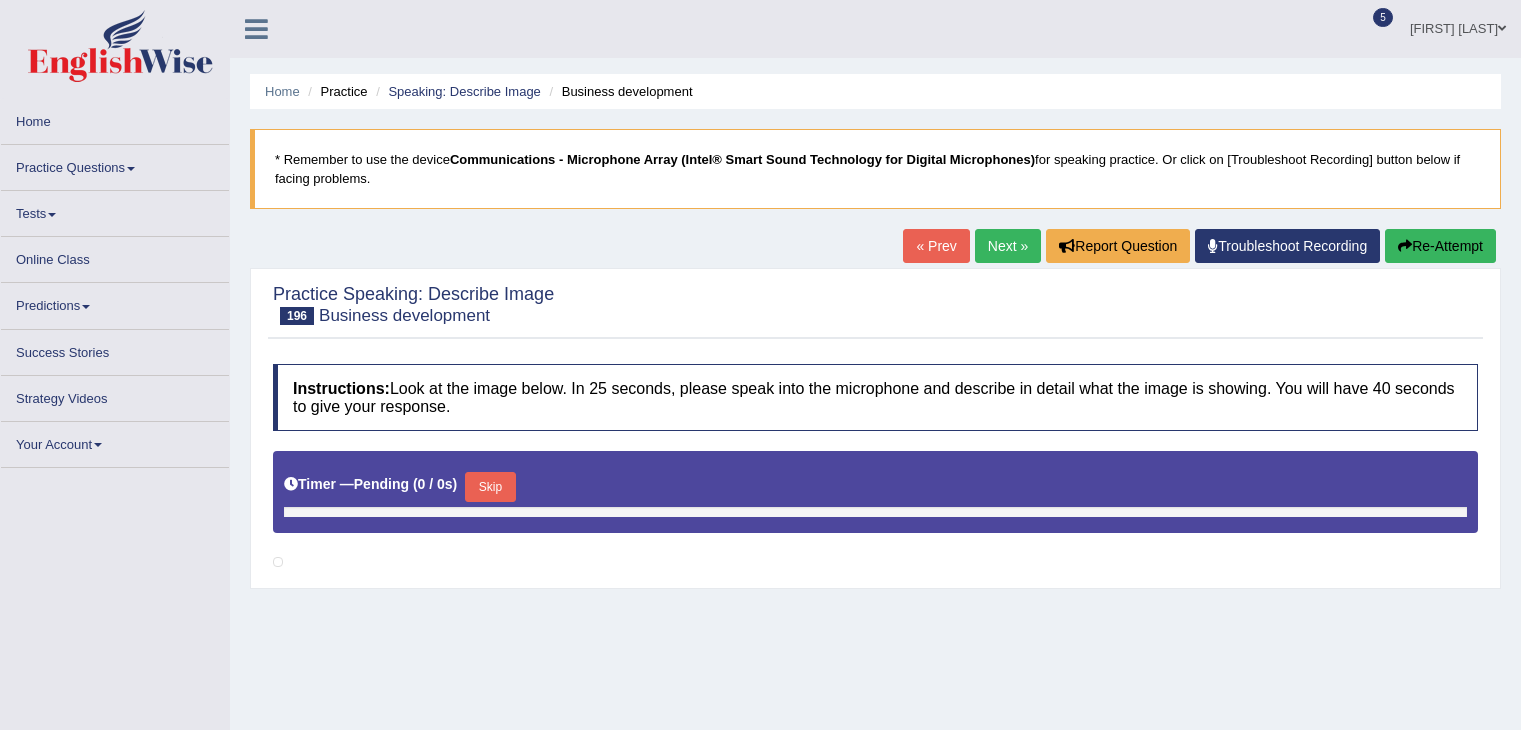 scroll, scrollTop: 0, scrollLeft: 0, axis: both 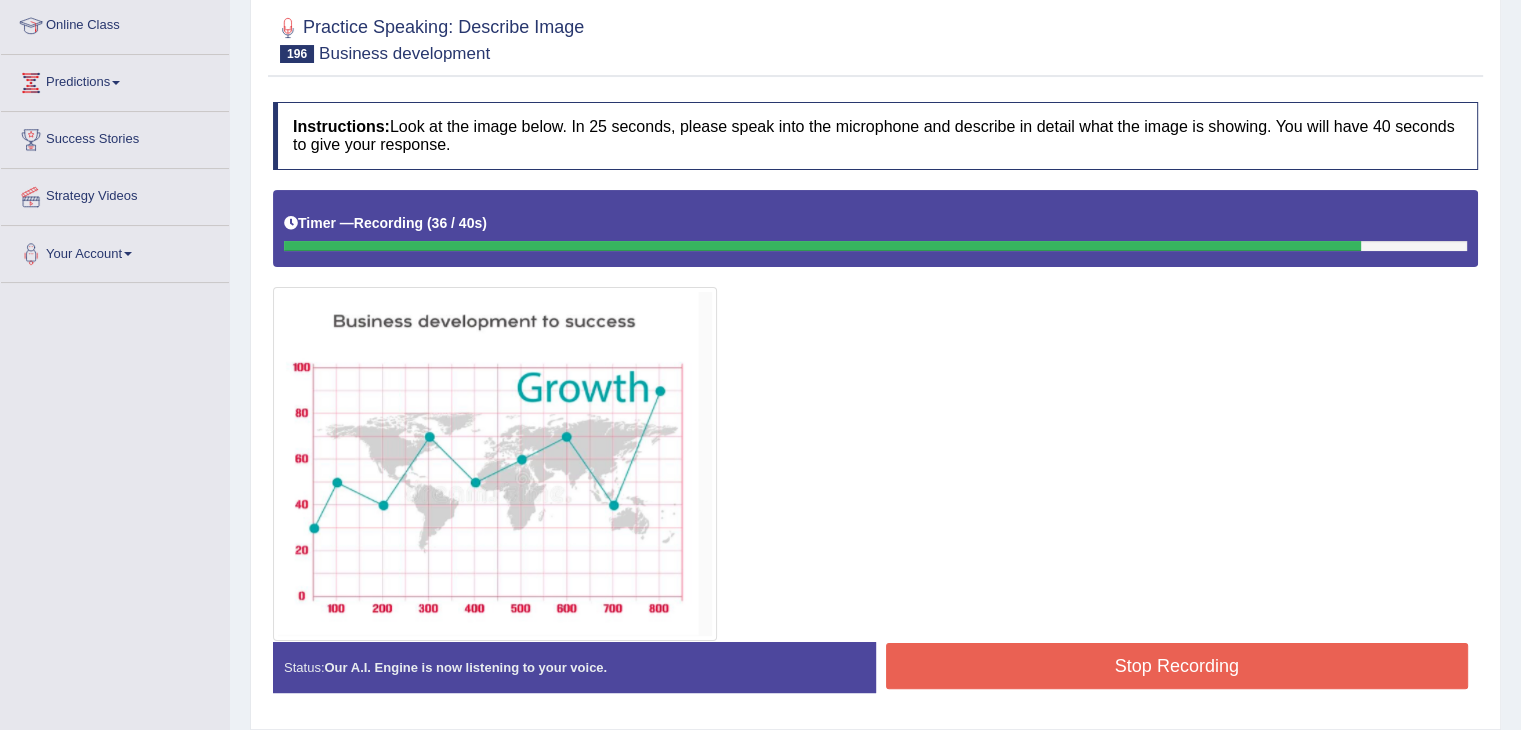 click on "Stop Recording" at bounding box center [1177, 666] 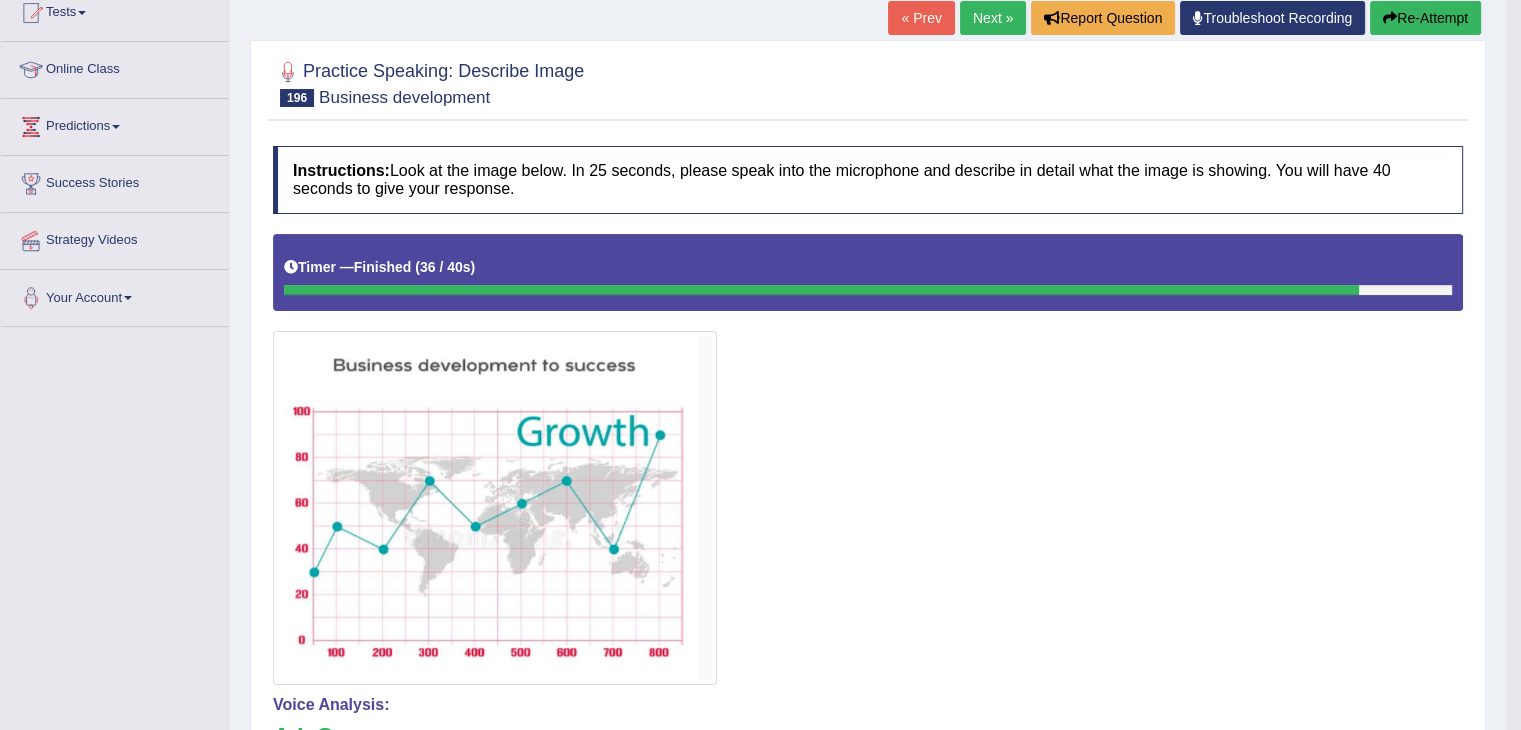 scroll, scrollTop: 228, scrollLeft: 0, axis: vertical 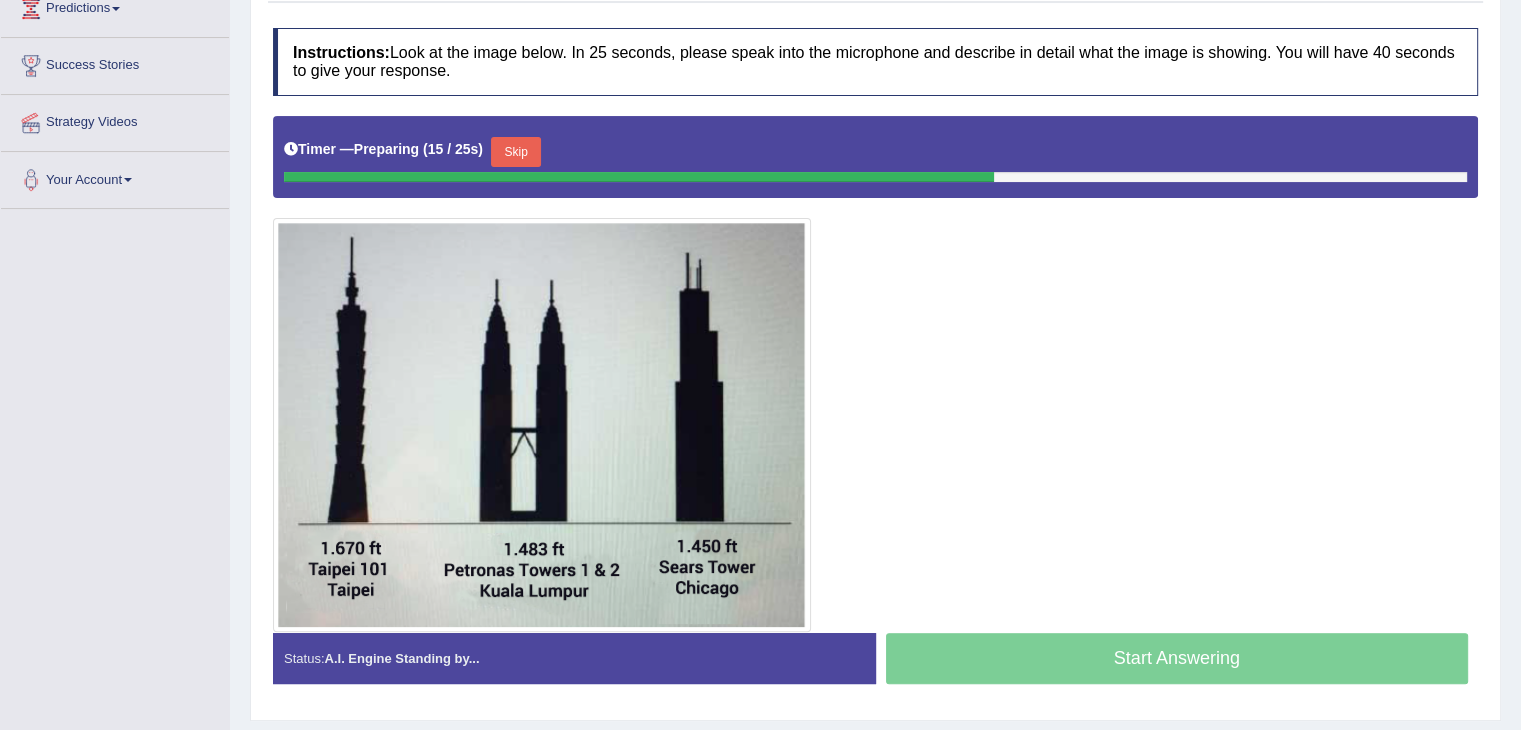 click on "Skip" at bounding box center (516, 152) 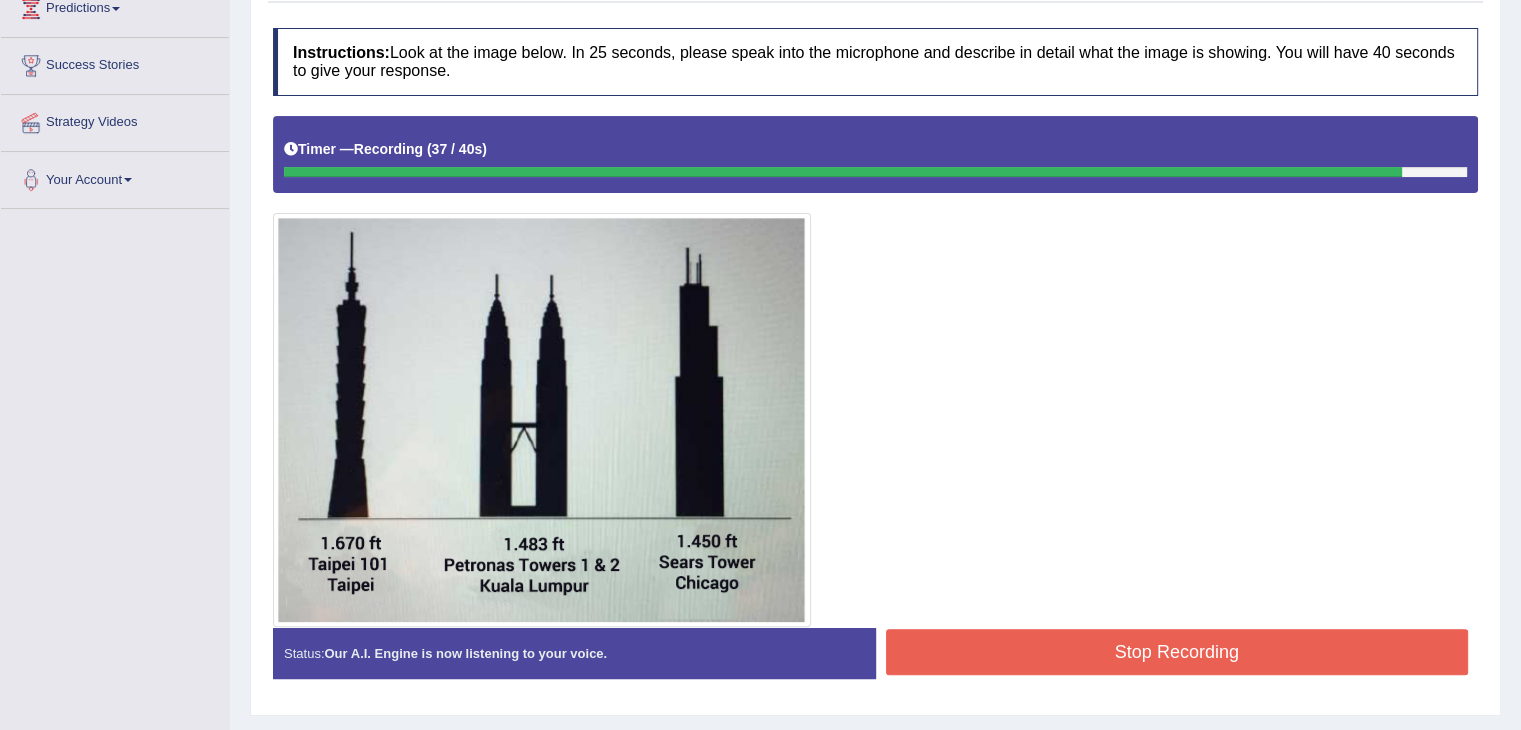 click on "Stop Recording" at bounding box center (1177, 652) 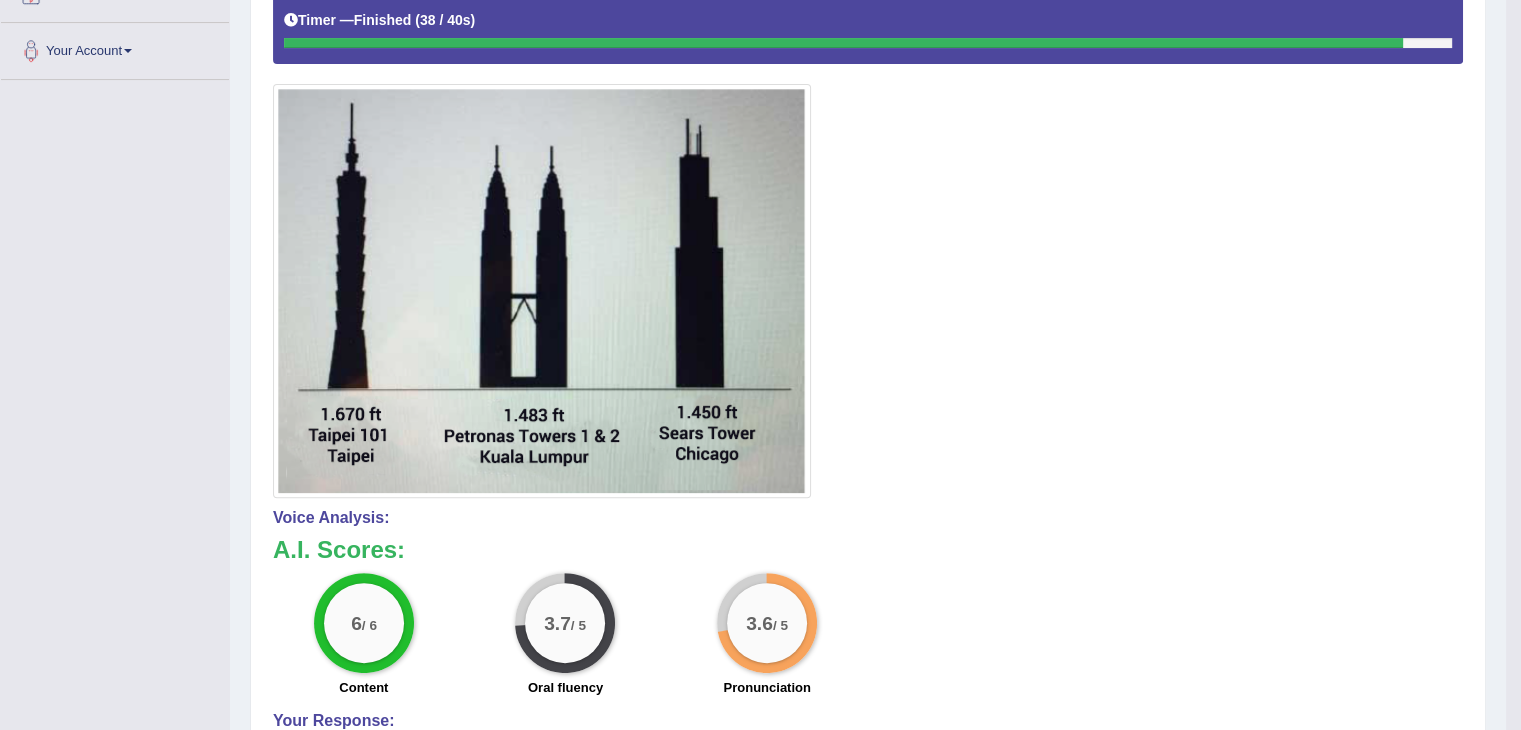 scroll, scrollTop: 240, scrollLeft: 0, axis: vertical 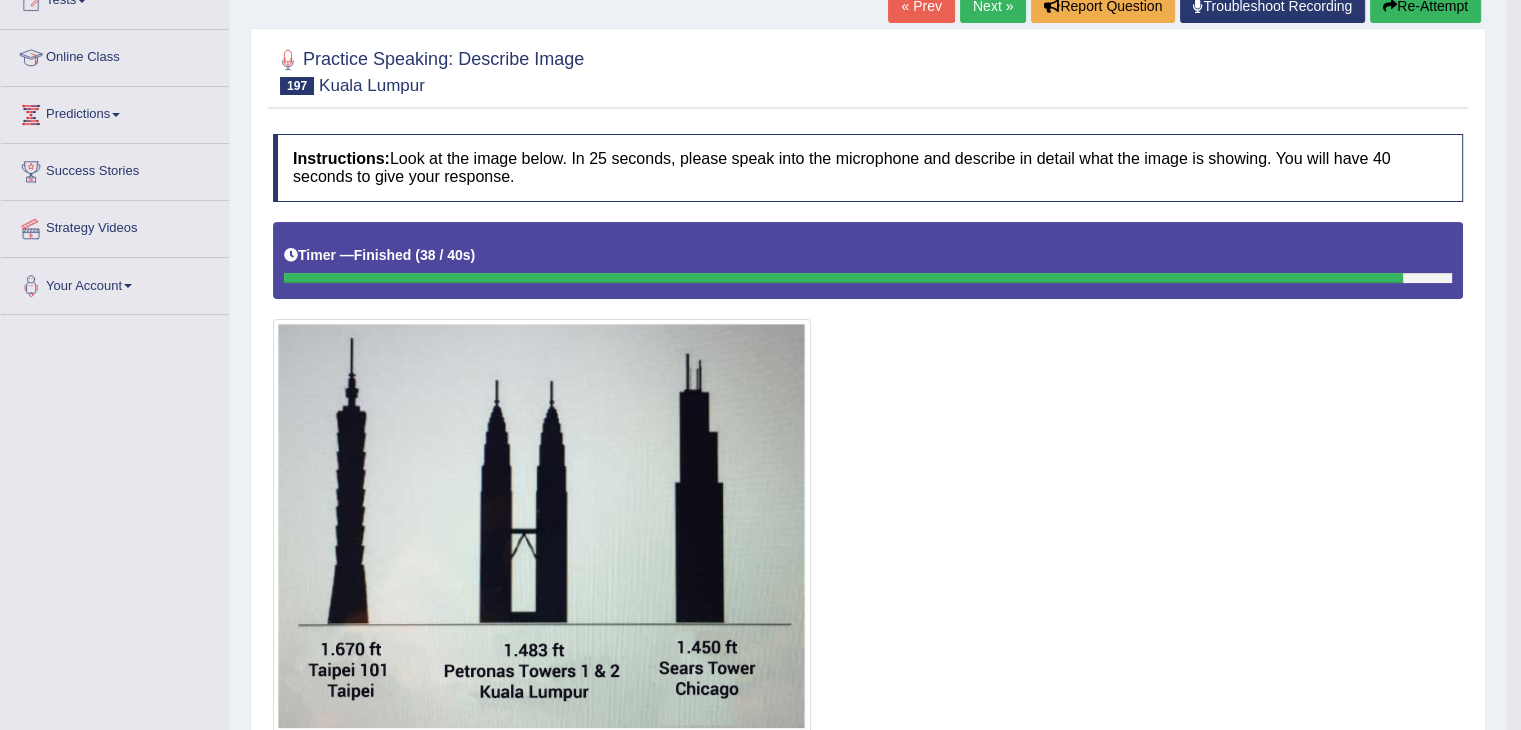 click on "Next »" at bounding box center [993, 6] 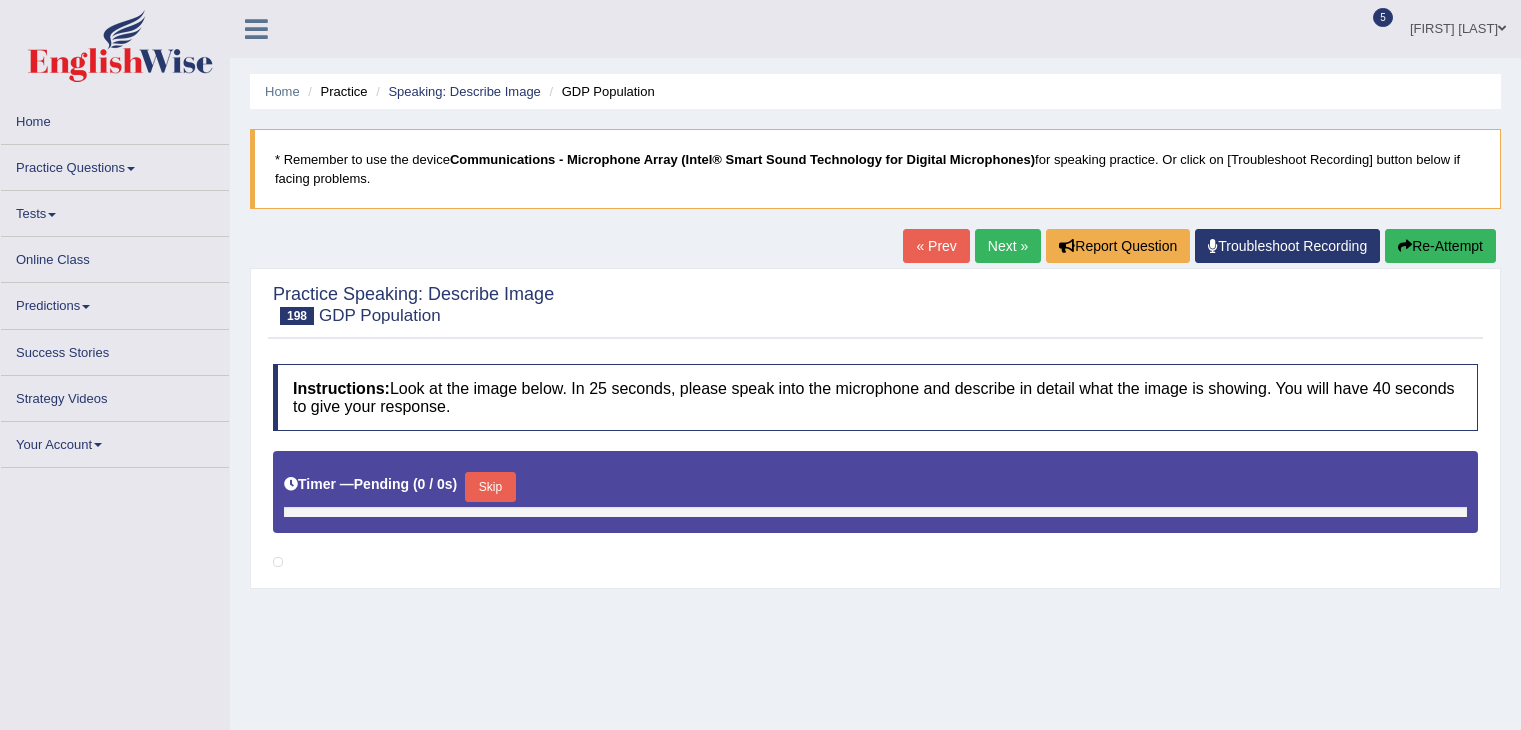 scroll, scrollTop: 0, scrollLeft: 0, axis: both 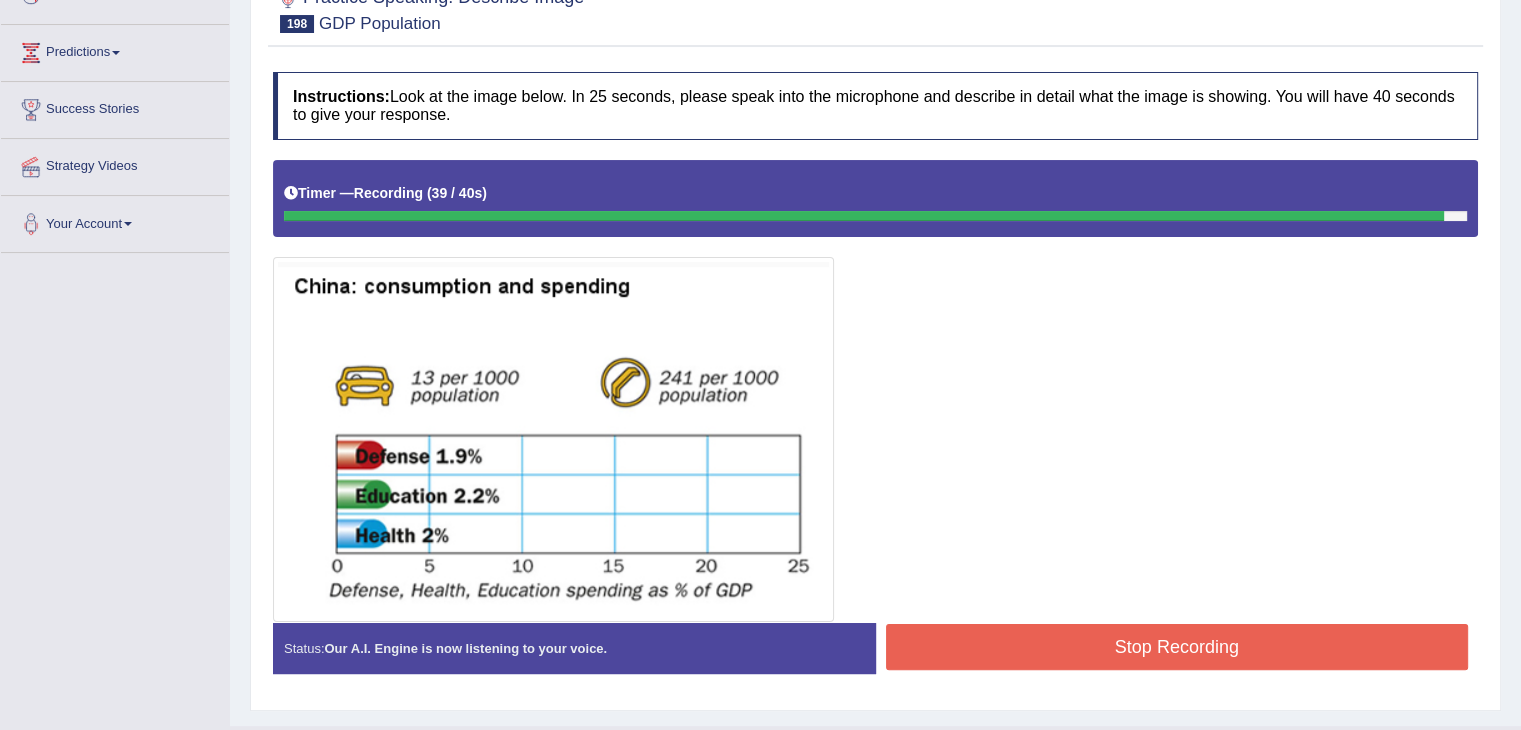 click on "Stop Recording" at bounding box center [1177, 647] 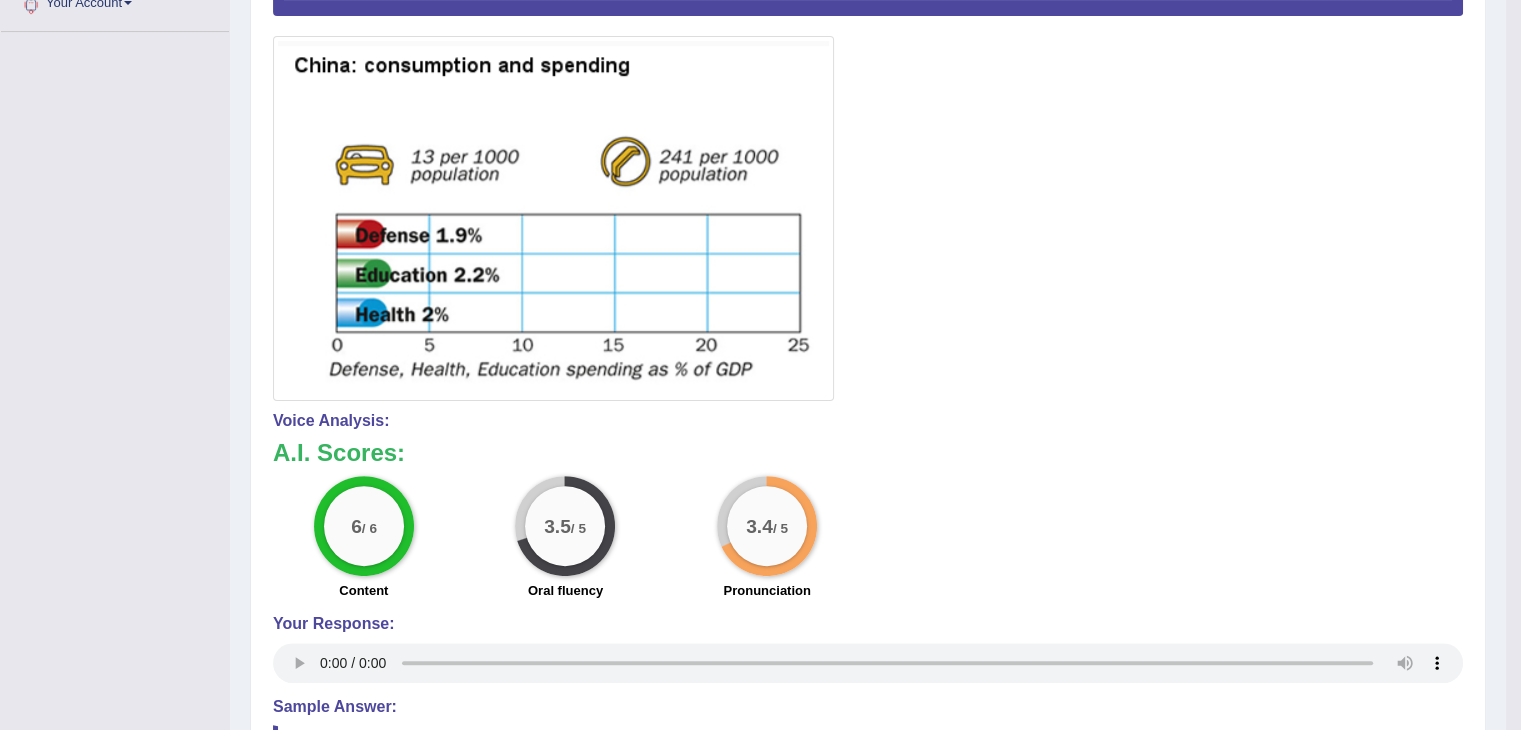 scroll, scrollTop: 0, scrollLeft: 0, axis: both 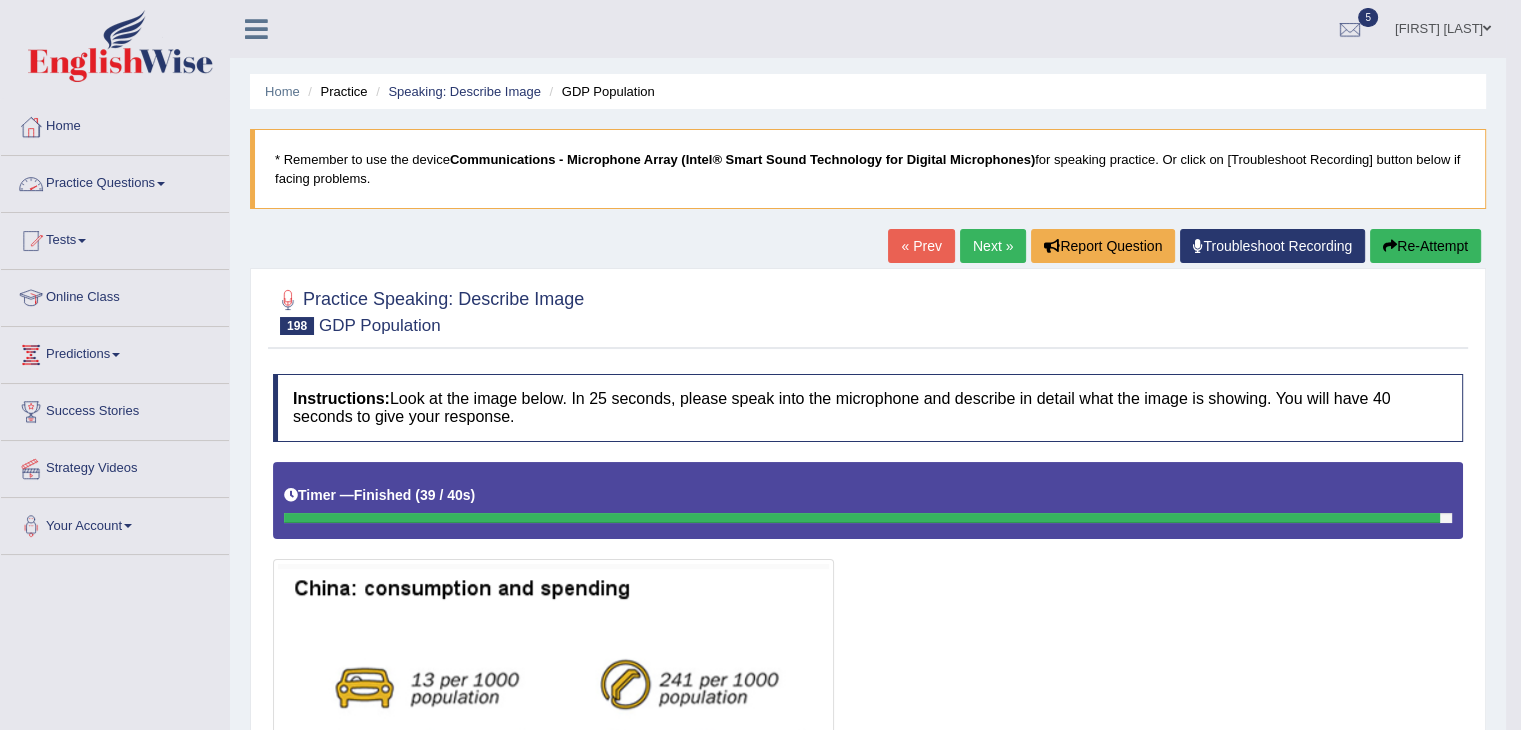 click on "Practice Questions" at bounding box center (115, 181) 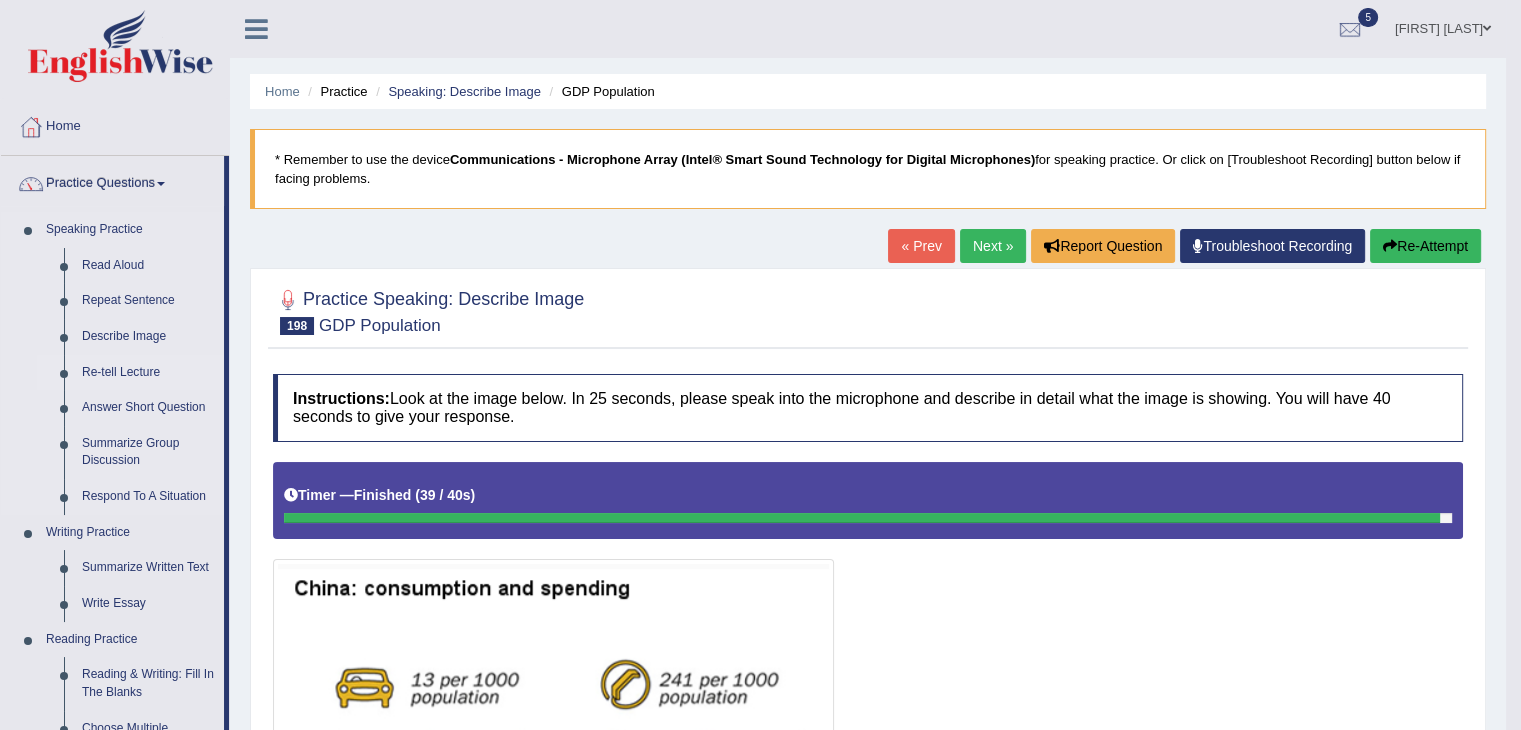 click on "Re-tell Lecture" at bounding box center [148, 373] 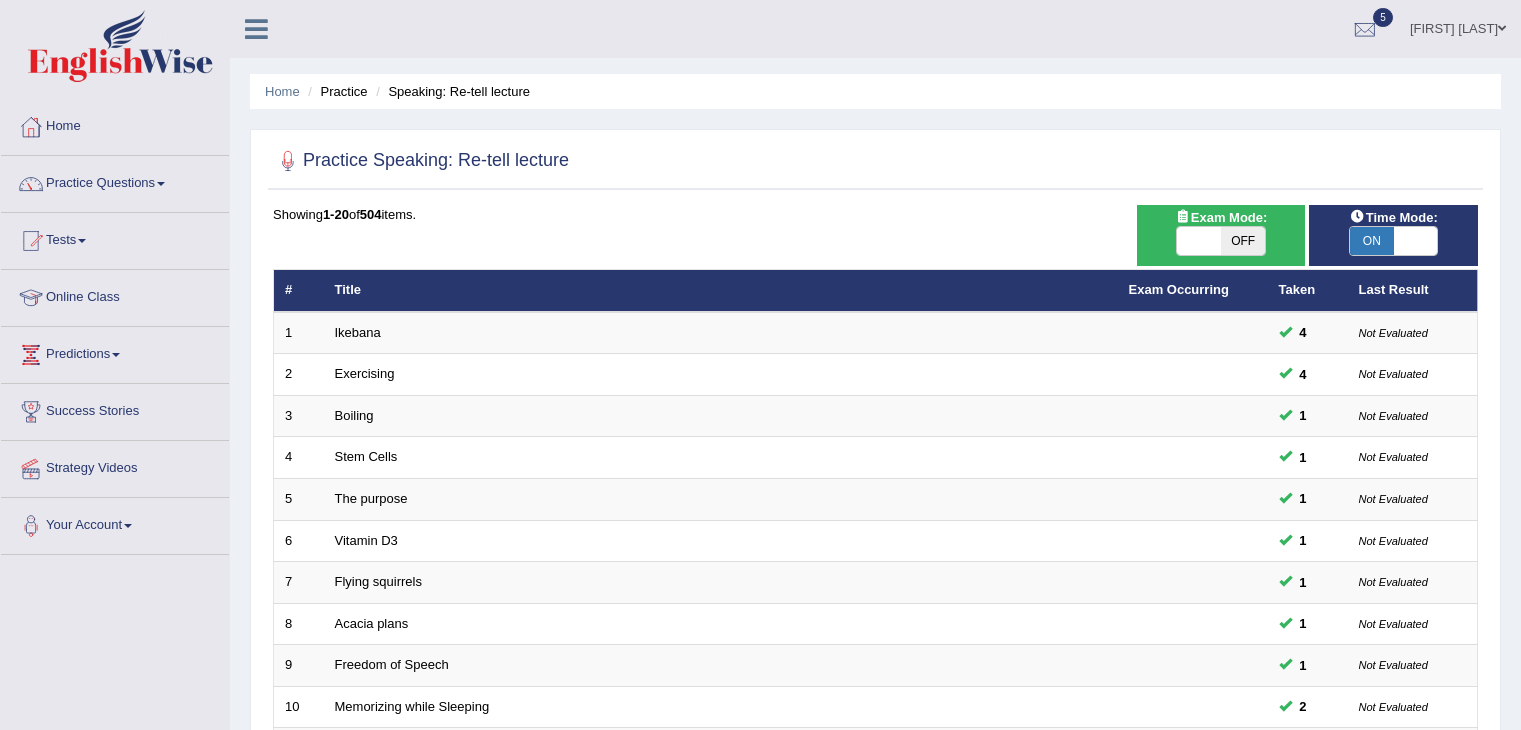 scroll, scrollTop: 0, scrollLeft: 0, axis: both 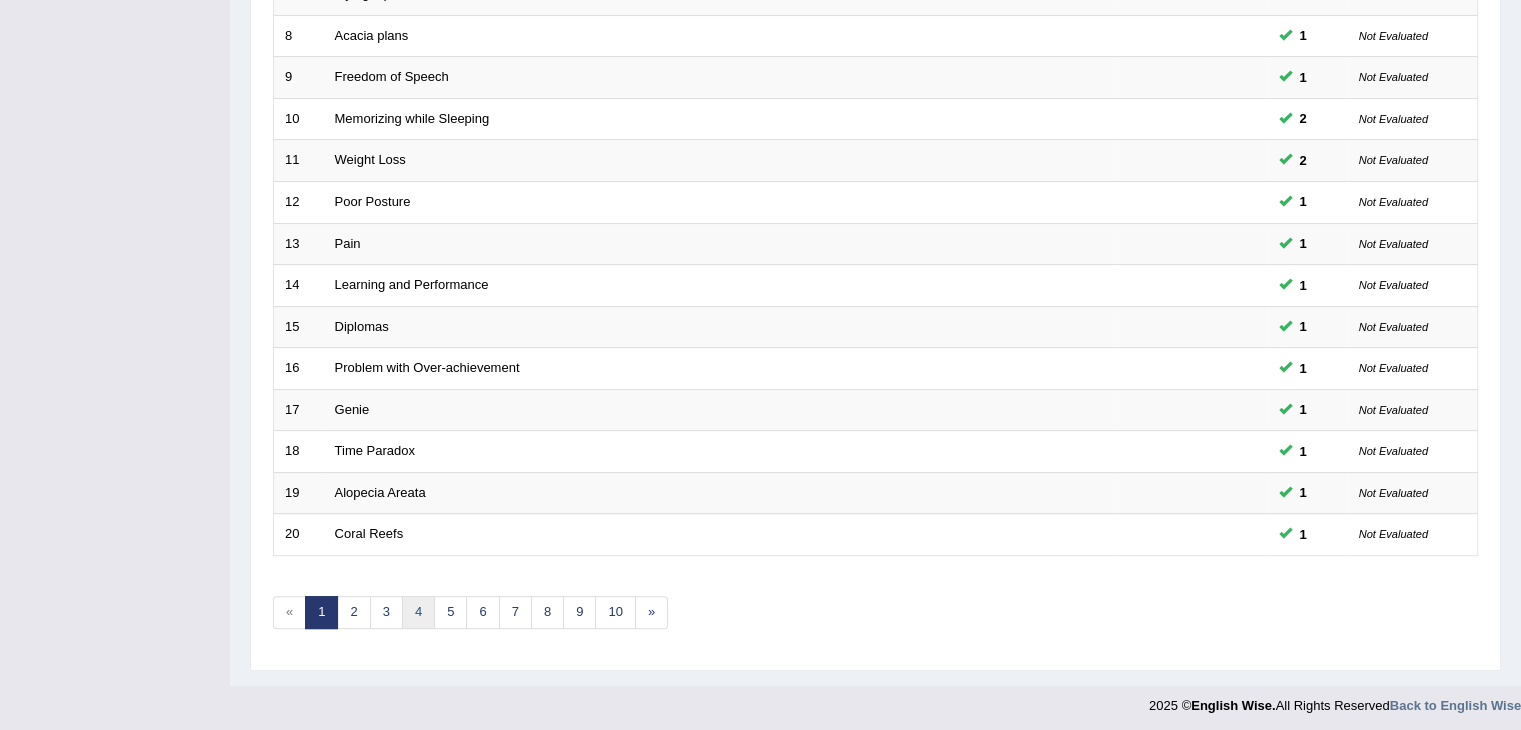 click on "4" at bounding box center (418, 612) 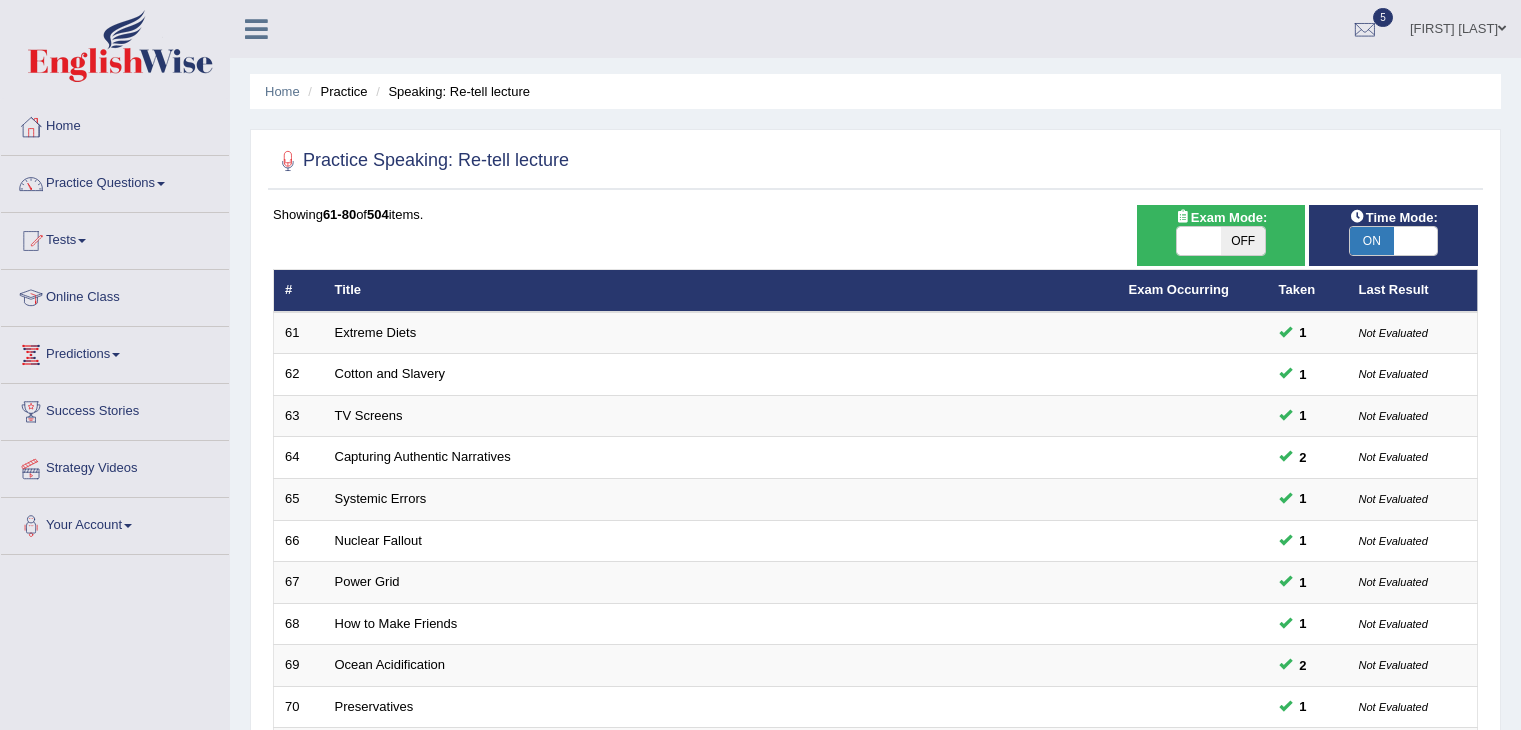 scroll, scrollTop: 0, scrollLeft: 0, axis: both 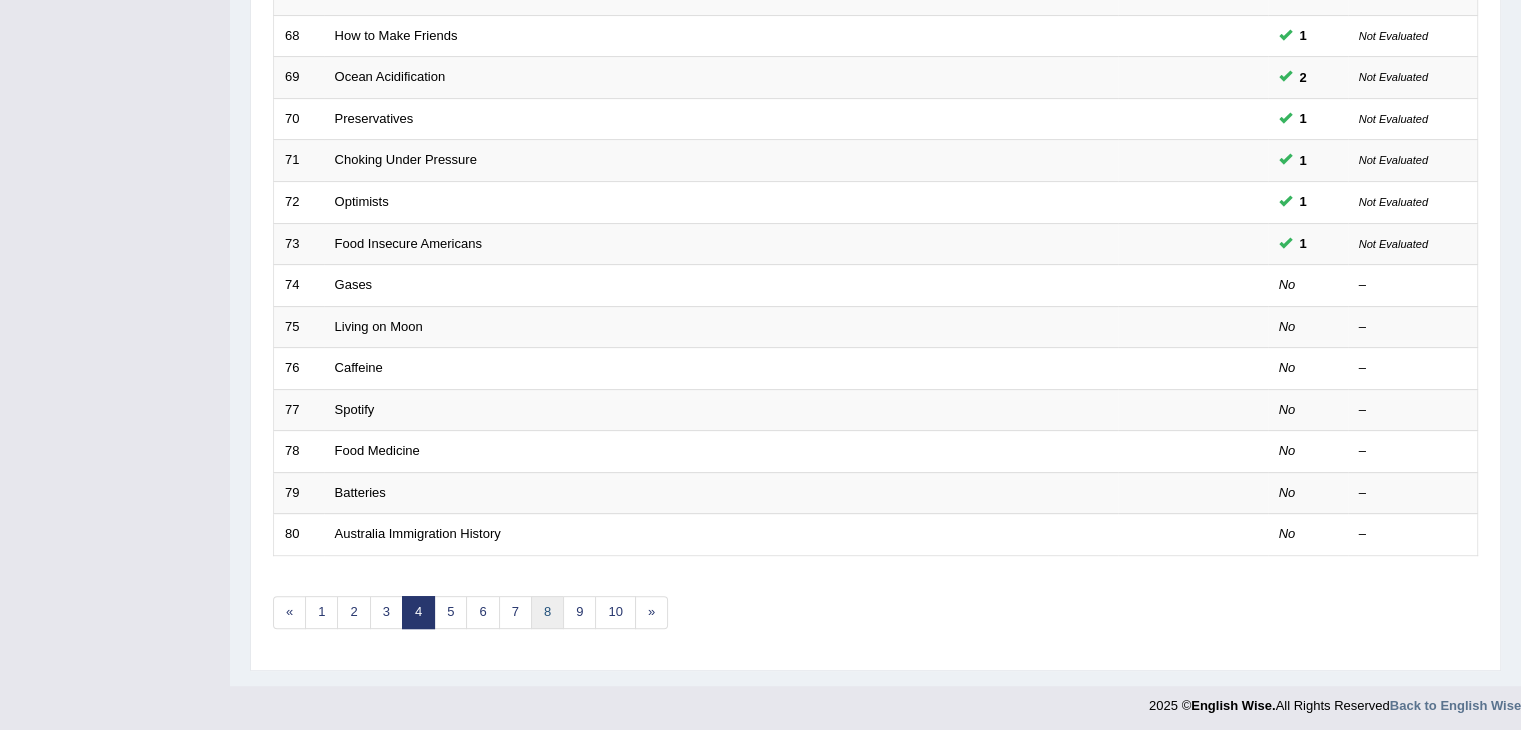 click on "8" at bounding box center (547, 612) 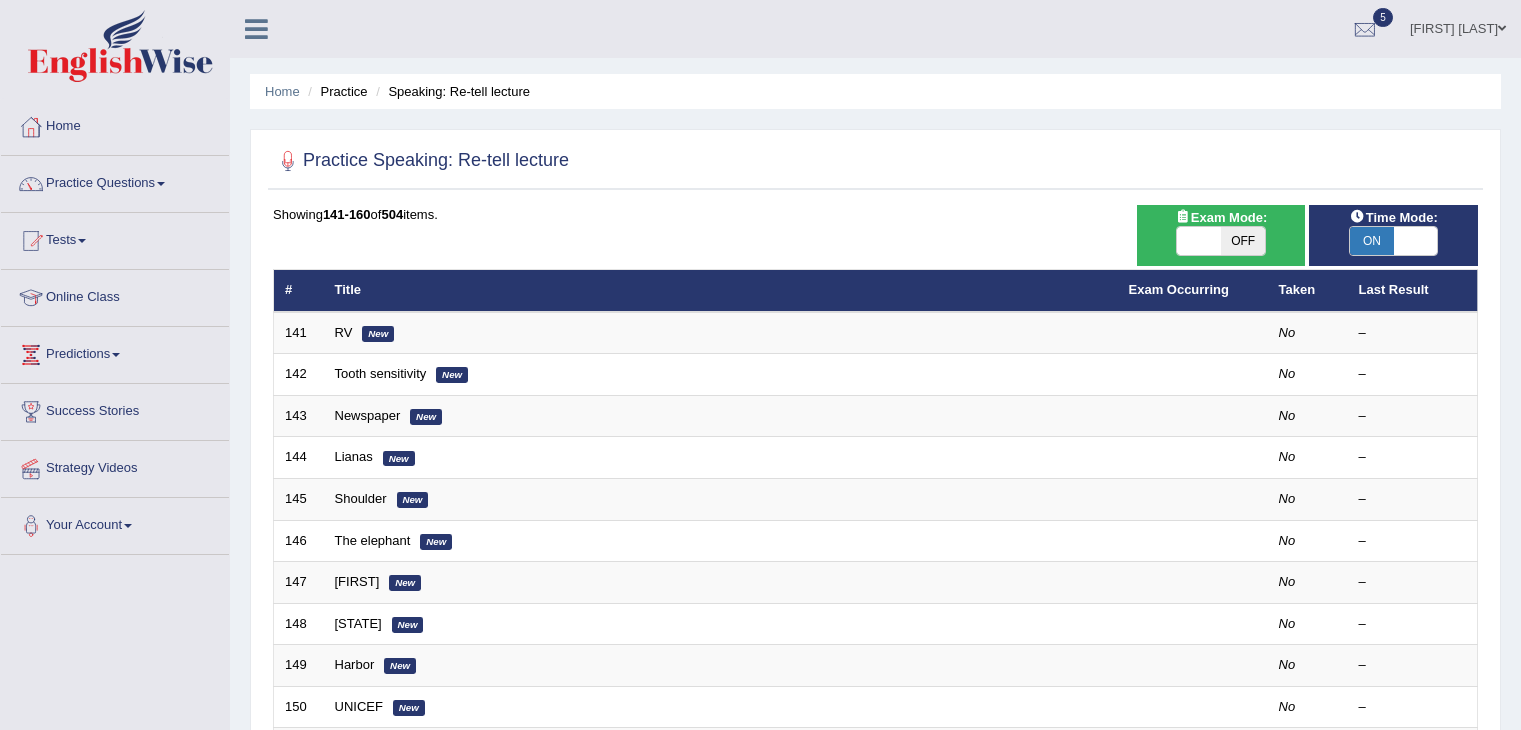scroll, scrollTop: 0, scrollLeft: 0, axis: both 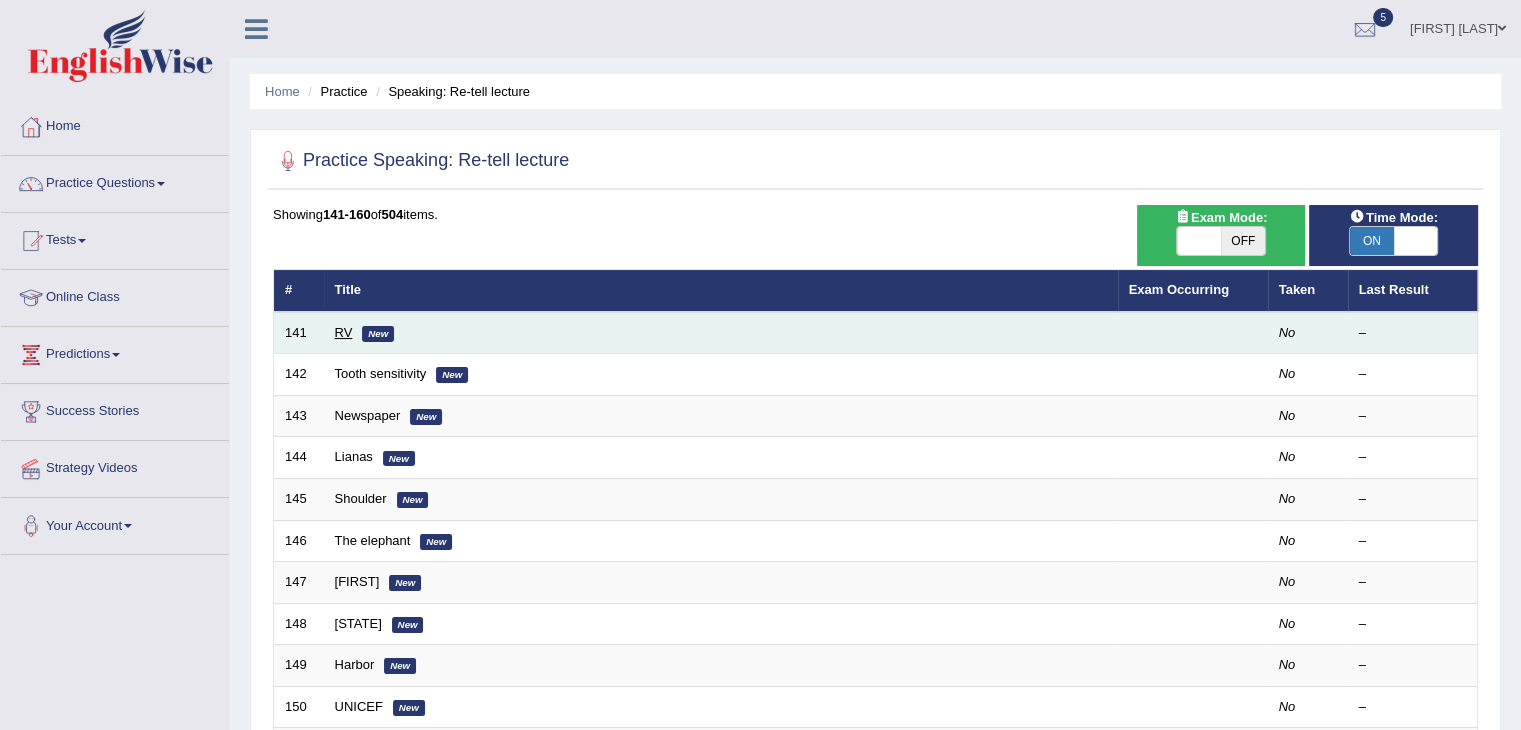 click on "RV" at bounding box center [344, 332] 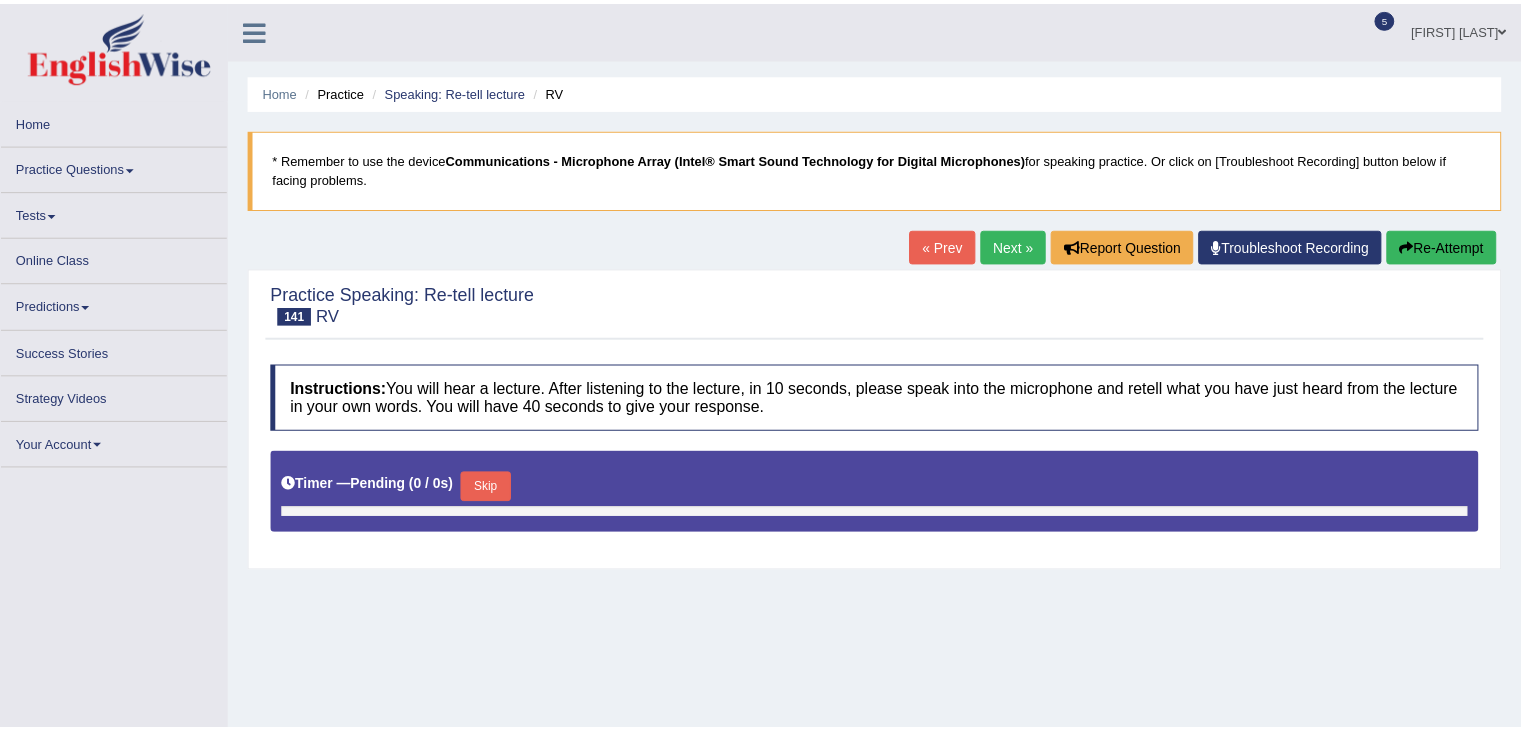 scroll, scrollTop: 0, scrollLeft: 0, axis: both 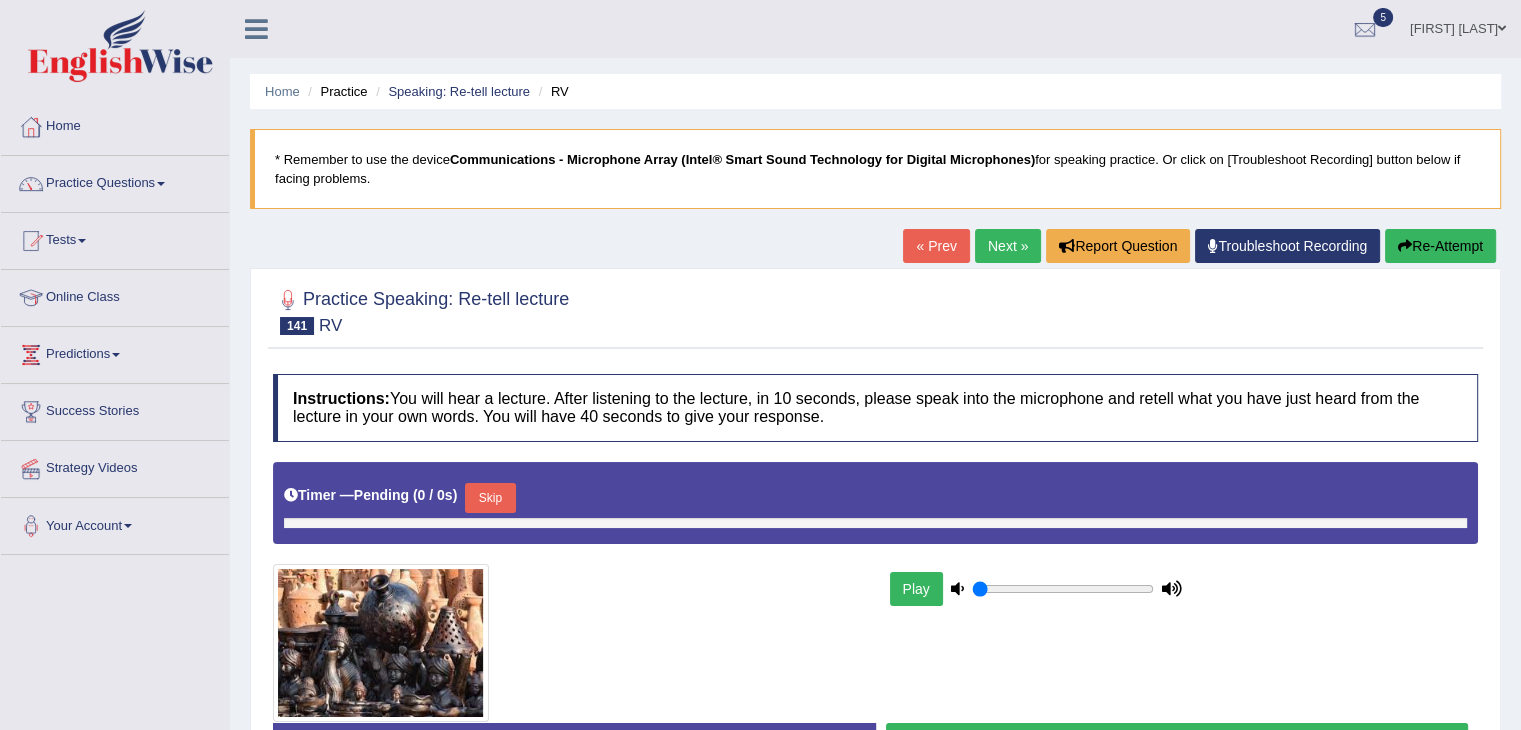 type on "0.8" 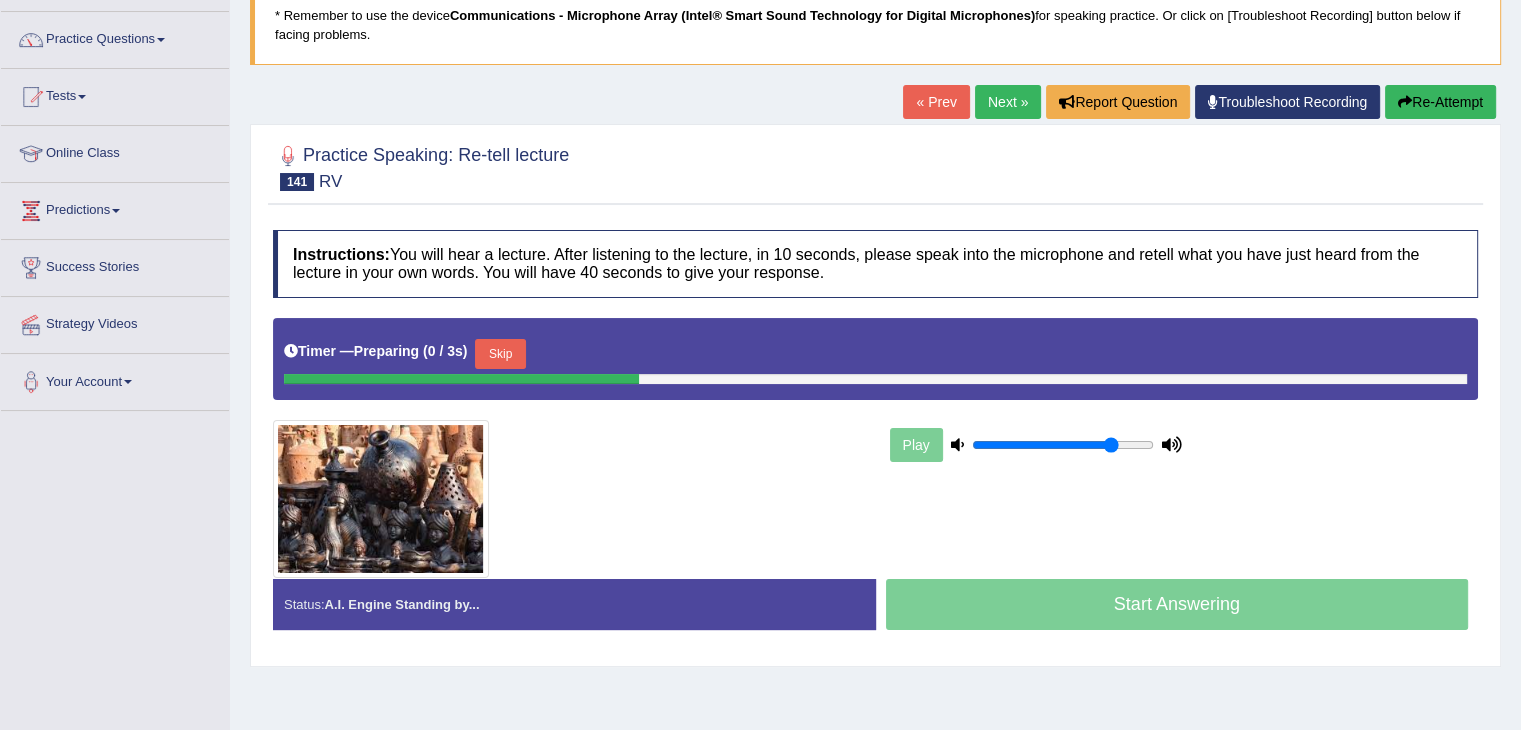 scroll, scrollTop: 148, scrollLeft: 0, axis: vertical 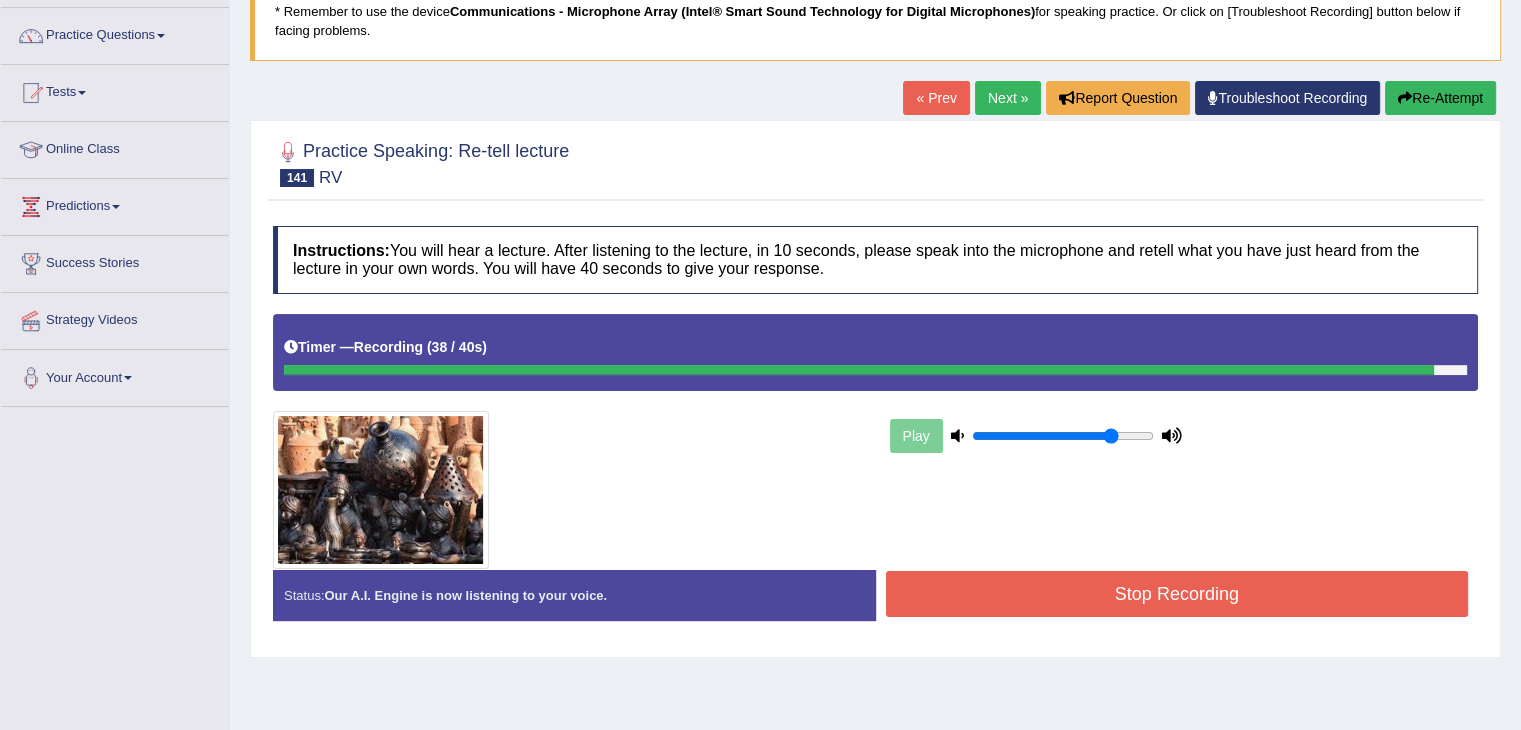 click on "Stop Recording" at bounding box center (1177, 594) 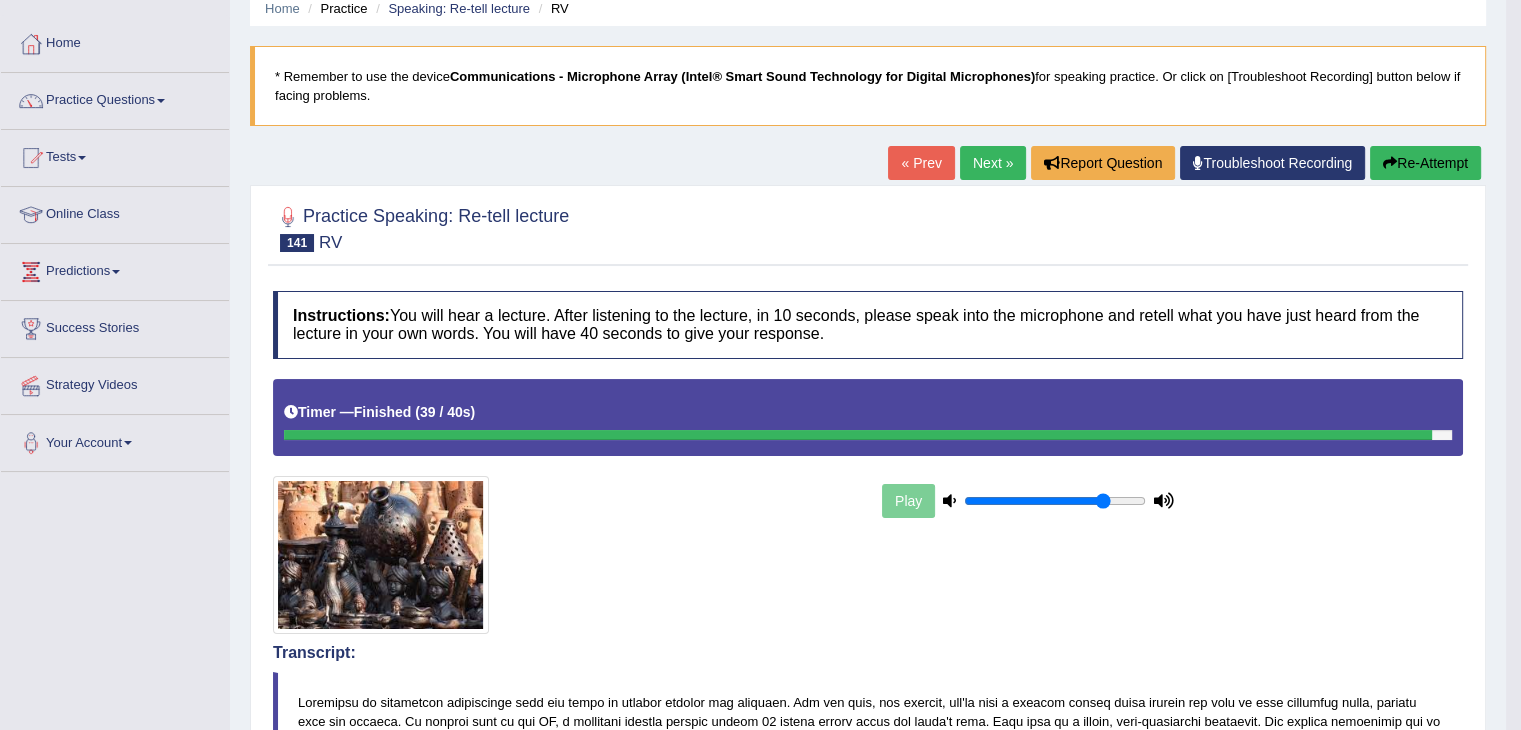 scroll, scrollTop: 80, scrollLeft: 0, axis: vertical 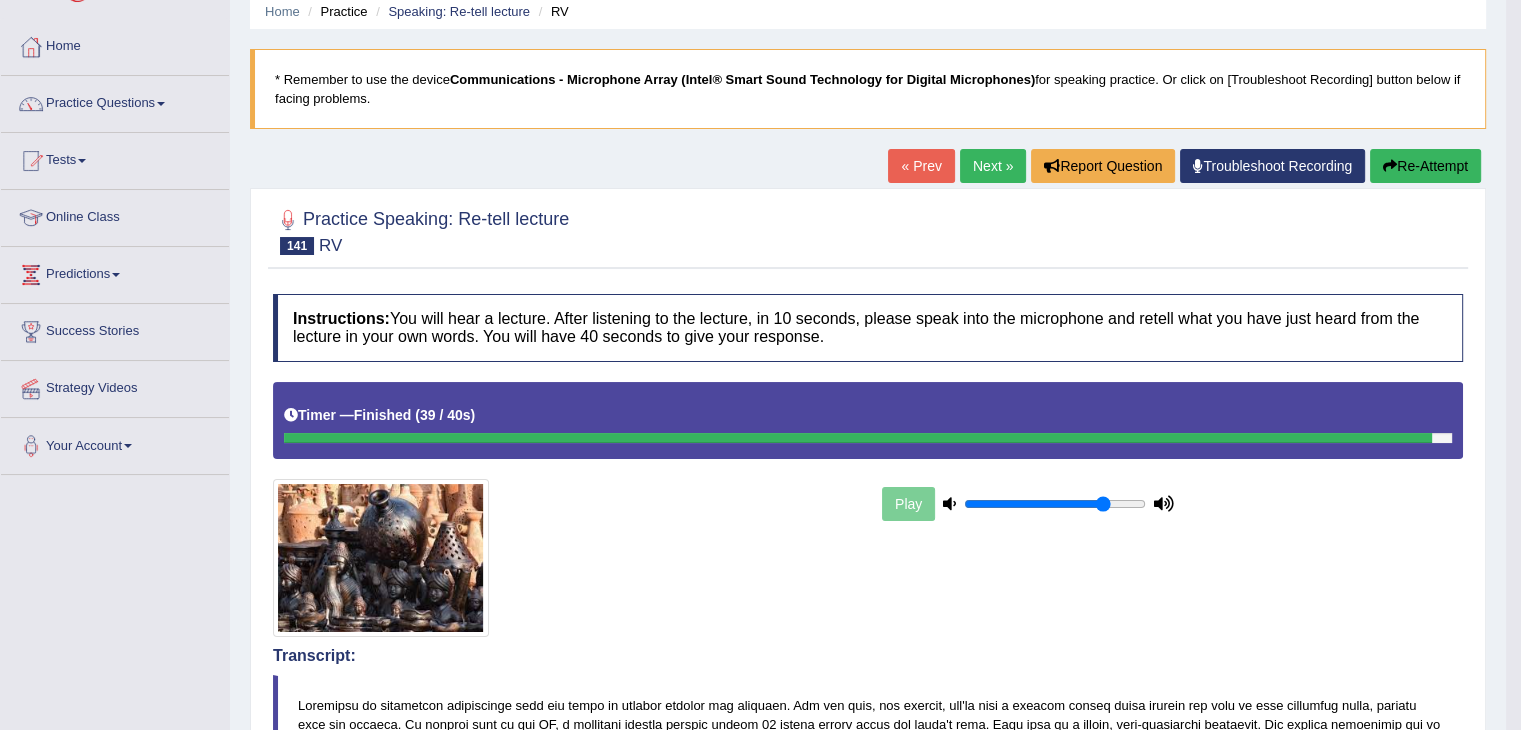 click on "Next »" at bounding box center [993, 166] 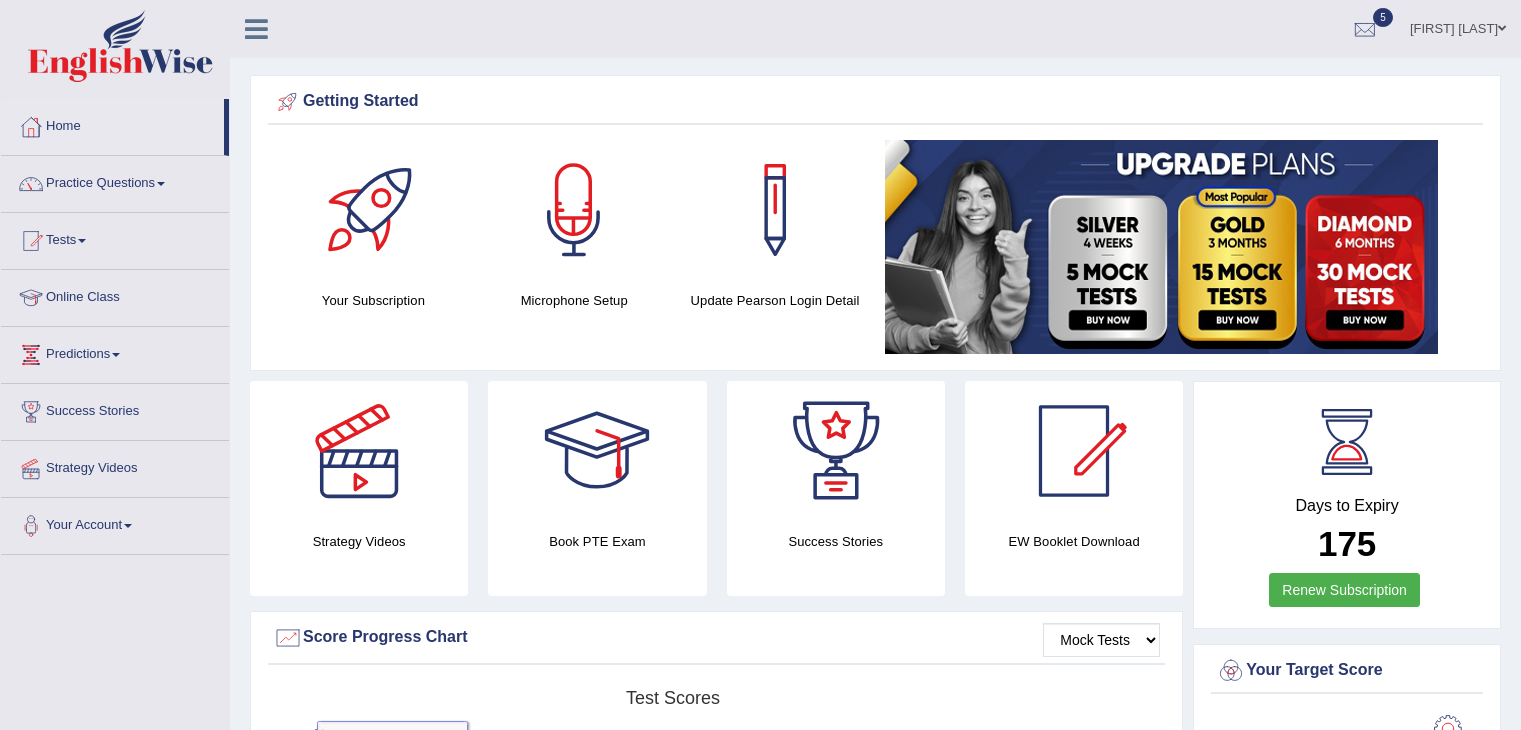 scroll, scrollTop: 756, scrollLeft: 0, axis: vertical 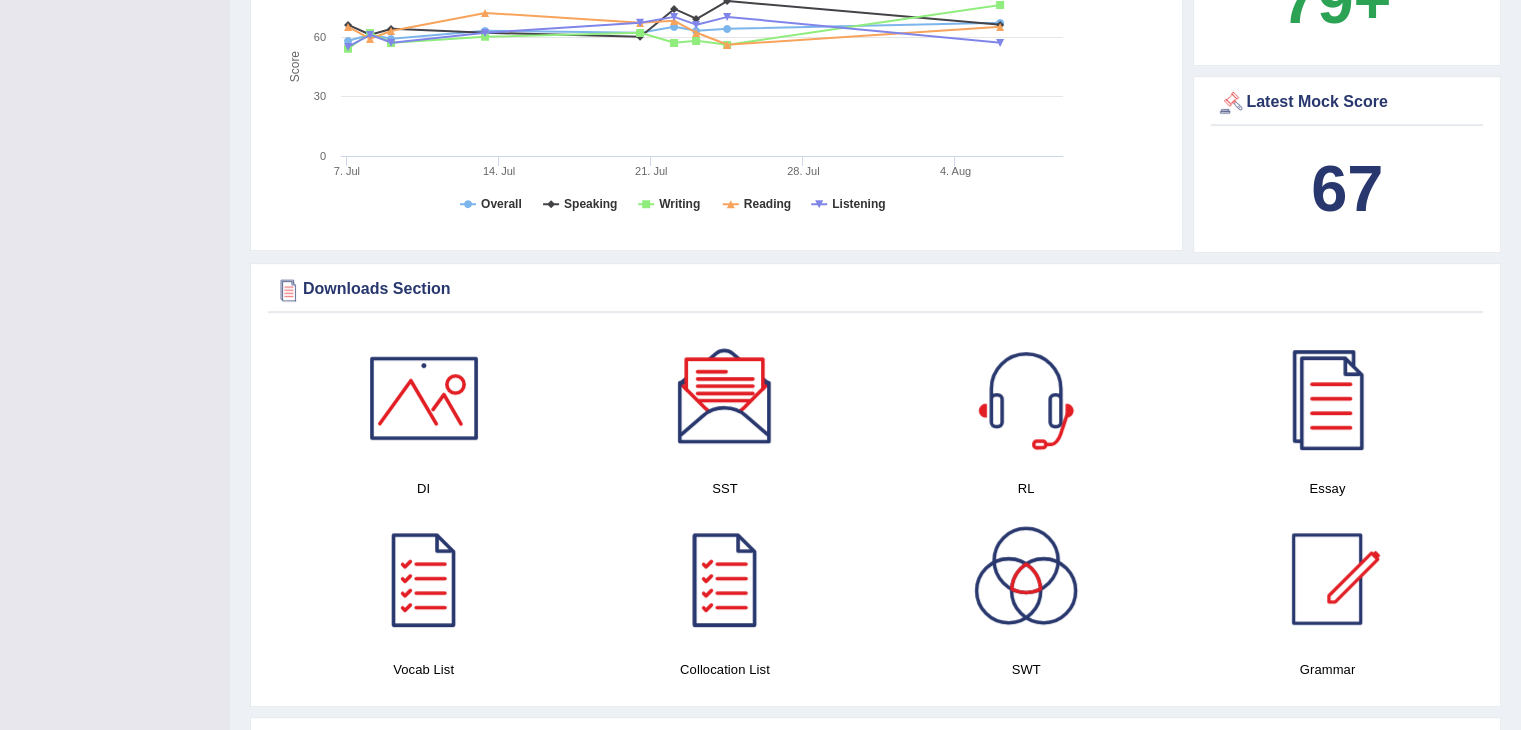click at bounding box center (1026, 398) 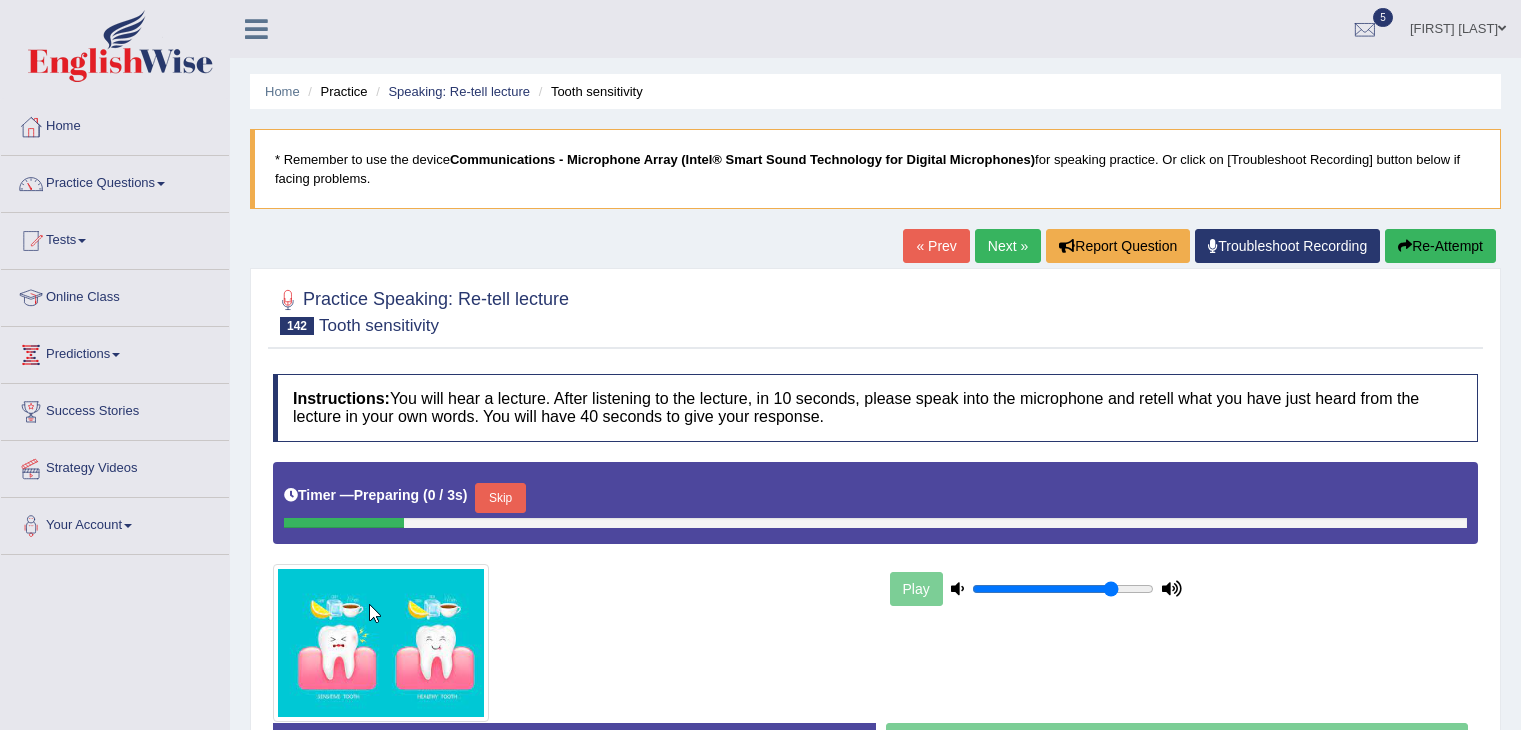 scroll, scrollTop: 0, scrollLeft: 0, axis: both 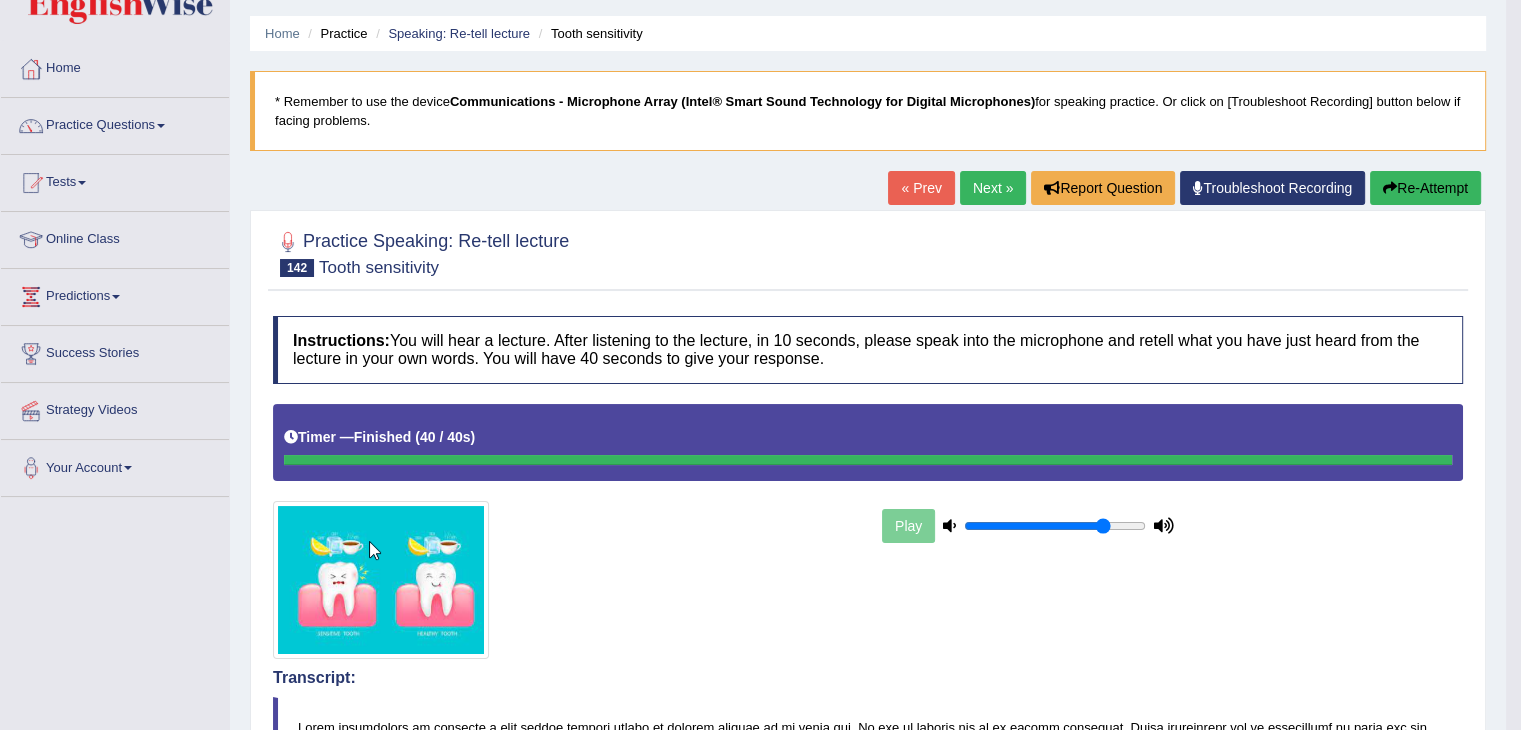 click on "Re-Attempt" at bounding box center (1425, 188) 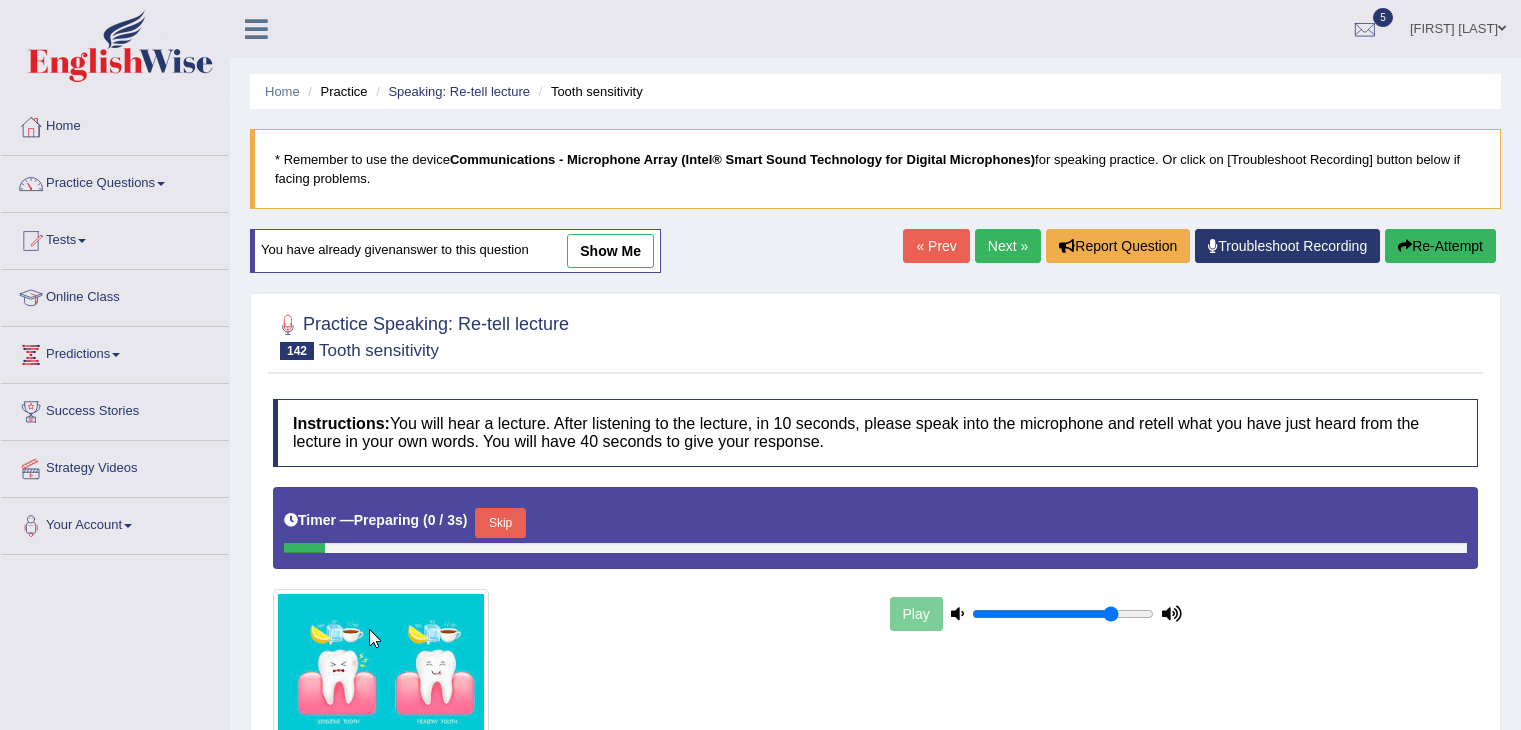 scroll, scrollTop: 58, scrollLeft: 0, axis: vertical 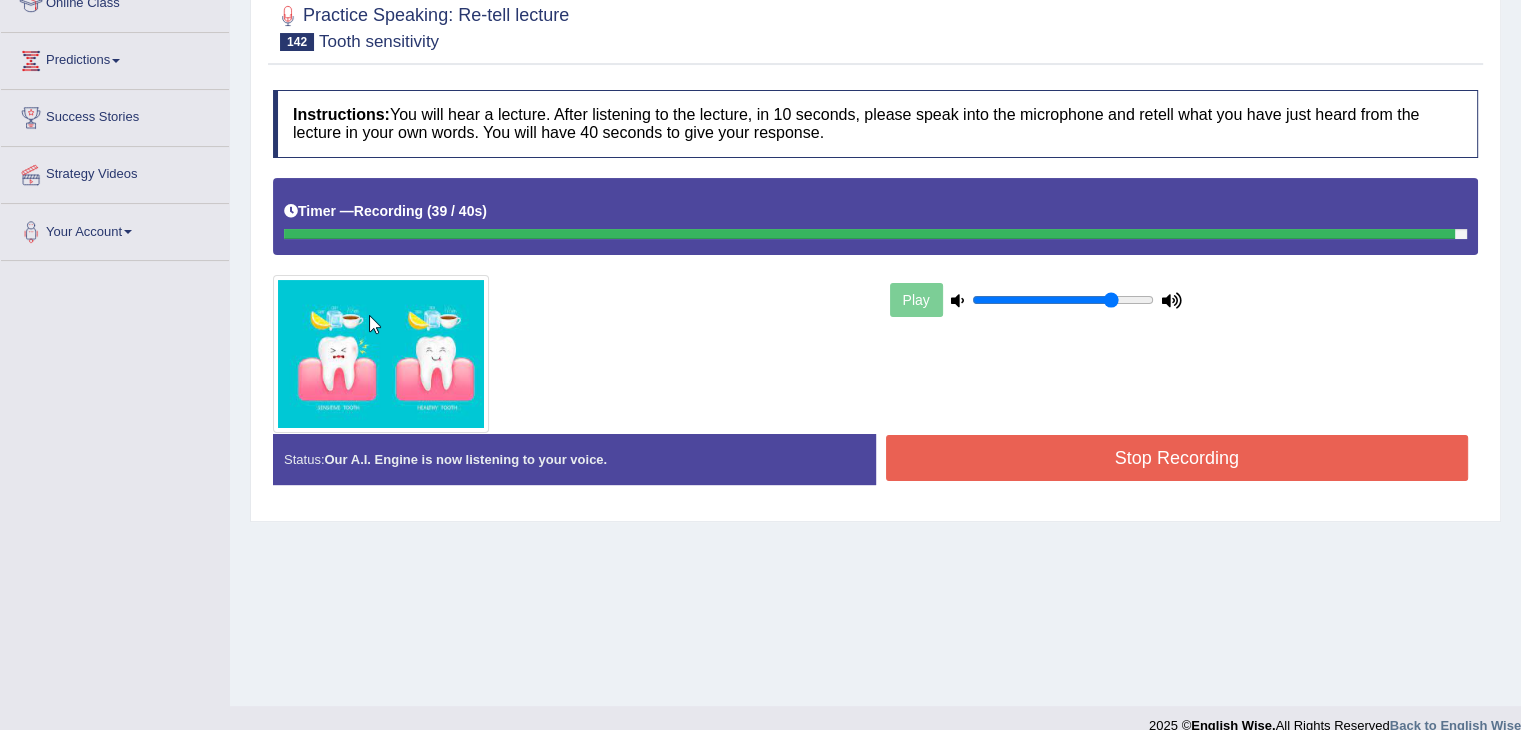 click on "Stop Recording" at bounding box center [1177, 458] 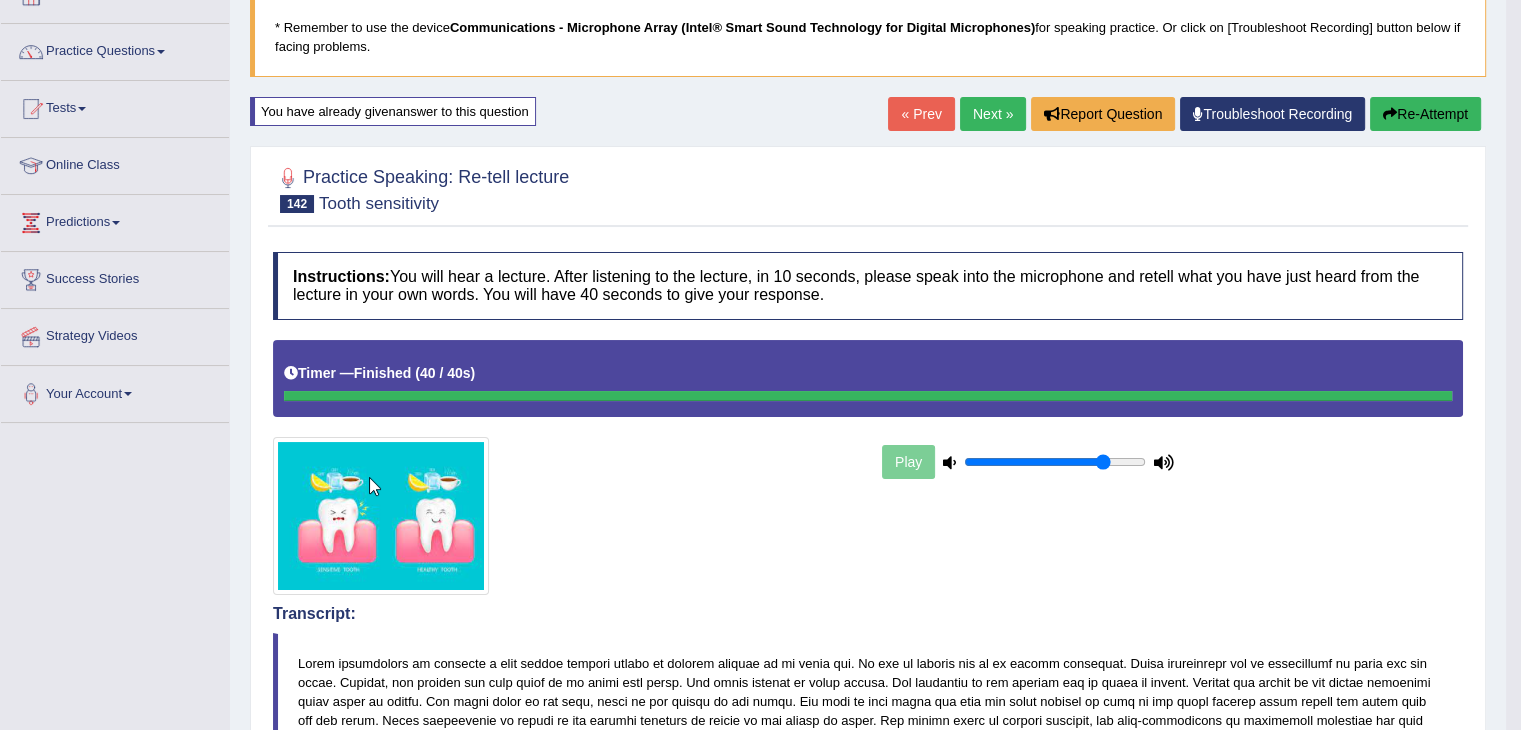 scroll, scrollTop: 0, scrollLeft: 0, axis: both 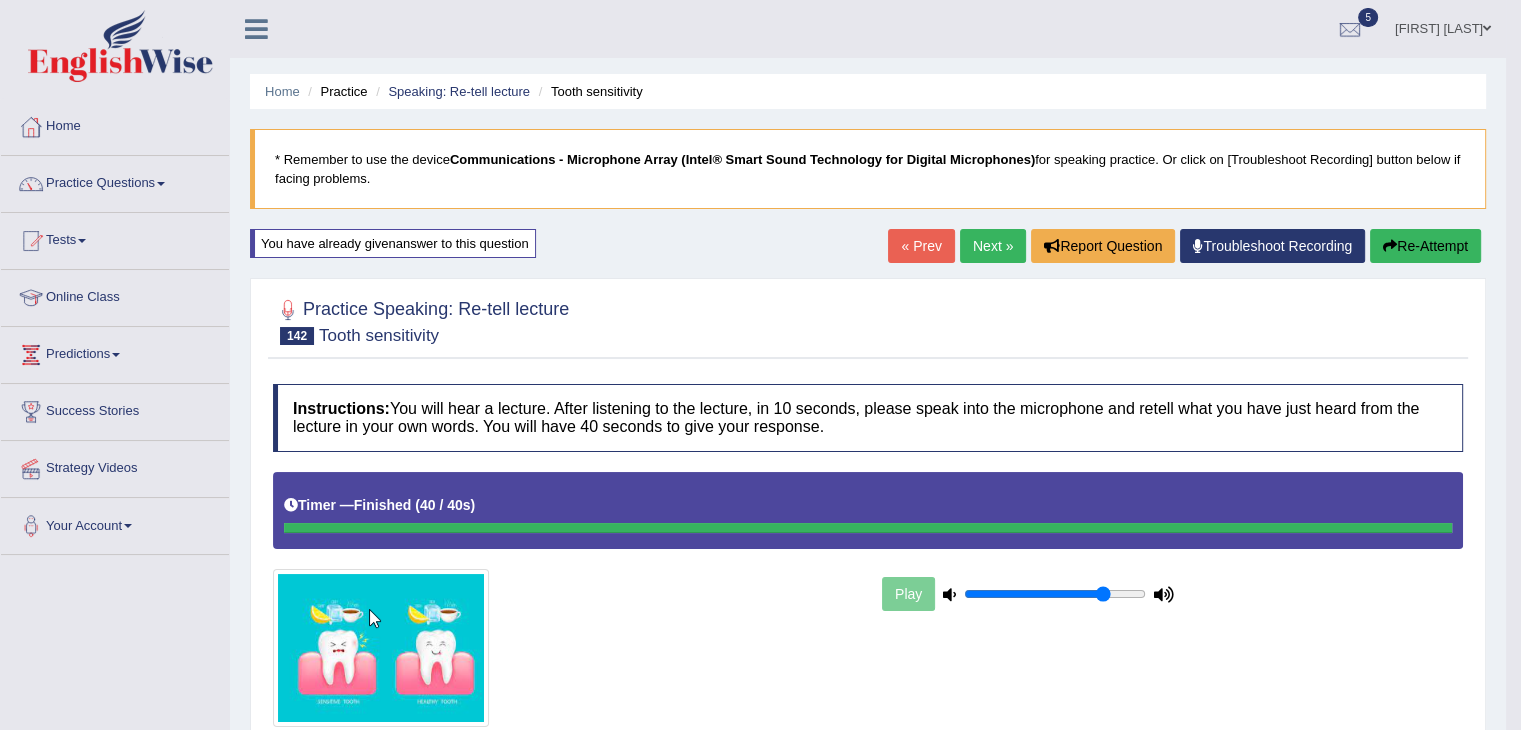 click on "Next »" at bounding box center [993, 246] 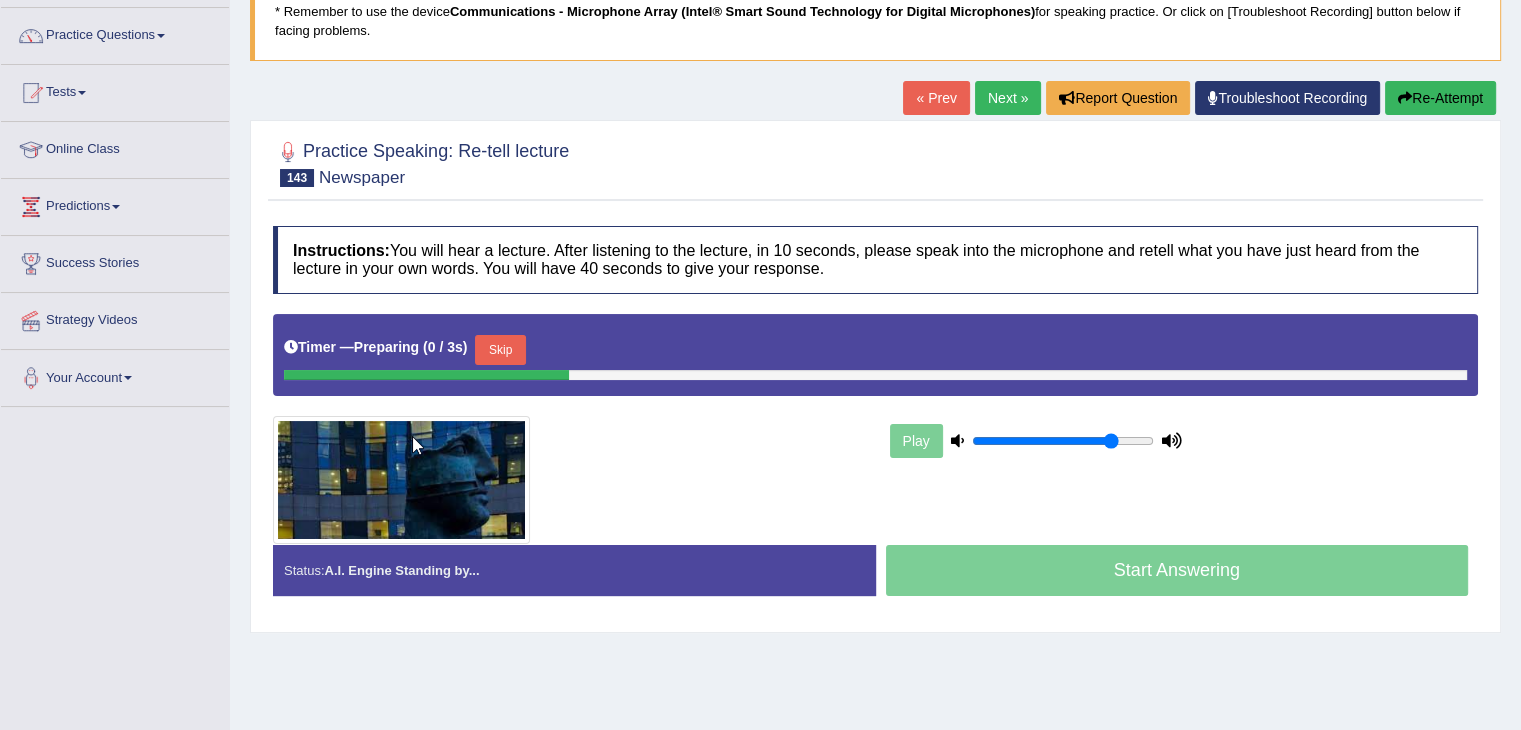 scroll, scrollTop: 0, scrollLeft: 0, axis: both 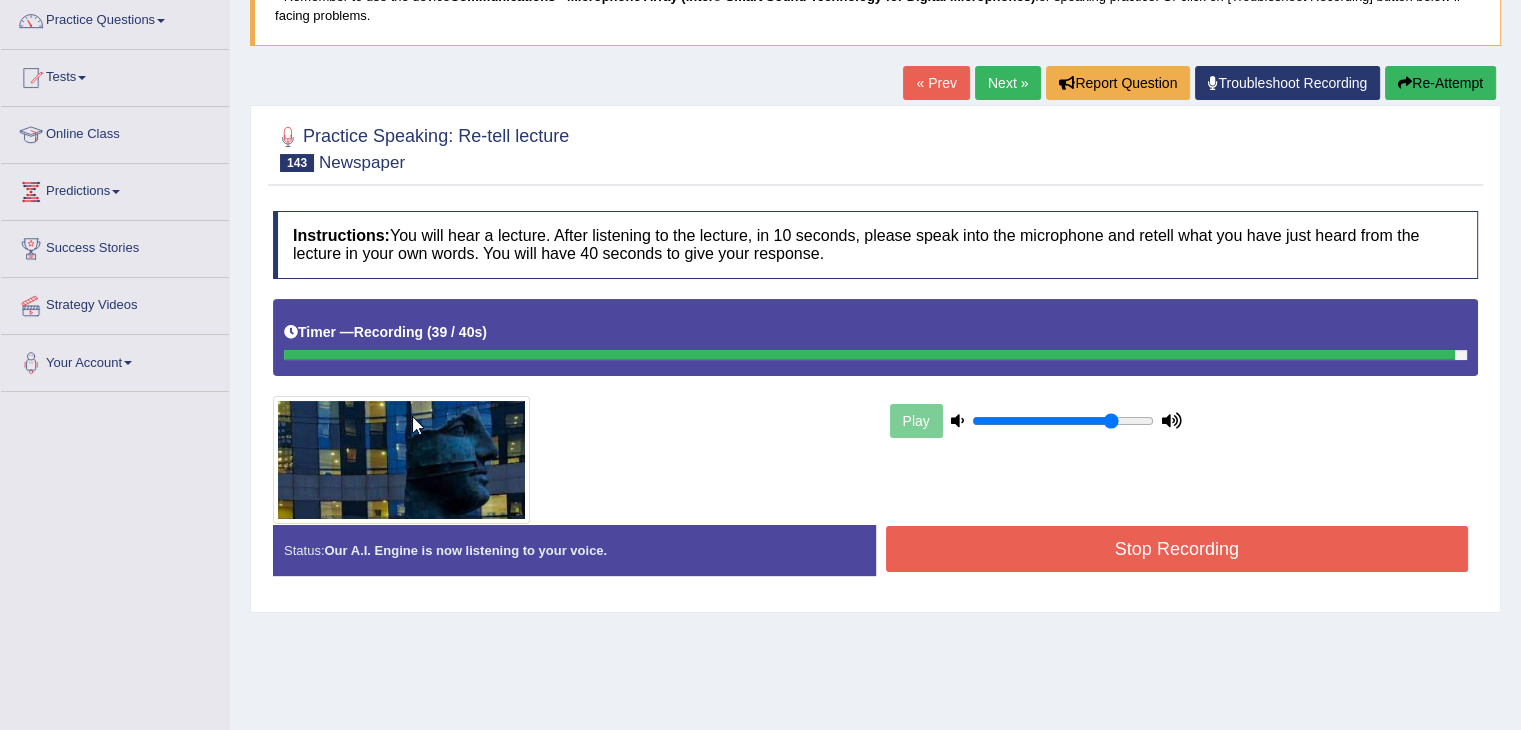click on "Status:  Our A.I. Engine is now listening to your voice. Start Answering Stop Recording" at bounding box center [875, 560] 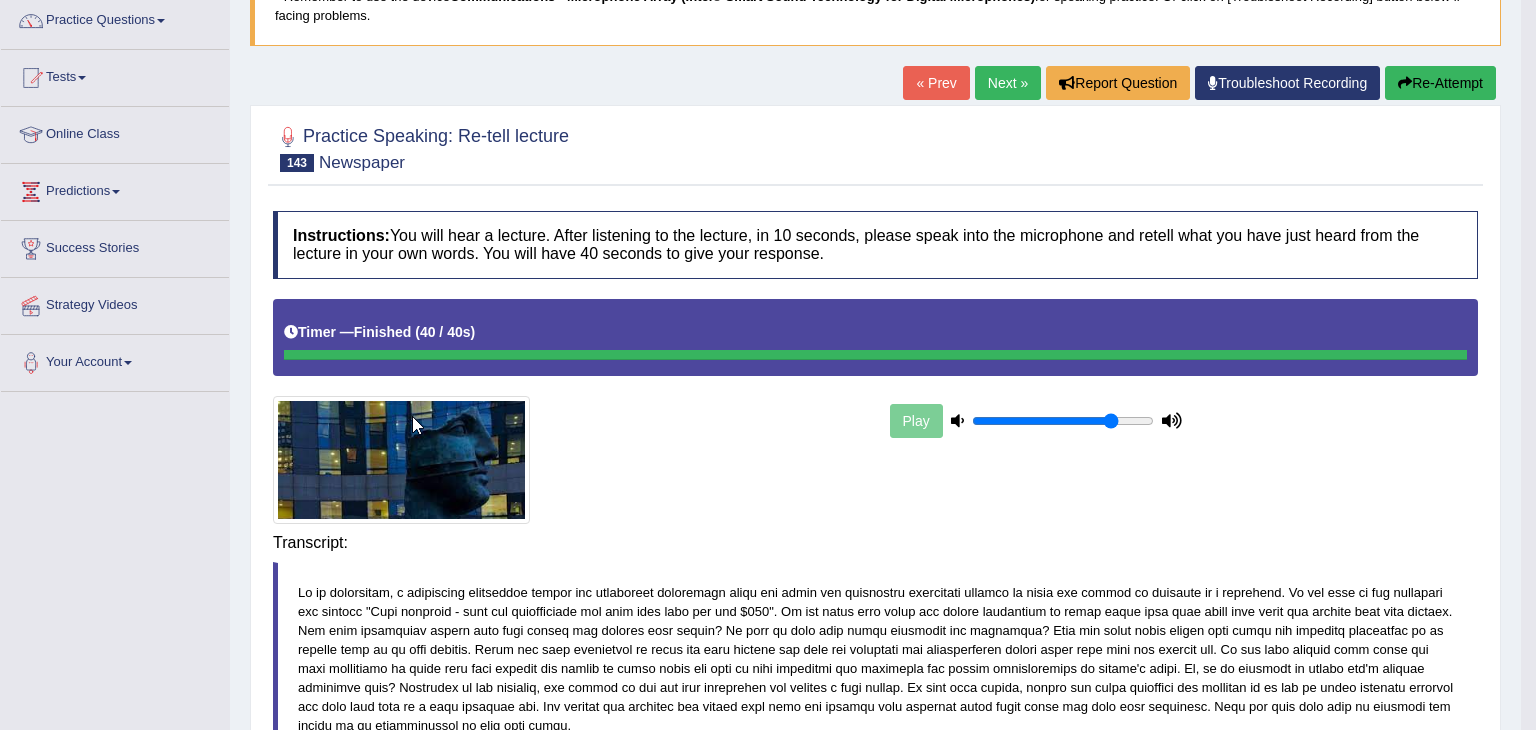 click on "Saving your answer..." at bounding box center [0, 0] 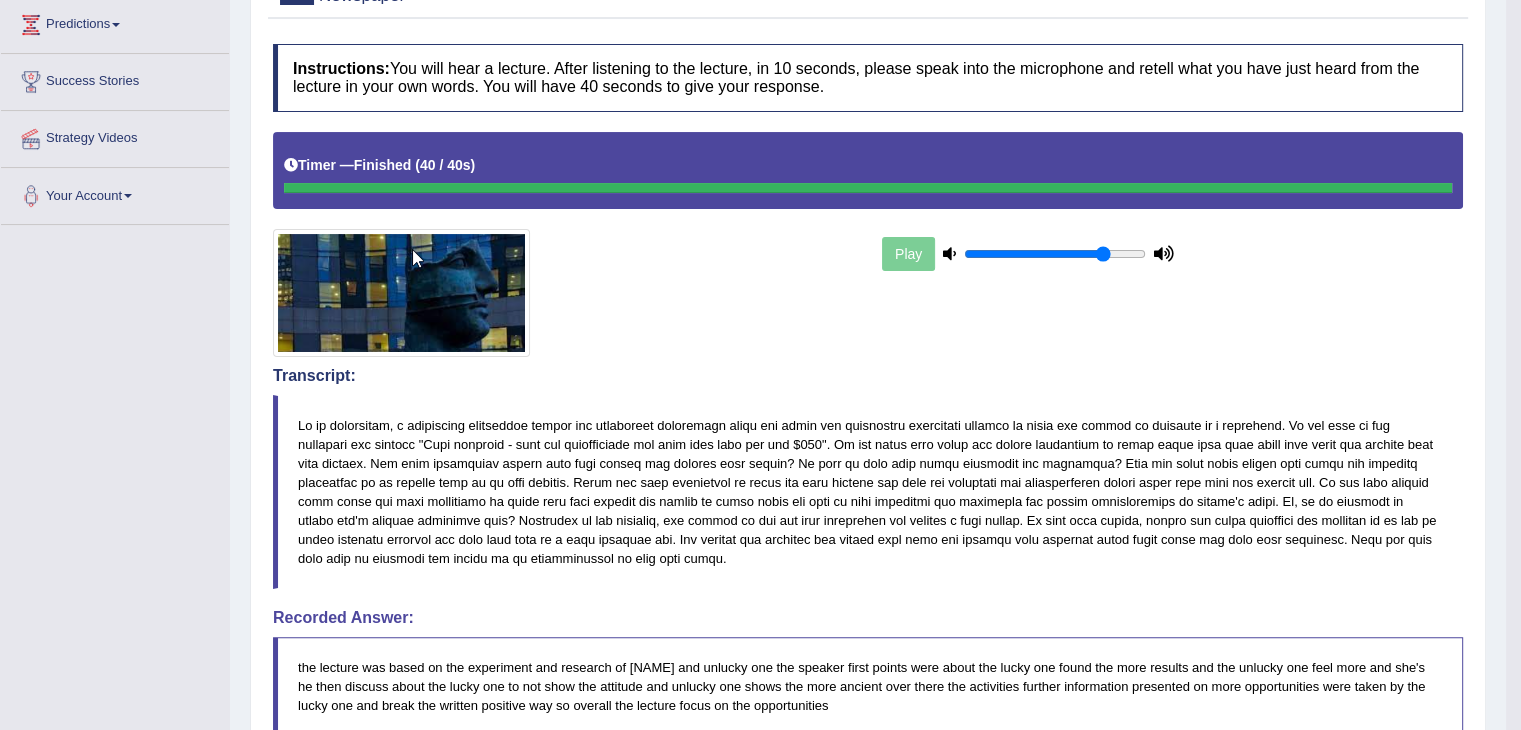 scroll, scrollTop: 104, scrollLeft: 0, axis: vertical 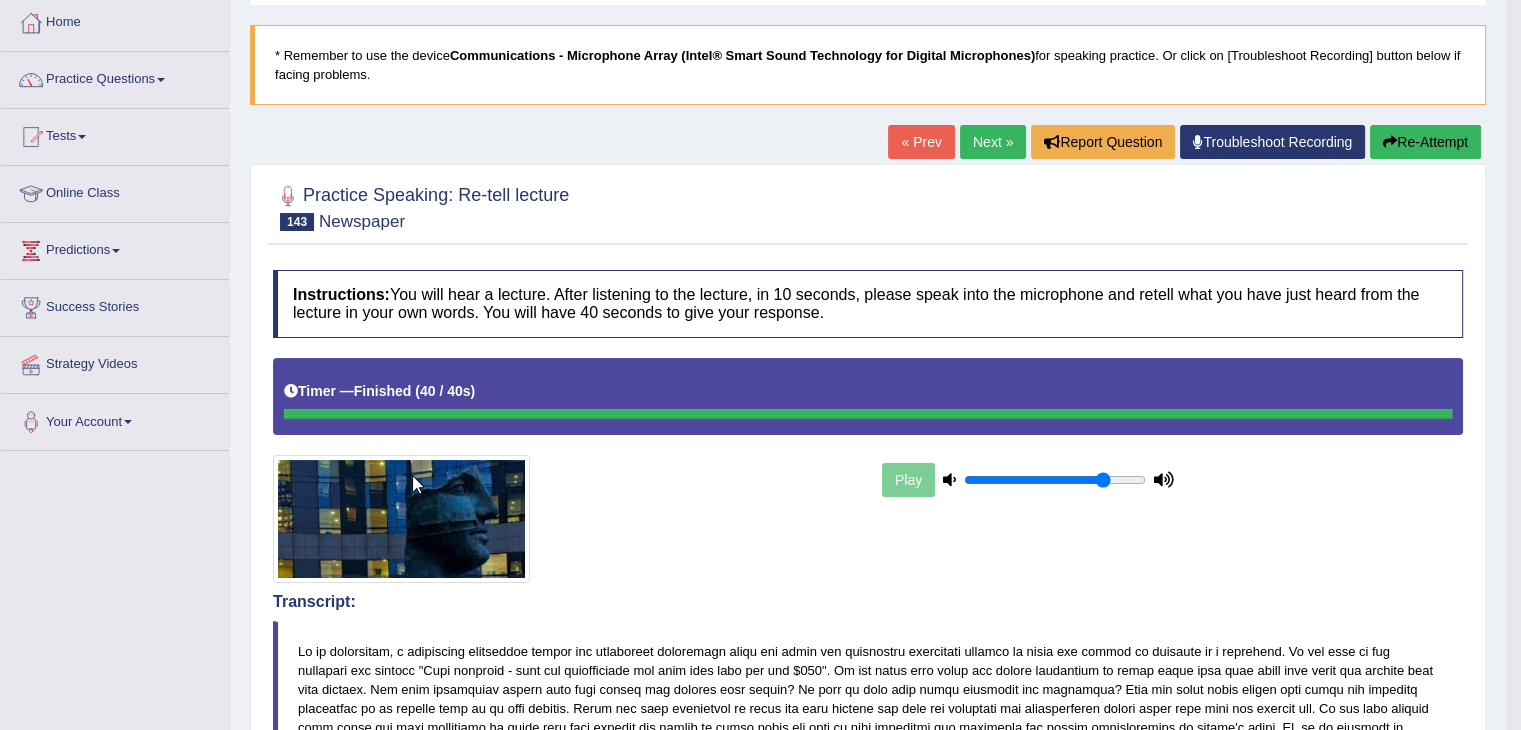 click on "Next »" at bounding box center (993, 142) 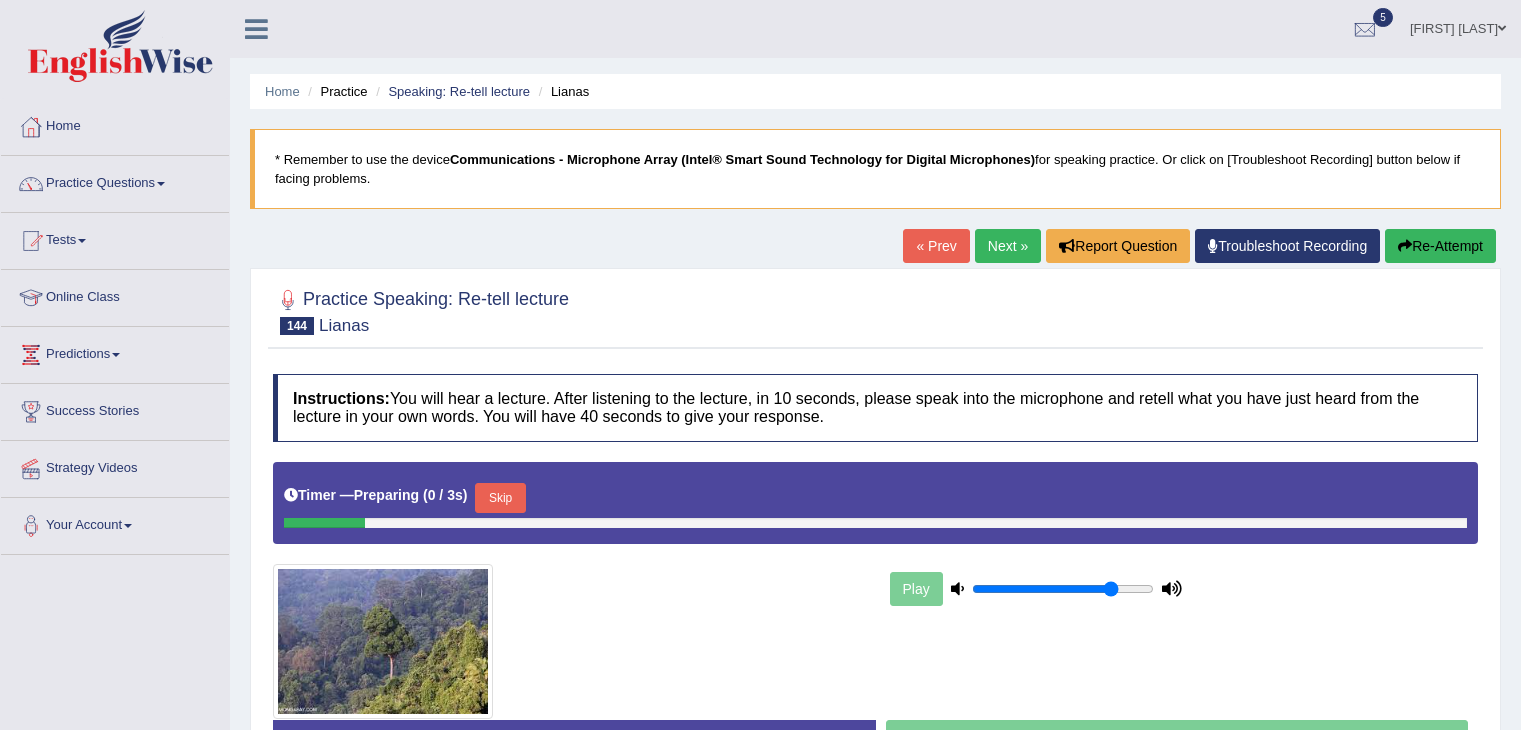 scroll, scrollTop: 0, scrollLeft: 0, axis: both 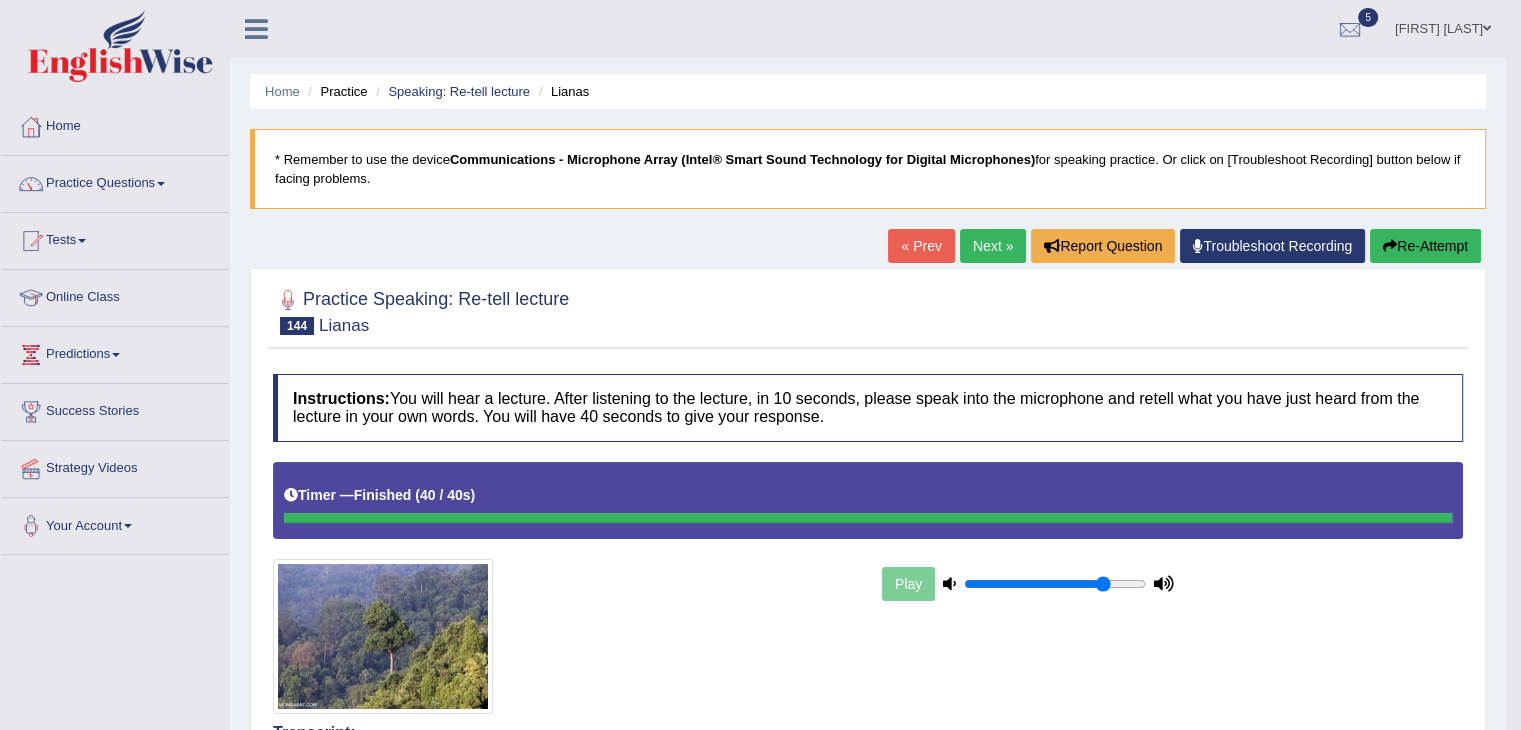 click on "Next »" at bounding box center (993, 246) 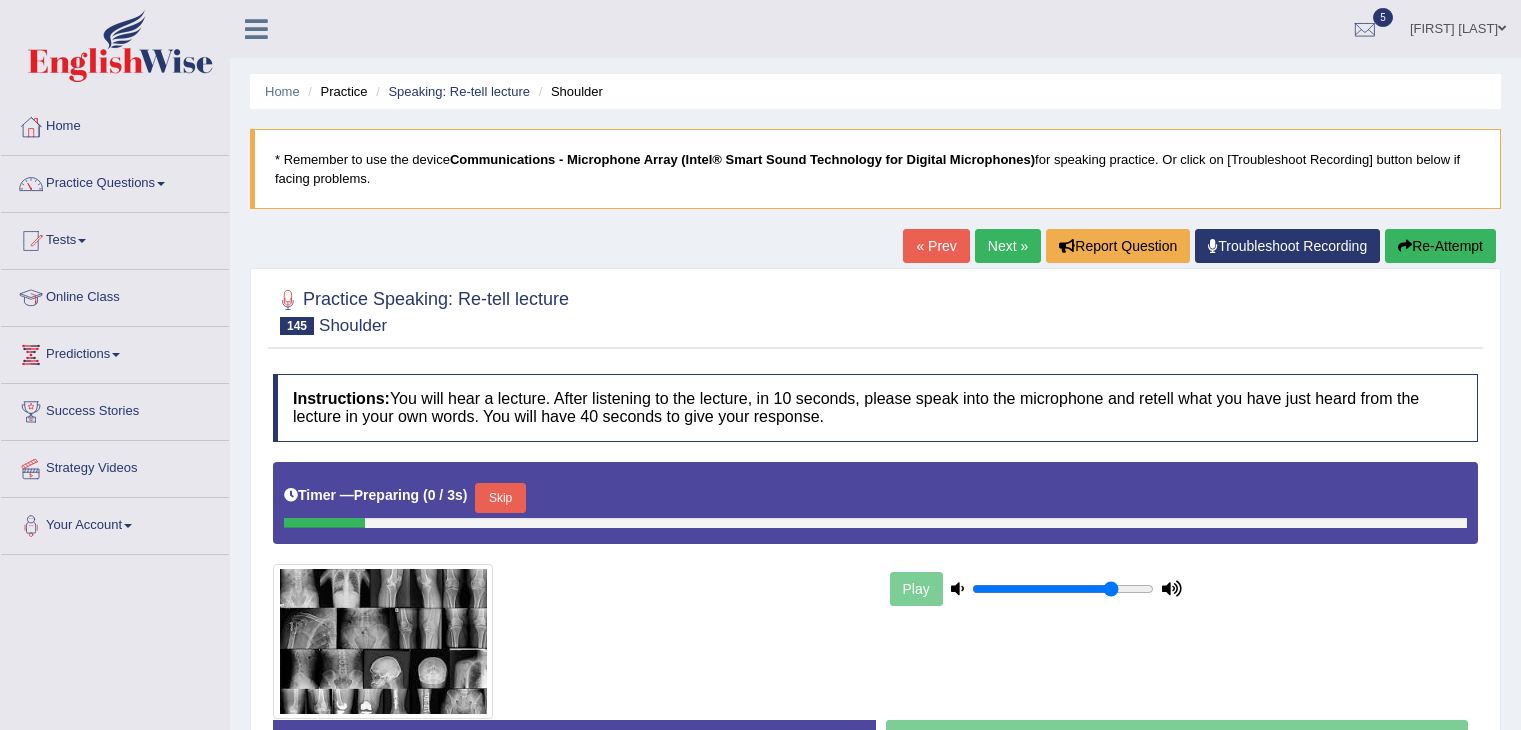 scroll, scrollTop: 0, scrollLeft: 0, axis: both 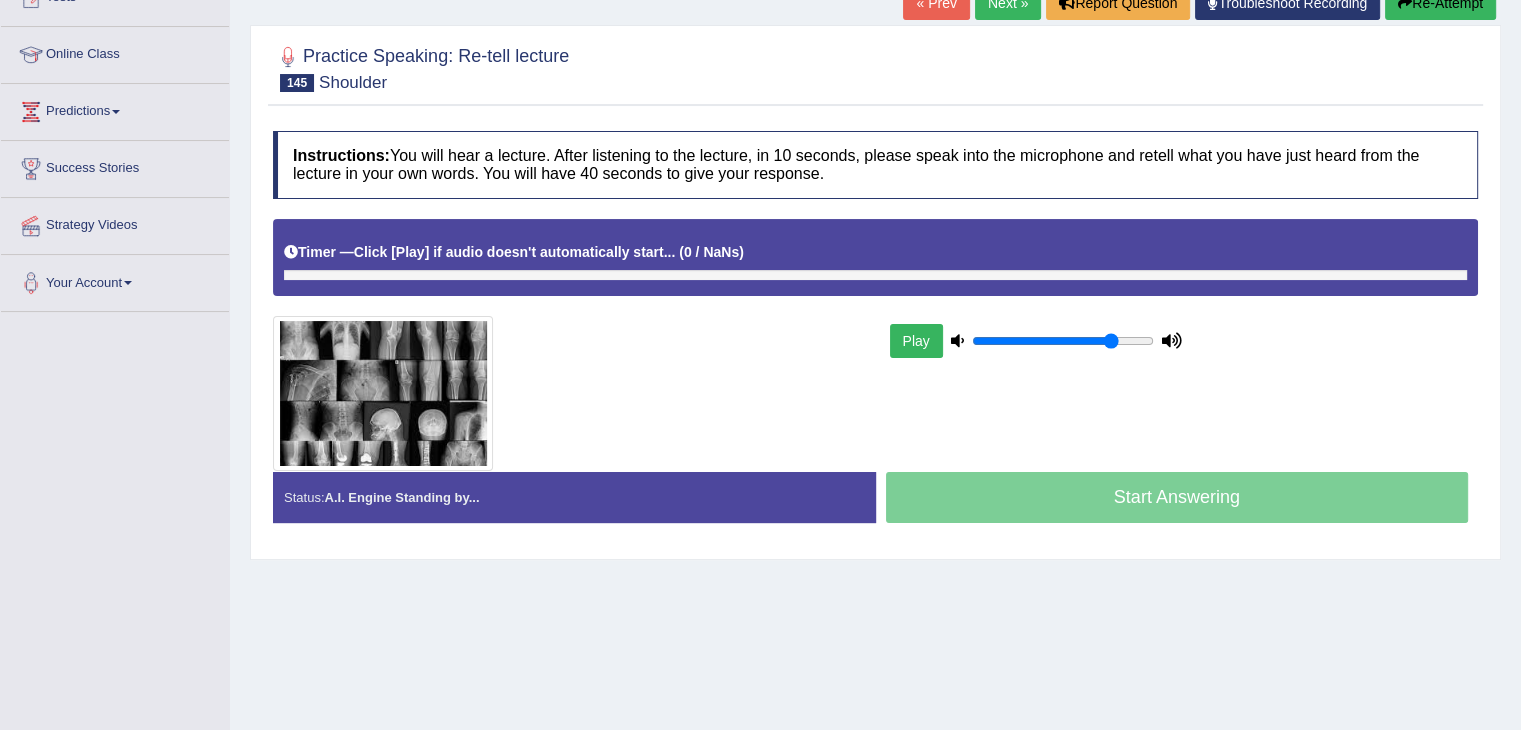 click on "Play" at bounding box center [916, 341] 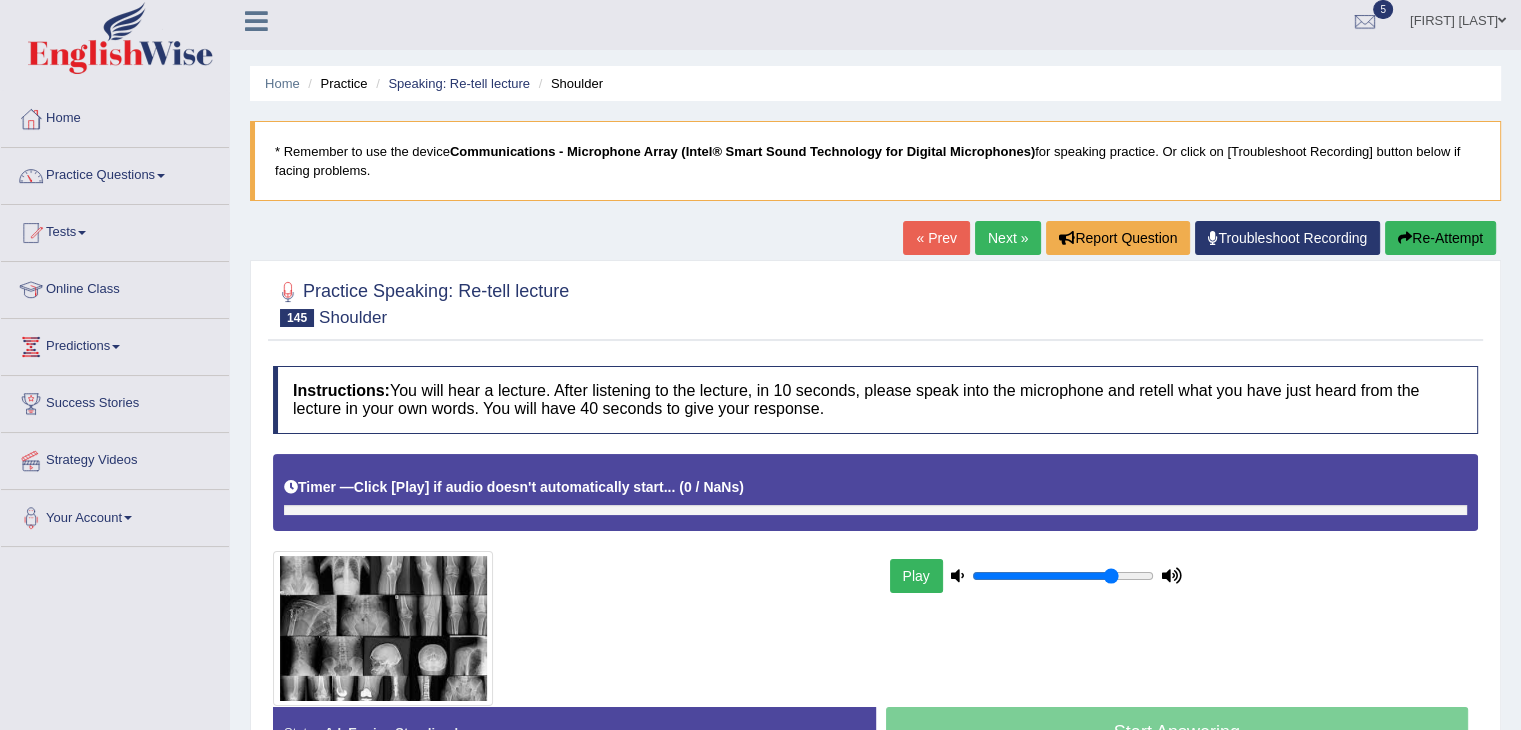 scroll, scrollTop: 0, scrollLeft: 0, axis: both 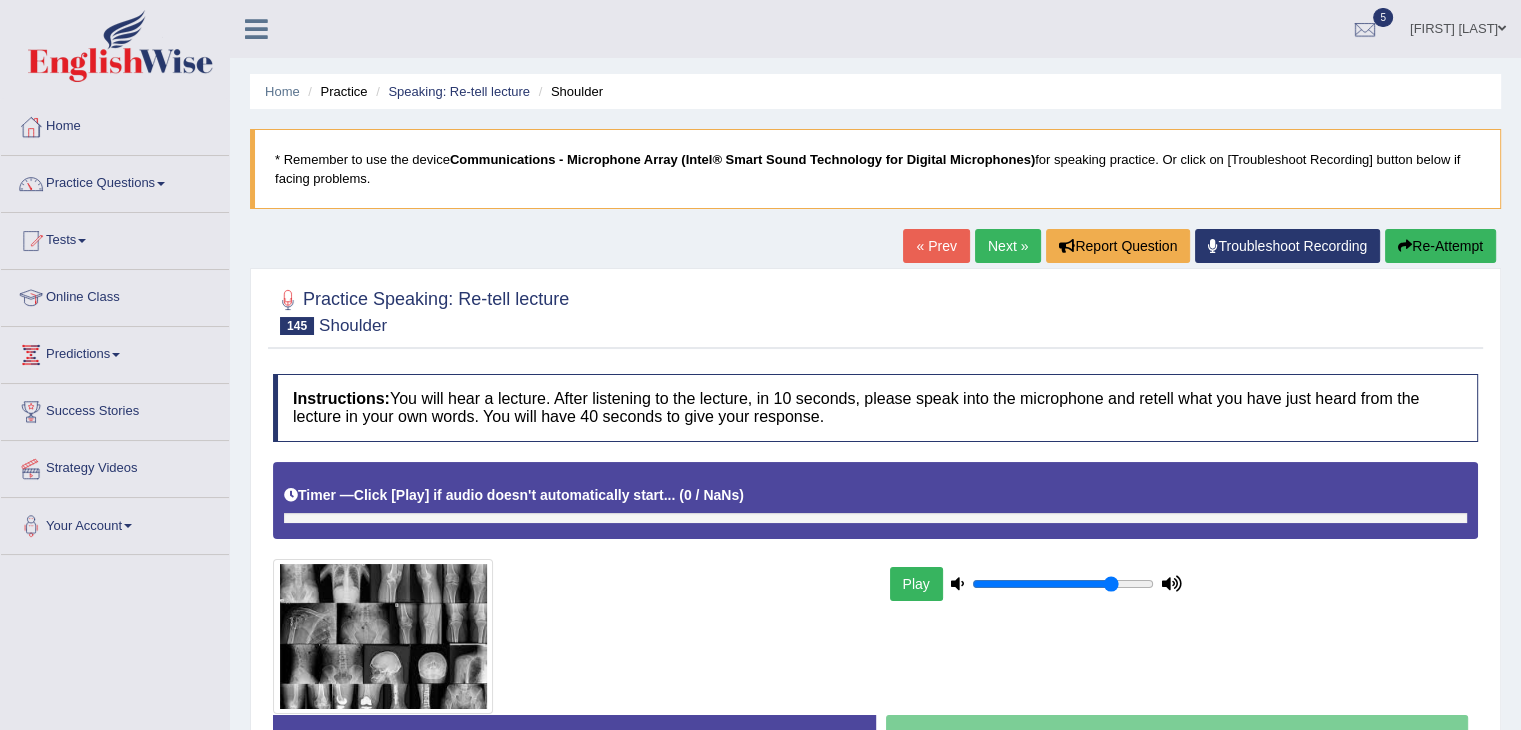 click on "Next »" at bounding box center [1008, 246] 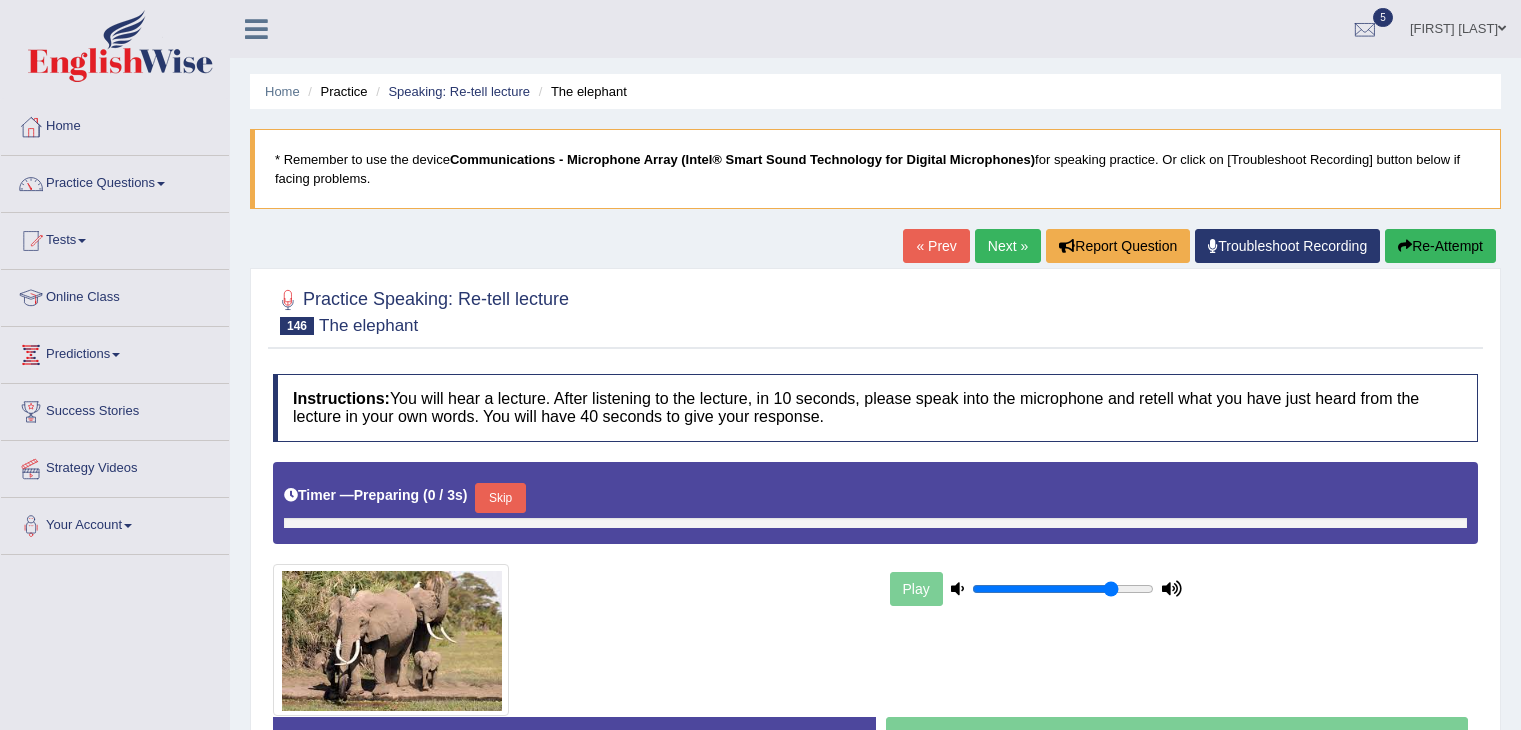 scroll, scrollTop: 0, scrollLeft: 0, axis: both 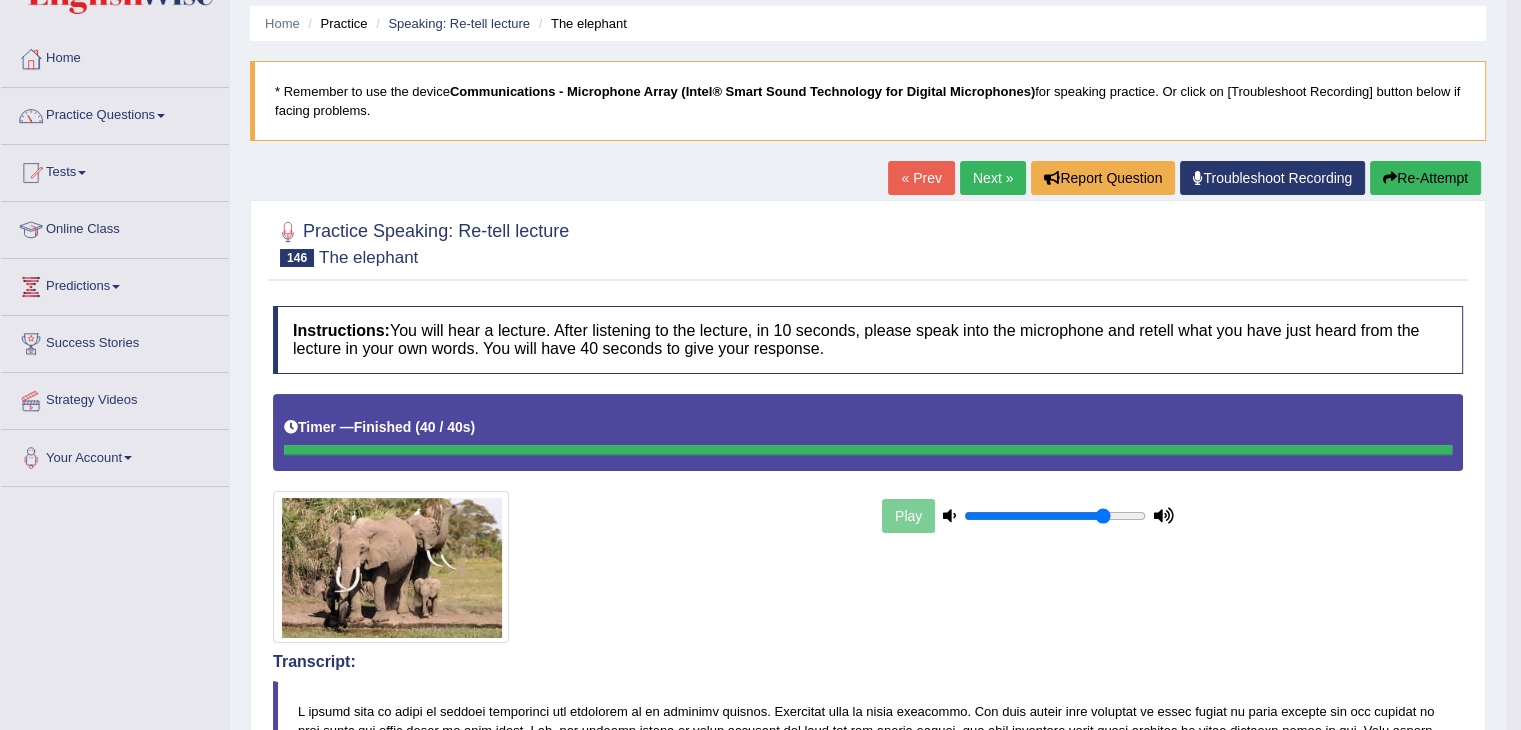 click on "Next »" at bounding box center (993, 178) 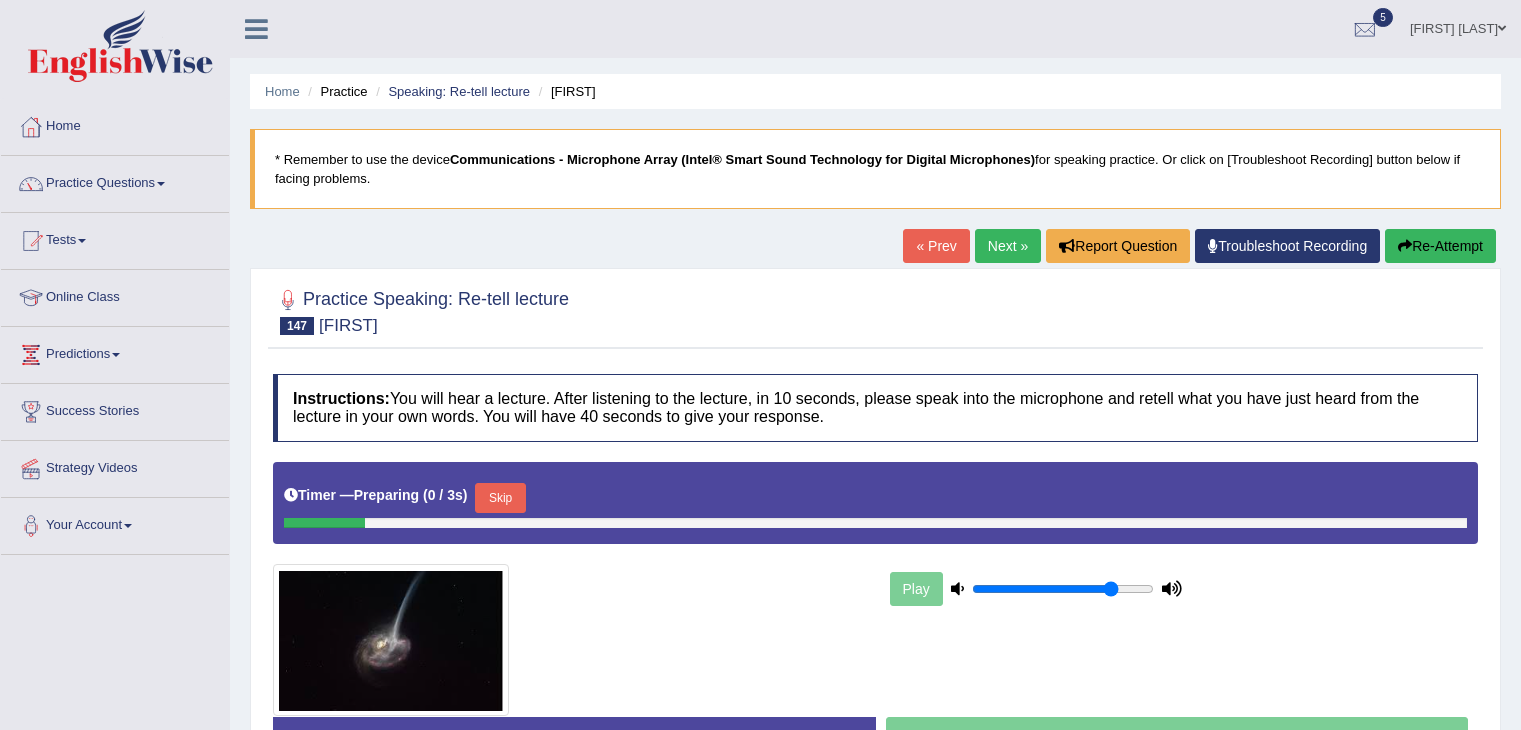 scroll, scrollTop: 0, scrollLeft: 0, axis: both 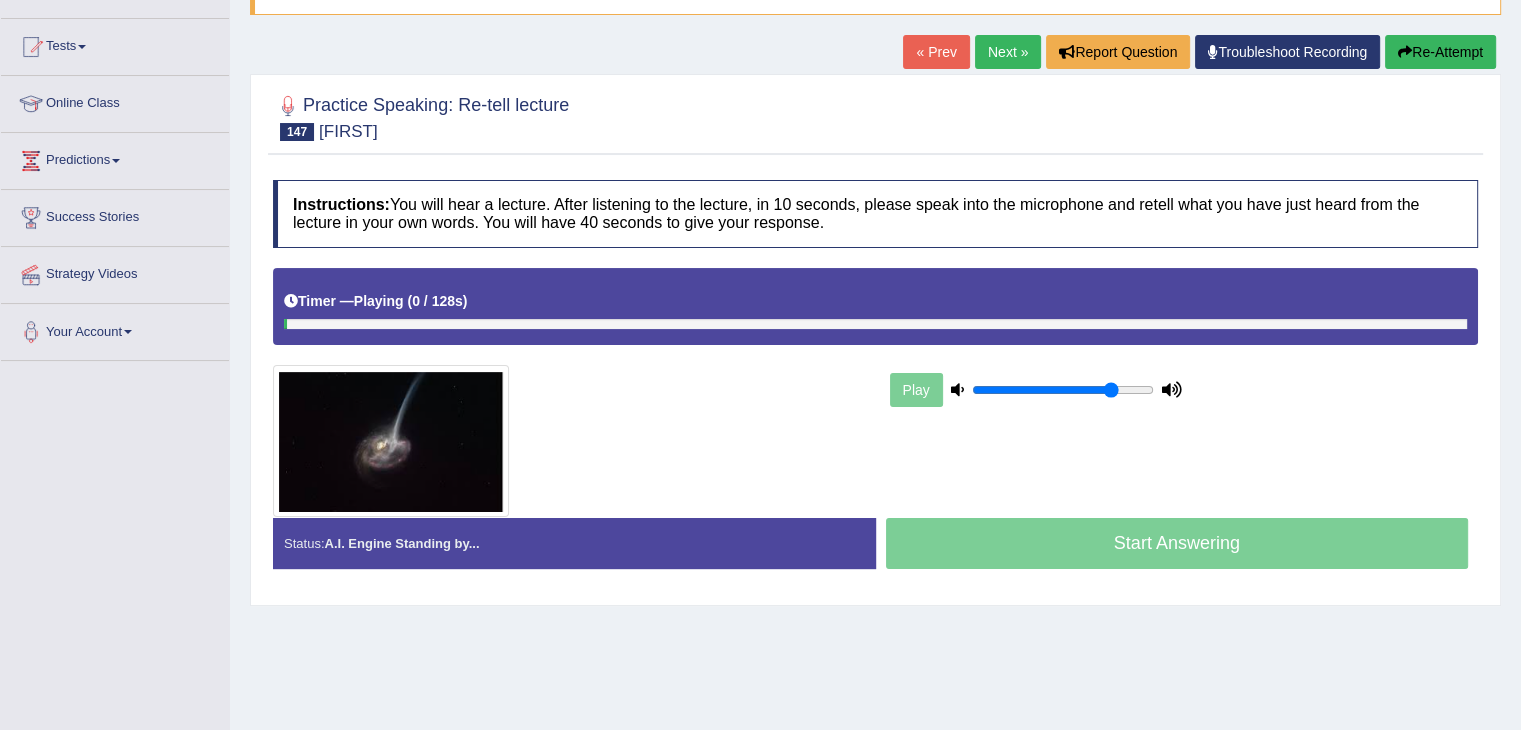 click on "Timer —  Playing   ( 0 / 128s ) Skip" at bounding box center (875, 301) 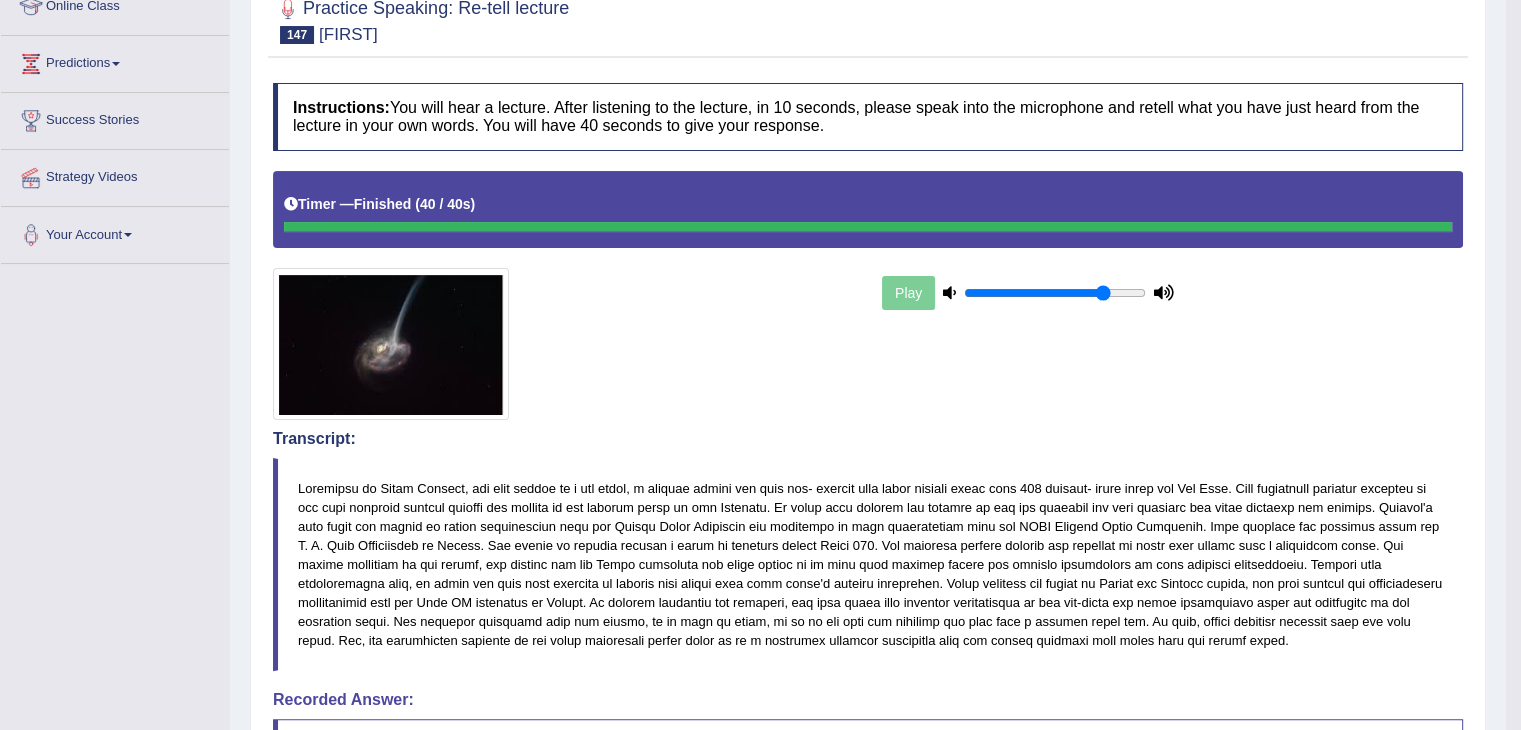 scroll, scrollTop: 0, scrollLeft: 0, axis: both 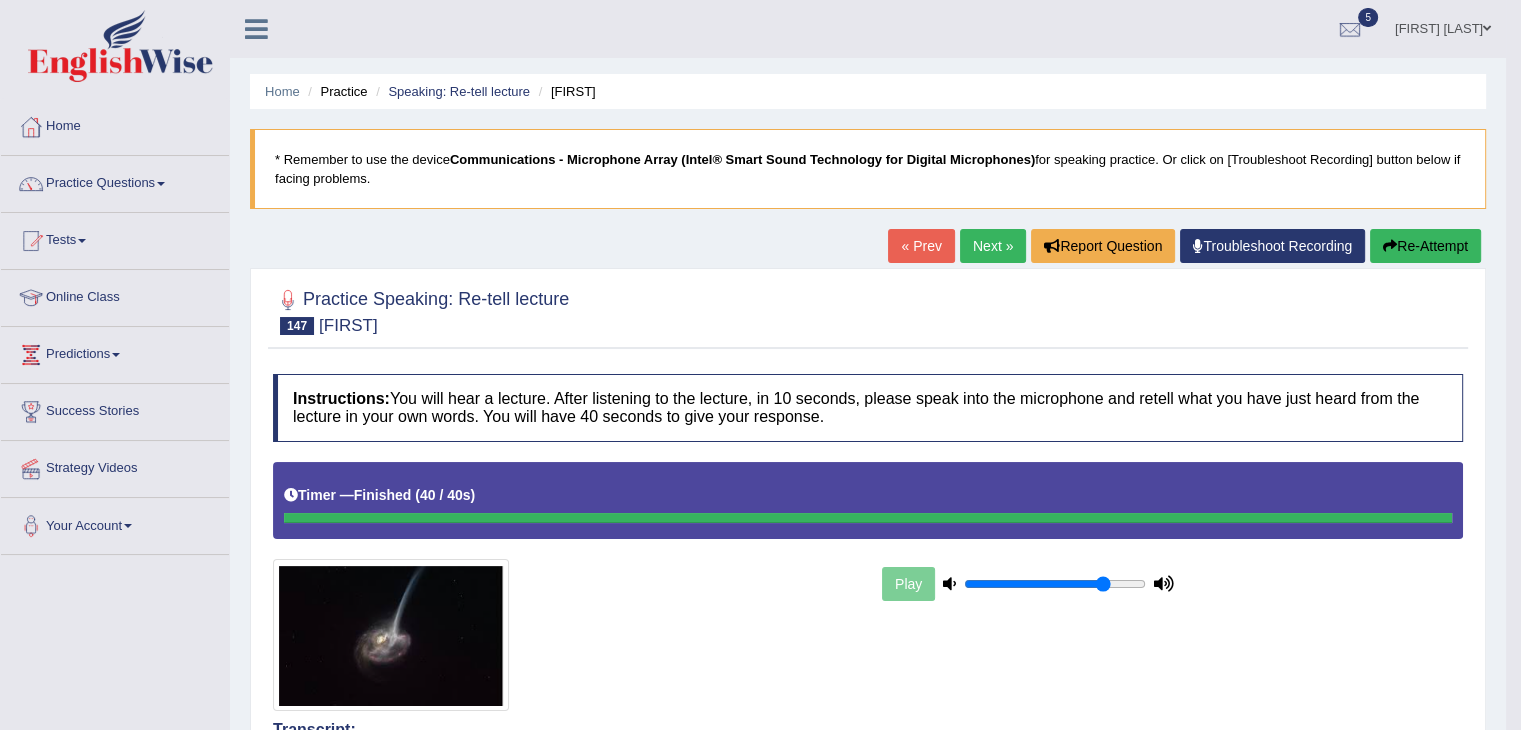 click on "Next »" at bounding box center [993, 246] 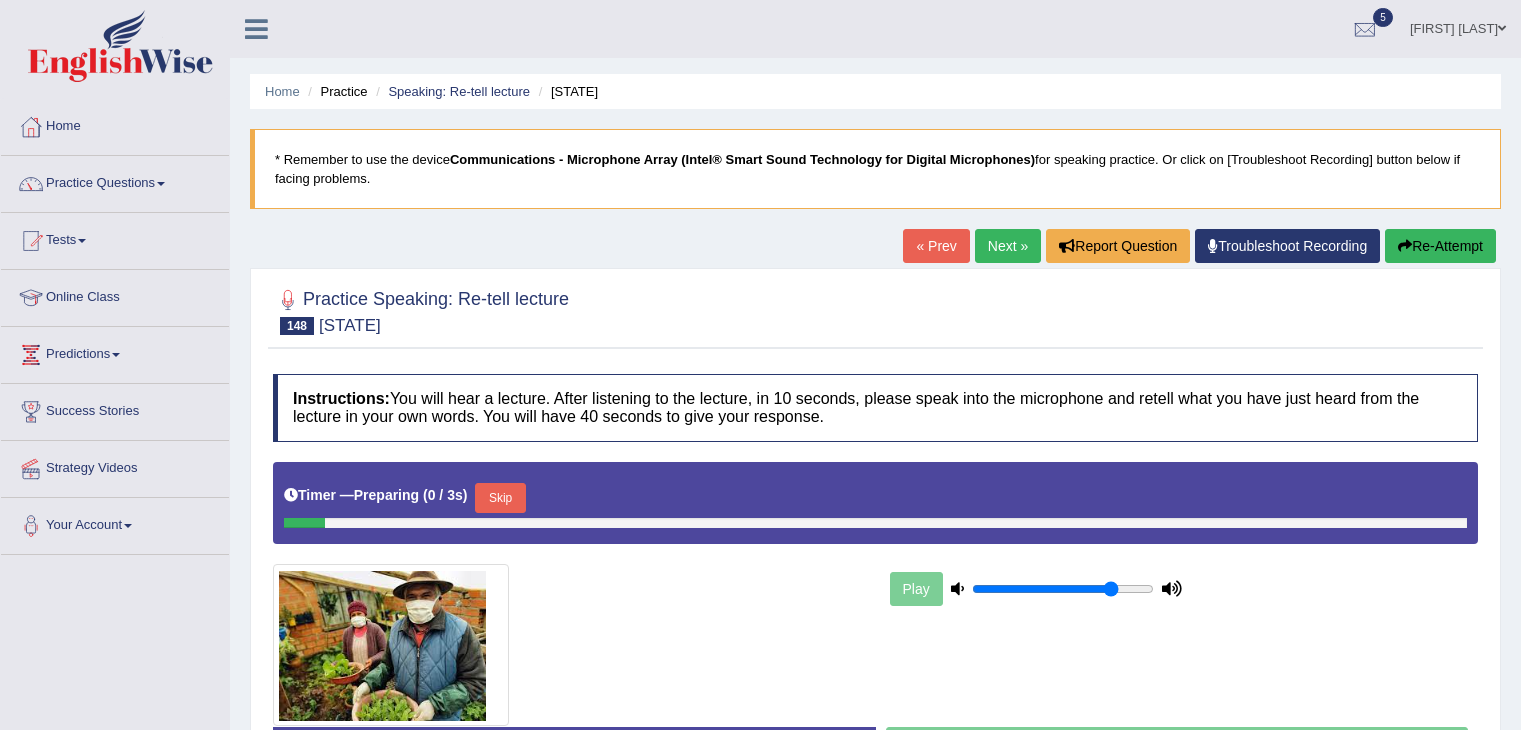 scroll, scrollTop: 0, scrollLeft: 0, axis: both 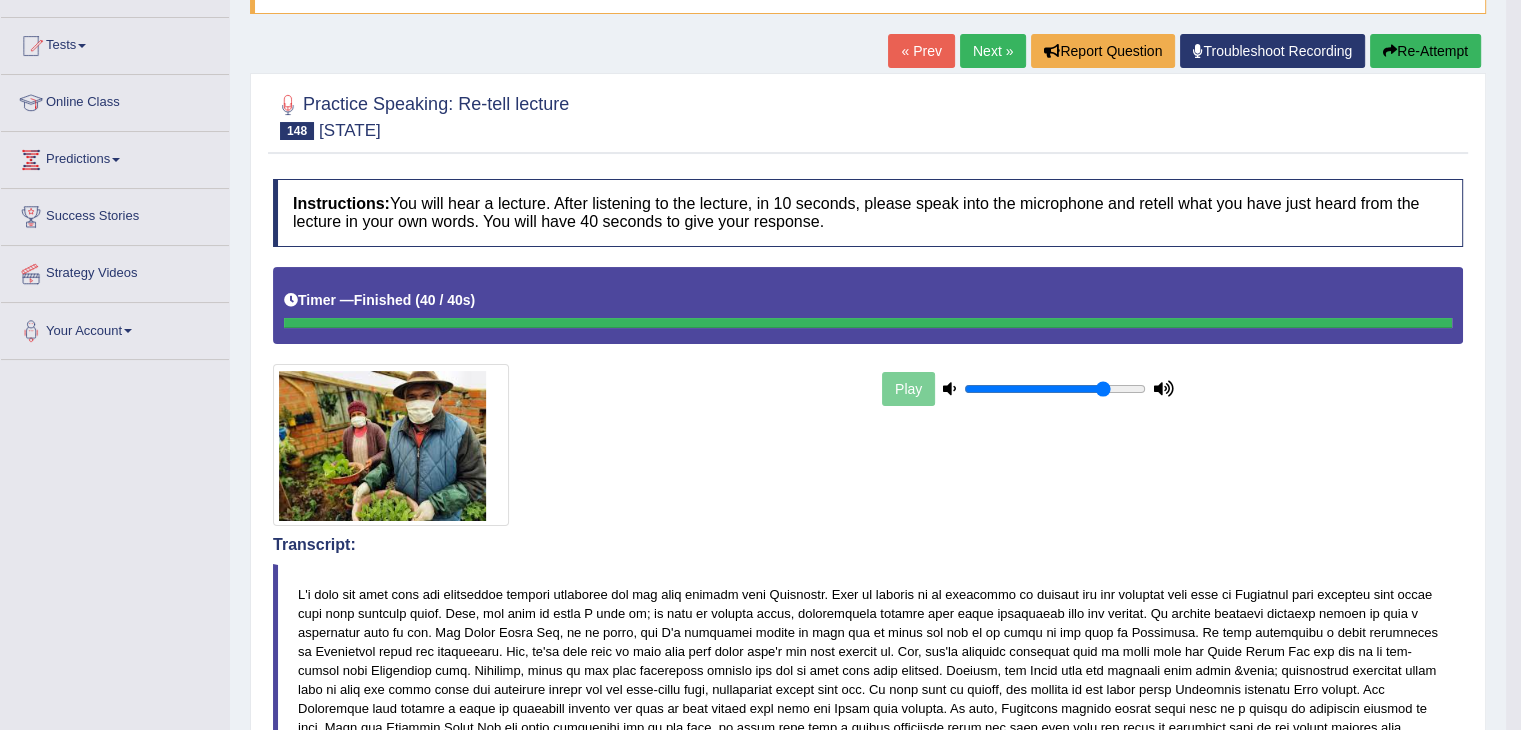 click on "Next »" at bounding box center (993, 51) 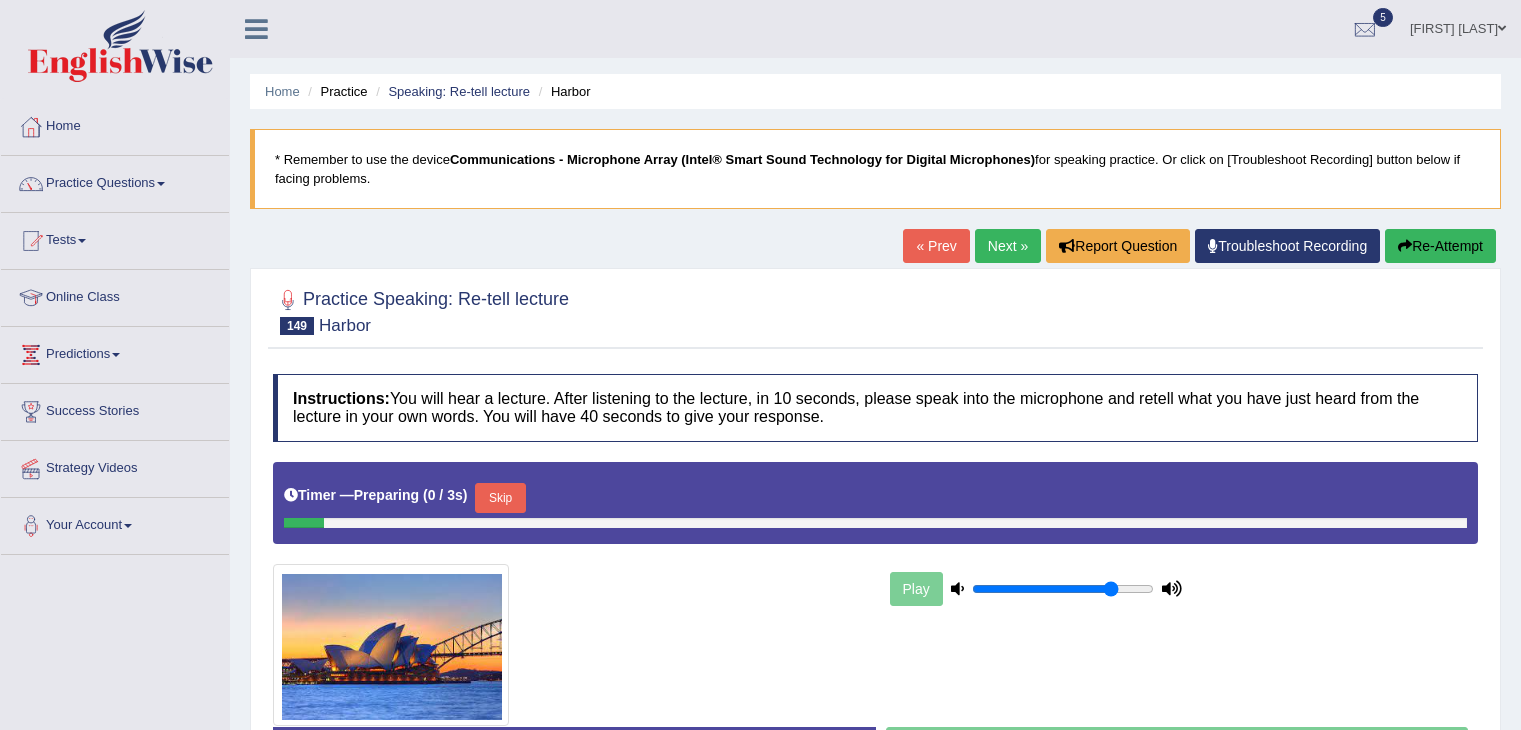scroll, scrollTop: 0, scrollLeft: 0, axis: both 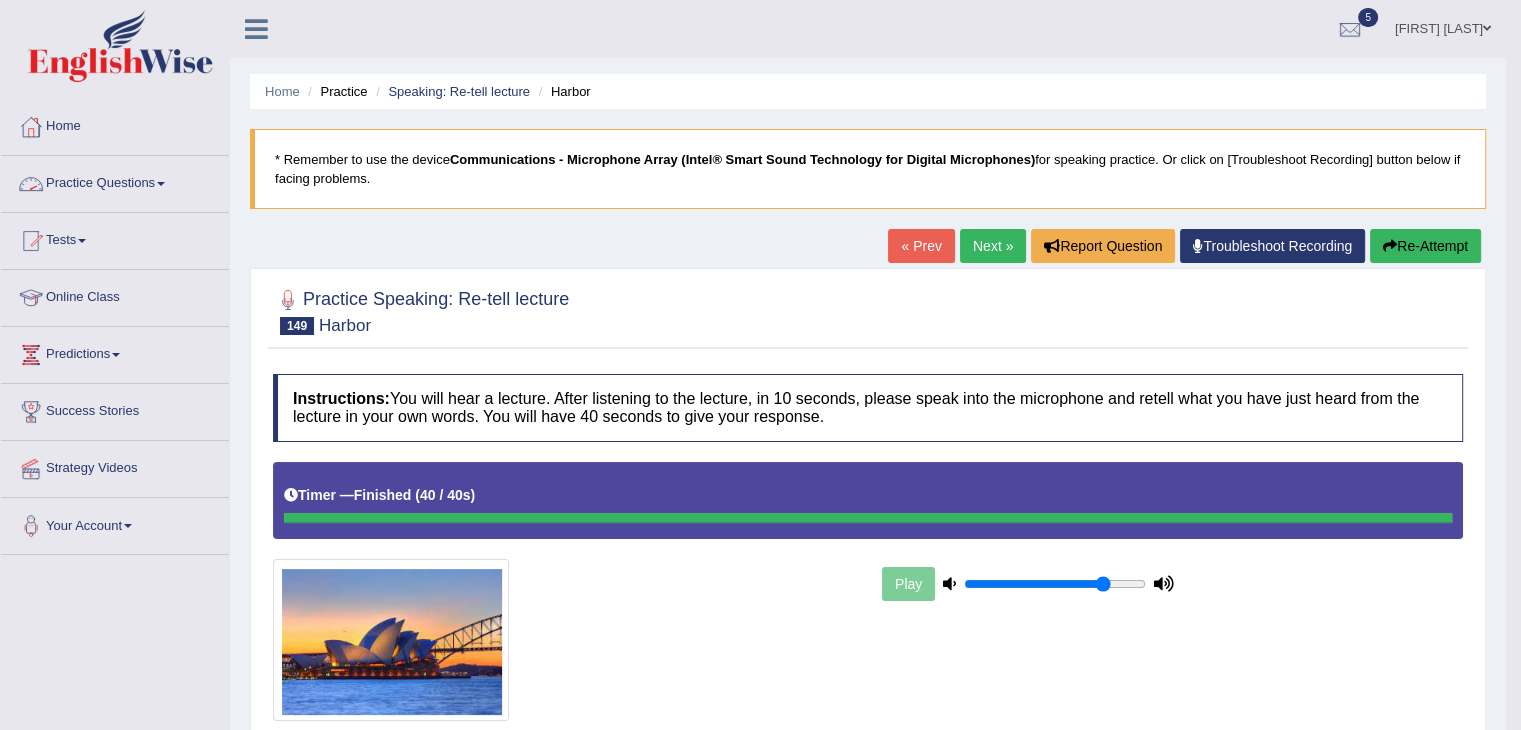 click on "Practice Questions" at bounding box center [115, 181] 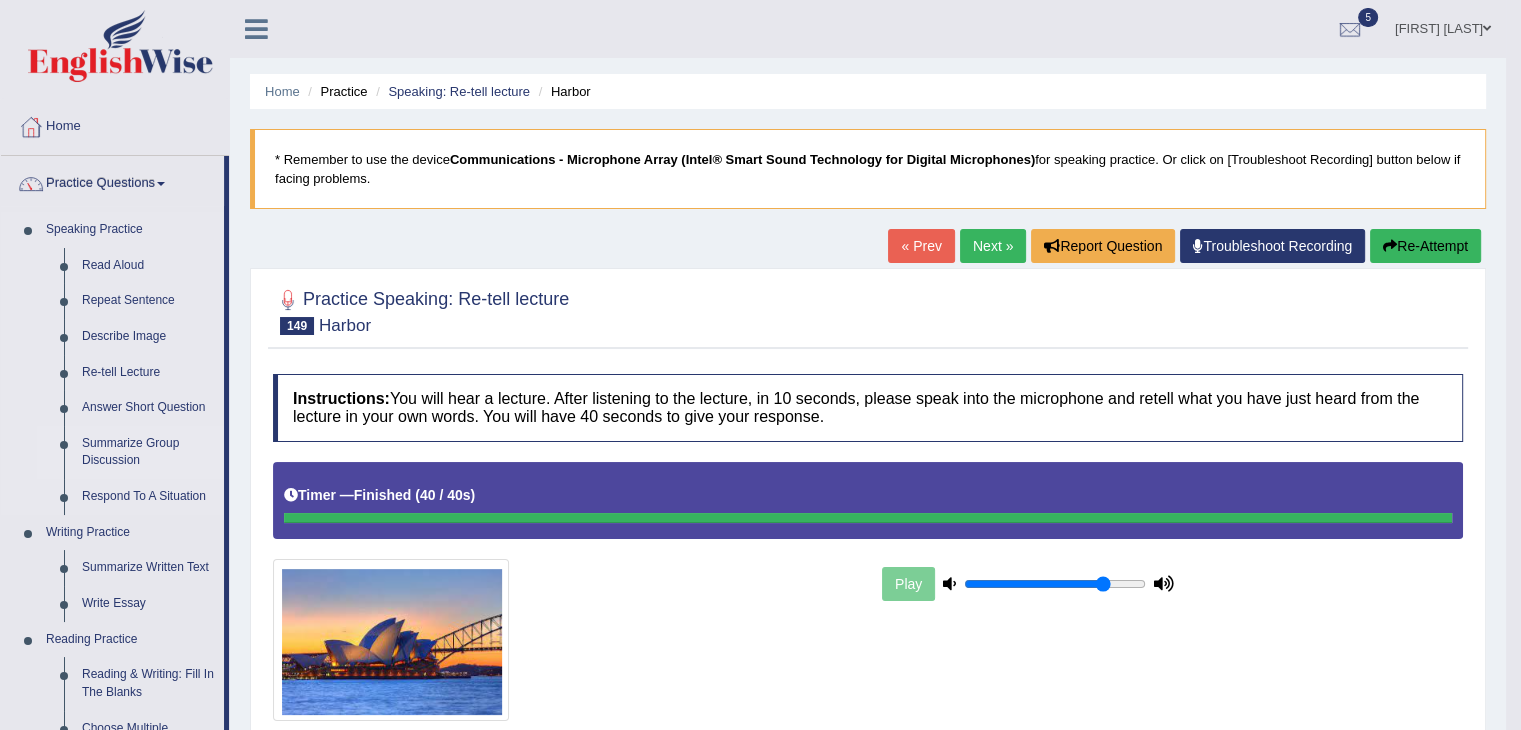 click on "Summarize Group Discussion" at bounding box center [148, 452] 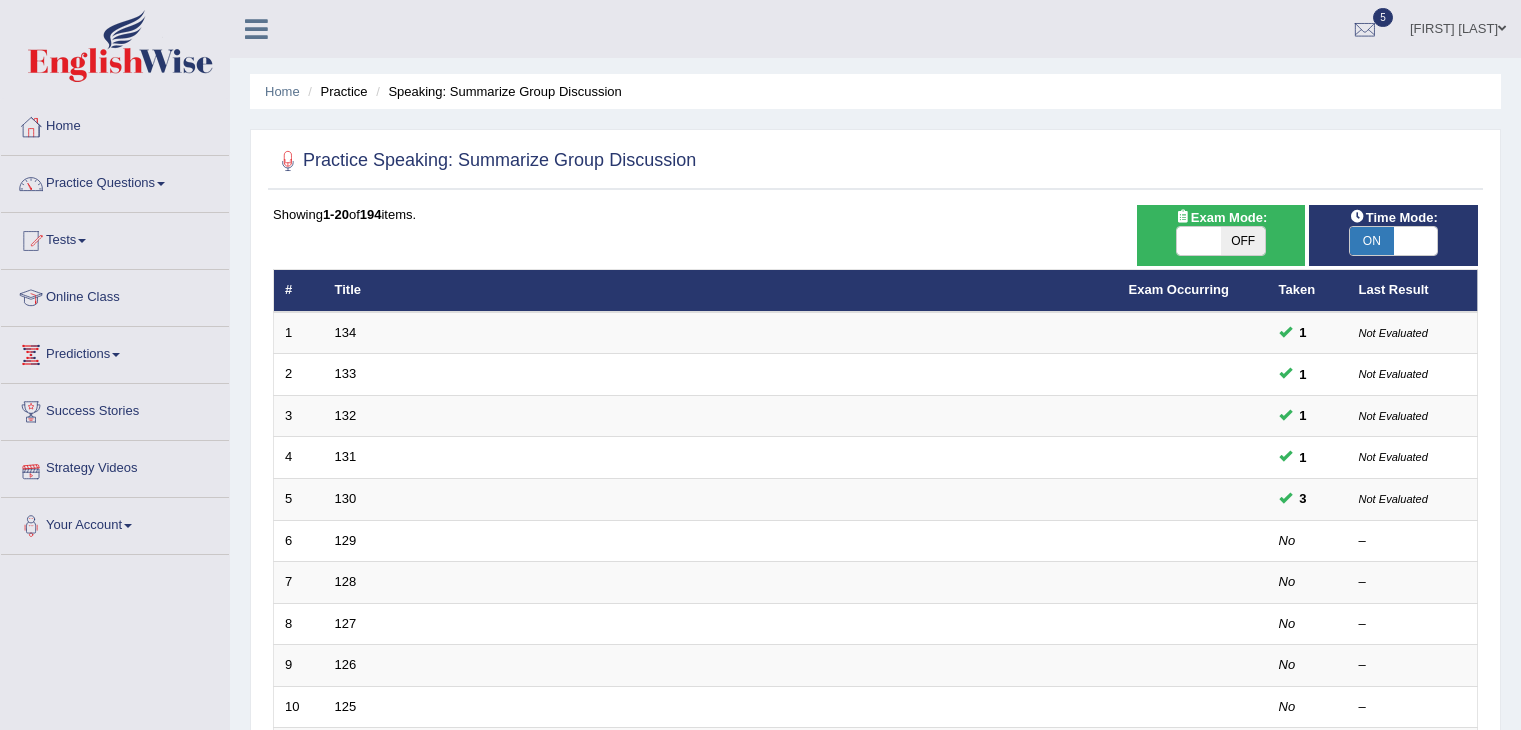 scroll, scrollTop: 0, scrollLeft: 0, axis: both 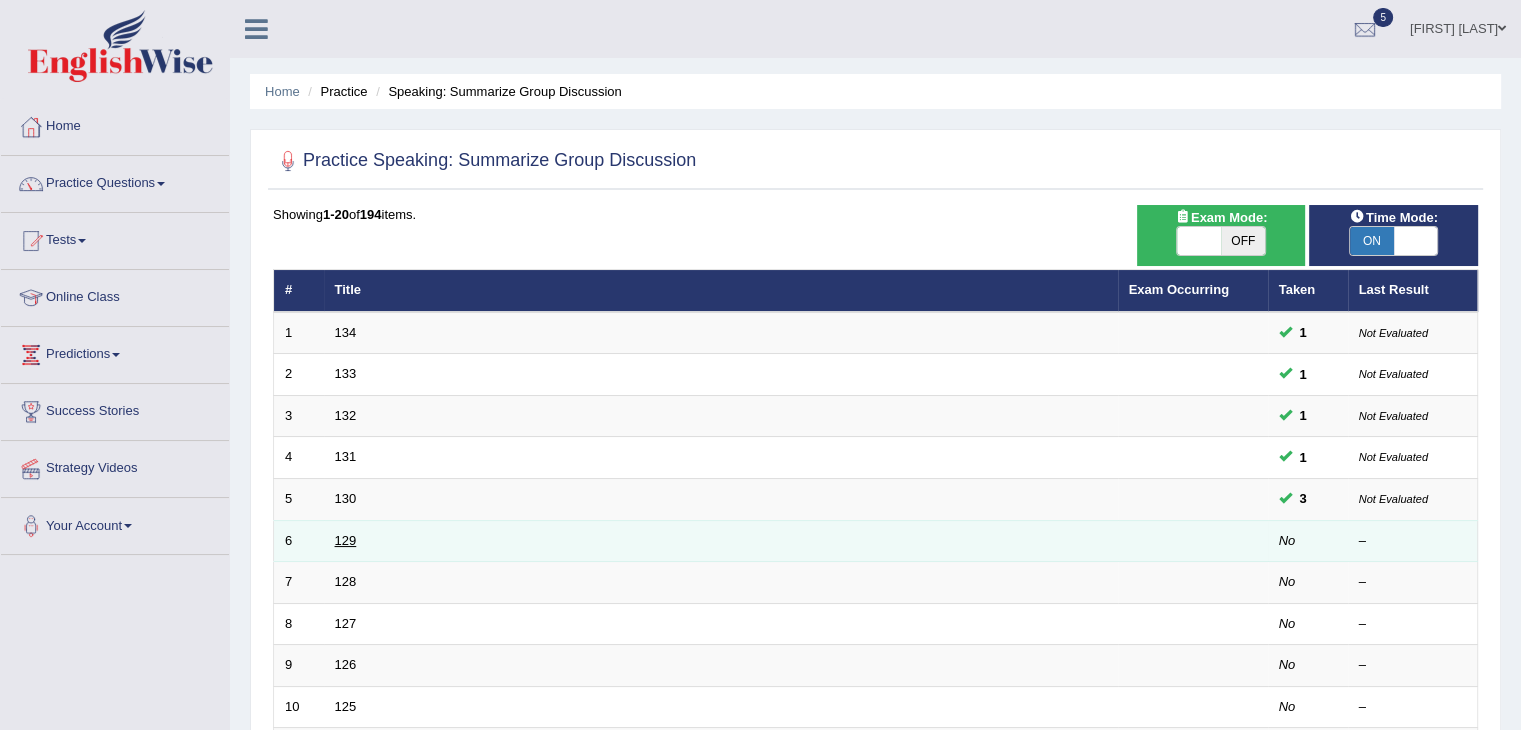click on "129" at bounding box center [346, 540] 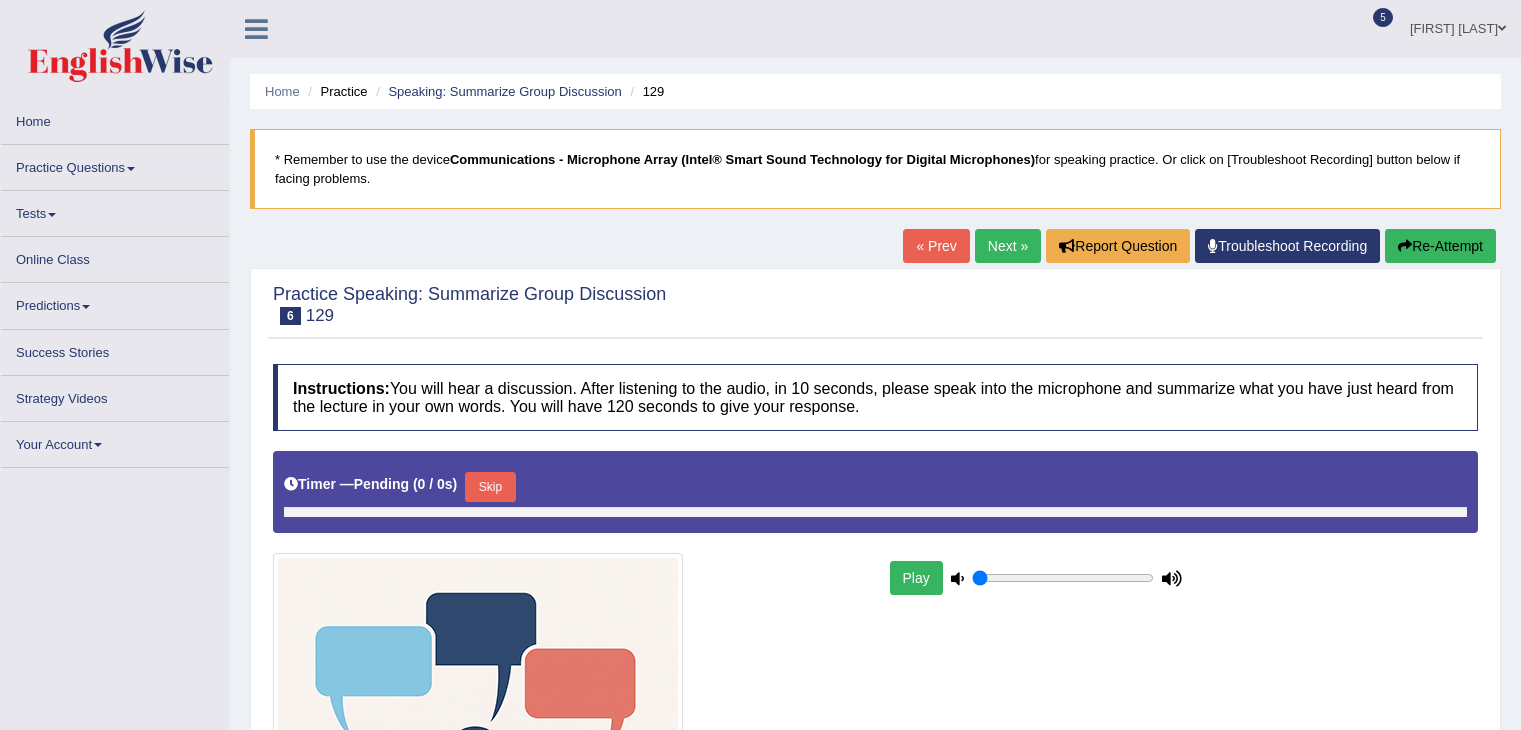 scroll, scrollTop: 0, scrollLeft: 0, axis: both 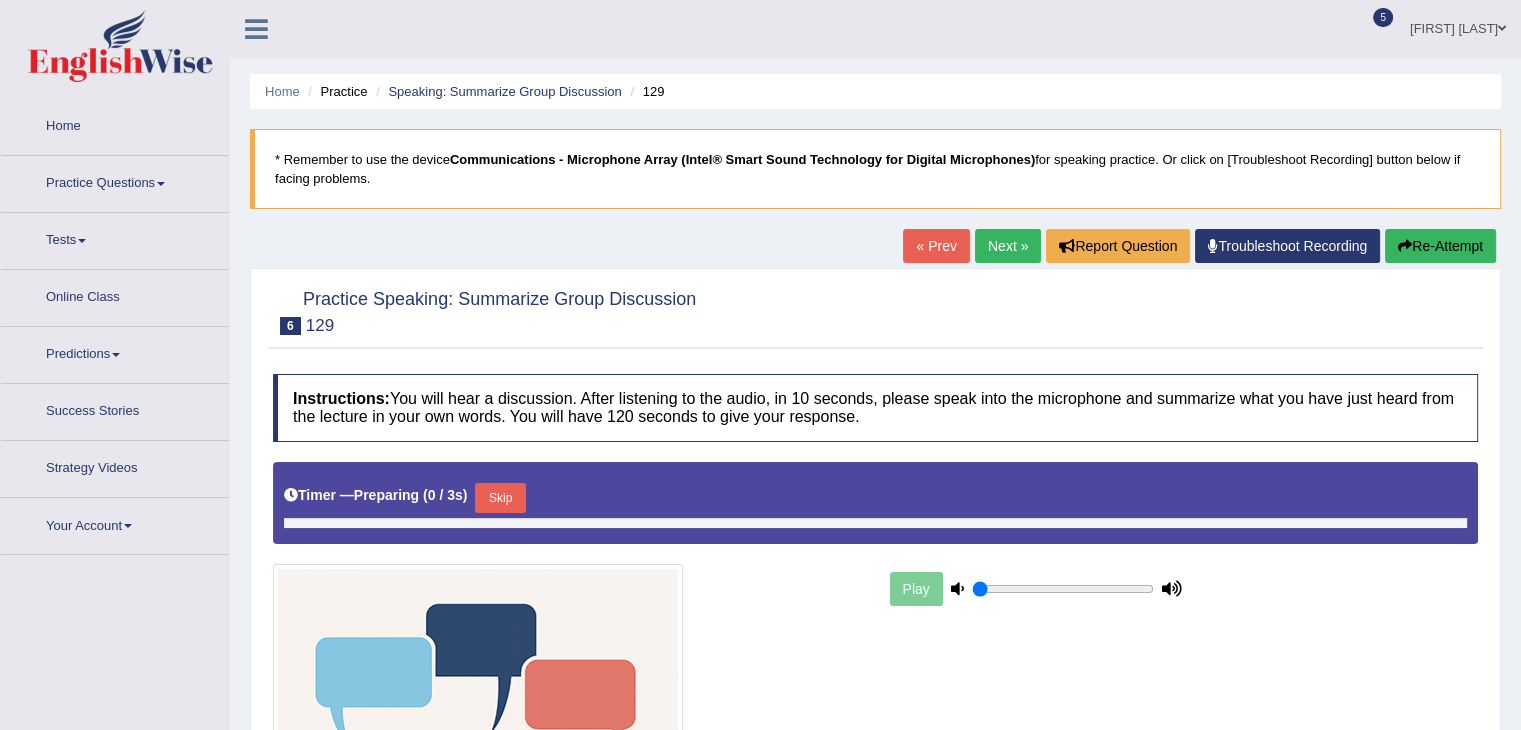 type on "0.8" 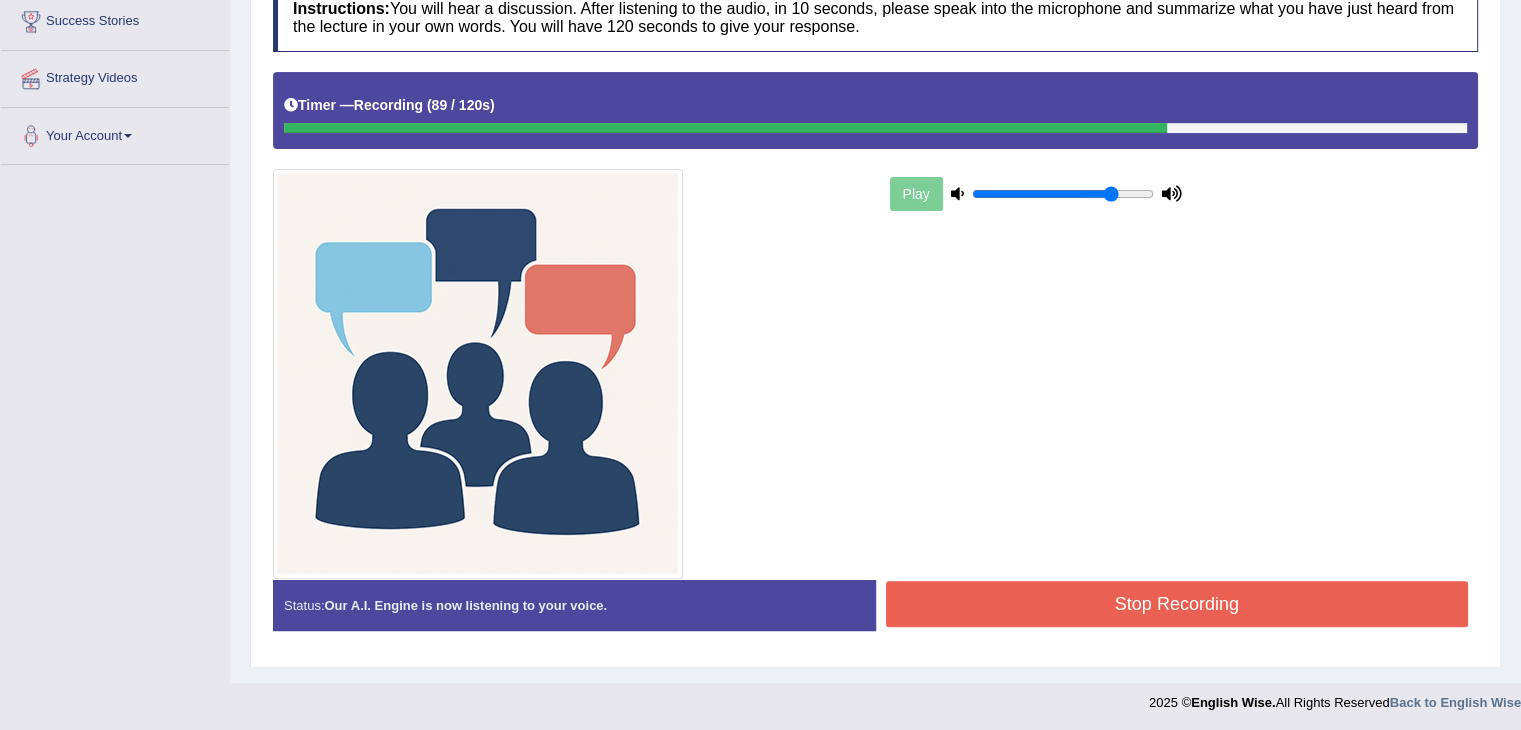 scroll, scrollTop: 389, scrollLeft: 0, axis: vertical 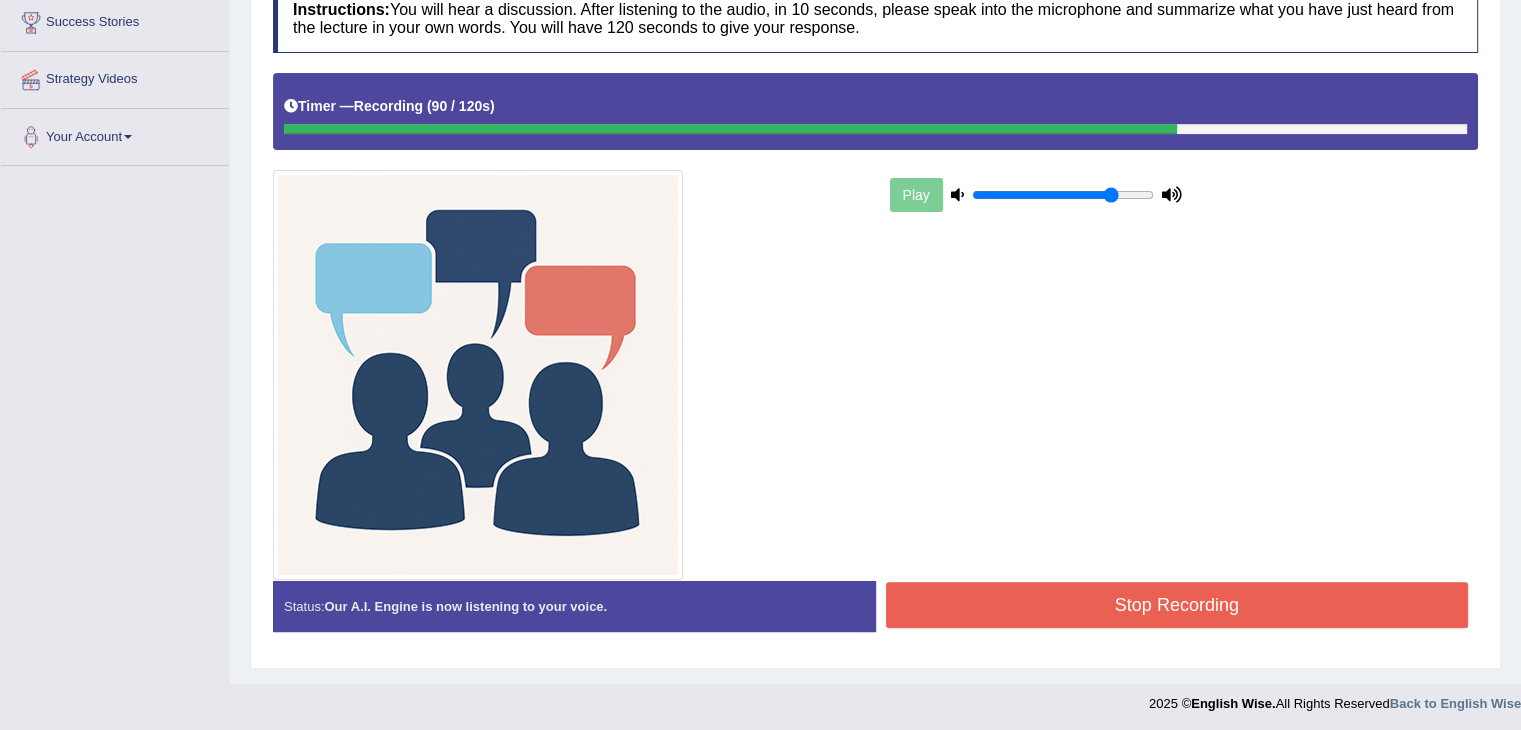 click on "Stop Recording" at bounding box center (1177, 605) 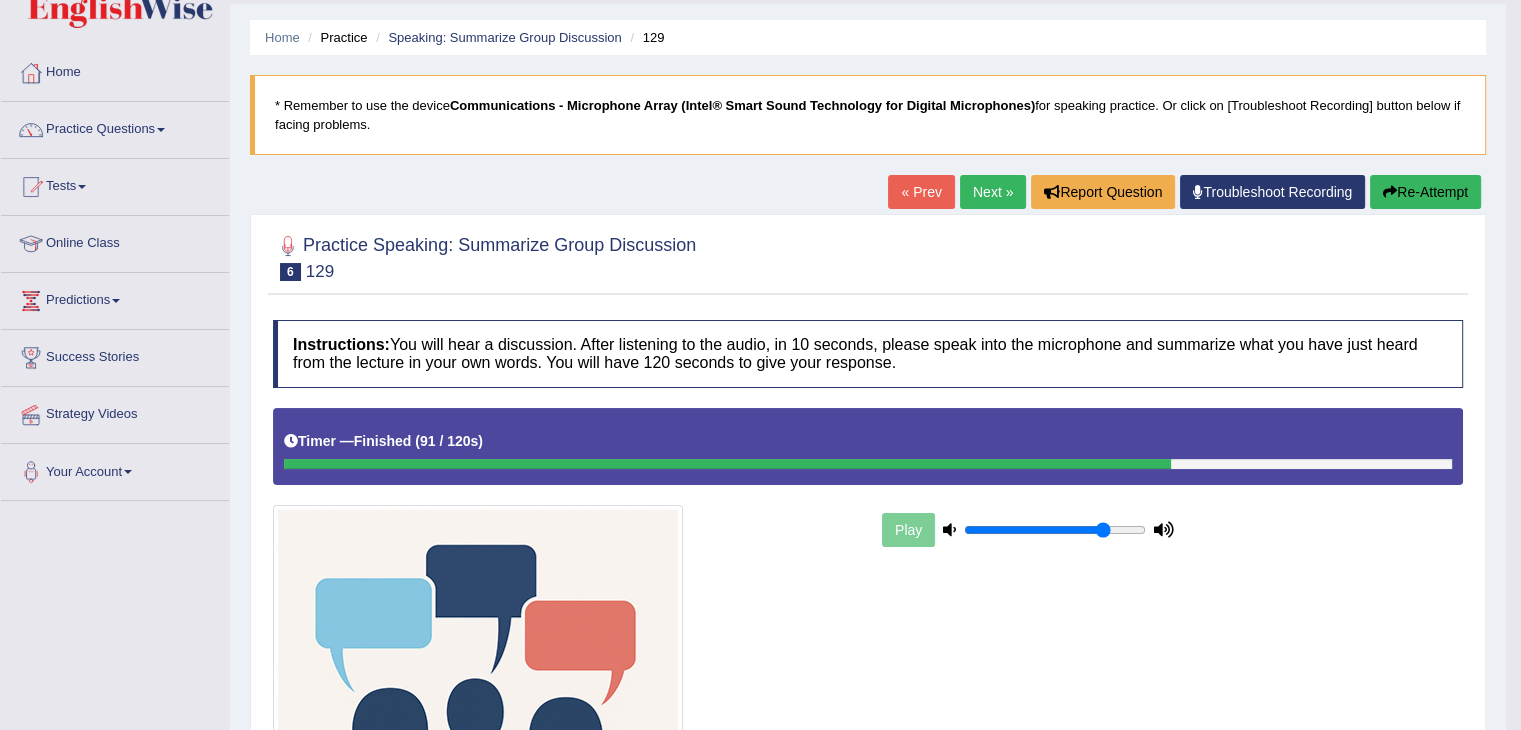 scroll, scrollTop: 52, scrollLeft: 0, axis: vertical 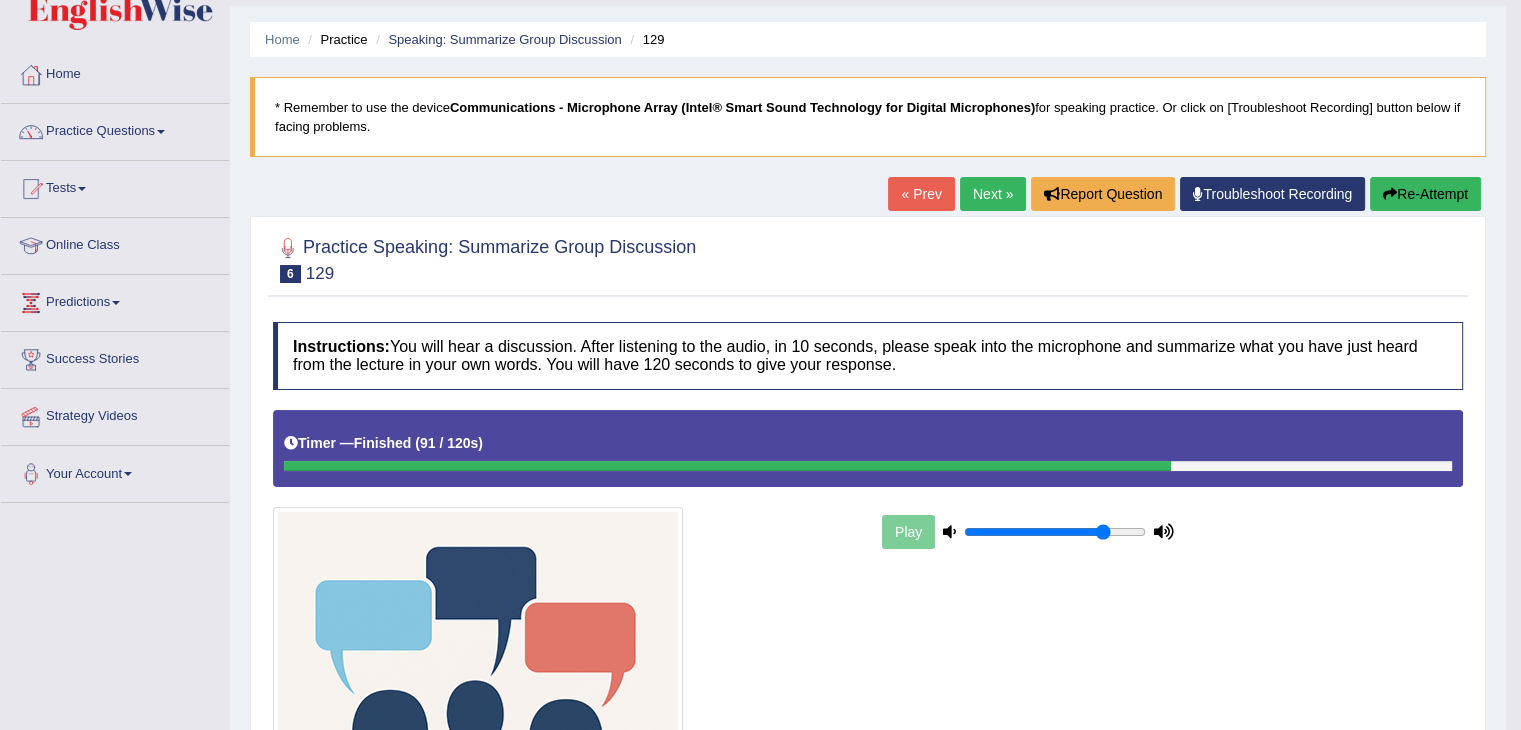 click on "Next »" at bounding box center (993, 194) 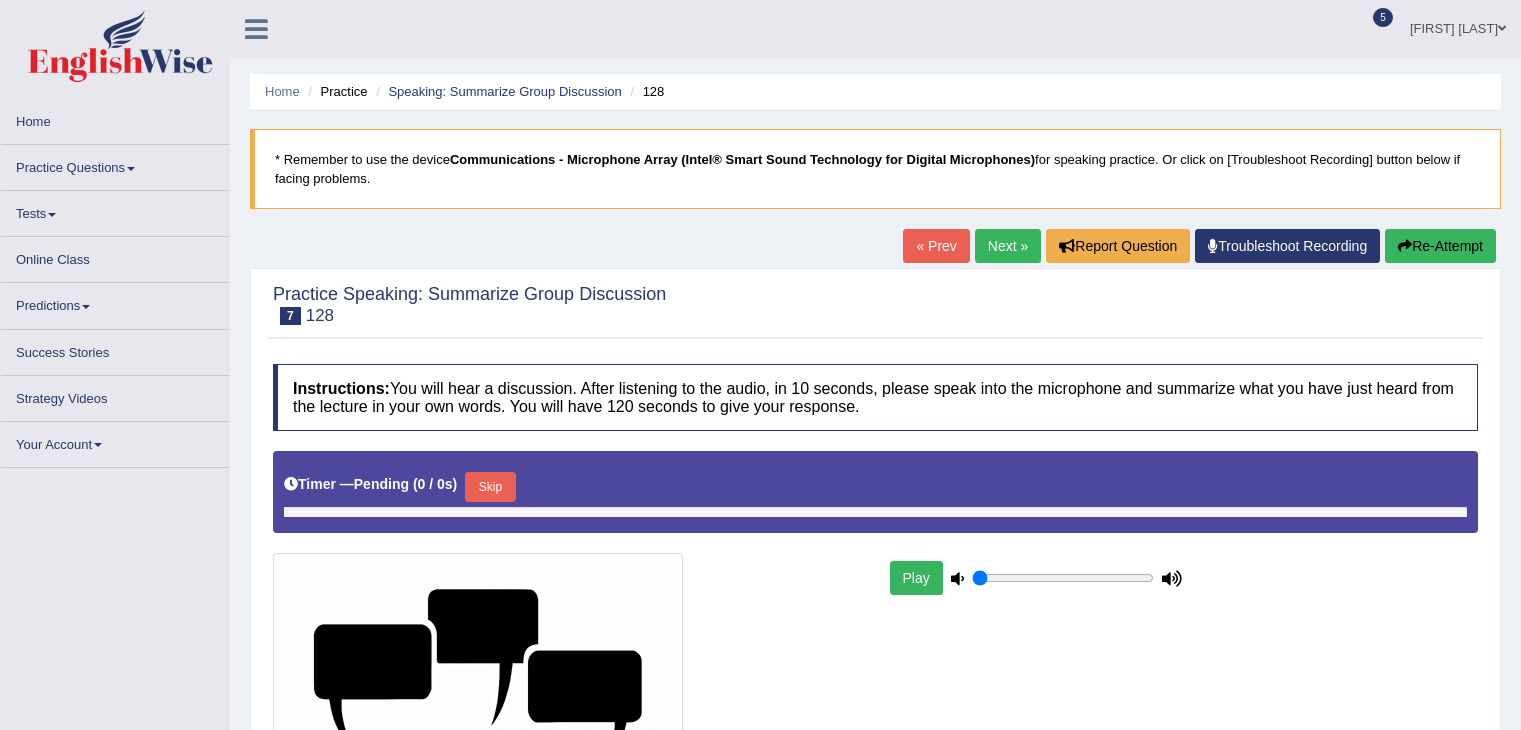 scroll, scrollTop: 0, scrollLeft: 0, axis: both 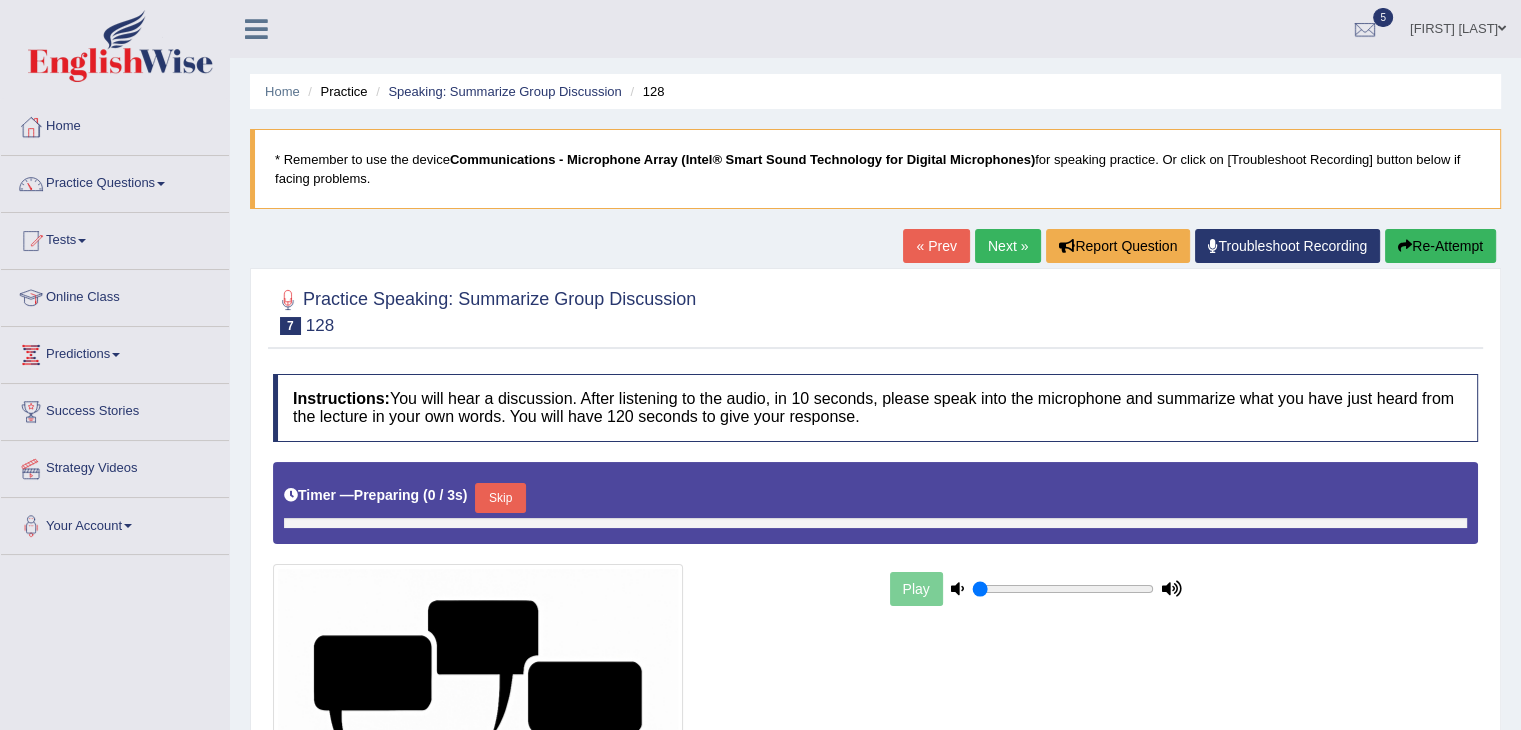 type on "0.8" 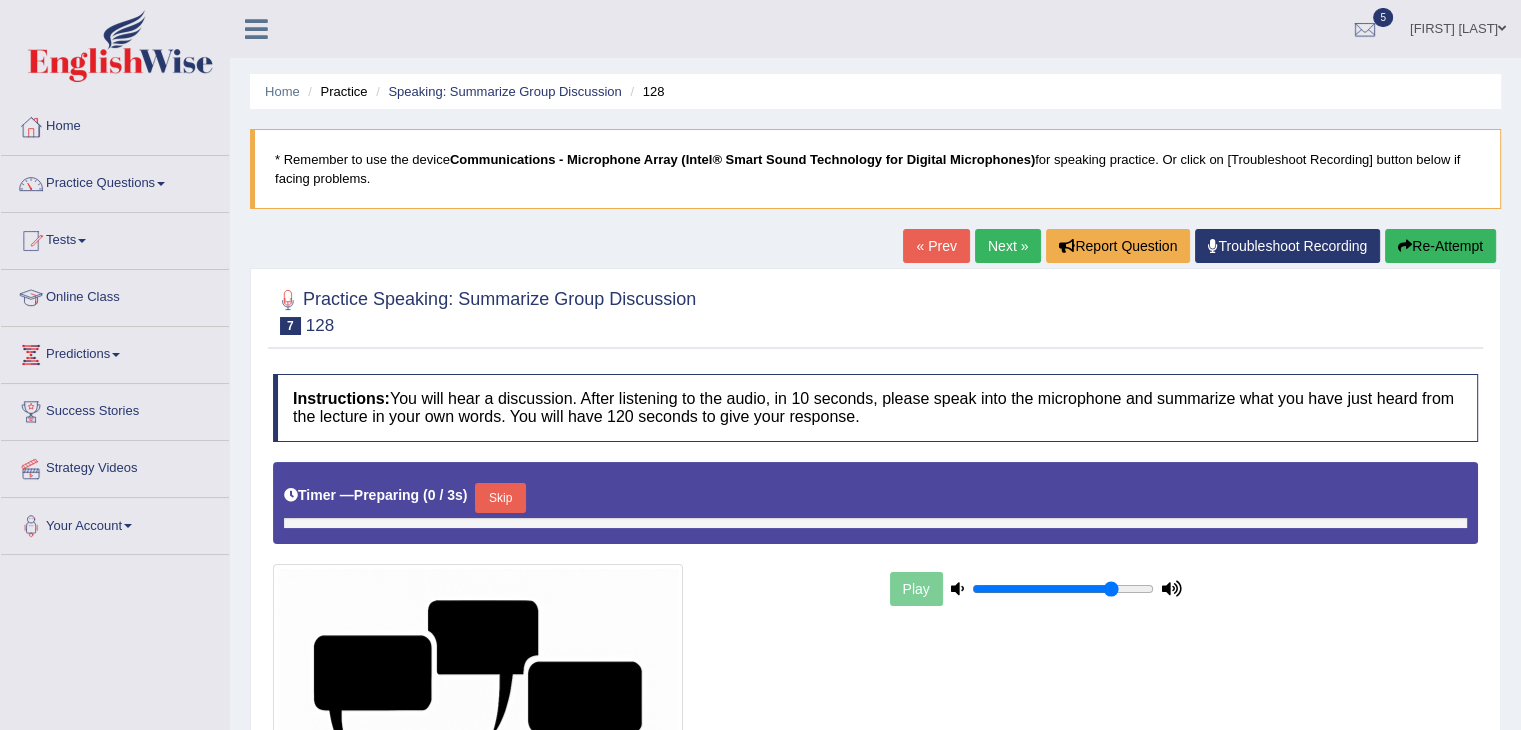 scroll, scrollTop: 0, scrollLeft: 0, axis: both 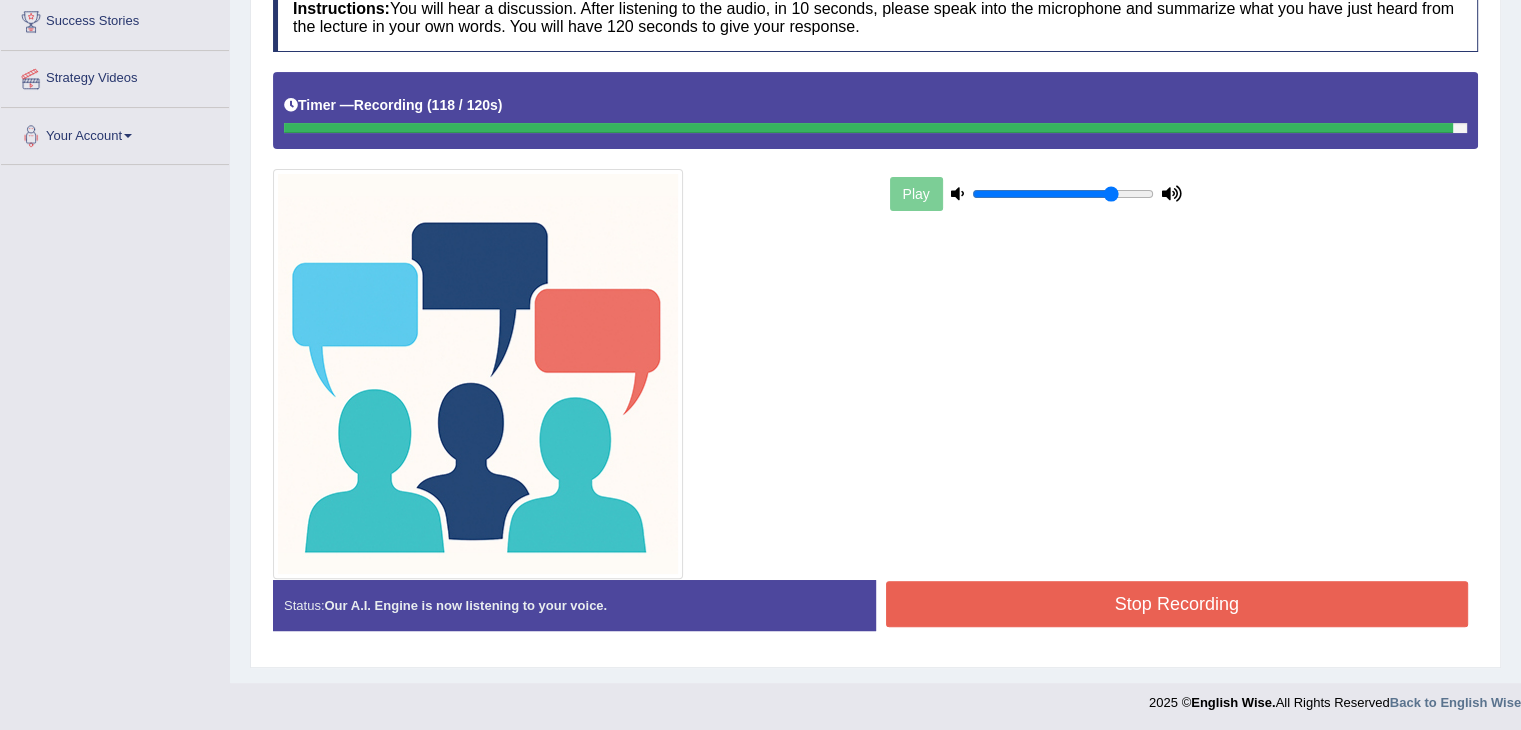 click on "Stop Recording" at bounding box center (1177, 604) 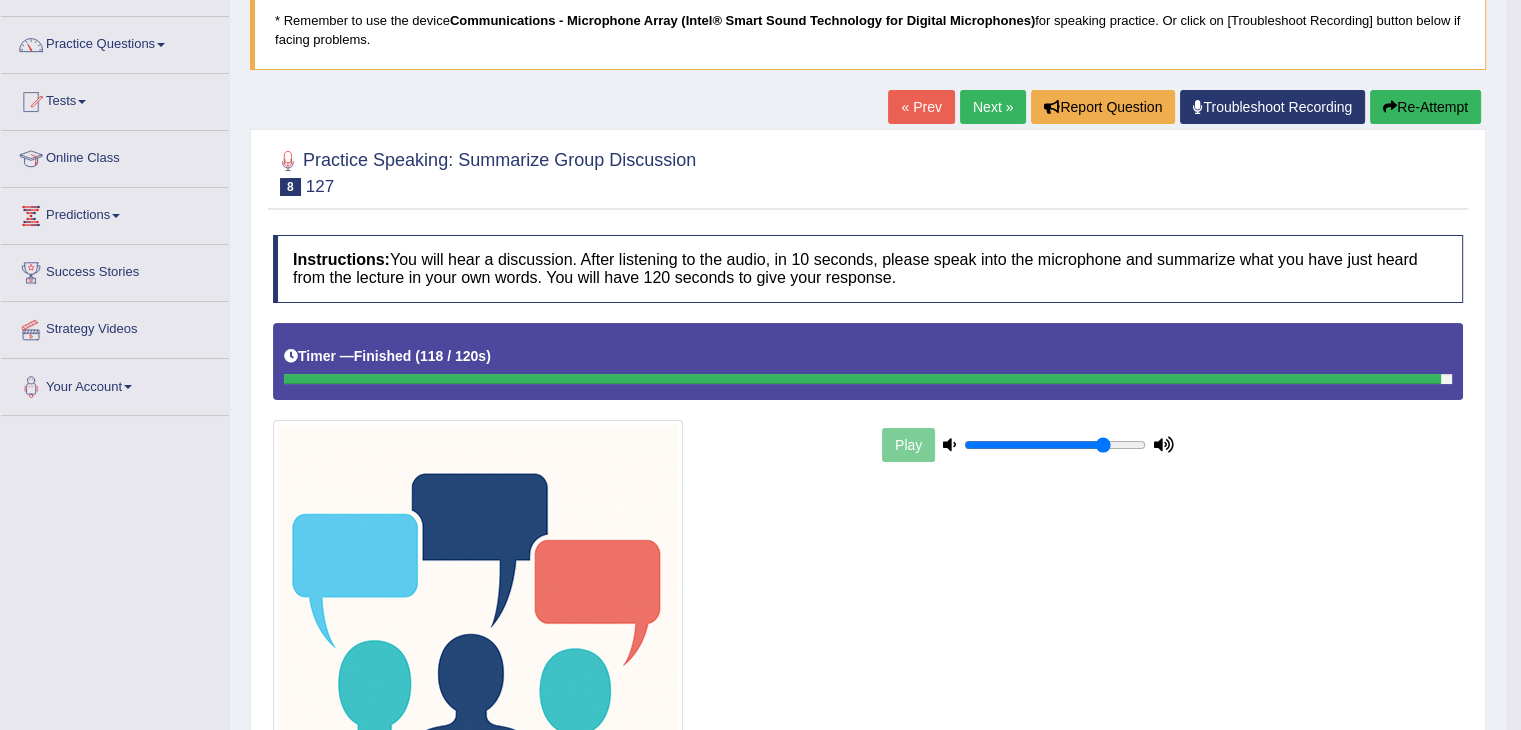 scroll, scrollTop: 0, scrollLeft: 0, axis: both 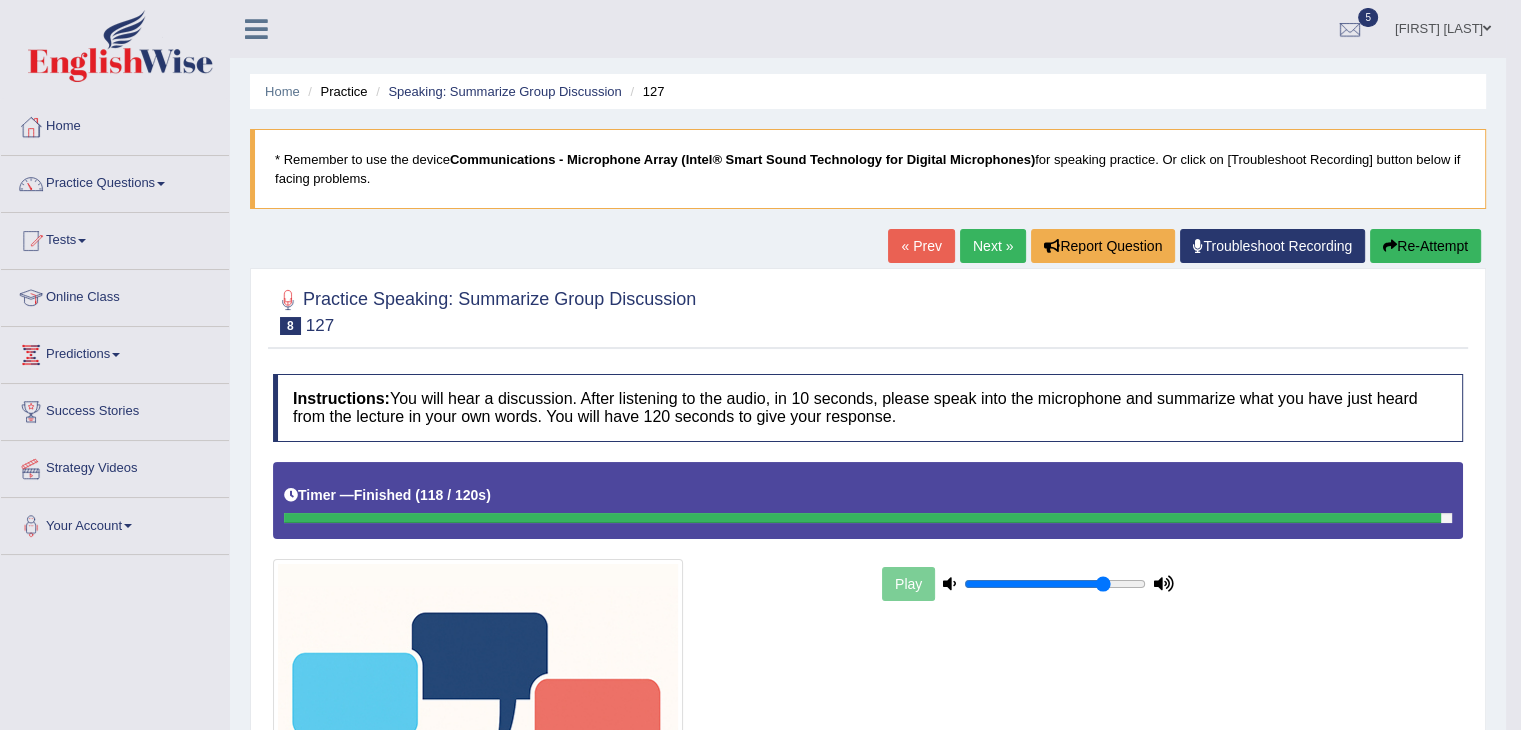 click on "Re-Attempt" at bounding box center (1425, 246) 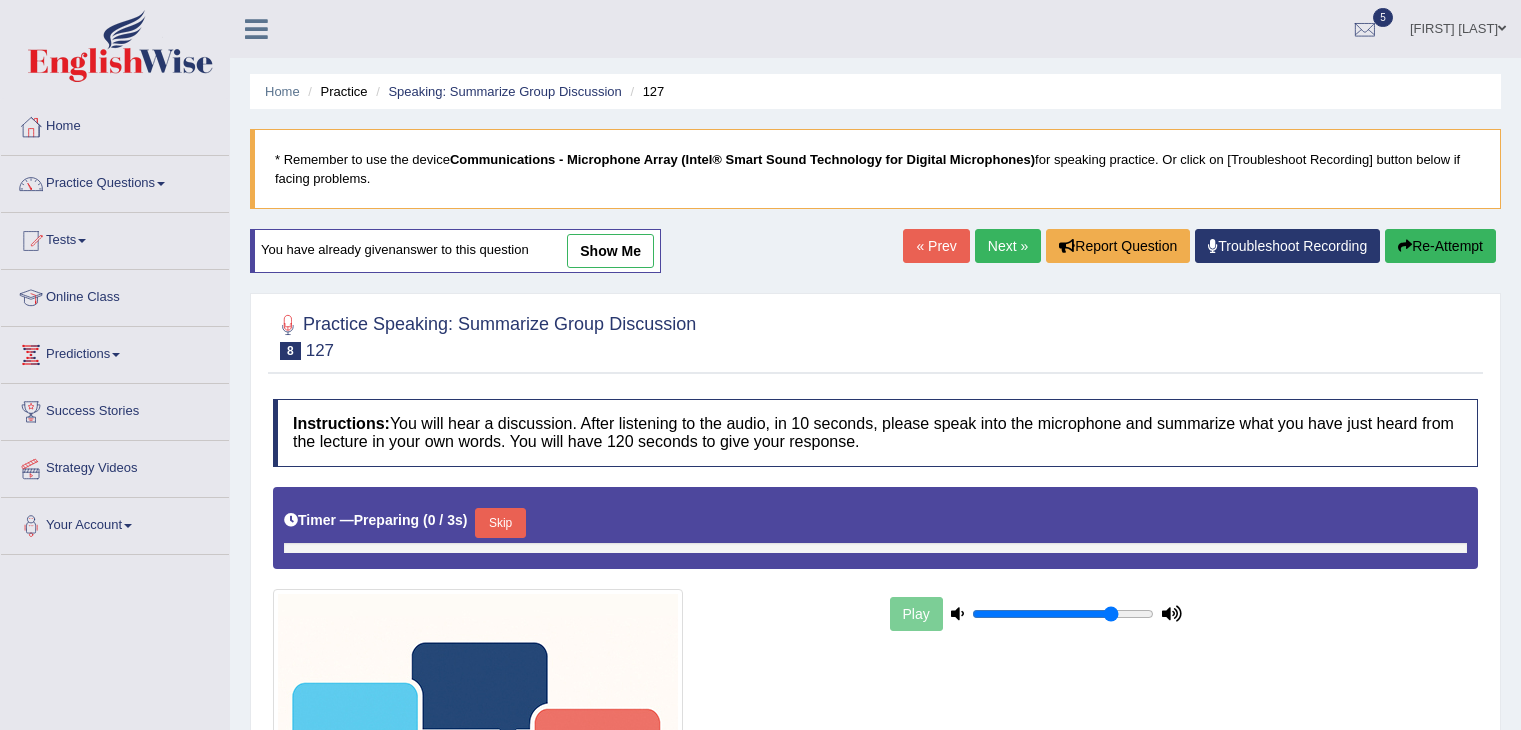 scroll, scrollTop: 0, scrollLeft: 0, axis: both 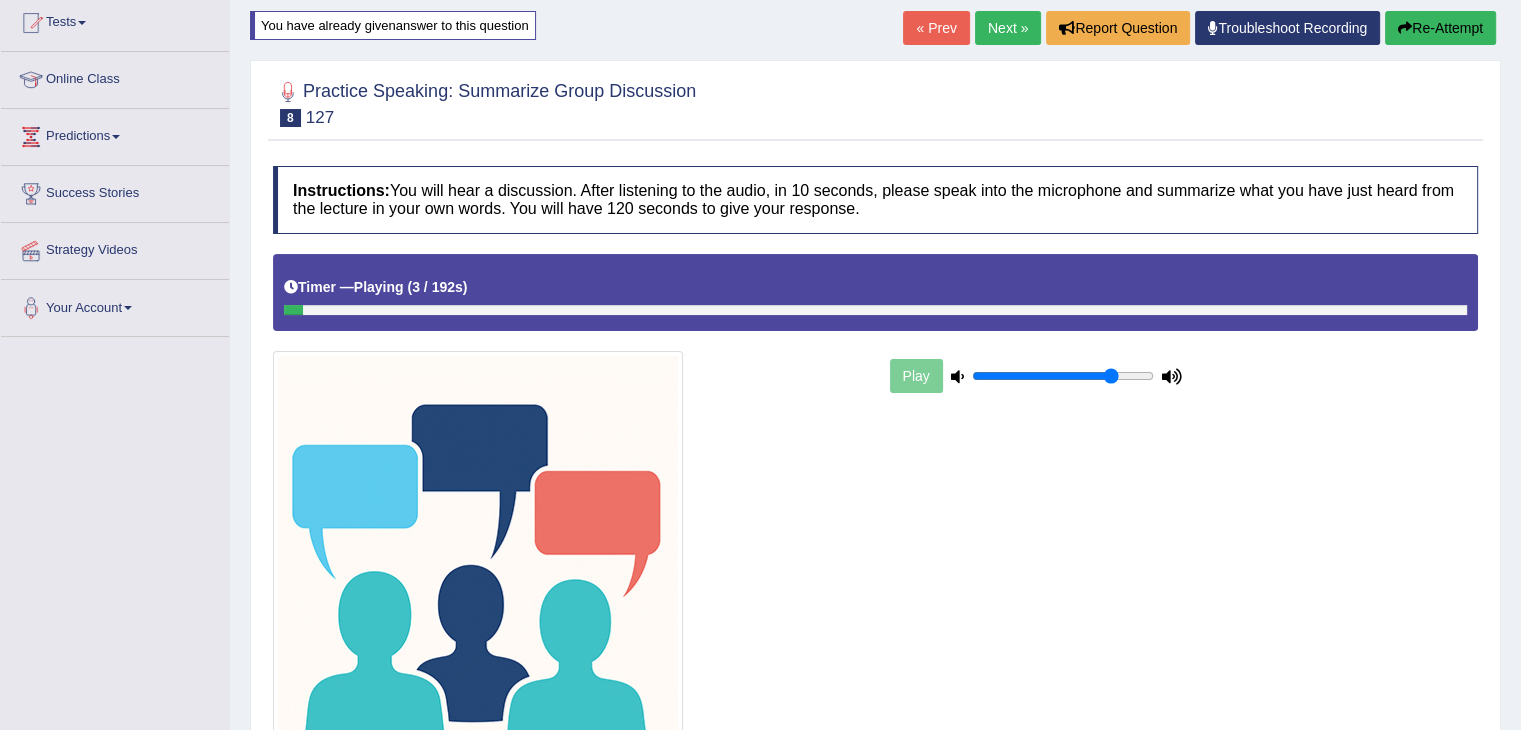 click at bounding box center (875, 310) 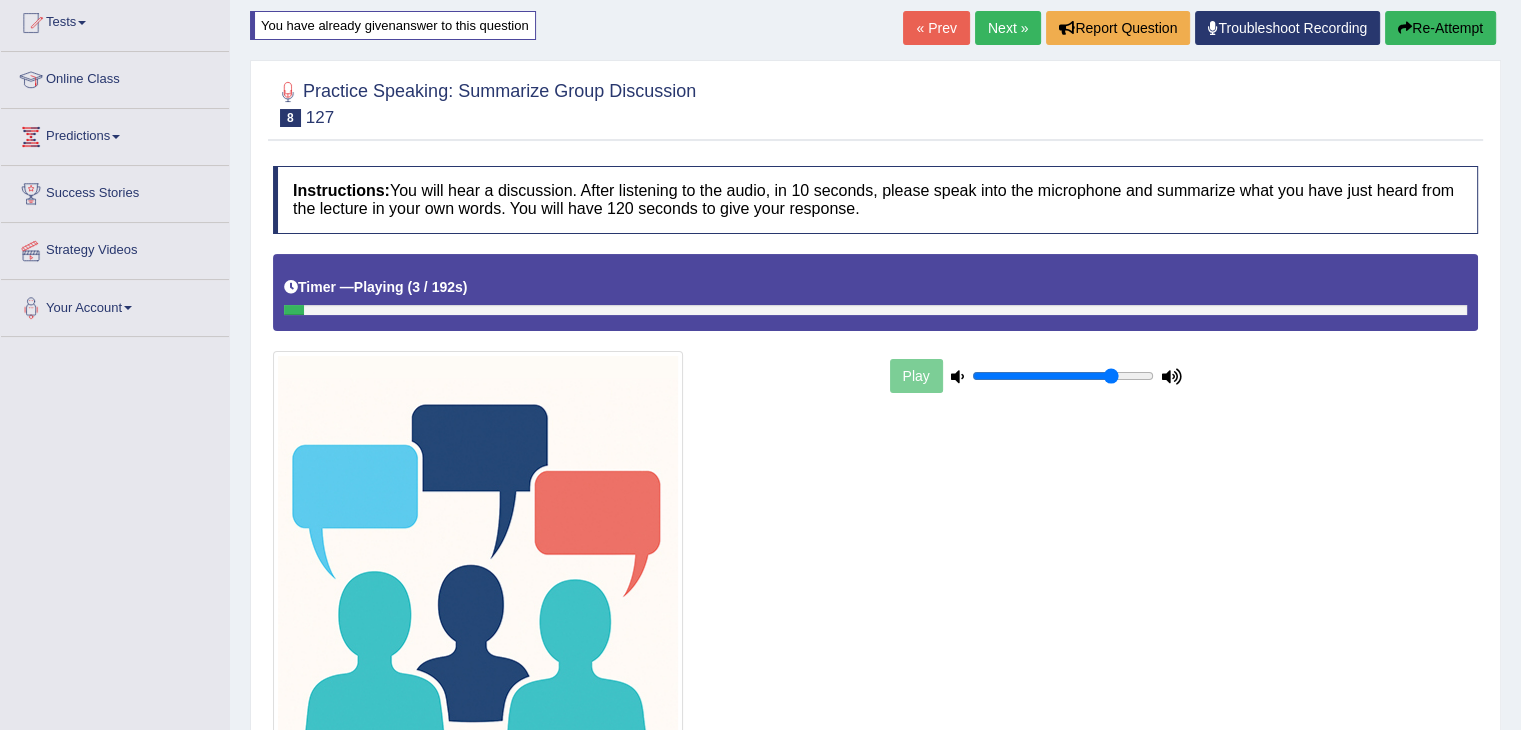 click at bounding box center (875, 310) 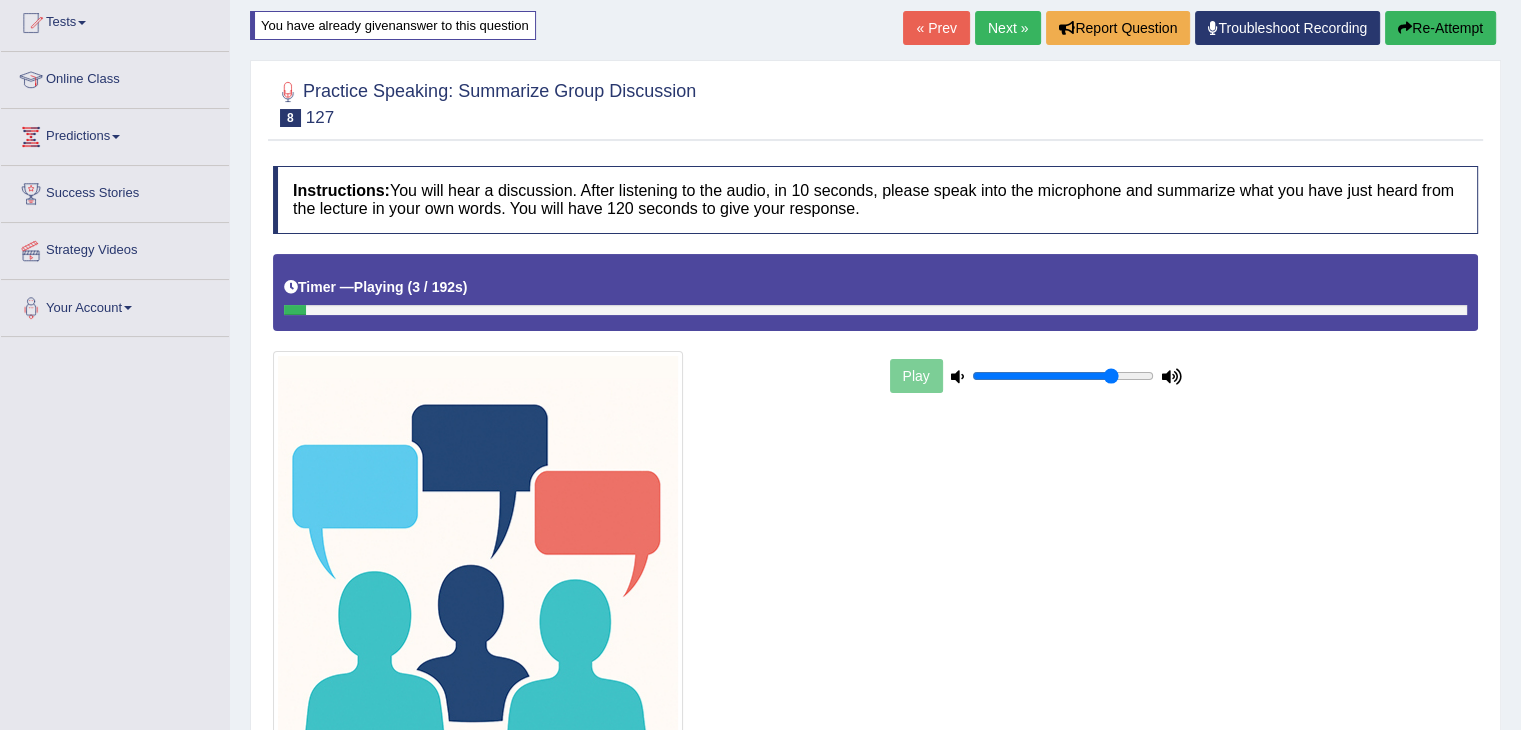click at bounding box center [875, 310] 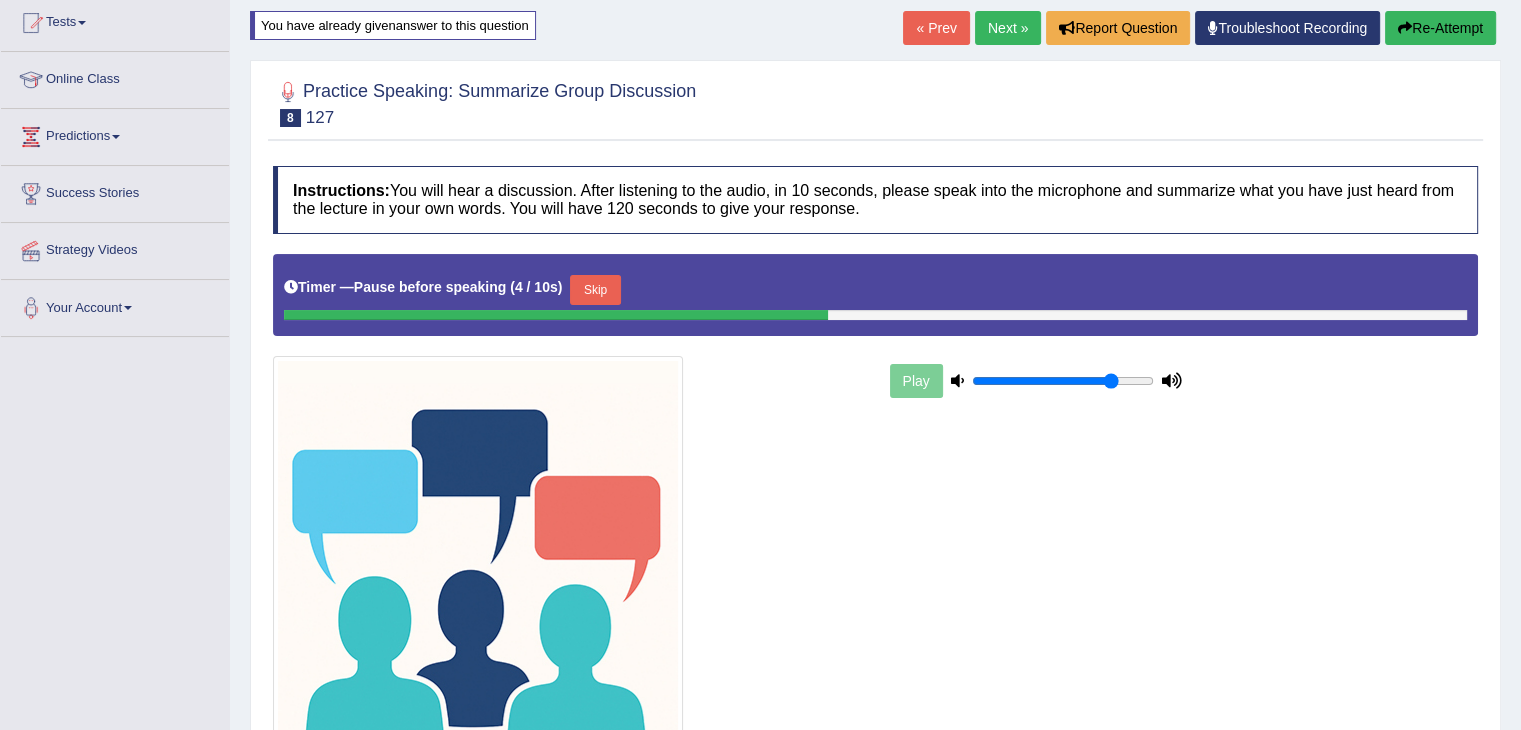 click on "Skip" at bounding box center (595, 290) 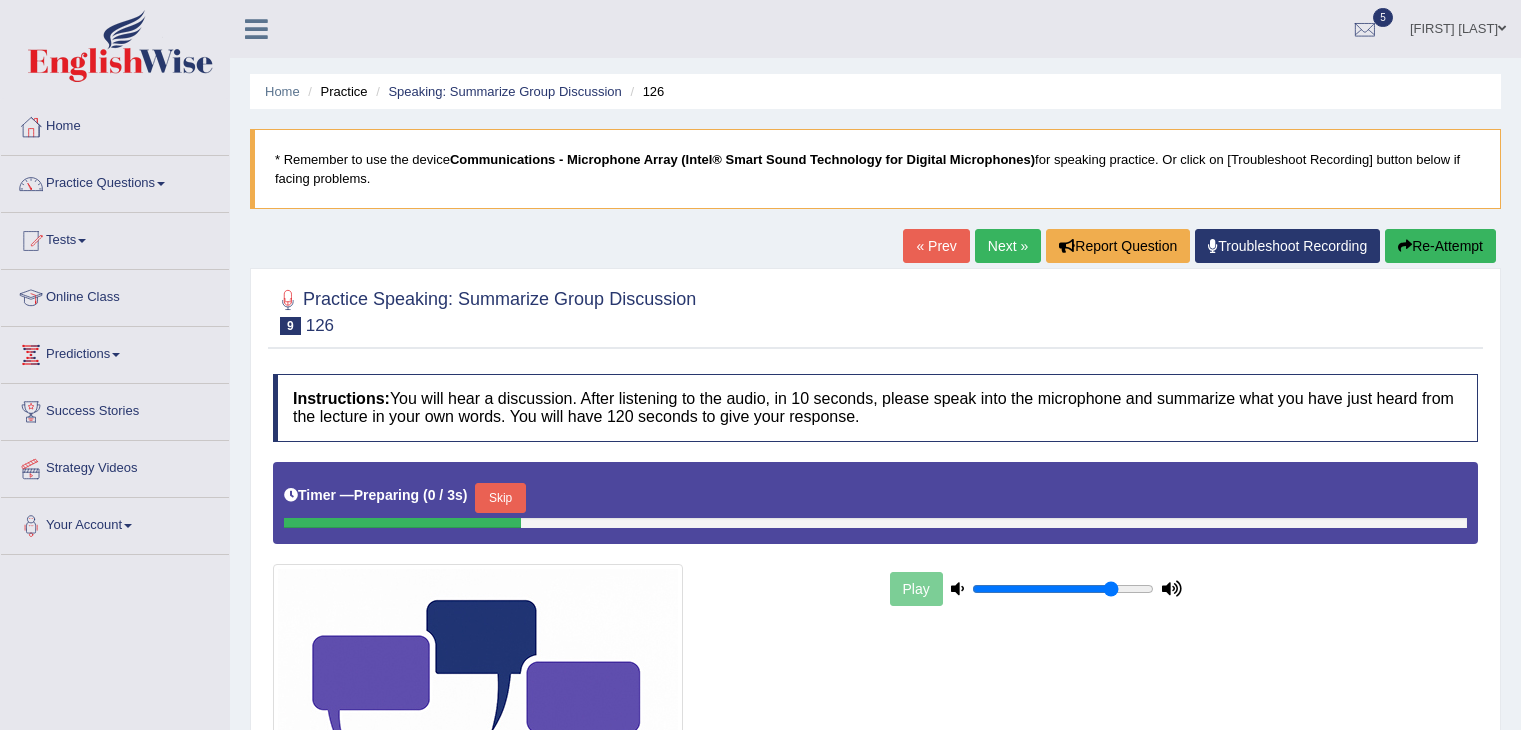 scroll, scrollTop: 0, scrollLeft: 0, axis: both 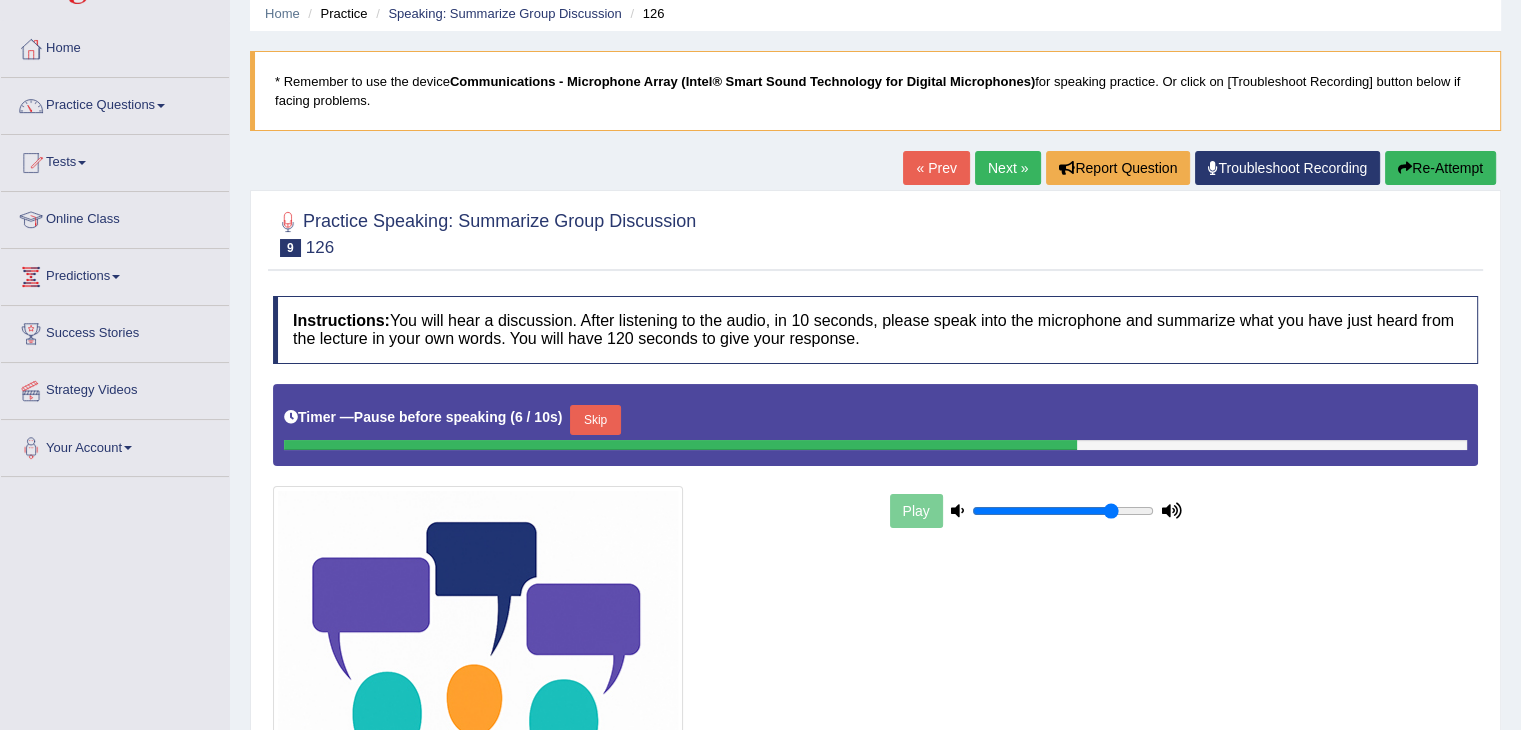 click on "Skip" at bounding box center [595, 420] 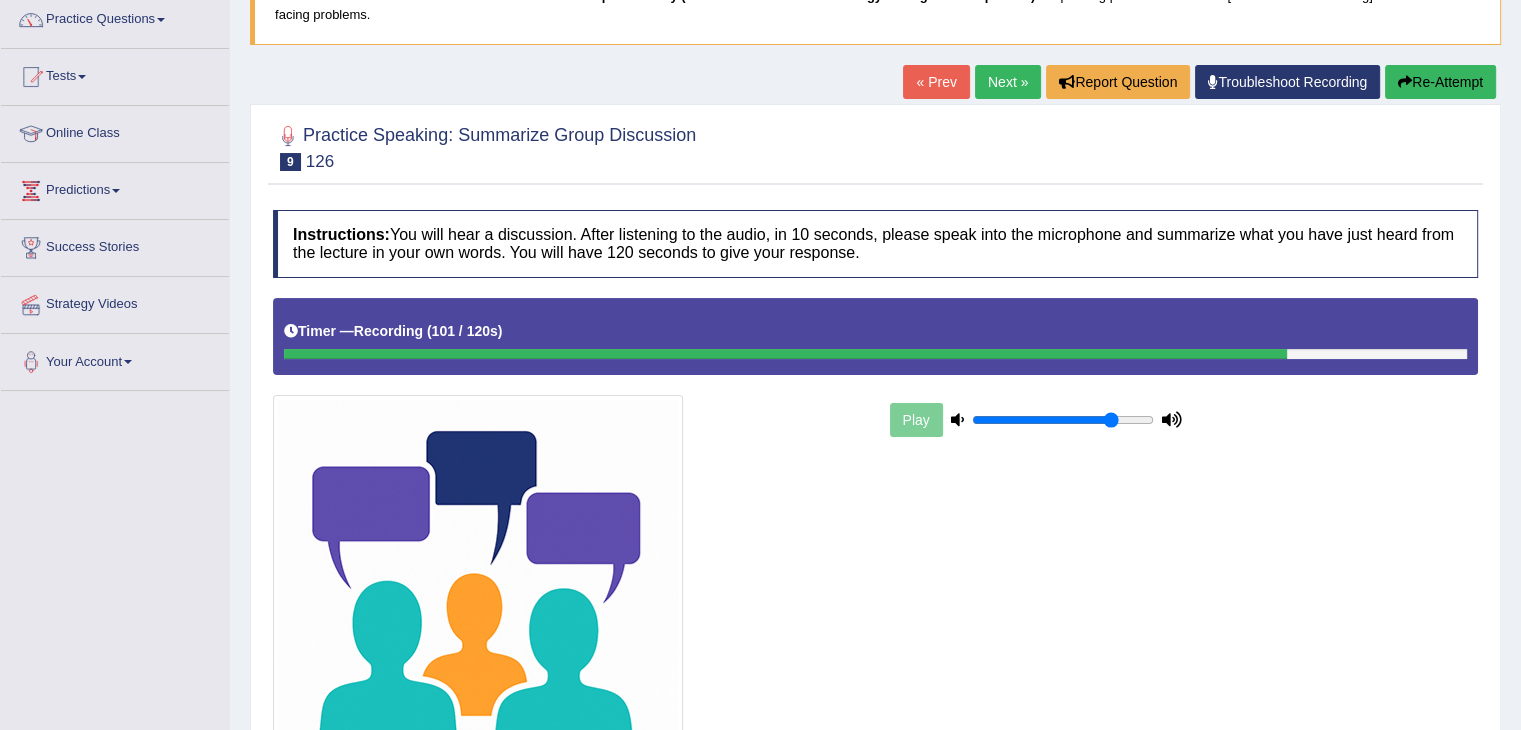 scroll, scrollTop: 390, scrollLeft: 0, axis: vertical 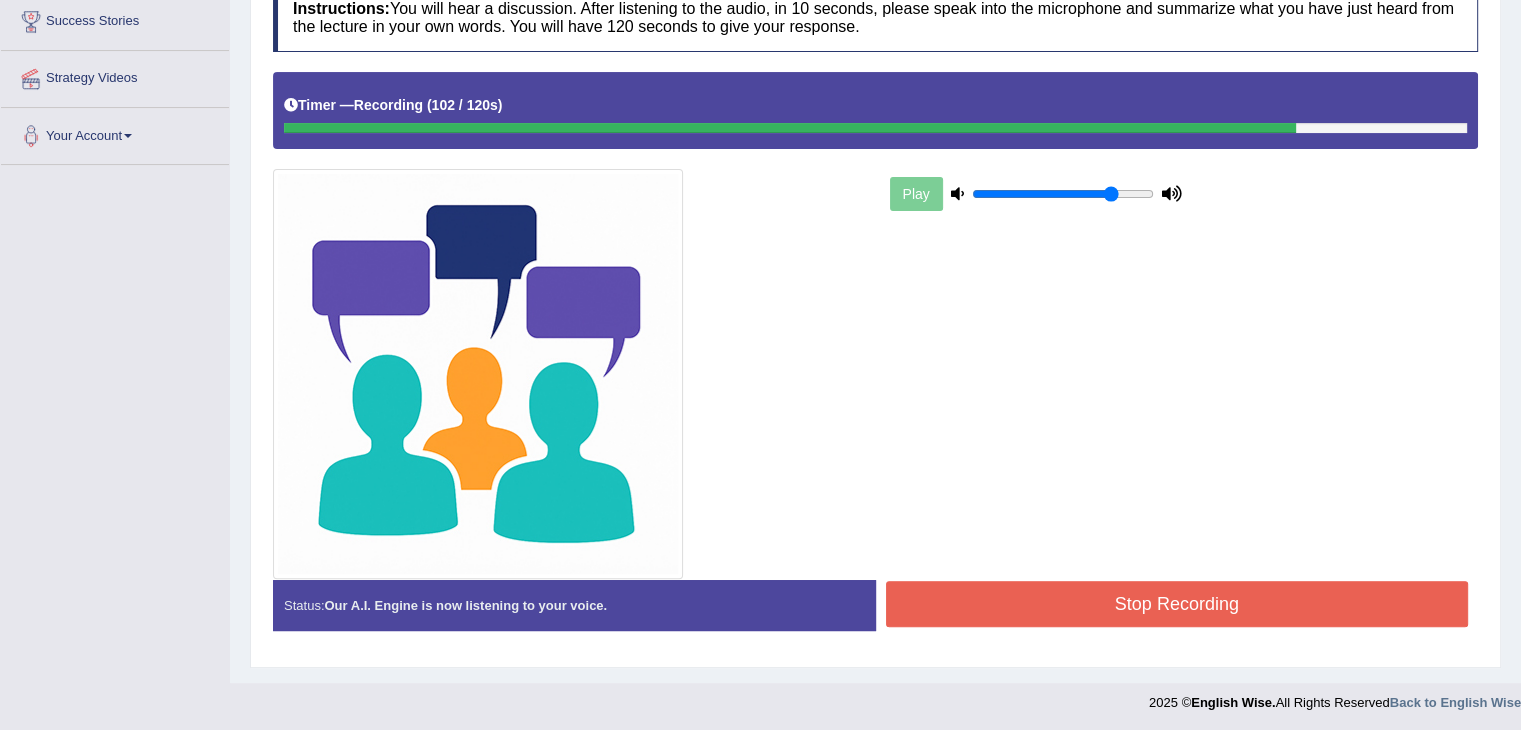 click on "Stop Recording" at bounding box center [1177, 604] 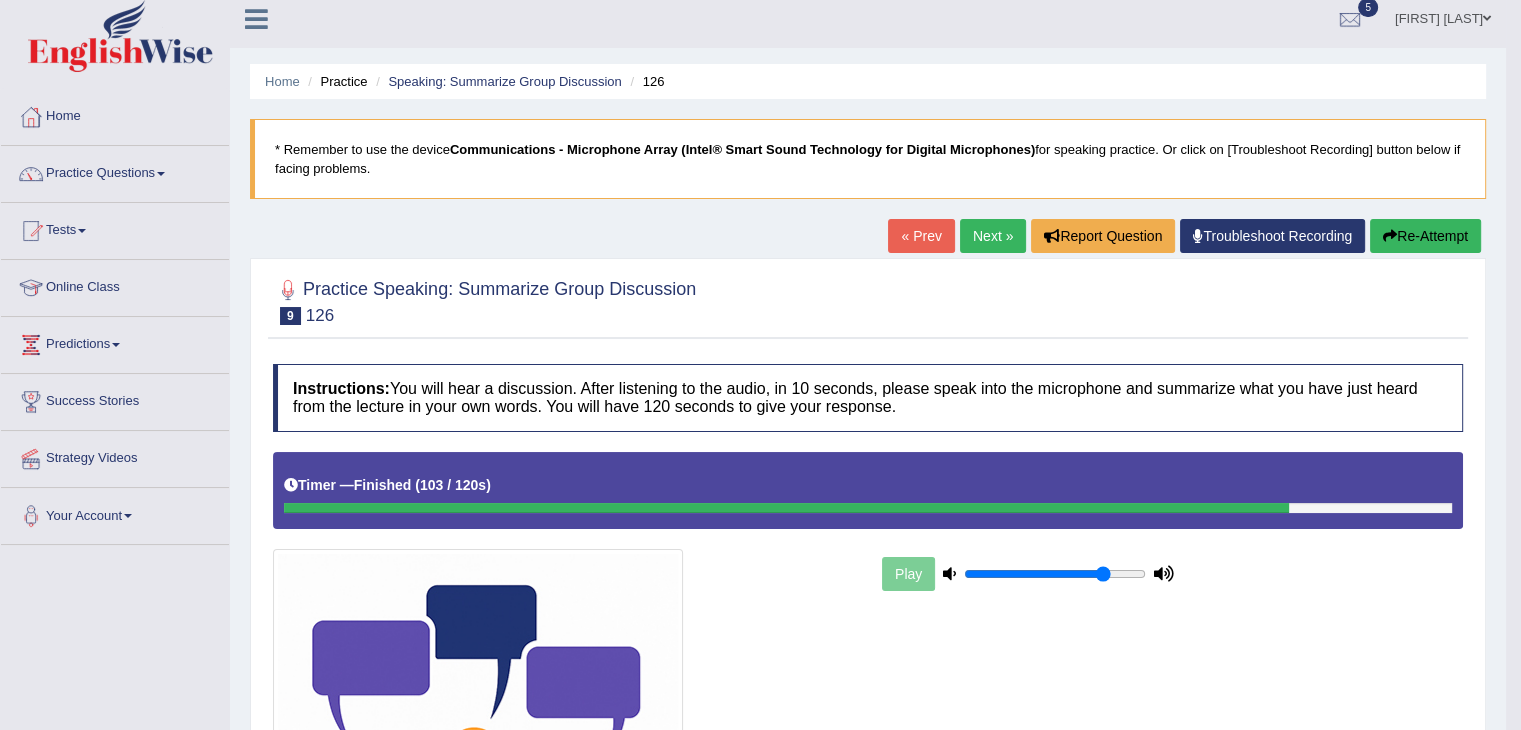 scroll, scrollTop: 0, scrollLeft: 0, axis: both 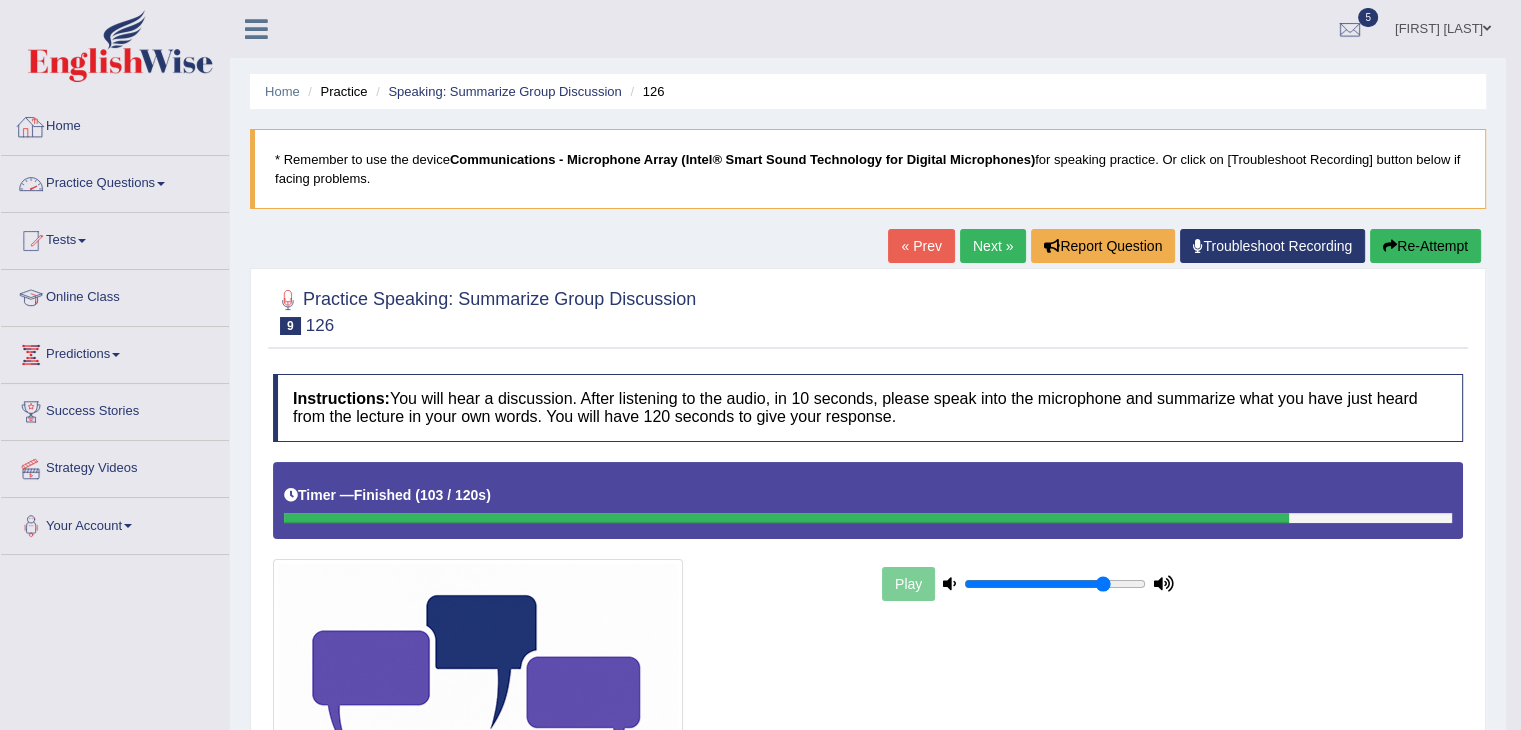 click on "Home" at bounding box center [115, 124] 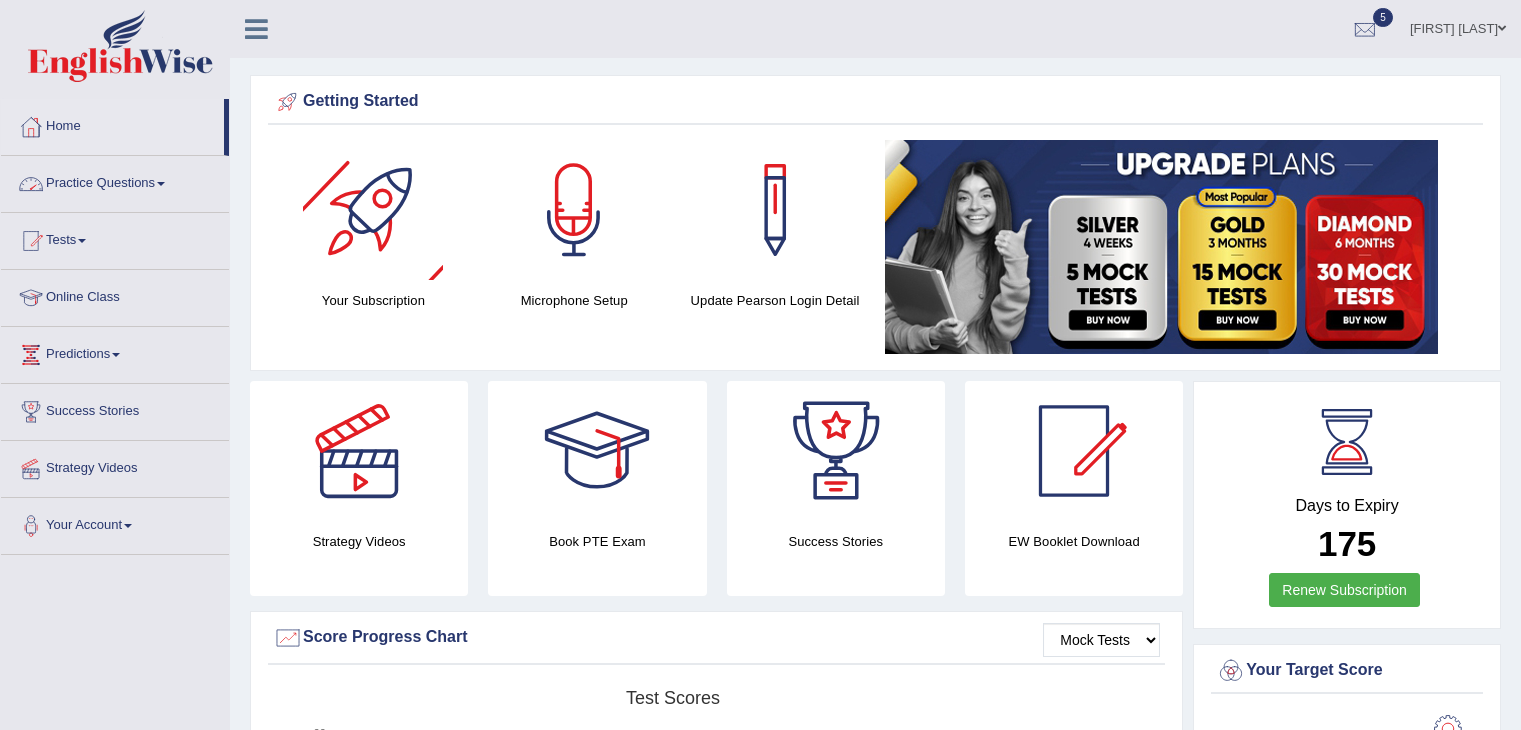 scroll, scrollTop: 0, scrollLeft: 0, axis: both 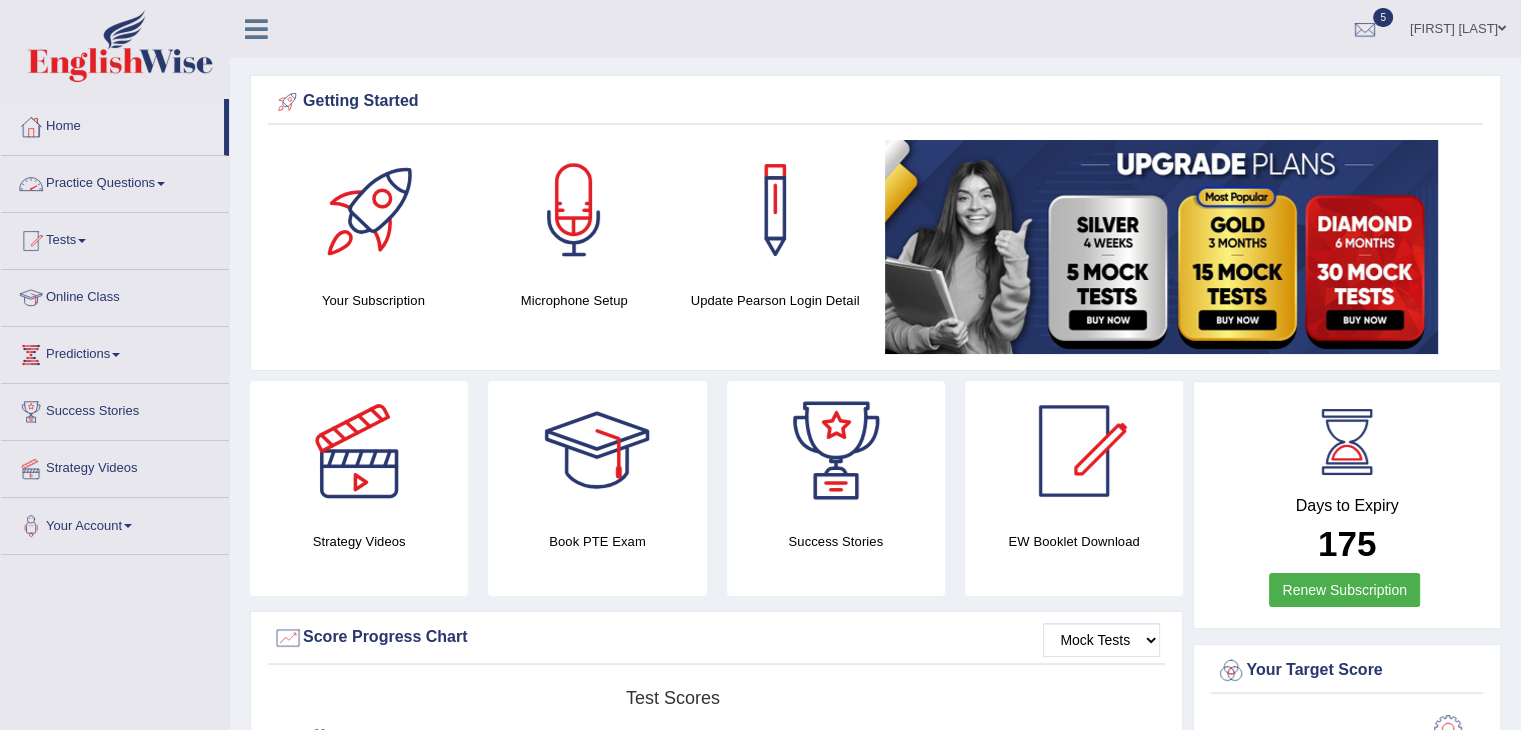 click on "Practice Questions" at bounding box center (115, 181) 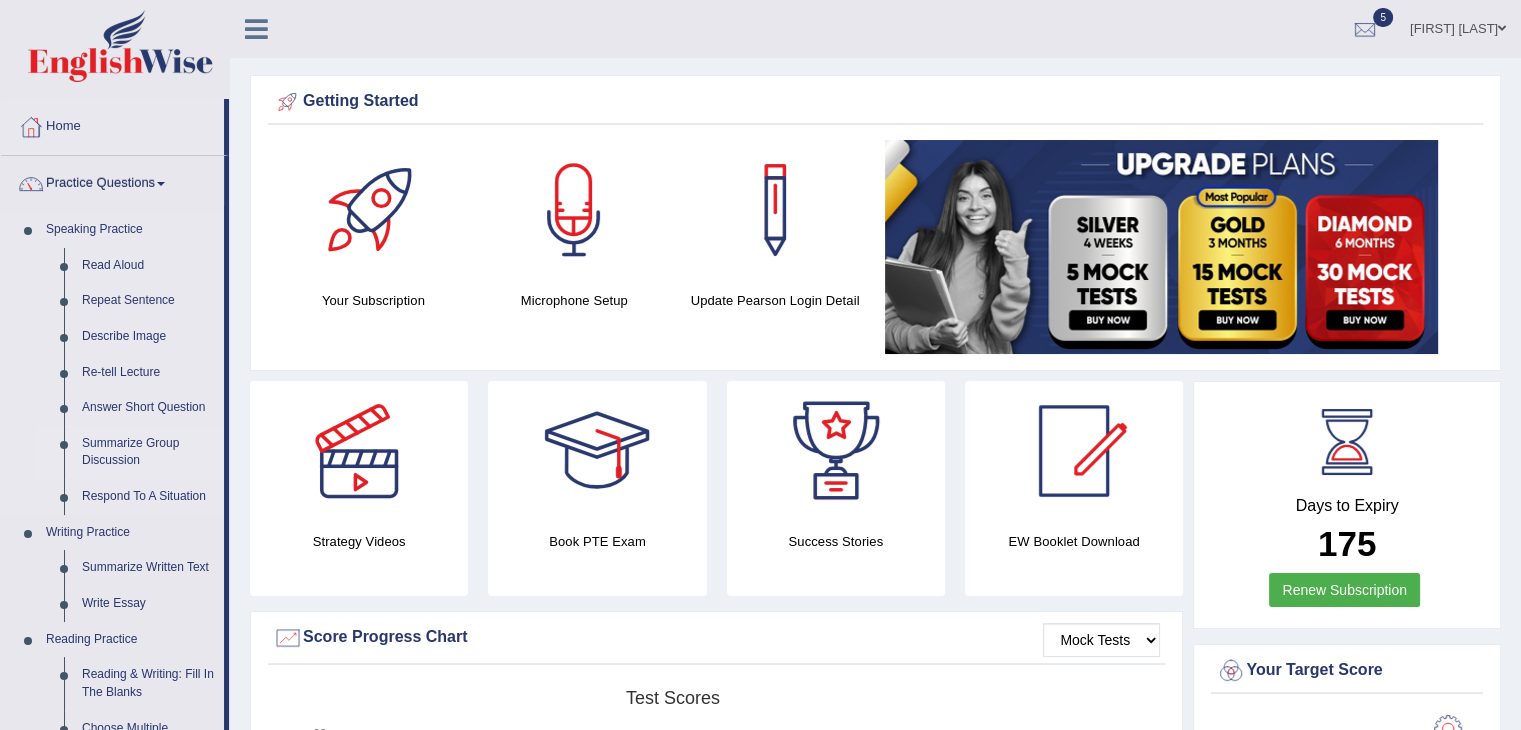 click on "Summarize Group Discussion" at bounding box center [148, 452] 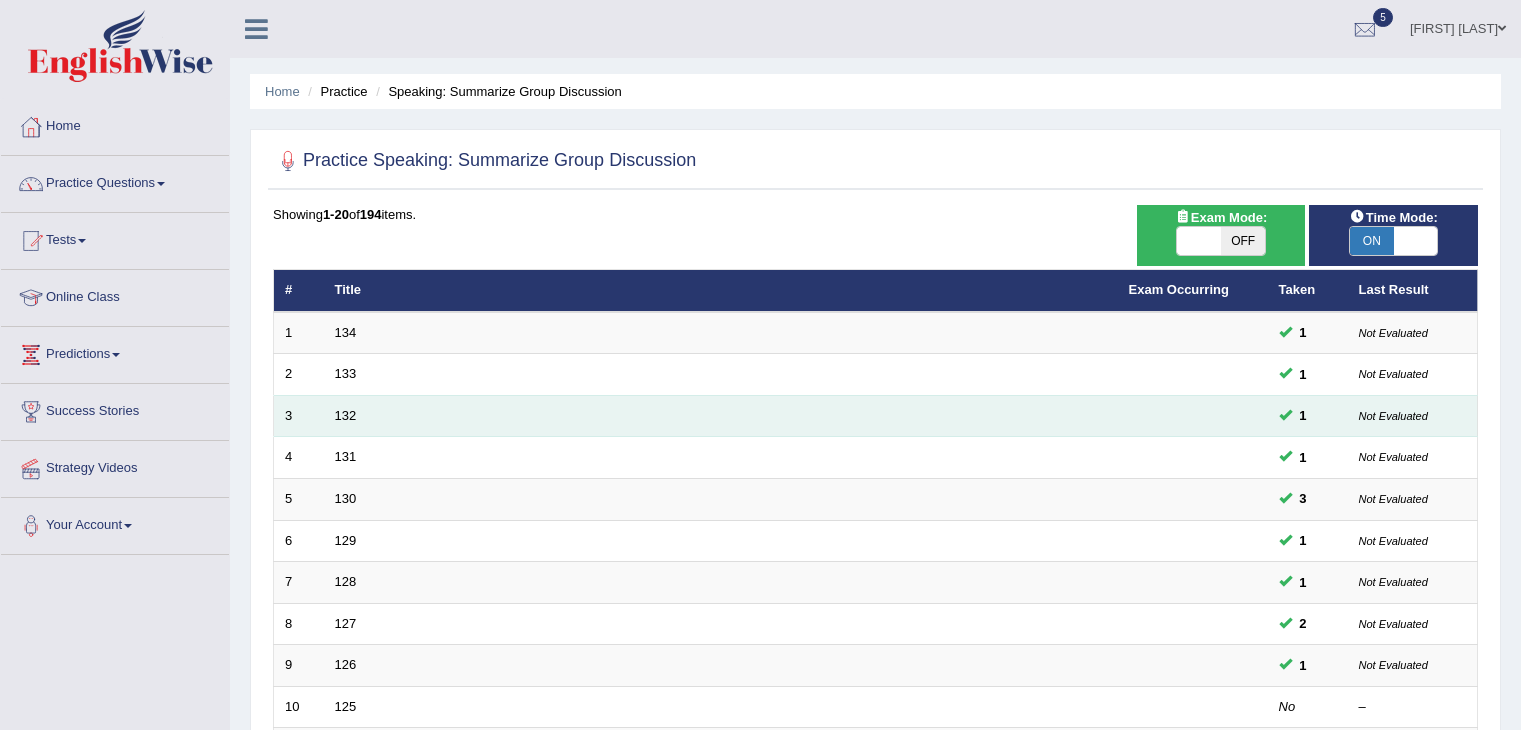 scroll, scrollTop: 0, scrollLeft: 0, axis: both 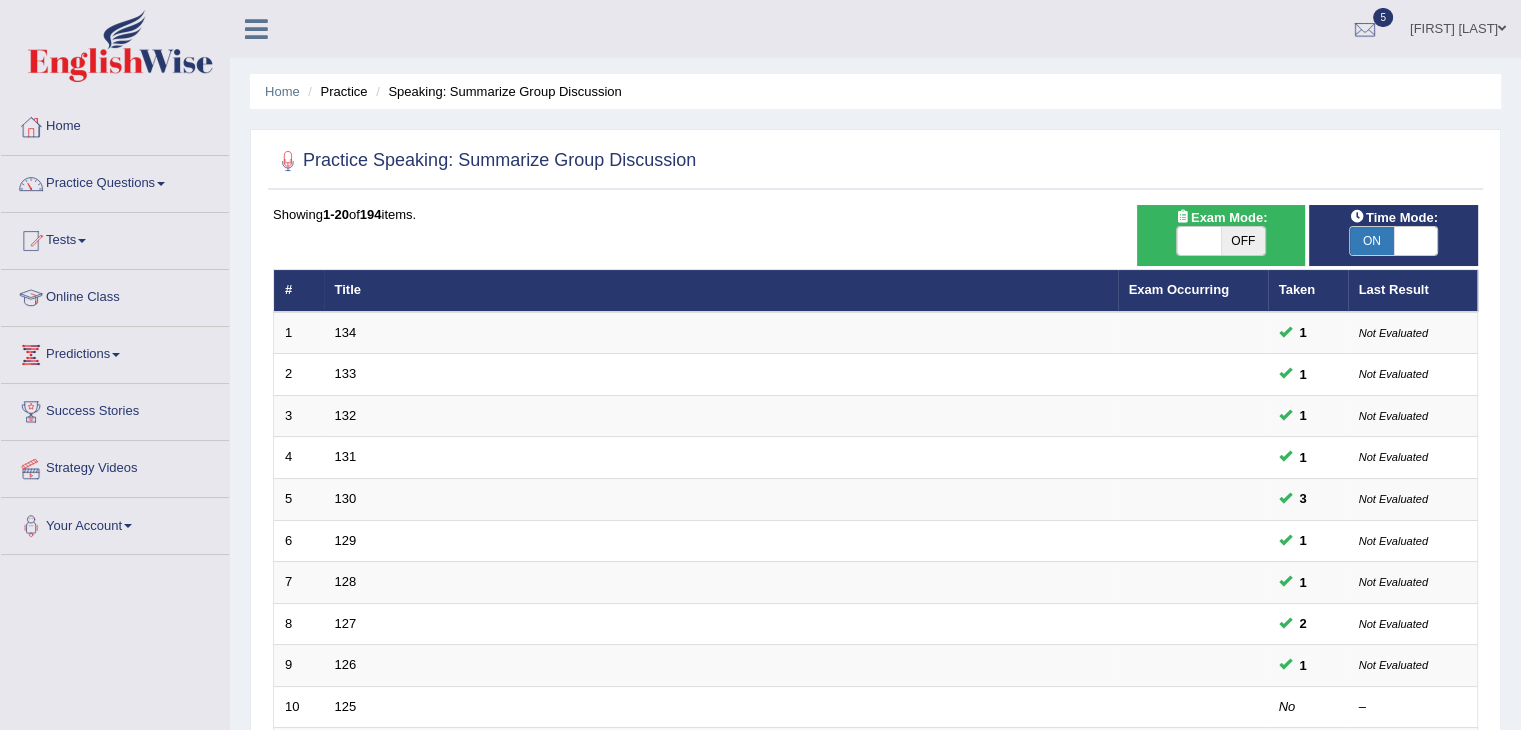 click at bounding box center (1416, 241) 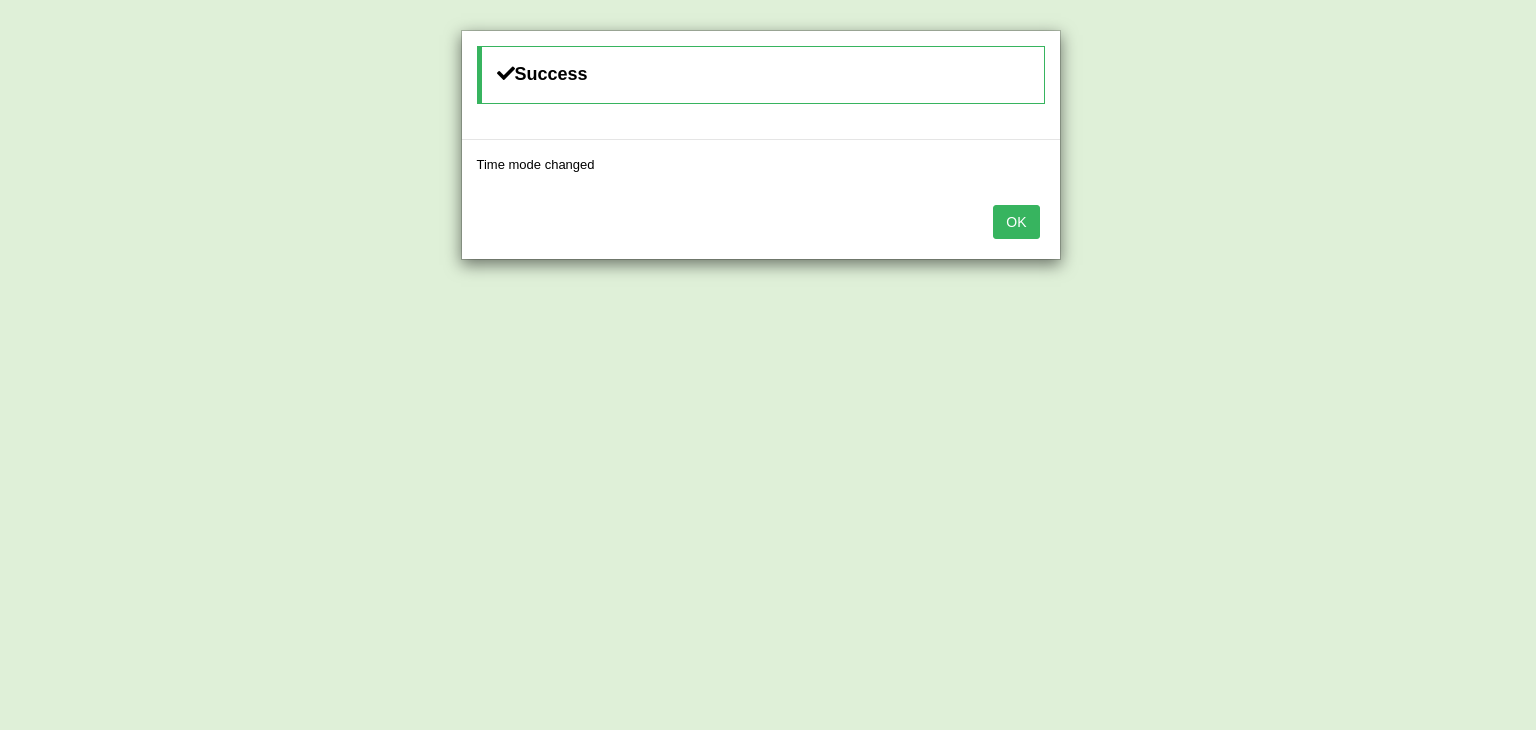click on "OK" at bounding box center (1016, 222) 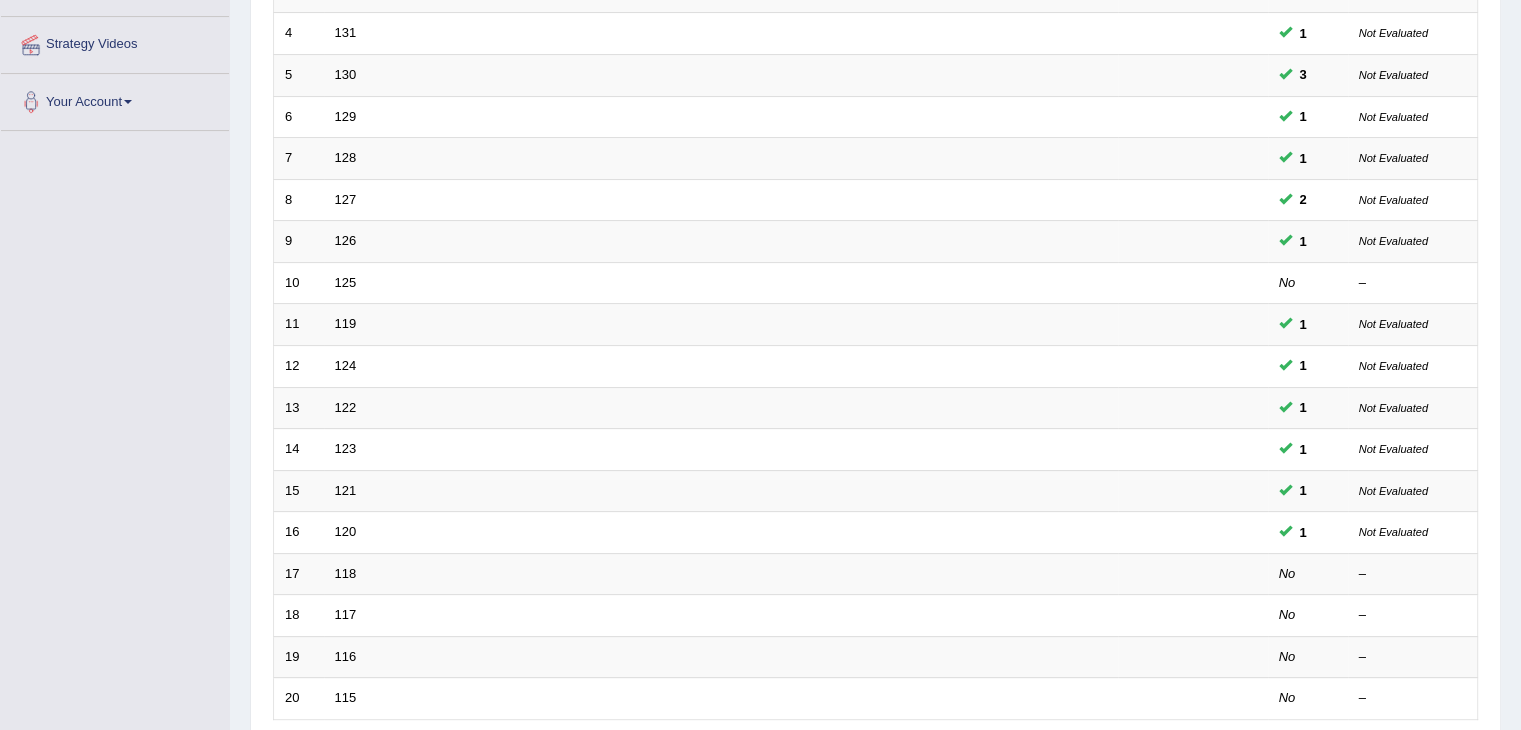 scroll, scrollTop: 423, scrollLeft: 0, axis: vertical 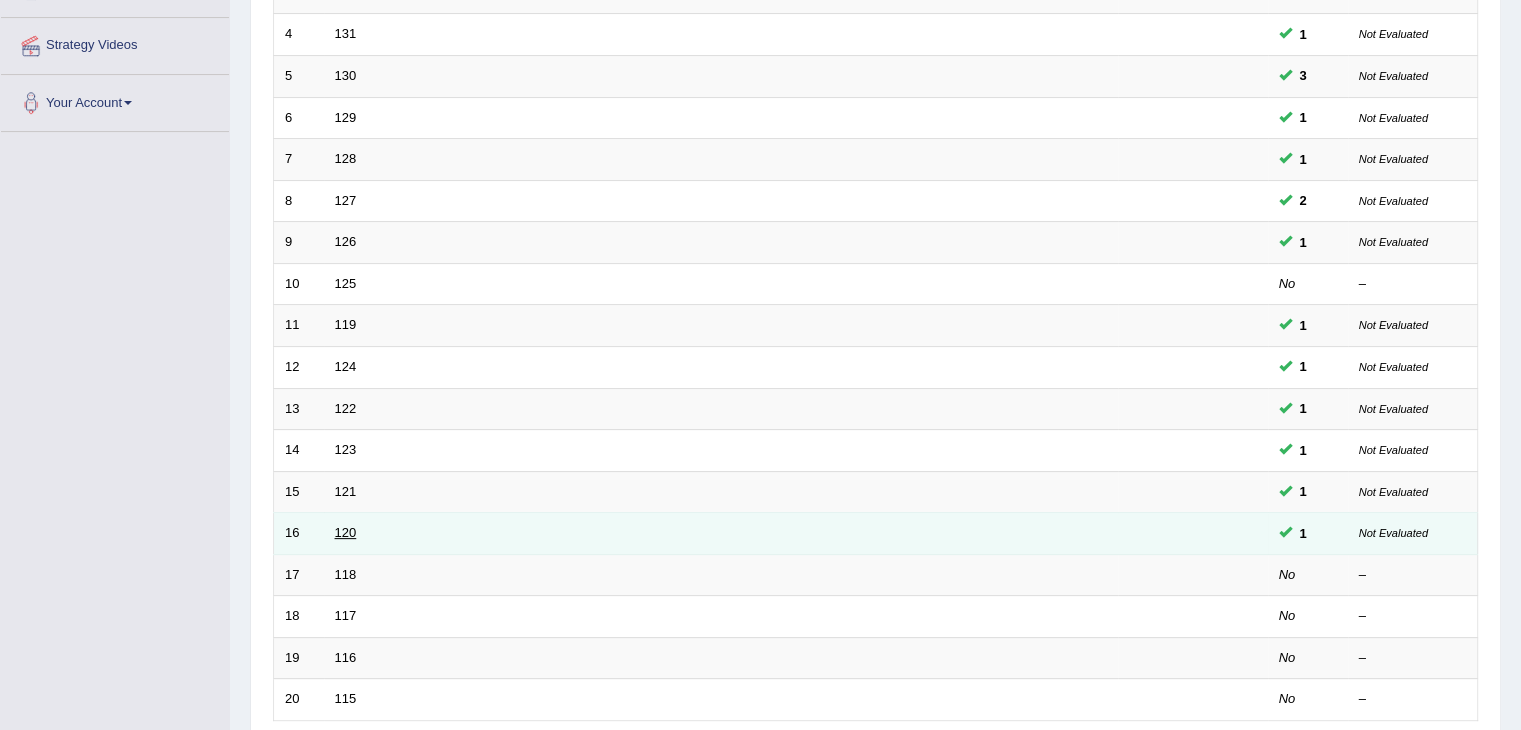 click on "120" at bounding box center (346, 532) 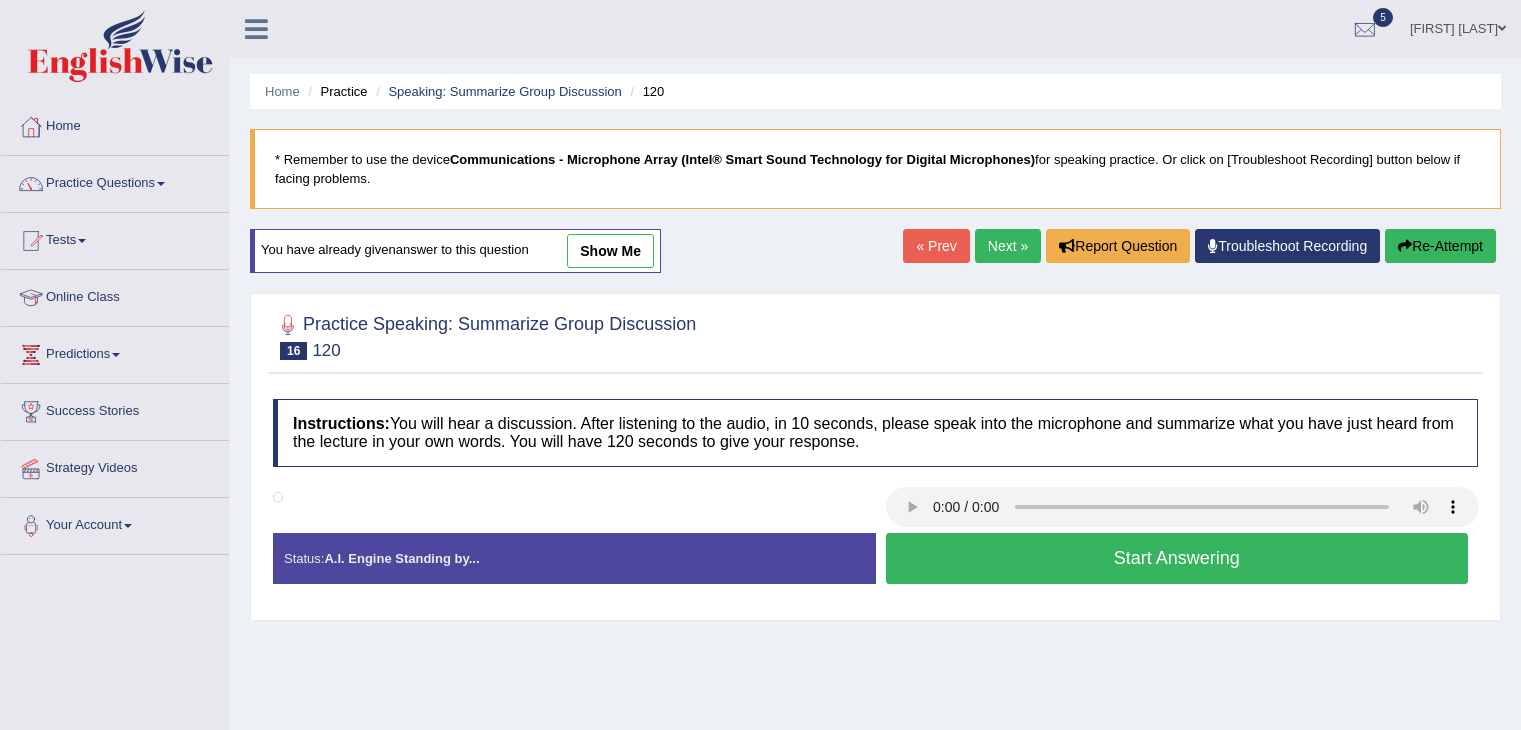 scroll, scrollTop: 0, scrollLeft: 0, axis: both 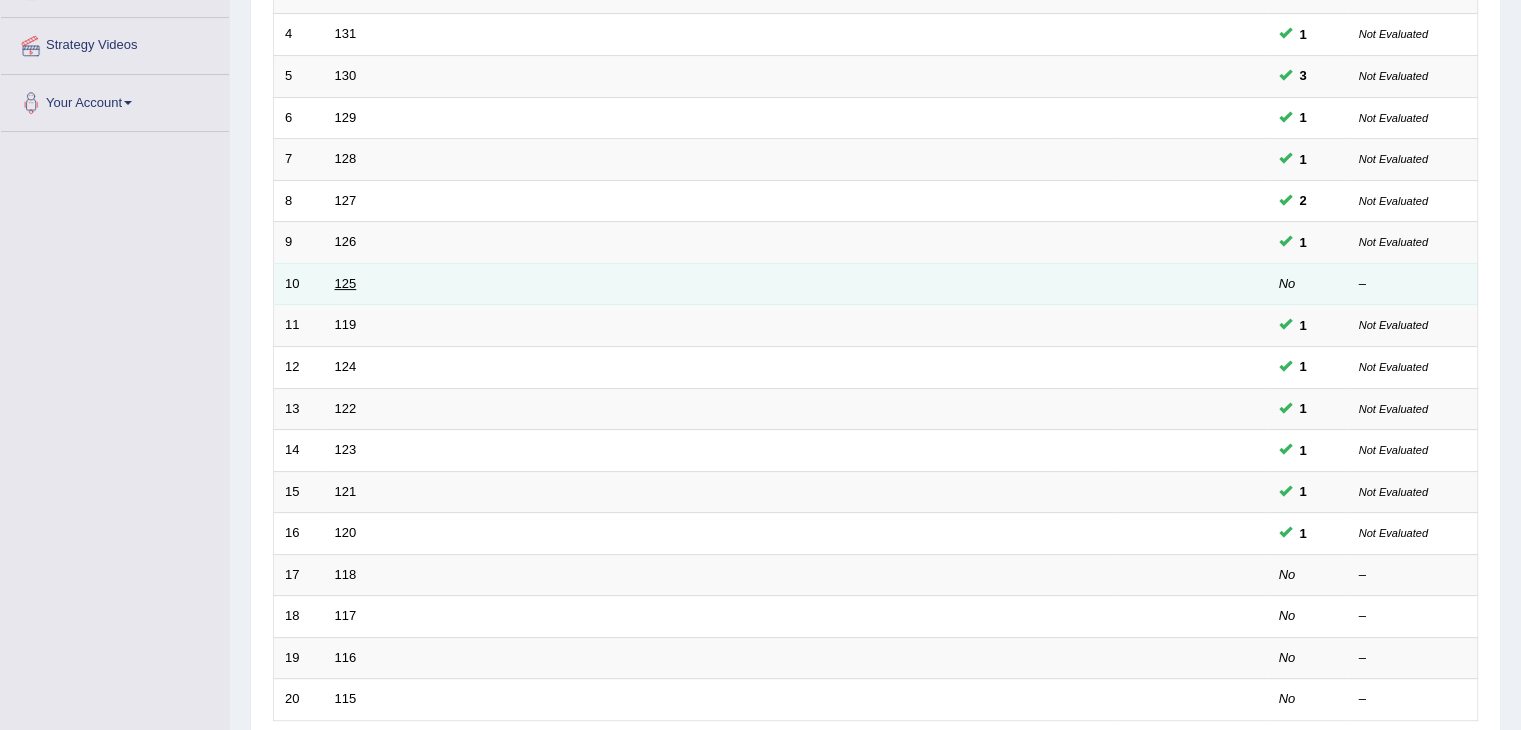 click on "125" at bounding box center [346, 283] 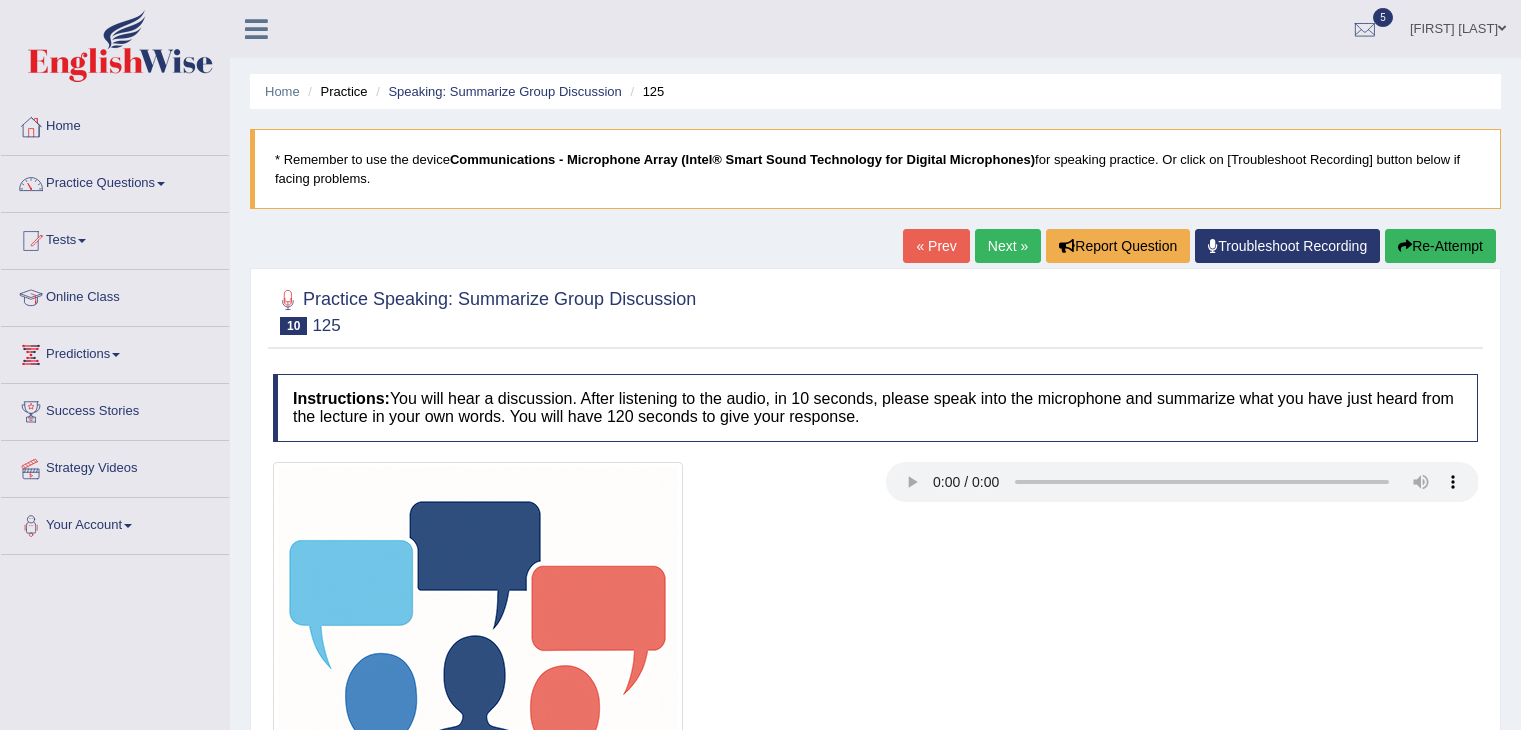 scroll, scrollTop: 0, scrollLeft: 0, axis: both 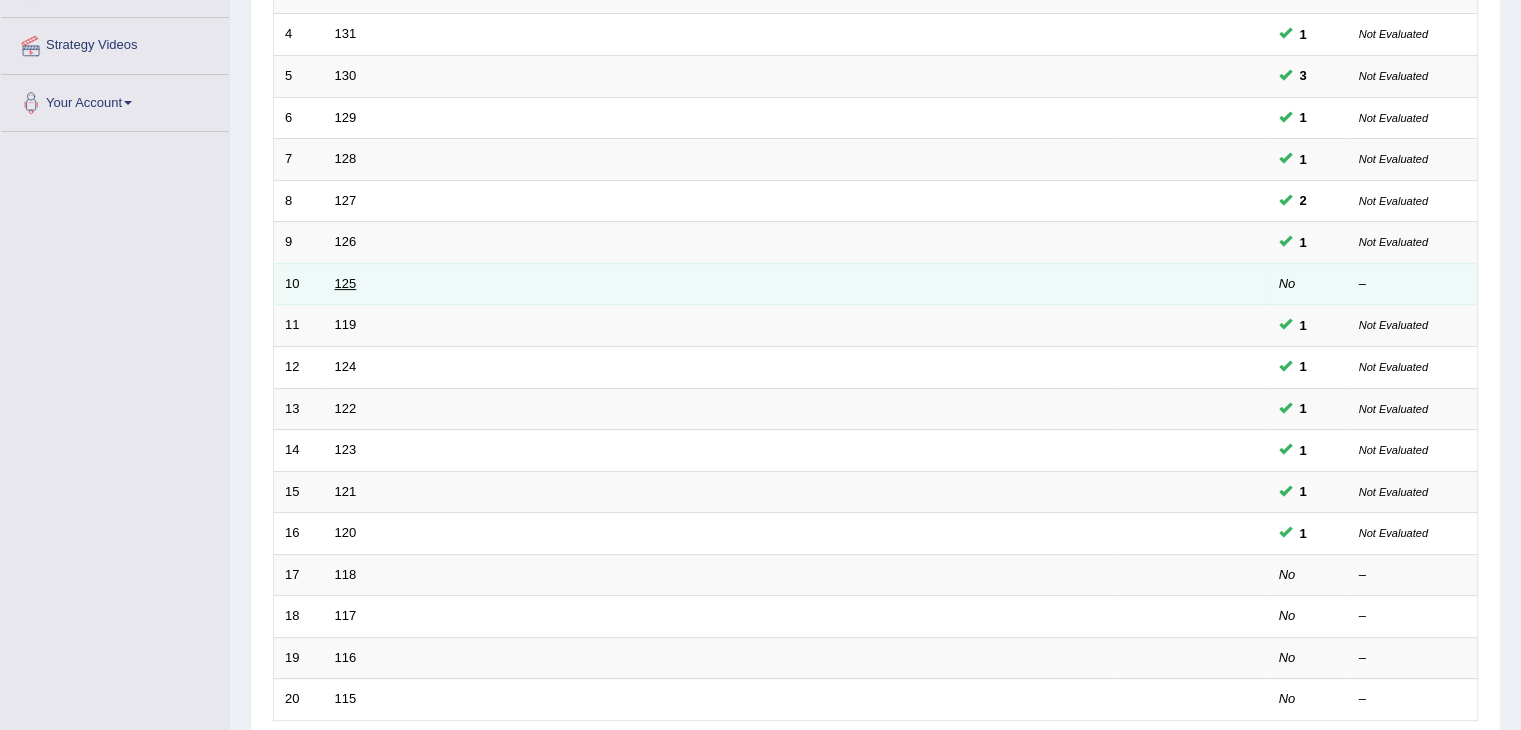 click on "125" at bounding box center (346, 283) 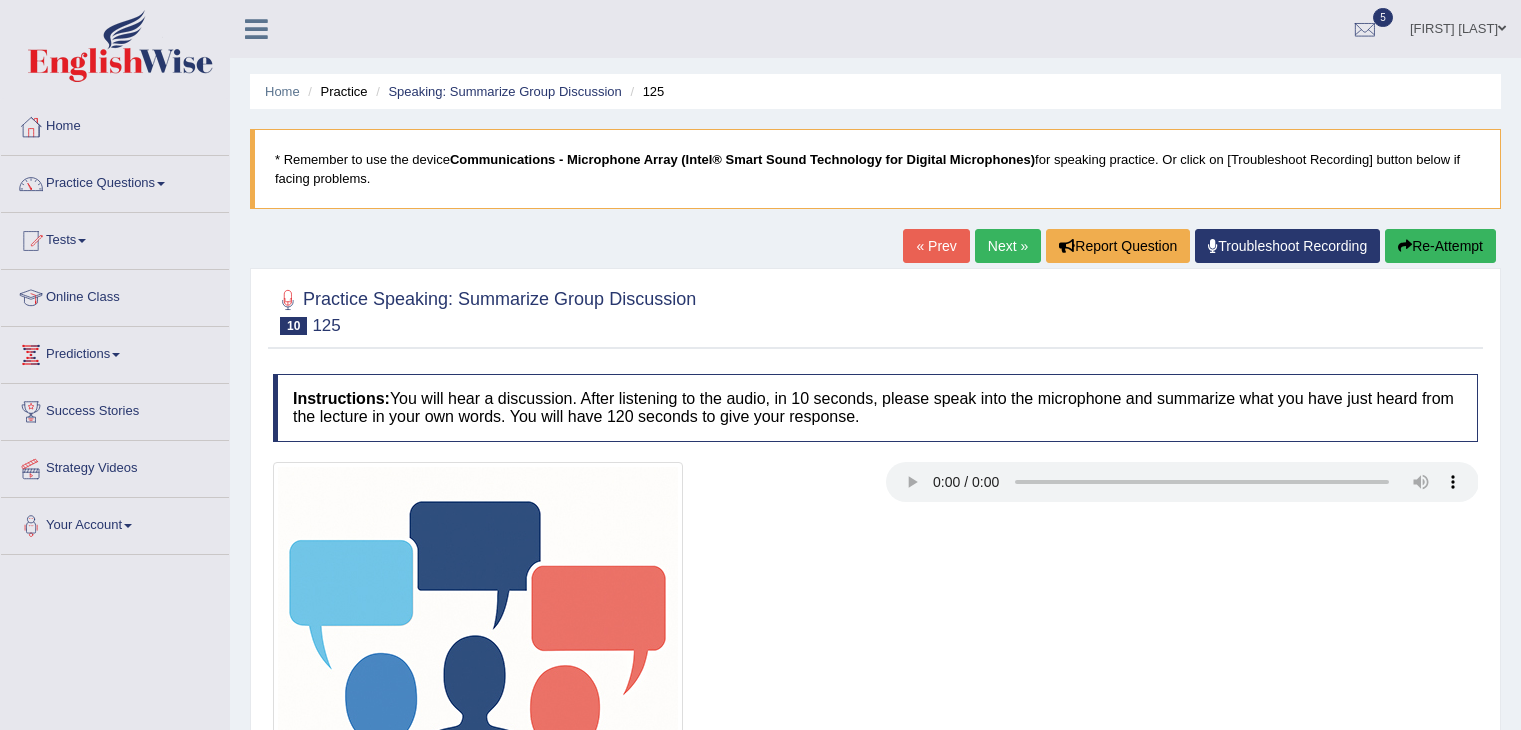 scroll, scrollTop: 0, scrollLeft: 0, axis: both 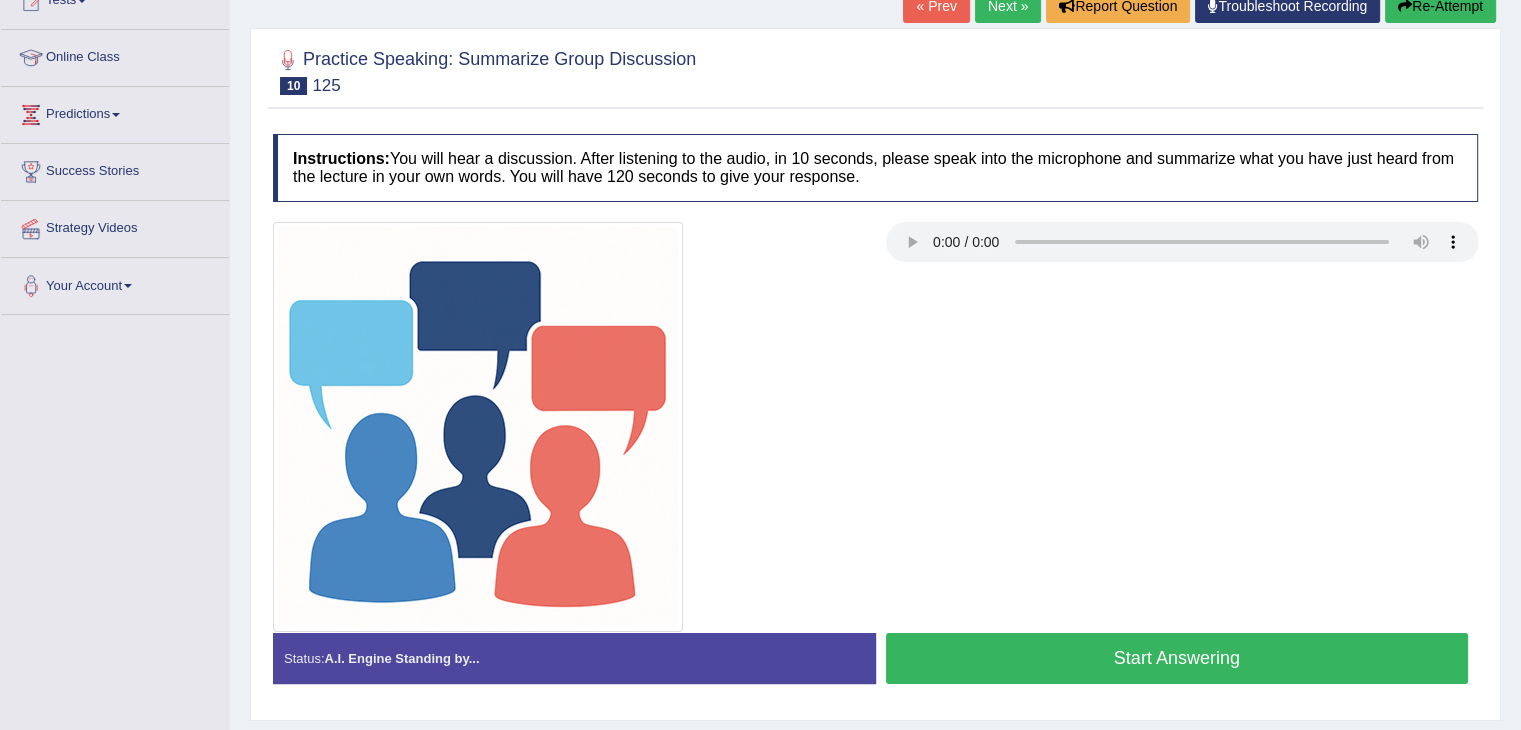 click on "Start Answering" at bounding box center (1177, 658) 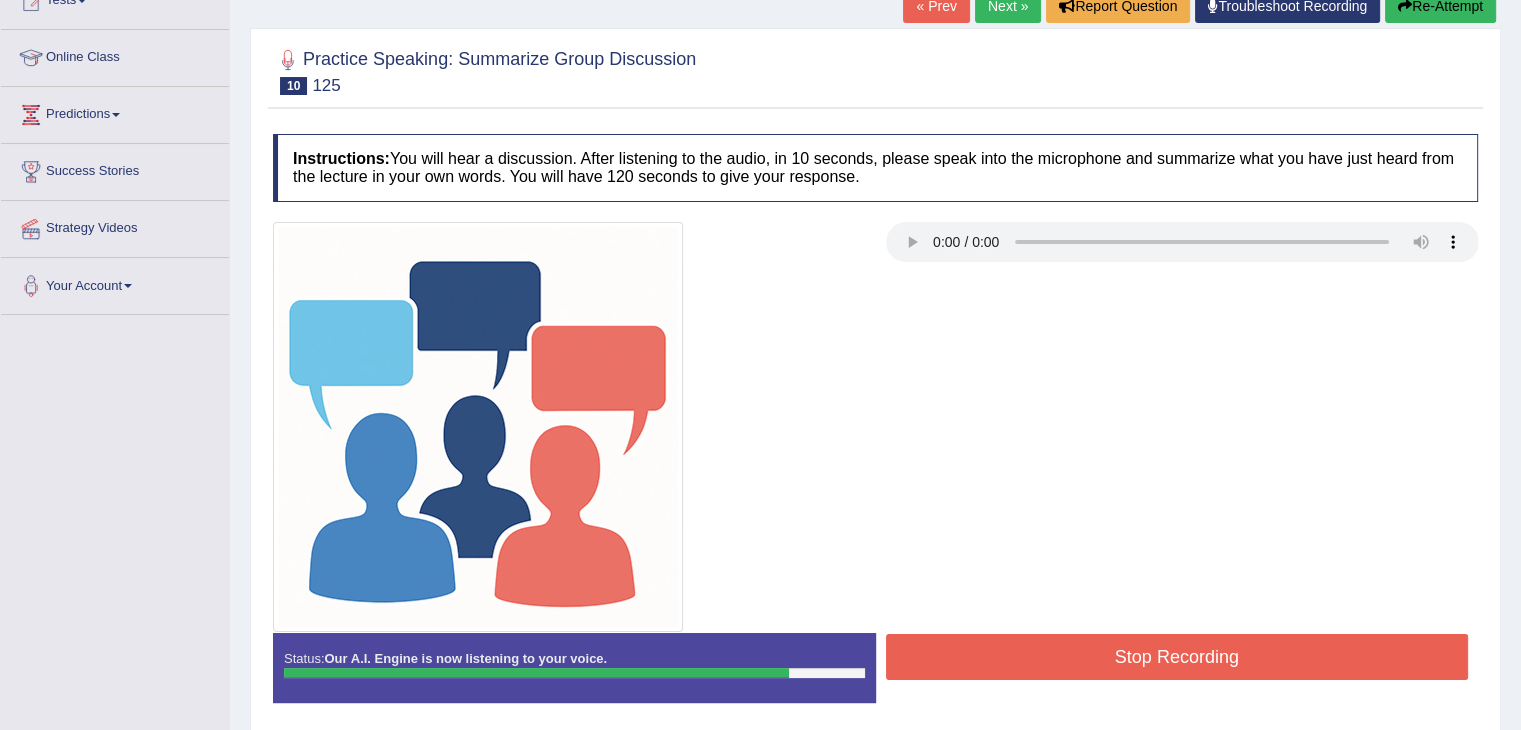 click on "Stop Recording" at bounding box center [1177, 657] 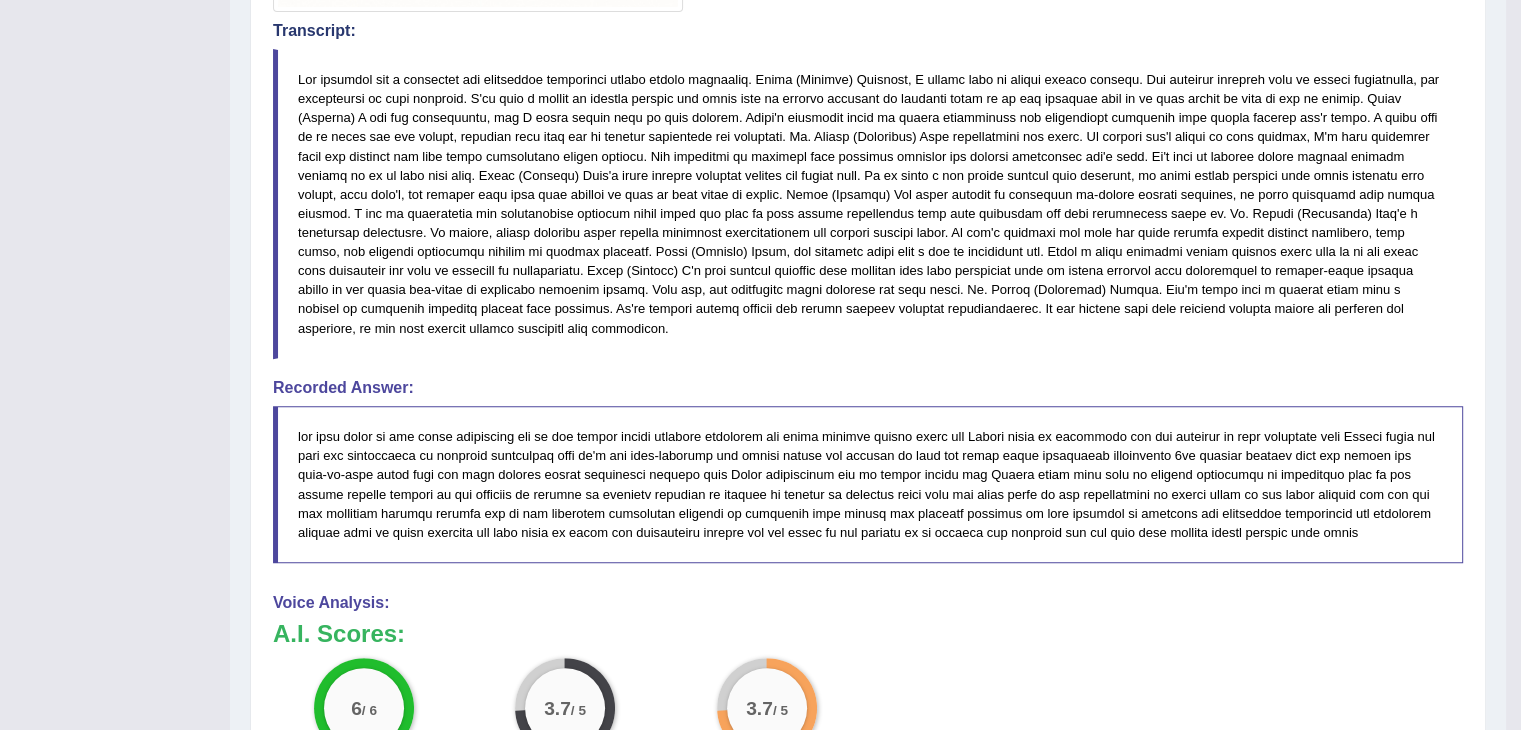 scroll, scrollTop: 866, scrollLeft: 0, axis: vertical 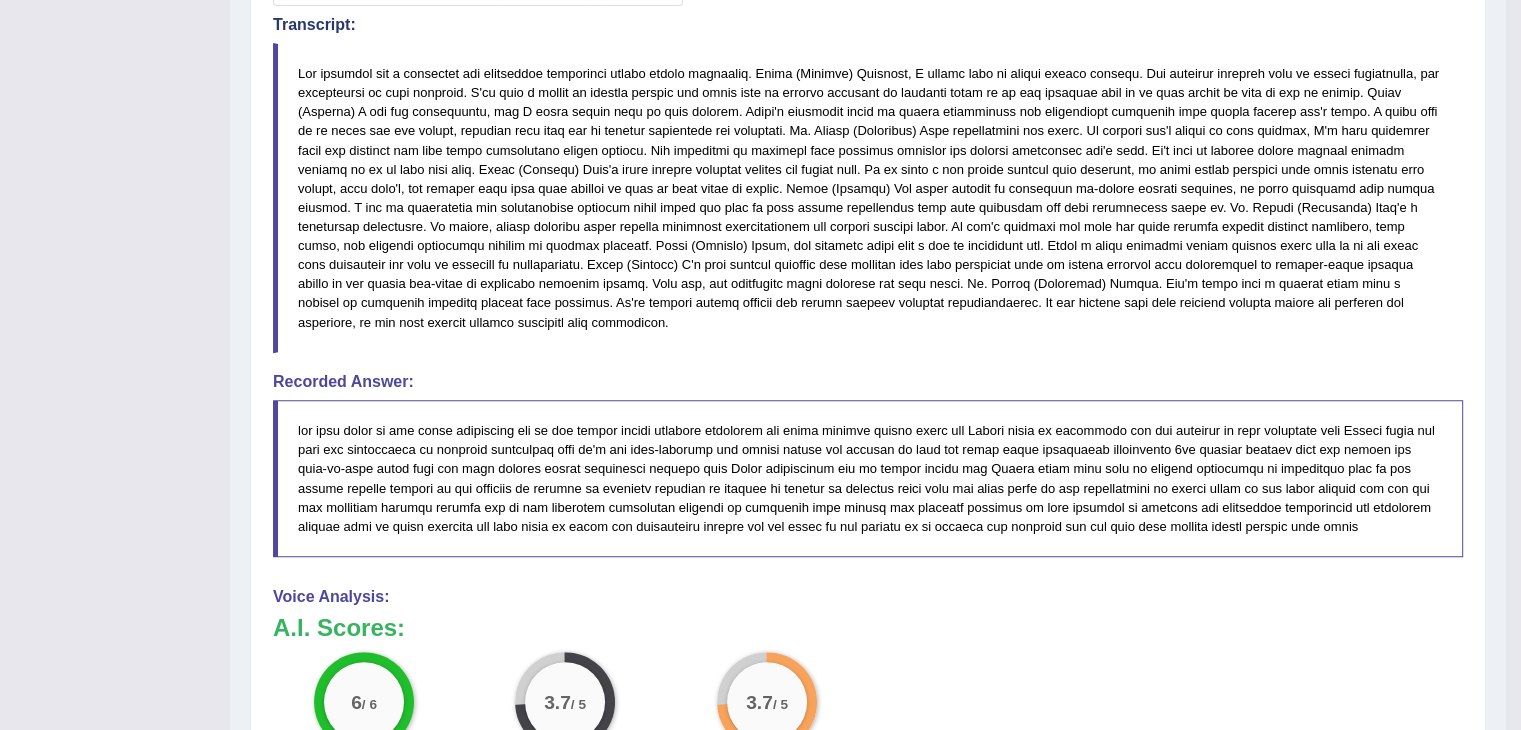 drag, startPoint x: 461, startPoint y: 324, endPoint x: 316, endPoint y: 120, distance: 250.28185 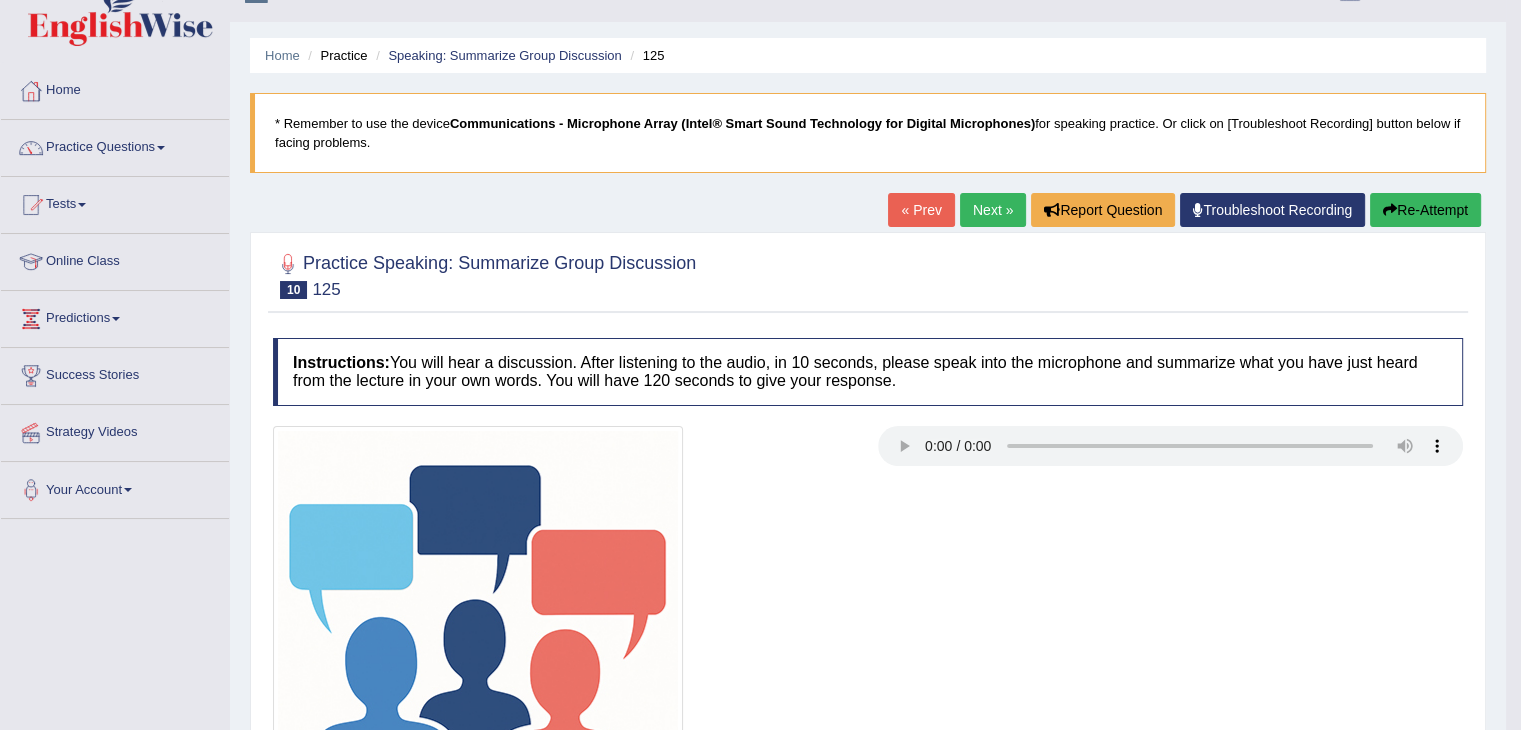 scroll, scrollTop: 0, scrollLeft: 0, axis: both 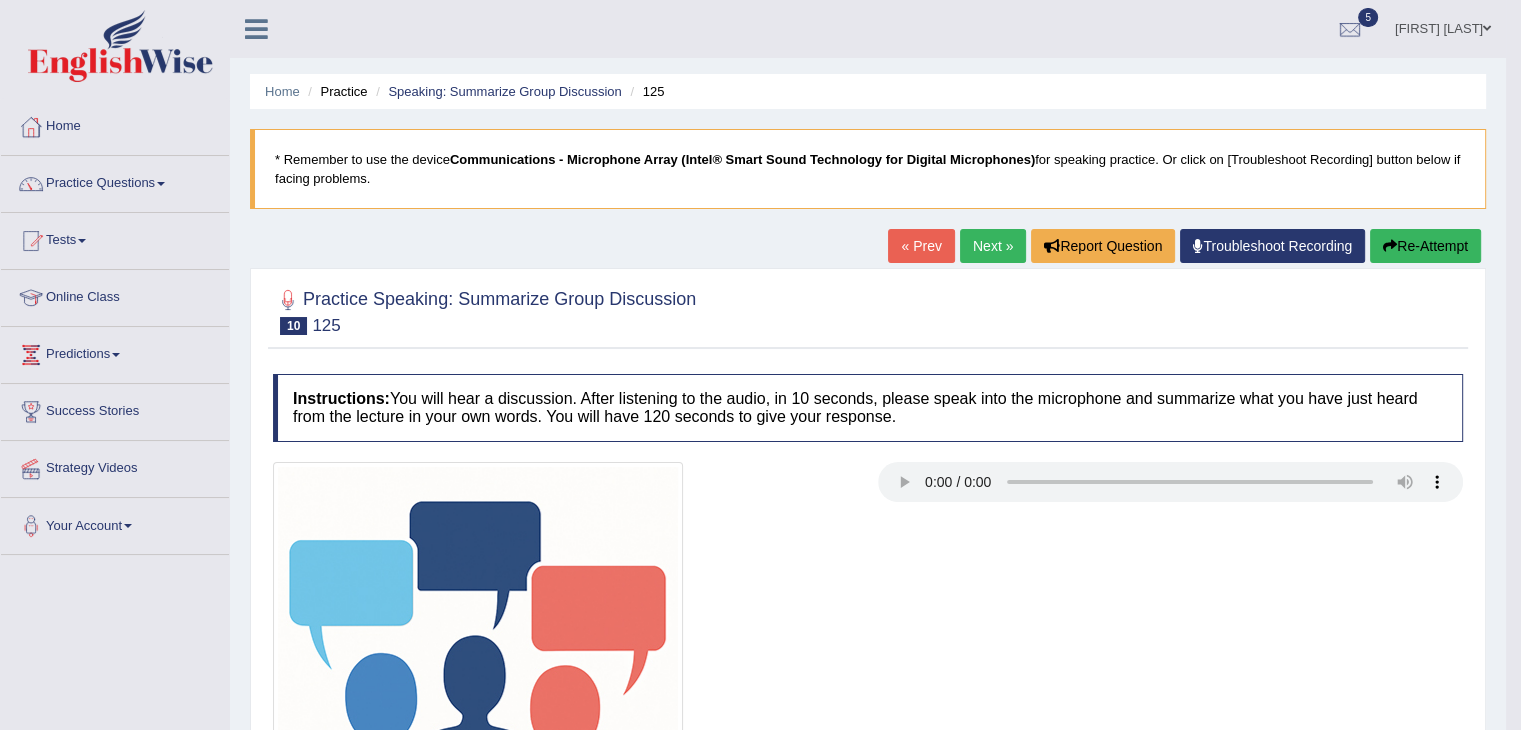 click on "Re-Attempt" at bounding box center (1425, 246) 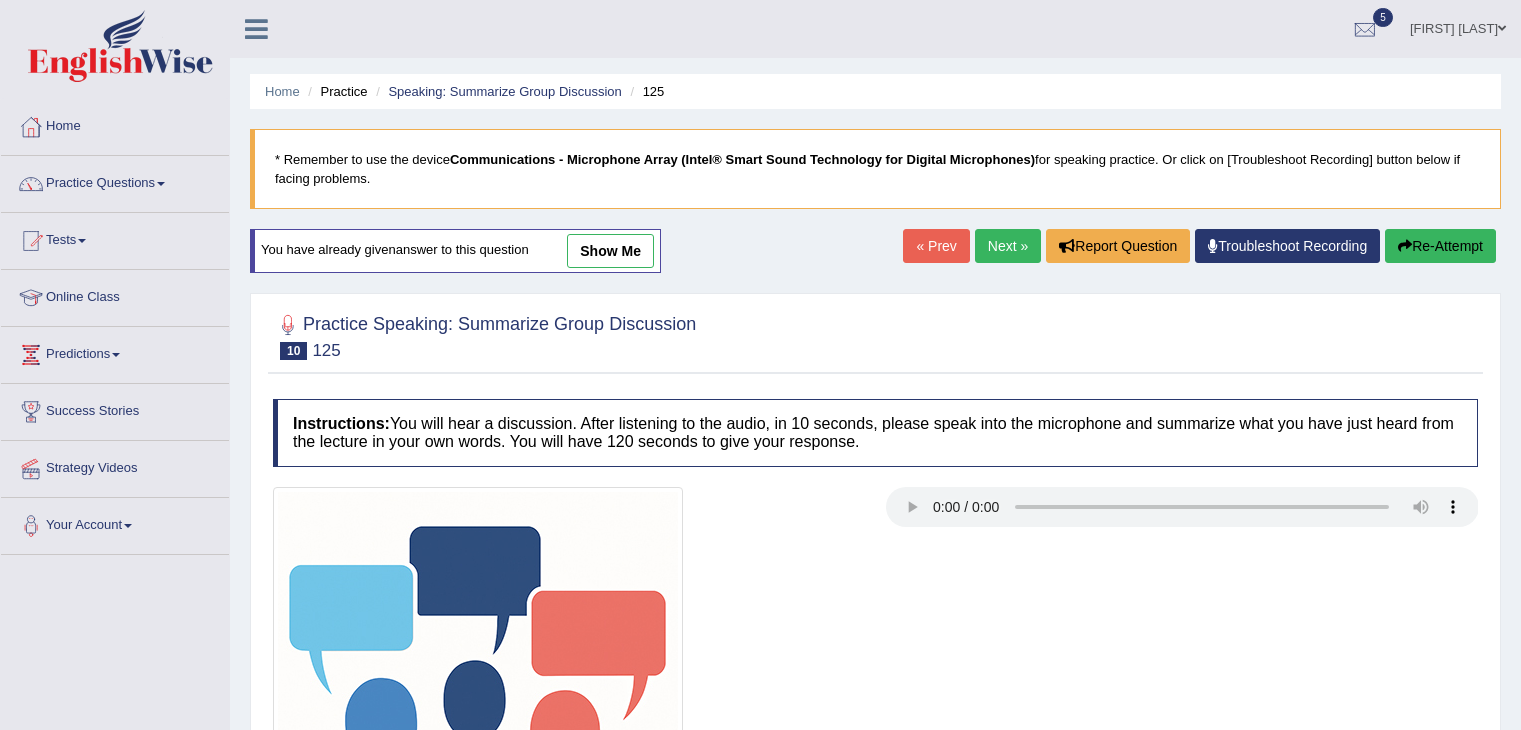 scroll, scrollTop: 0, scrollLeft: 0, axis: both 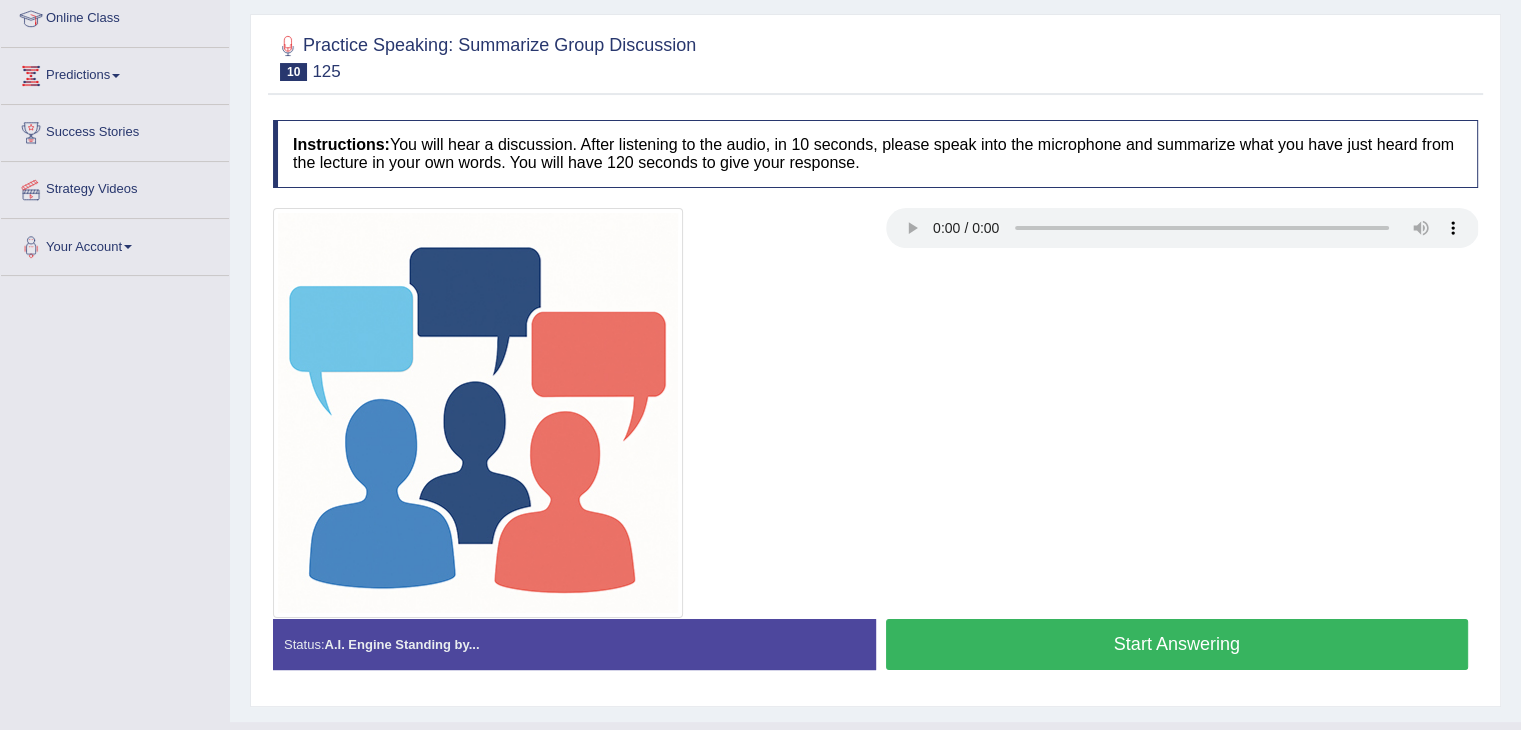 click on "Start Answering" at bounding box center (1177, 644) 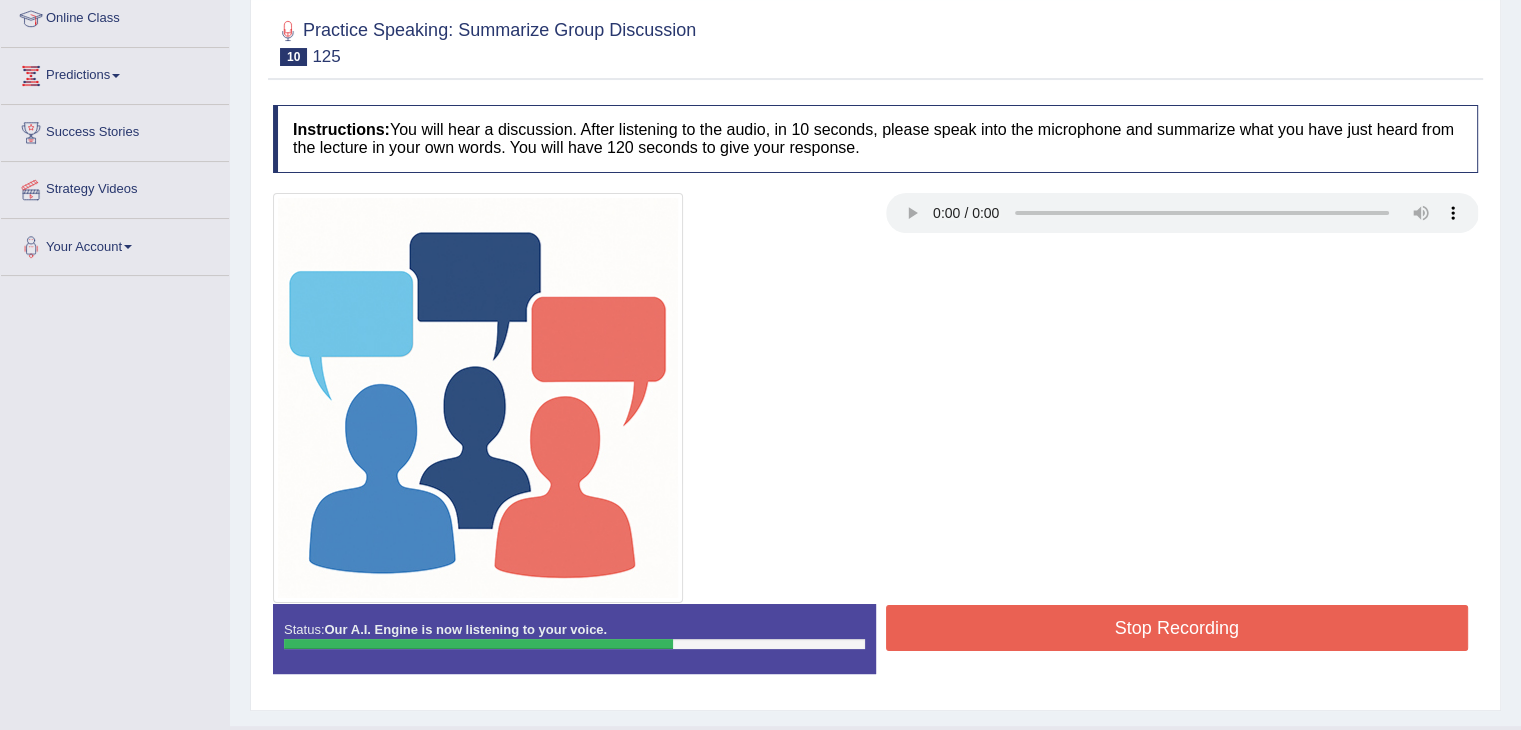 click on "Stop Recording" at bounding box center [1177, 628] 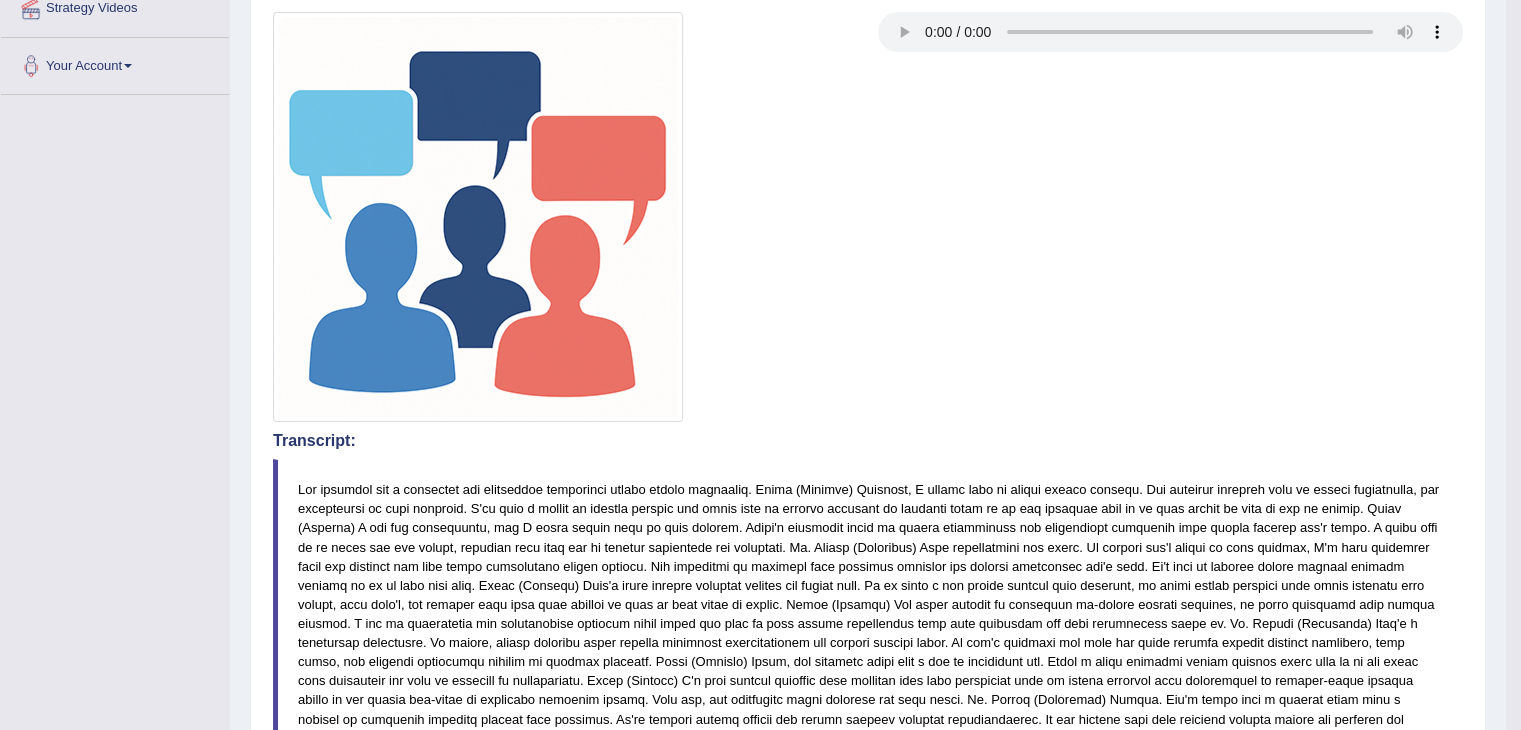scroll, scrollTop: 0, scrollLeft: 0, axis: both 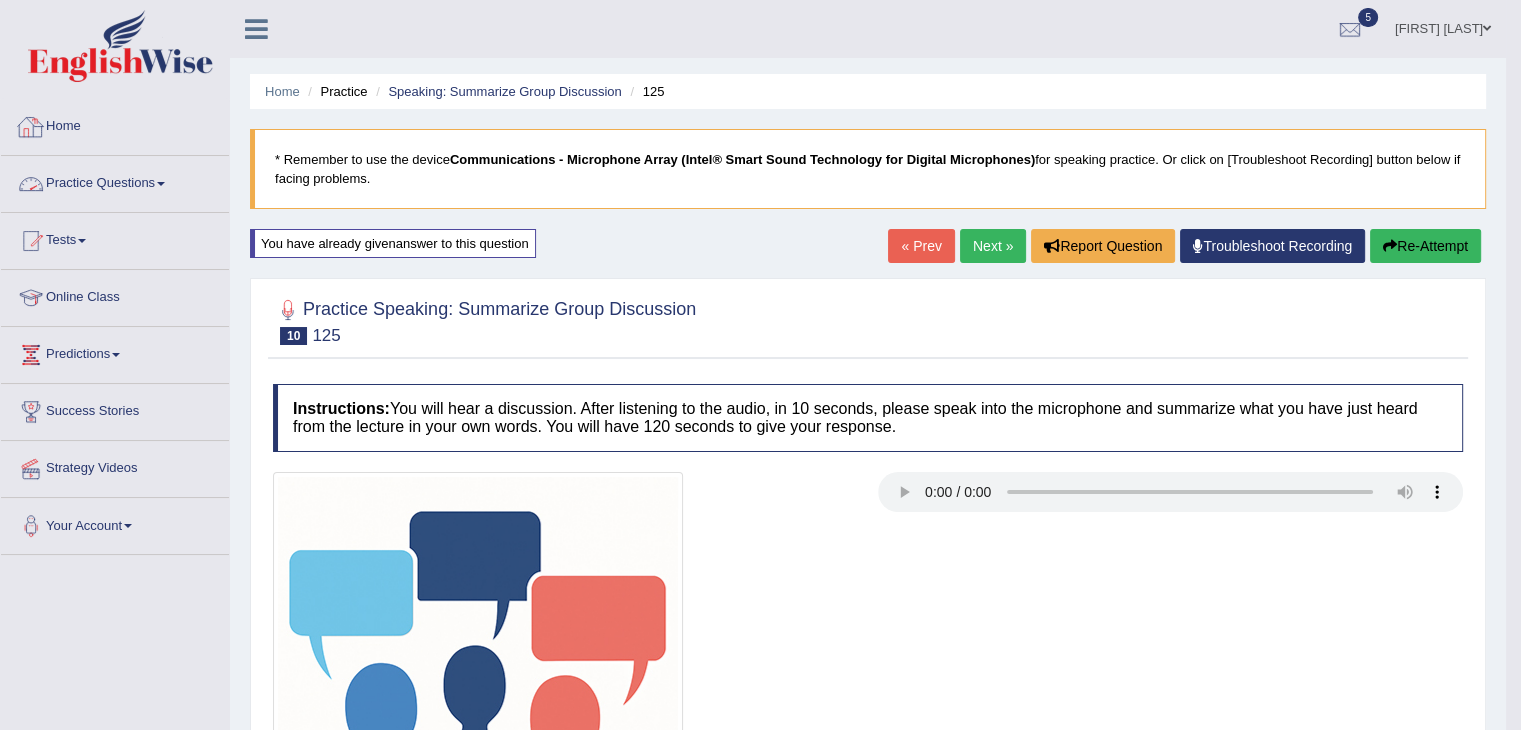 click on "Home" at bounding box center (115, 124) 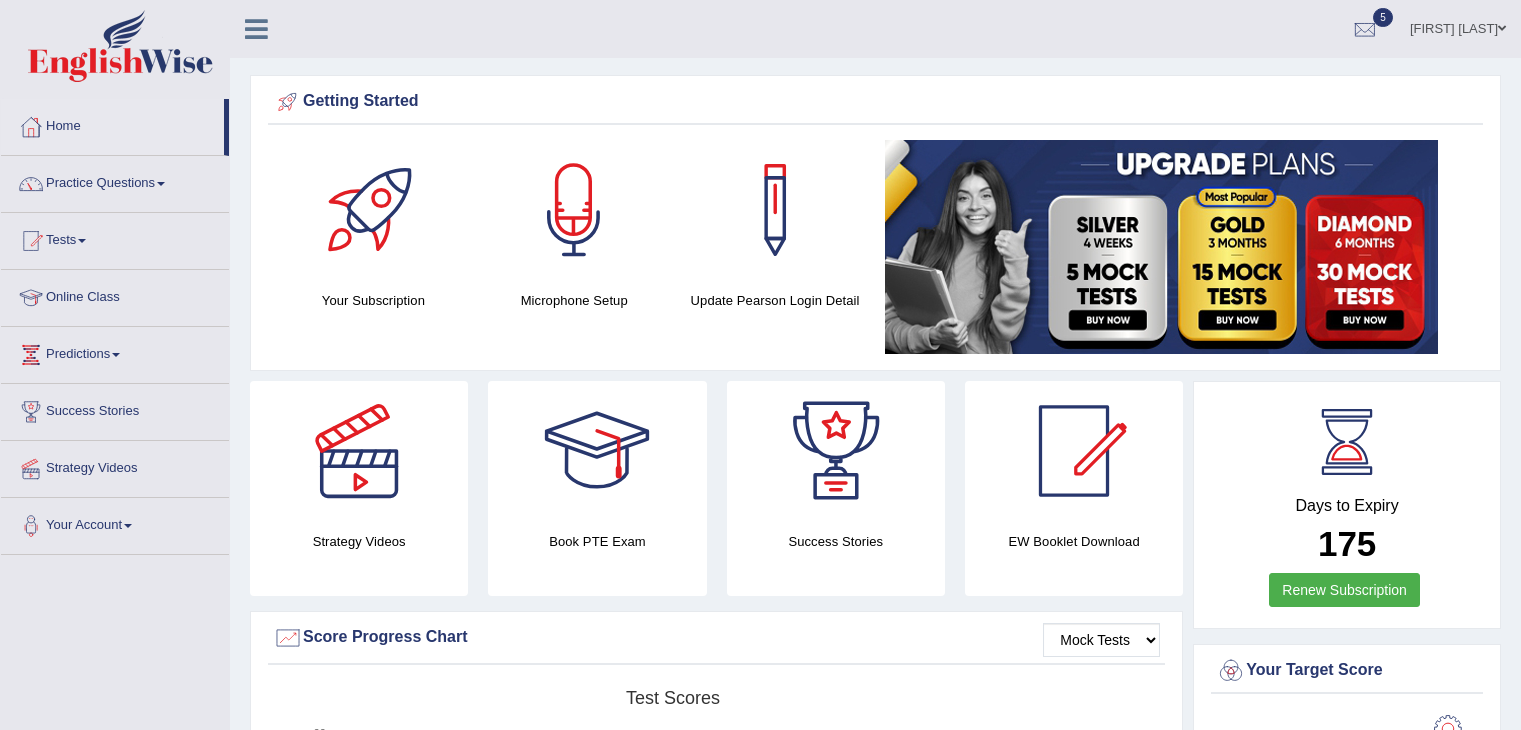 scroll, scrollTop: 0, scrollLeft: 0, axis: both 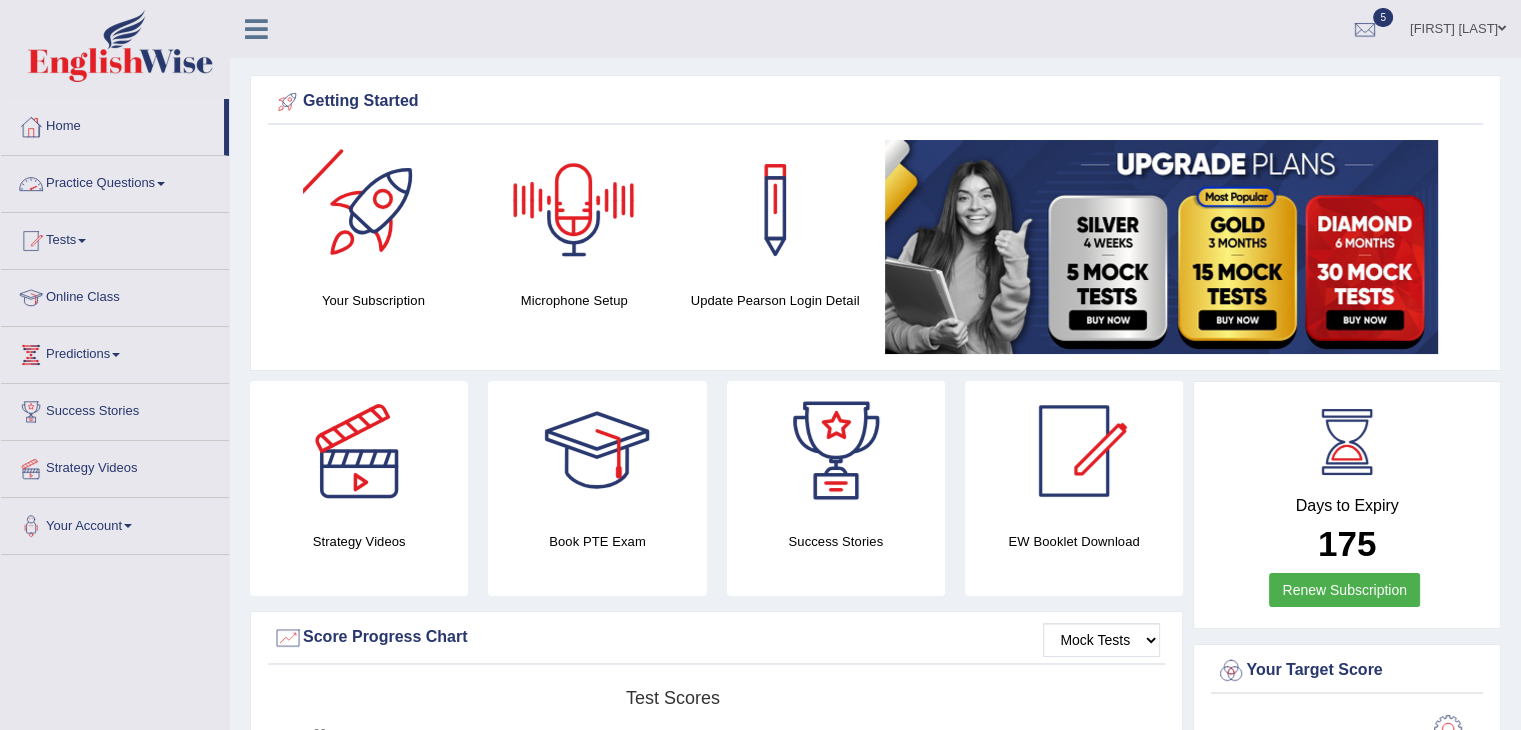 click on "Practice Questions" at bounding box center [115, 181] 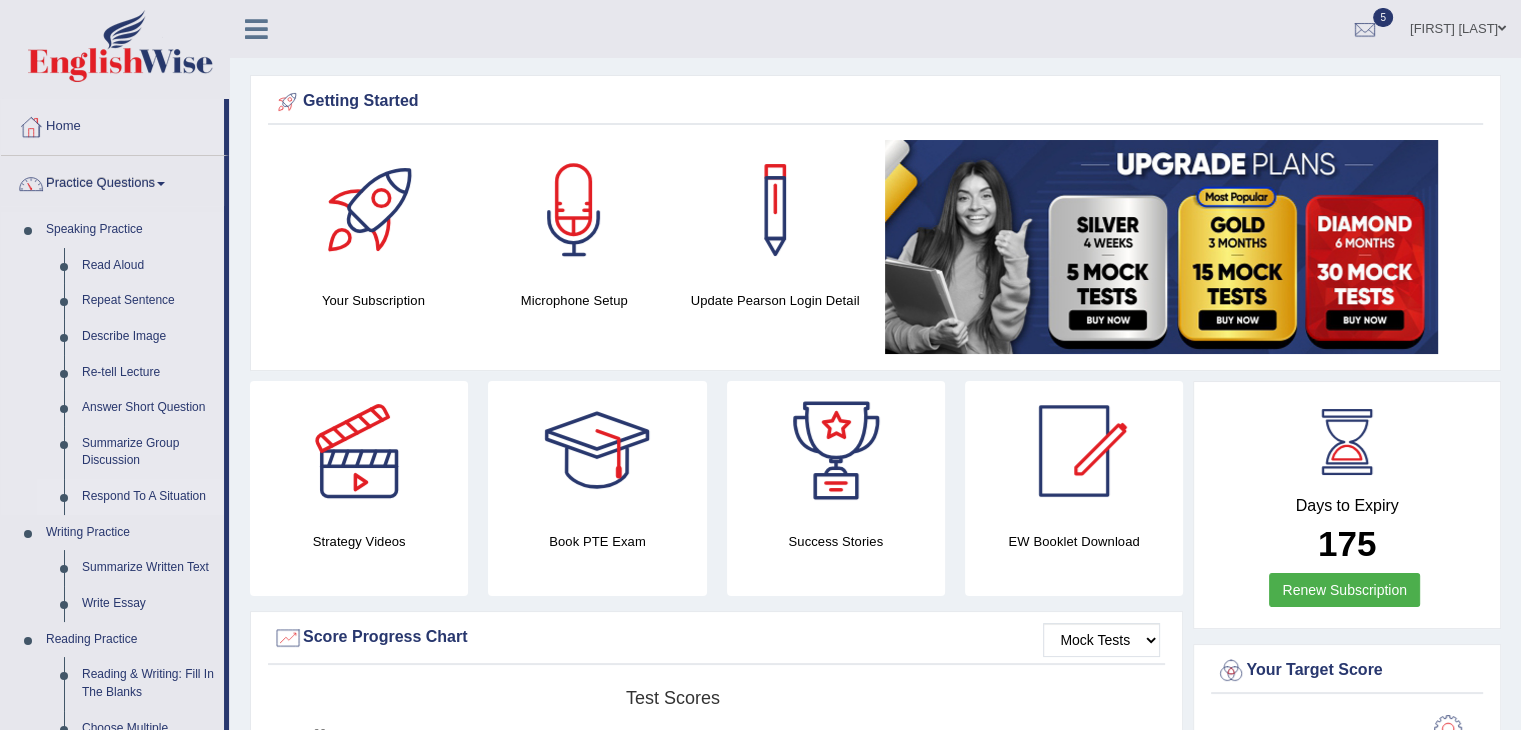 click on "Respond To A Situation" at bounding box center (148, 497) 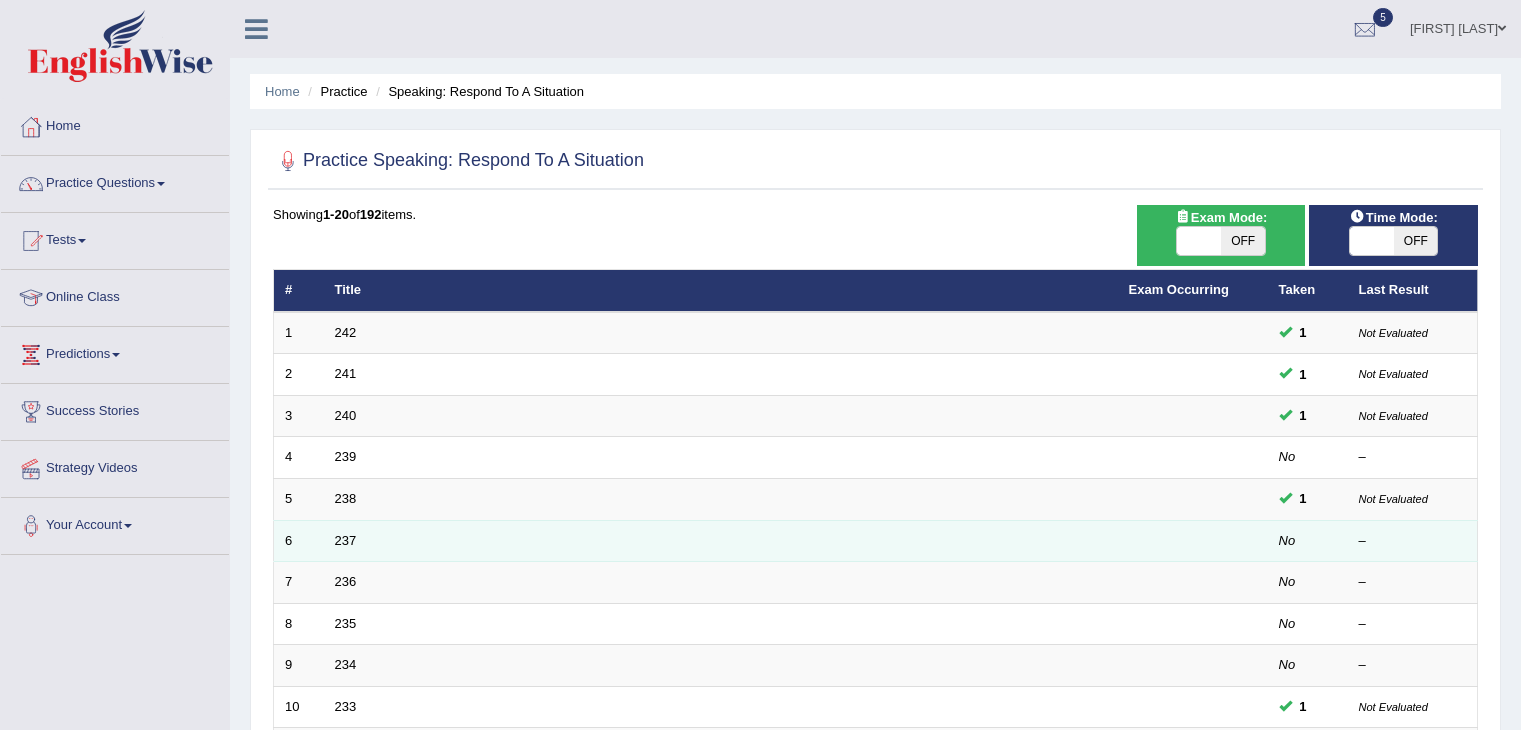 scroll, scrollTop: 0, scrollLeft: 0, axis: both 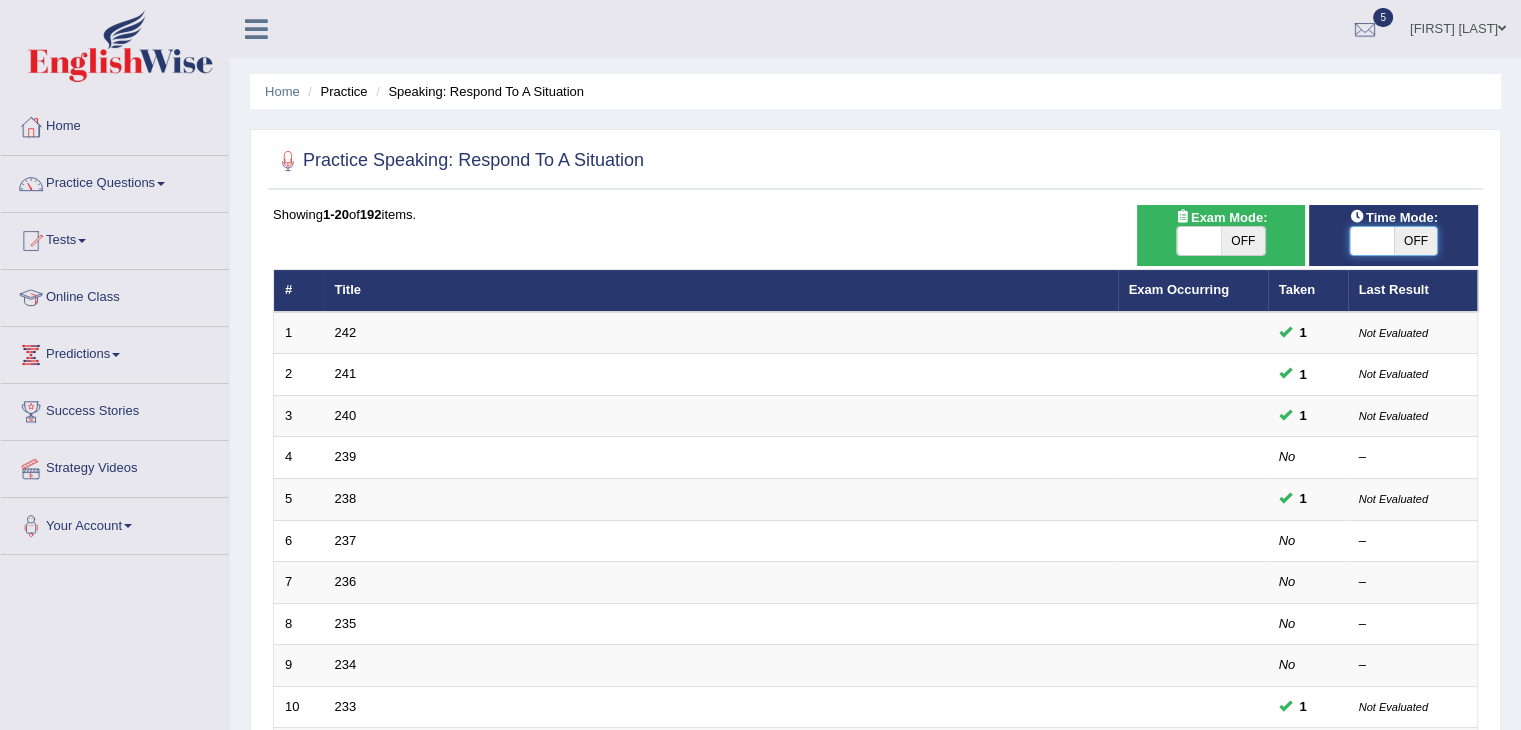 click at bounding box center (1372, 241) 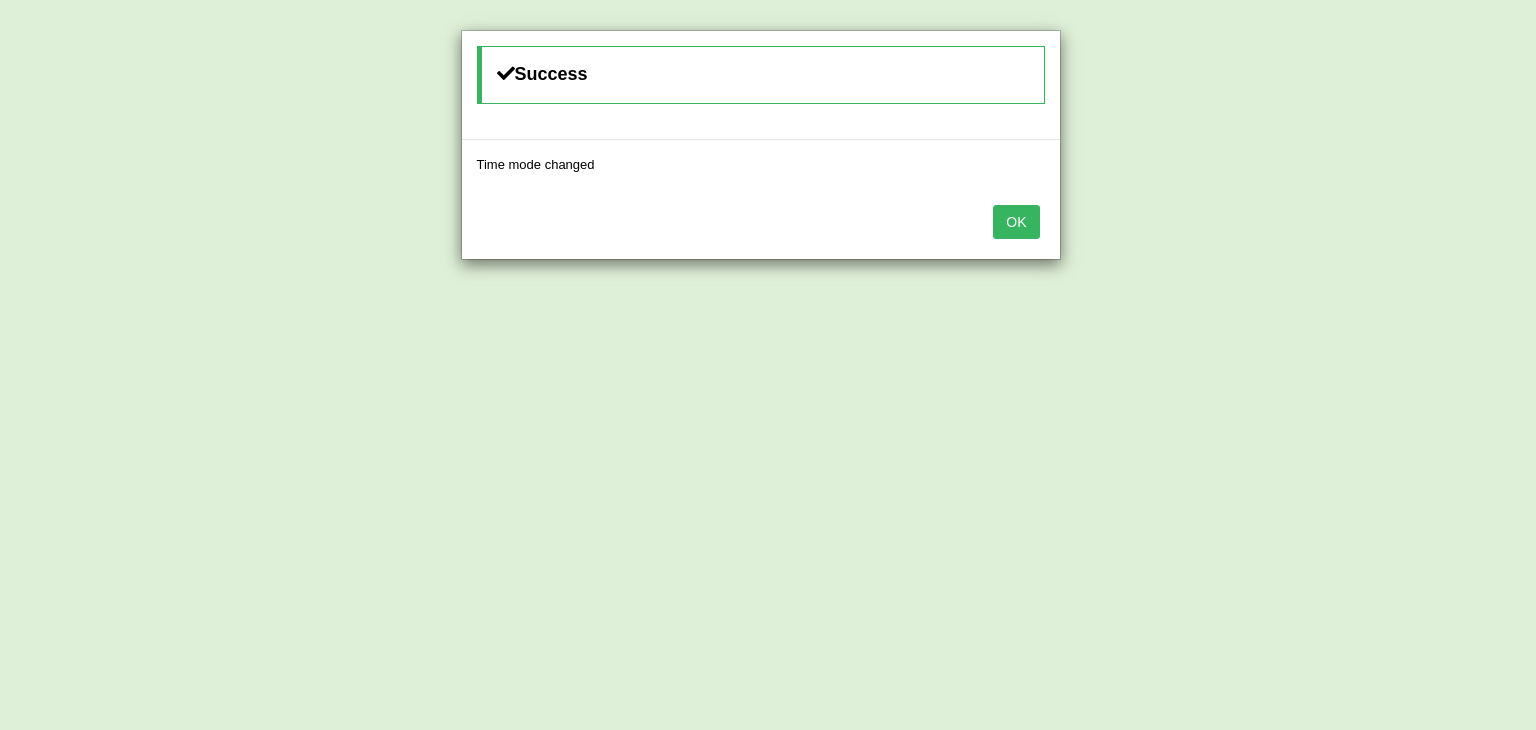 click on "OK" at bounding box center (1016, 222) 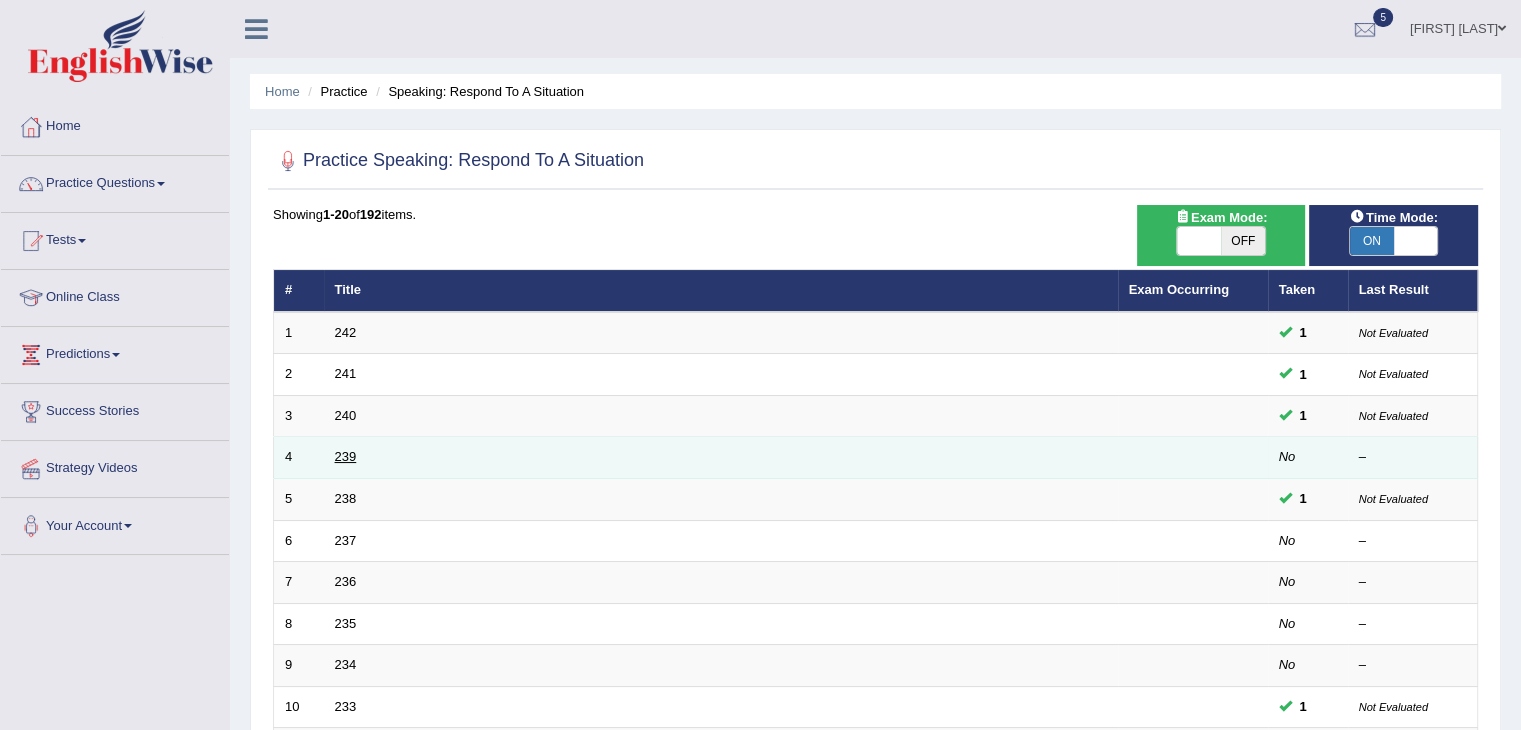 click on "239" at bounding box center (346, 456) 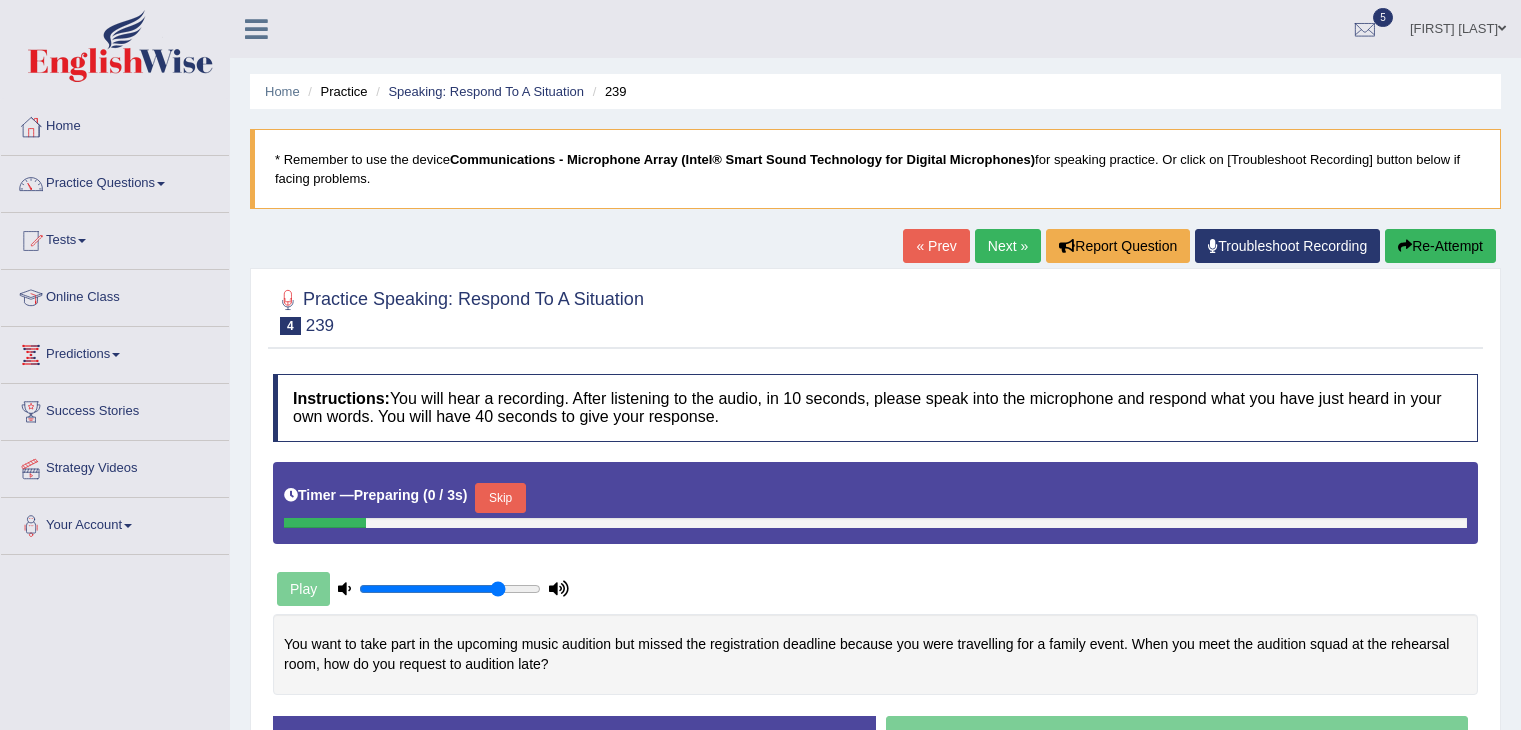 scroll, scrollTop: 0, scrollLeft: 0, axis: both 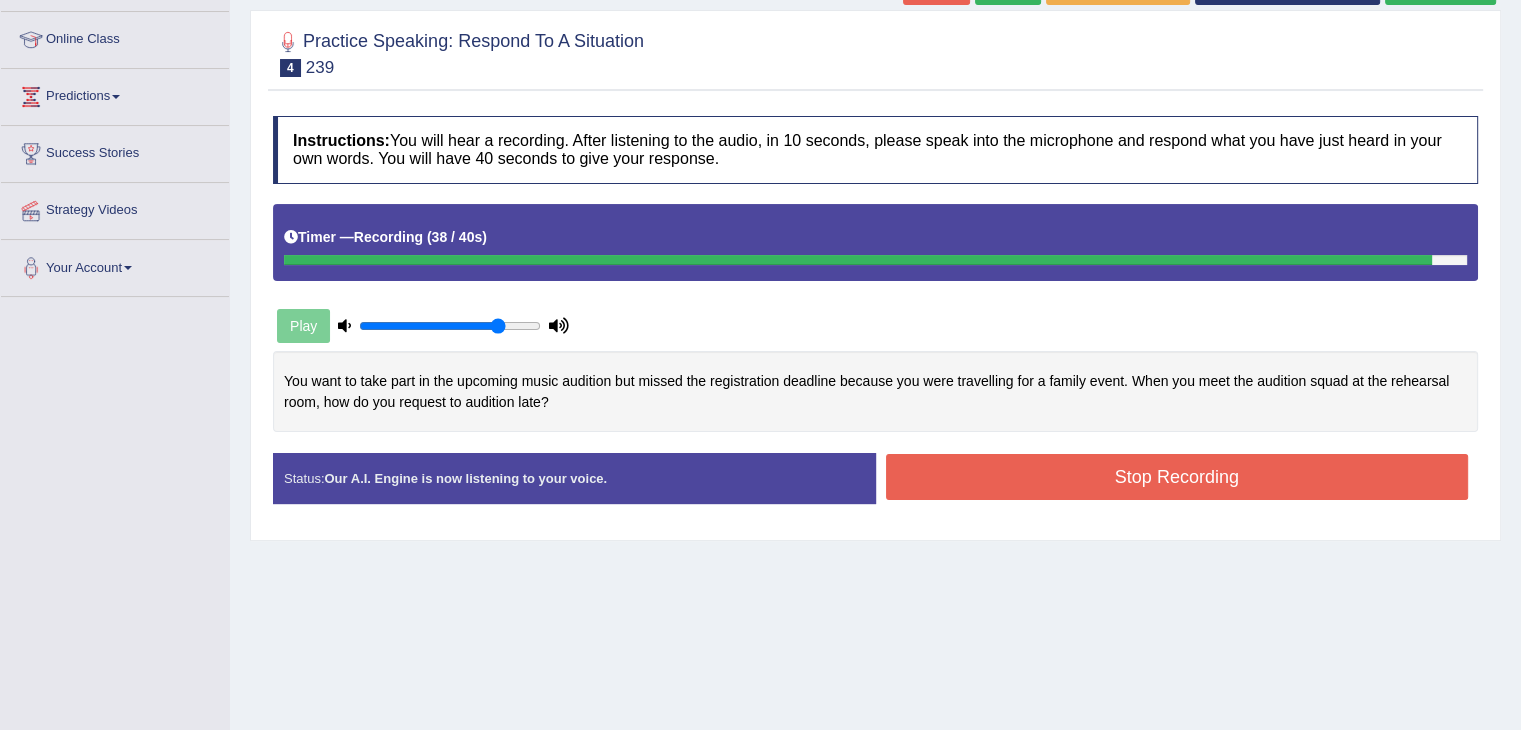 click on "Stop Recording" at bounding box center (1177, 477) 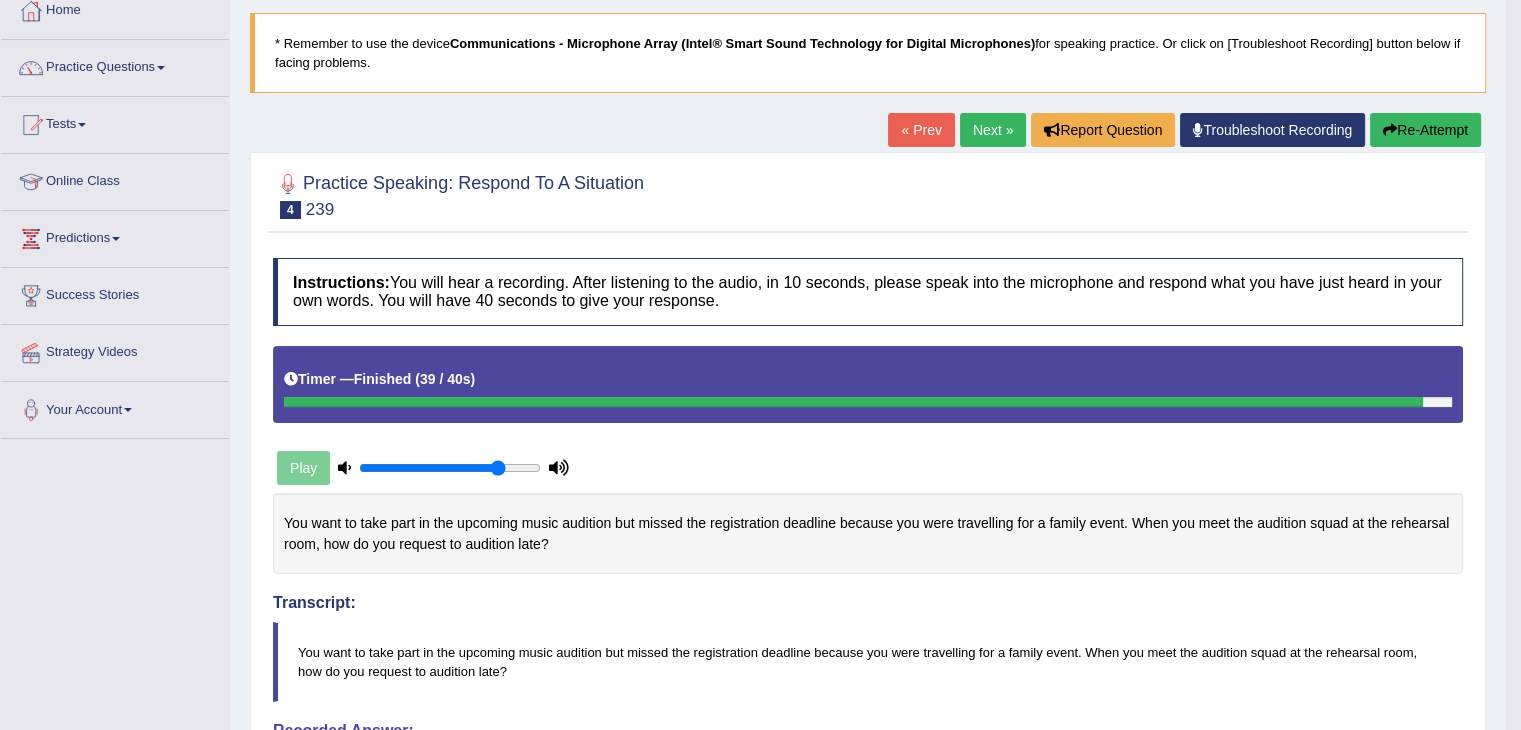 scroll, scrollTop: 115, scrollLeft: 0, axis: vertical 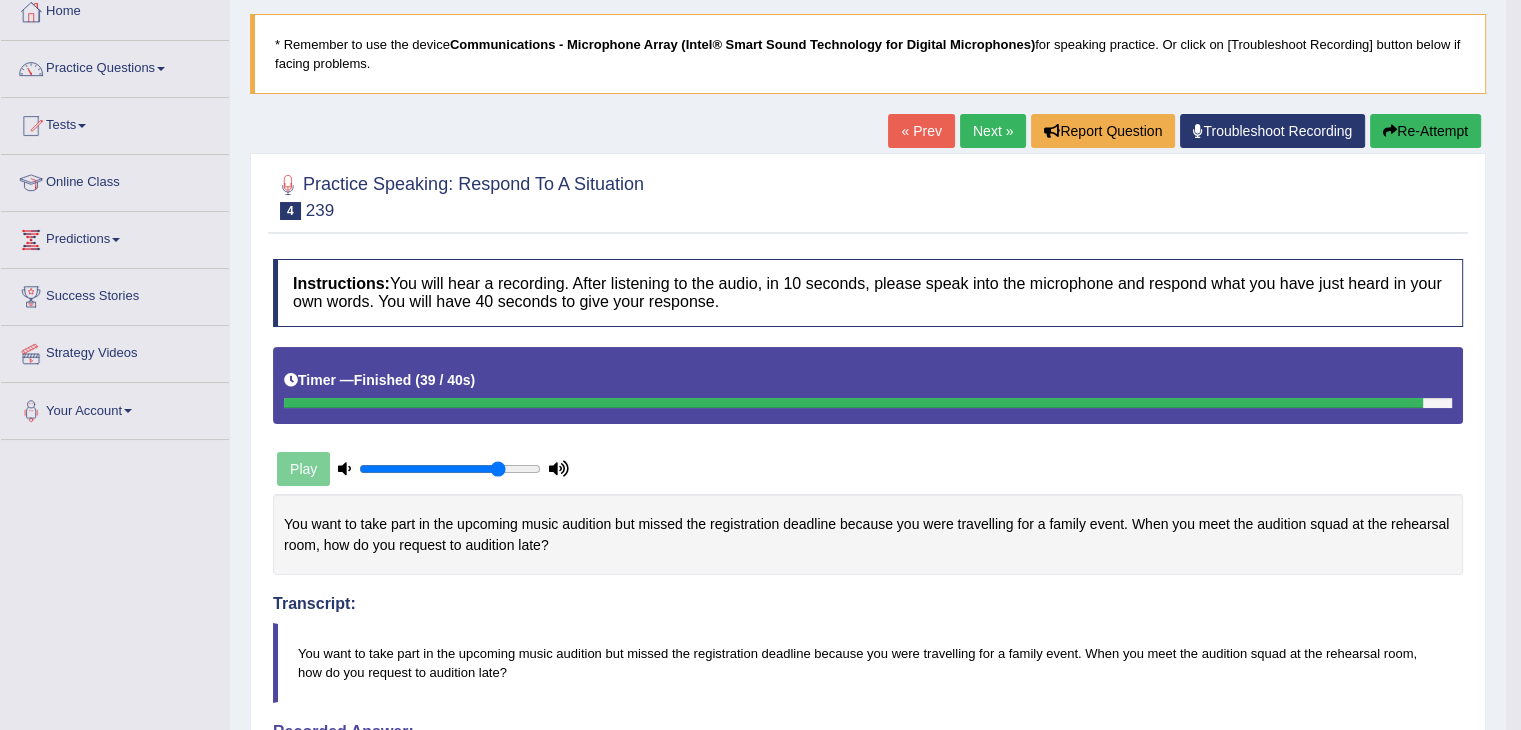 click on "Next »" at bounding box center [993, 131] 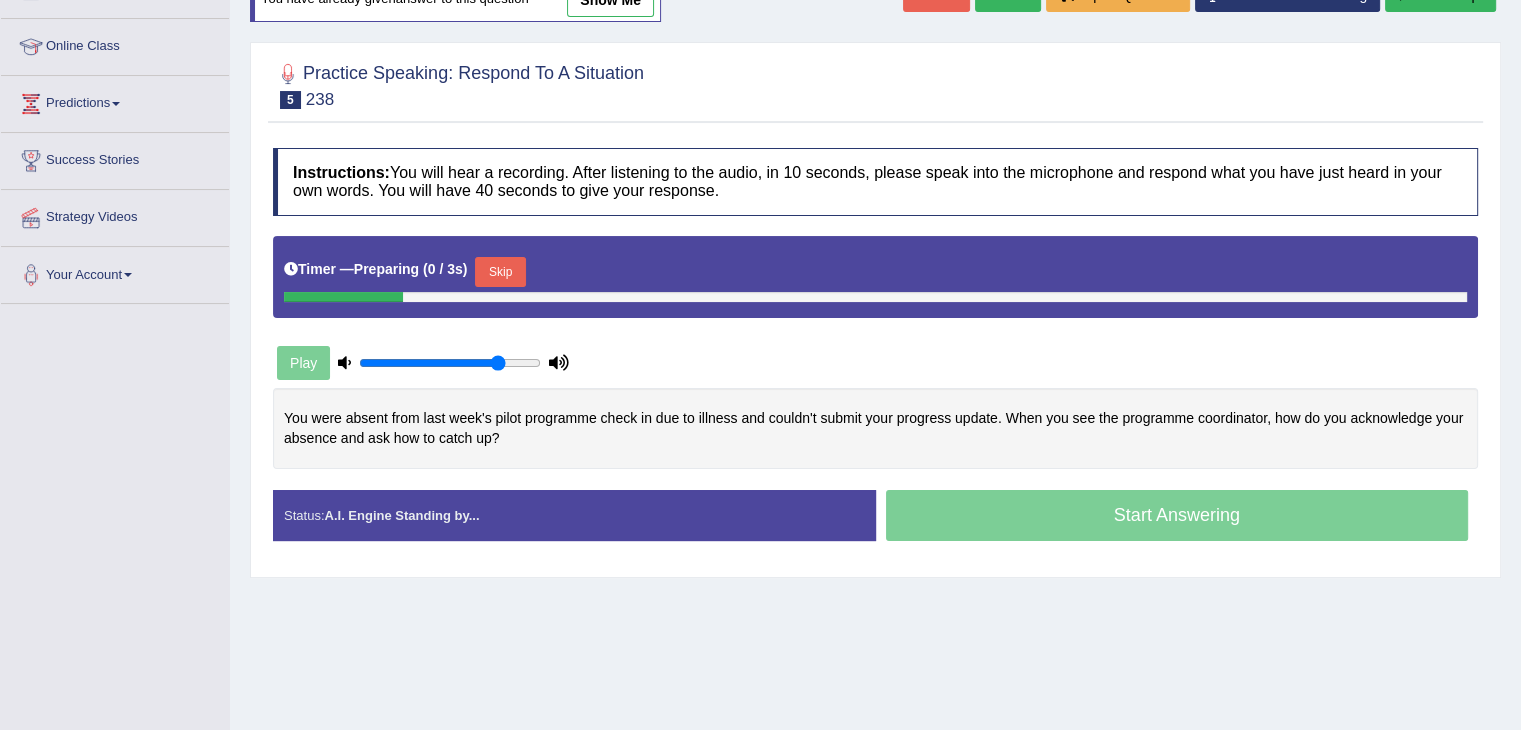 scroll, scrollTop: 0, scrollLeft: 0, axis: both 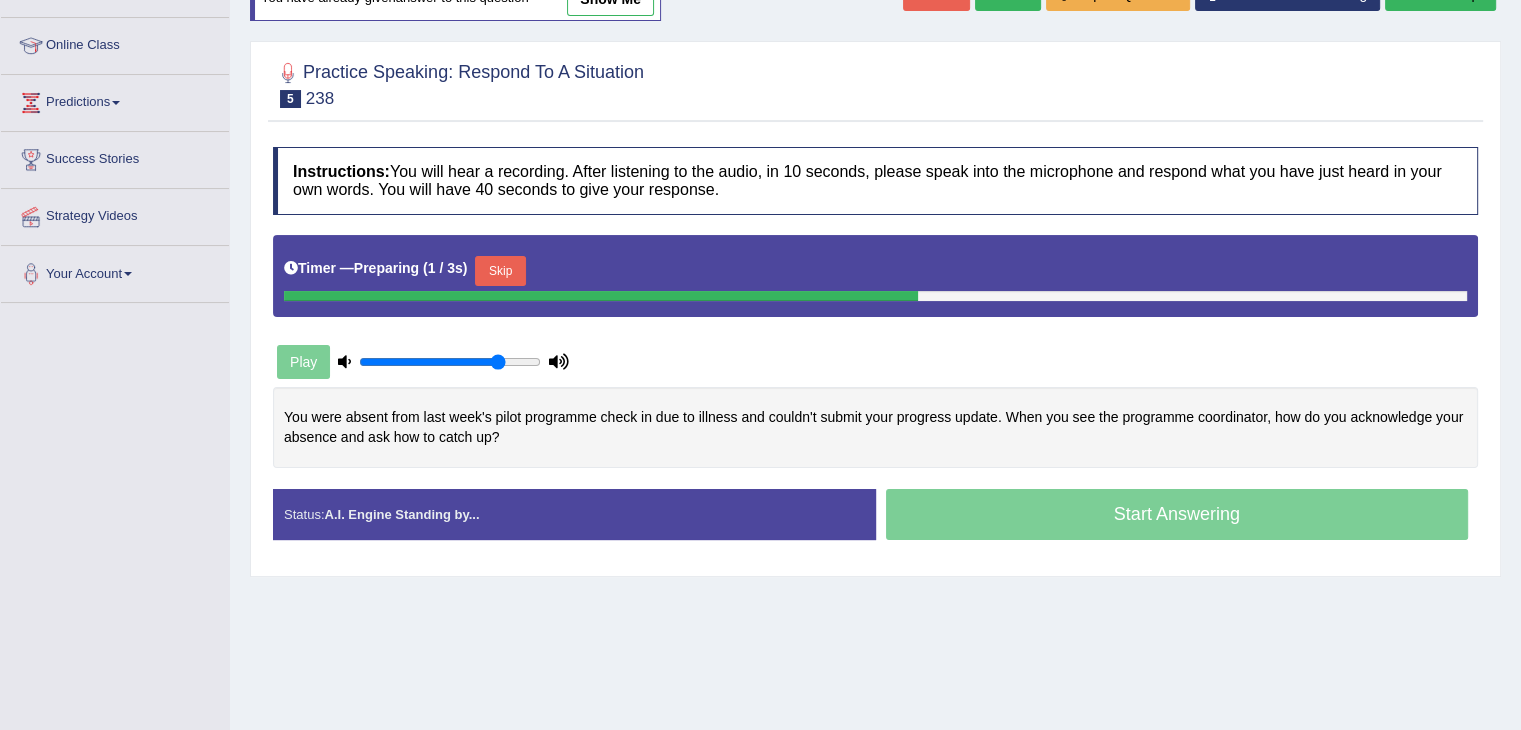 click on "Skip" at bounding box center [500, 271] 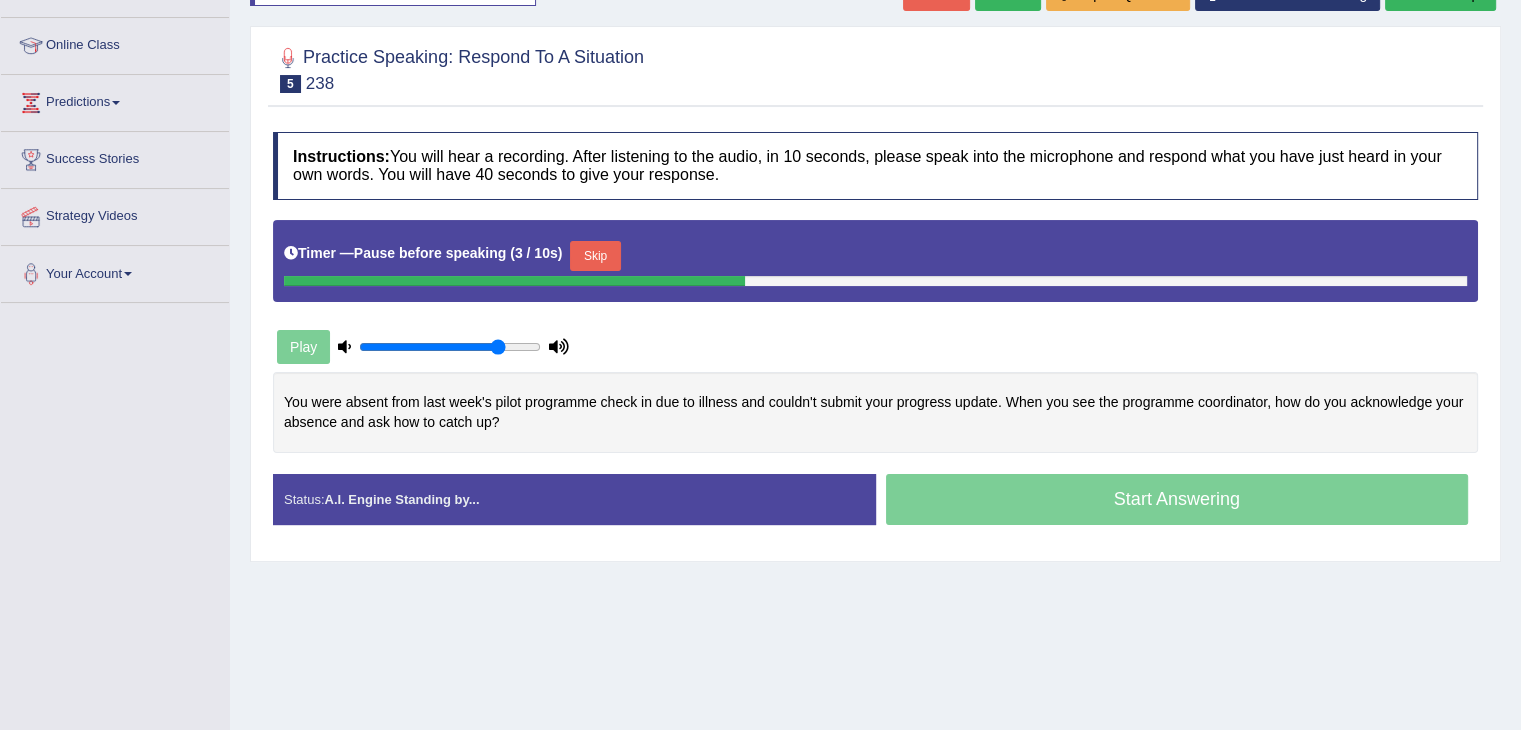 click on "Skip" at bounding box center (595, 256) 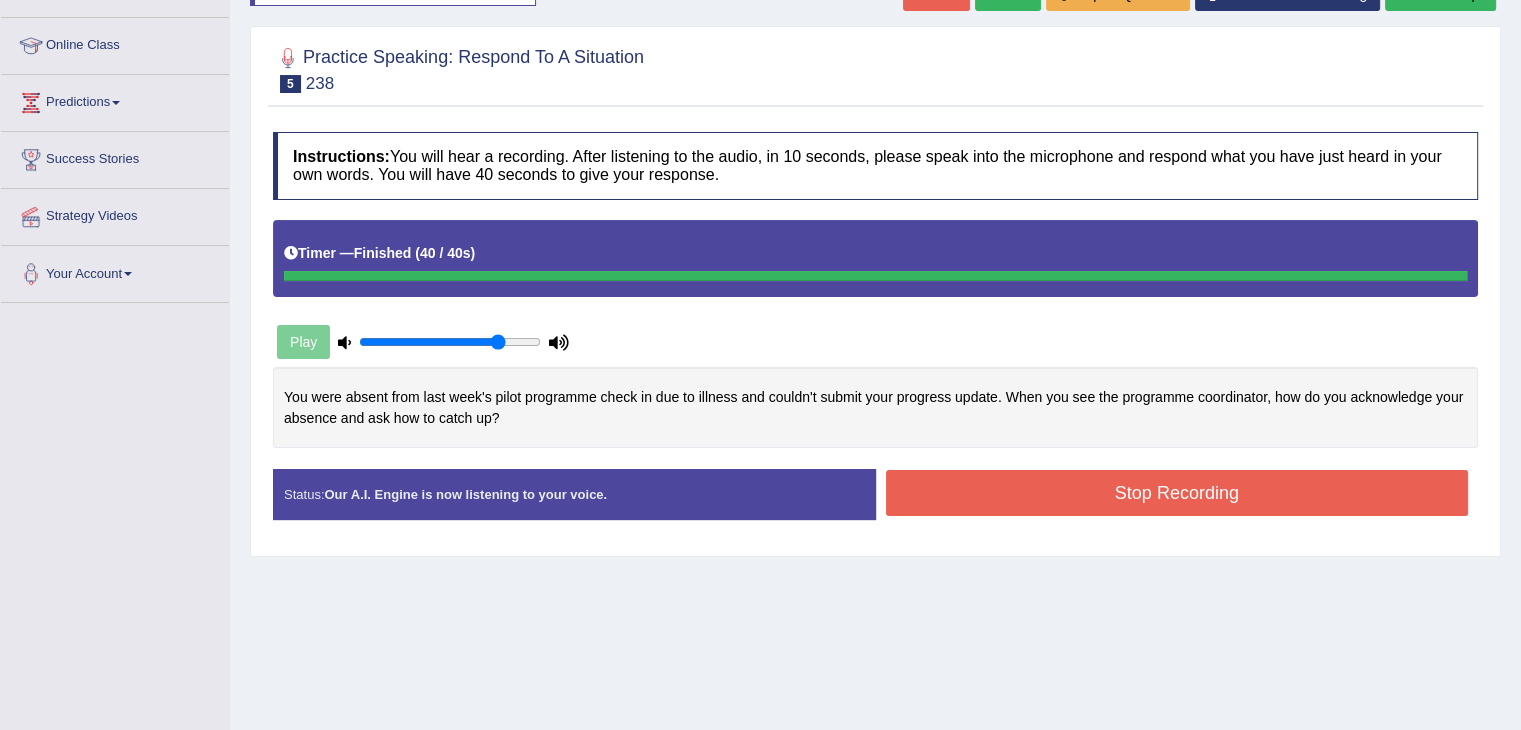 click on "Instructions:  You will hear a recording. After listening to the audio, in 10 seconds, please speak into the microphone and respond what you have just heard in your own words. You will have 40 seconds to give your response.
Timer —  Finished   ( 40 / 40s ) Play You were absent from last week's pilot programme check in due to illness and couldn't submit your progress update. When you see the programme coordinator, how do you acknowledge your absence and ask how to catch up? Transcript: You were absent from last week's pilot programme check in due to illness and couldn't submit your progress update. When you see the programme coordinator, how do you acknowledge your absence and ask how to catch up? Recorded Answer: Created with Highcharts 7.1.2 Too low Too high Time Pitch meter: 0 5 10 15 20 25 30 35 40 Created with Highcharts 7.1.2 Great Too slow Too fast Time Speech pace meter: 0 5 10 15 20 25 30 35 40 Spoken Keywords: Voice Analysis: A.I. Scores:
4  / 6 Content" at bounding box center [875, 334] 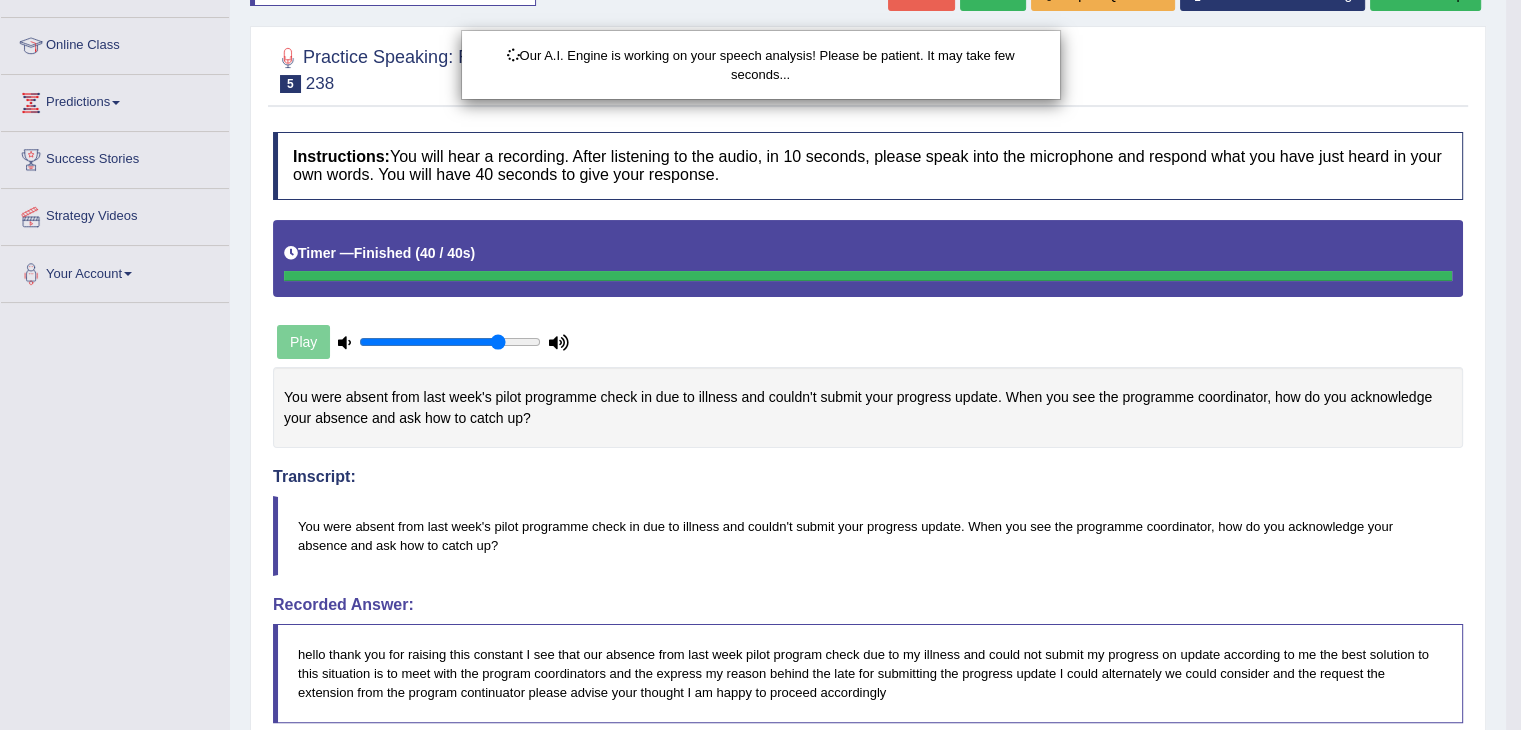 scroll, scrollTop: 534, scrollLeft: 0, axis: vertical 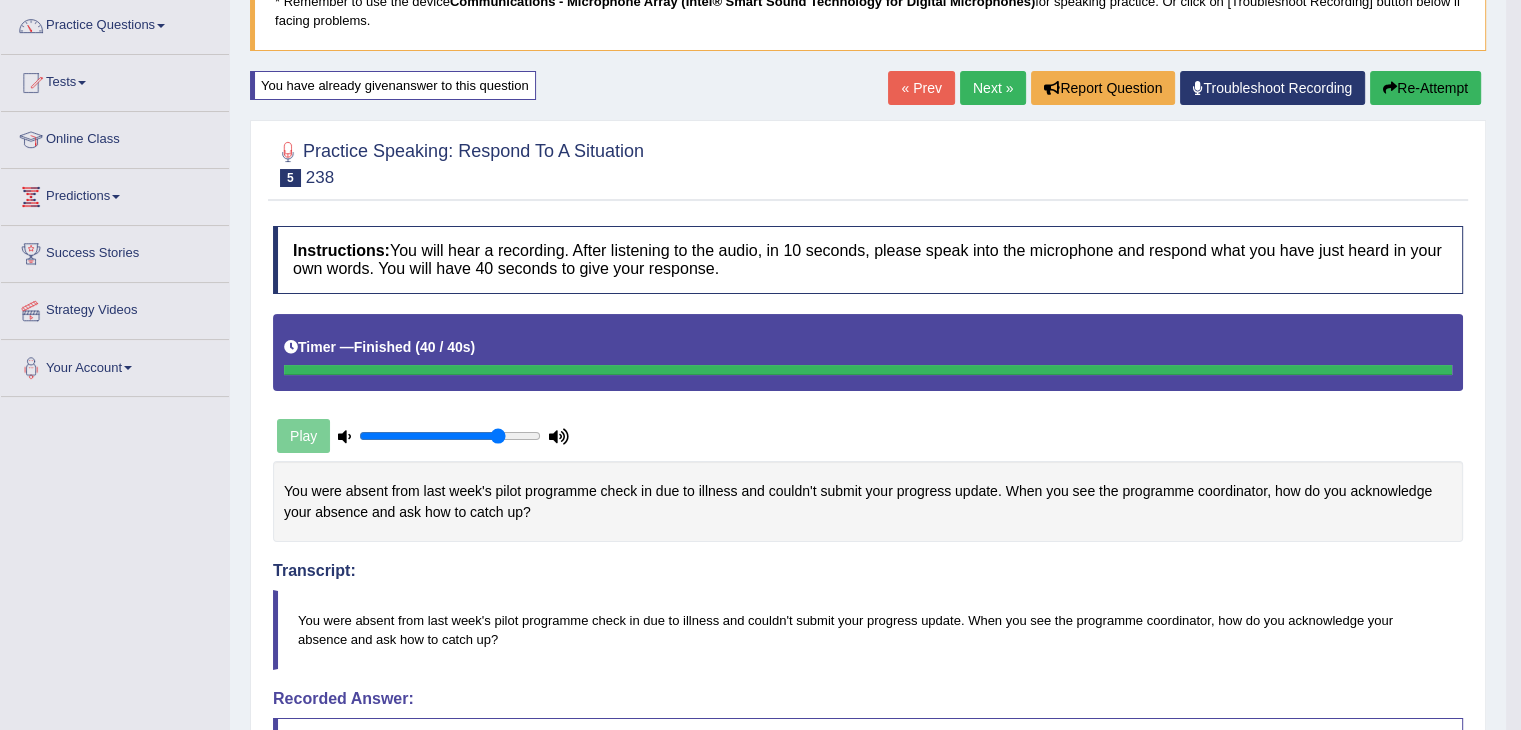 click on "Next »" at bounding box center (993, 88) 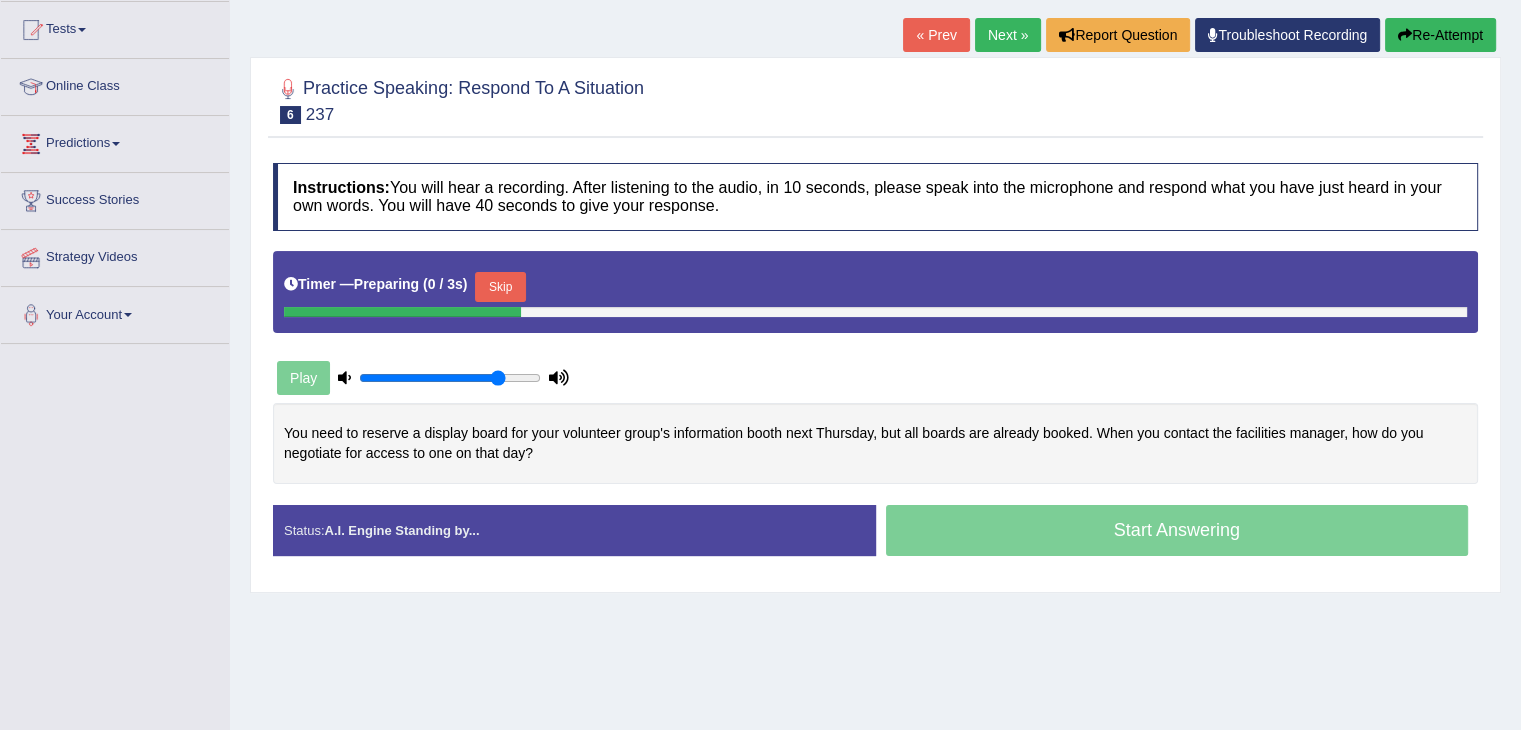 scroll, scrollTop: 0, scrollLeft: 0, axis: both 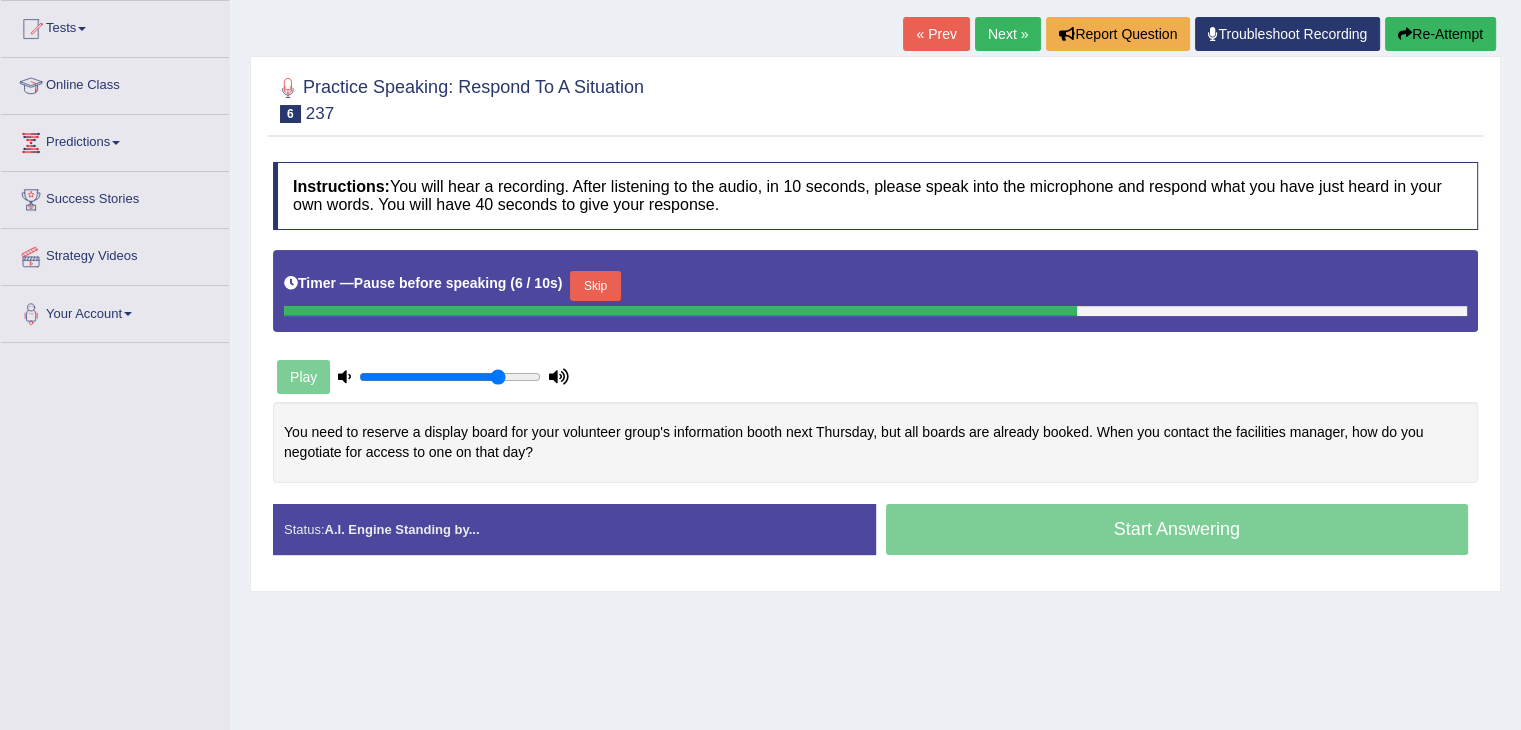 click on "Skip" at bounding box center [595, 286] 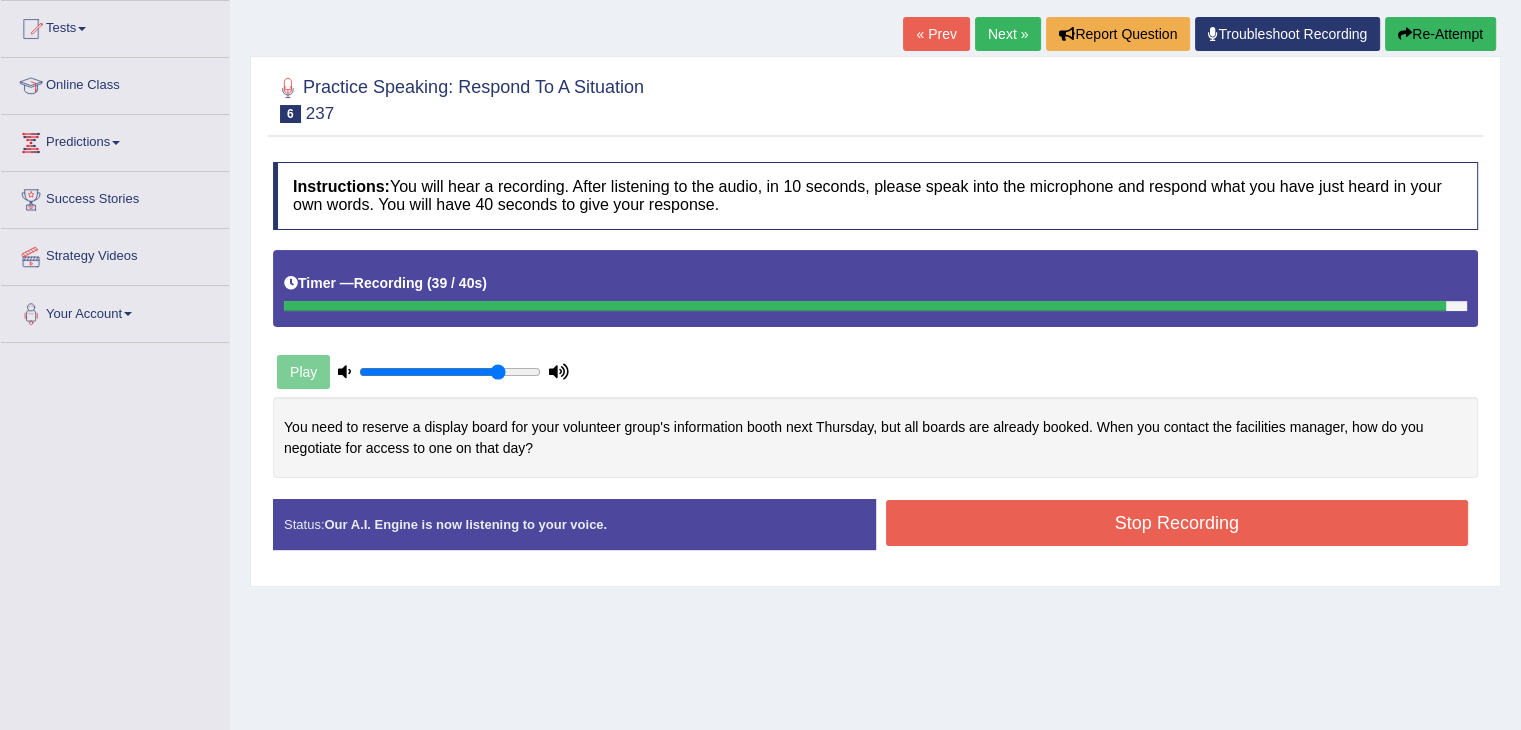 click on "Stop Recording" at bounding box center [1177, 523] 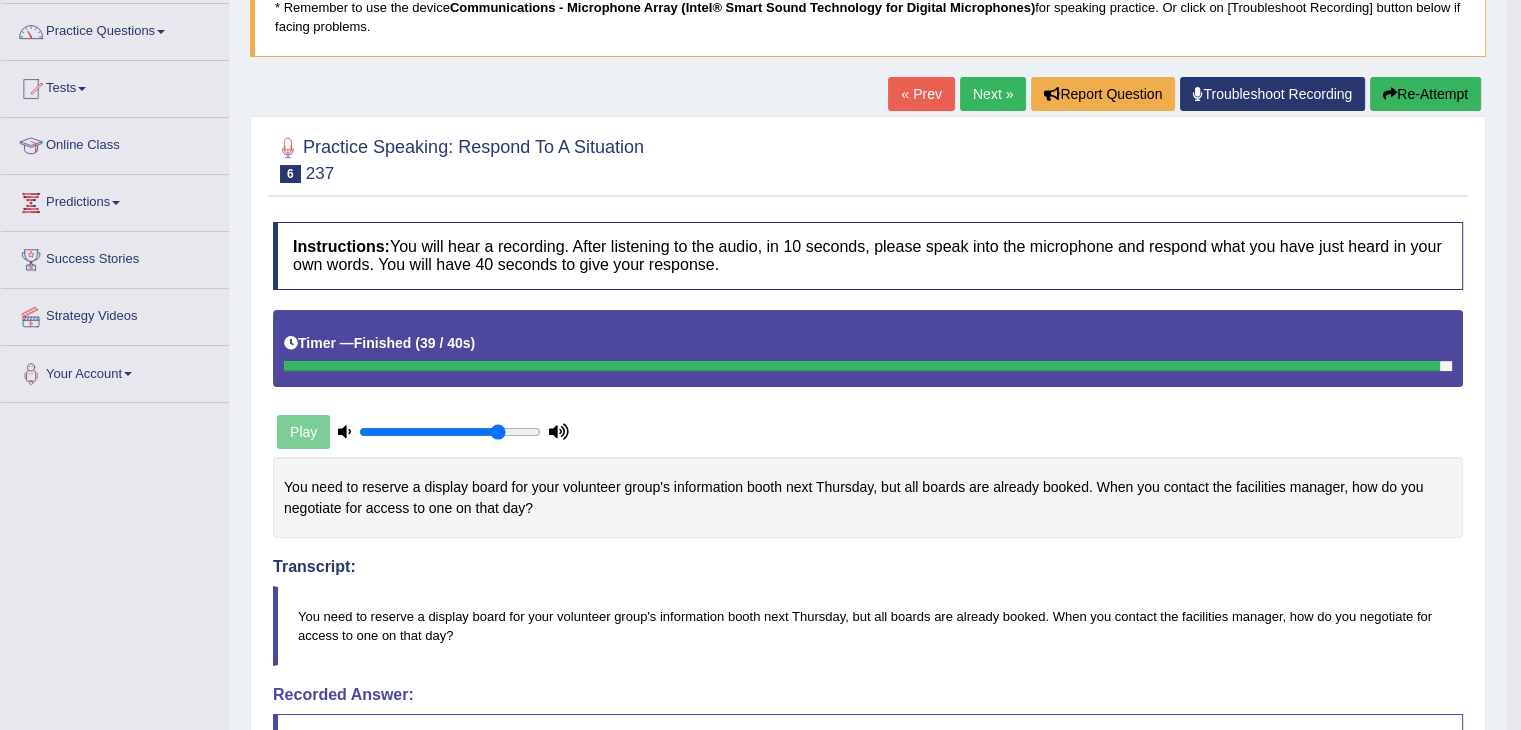 scroll, scrollTop: 156, scrollLeft: 0, axis: vertical 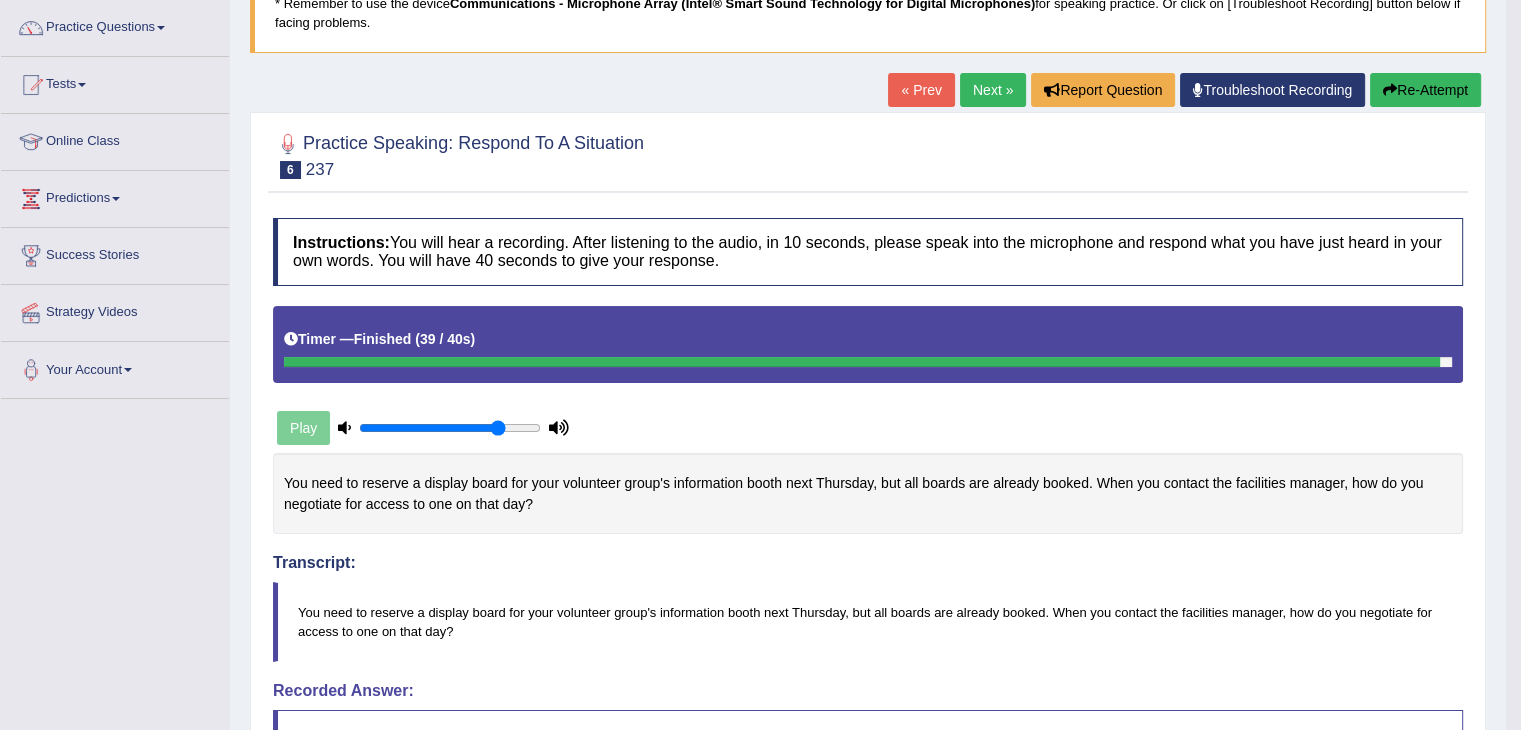 click on "Next »" at bounding box center (993, 90) 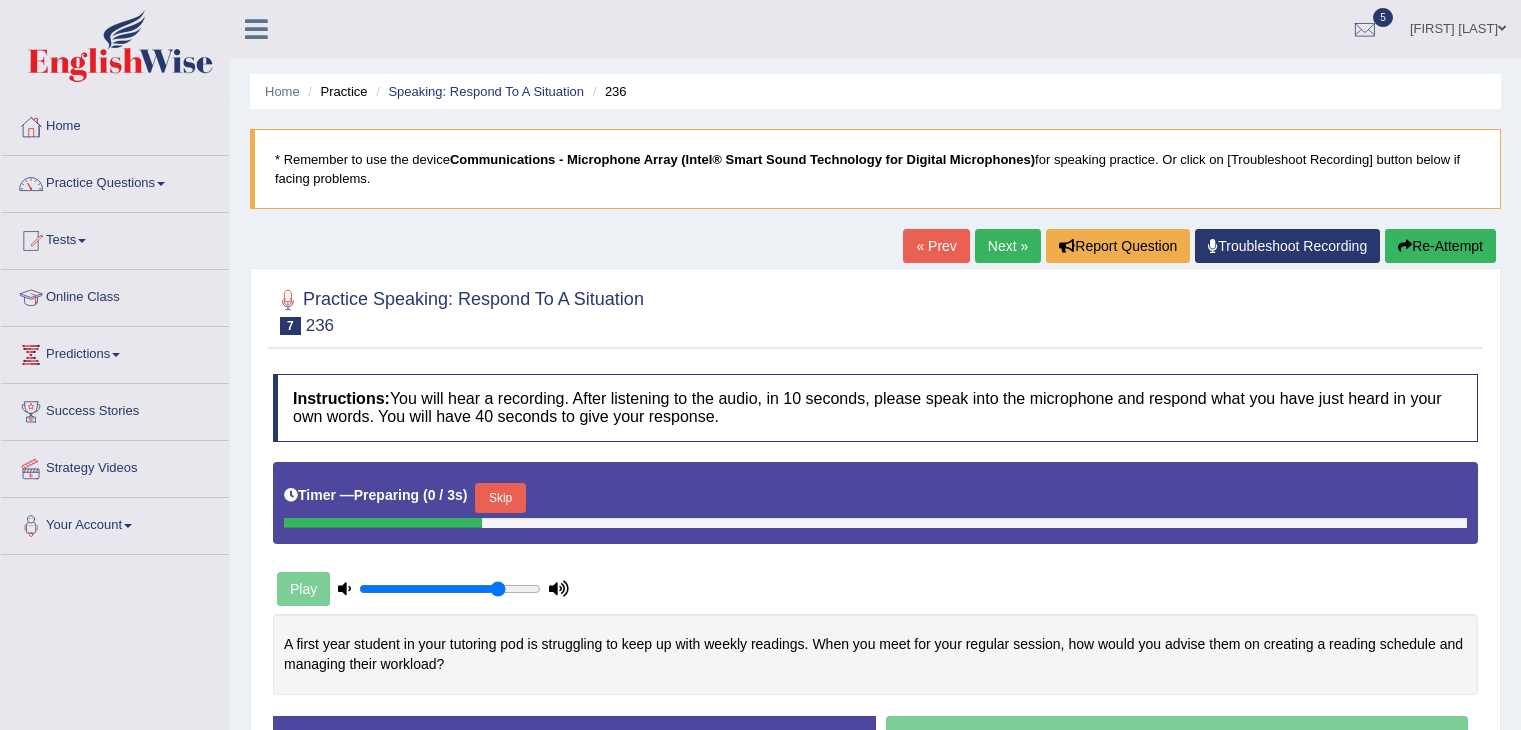 scroll, scrollTop: 171, scrollLeft: 0, axis: vertical 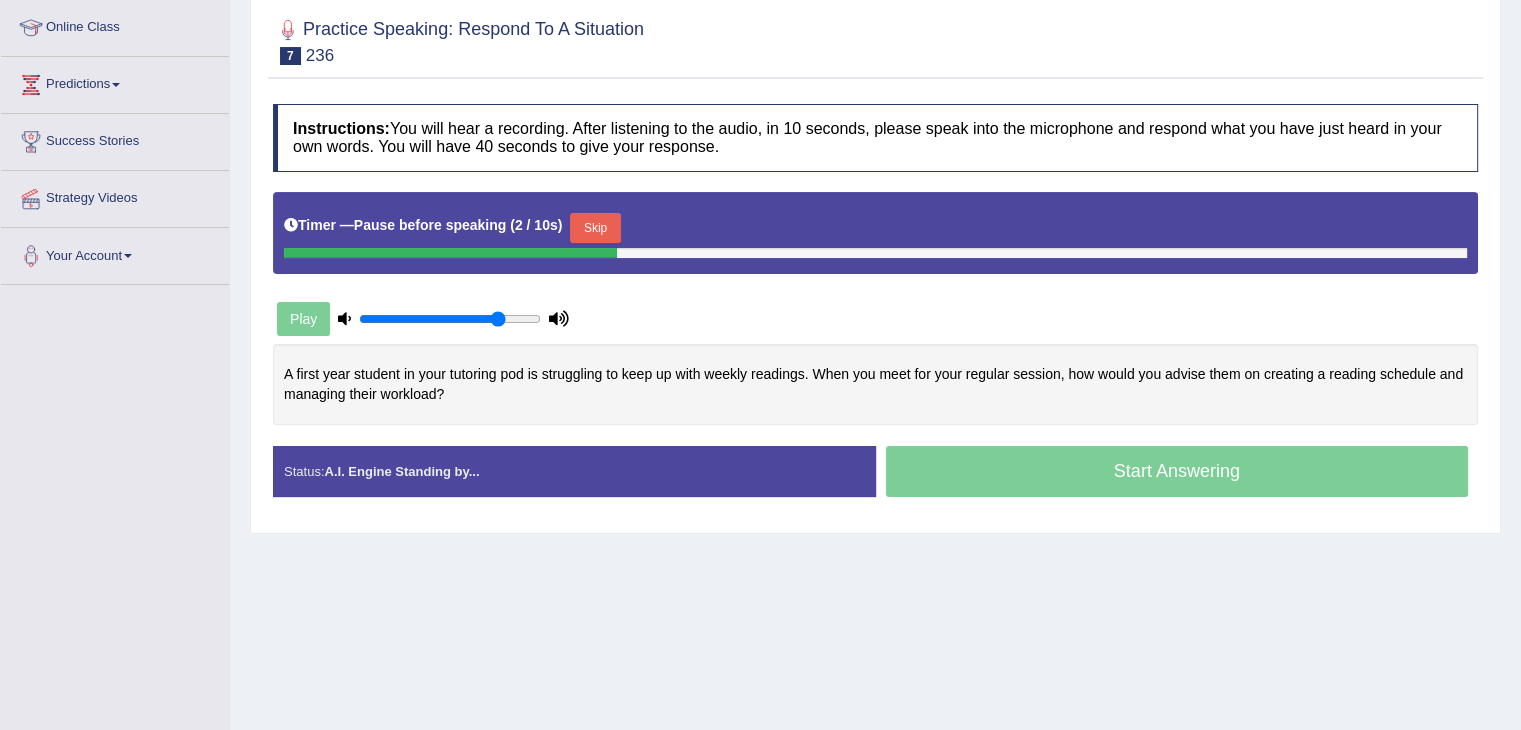click on "Skip" at bounding box center [595, 228] 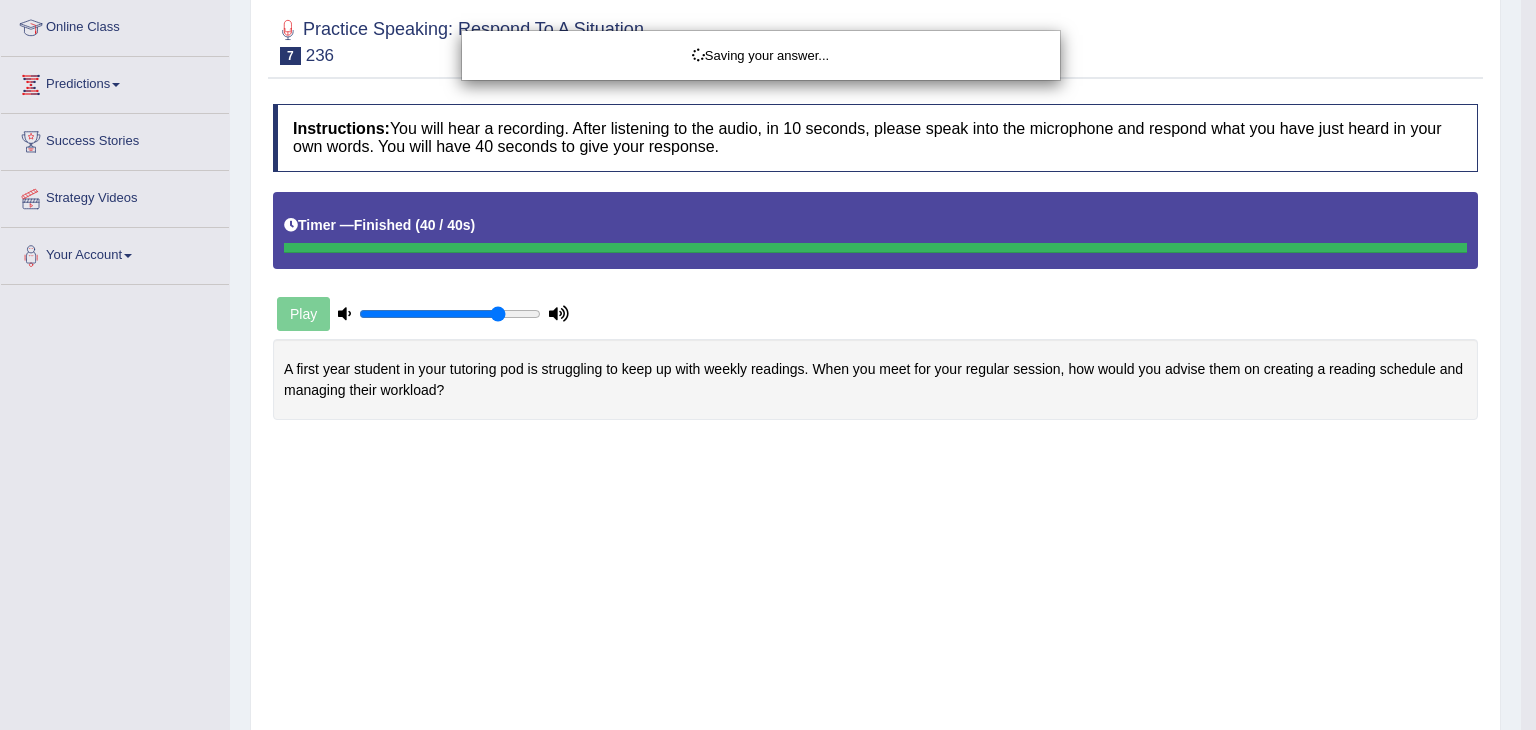 click on "Toggle navigation
Home
Practice Questions   Speaking Practice Read Aloud
Repeat Sentence
Describe Image
Re-tell Lecture
Answer Short Question
Summarize Group Discussion
Respond To A Situation
Writing Practice  Summarize Written Text
Write Essay
Reading Practice  Reading & Writing: Fill In The Blanks
Choose Multiple Answers
Re-order Paragraphs
Fill In The Blanks
Choose Single Answer
Listening Practice  Summarize Spoken Text
Highlight Incorrect Words
Highlight Correct Summary
Select Missing Word
Choose Single Answer
Choose Multiple Answers
Fill In The Blanks
Write From Dictation
Pronunciation
Tests  Take Practice Sectional Test" at bounding box center [768, 95] 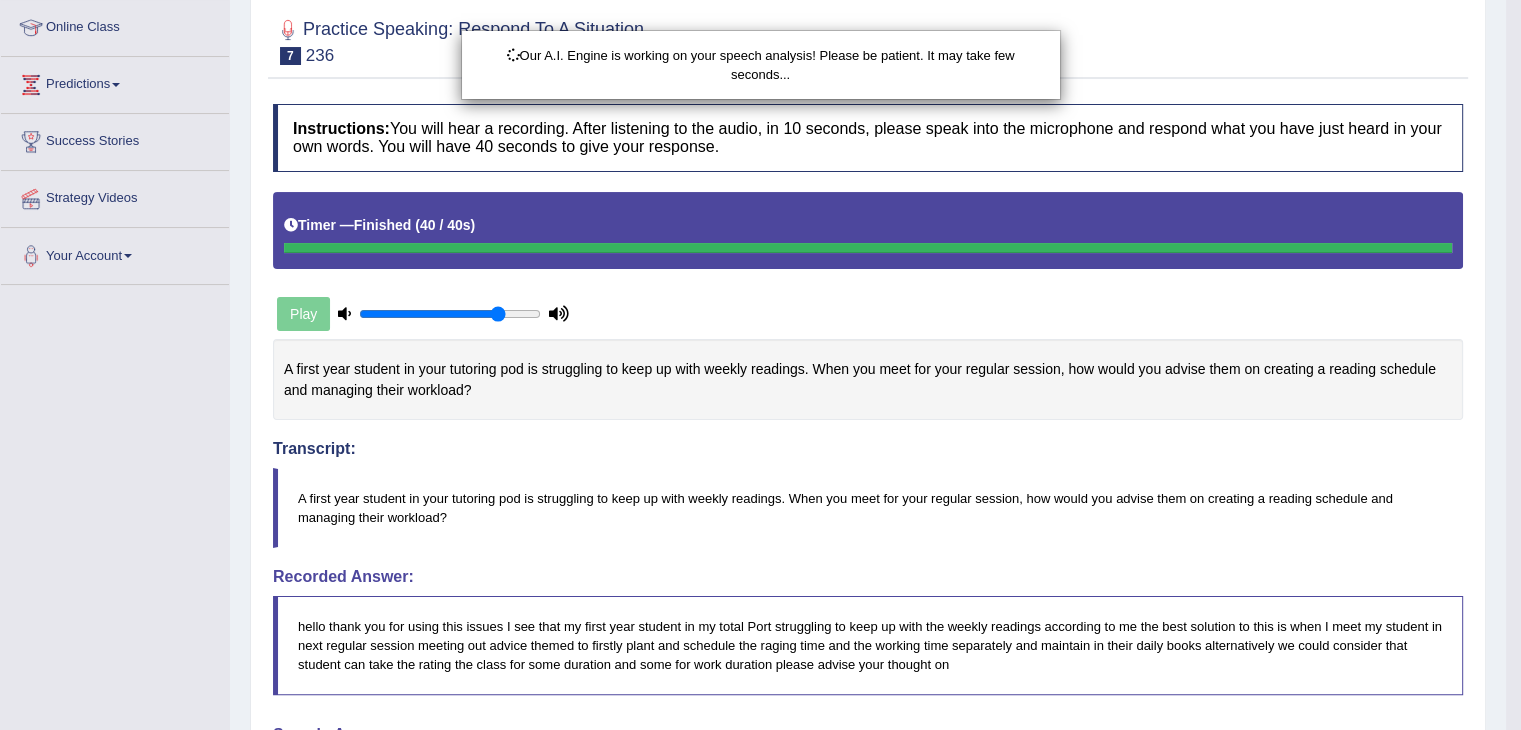 scroll, scrollTop: 524, scrollLeft: 0, axis: vertical 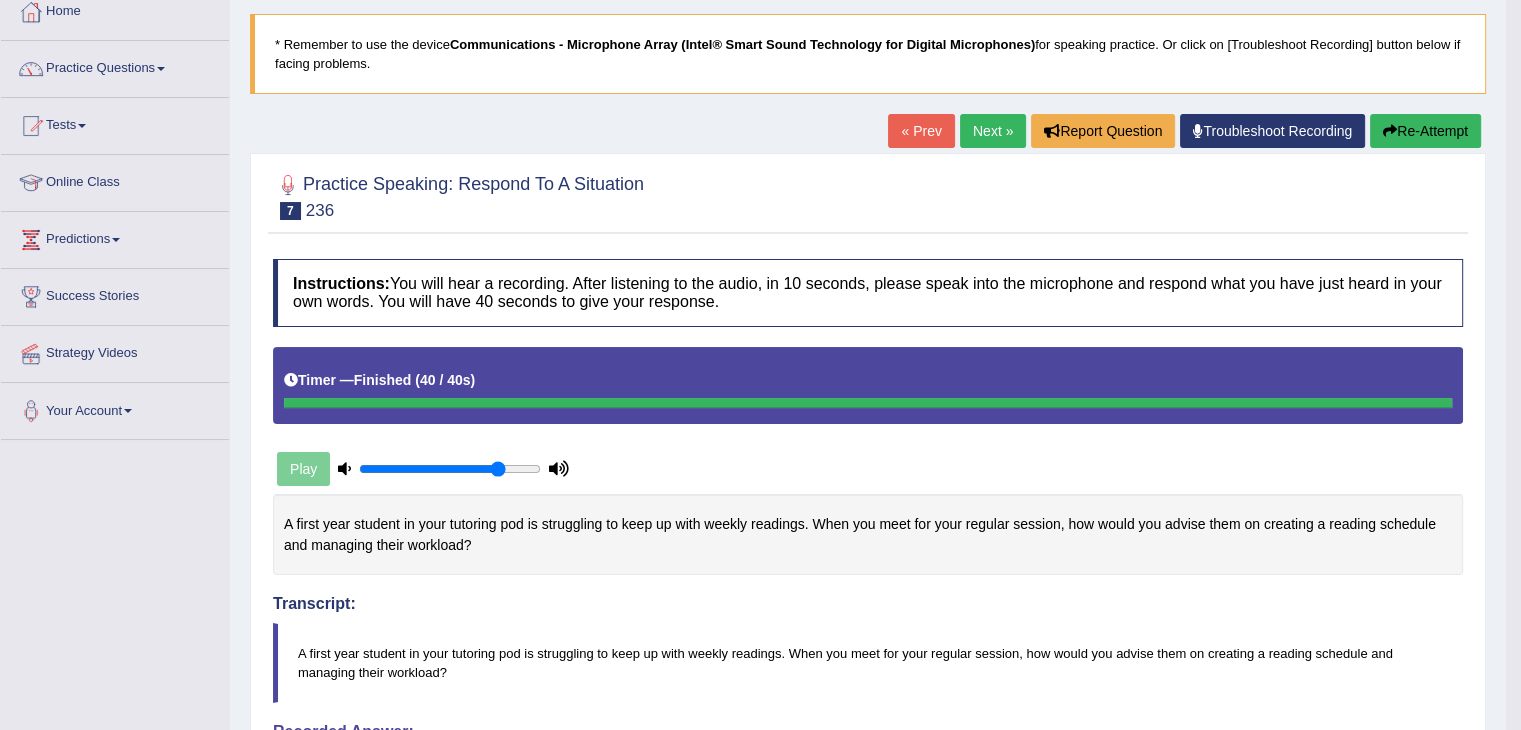click on "Next »" at bounding box center [993, 131] 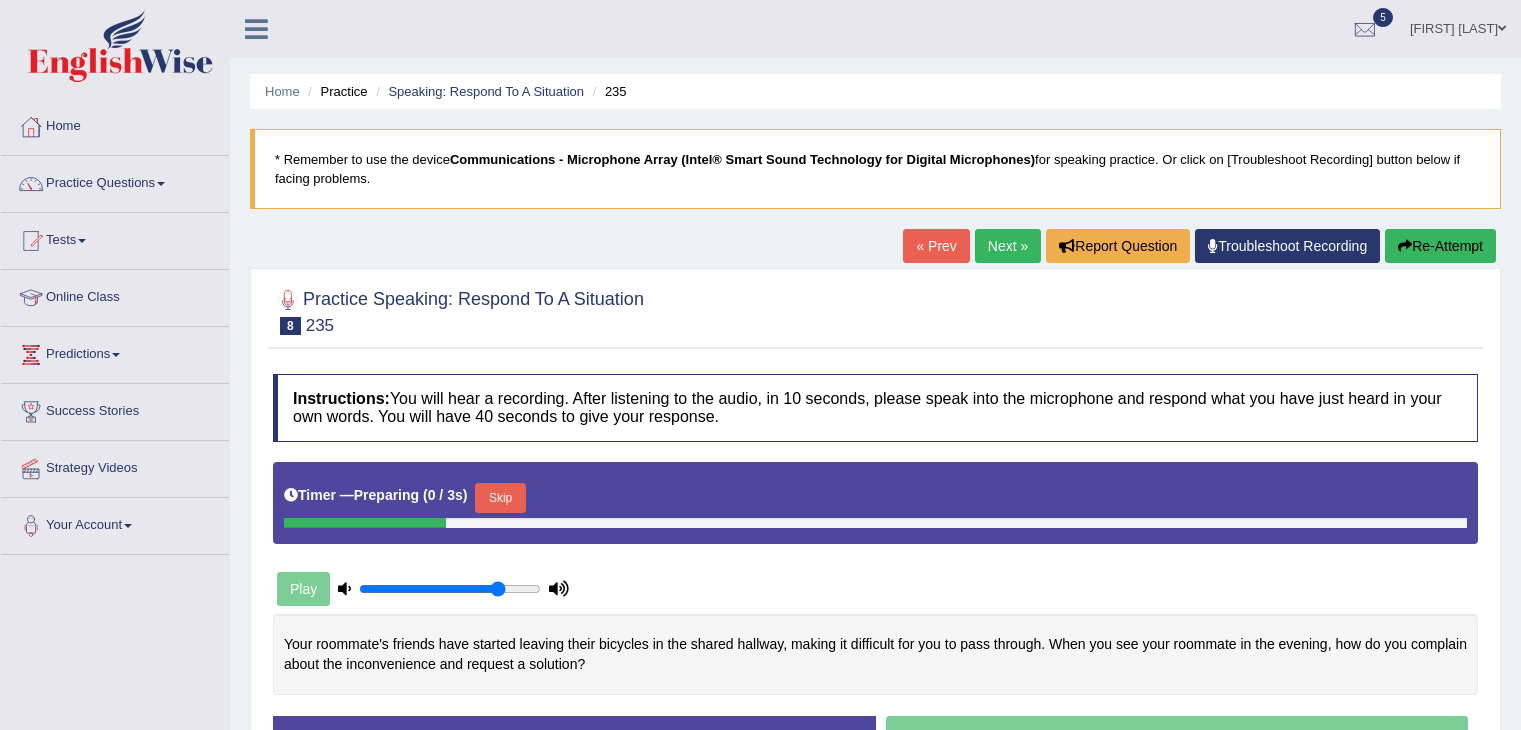 scroll, scrollTop: 0, scrollLeft: 0, axis: both 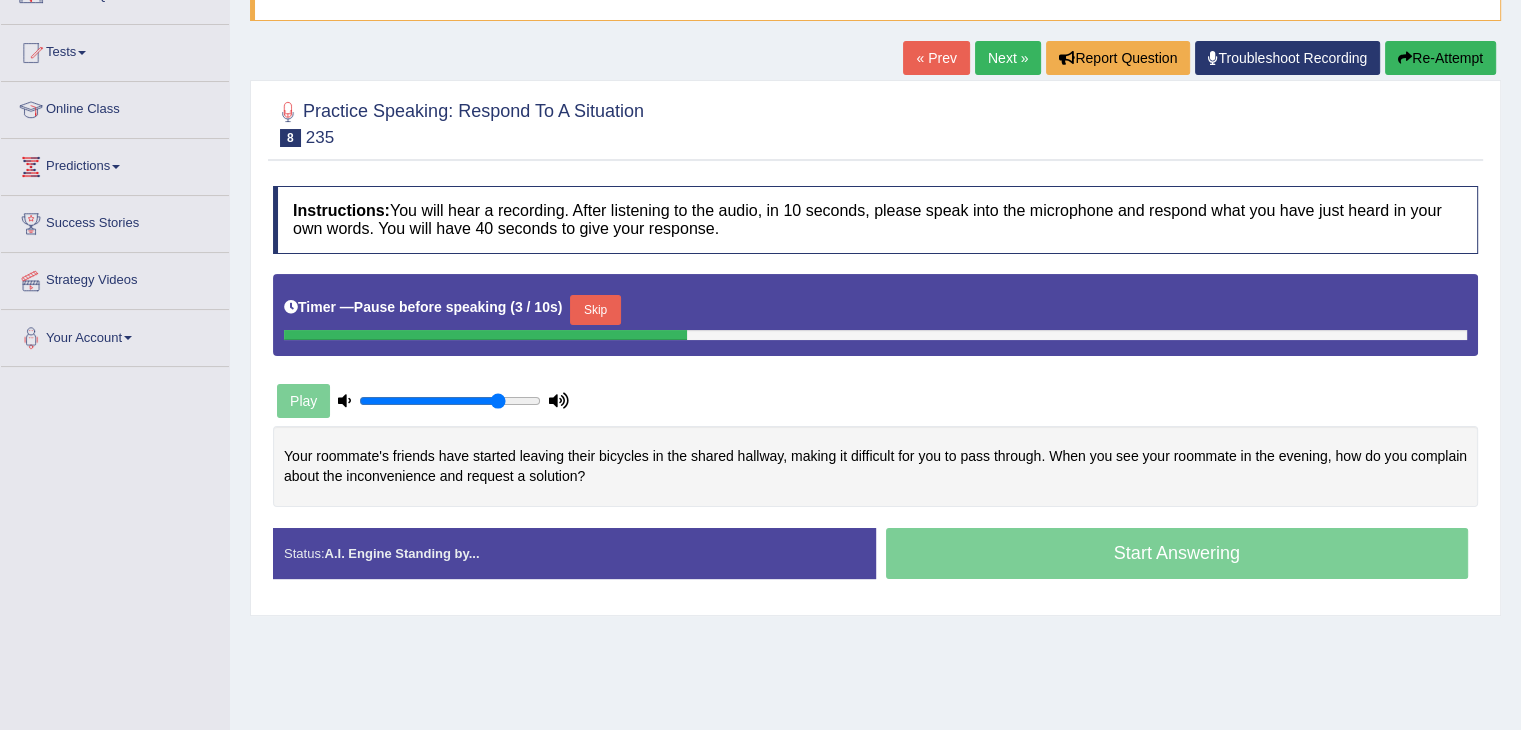 click on "Skip" at bounding box center [595, 310] 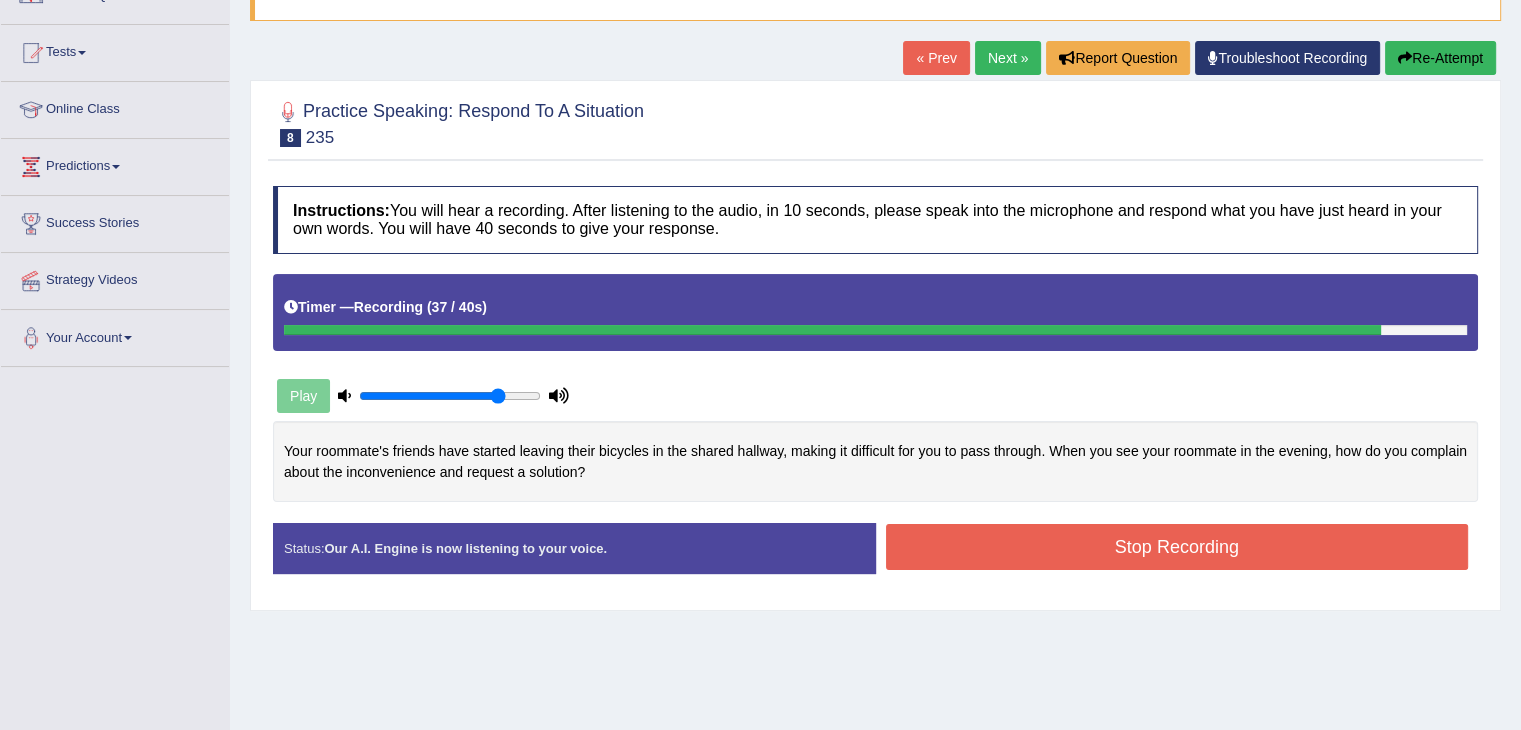 click on "Stop Recording" at bounding box center (1177, 547) 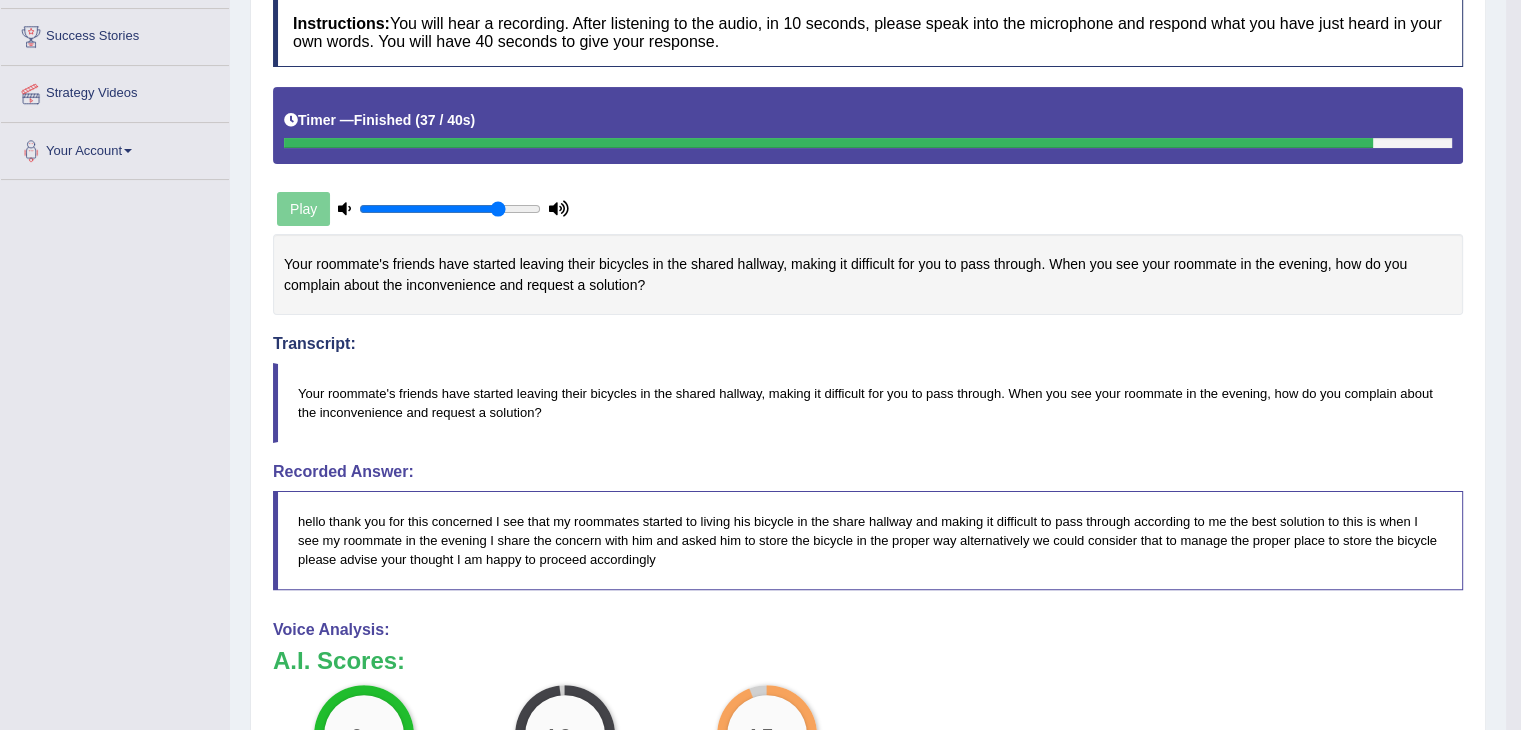 scroll, scrollTop: 376, scrollLeft: 0, axis: vertical 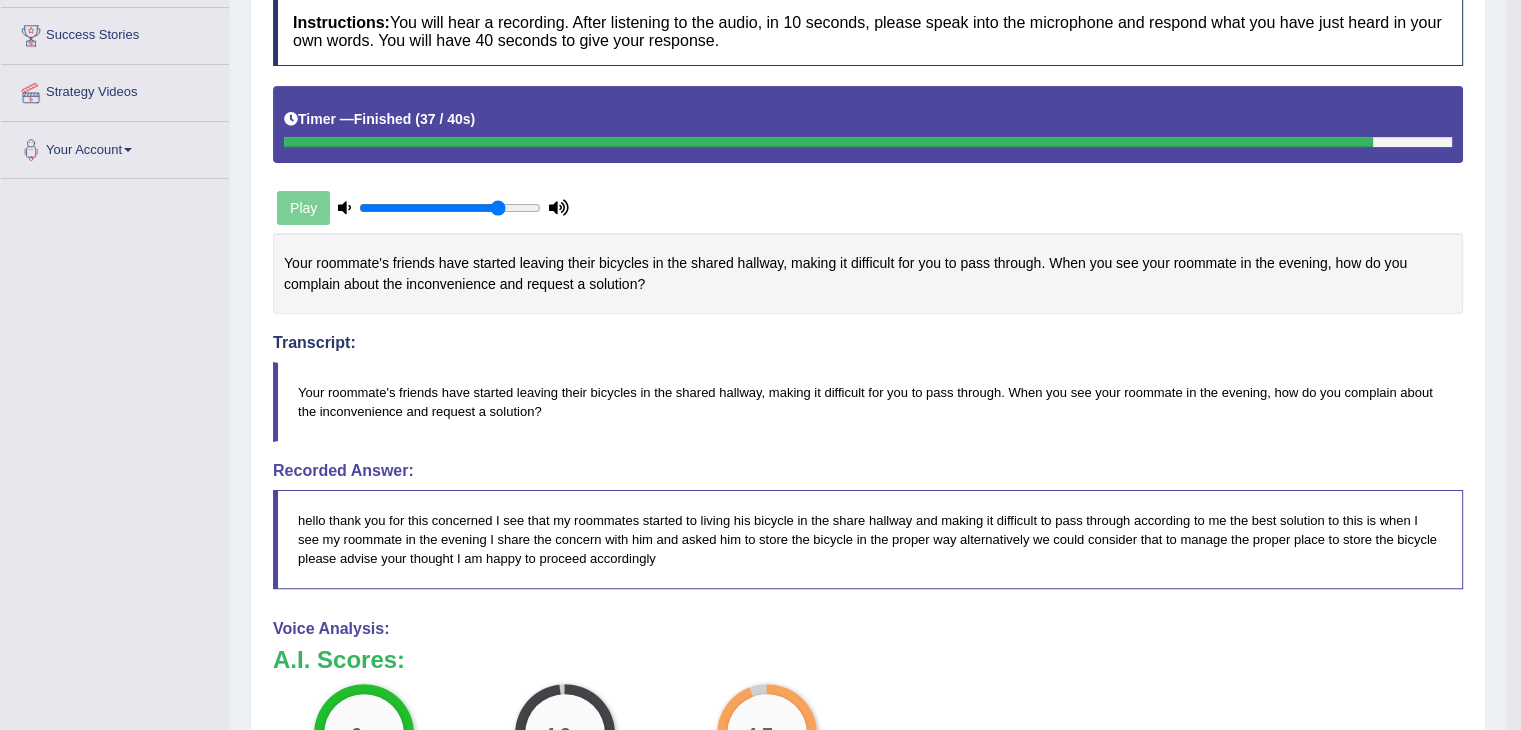 click on "hello thank you for this concerned I see that my roommates started to living his bicycle in the share hallway and making it difficult to pass through according to me the best solution to this is when I see my roommate in the evening I share the concern with him and asked him to store the bicycle in the proper way alternatively we could consider that to manage the proper place to store the bicycle please advise your thought I am happy to proceed accordingly" at bounding box center [868, 539] 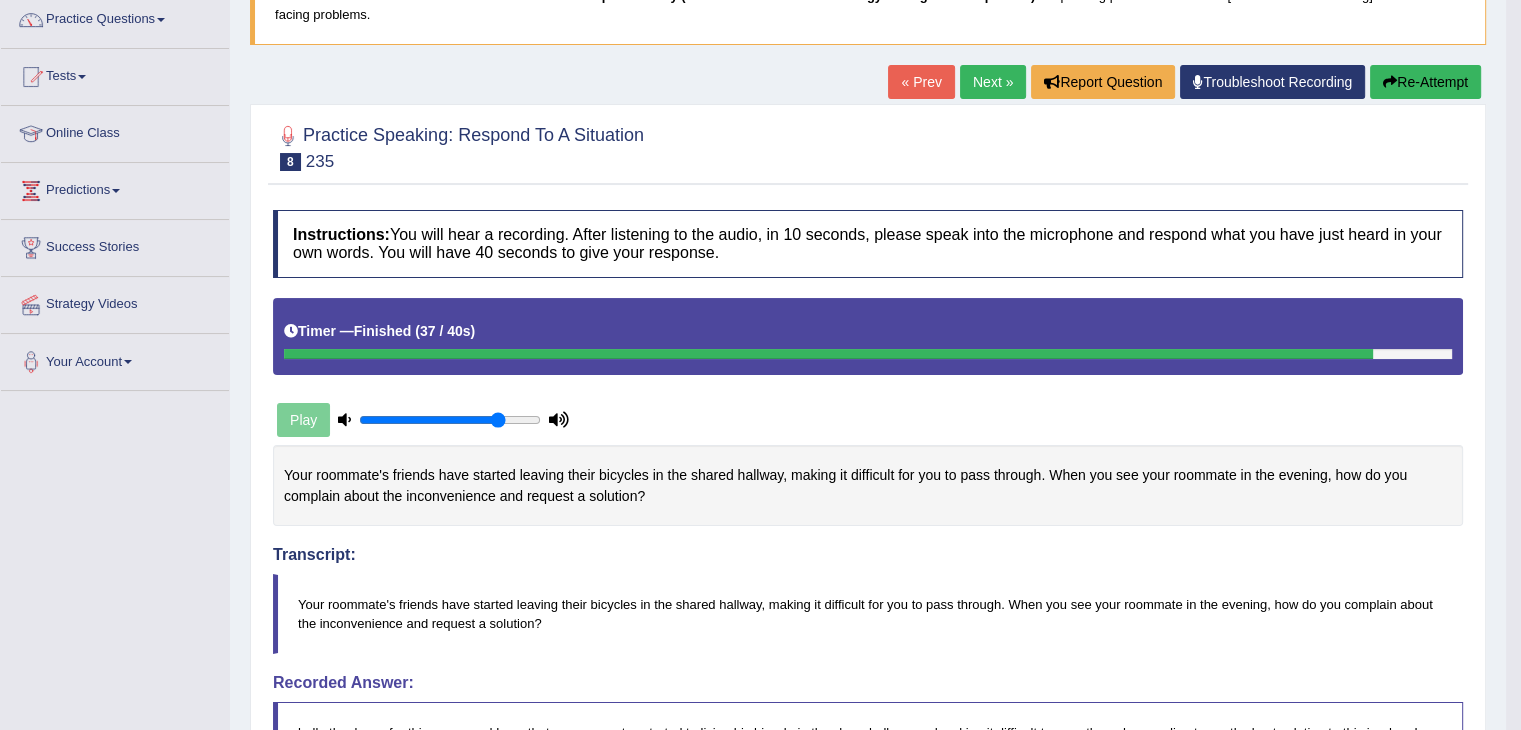 scroll, scrollTop: 164, scrollLeft: 0, axis: vertical 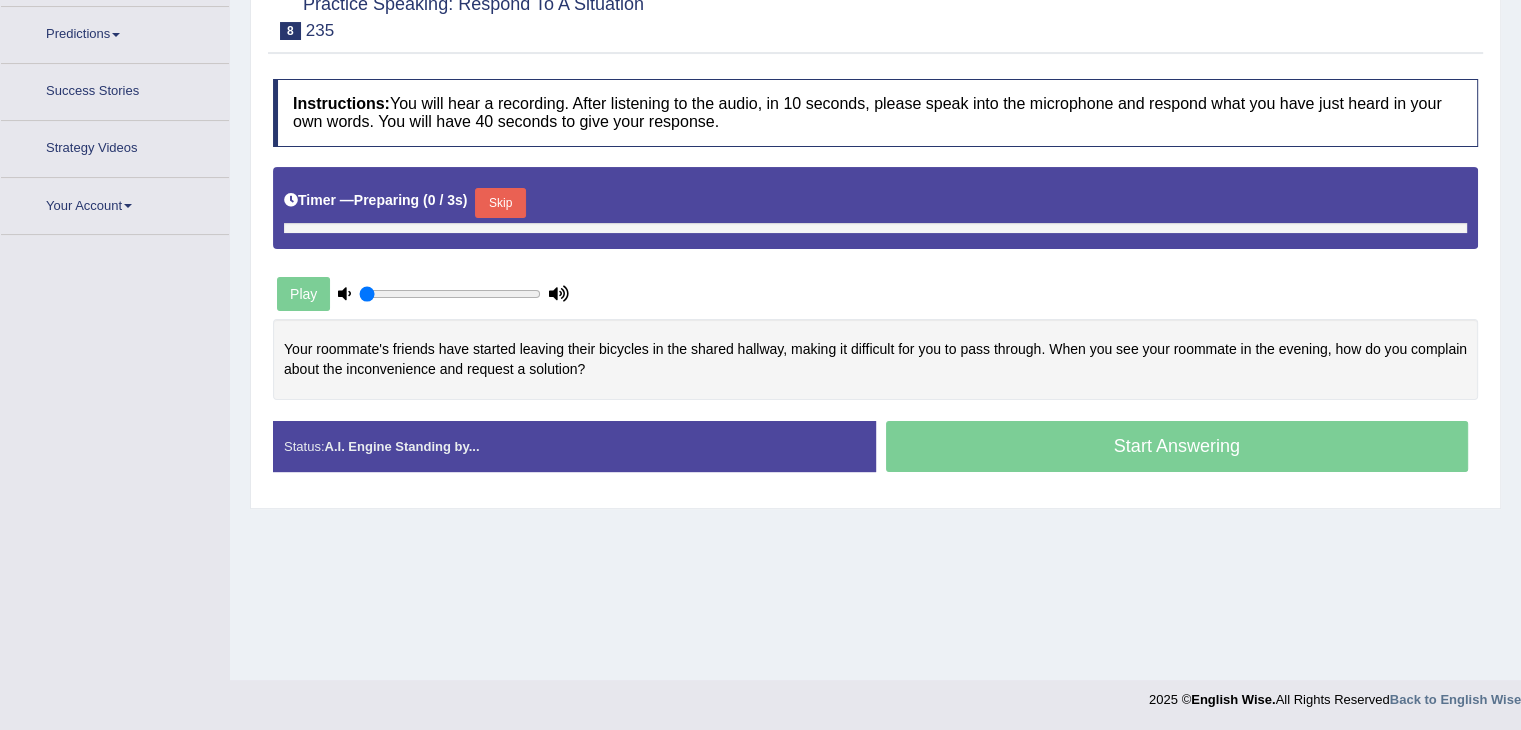 type on "0.8" 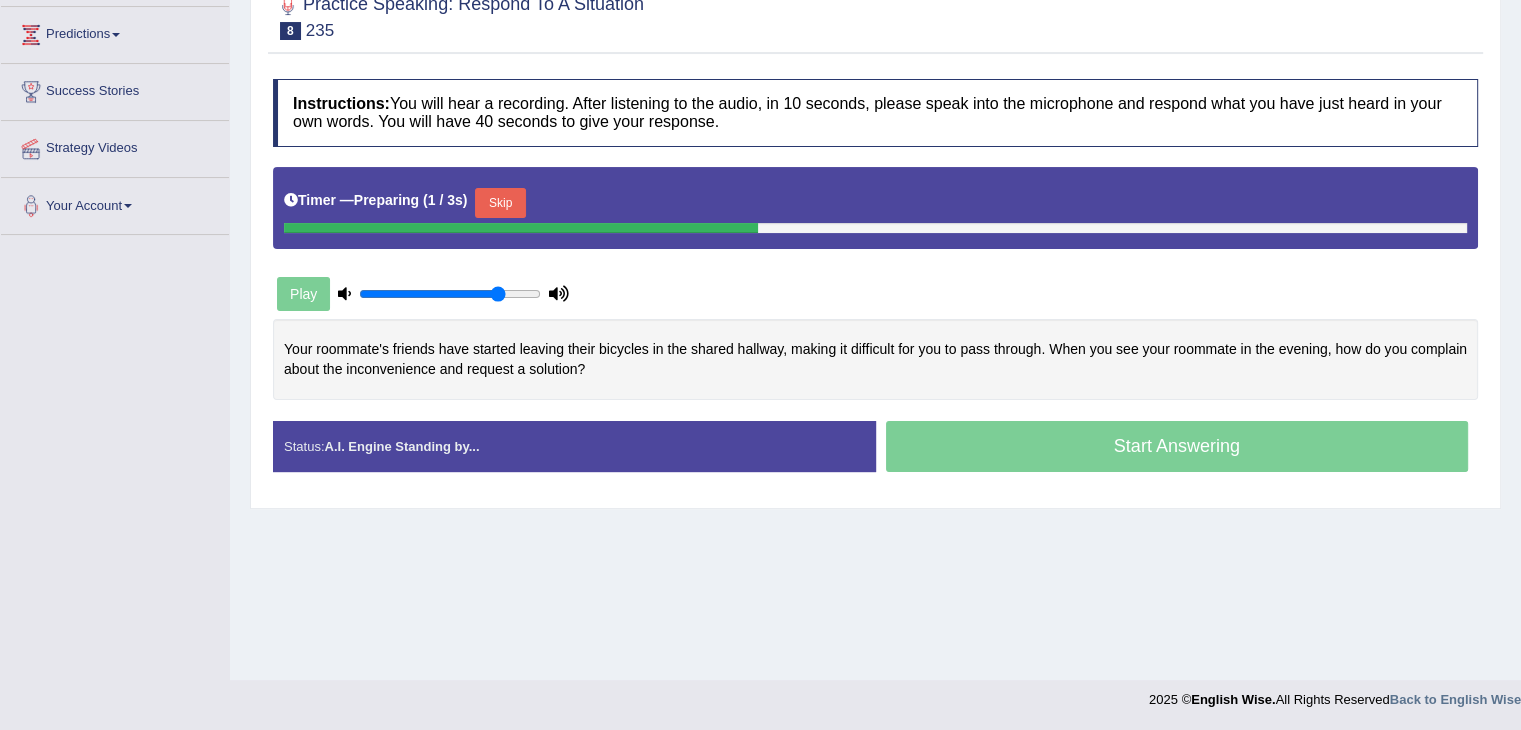 click on "Skip" at bounding box center (500, 203) 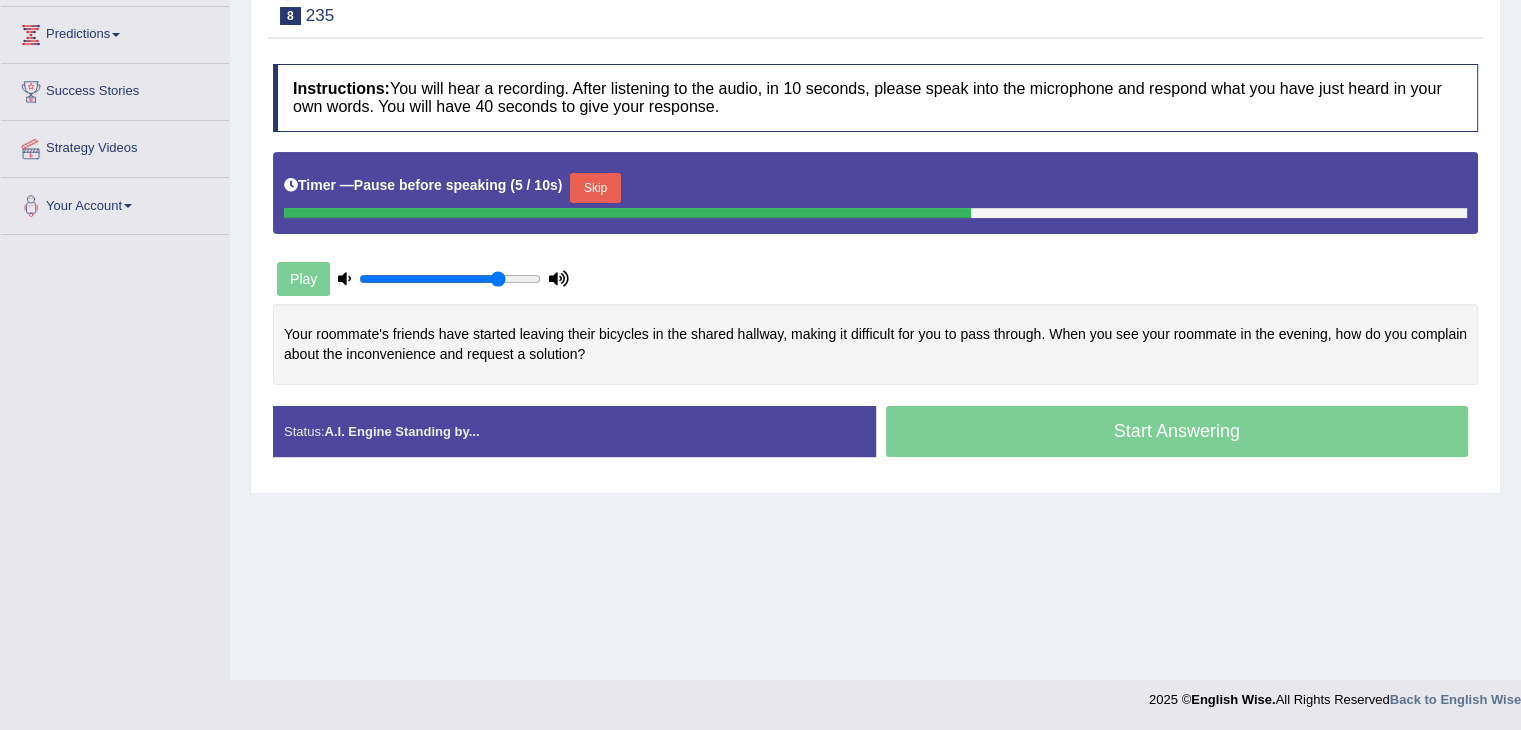 click on "Skip" at bounding box center (595, 188) 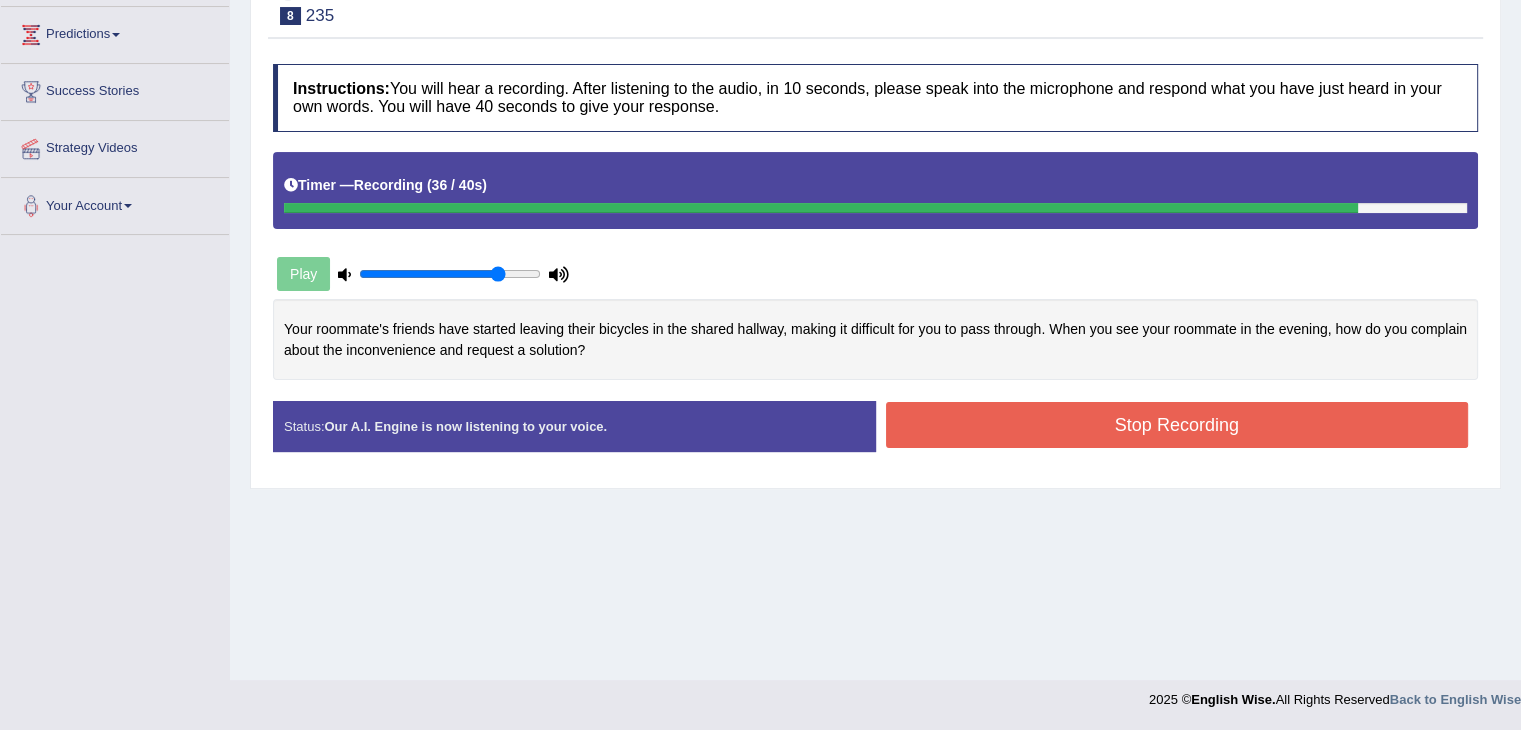 click on "Stop Recording" at bounding box center (1177, 425) 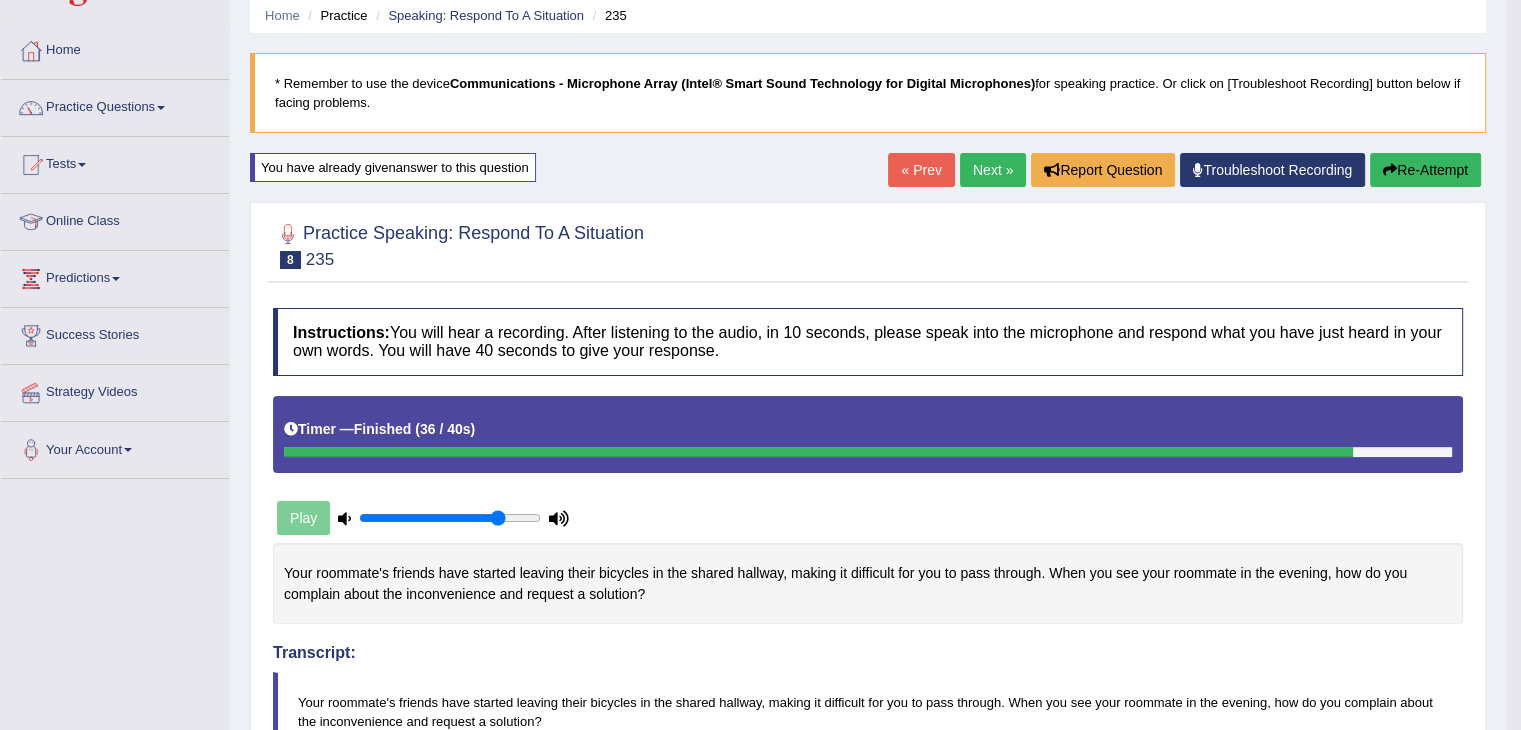 scroll, scrollTop: 65, scrollLeft: 0, axis: vertical 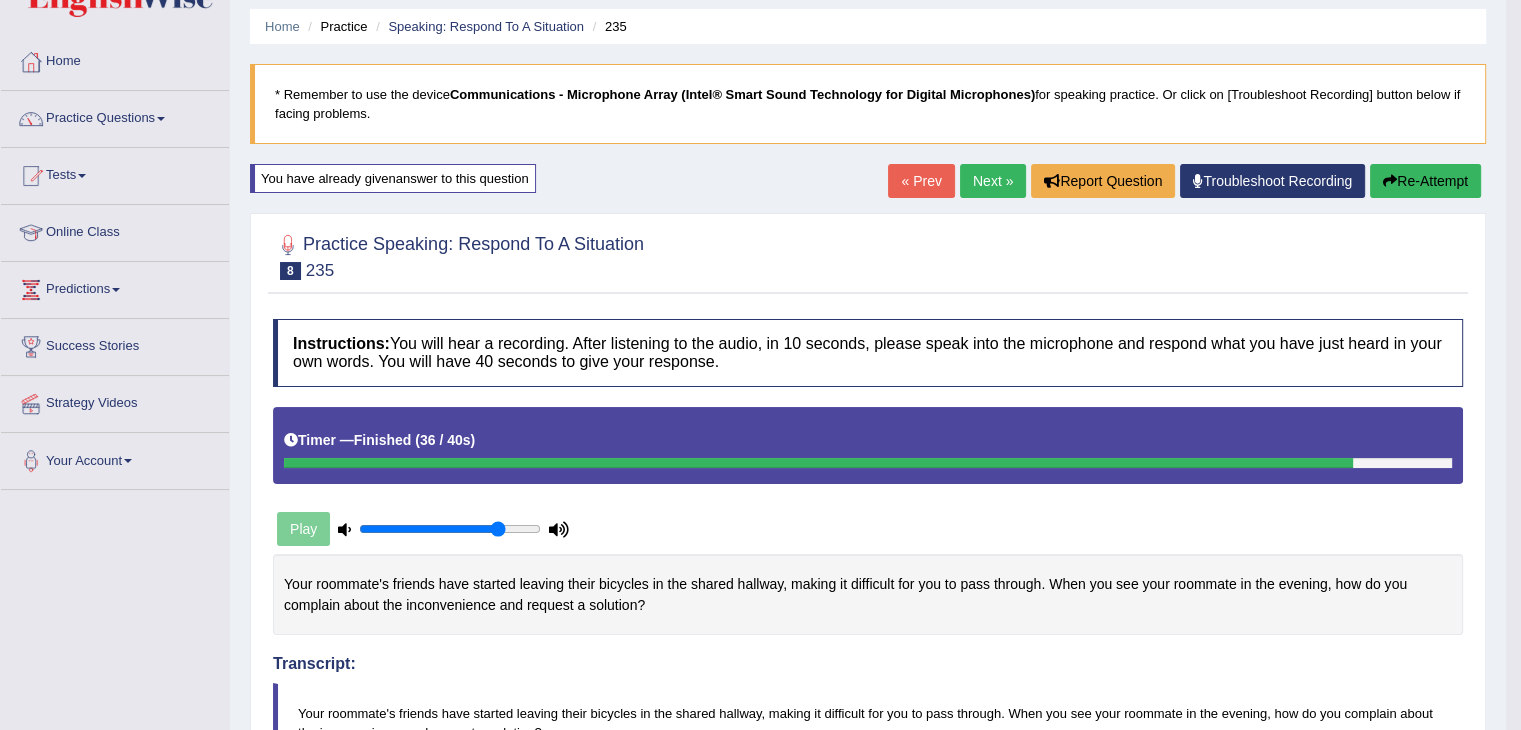 click on "Next »" at bounding box center [993, 181] 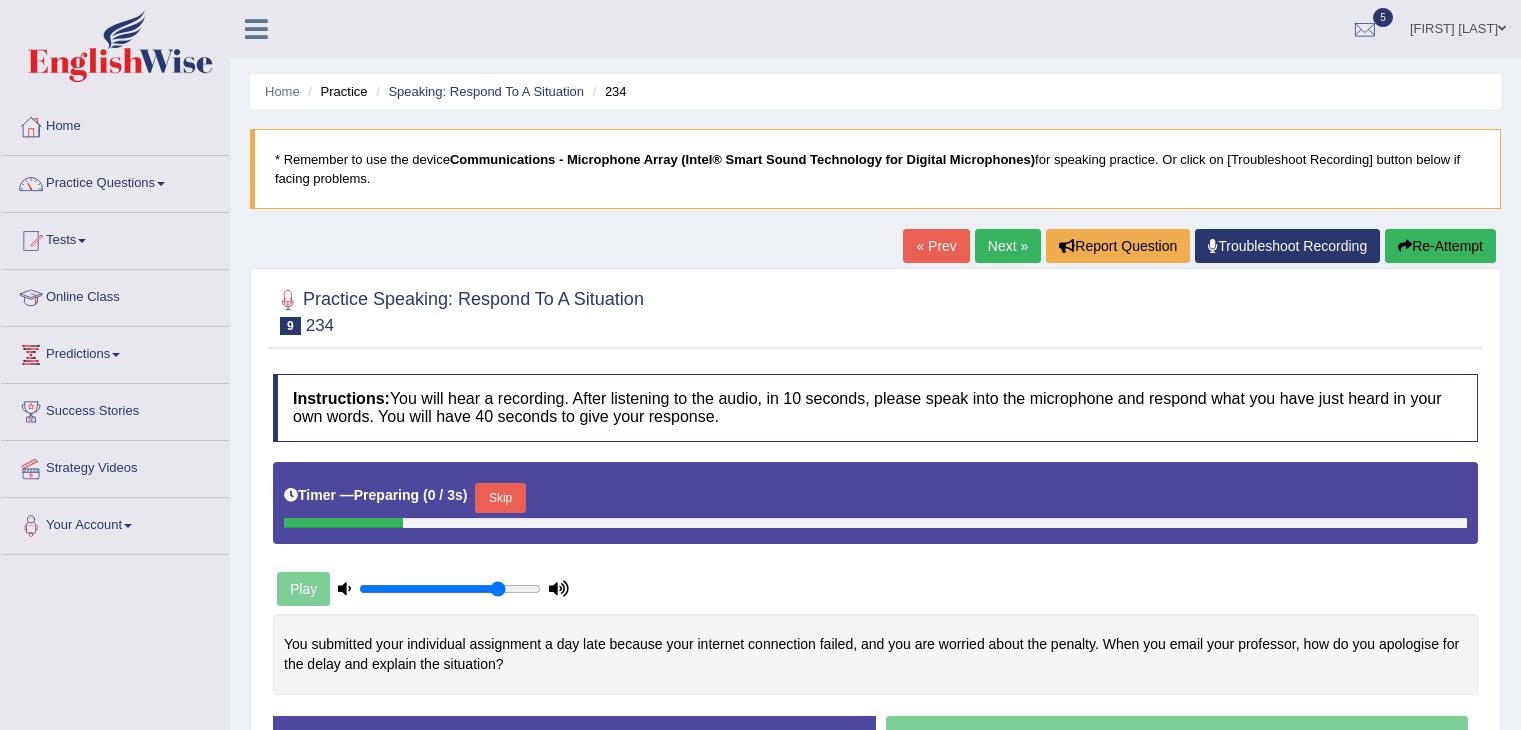 scroll, scrollTop: 0, scrollLeft: 0, axis: both 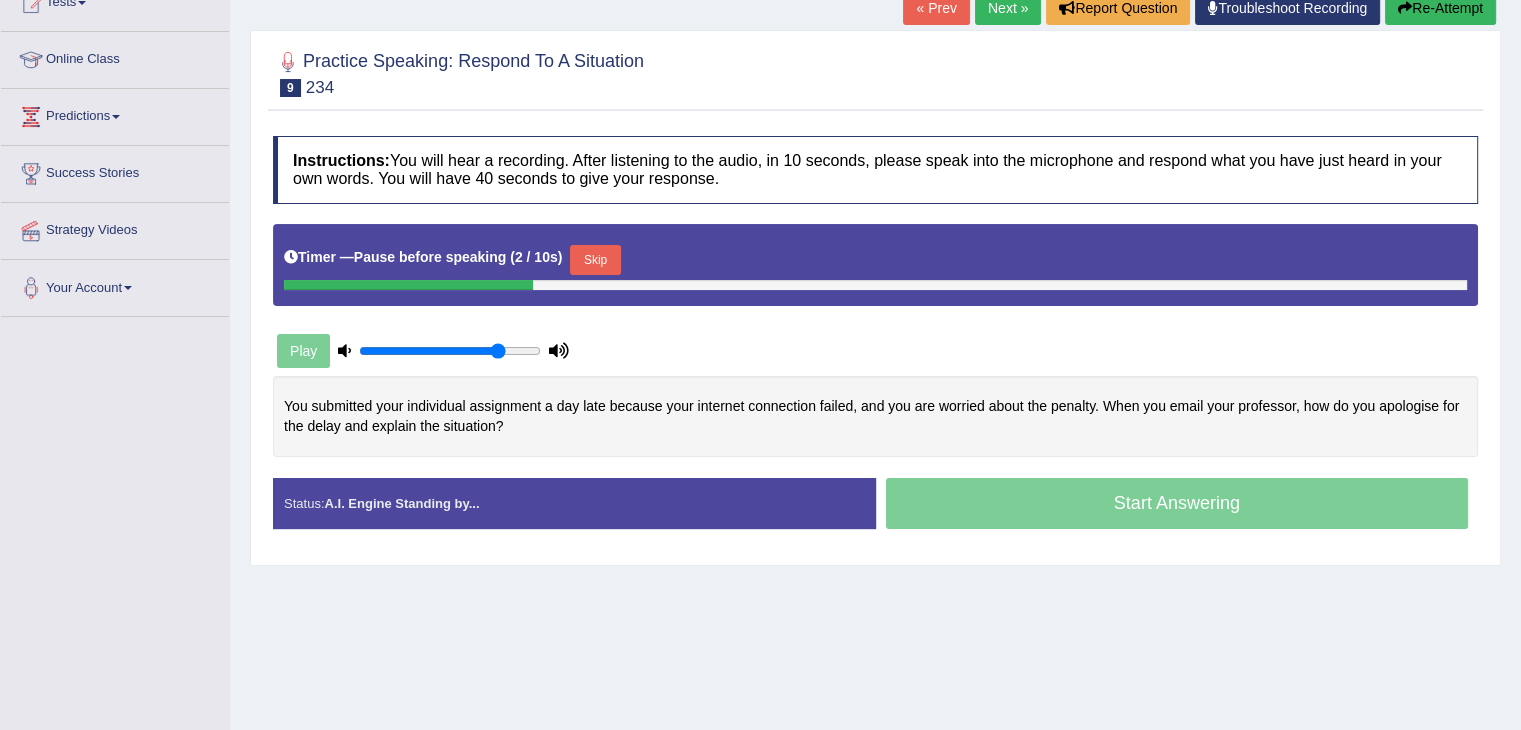 click on "Skip" at bounding box center [595, 260] 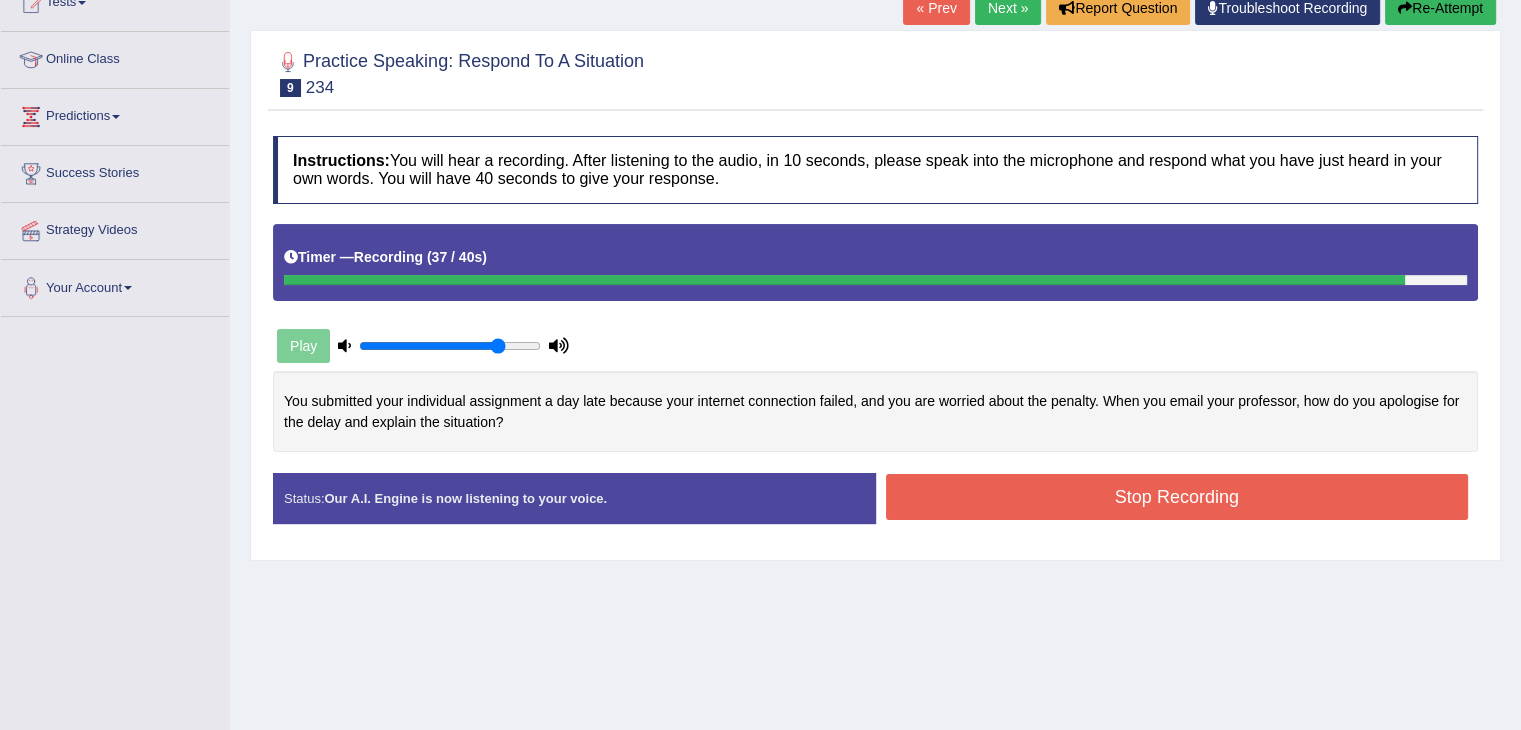 click on "Stop Recording" at bounding box center (1177, 497) 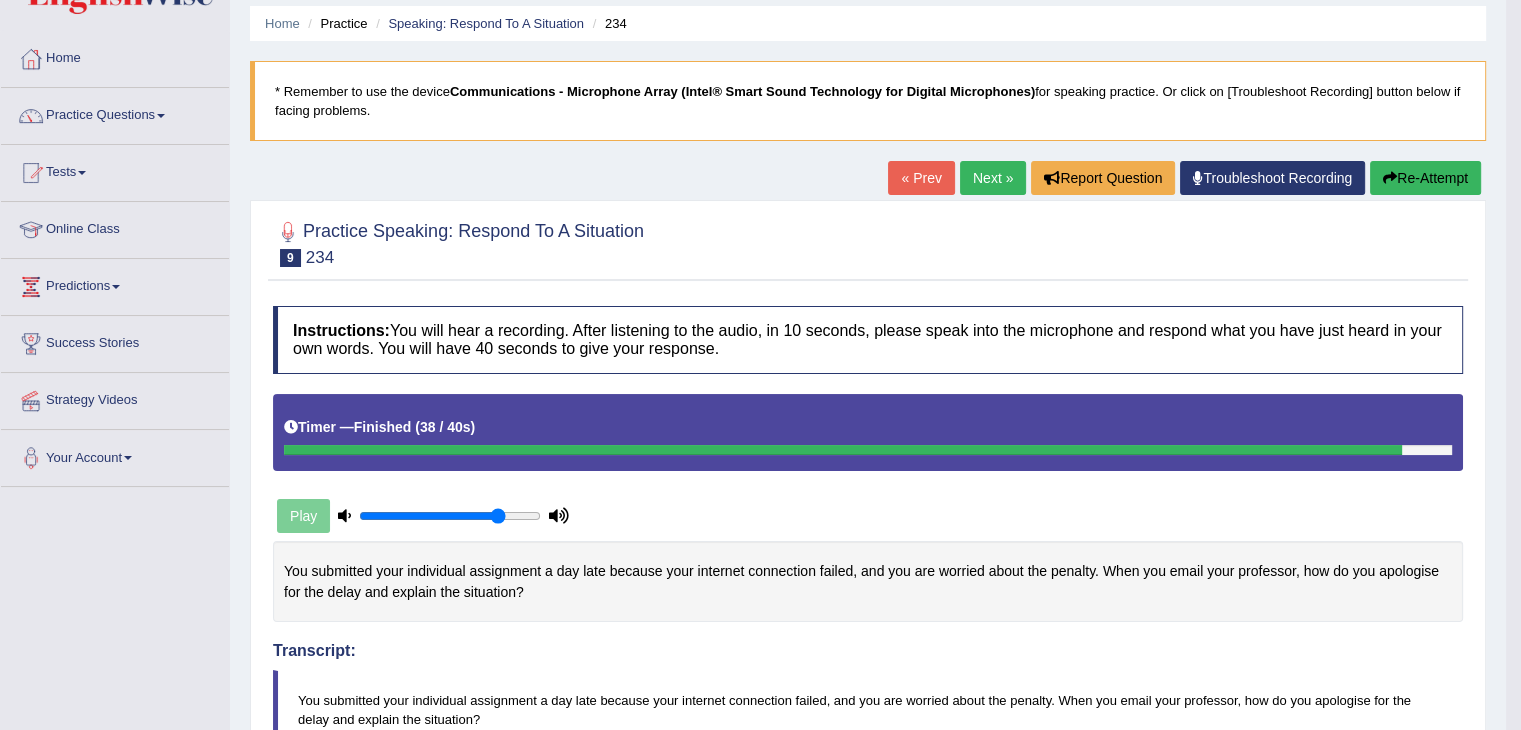scroll, scrollTop: 0, scrollLeft: 0, axis: both 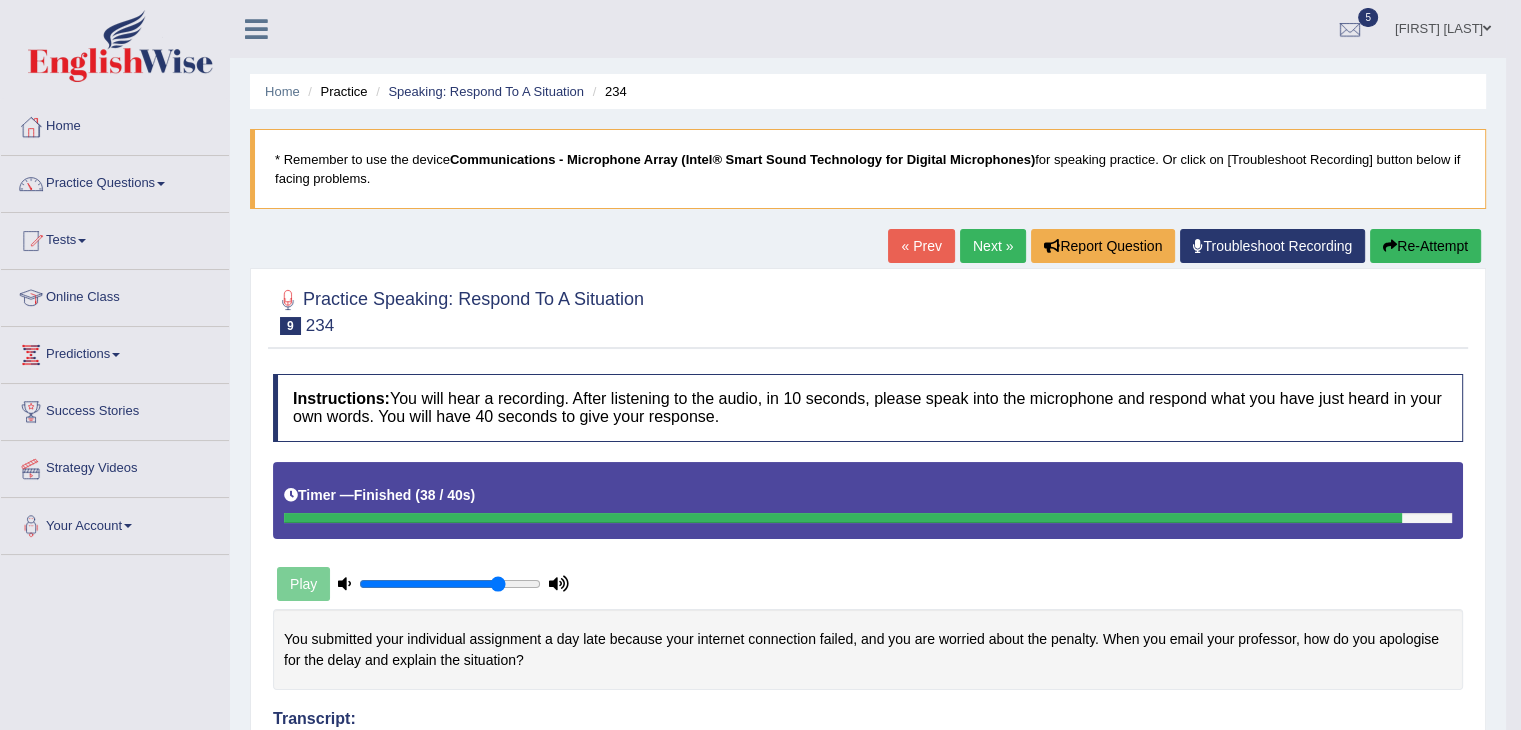 click on "Next »" at bounding box center [993, 246] 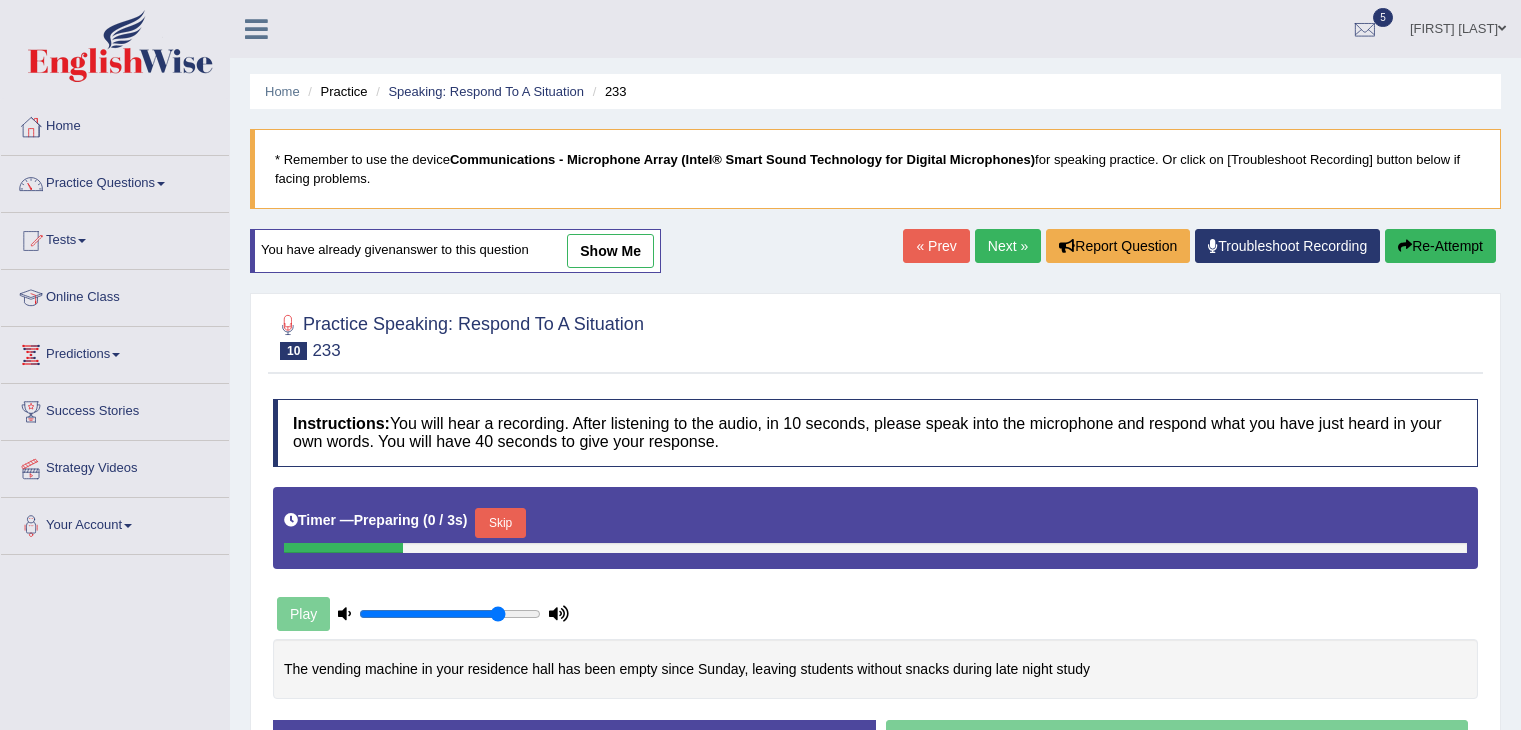 scroll, scrollTop: 0, scrollLeft: 0, axis: both 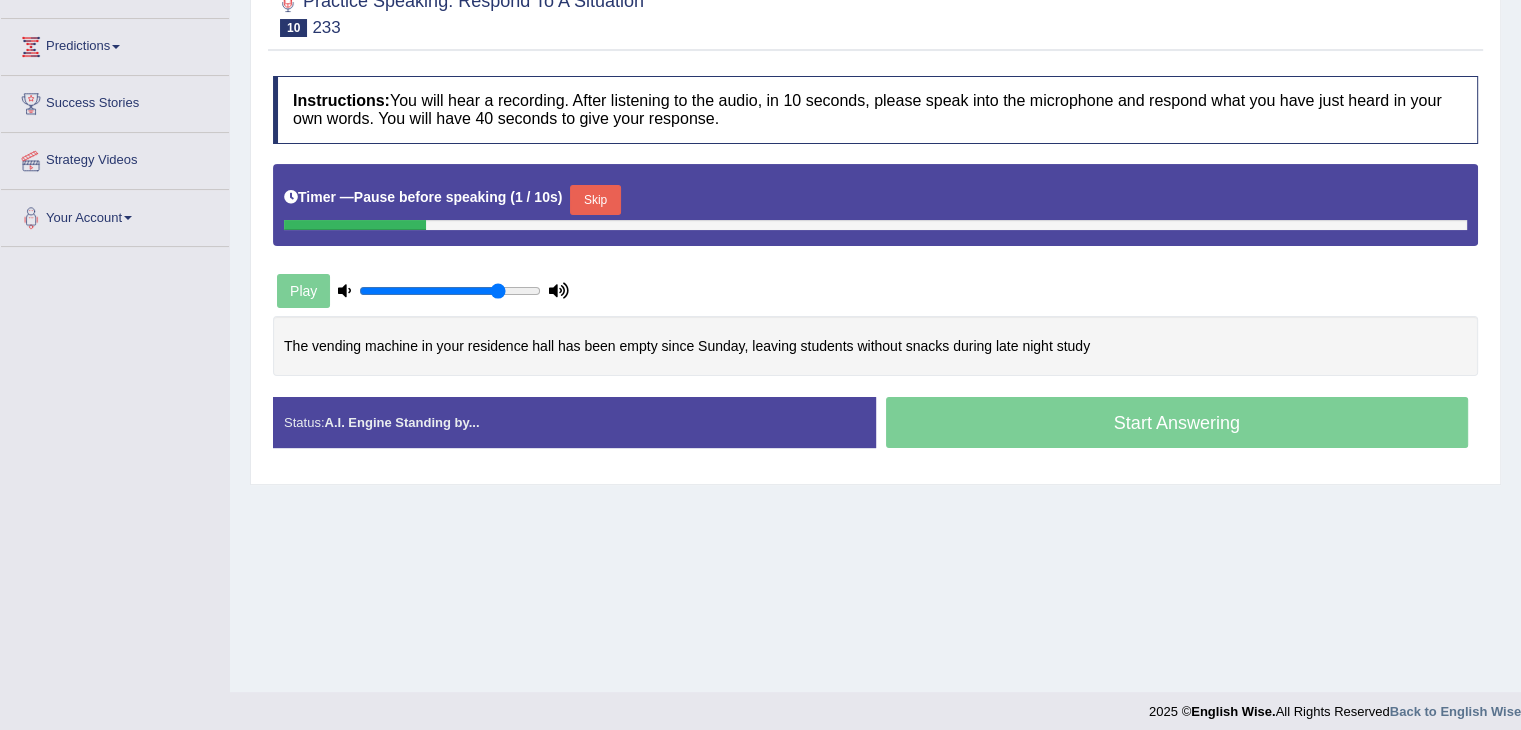 click on "Skip" at bounding box center (595, 200) 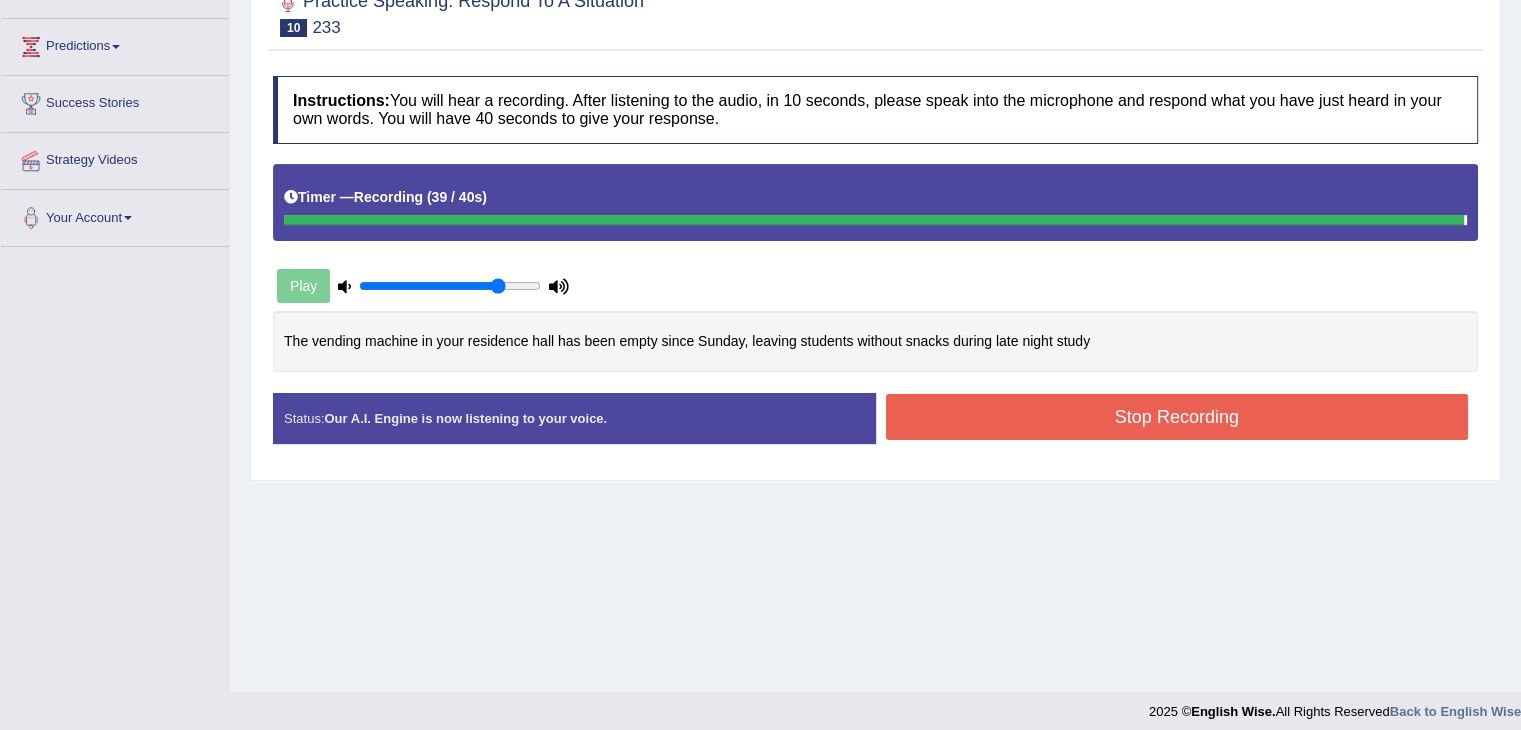 click on "Stop Recording" at bounding box center [1177, 417] 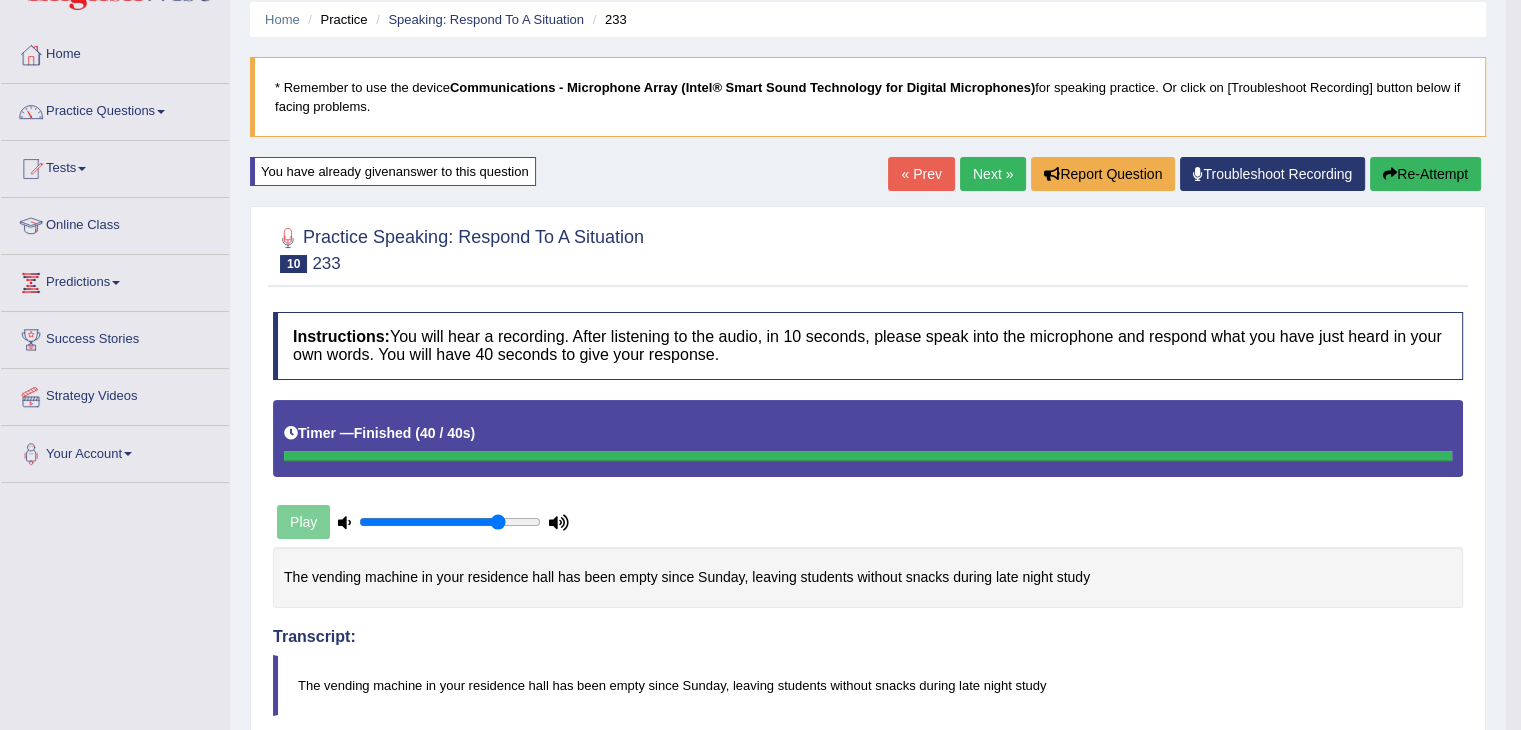 scroll, scrollTop: 0, scrollLeft: 0, axis: both 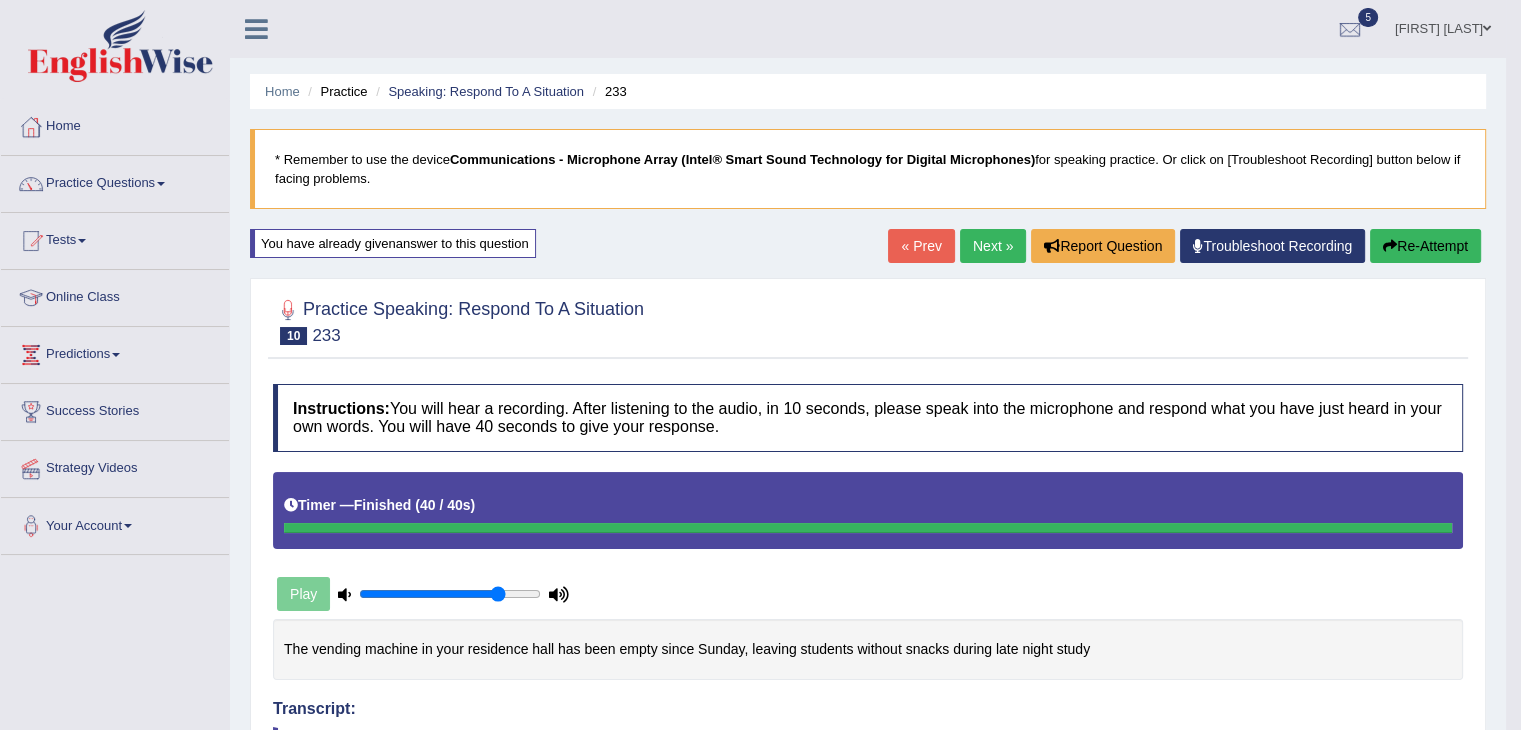 click on "Next »" at bounding box center (993, 246) 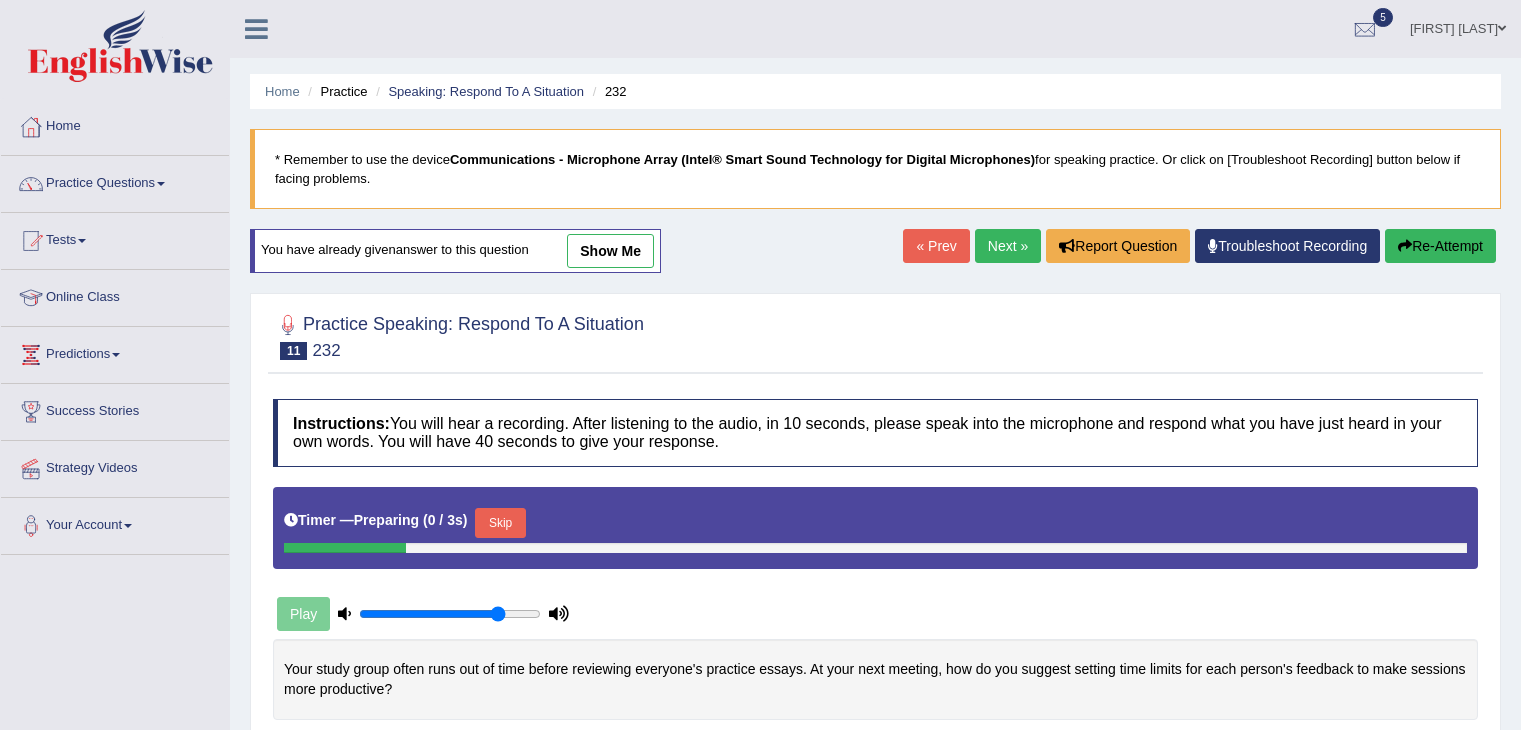 scroll, scrollTop: 0, scrollLeft: 0, axis: both 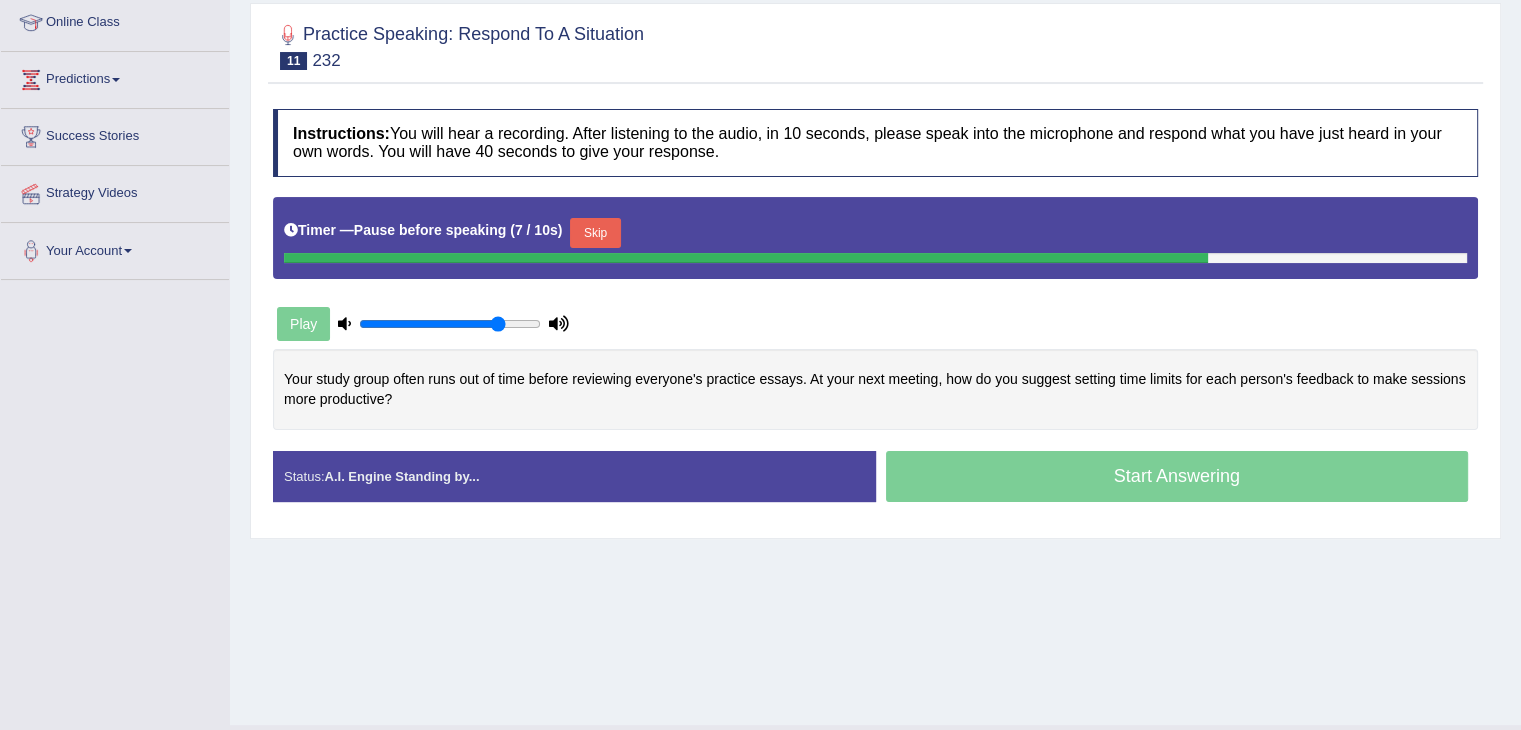 click on "Skip" at bounding box center (595, 233) 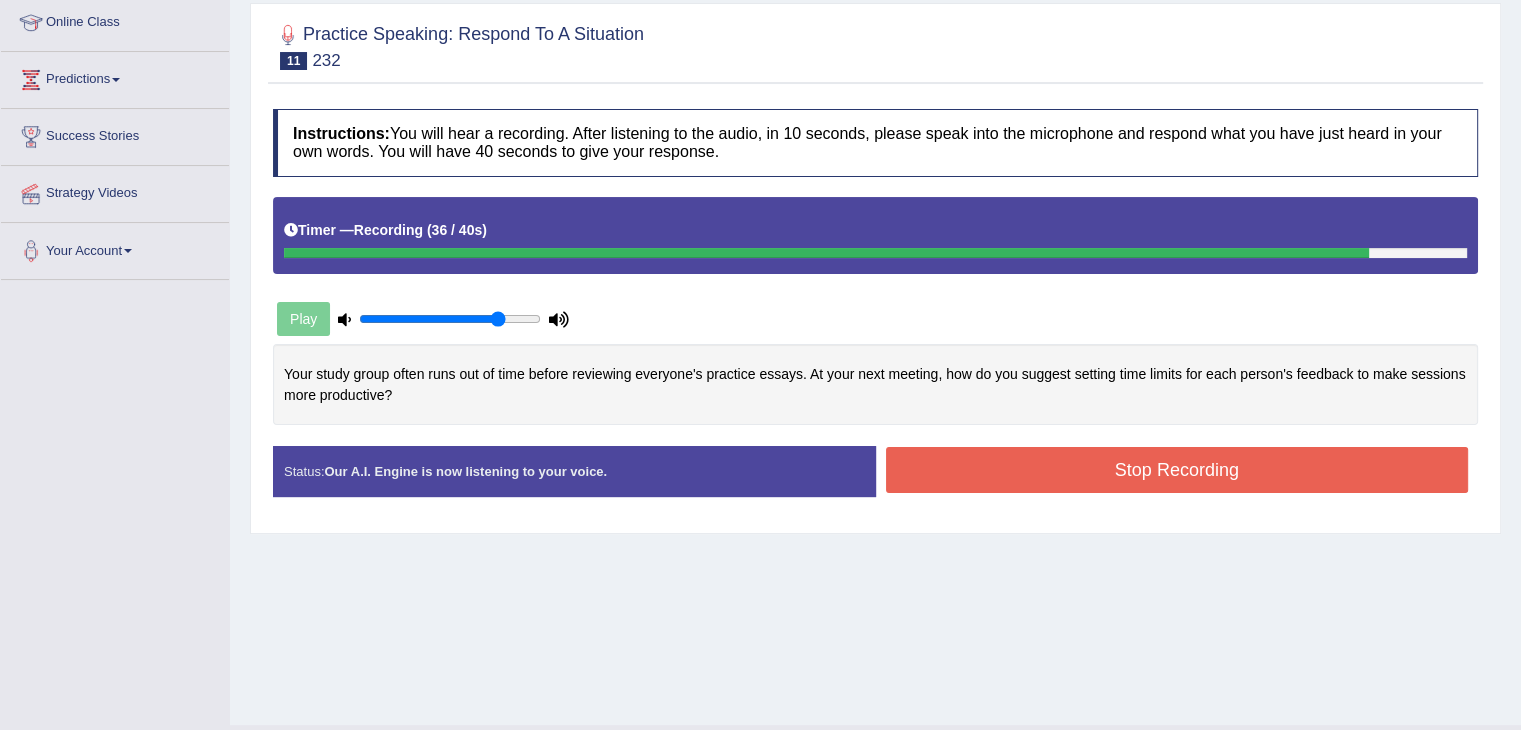 click on "Stop Recording" at bounding box center (1177, 470) 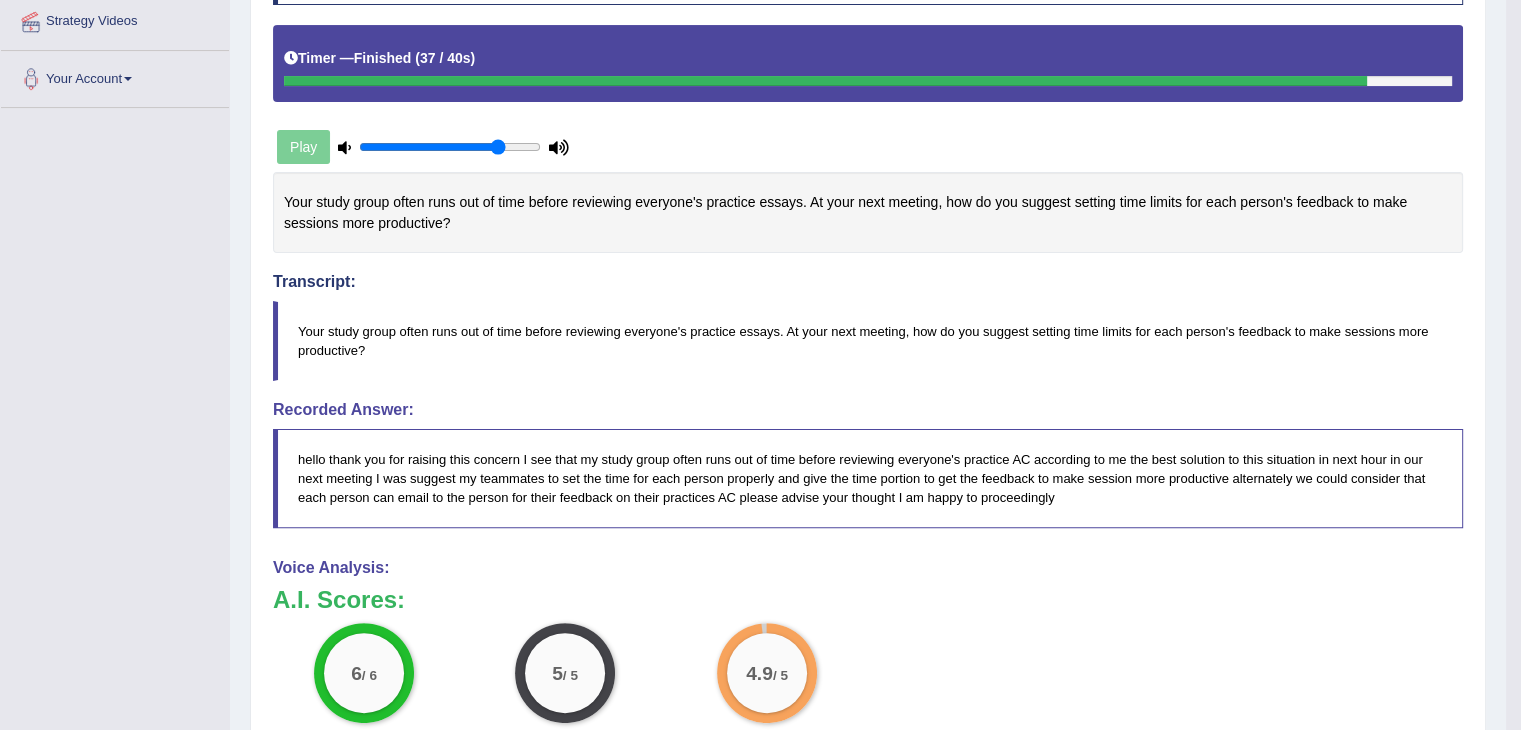 scroll, scrollTop: 0, scrollLeft: 0, axis: both 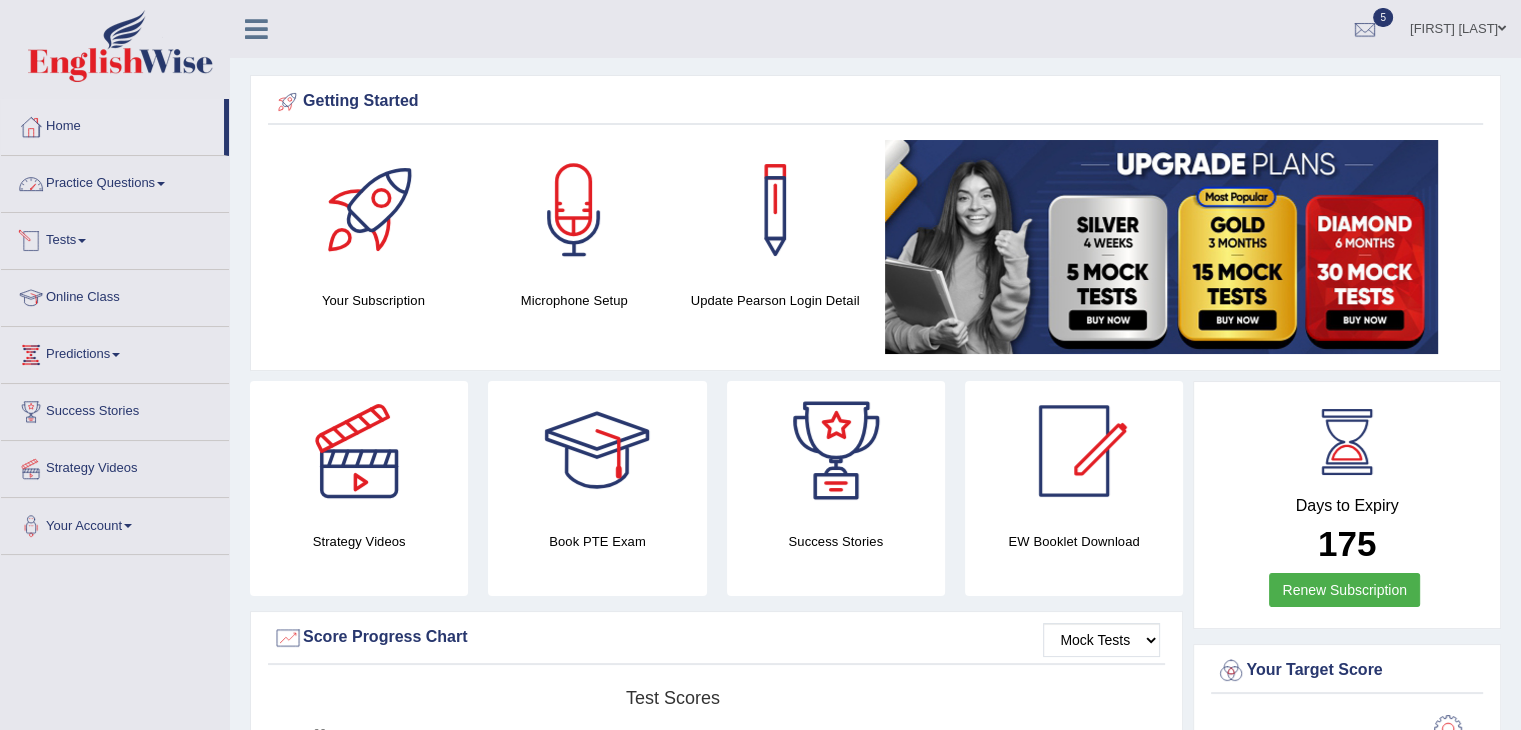 click at bounding box center [161, 184] 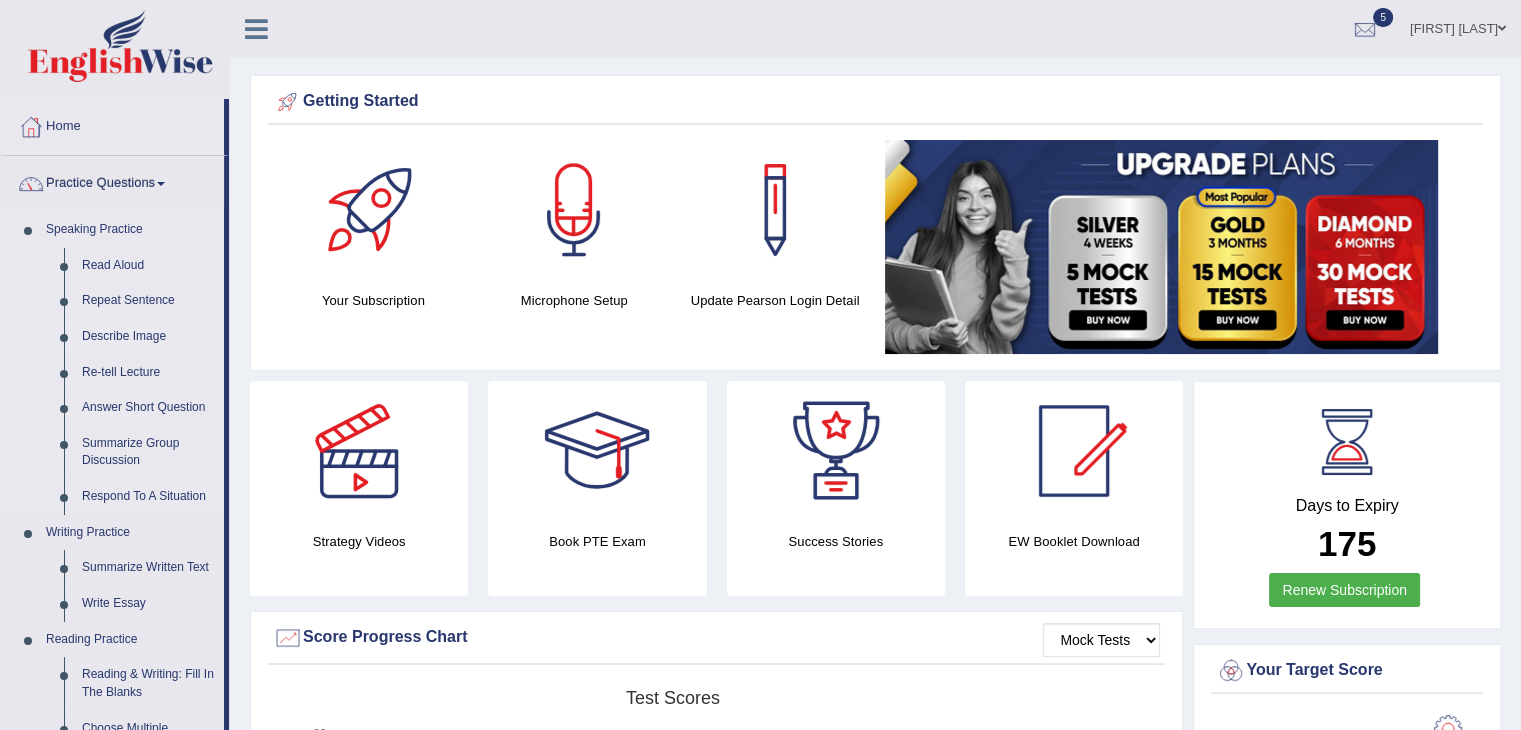 click on "Describe Image" at bounding box center [148, 337] 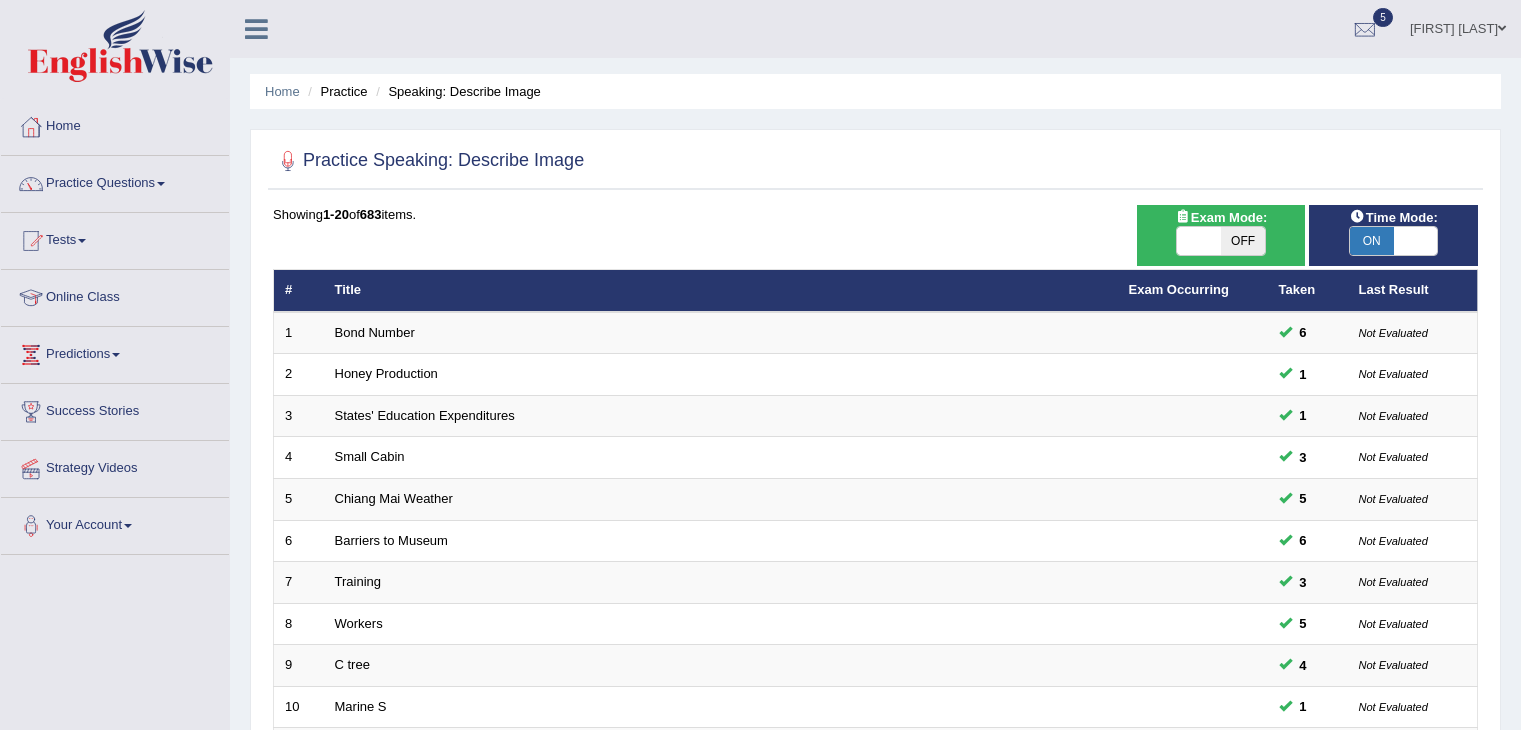 scroll, scrollTop: 588, scrollLeft: 0, axis: vertical 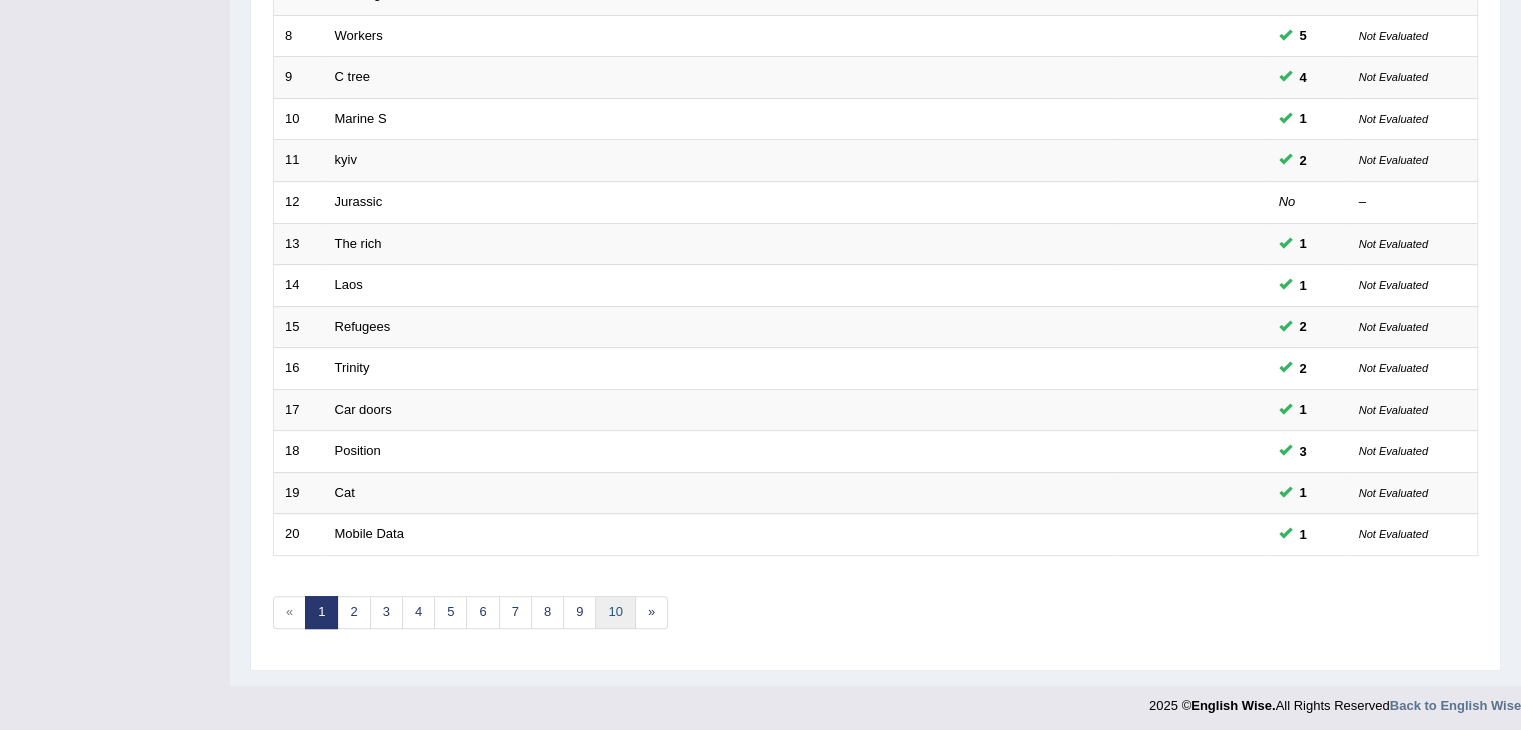 click on "10" at bounding box center [615, 612] 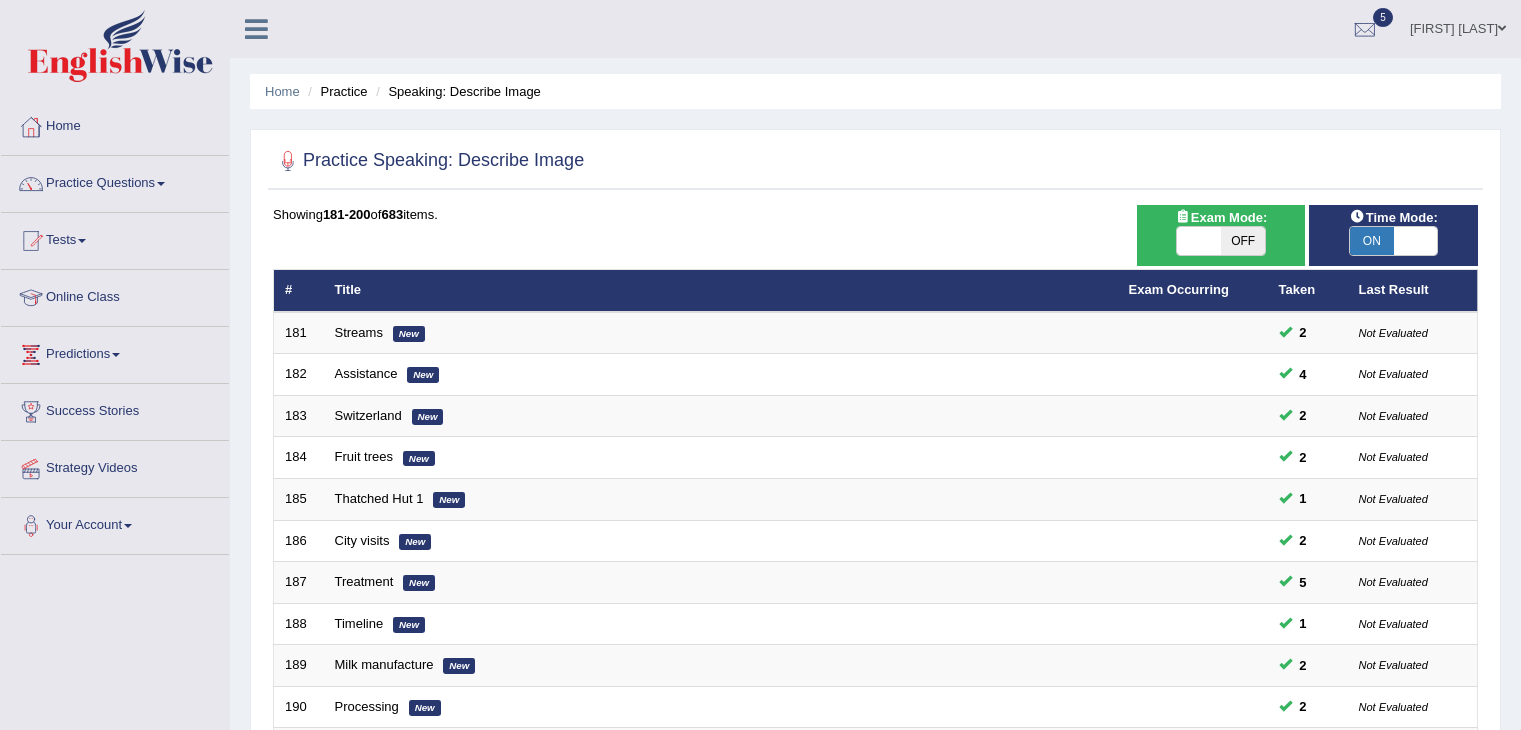 scroll, scrollTop: 0, scrollLeft: 0, axis: both 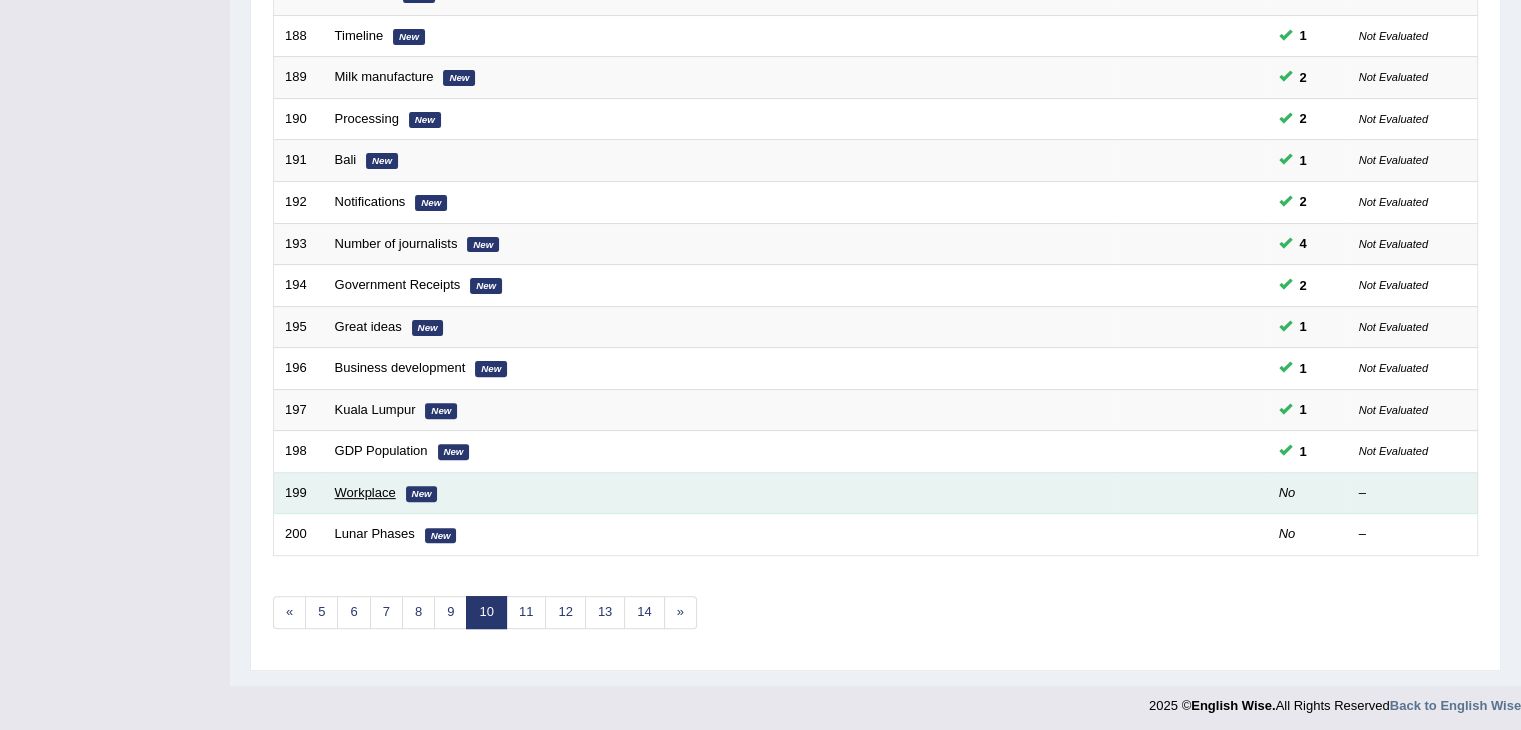 click on "Workplace" at bounding box center [365, 492] 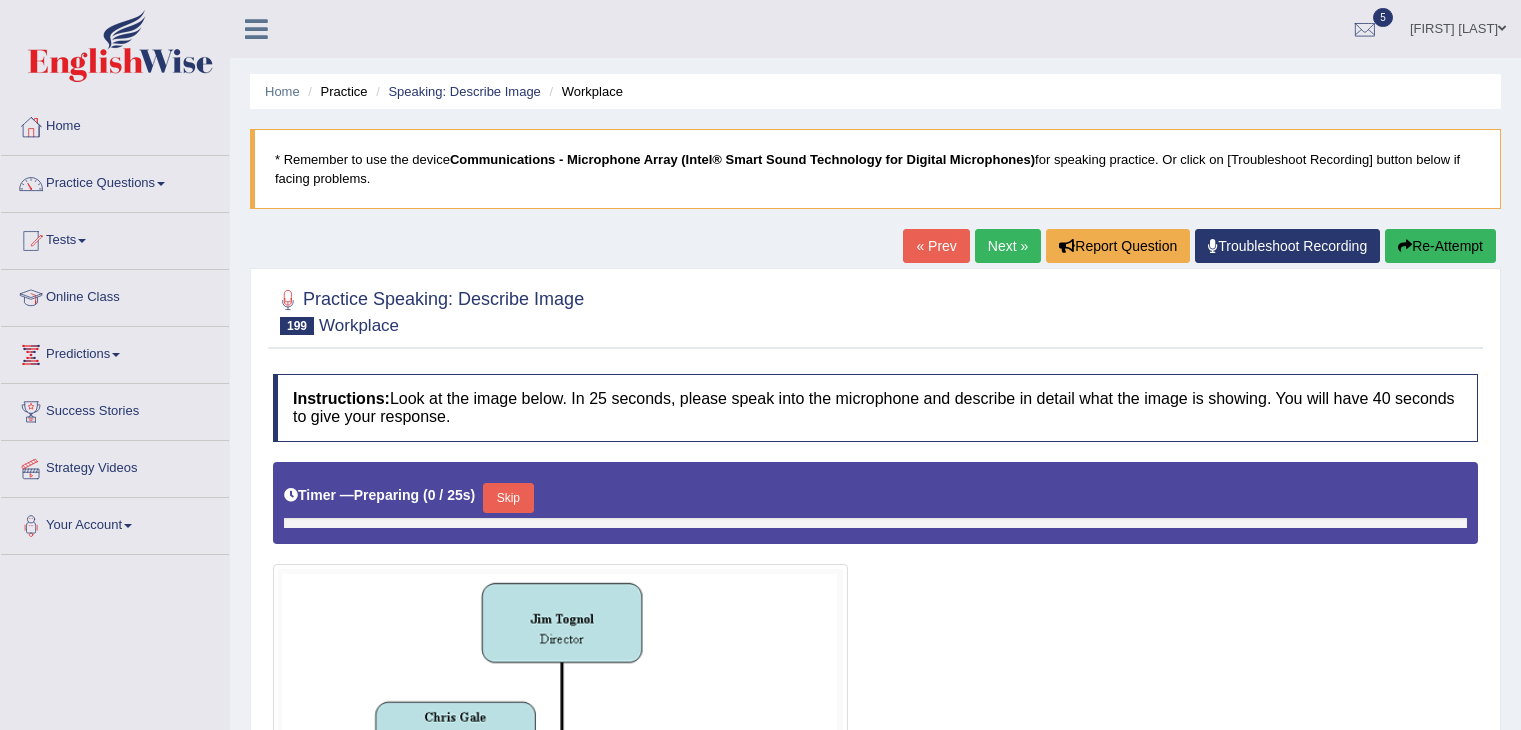 scroll, scrollTop: 0, scrollLeft: 0, axis: both 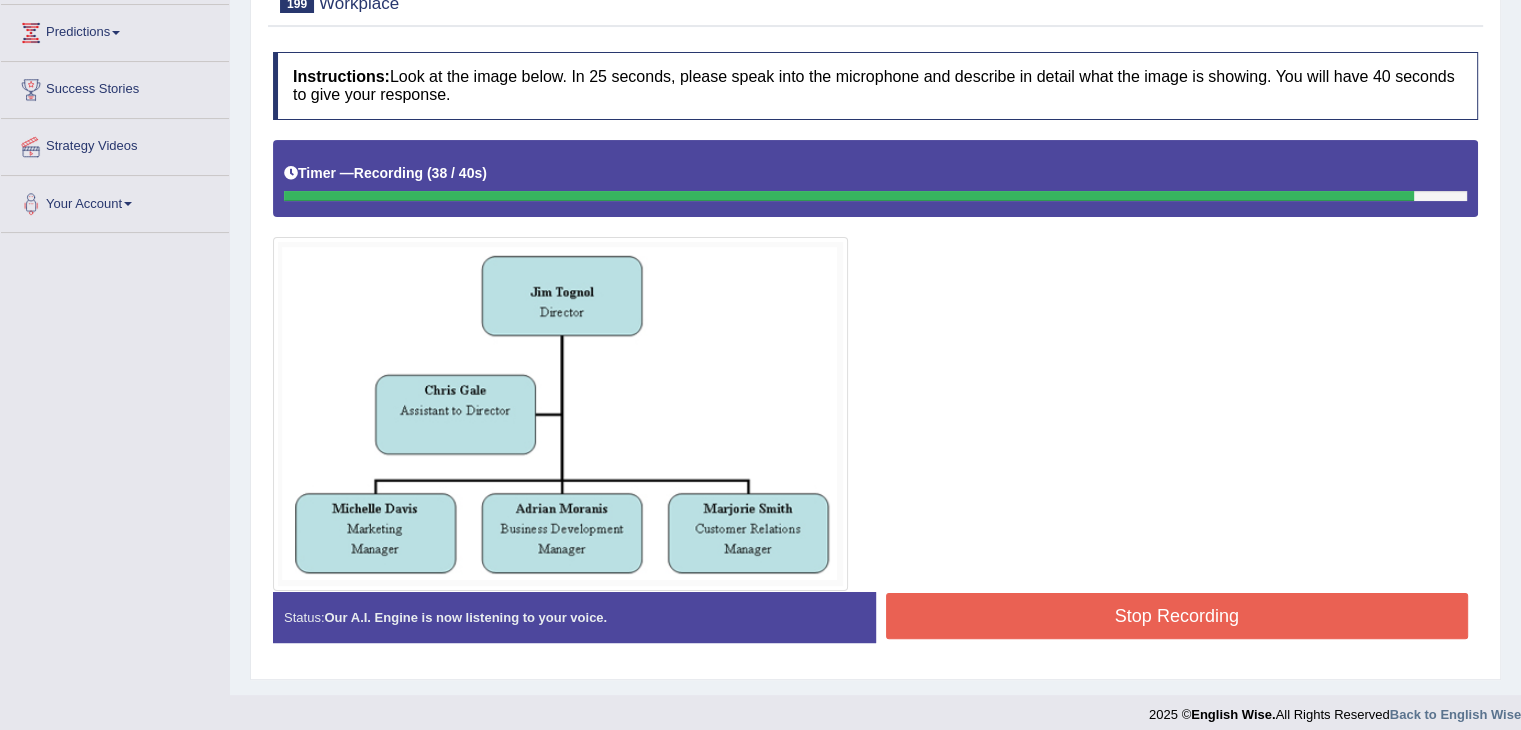 click on "Stop Recording" at bounding box center [1177, 616] 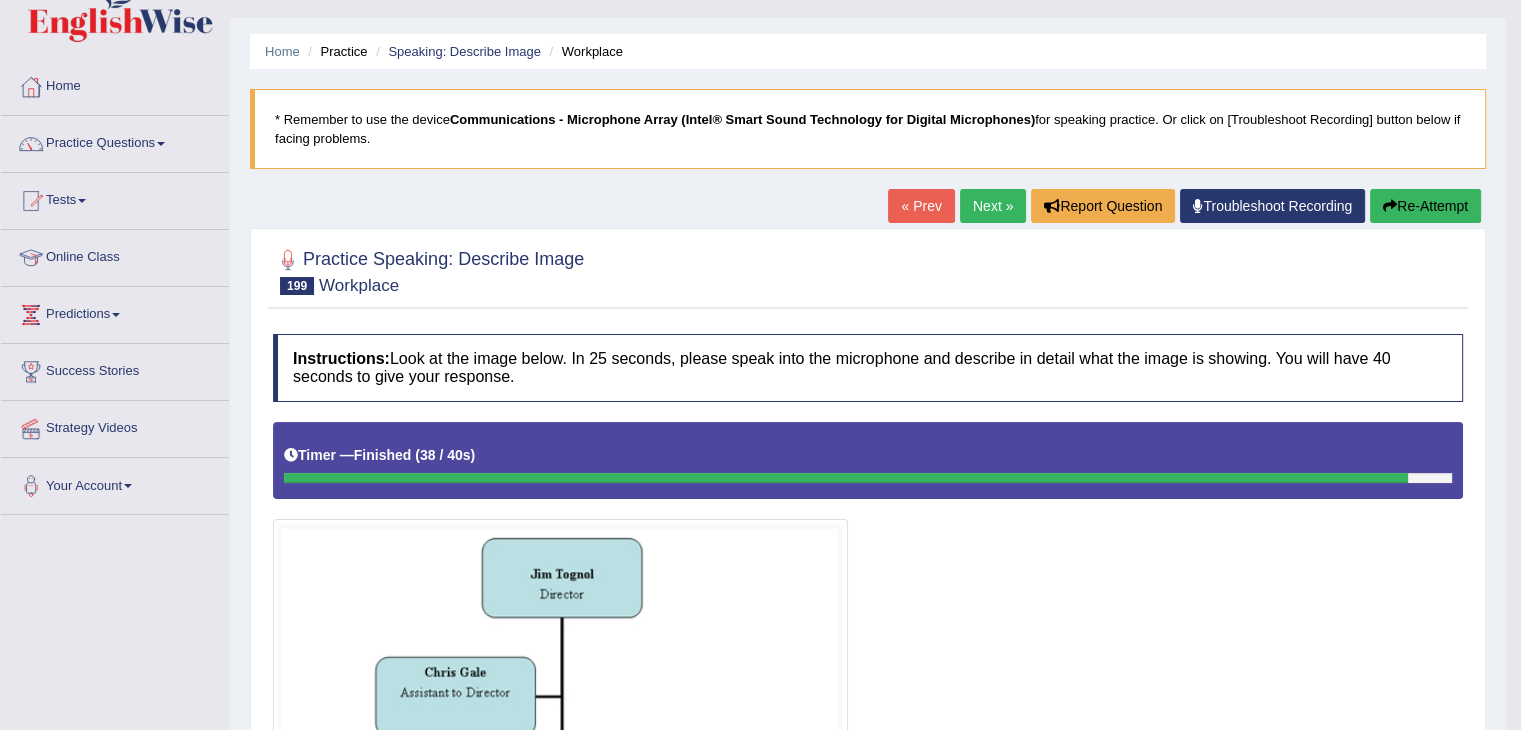 scroll, scrollTop: 18, scrollLeft: 0, axis: vertical 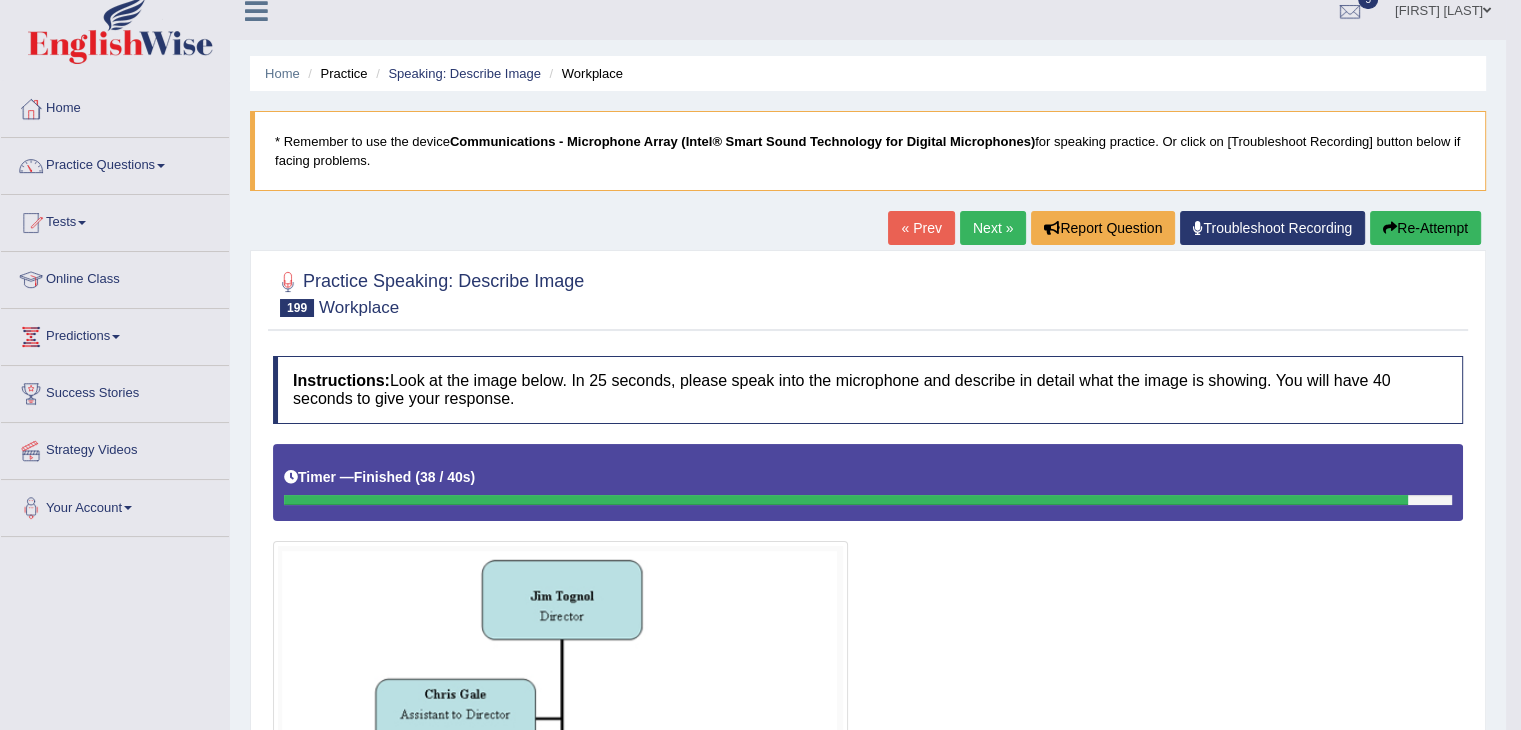click on "Next »" at bounding box center (993, 228) 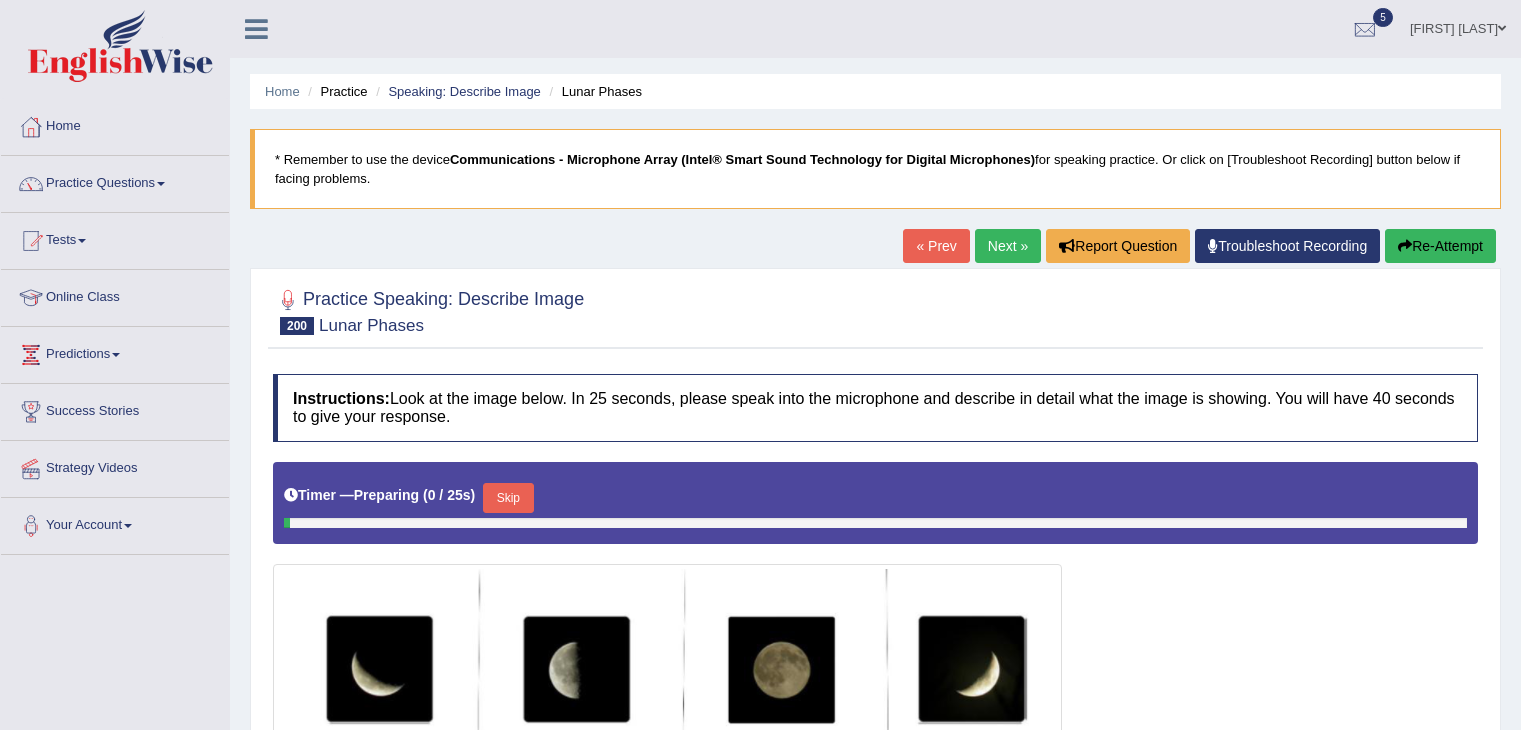 scroll, scrollTop: 0, scrollLeft: 0, axis: both 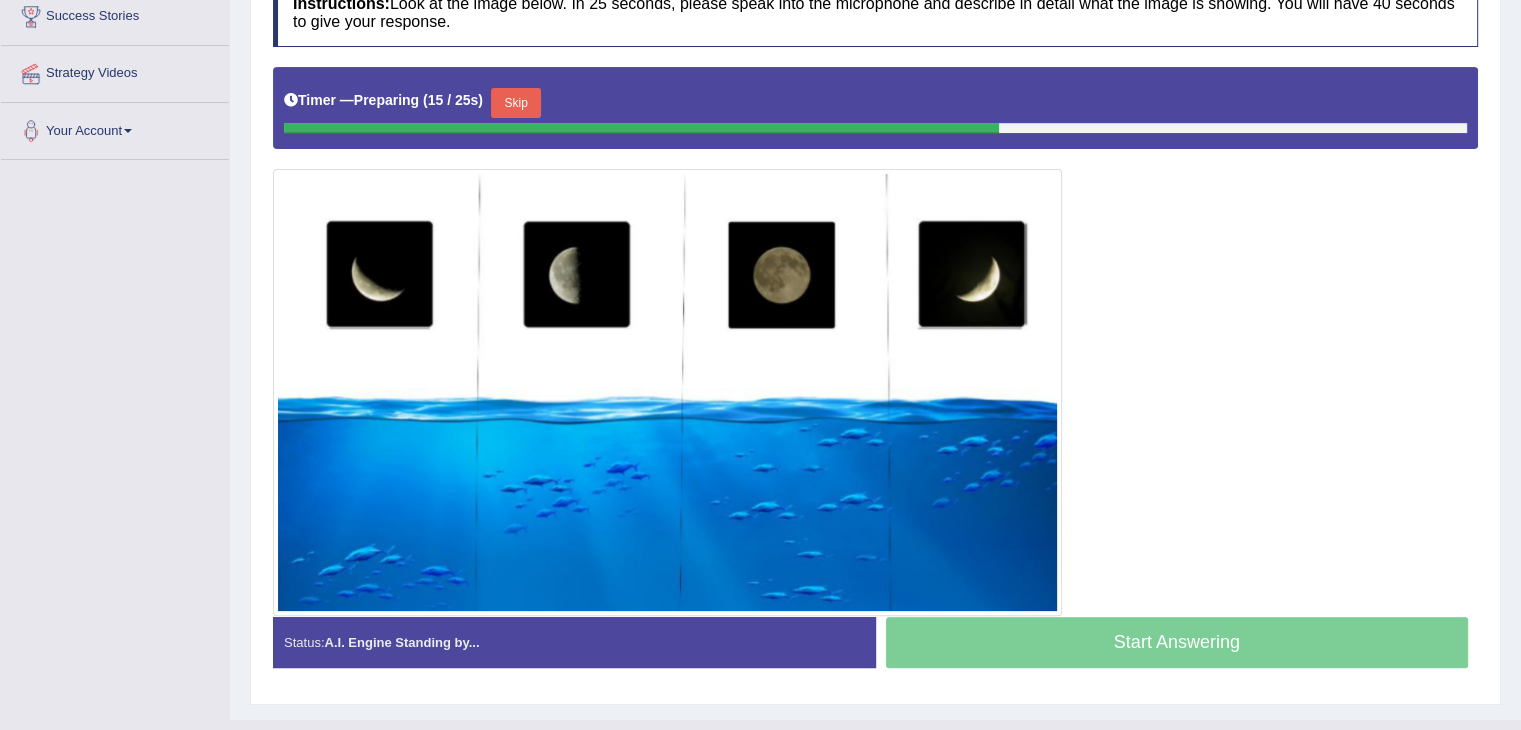 click on "Skip" at bounding box center (516, 103) 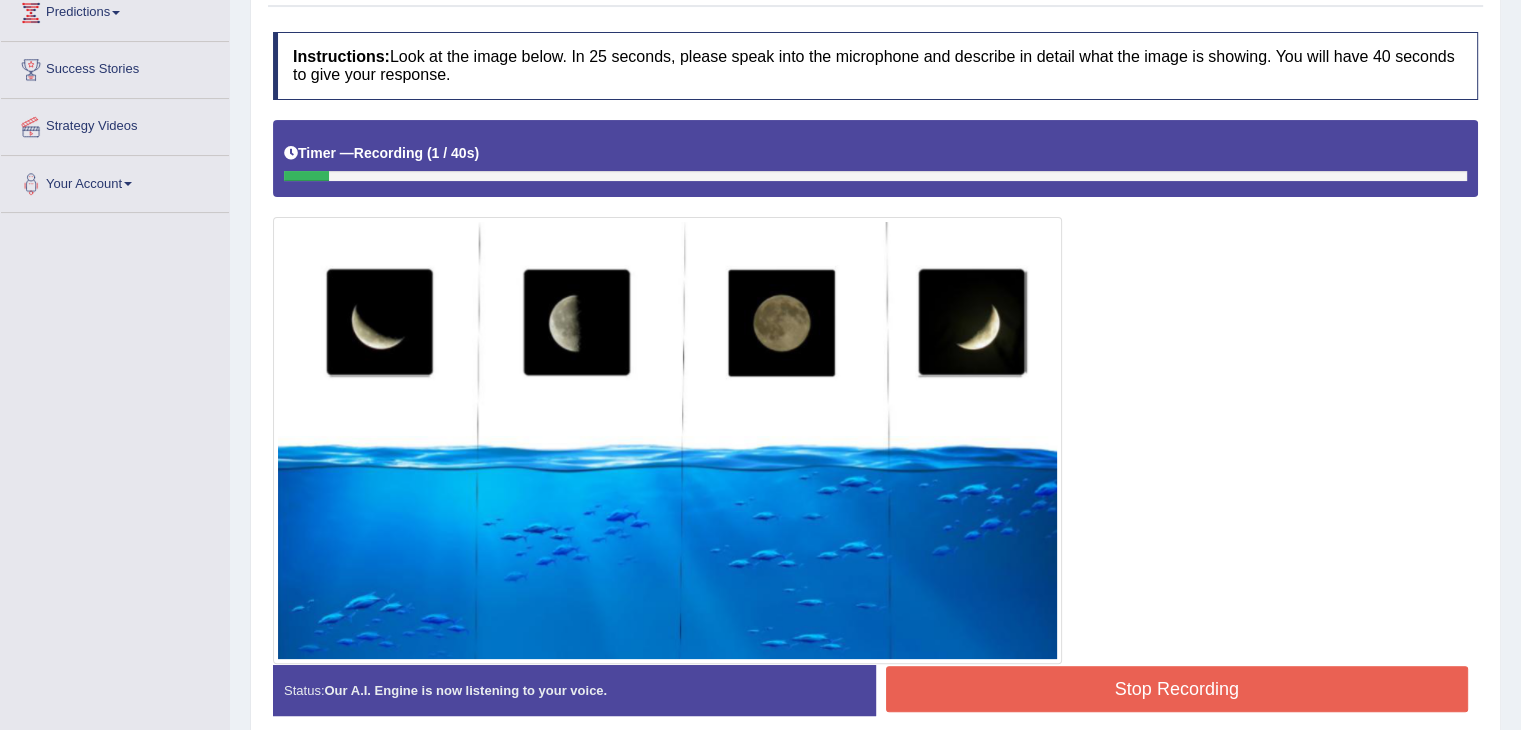 scroll, scrollTop: 343, scrollLeft: 0, axis: vertical 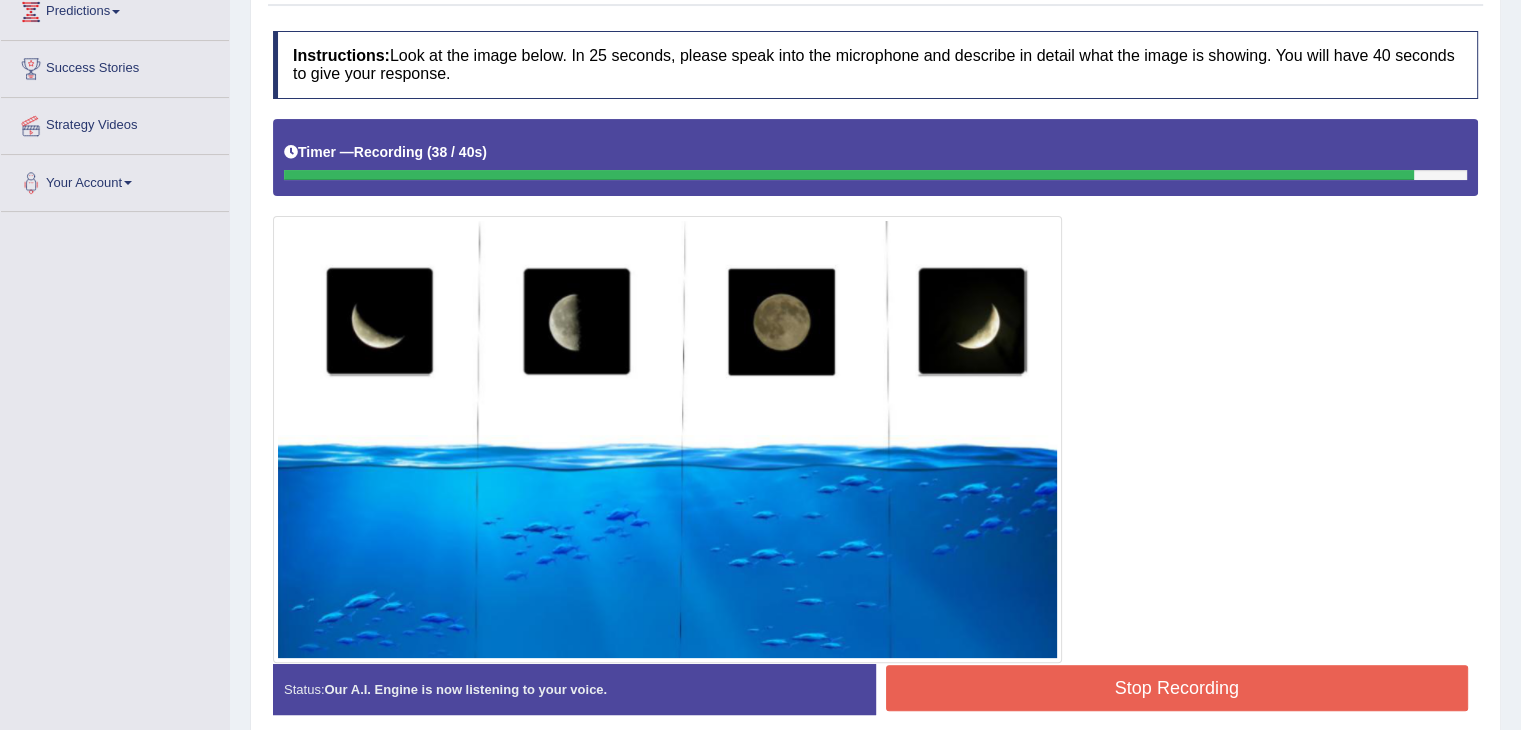click on "Stop Recording" at bounding box center [1177, 688] 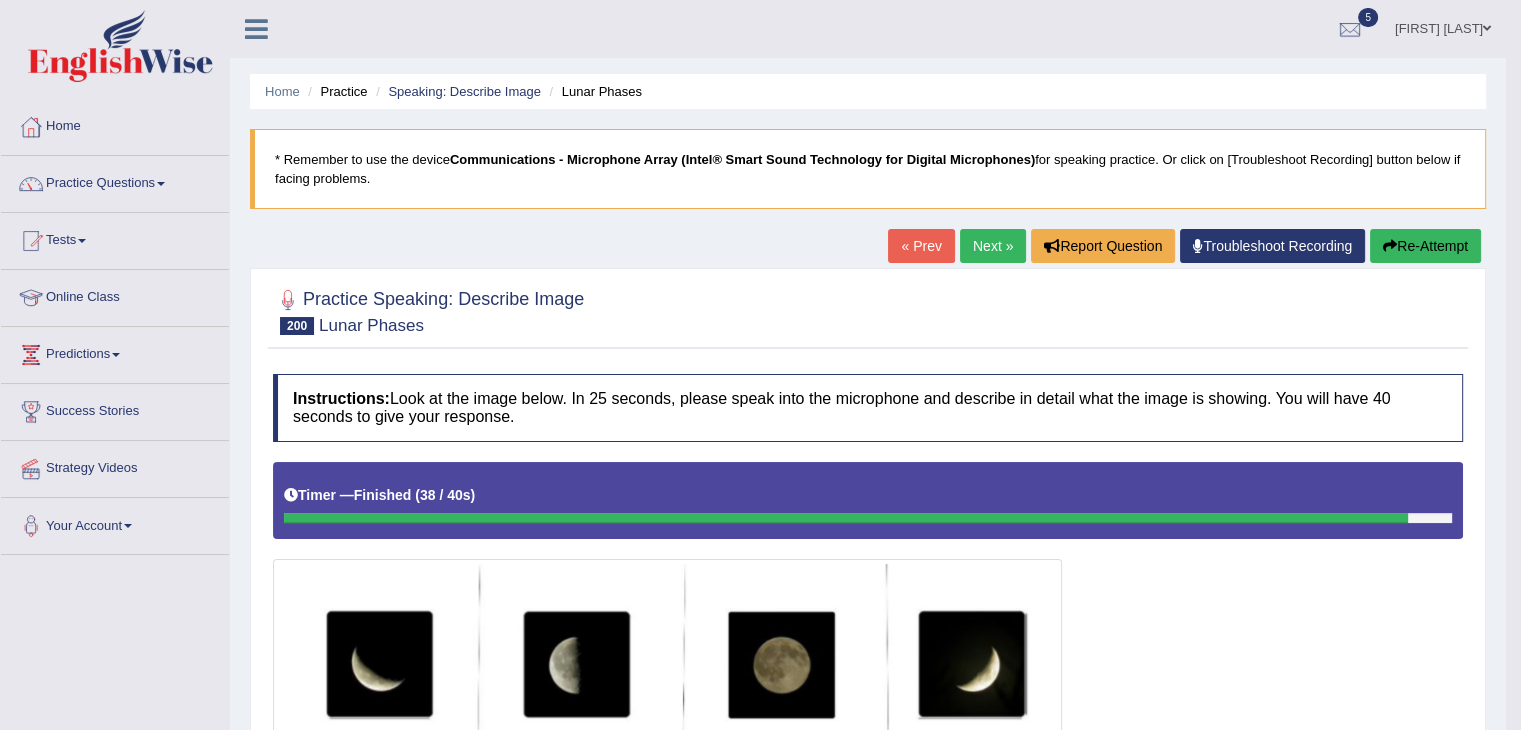 scroll, scrollTop: 0, scrollLeft: 0, axis: both 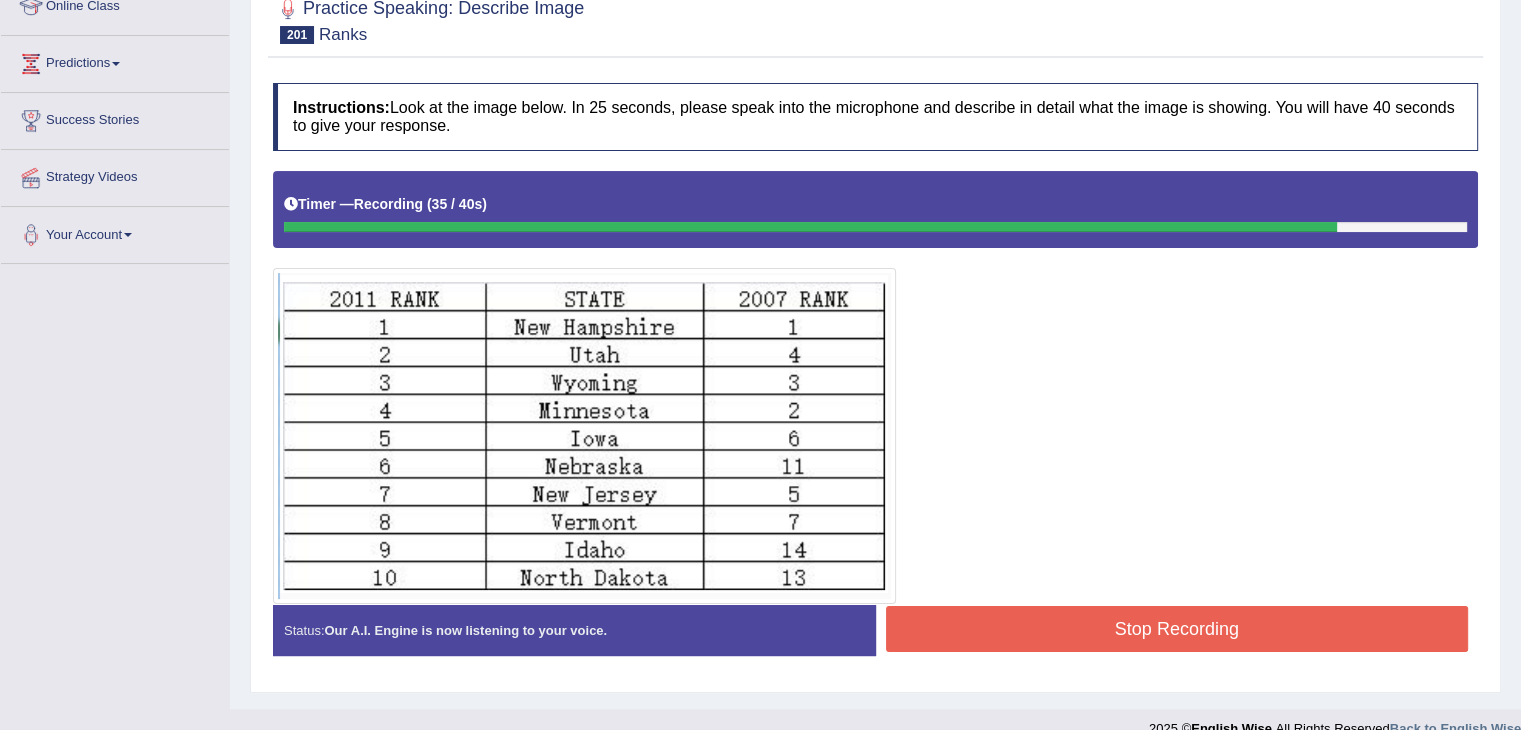 click on "Stop Recording" at bounding box center (1177, 629) 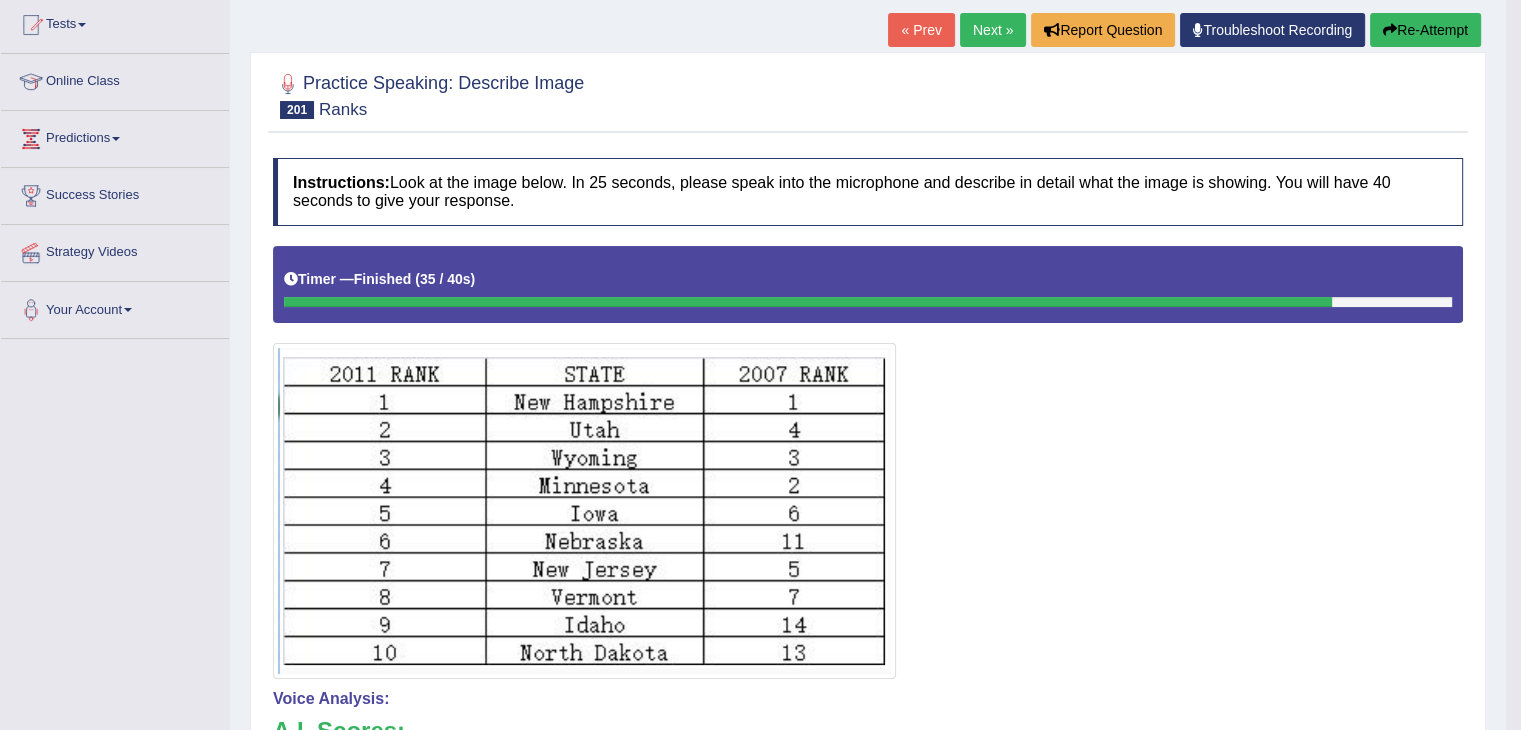 scroll, scrollTop: 216, scrollLeft: 0, axis: vertical 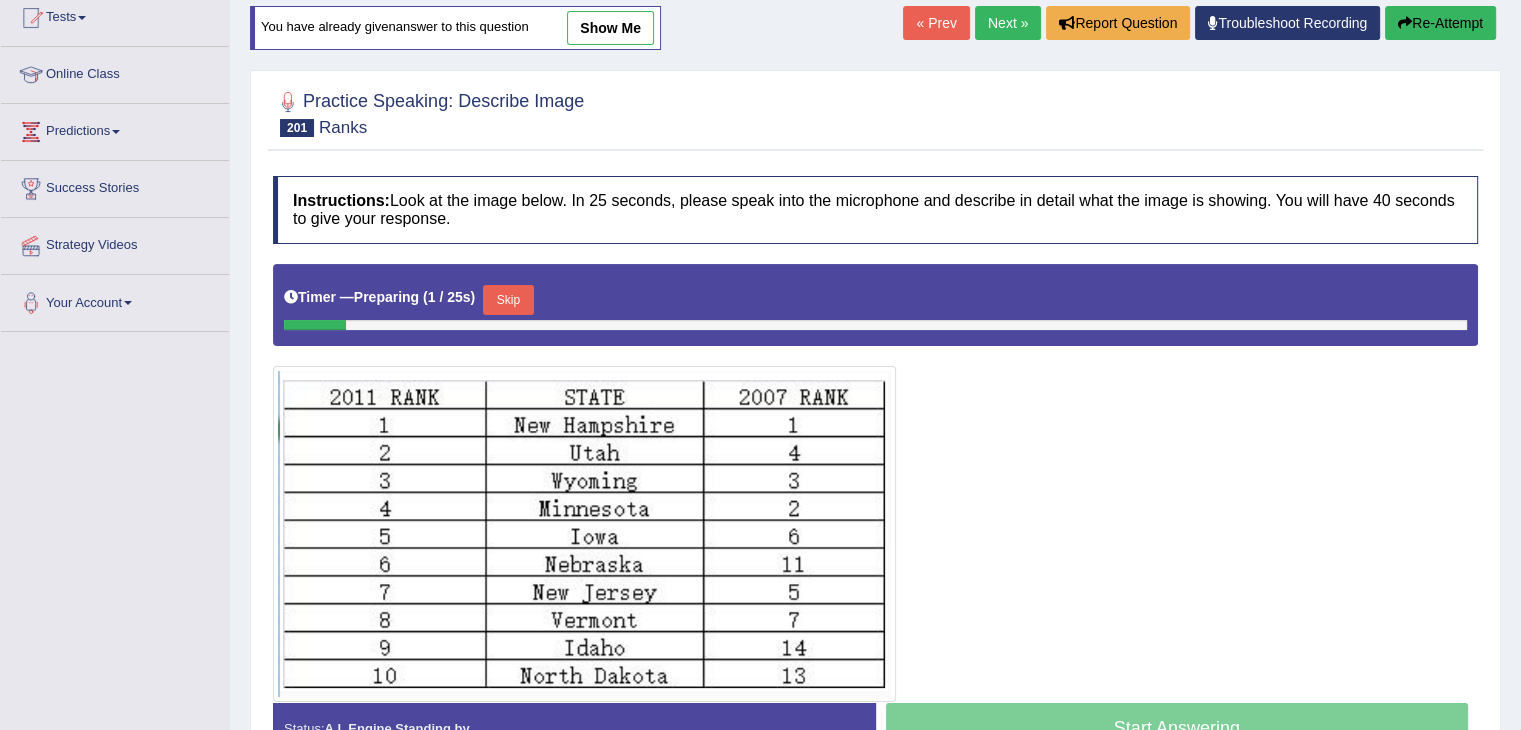 click on "Skip" at bounding box center [508, 300] 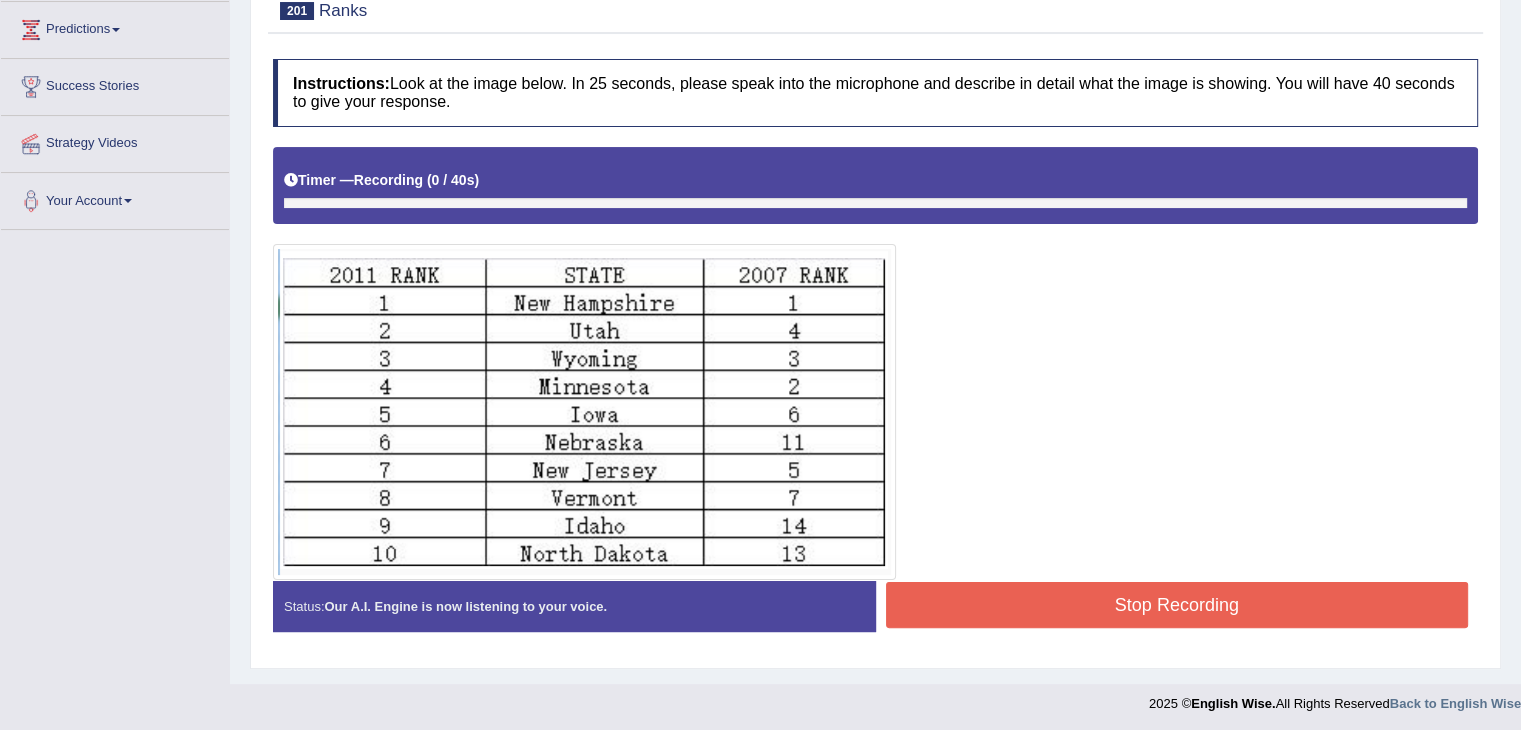 scroll, scrollTop: 326, scrollLeft: 0, axis: vertical 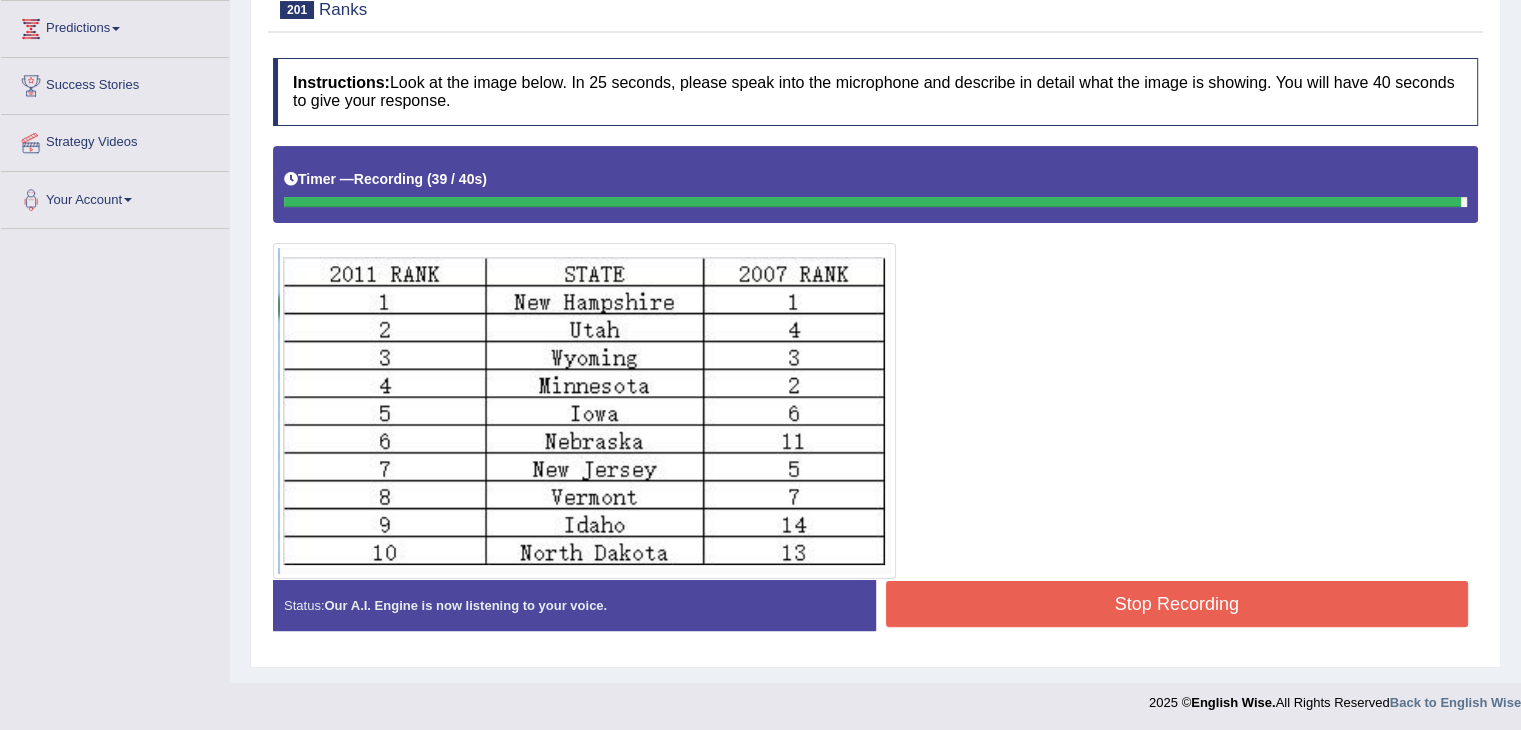 click on "Stop Recording" at bounding box center (1177, 604) 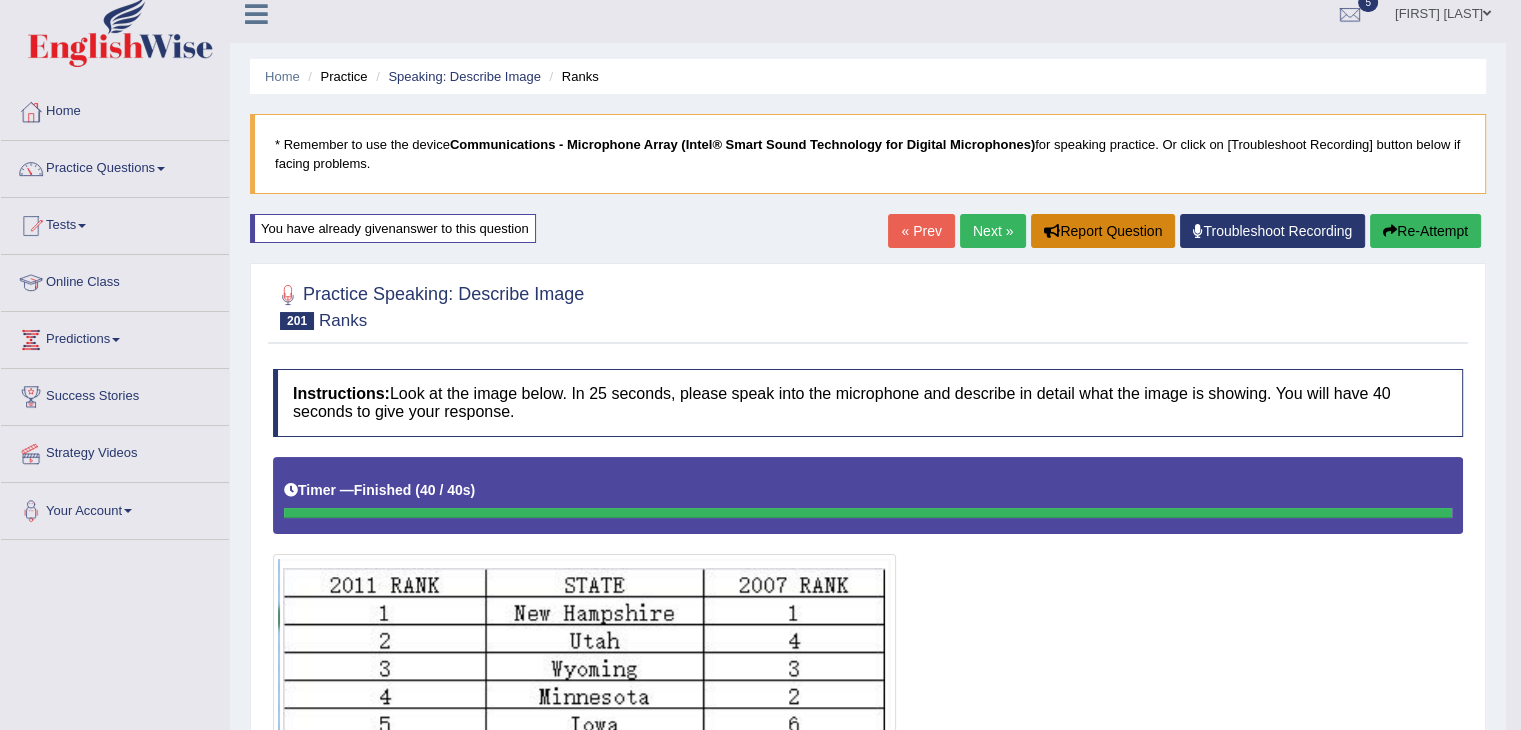 scroll, scrollTop: 6, scrollLeft: 0, axis: vertical 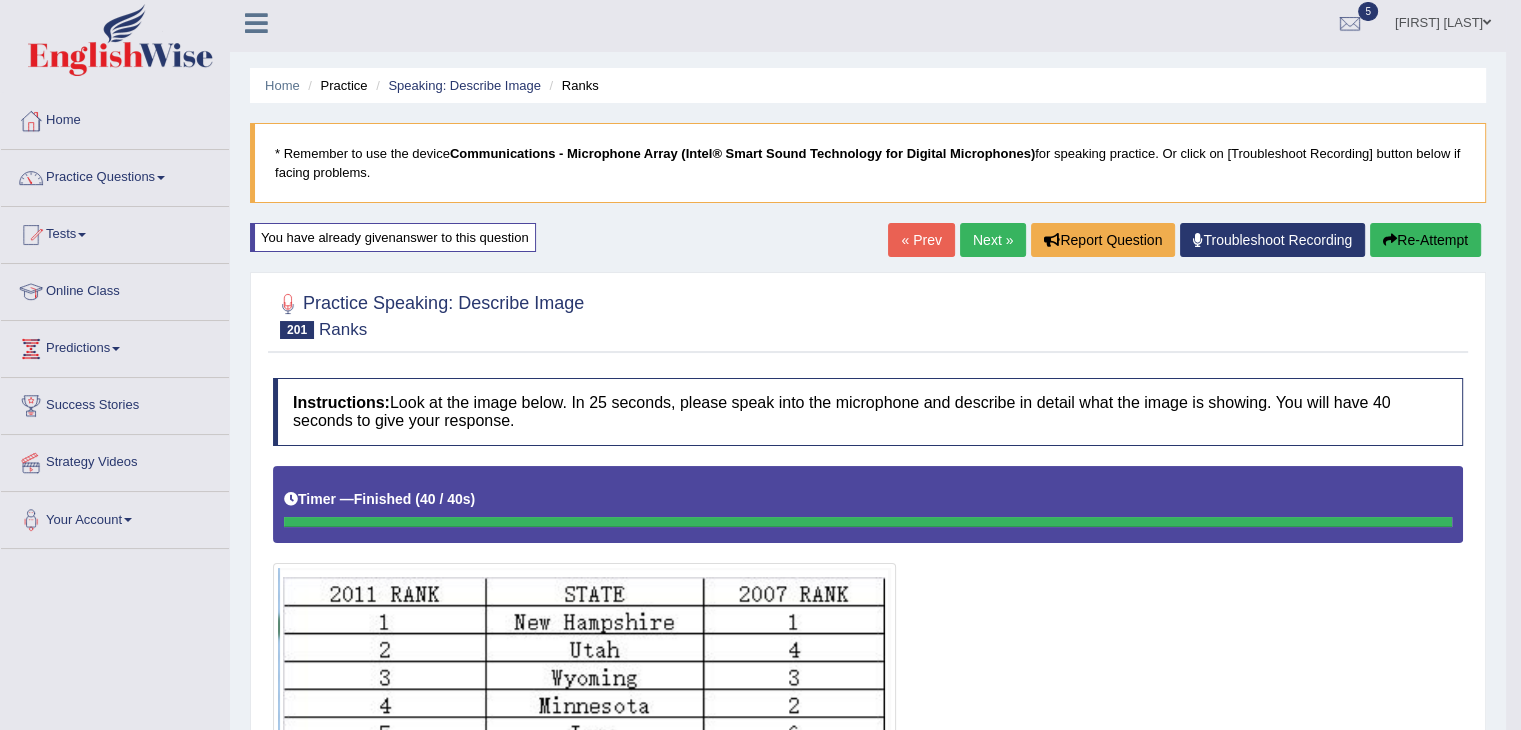 click on "Next »" at bounding box center (993, 240) 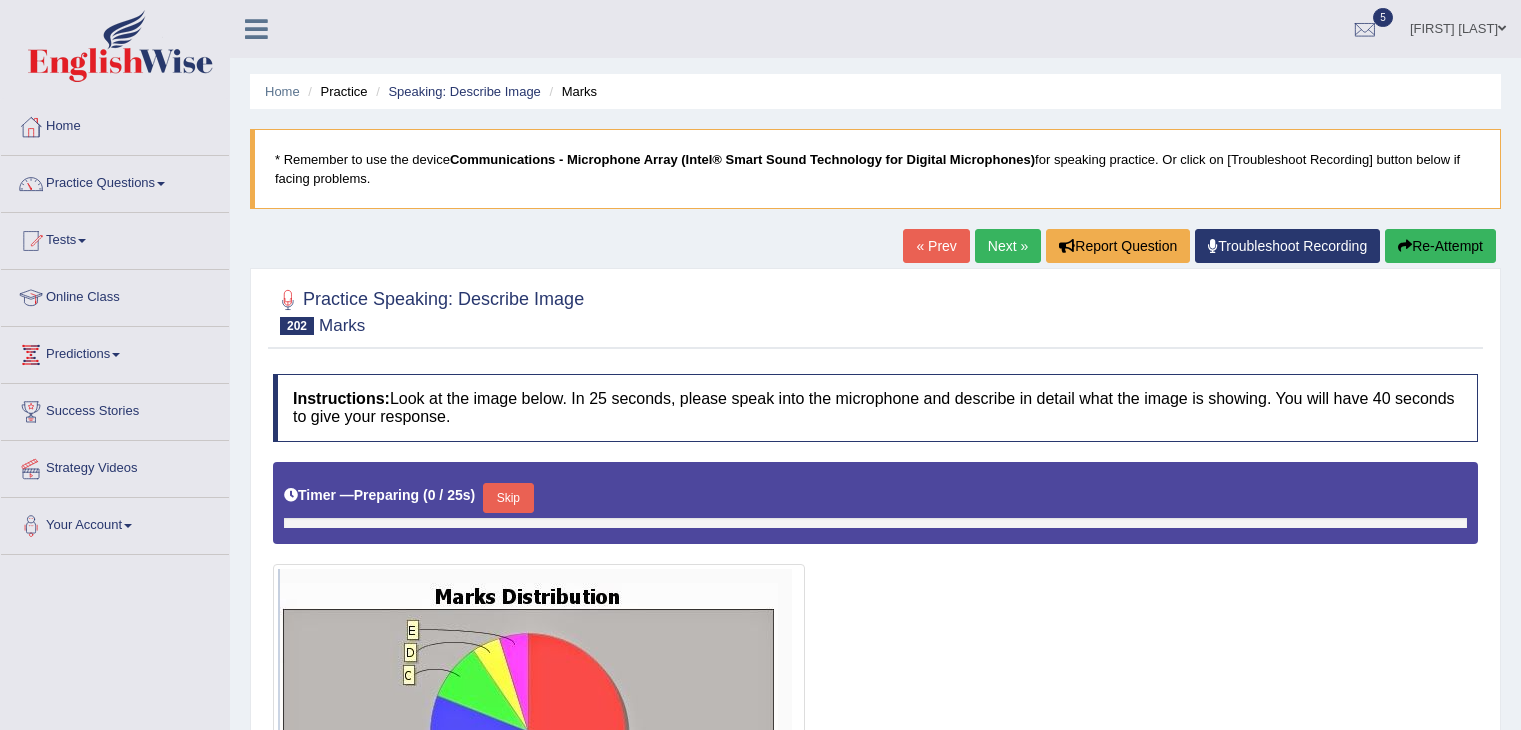 scroll, scrollTop: 0, scrollLeft: 0, axis: both 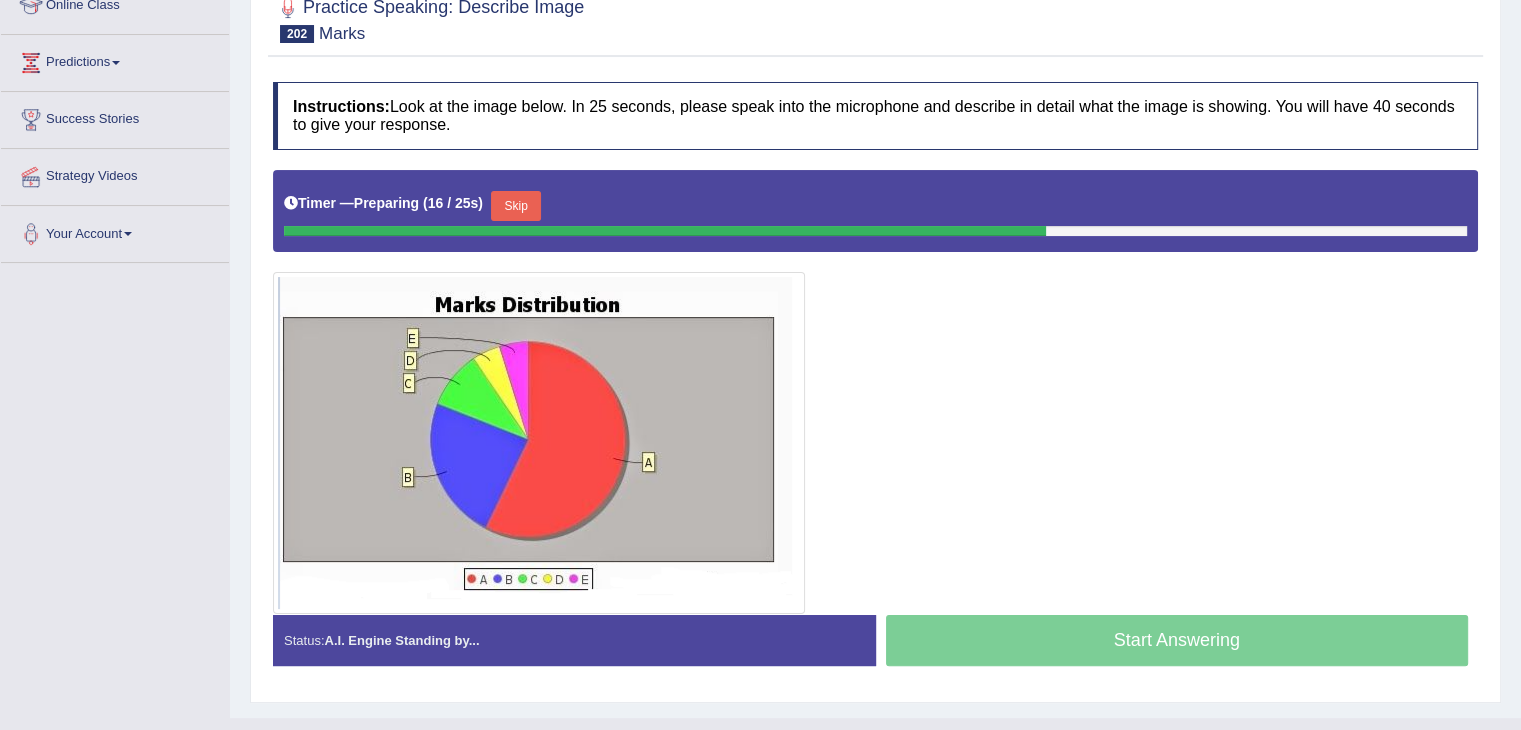 click on "Skip" at bounding box center (516, 206) 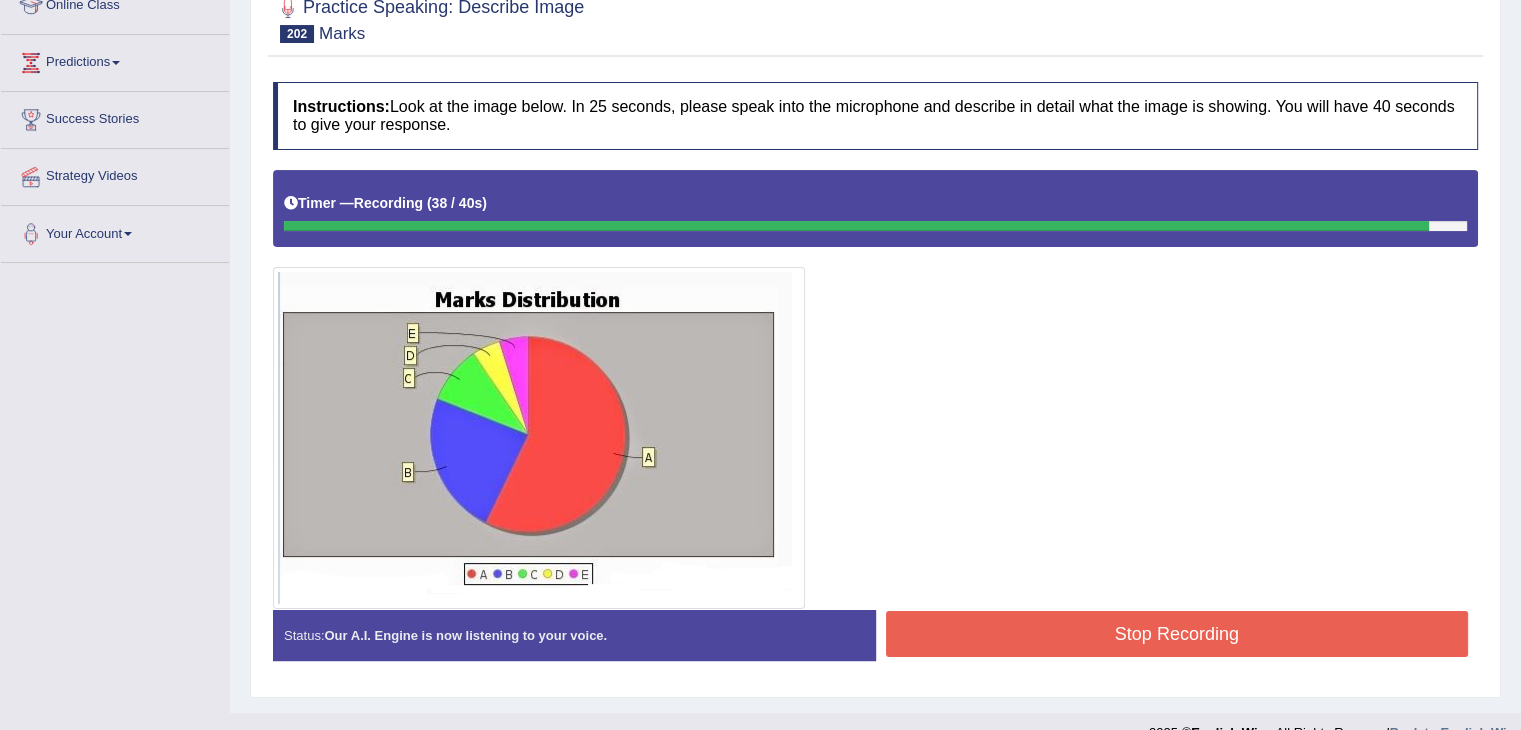 click on "Stop Recording" at bounding box center (1177, 634) 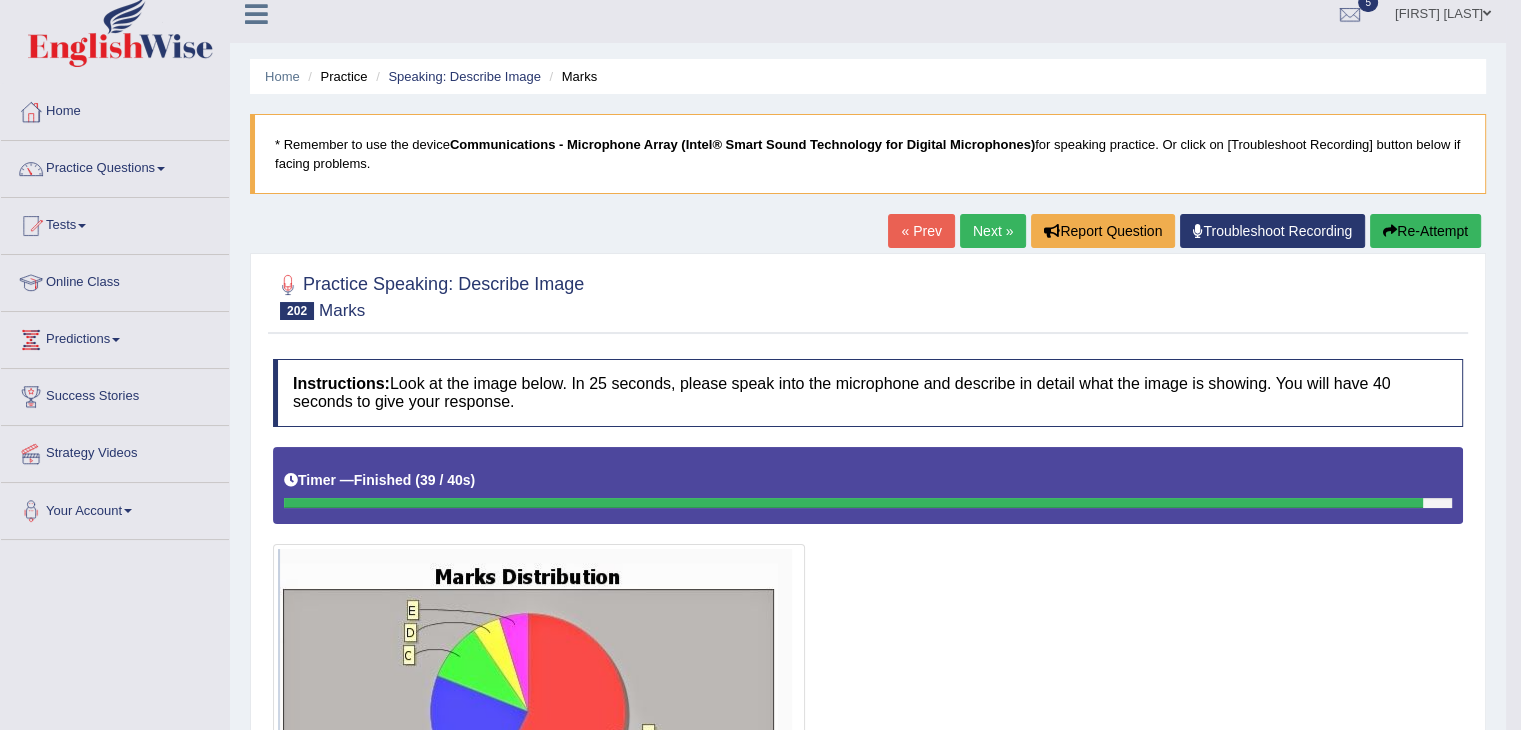 scroll, scrollTop: 12, scrollLeft: 0, axis: vertical 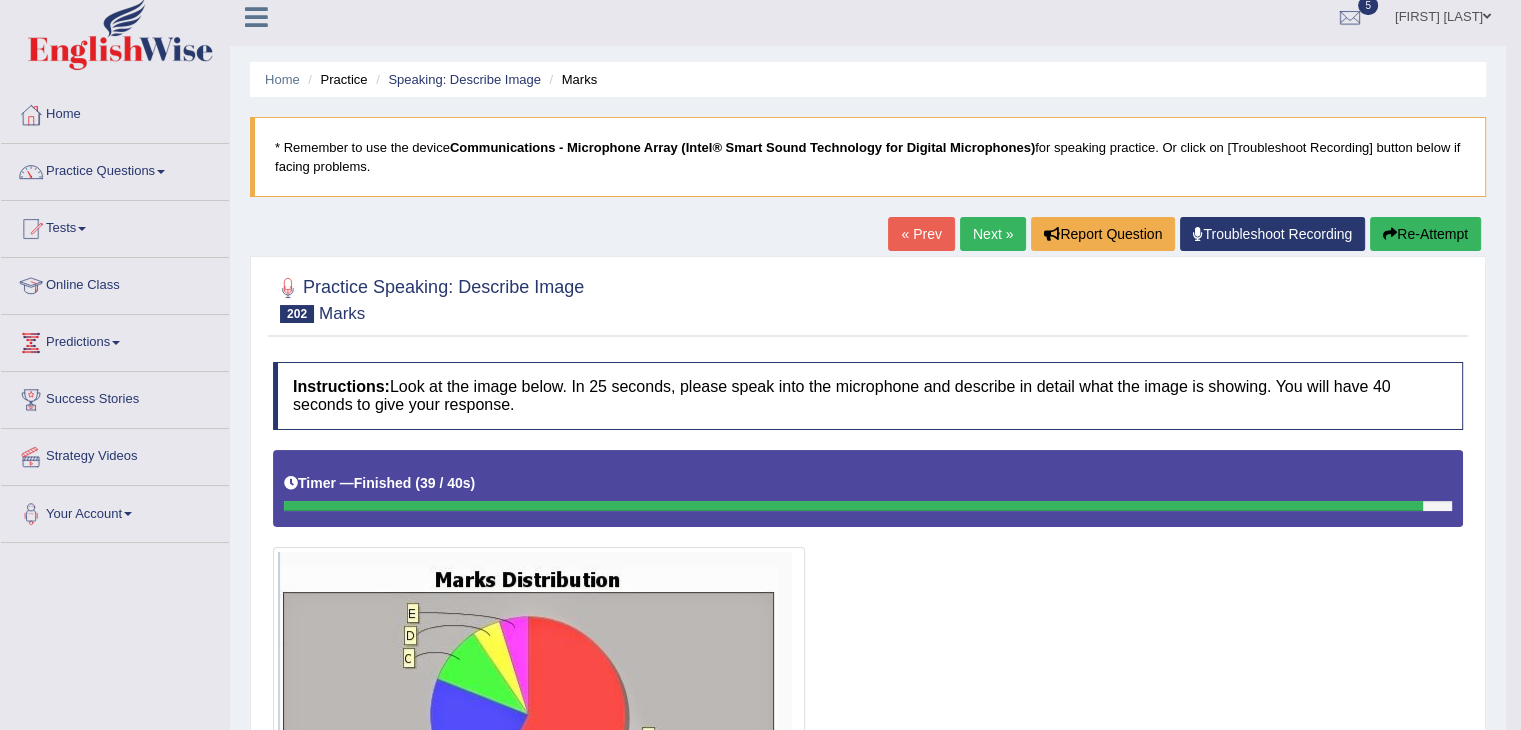 click on "Next »" at bounding box center [993, 234] 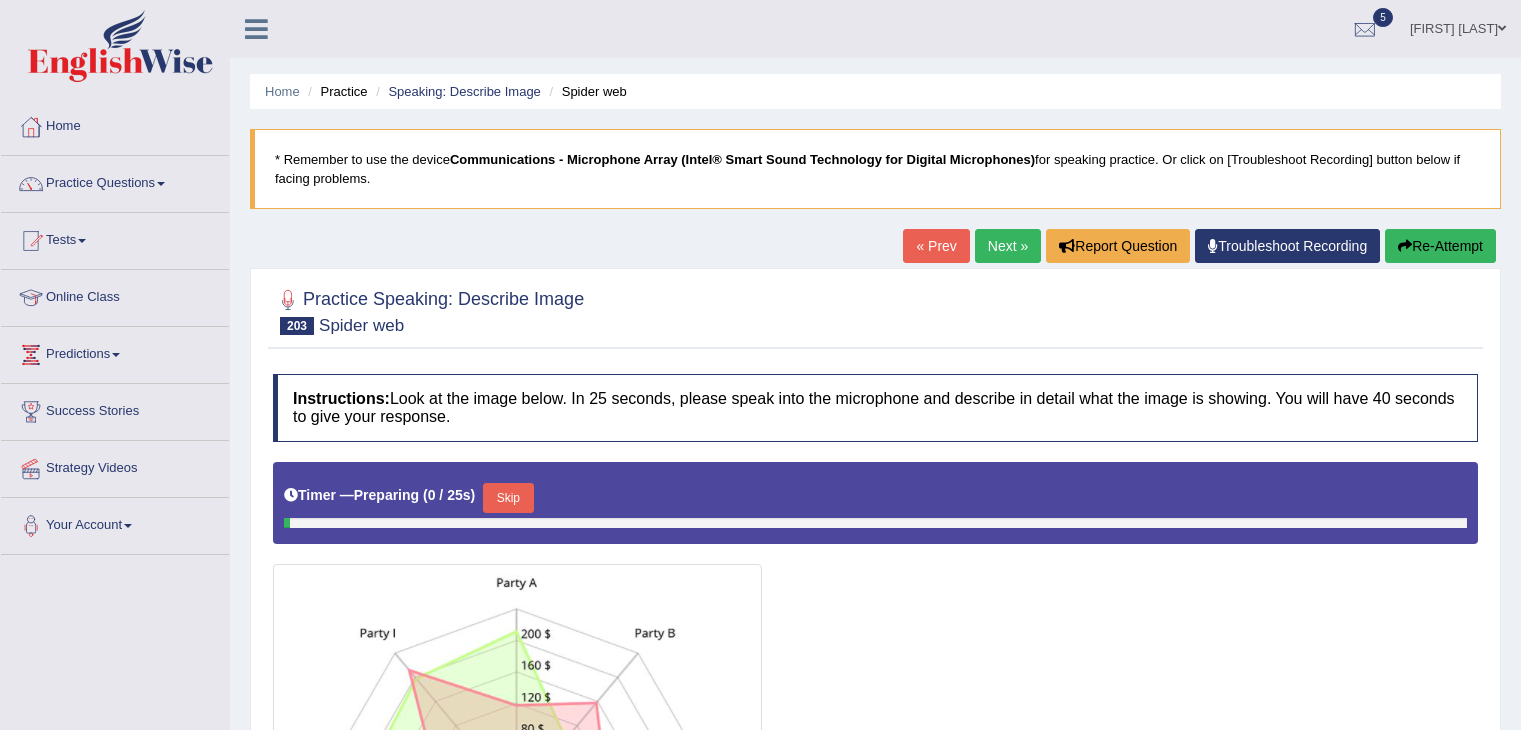 scroll, scrollTop: 0, scrollLeft: 0, axis: both 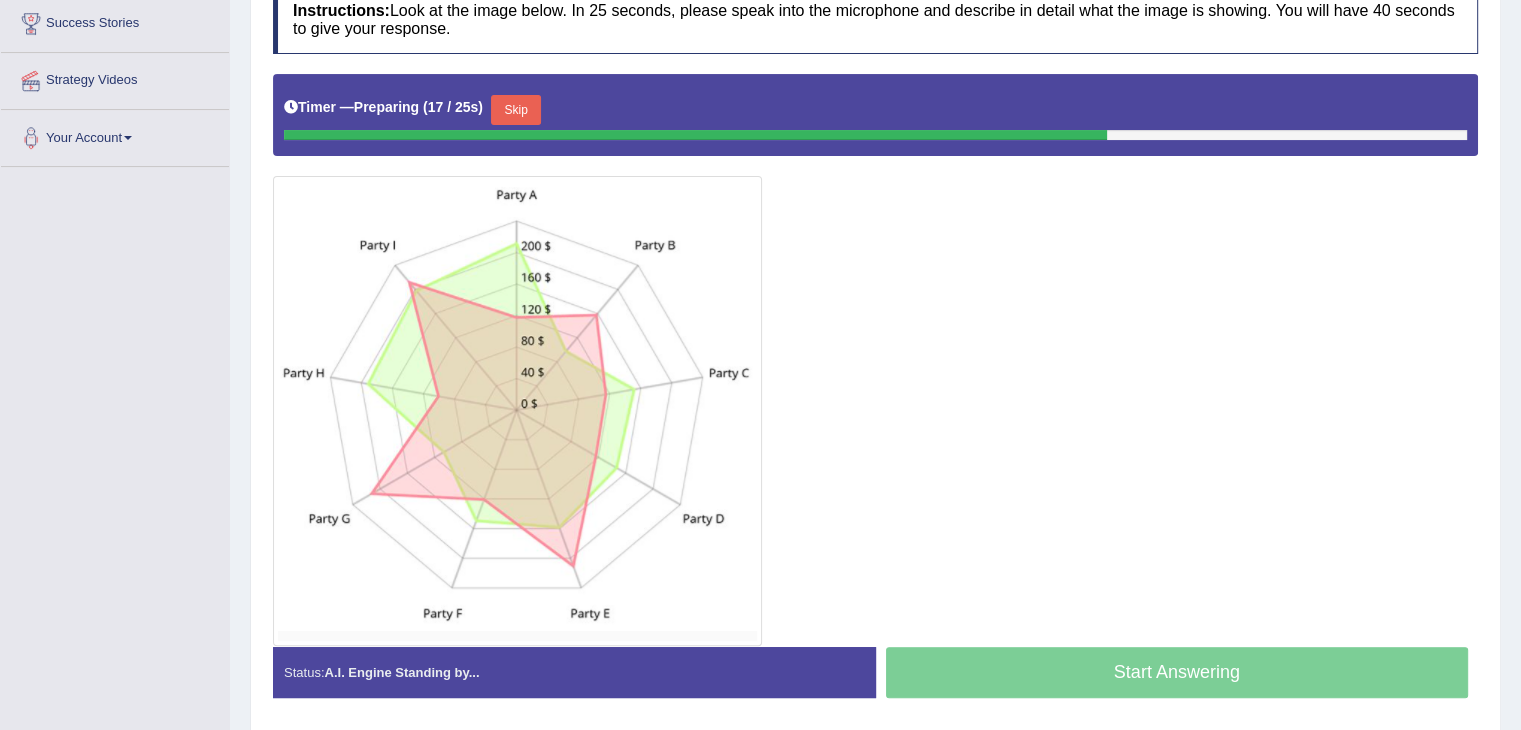 click on "Skip" at bounding box center [516, 110] 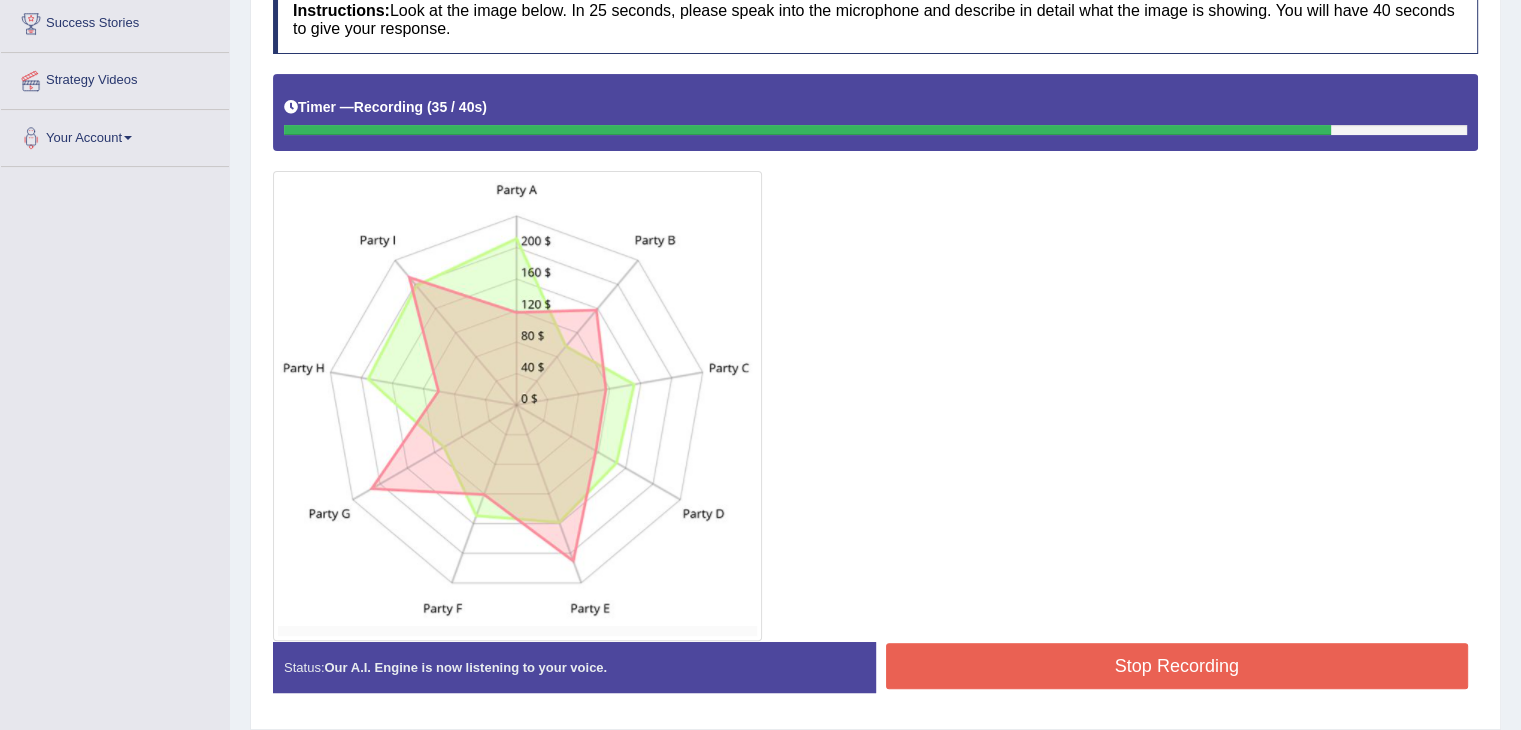click on "Stop Recording" at bounding box center (1177, 666) 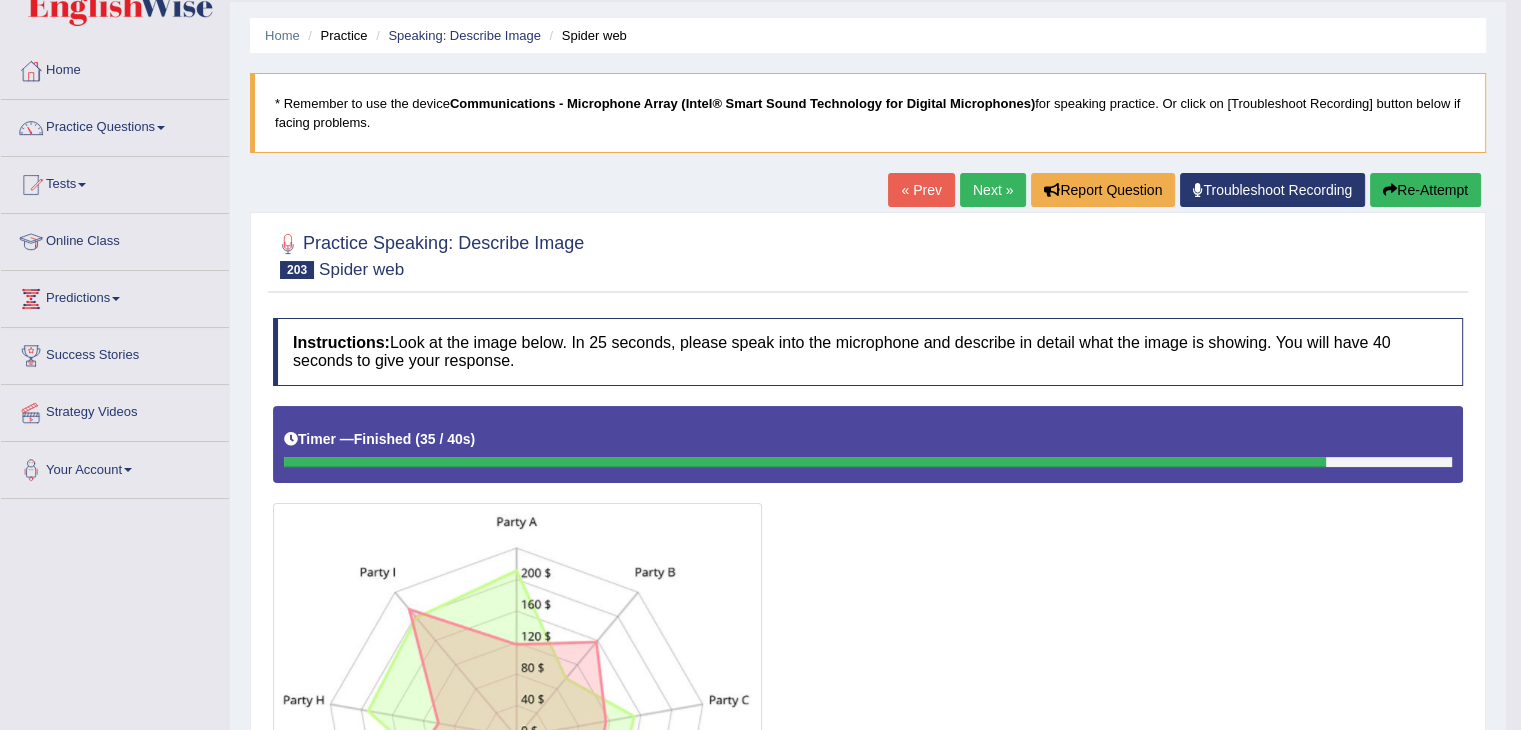 scroll, scrollTop: 0, scrollLeft: 0, axis: both 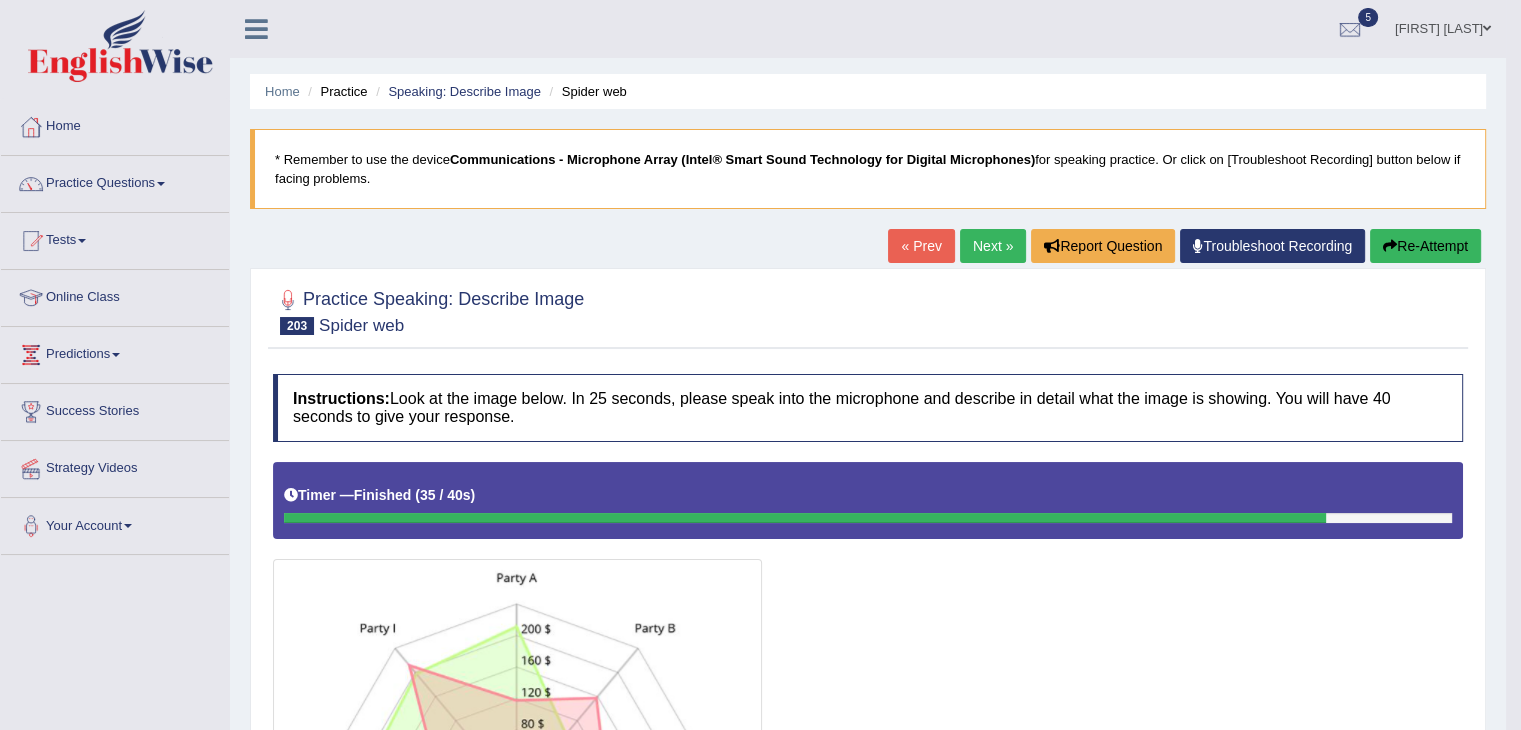 click on "Next »" at bounding box center [993, 246] 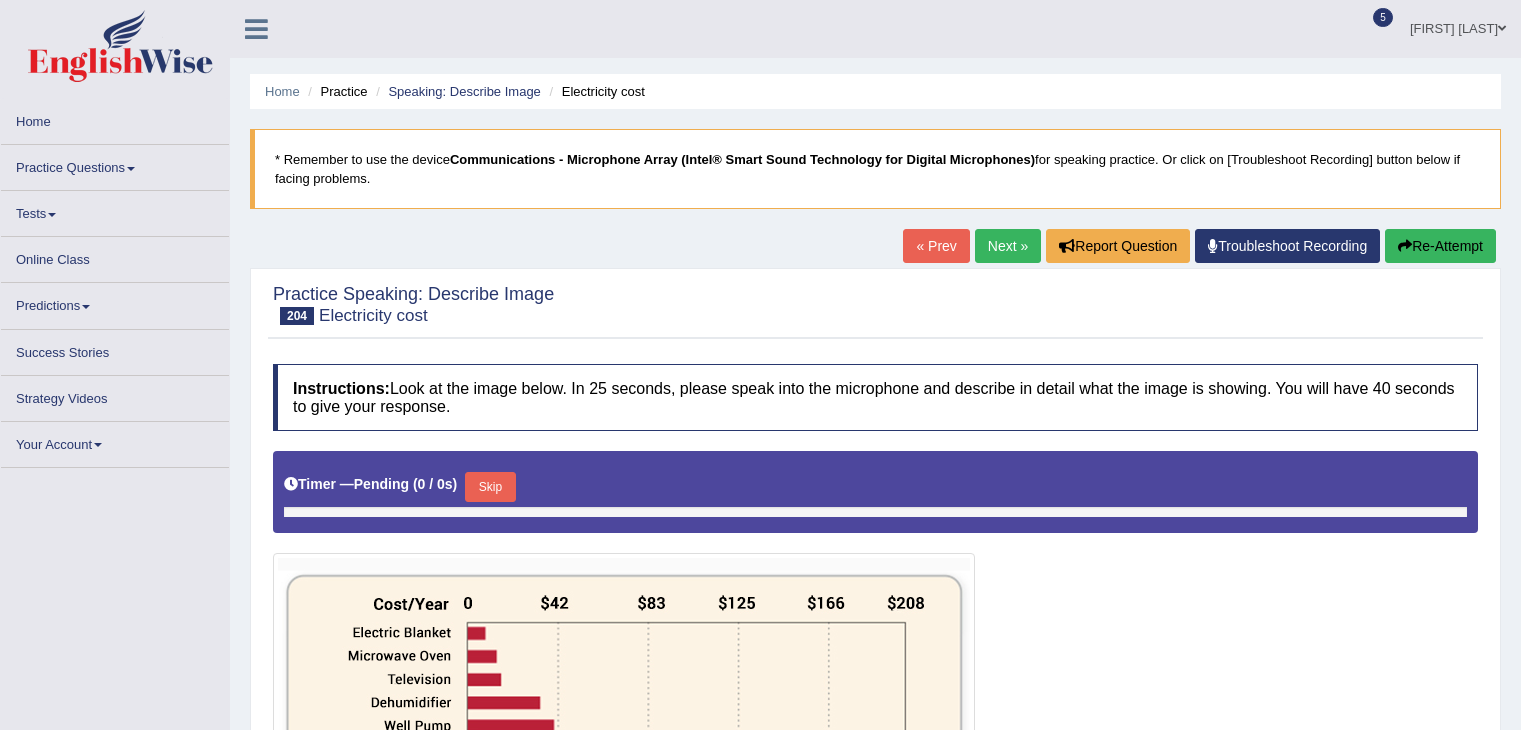 scroll, scrollTop: 0, scrollLeft: 0, axis: both 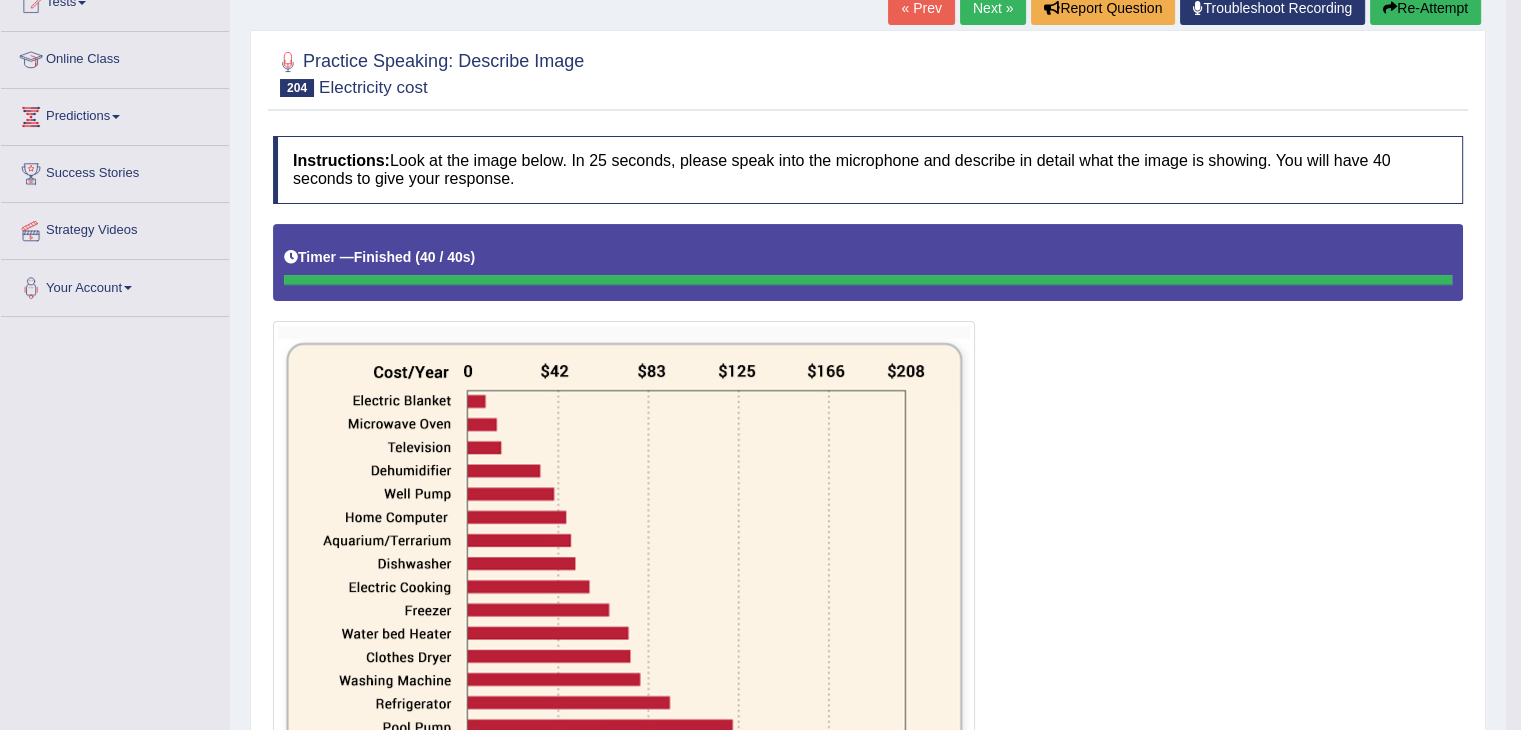 click on "Next »" at bounding box center (993, 8) 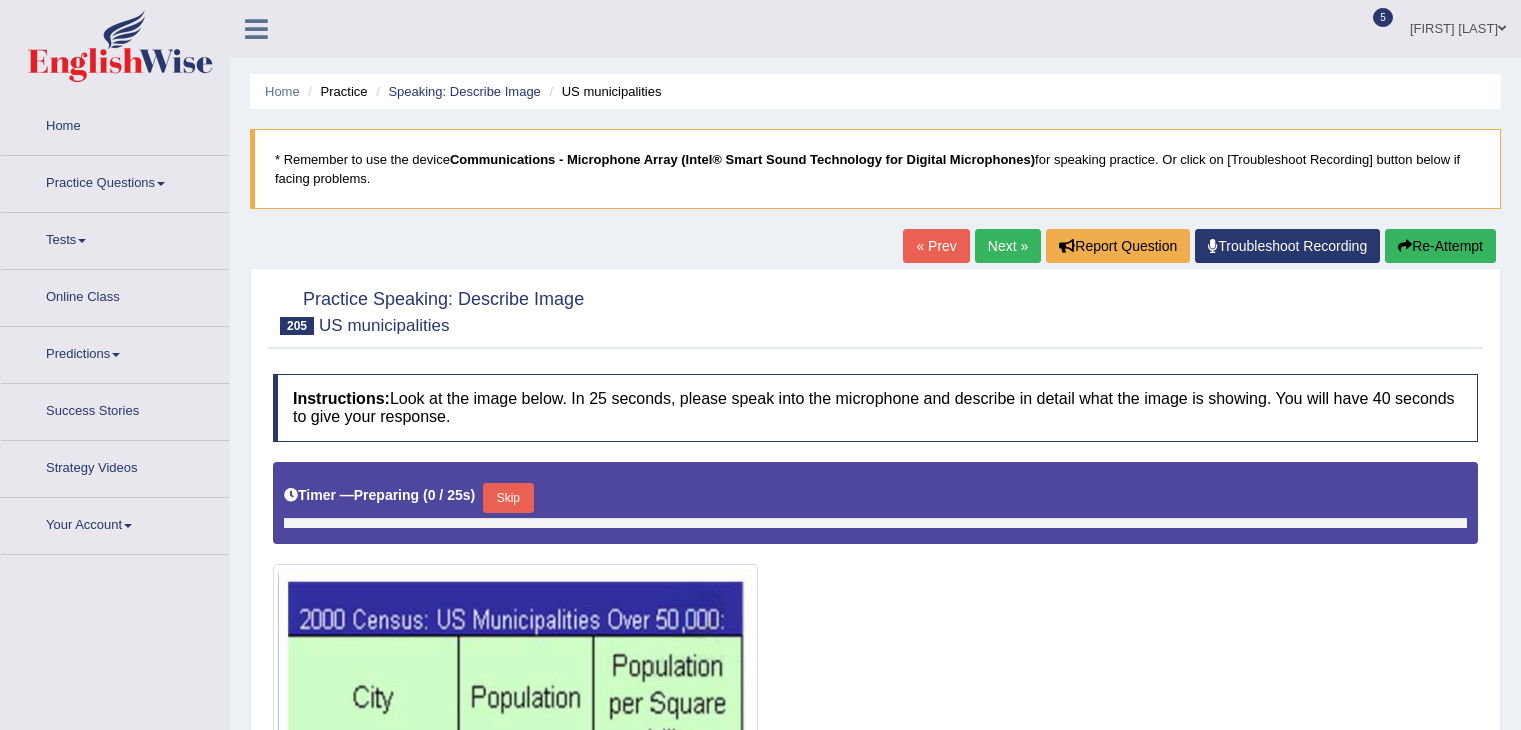 scroll, scrollTop: 0, scrollLeft: 0, axis: both 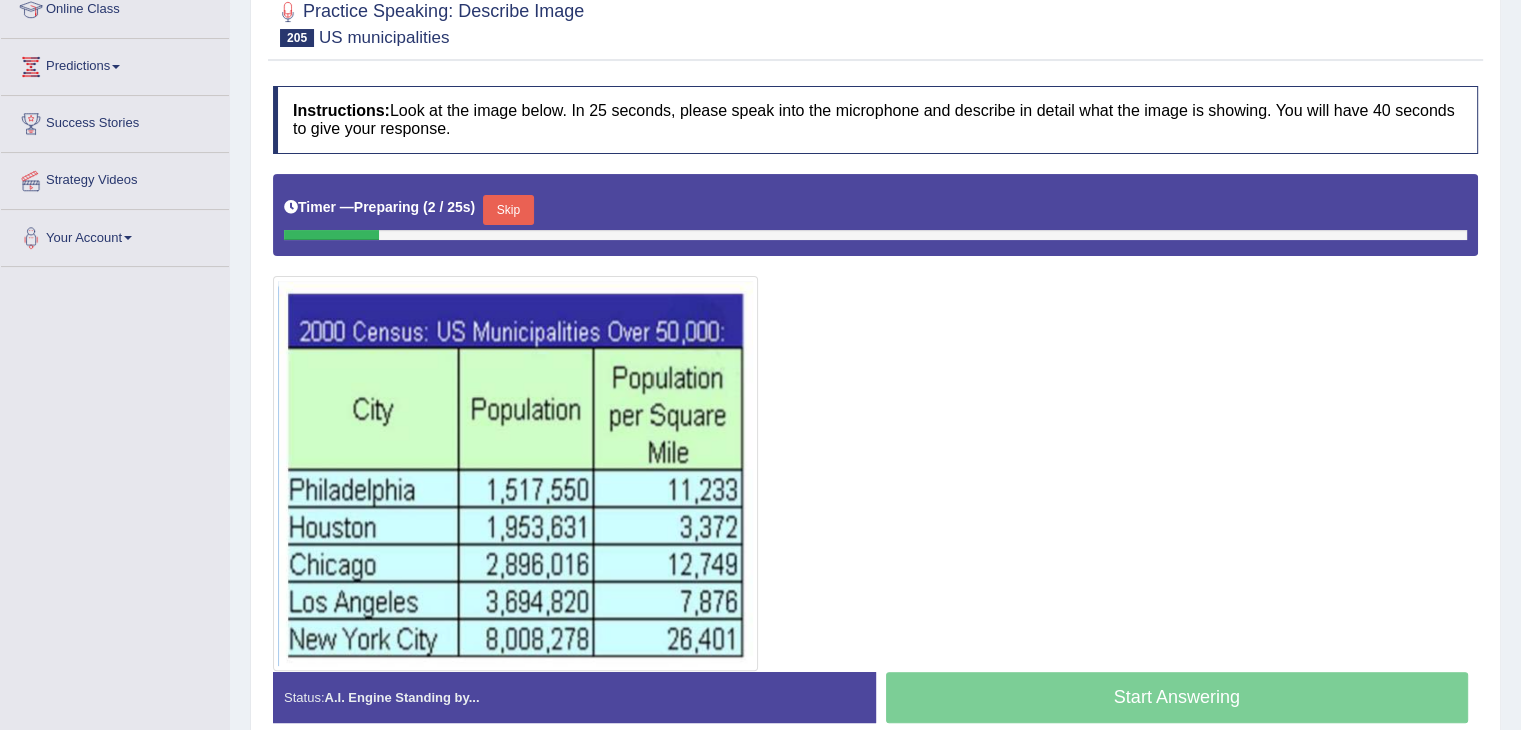click on "Skip" at bounding box center (508, 210) 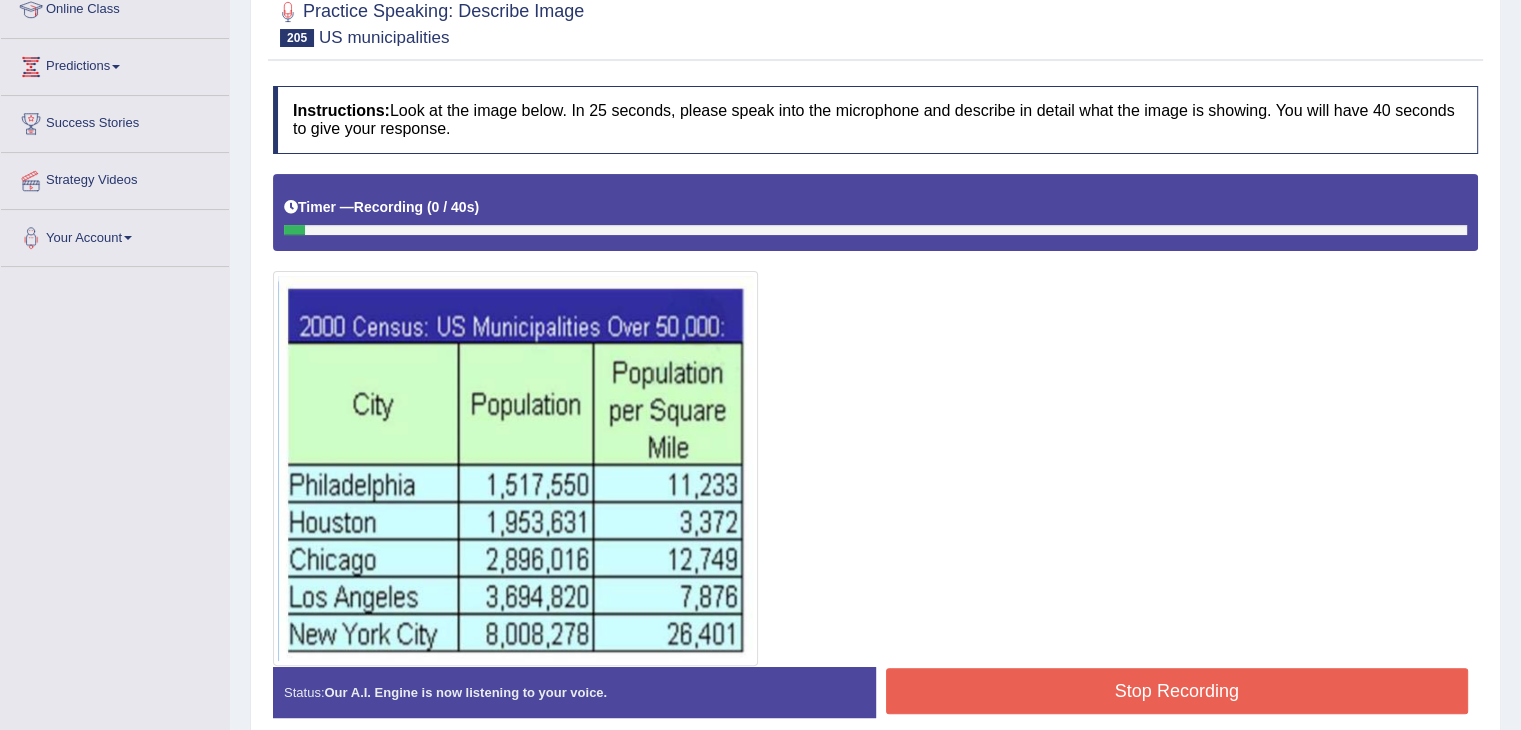 scroll, scrollTop: 375, scrollLeft: 0, axis: vertical 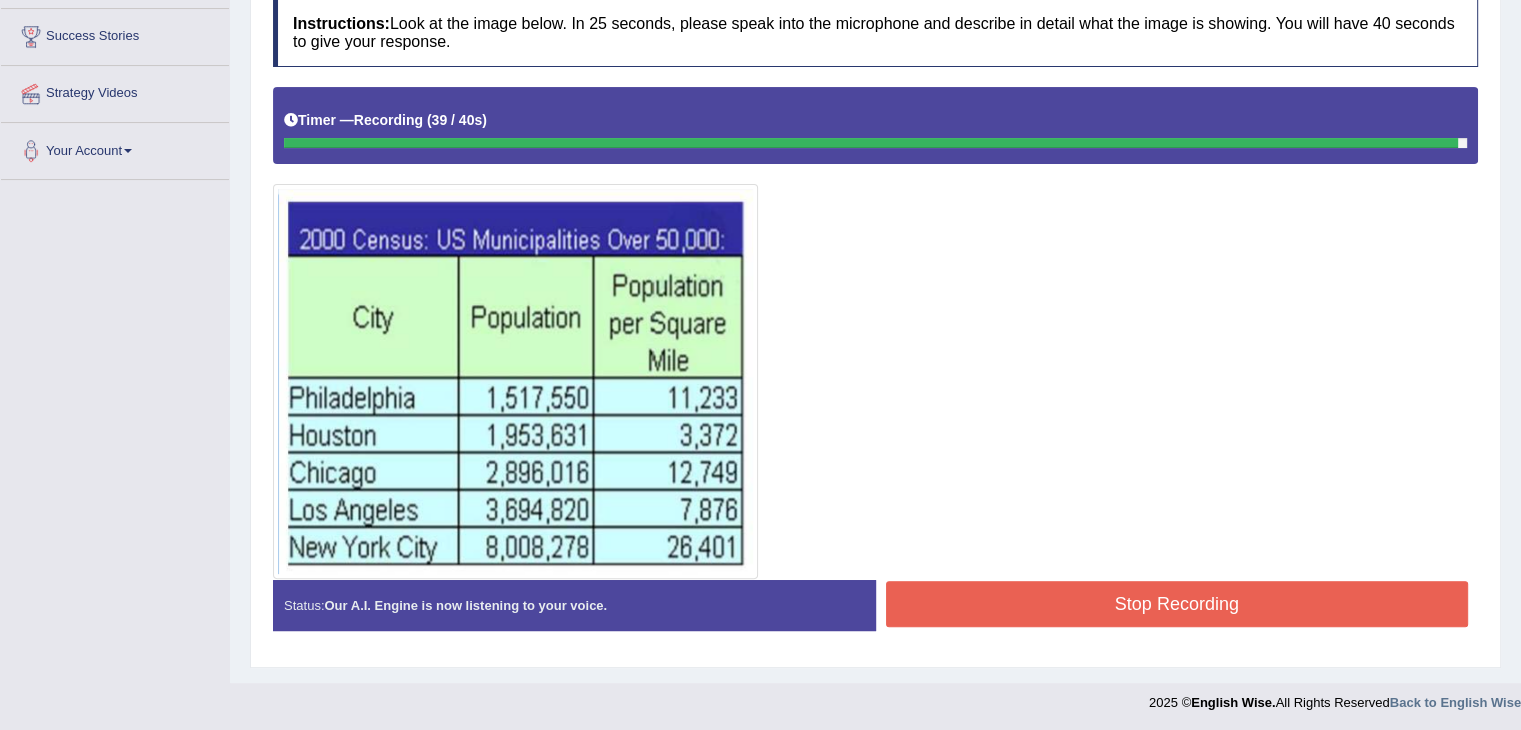 click on "Stop Recording" at bounding box center (1177, 604) 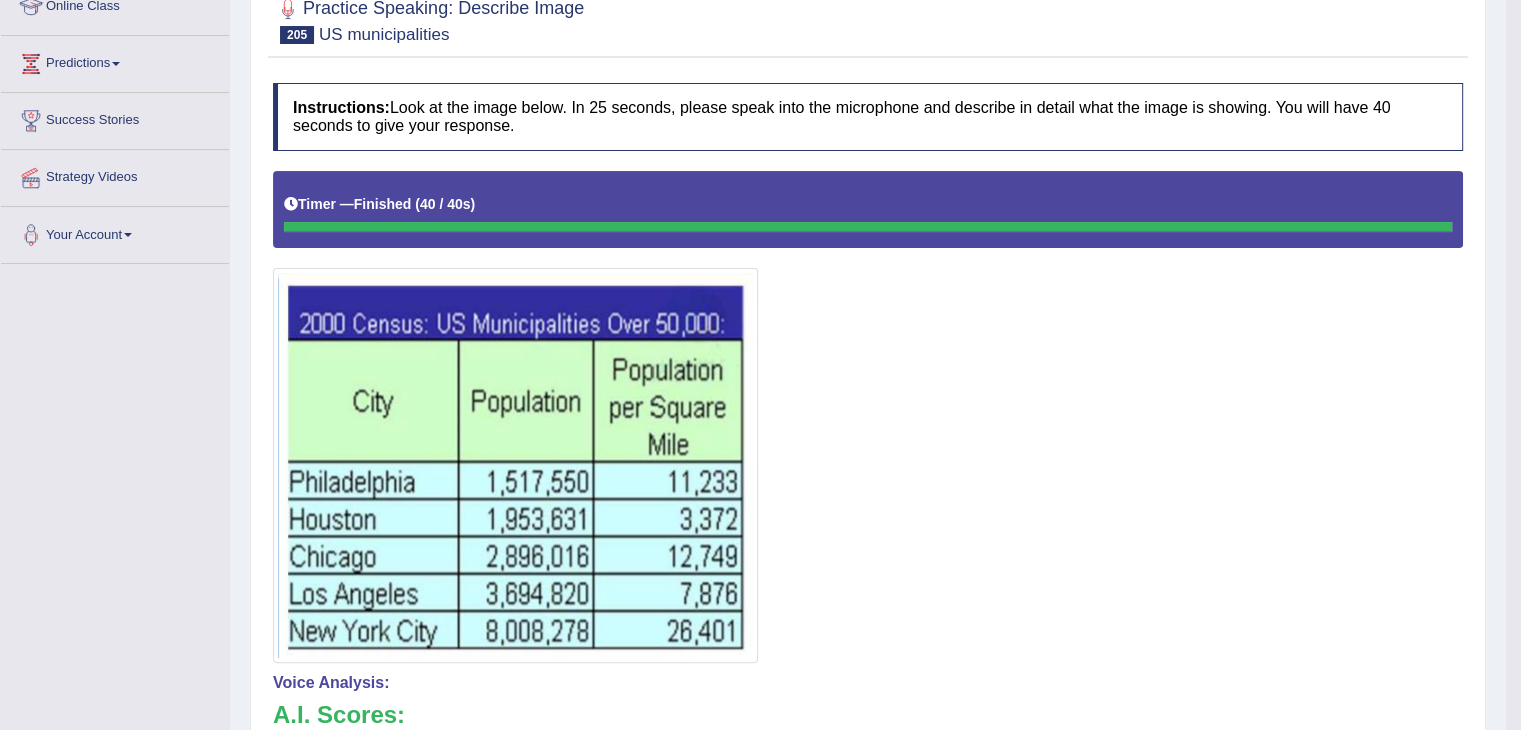 scroll, scrollTop: 160, scrollLeft: 0, axis: vertical 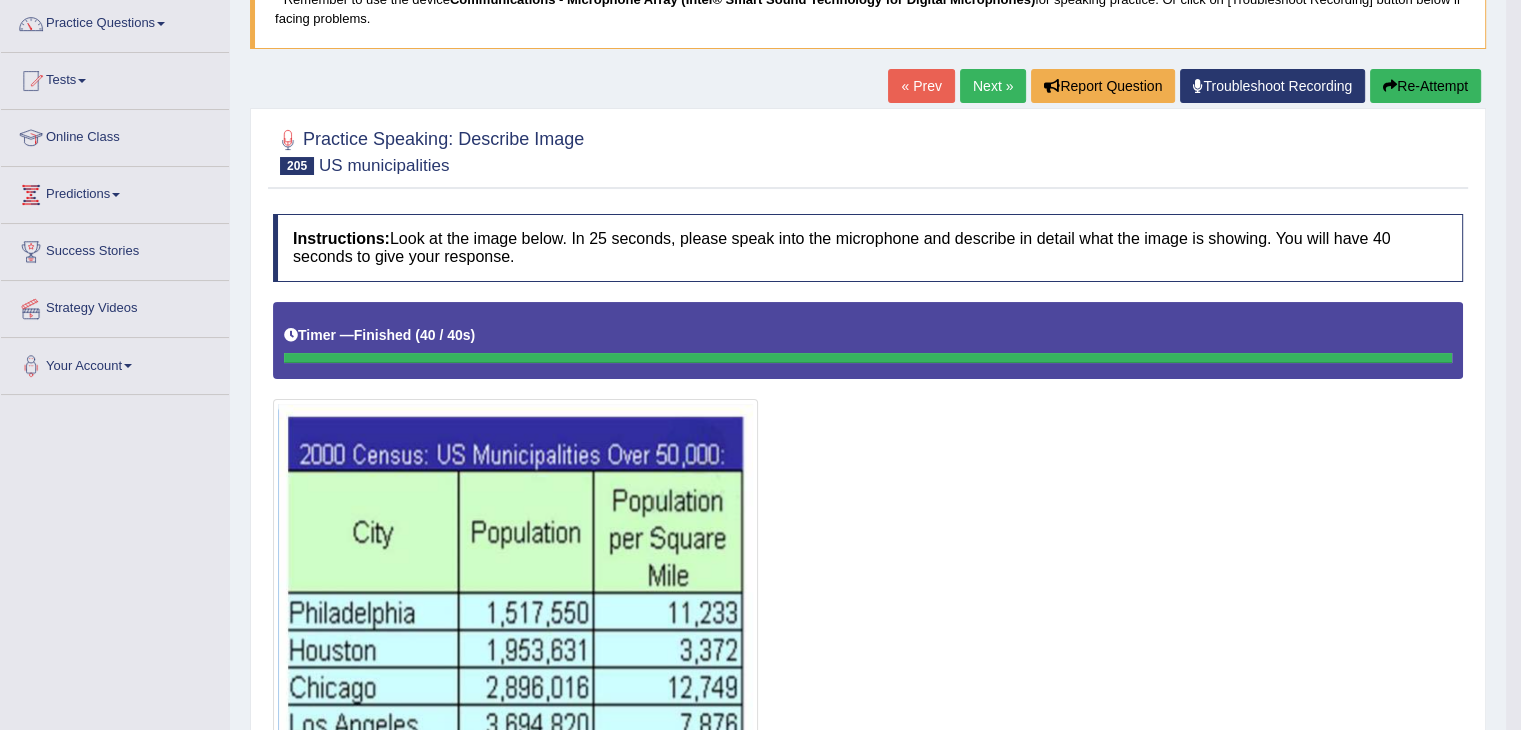 click on "Next »" at bounding box center [993, 86] 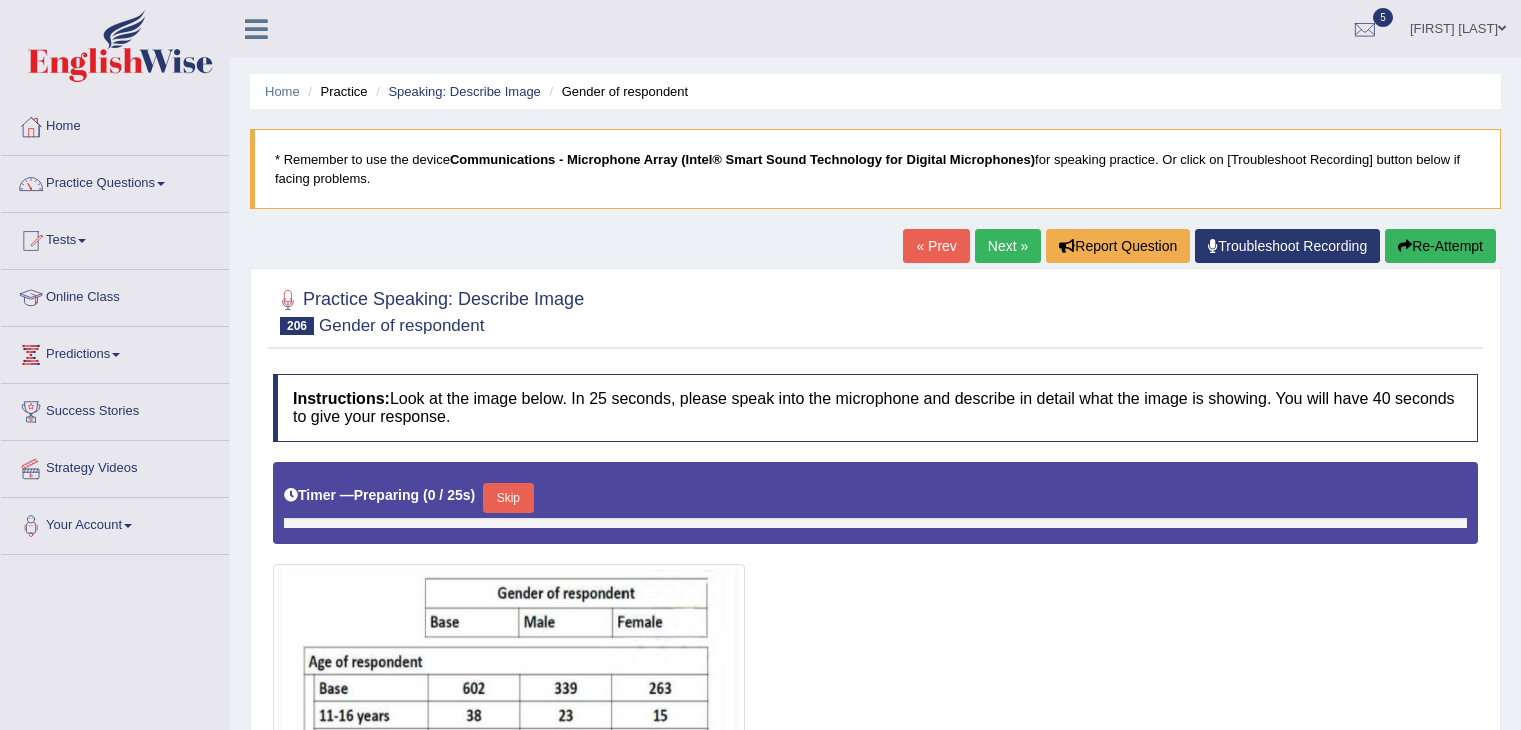 scroll, scrollTop: 0, scrollLeft: 0, axis: both 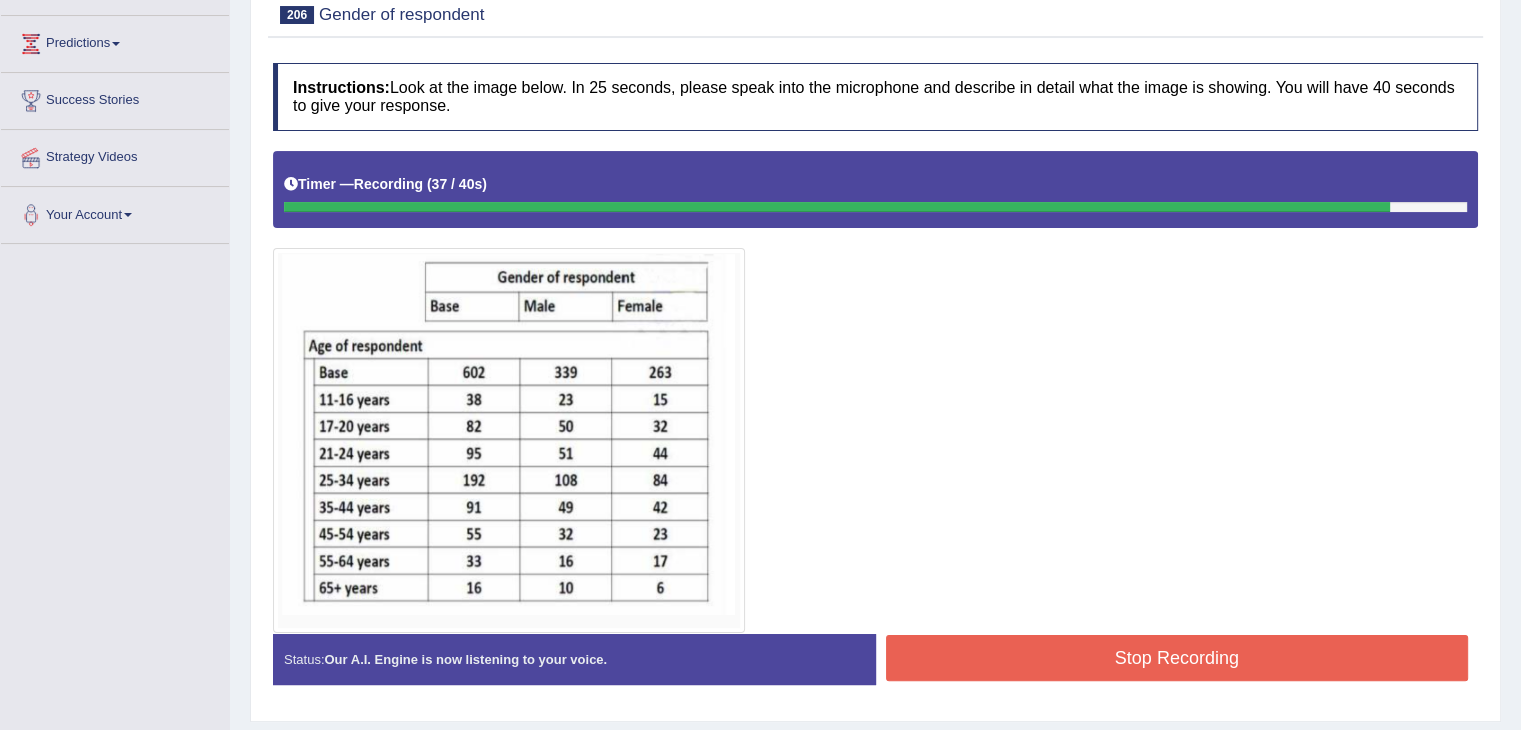 click on "Stop Recording" at bounding box center [1177, 658] 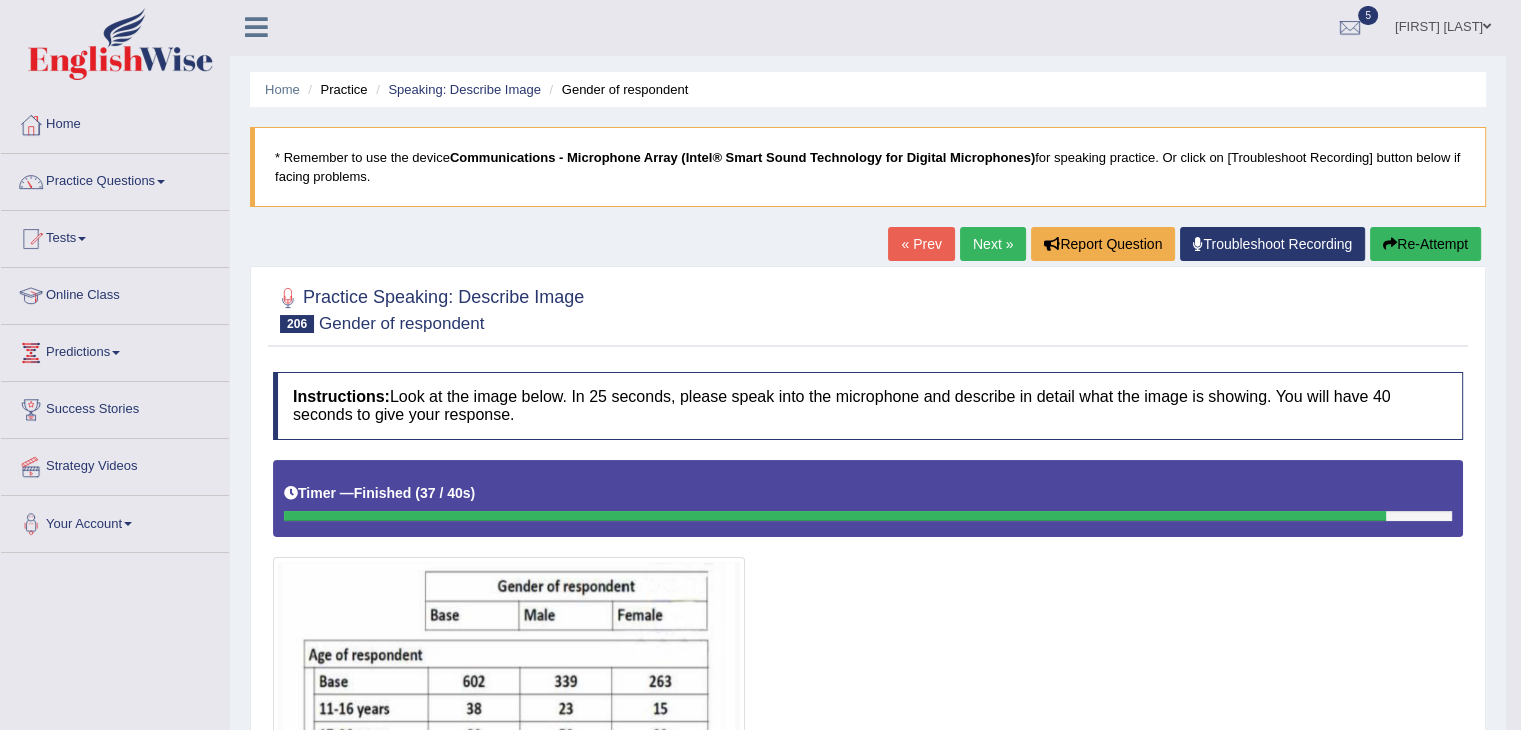 scroll, scrollTop: 0, scrollLeft: 0, axis: both 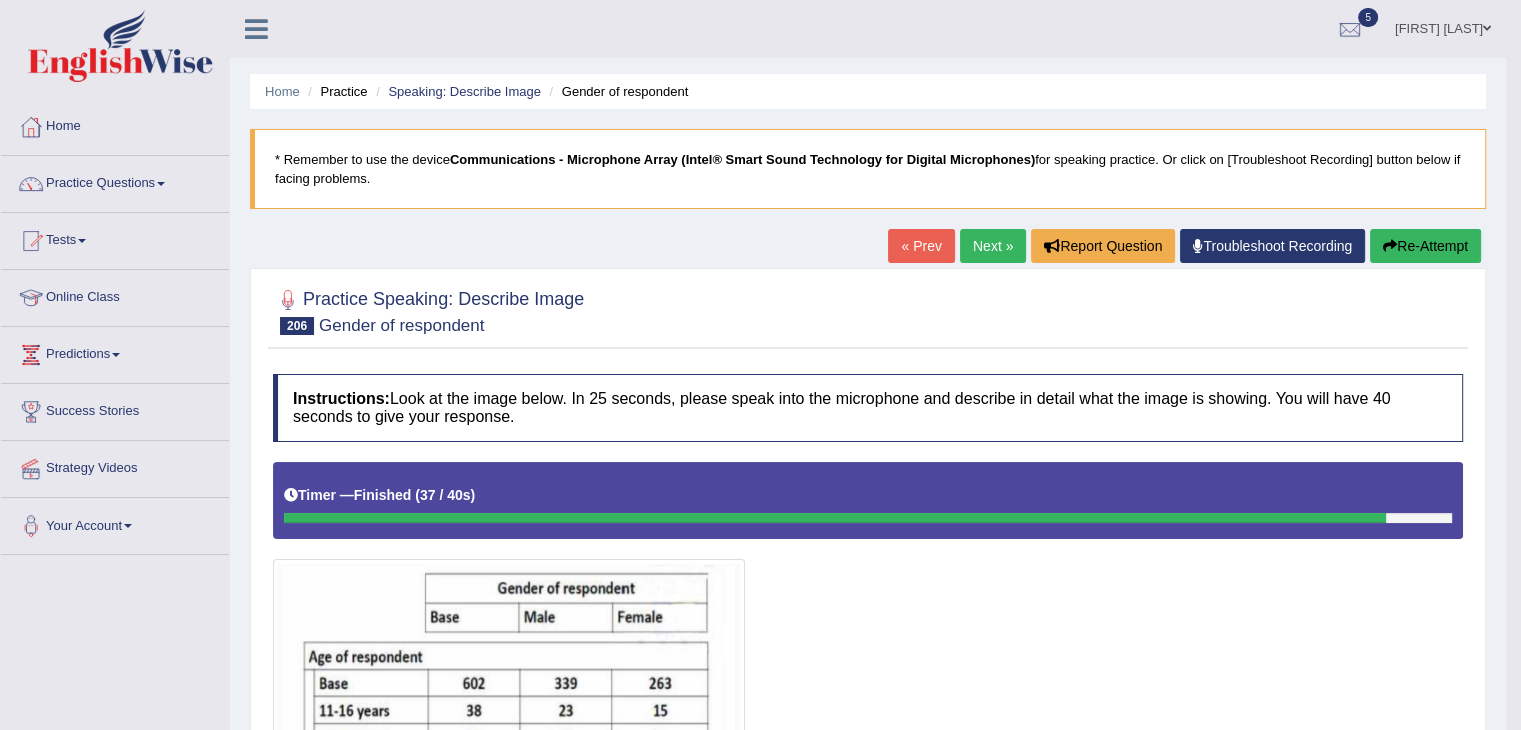 click on "Next »" at bounding box center [993, 246] 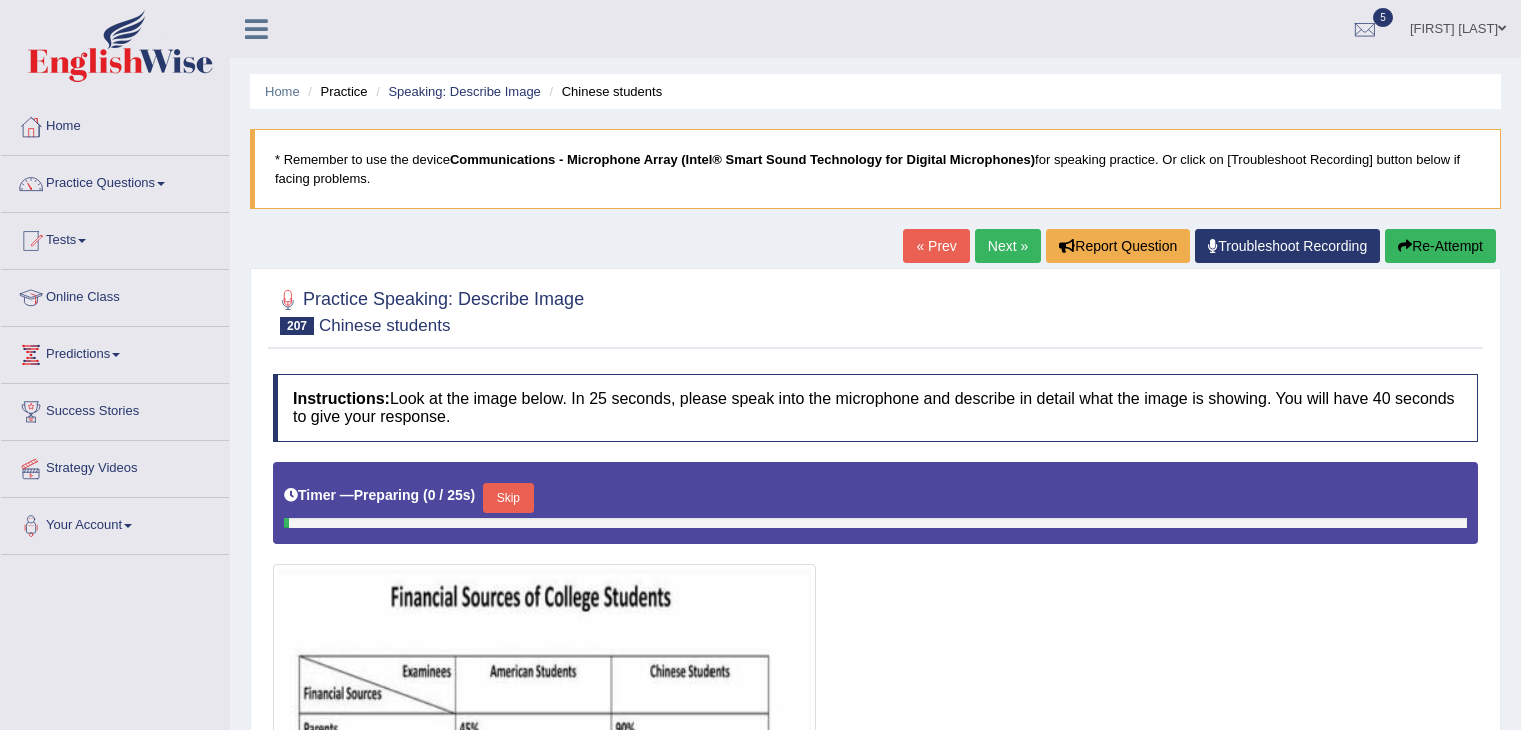 scroll, scrollTop: 0, scrollLeft: 0, axis: both 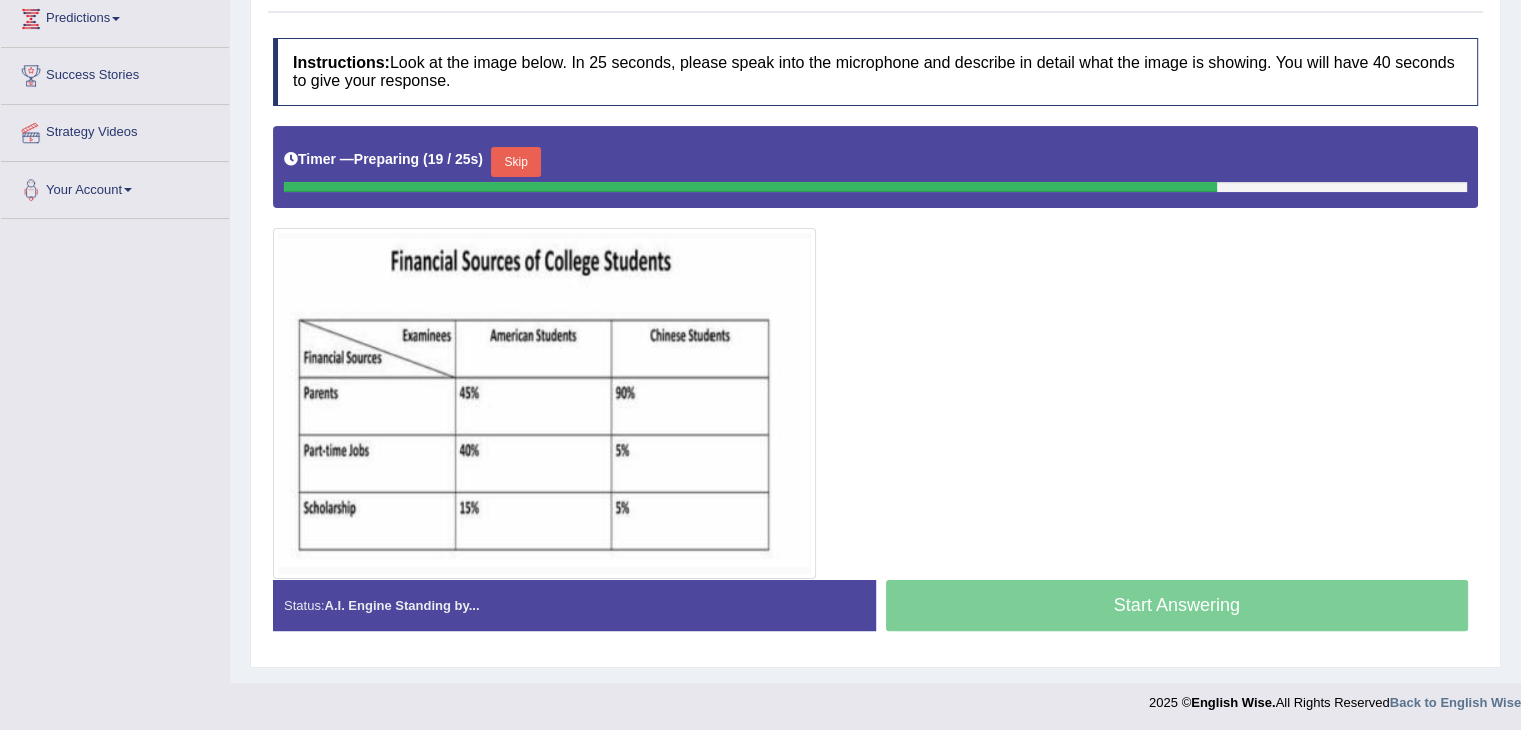 click on "Skip" at bounding box center [516, 162] 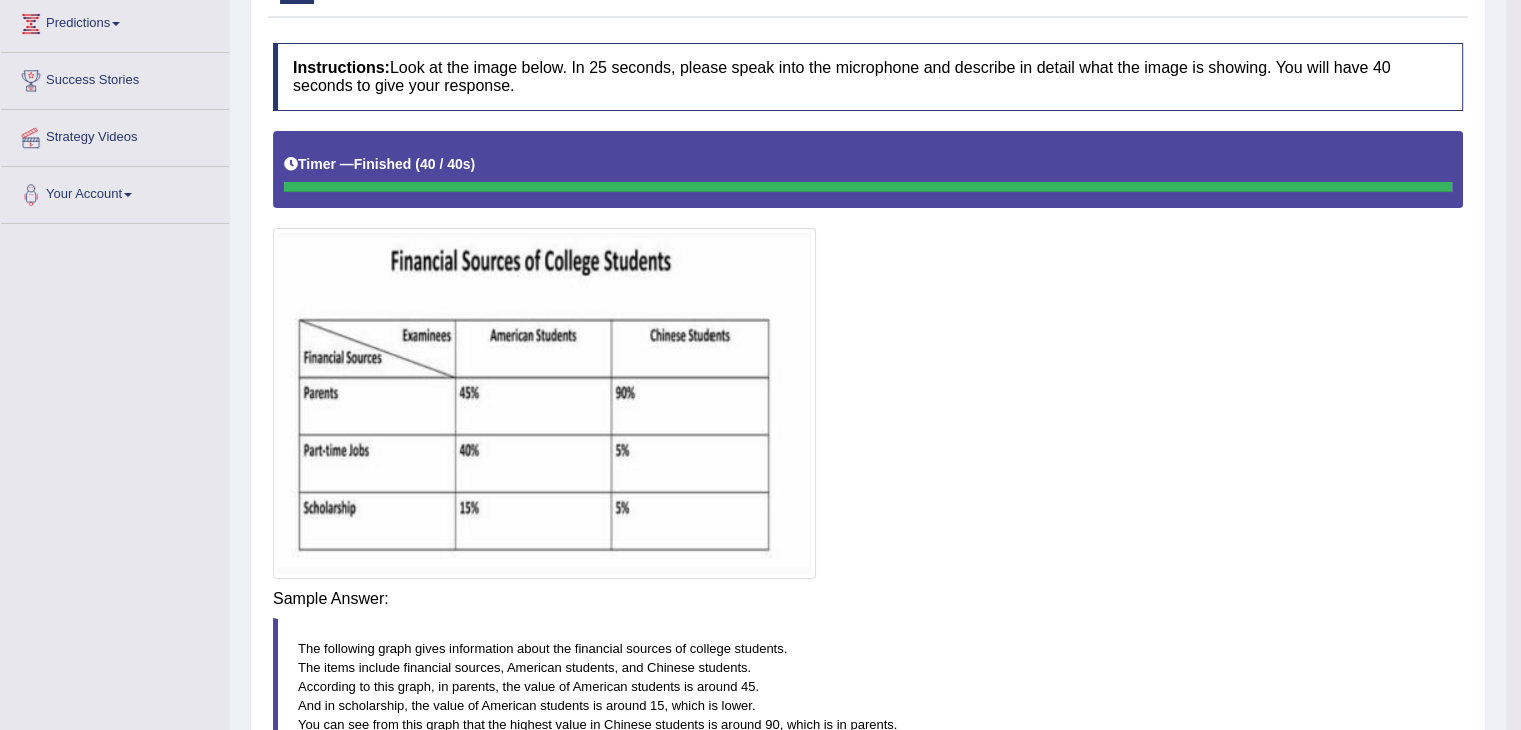 scroll, scrollTop: 336, scrollLeft: 0, axis: vertical 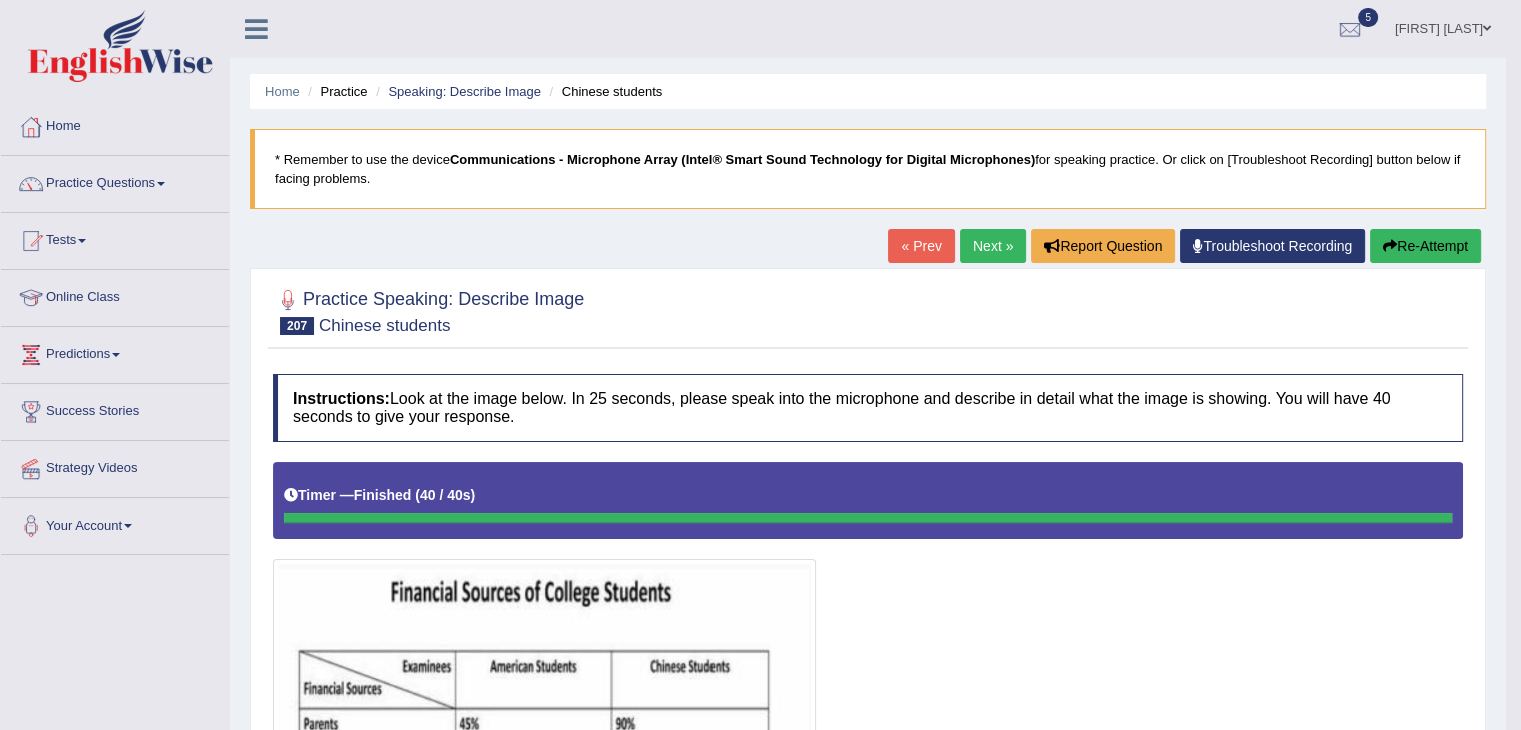 click on "Next »" at bounding box center [993, 246] 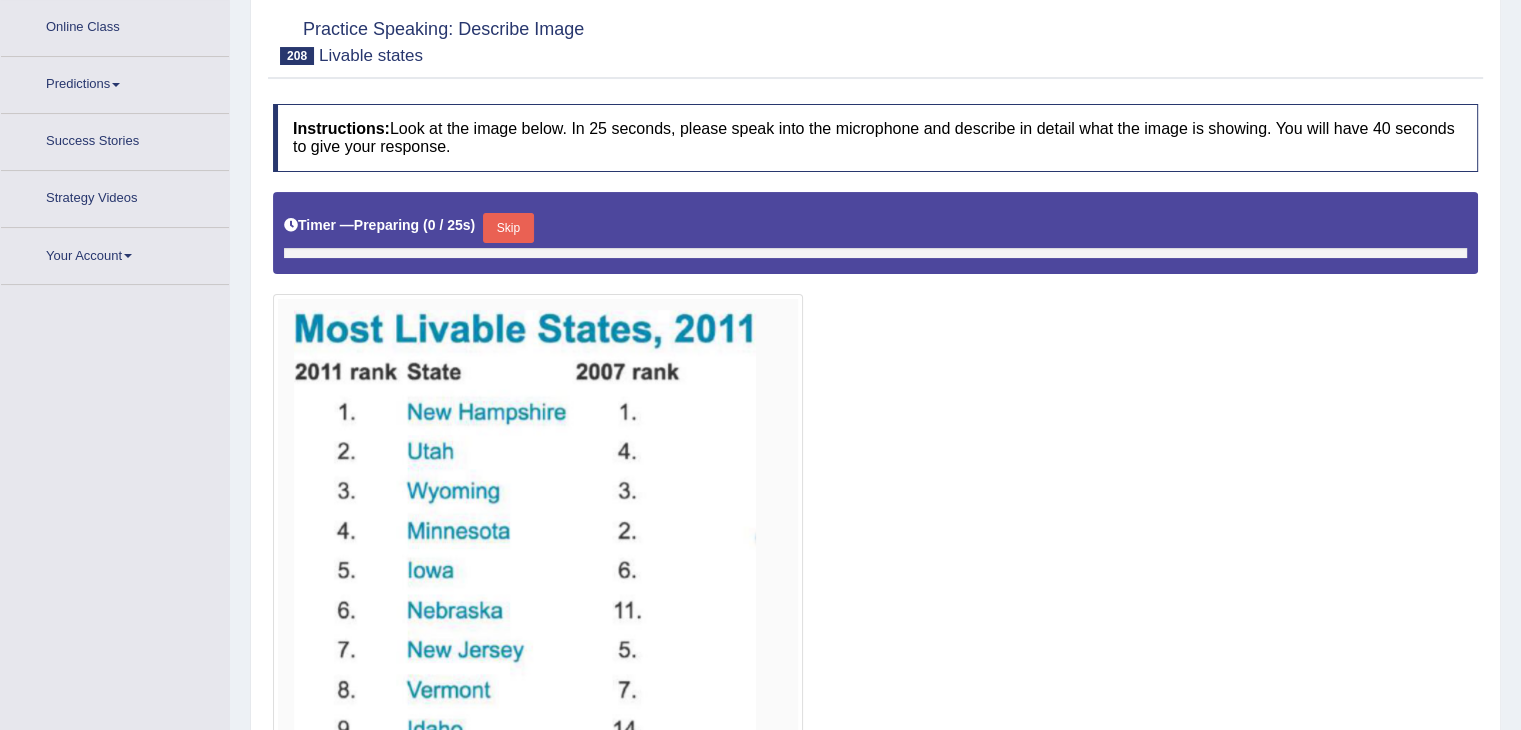 scroll, scrollTop: 0, scrollLeft: 0, axis: both 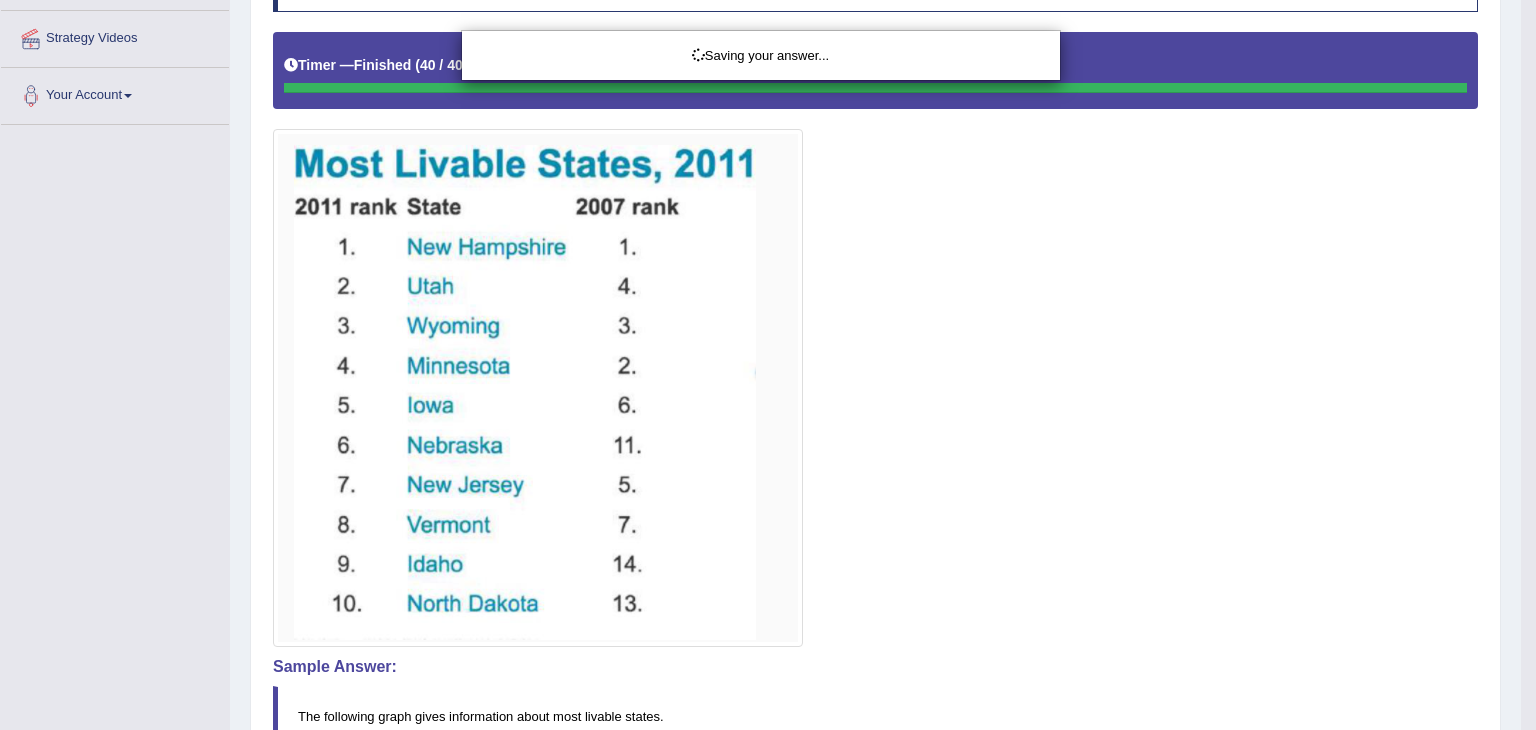 click on "Saving your answer..." at bounding box center (768, 365) 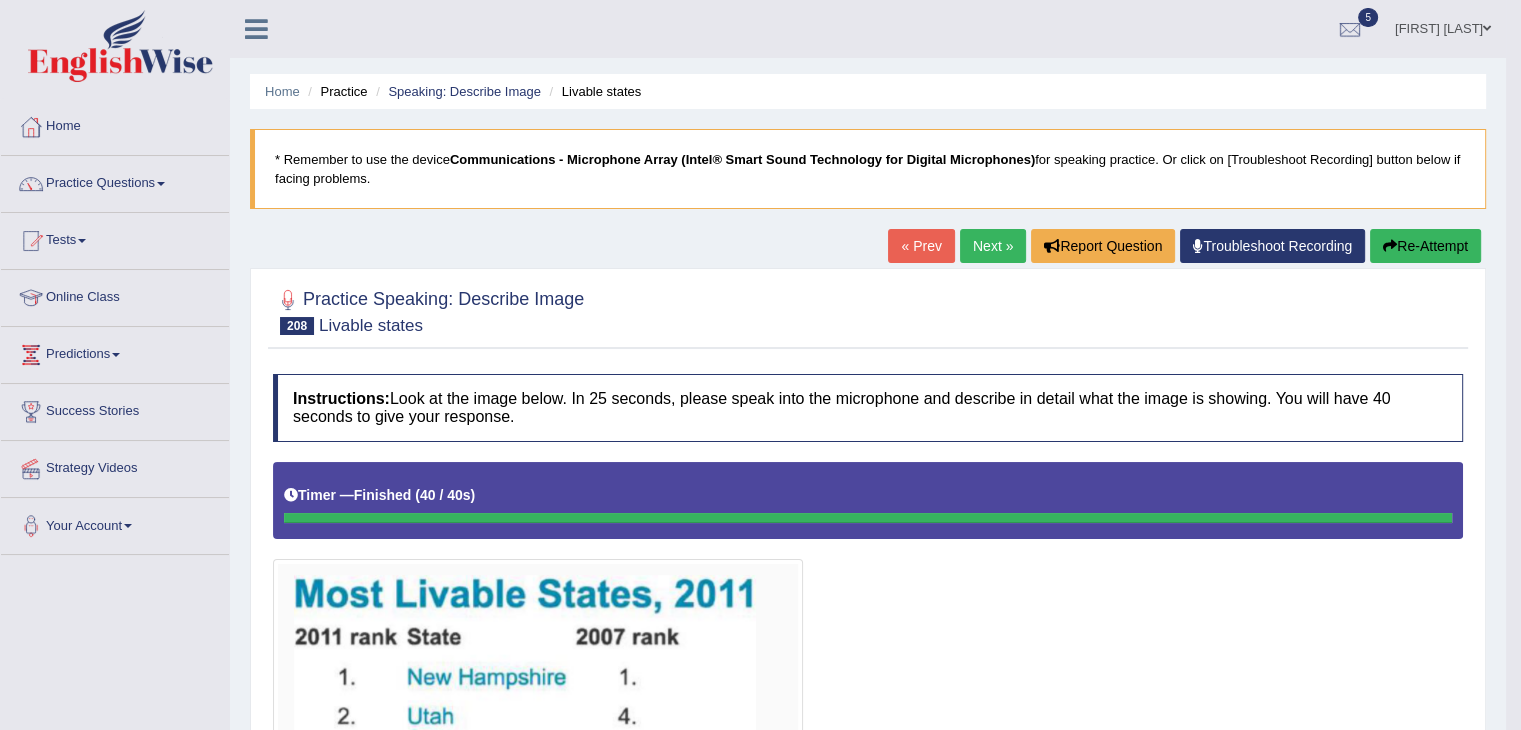scroll, scrollTop: 0, scrollLeft: 0, axis: both 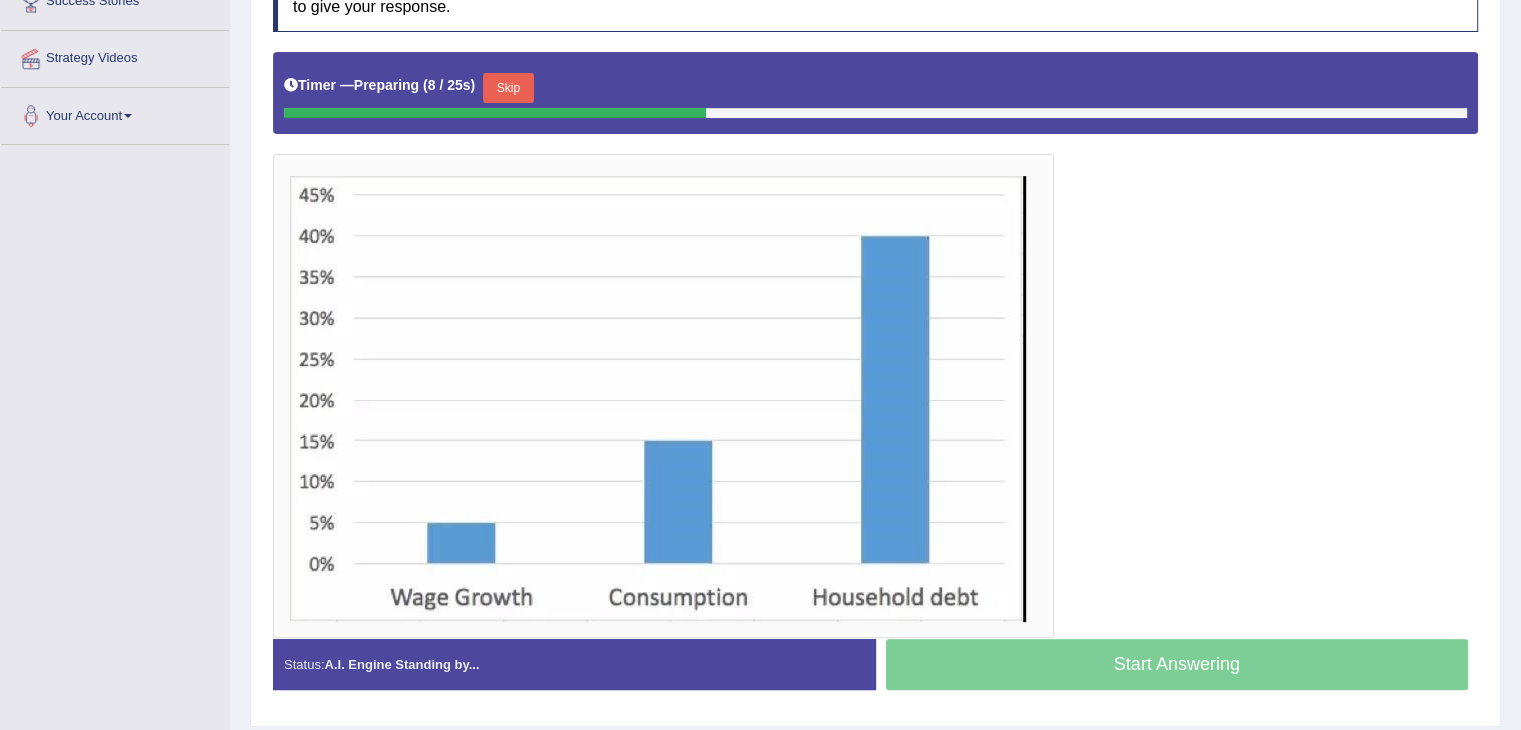 click on "Skip" at bounding box center [508, 88] 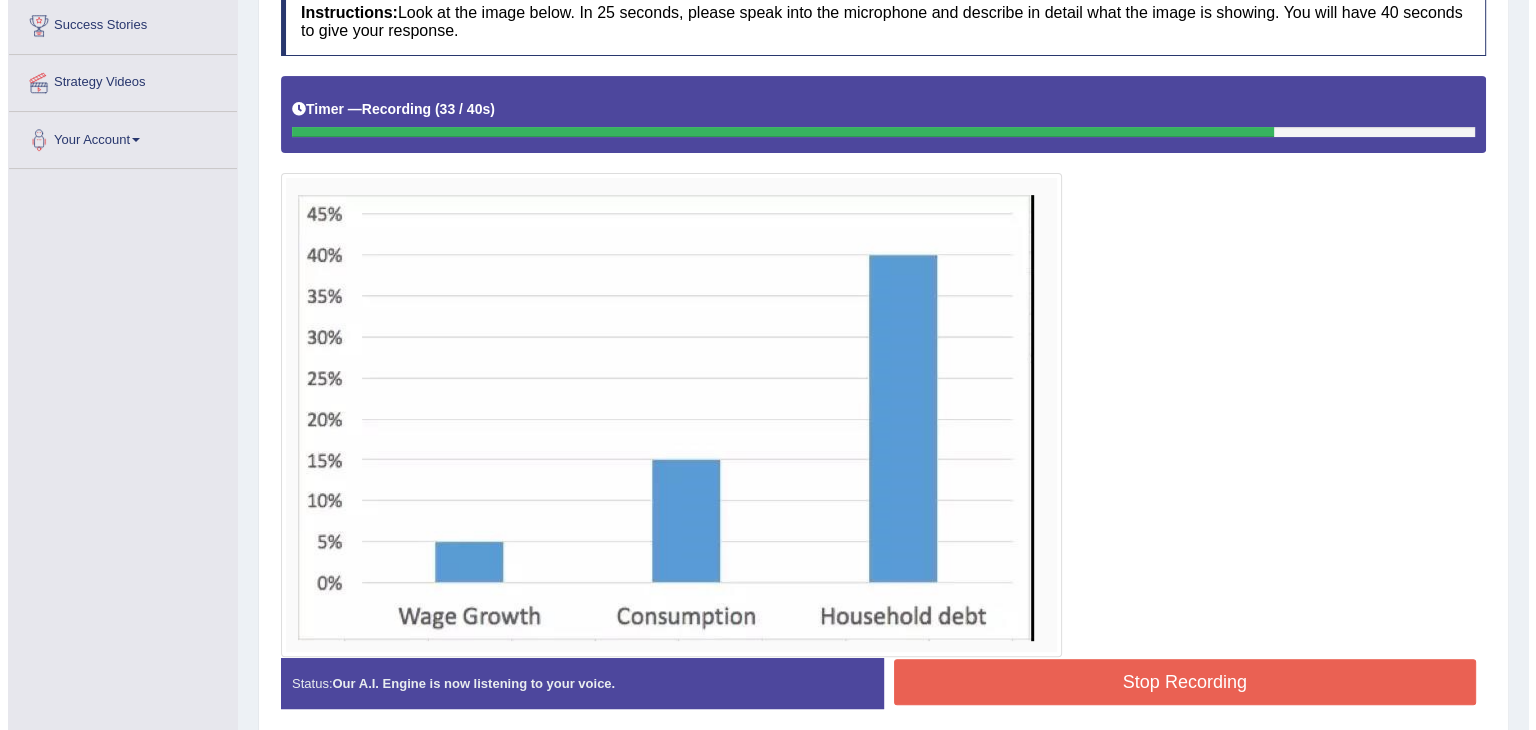 scroll, scrollTop: 392, scrollLeft: 0, axis: vertical 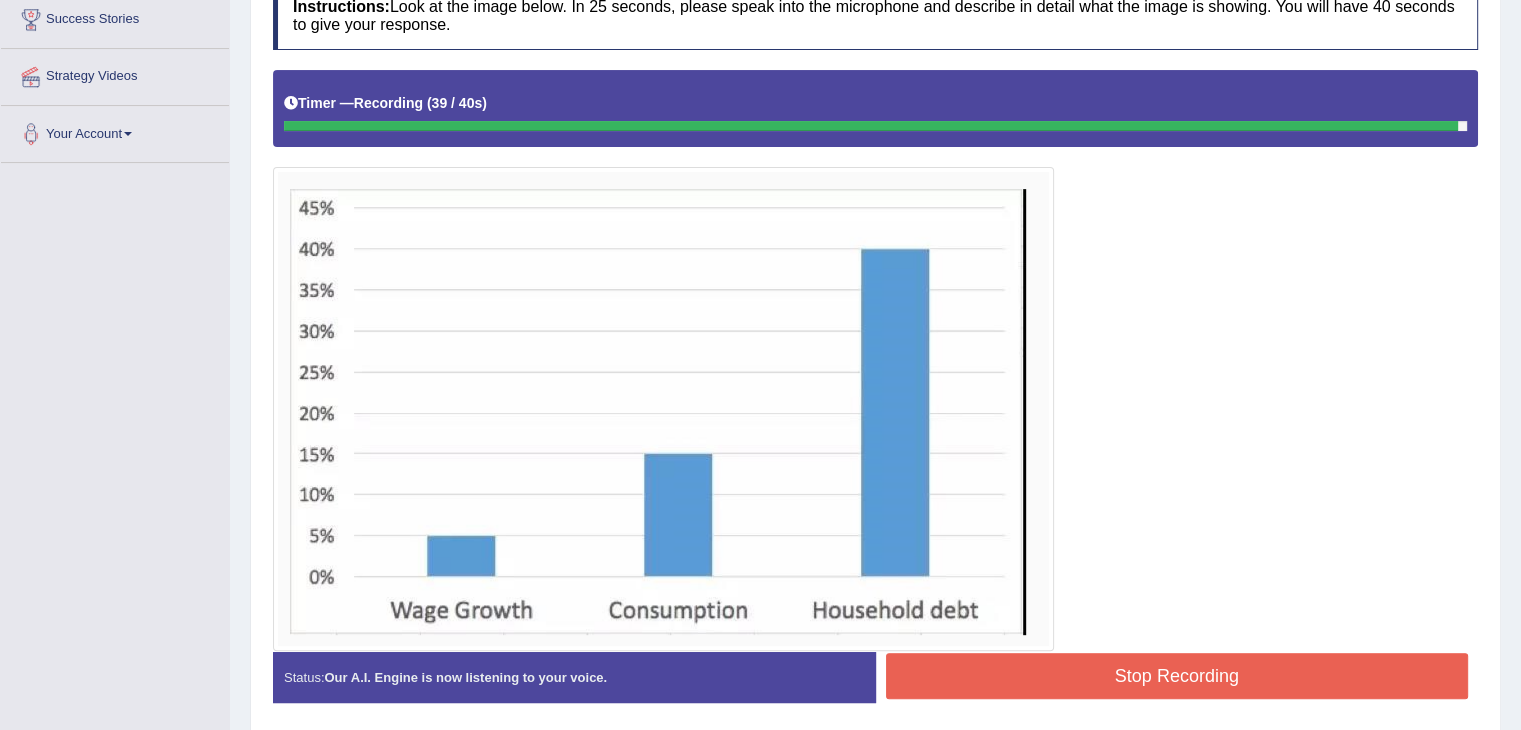 click on "Stop Recording" at bounding box center [1177, 676] 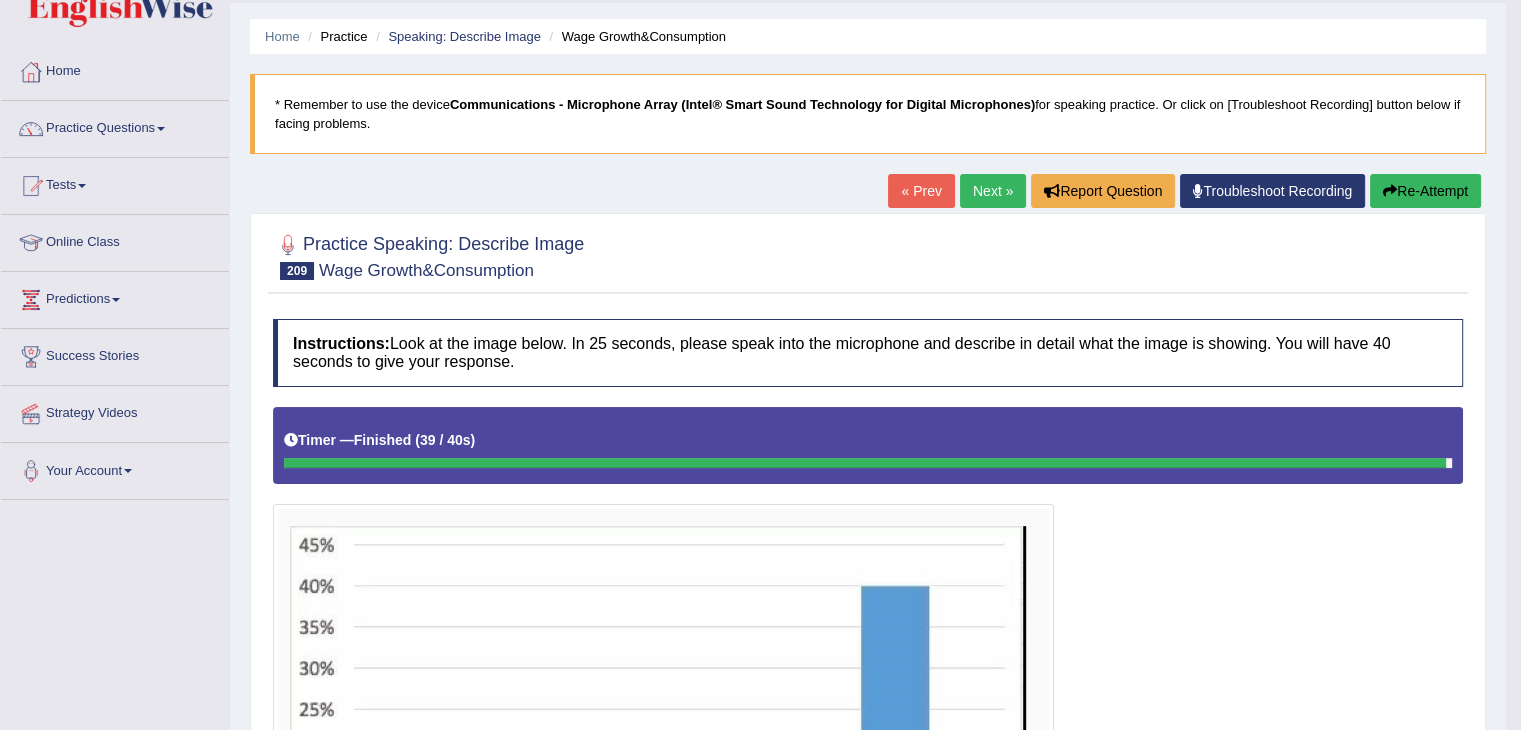 scroll, scrollTop: 54, scrollLeft: 0, axis: vertical 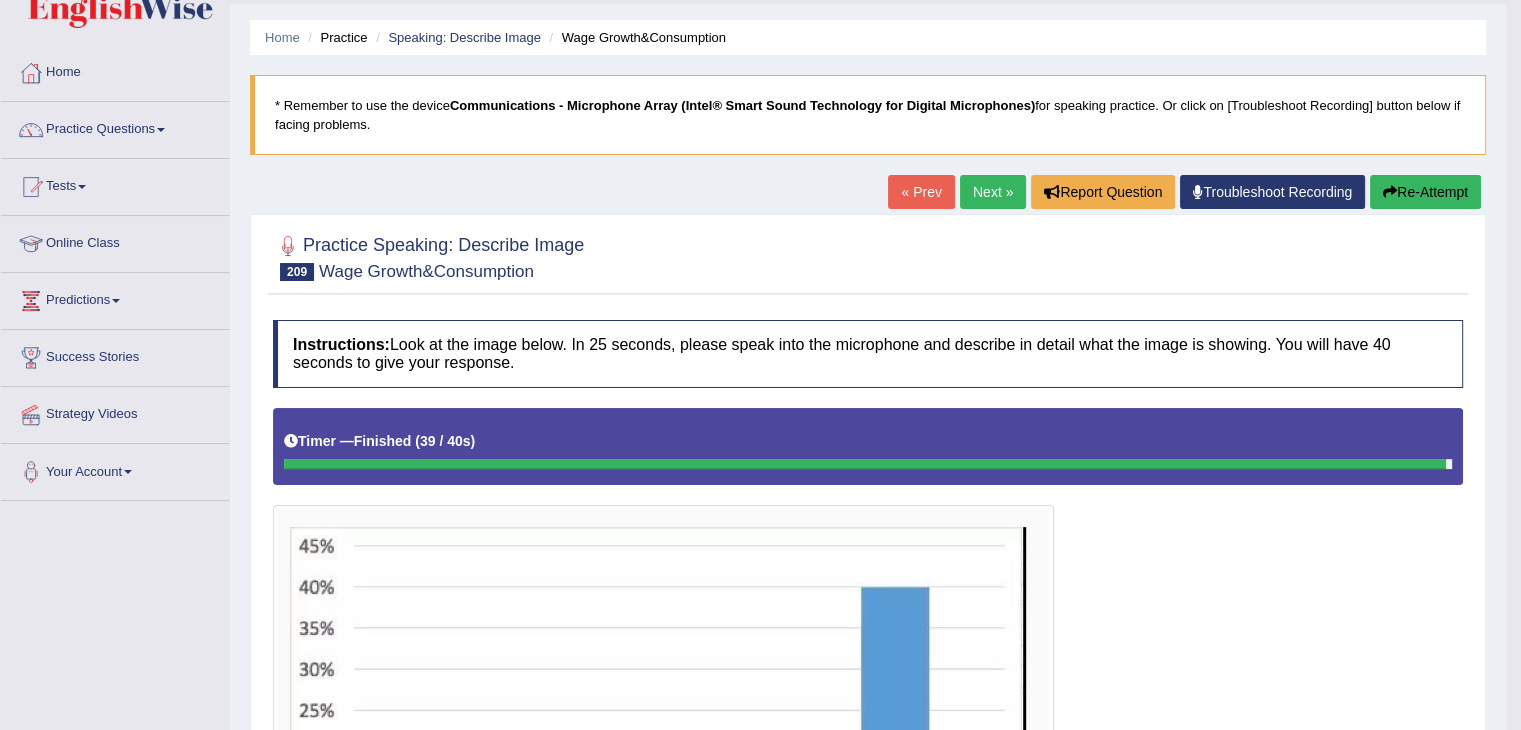 click on "Next »" at bounding box center (993, 192) 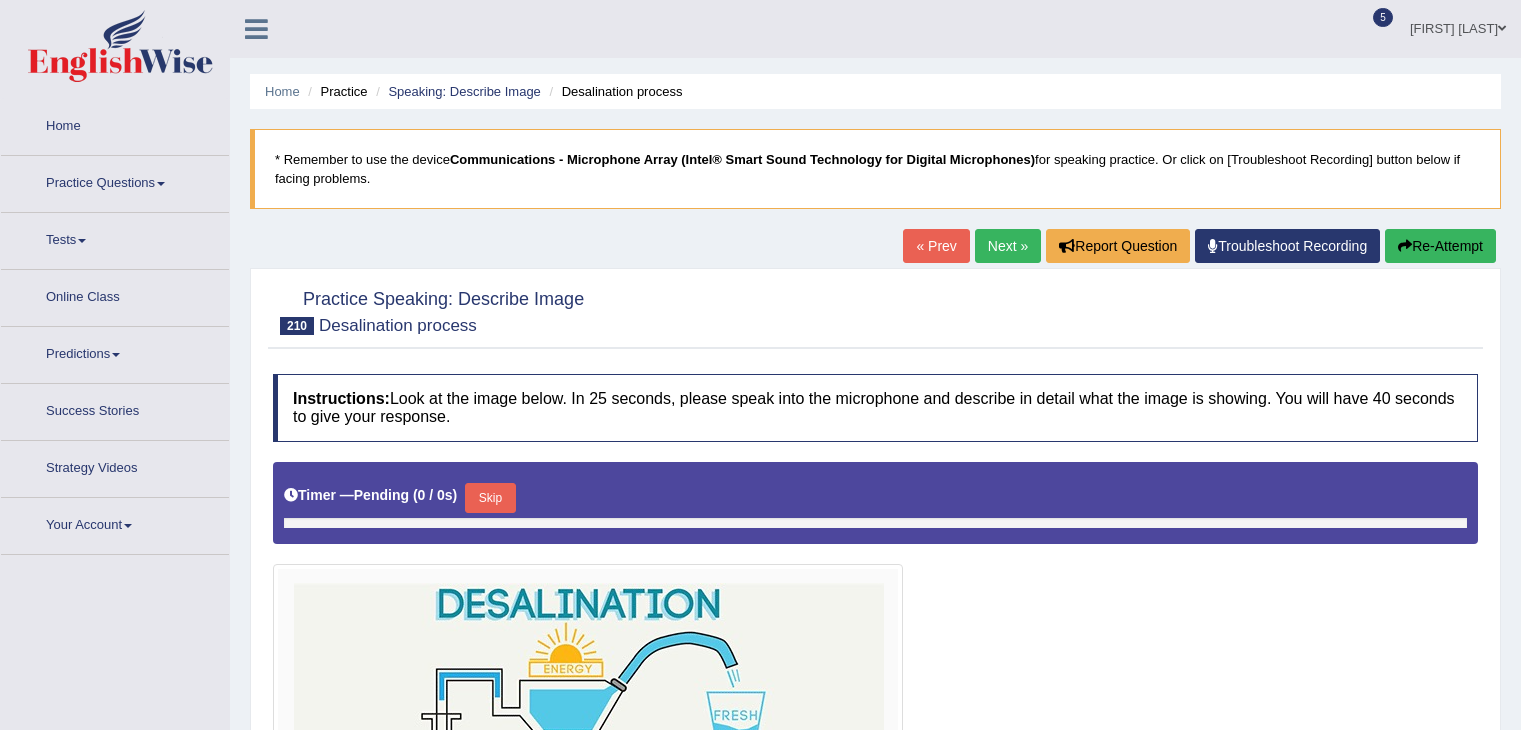 scroll, scrollTop: 0, scrollLeft: 0, axis: both 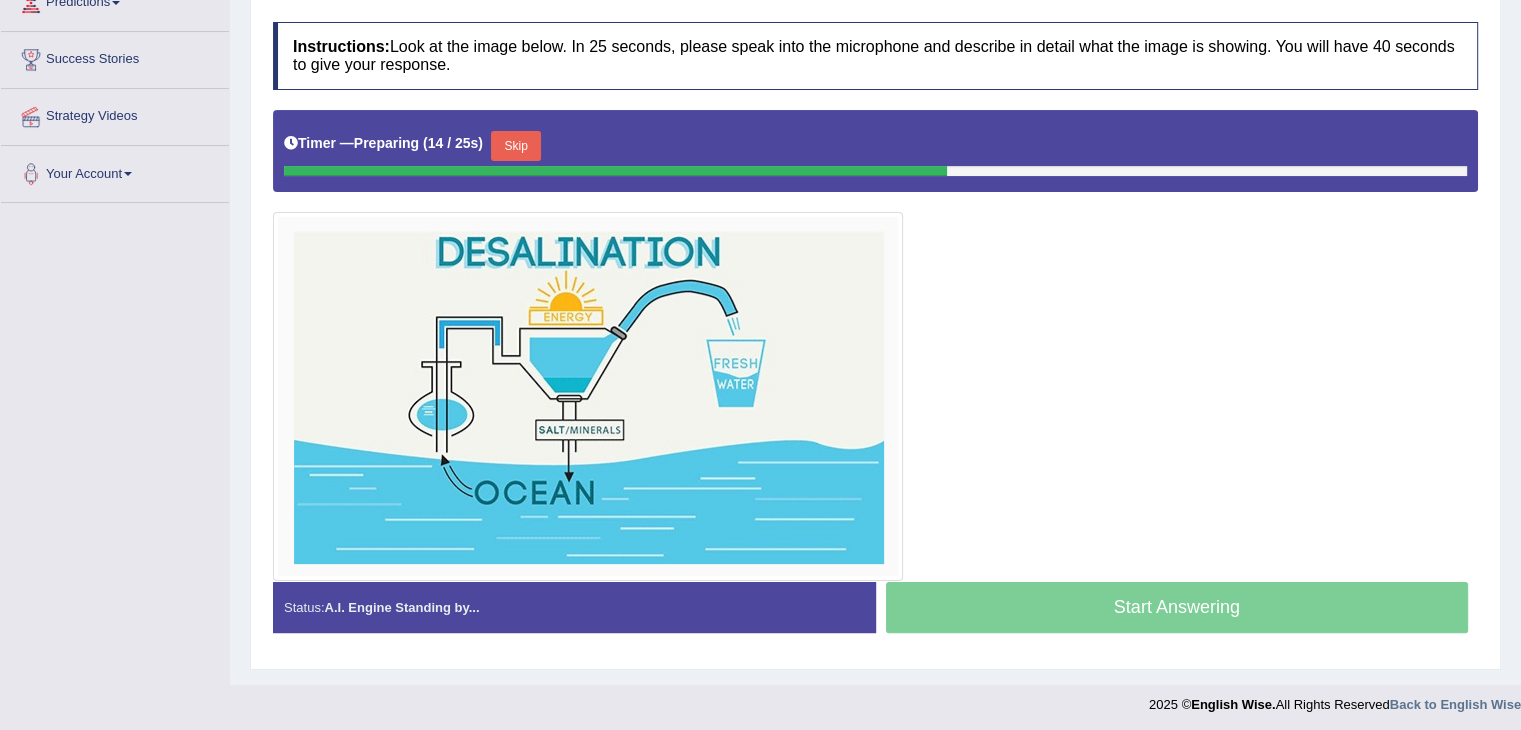 click on "Skip" at bounding box center [516, 146] 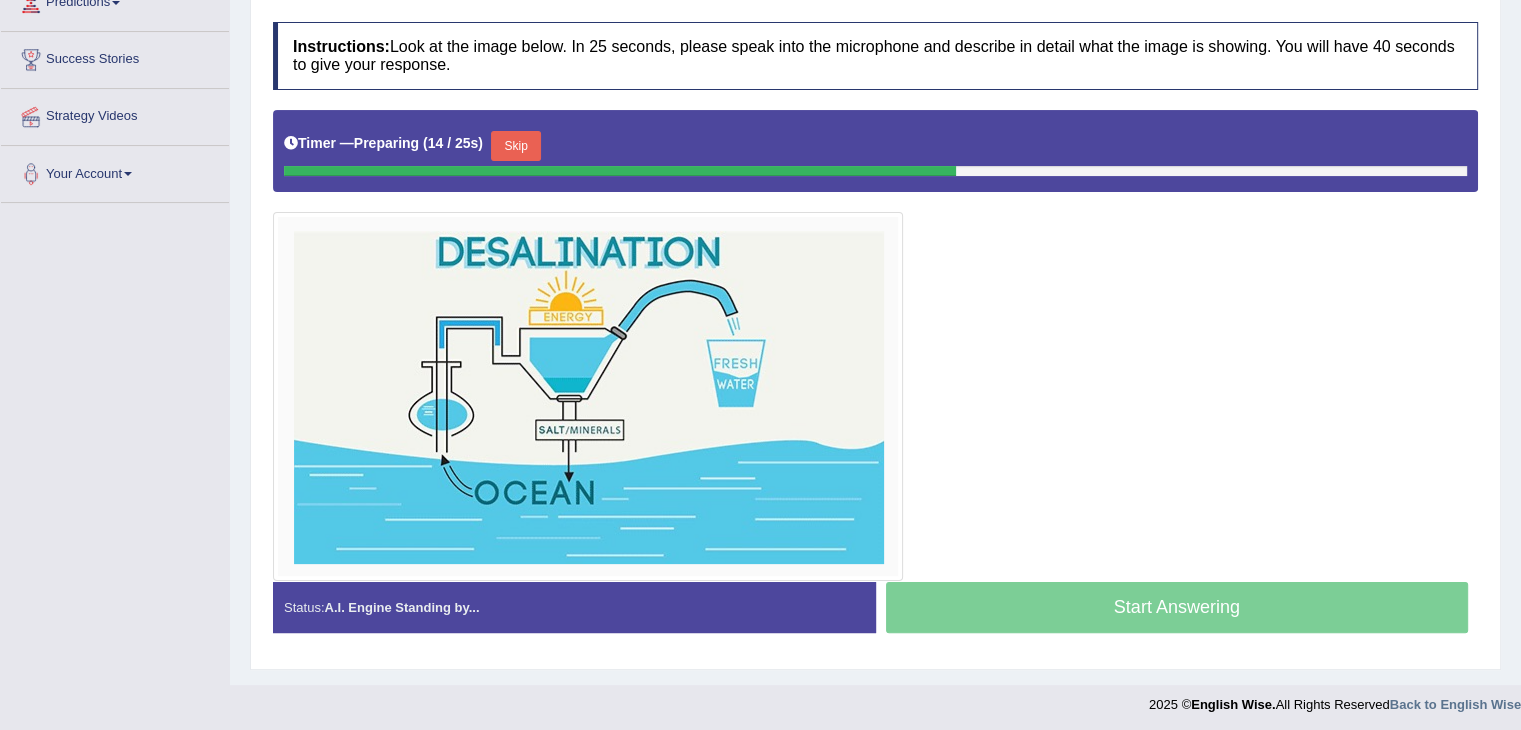 scroll, scrollTop: 349, scrollLeft: 0, axis: vertical 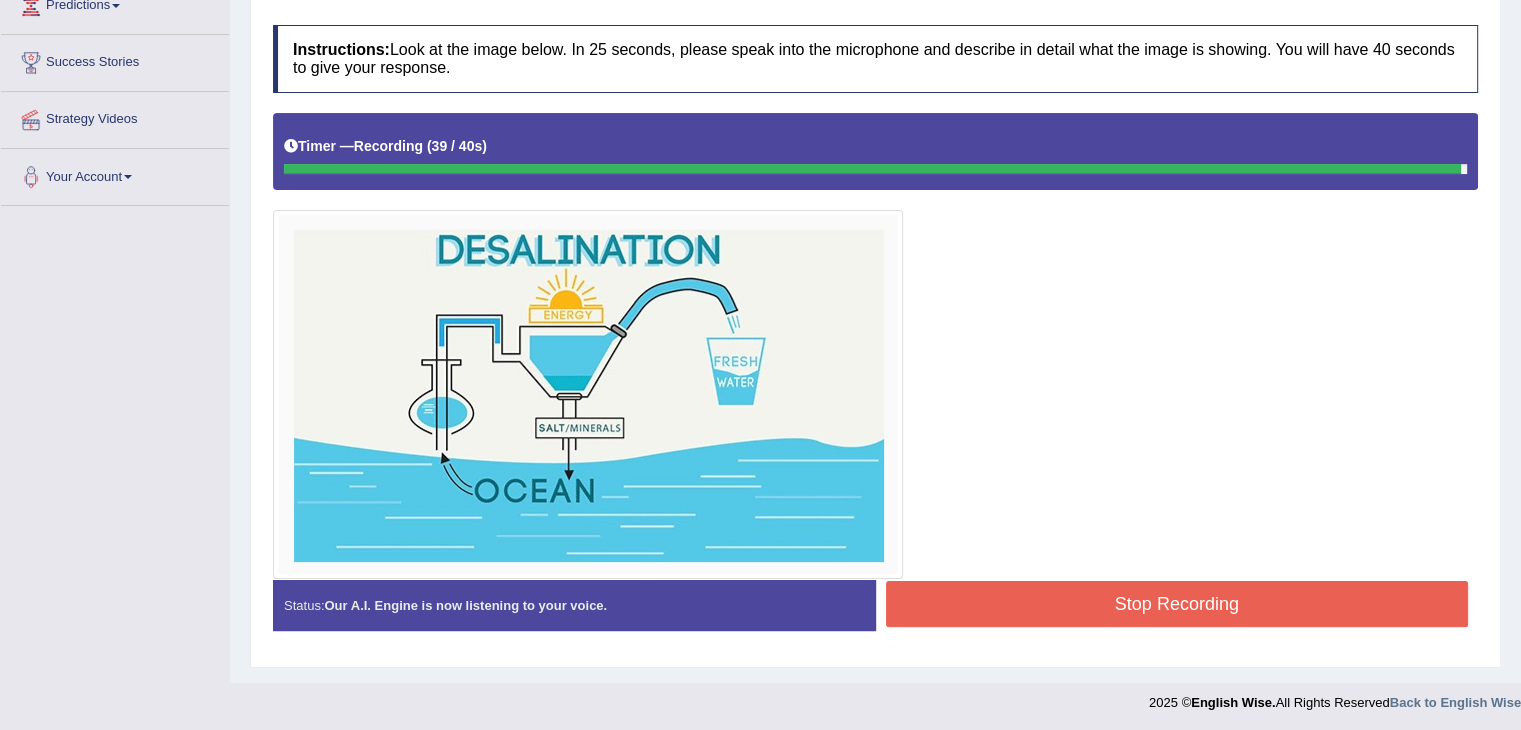 click on "Stop Recording" at bounding box center [1177, 604] 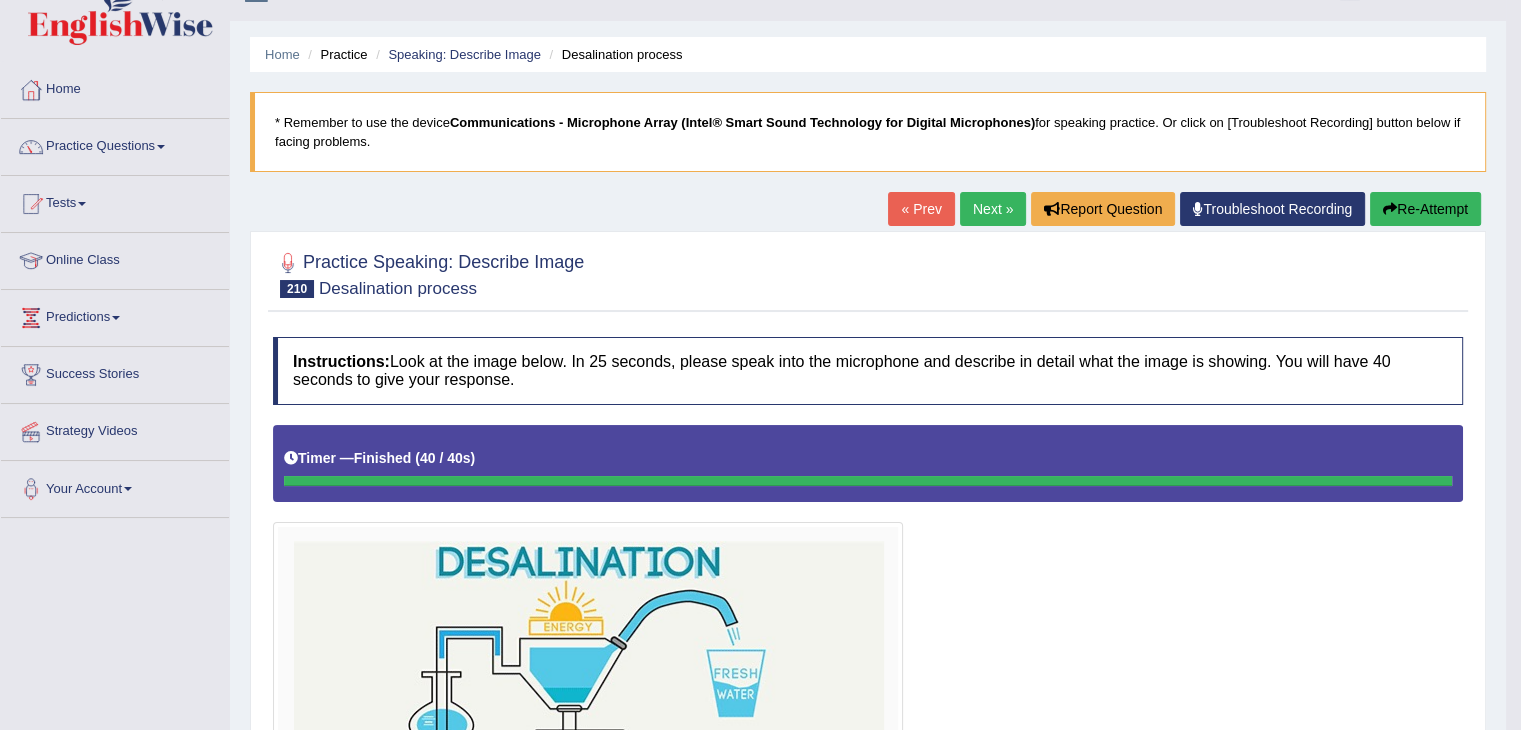 scroll, scrollTop: 34, scrollLeft: 0, axis: vertical 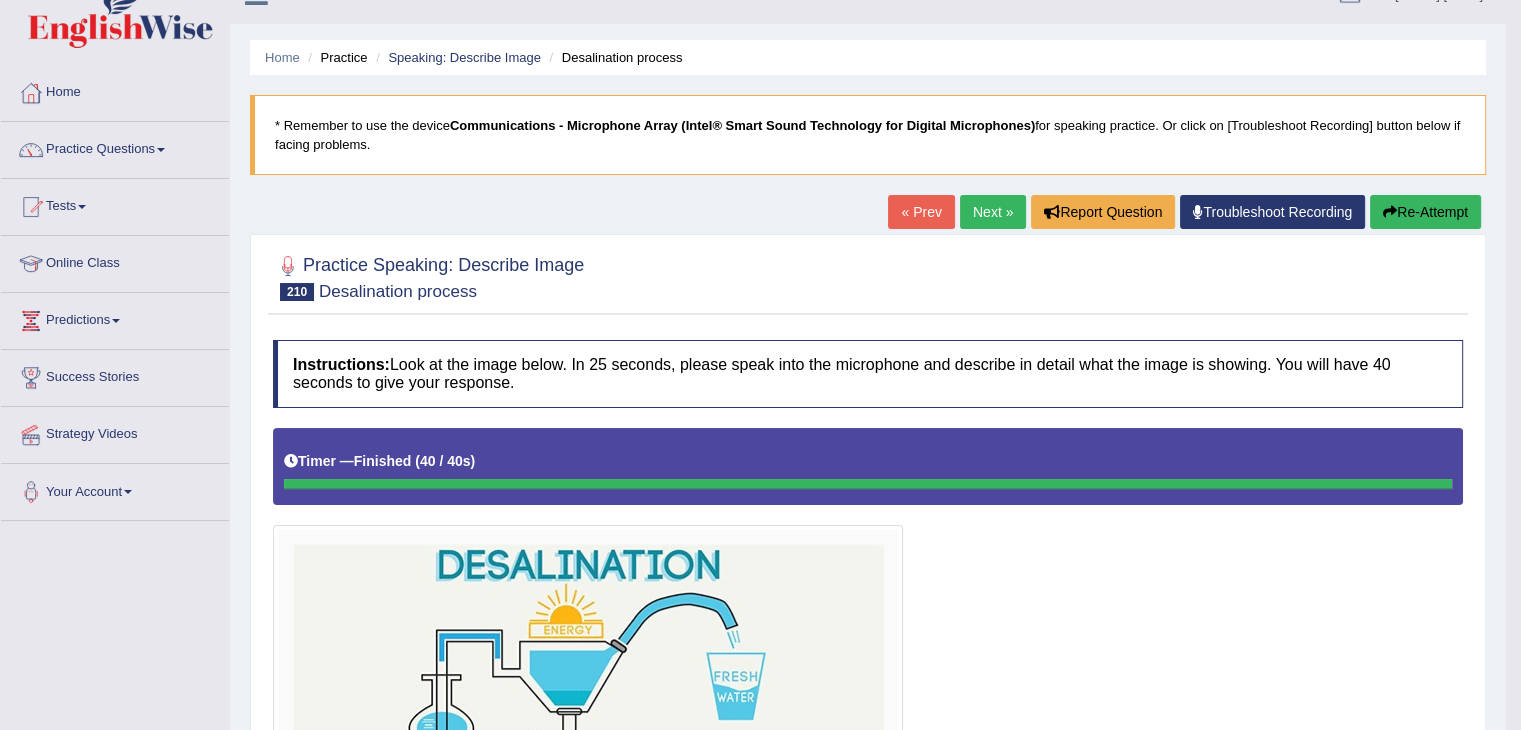 click on "Next »" at bounding box center [993, 212] 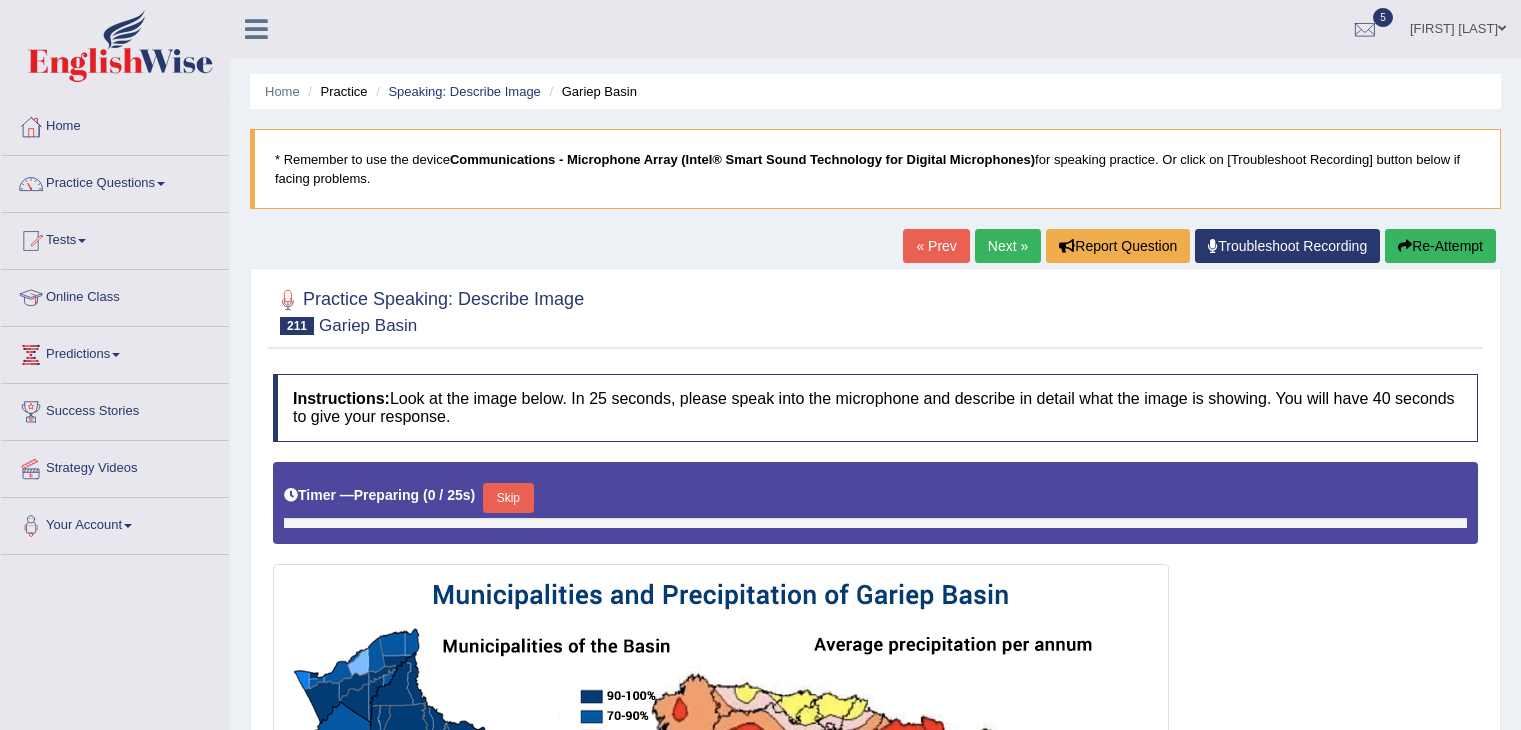 scroll, scrollTop: 0, scrollLeft: 0, axis: both 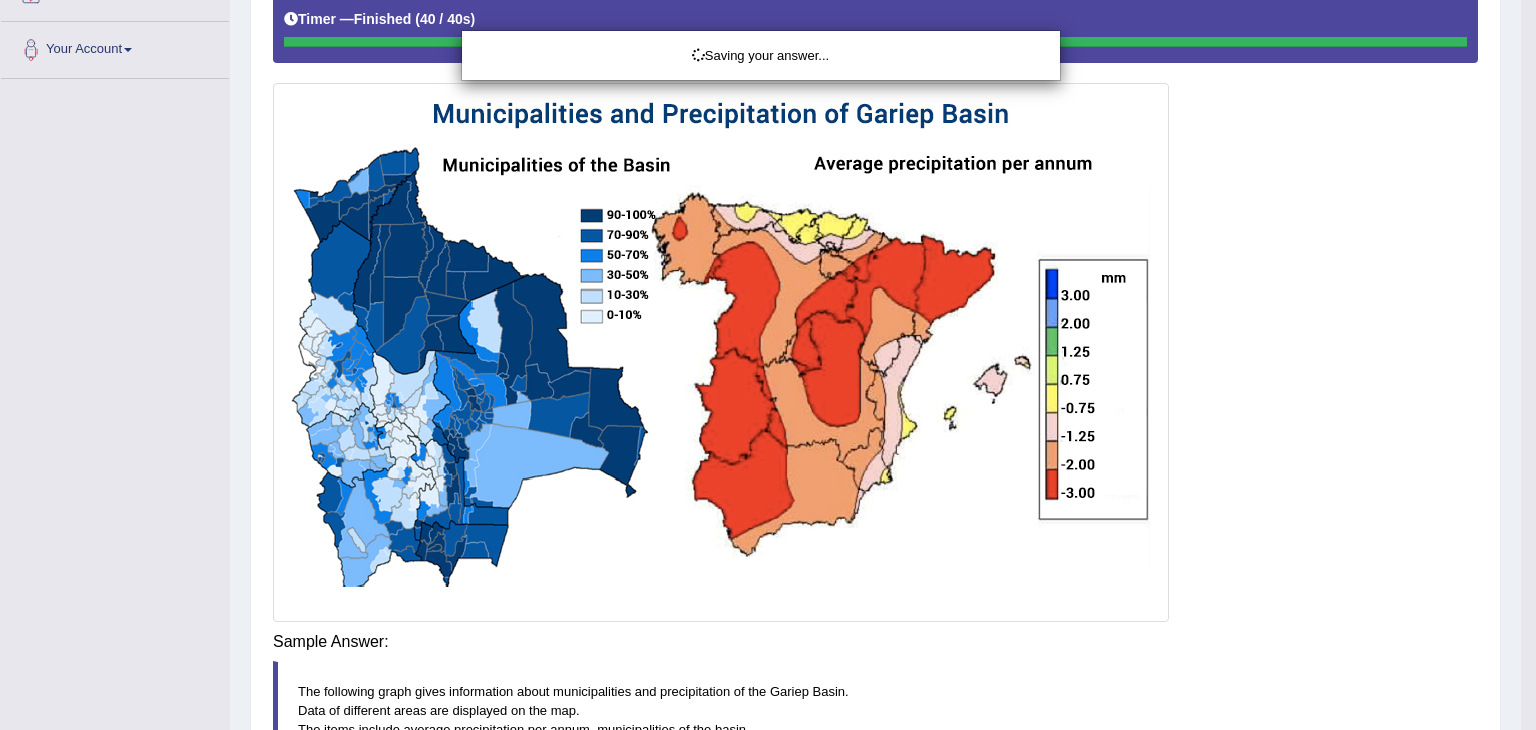 click on "Saving your answer..." at bounding box center (768, 365) 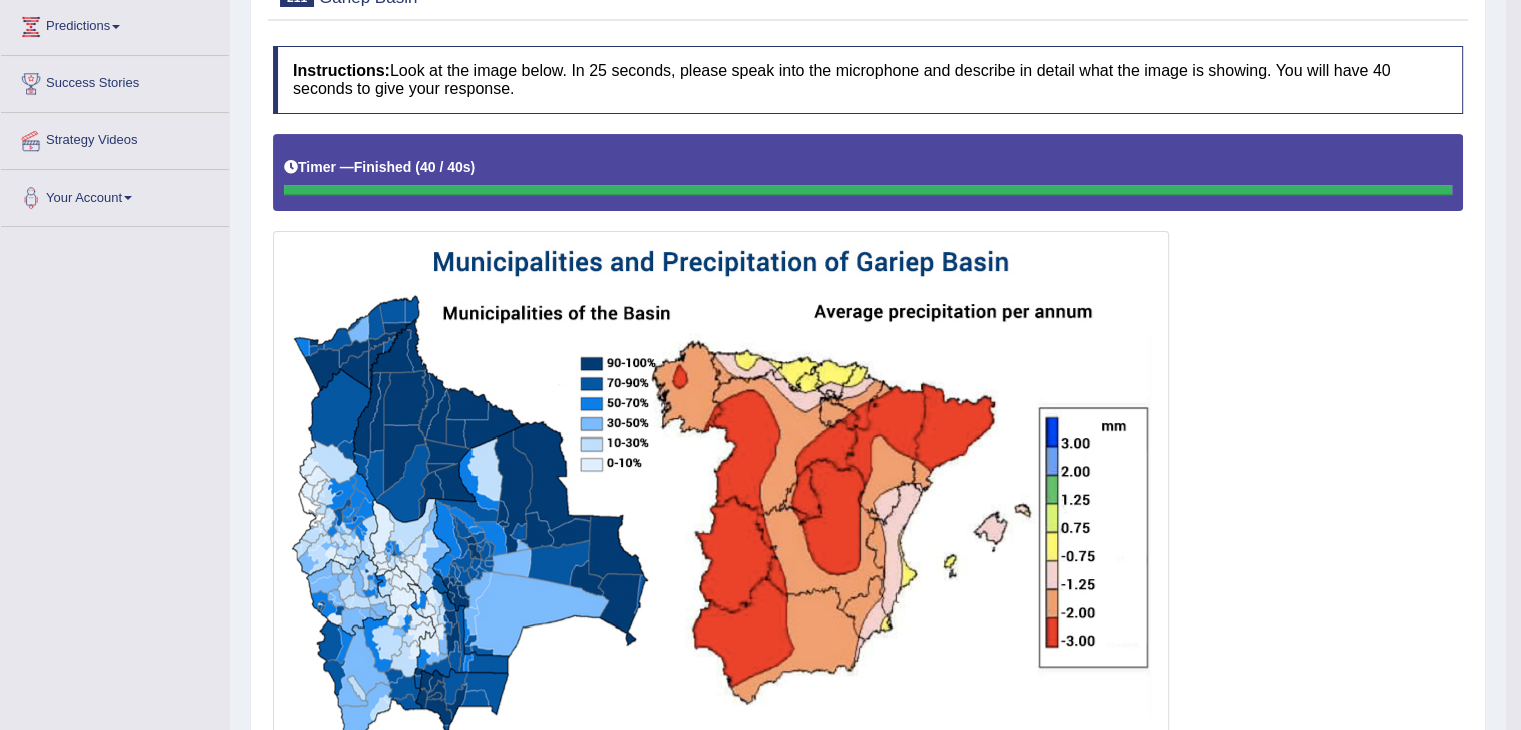 scroll, scrollTop: 72, scrollLeft: 0, axis: vertical 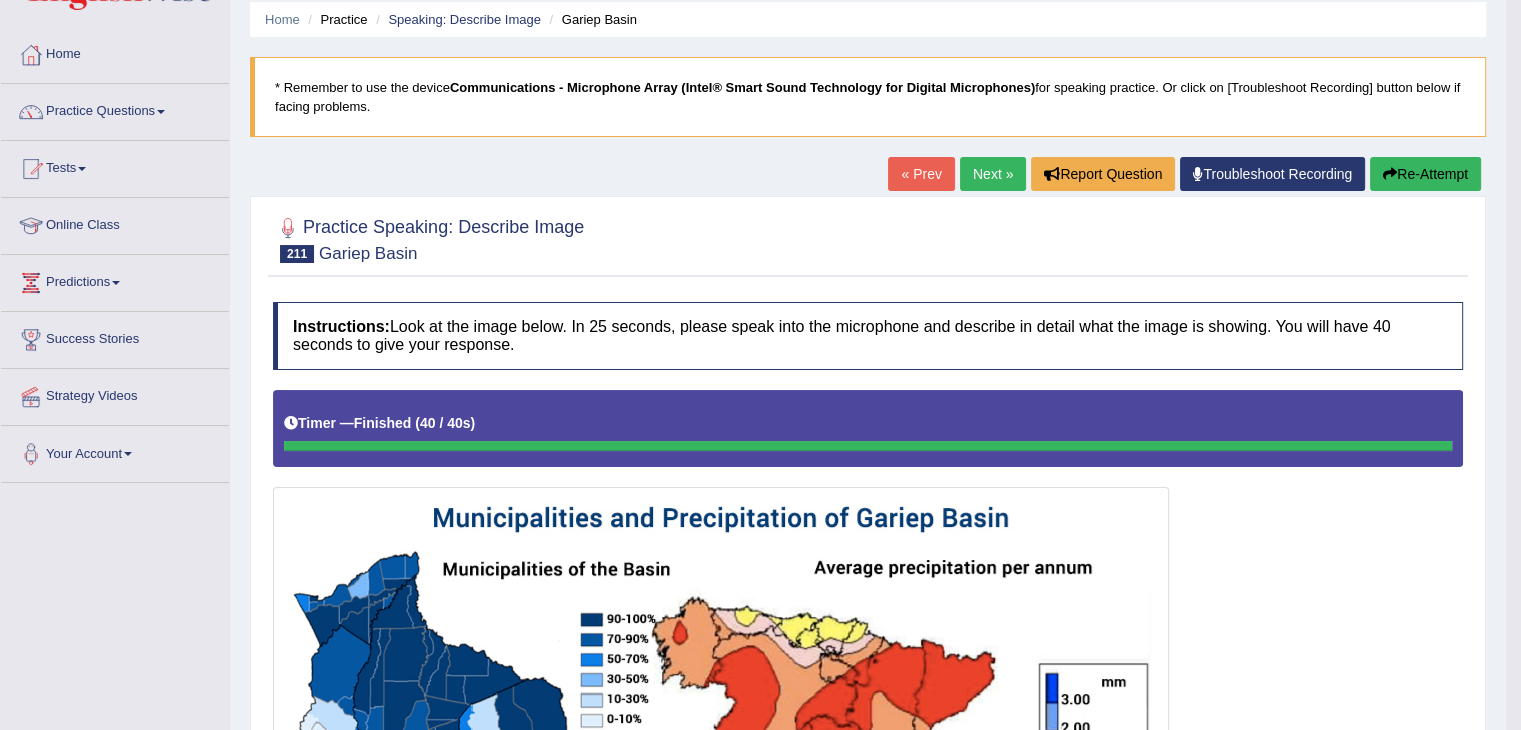 click on "Next »" at bounding box center [993, 174] 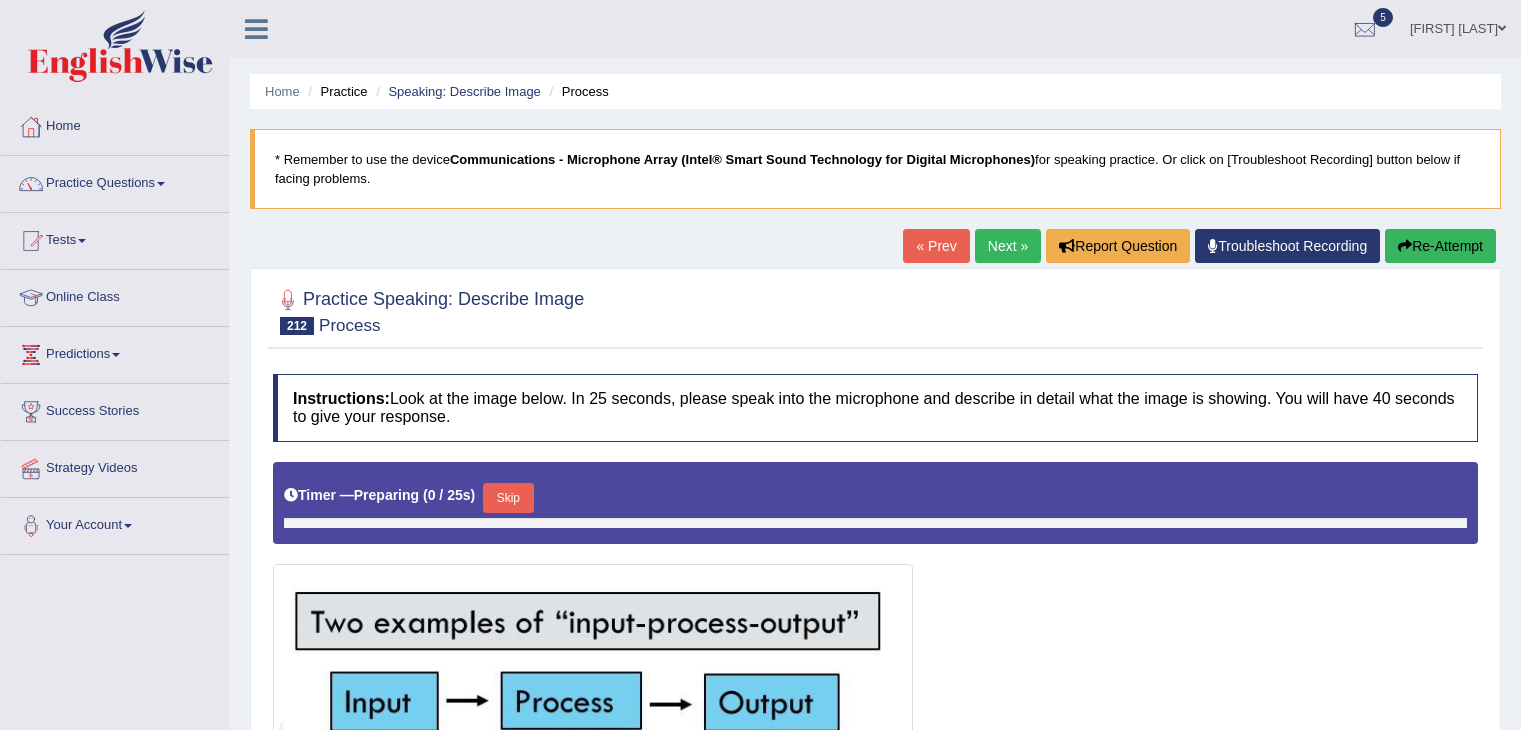 scroll, scrollTop: 306, scrollLeft: 0, axis: vertical 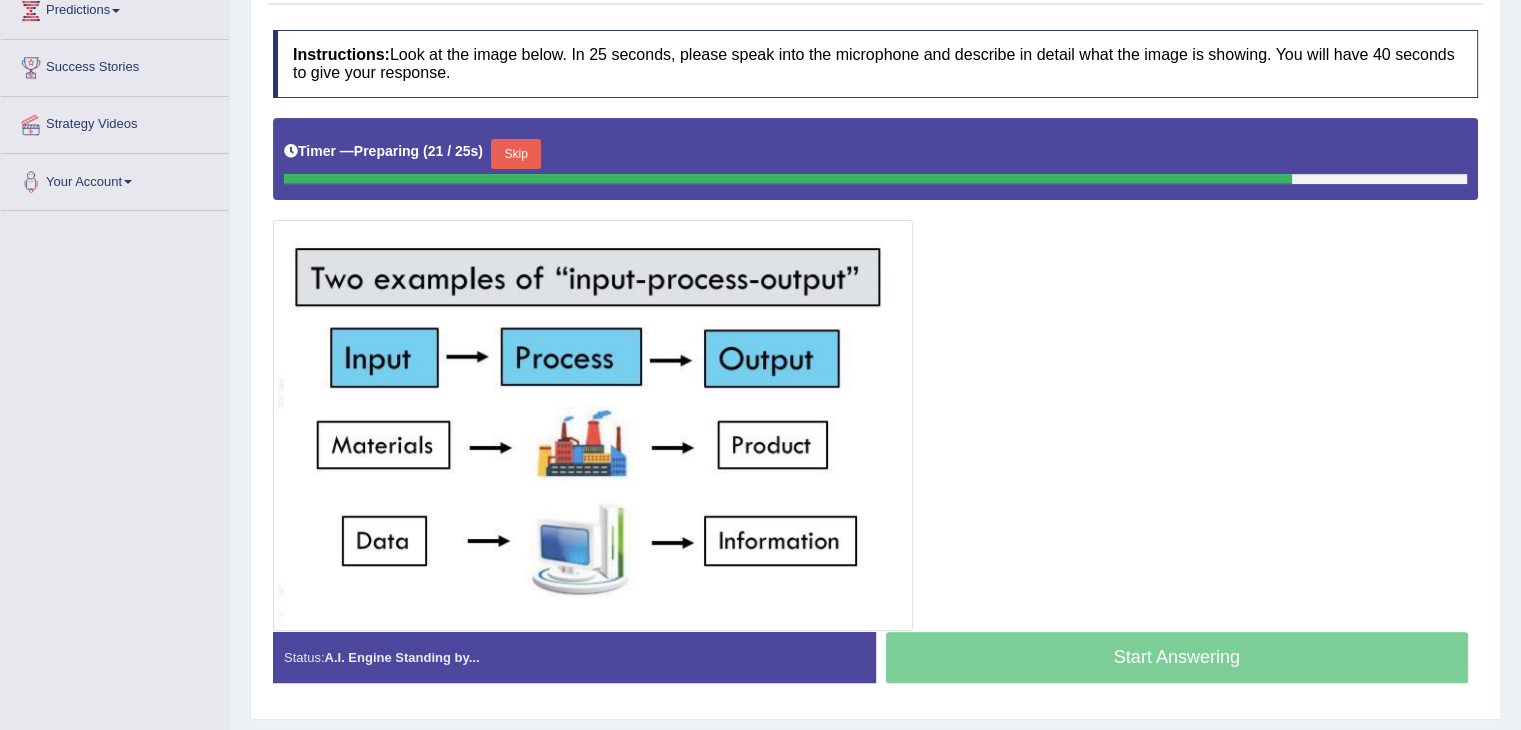 click on "Skip" at bounding box center [516, 154] 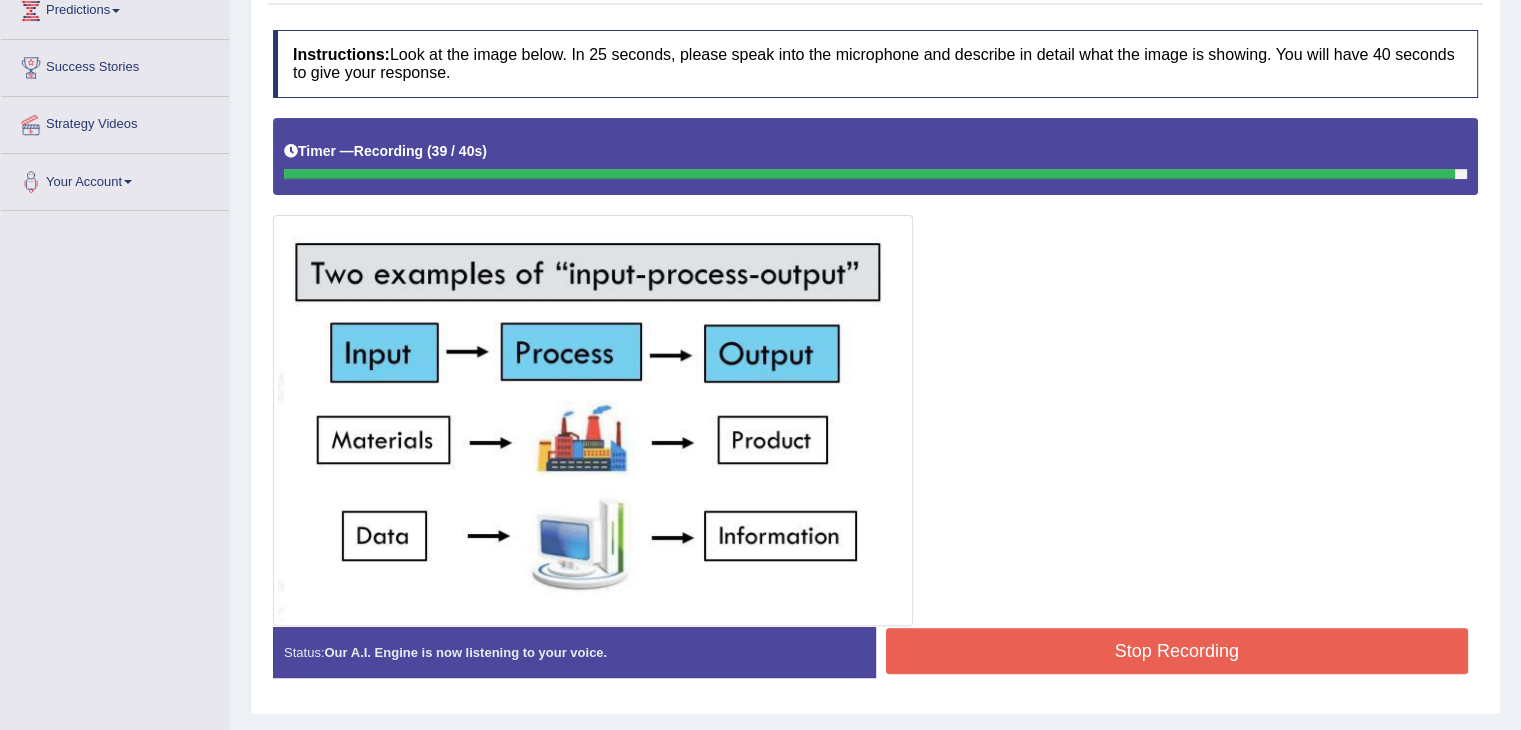 click on "Stop Recording" at bounding box center (1177, 651) 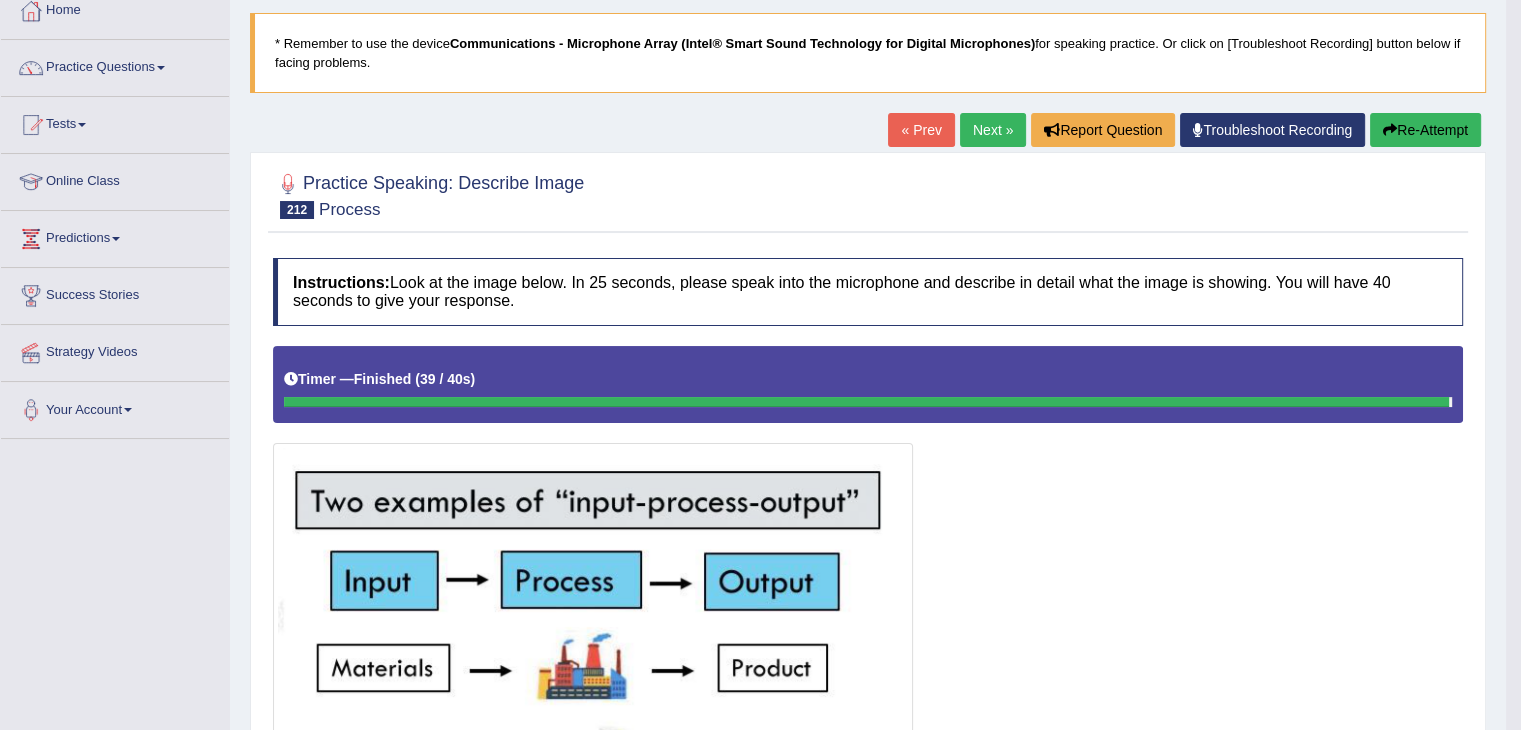 scroll, scrollTop: 68, scrollLeft: 0, axis: vertical 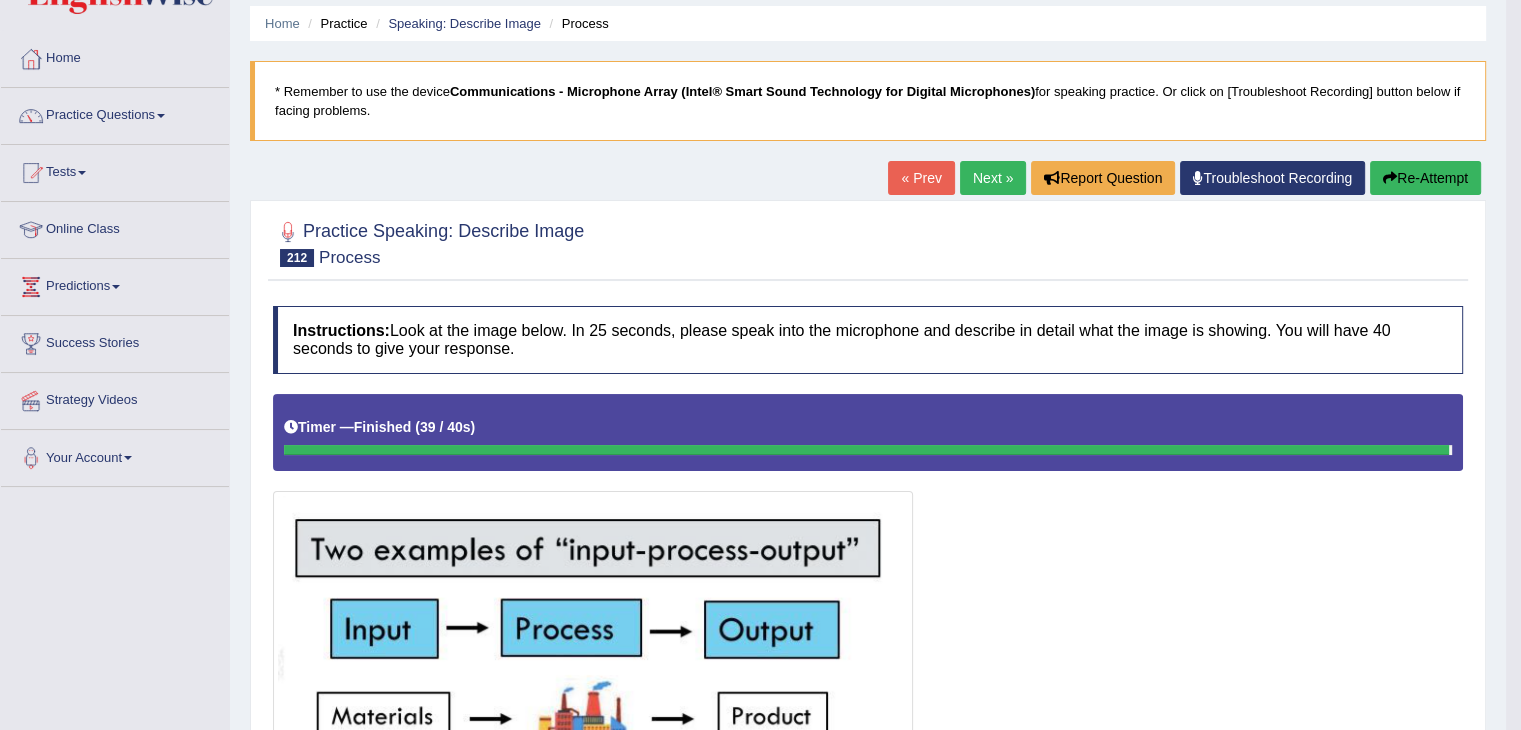 click on "Next »" at bounding box center [993, 178] 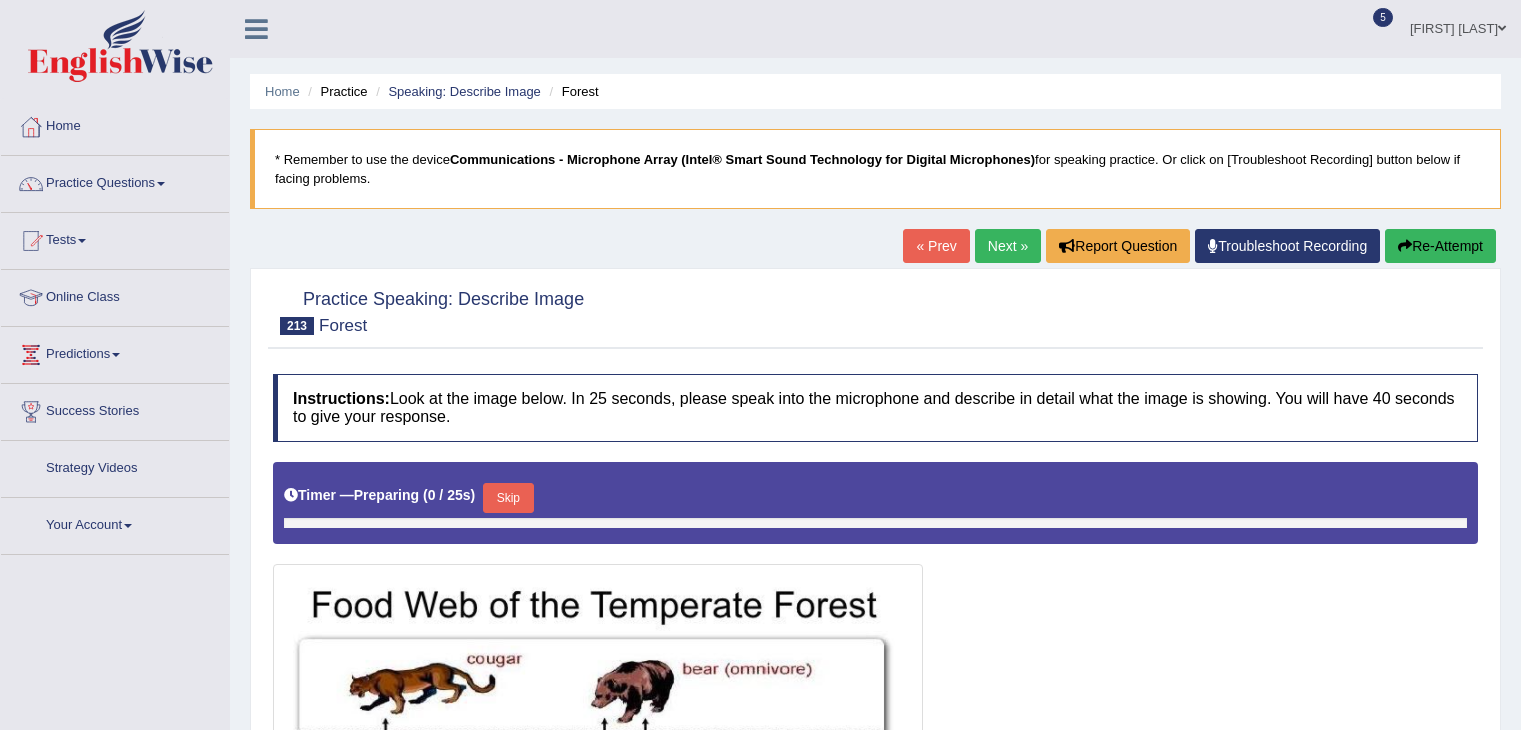 scroll, scrollTop: 0, scrollLeft: 0, axis: both 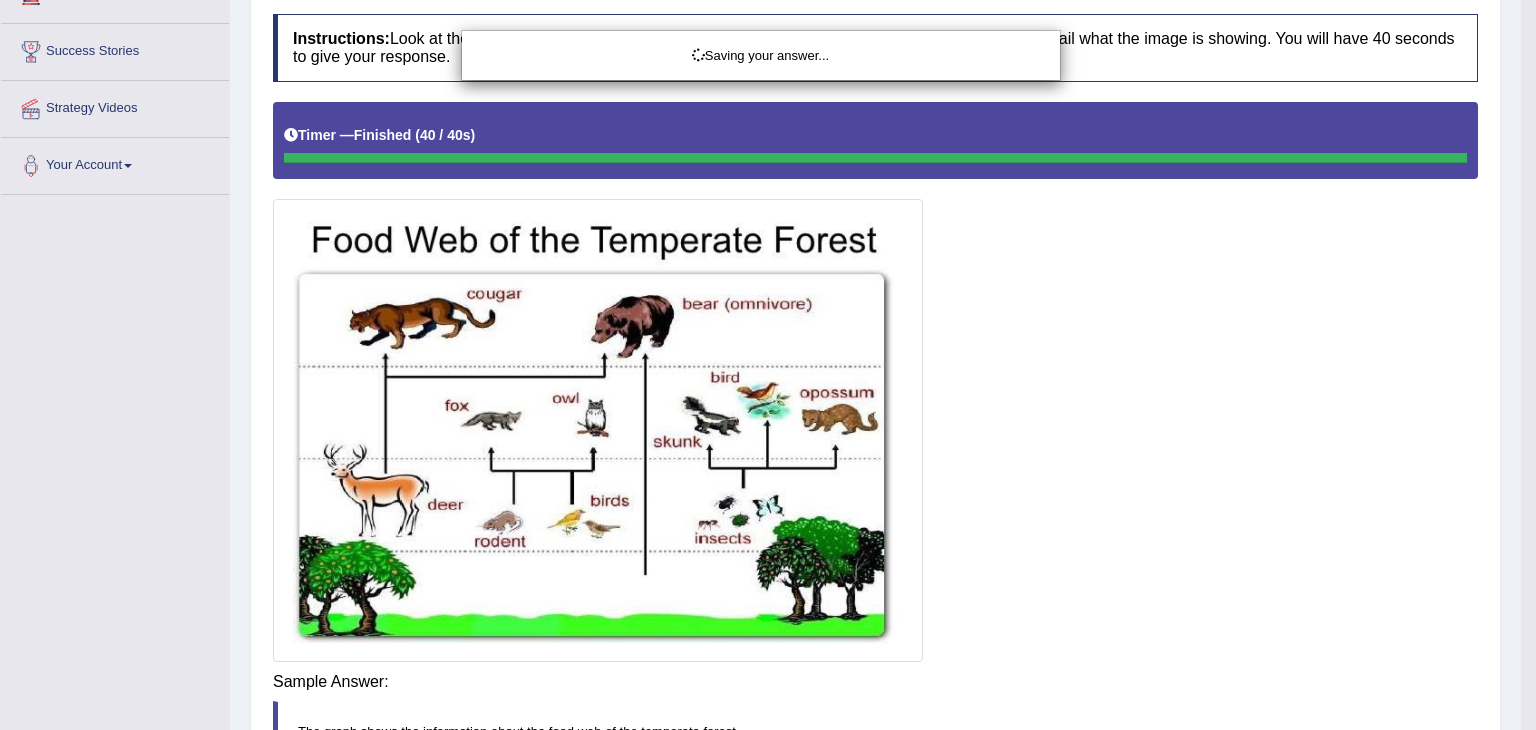 click on "Saving your answer..." at bounding box center (768, 365) 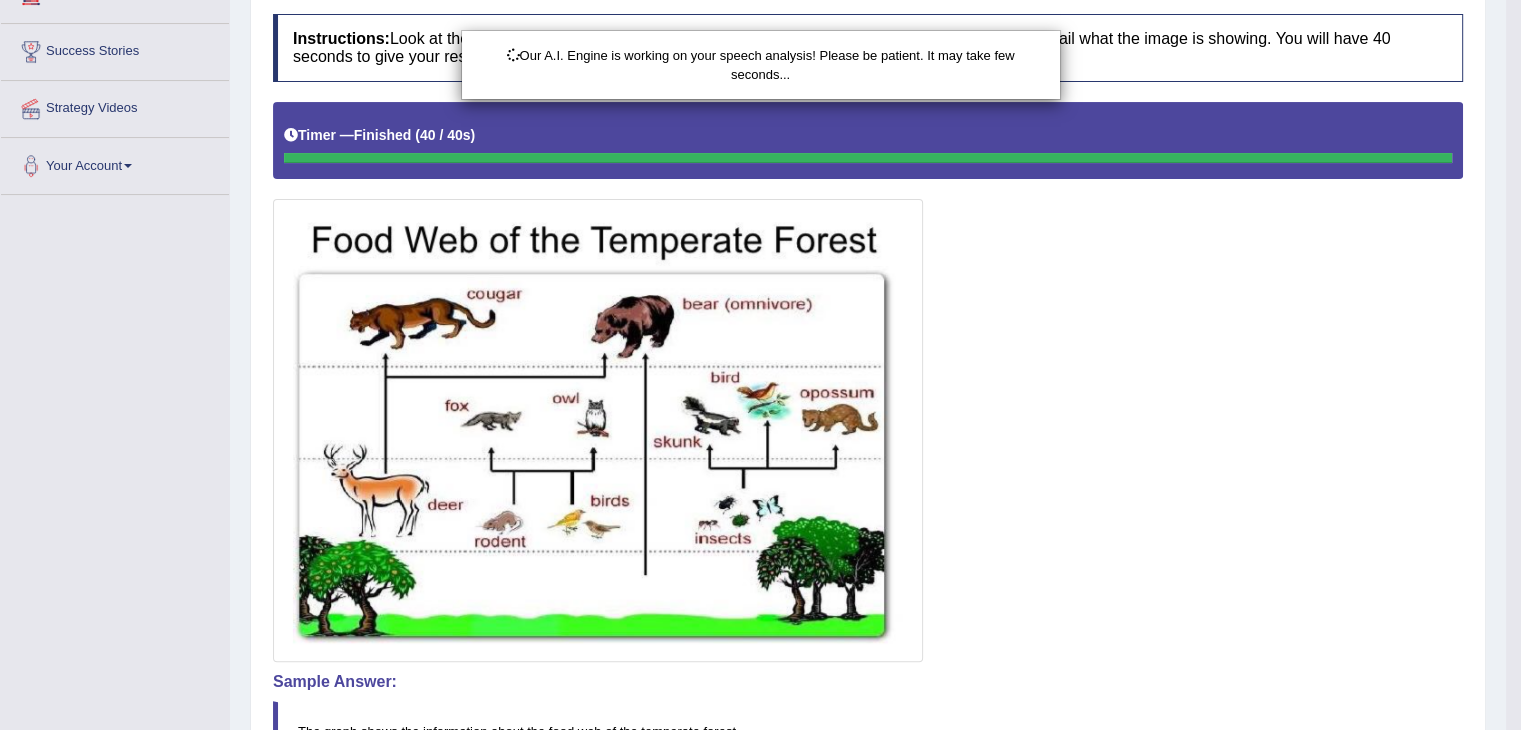 scroll, scrollTop: 676, scrollLeft: 0, axis: vertical 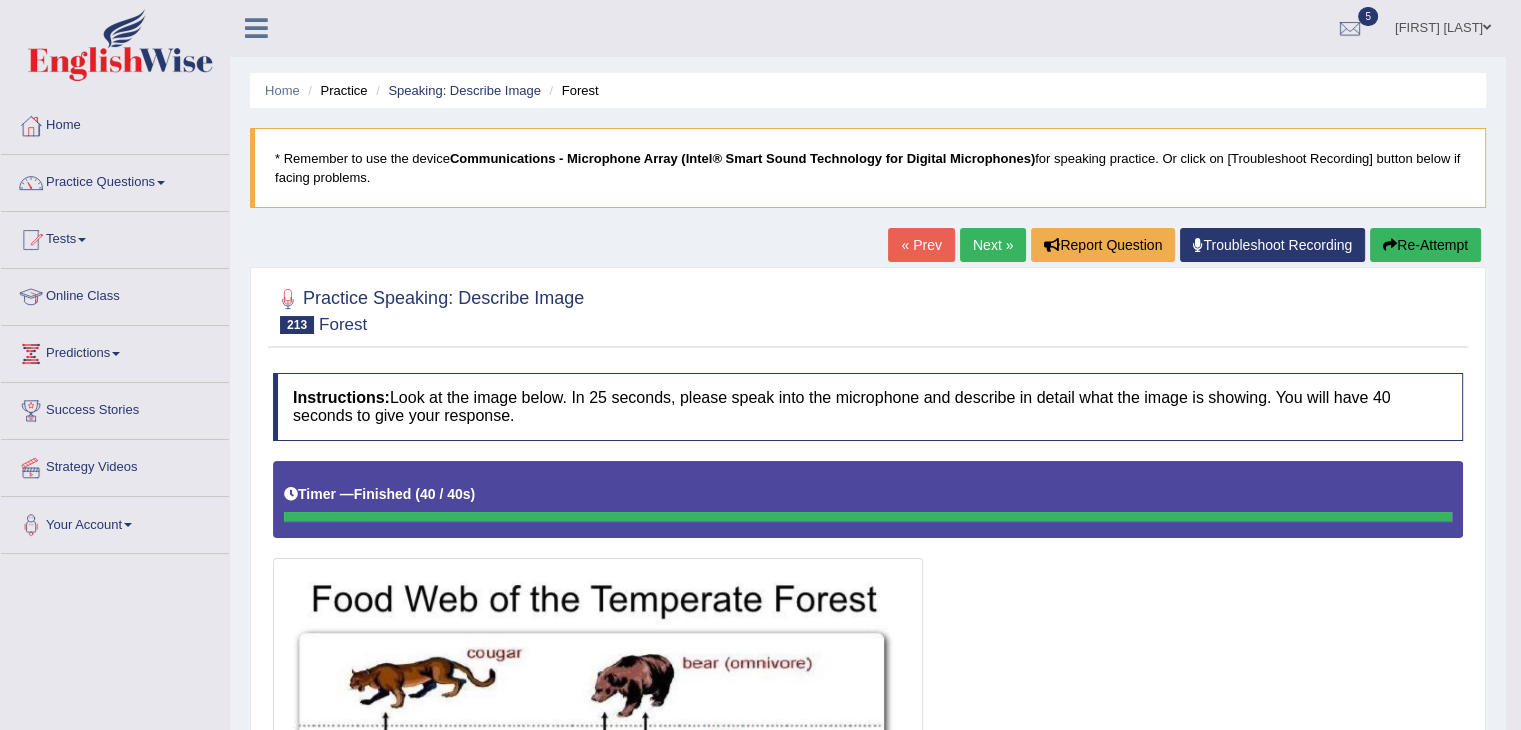 click on "Next »" at bounding box center (993, 245) 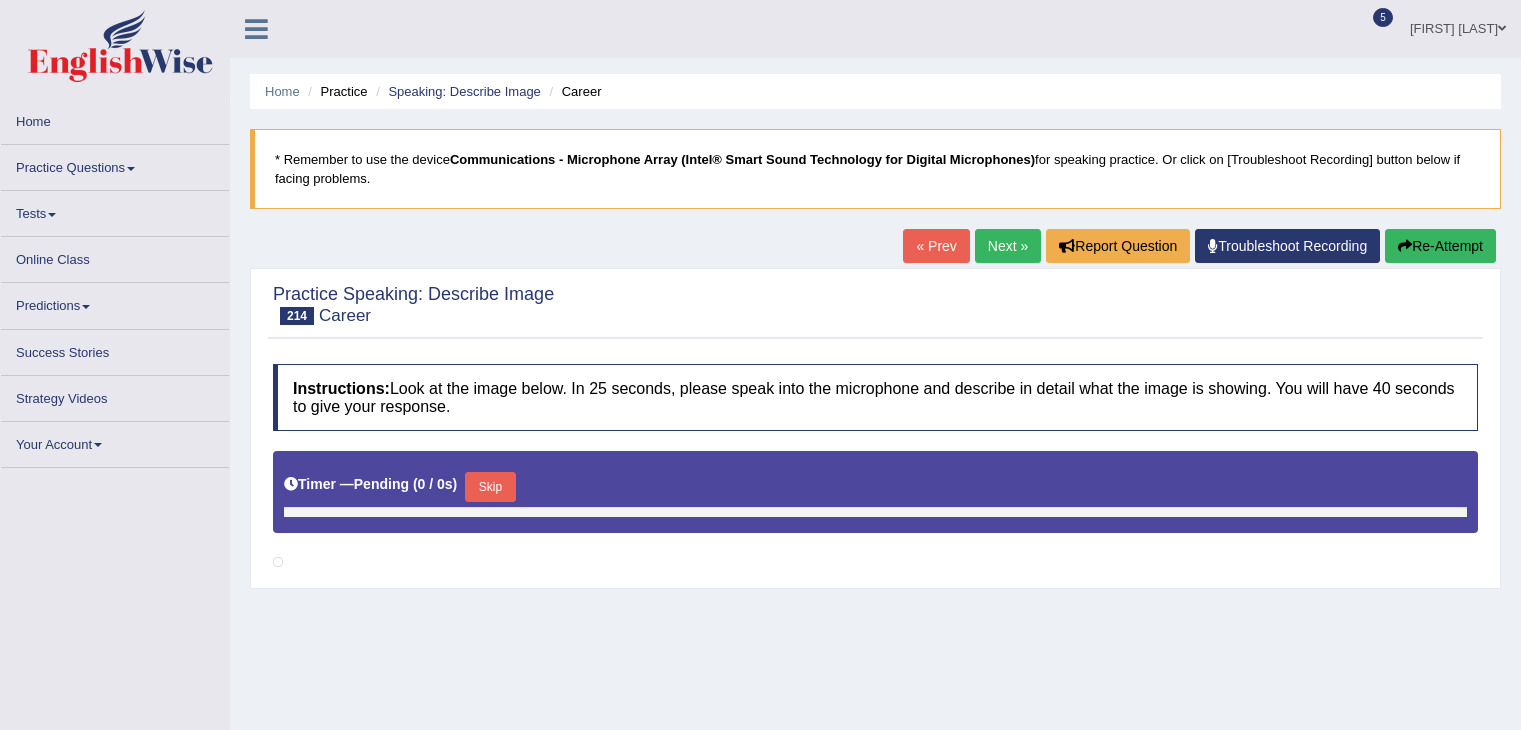 scroll, scrollTop: 0, scrollLeft: 0, axis: both 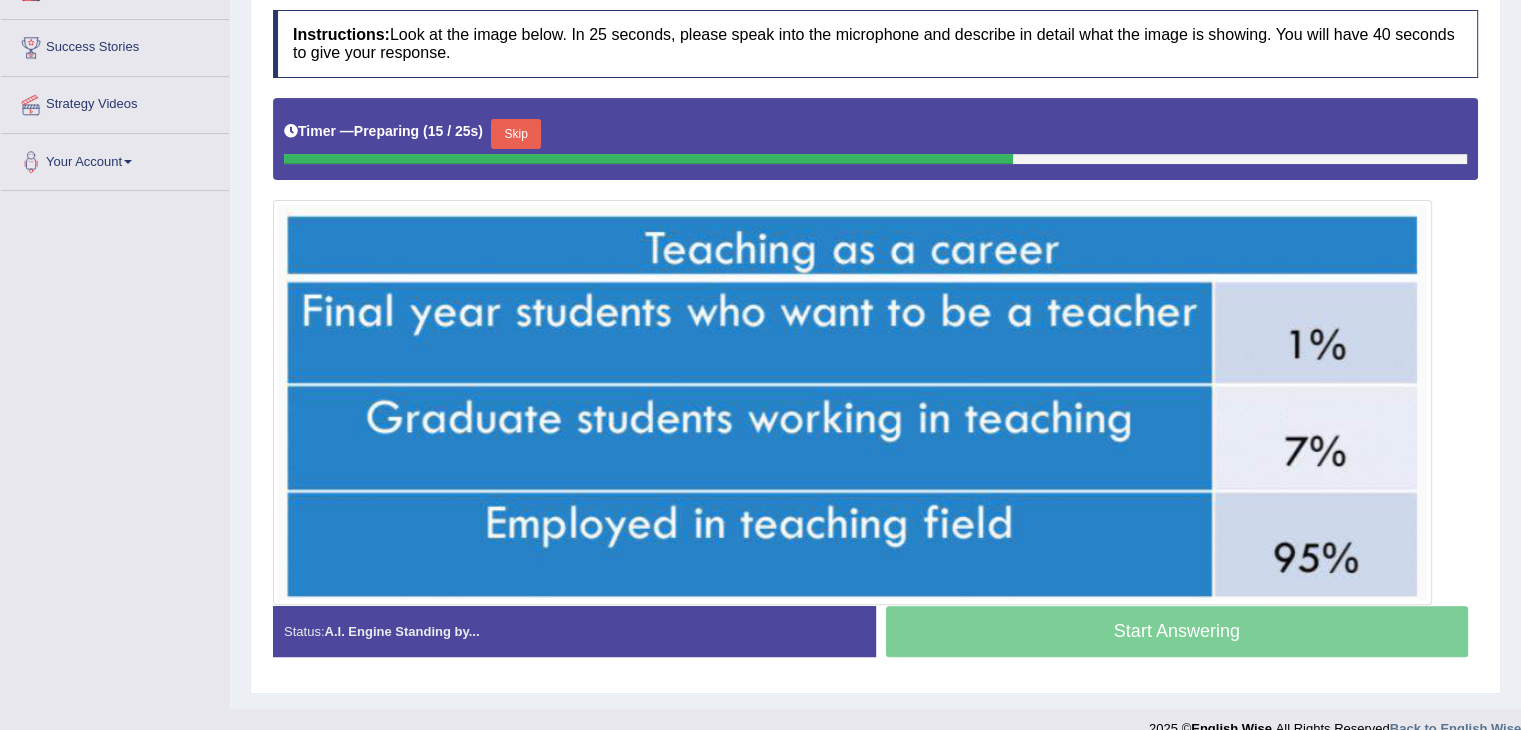 click on "Skip" at bounding box center (516, 134) 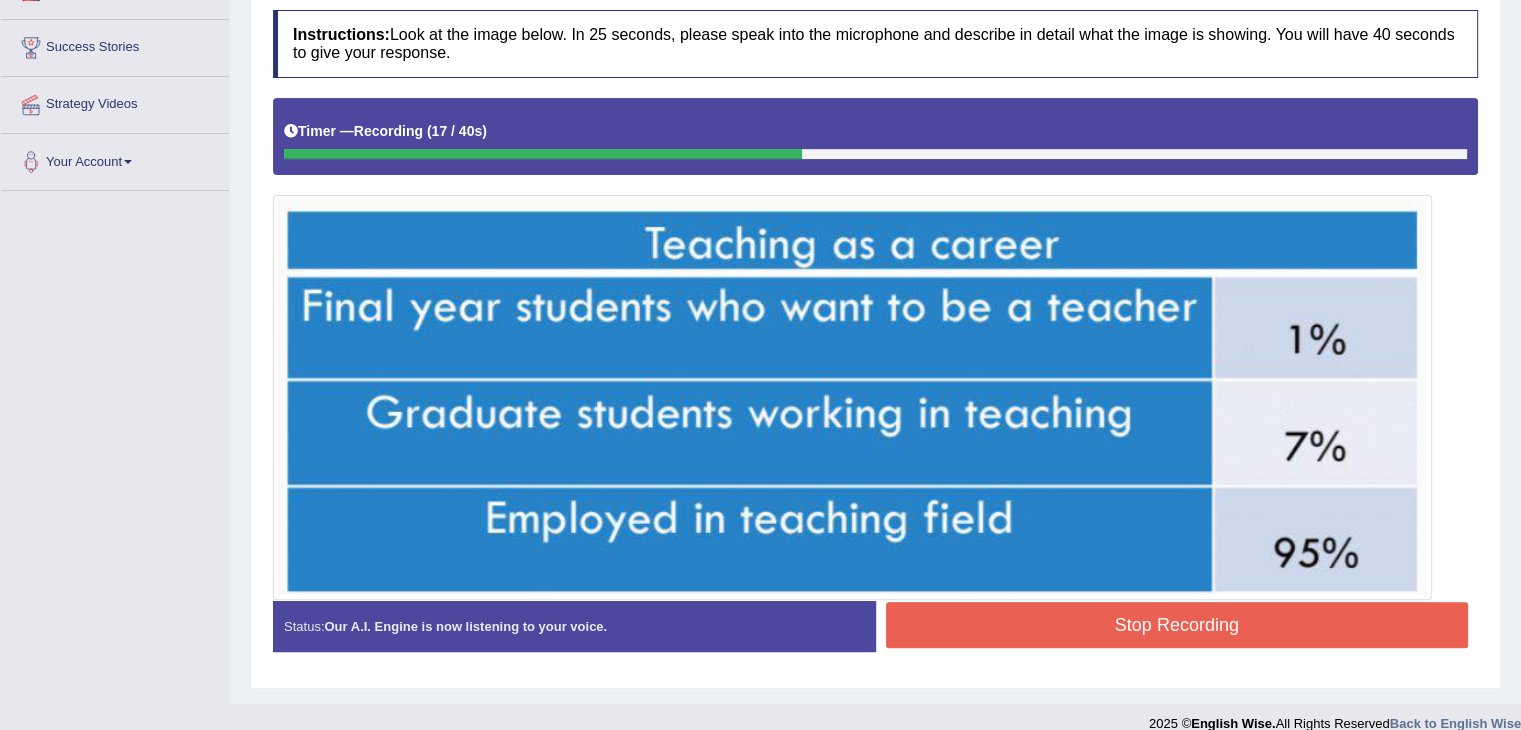 click on "Stop Recording" at bounding box center [1177, 625] 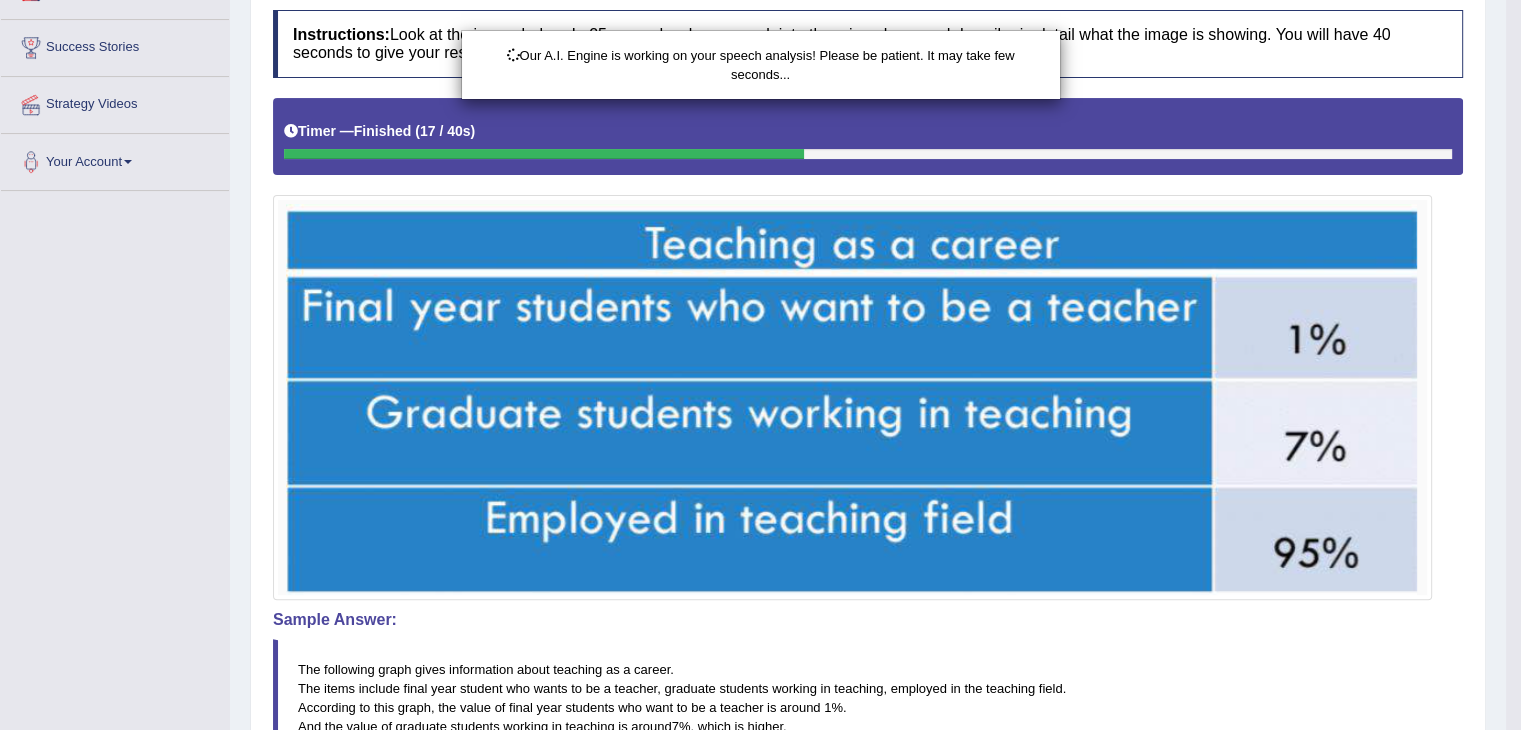 scroll, scrollTop: 618, scrollLeft: 0, axis: vertical 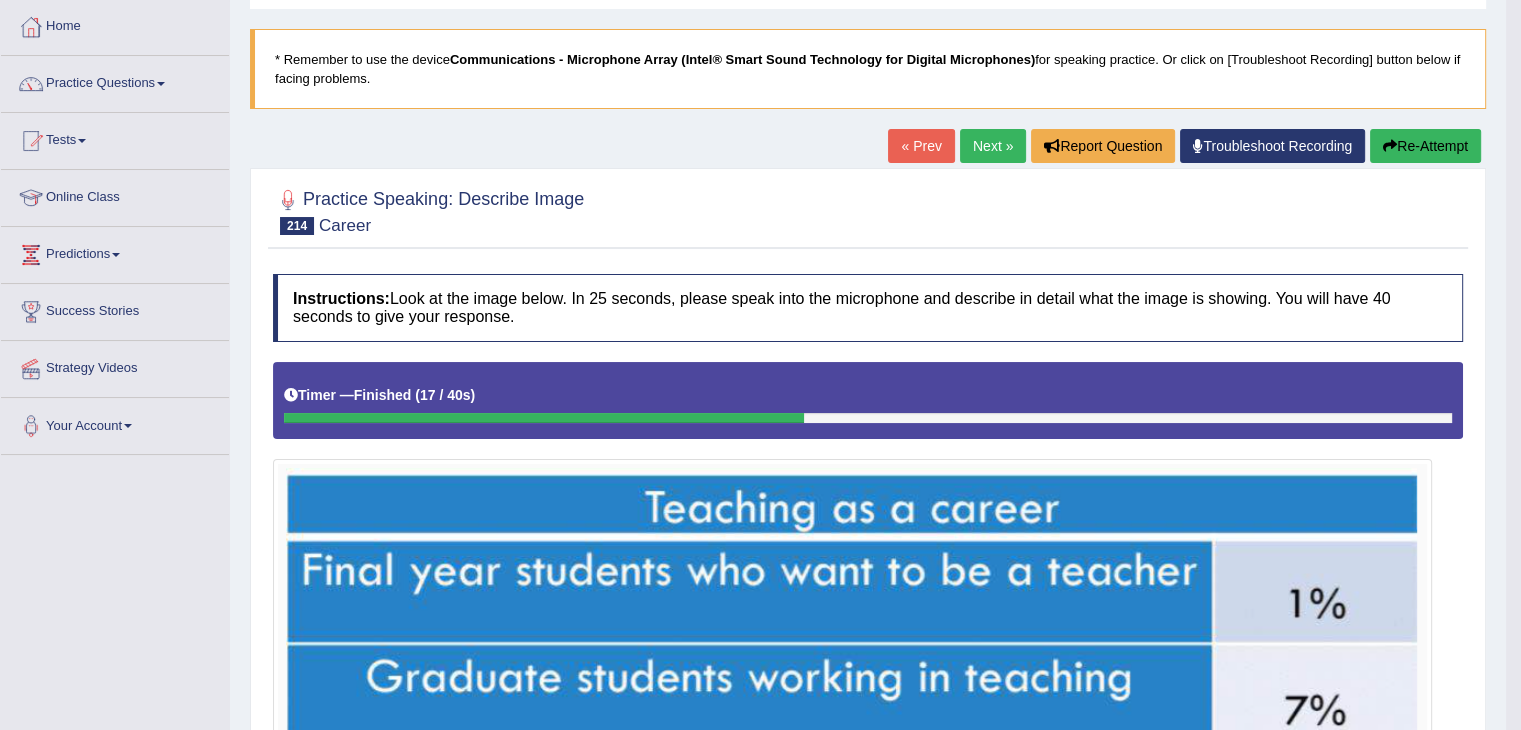 click on "Re-Attempt" at bounding box center [1425, 146] 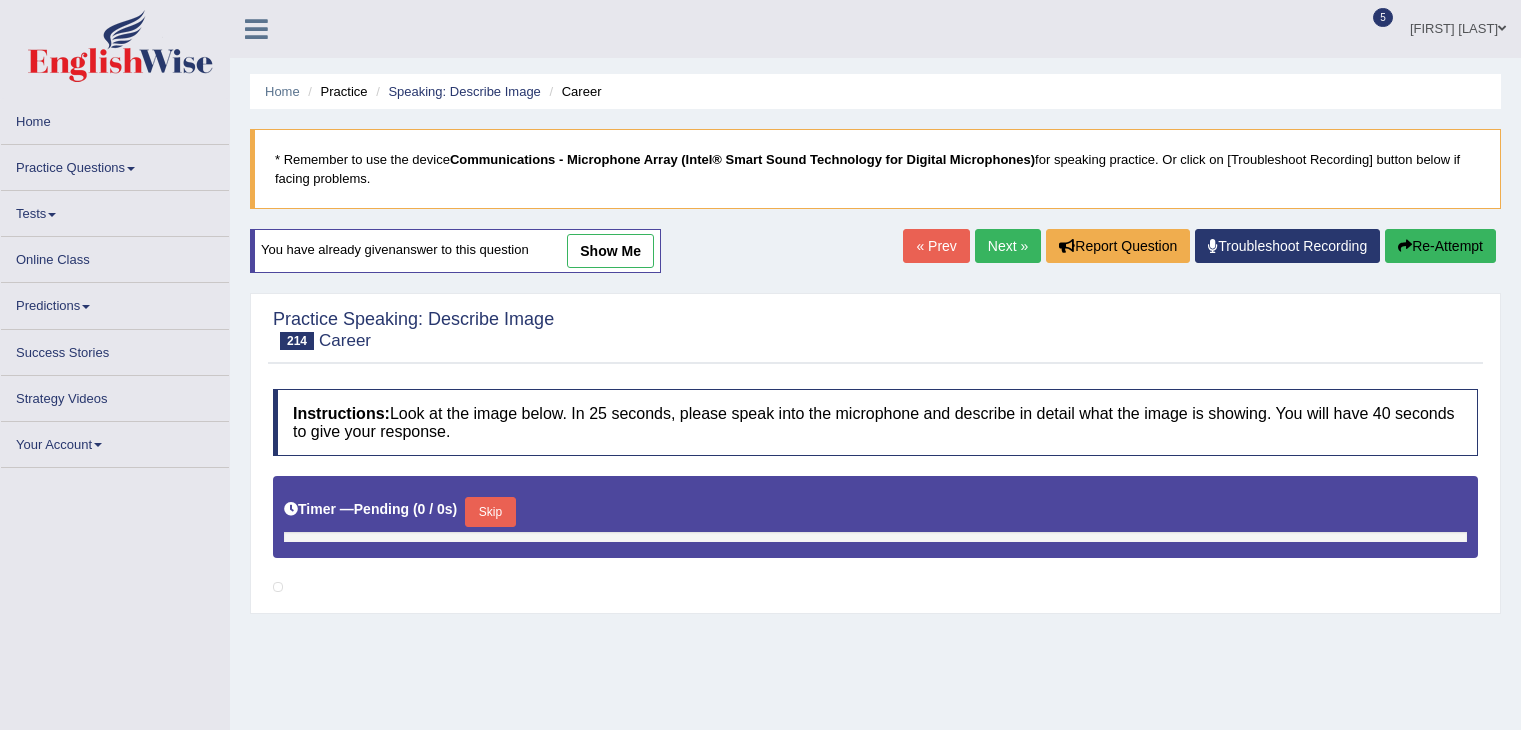 scroll, scrollTop: 100, scrollLeft: 0, axis: vertical 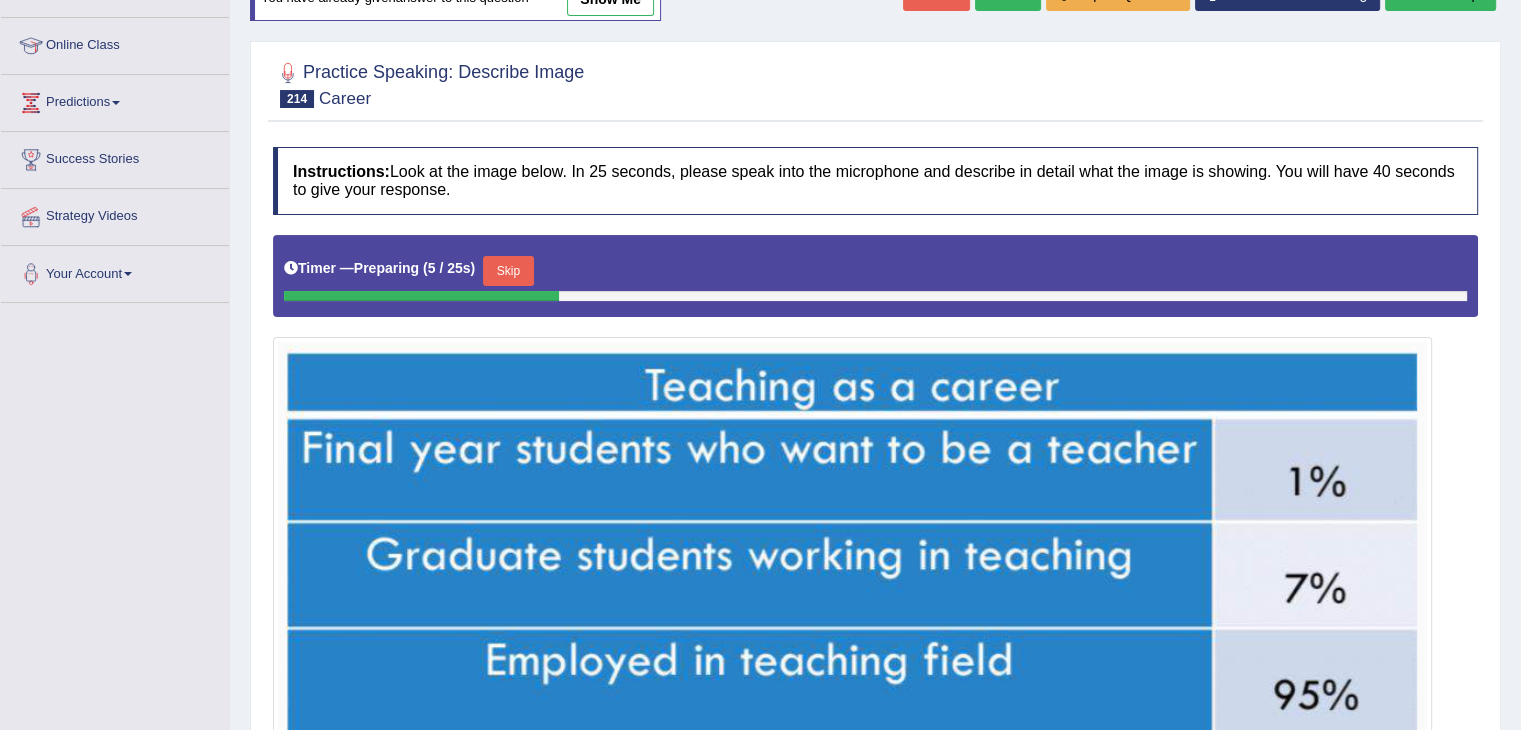 click on "Skip" at bounding box center (508, 271) 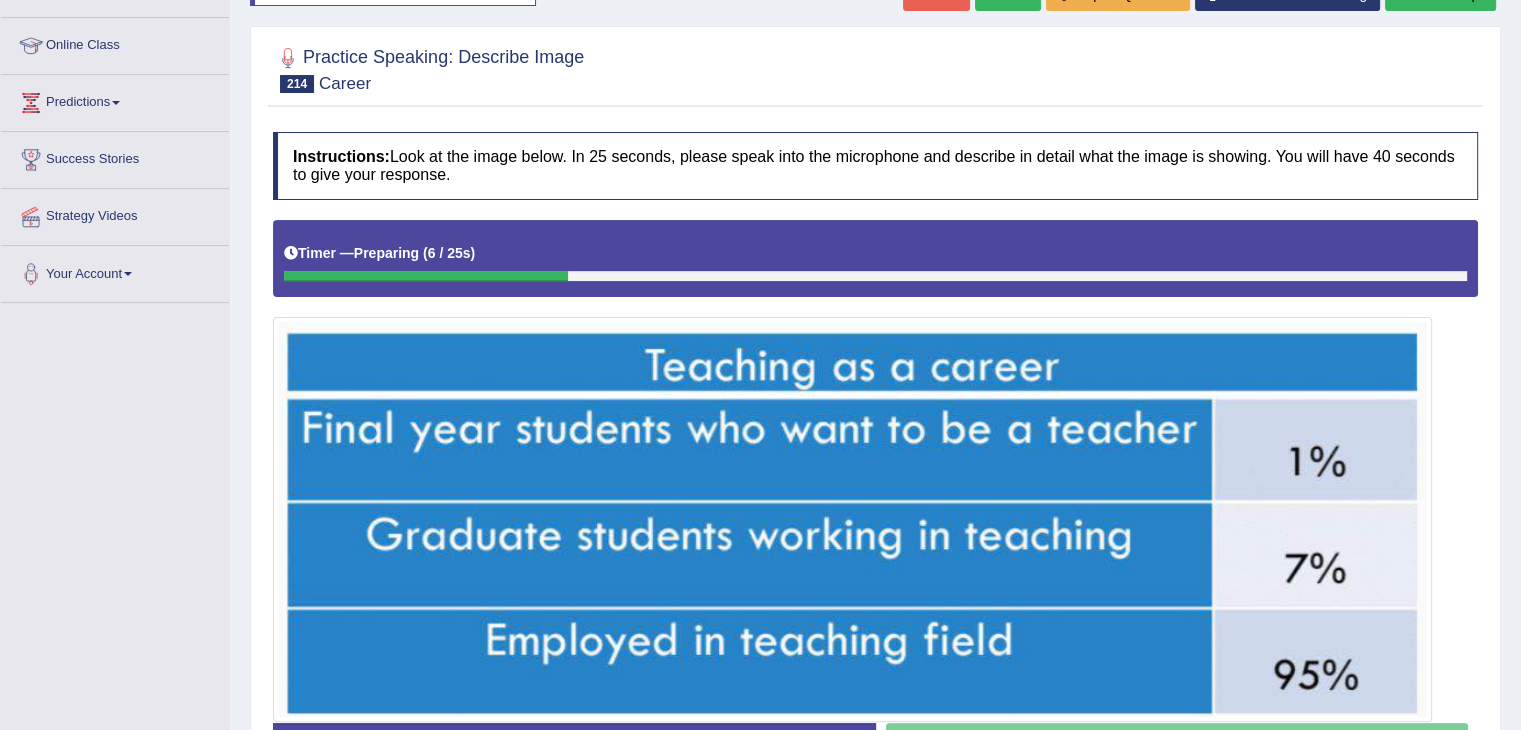 click at bounding box center (426, 276) 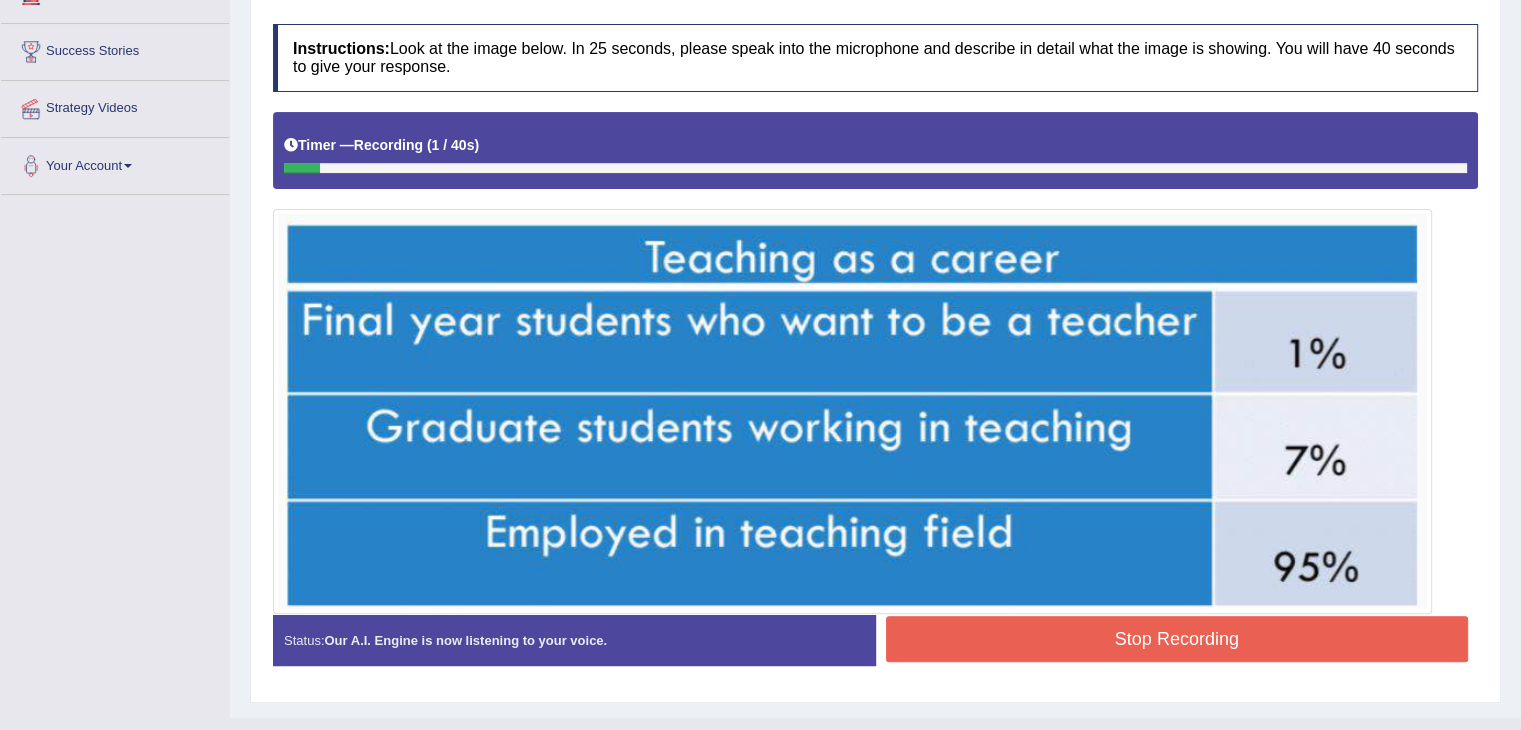 scroll, scrollTop: 360, scrollLeft: 0, axis: vertical 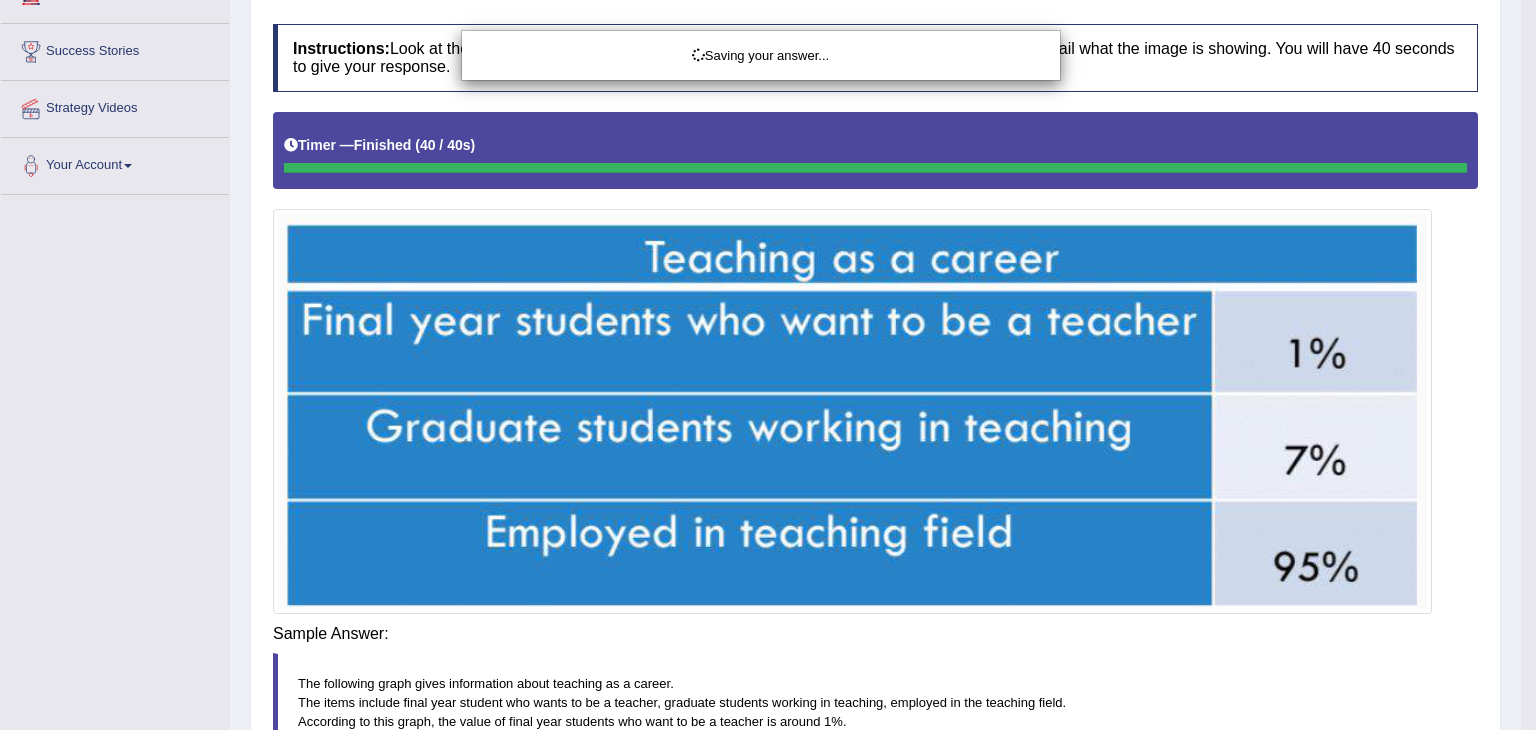 click on "Saving your answer..." at bounding box center (768, 365) 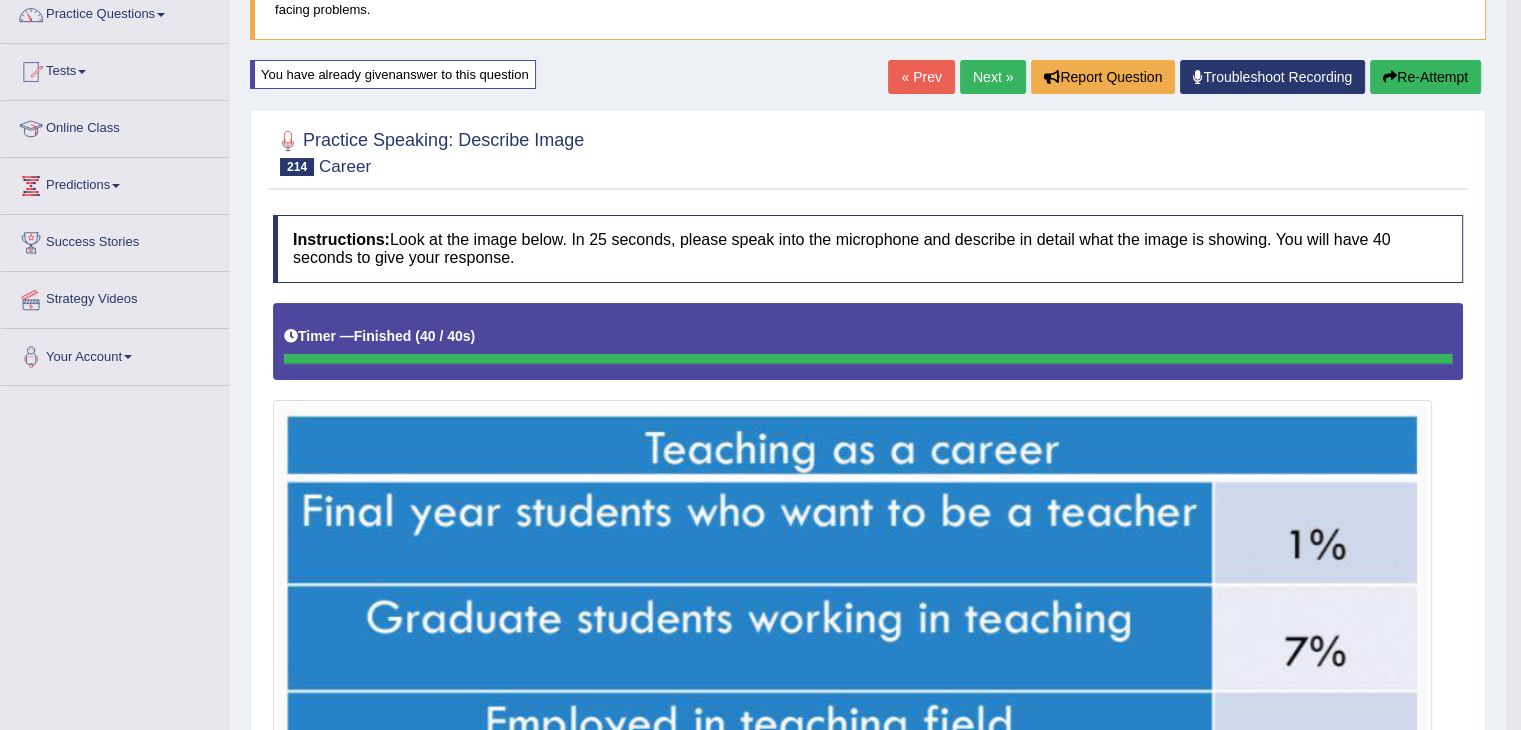 scroll, scrollTop: 168, scrollLeft: 0, axis: vertical 